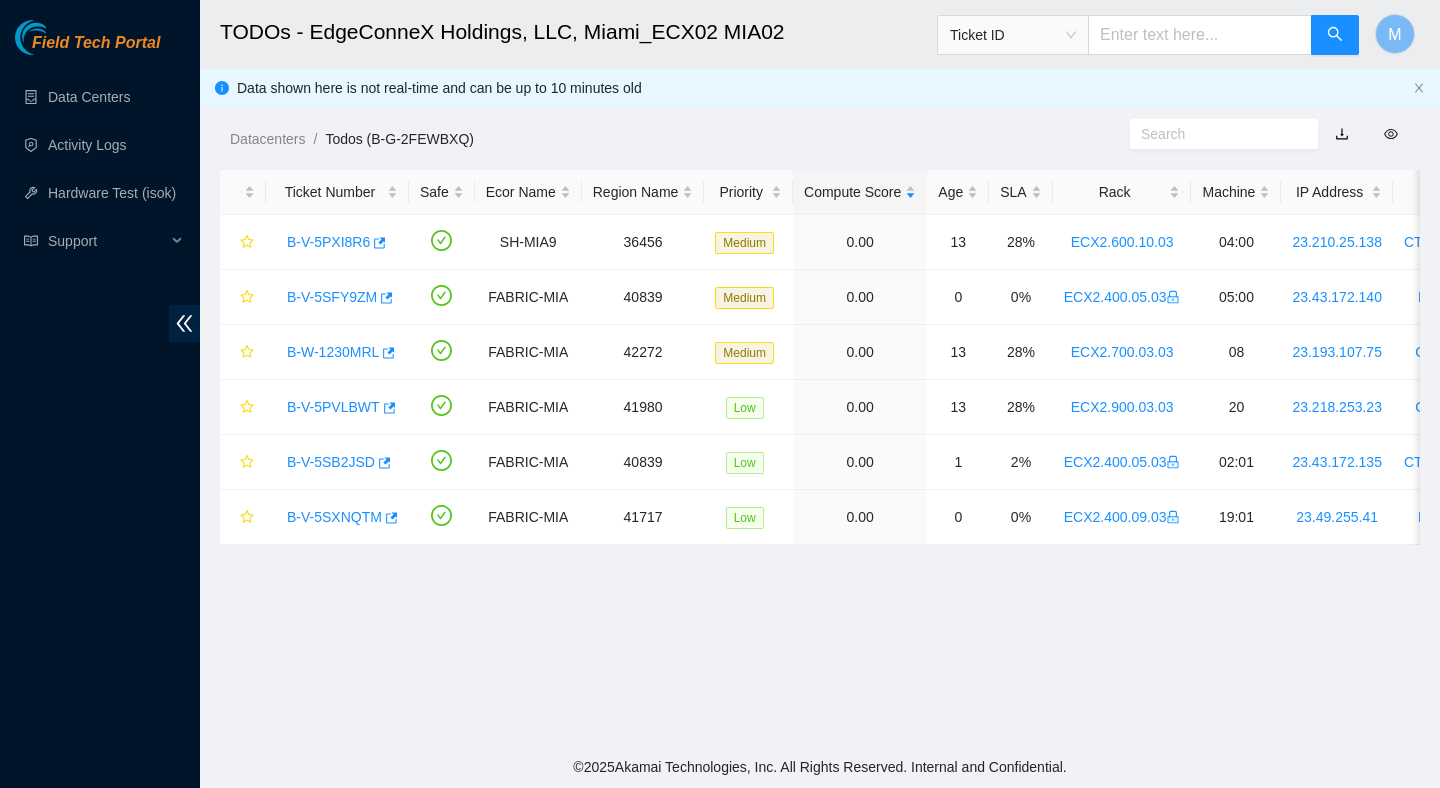 scroll, scrollTop: 0, scrollLeft: 0, axis: both 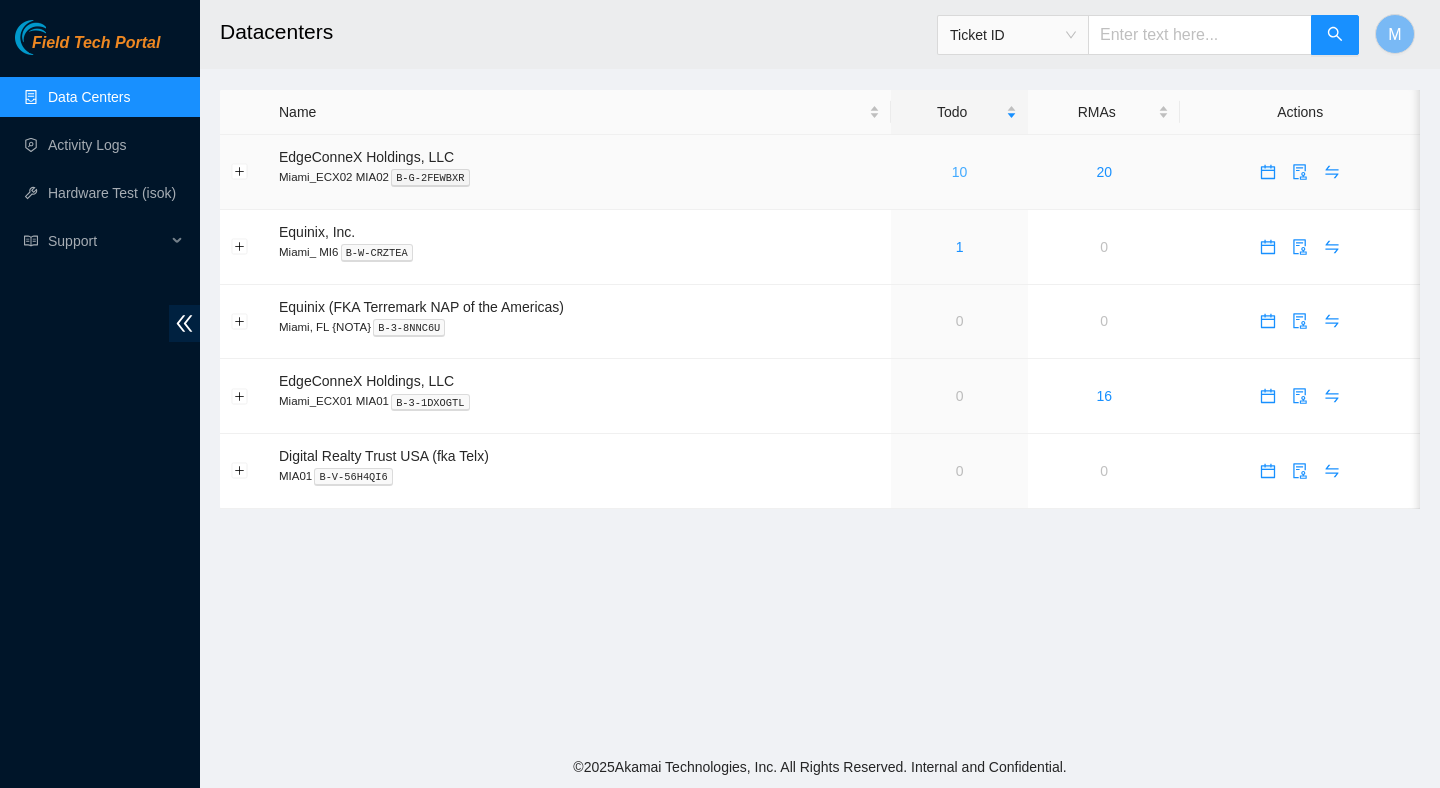 click on "10" at bounding box center [960, 172] 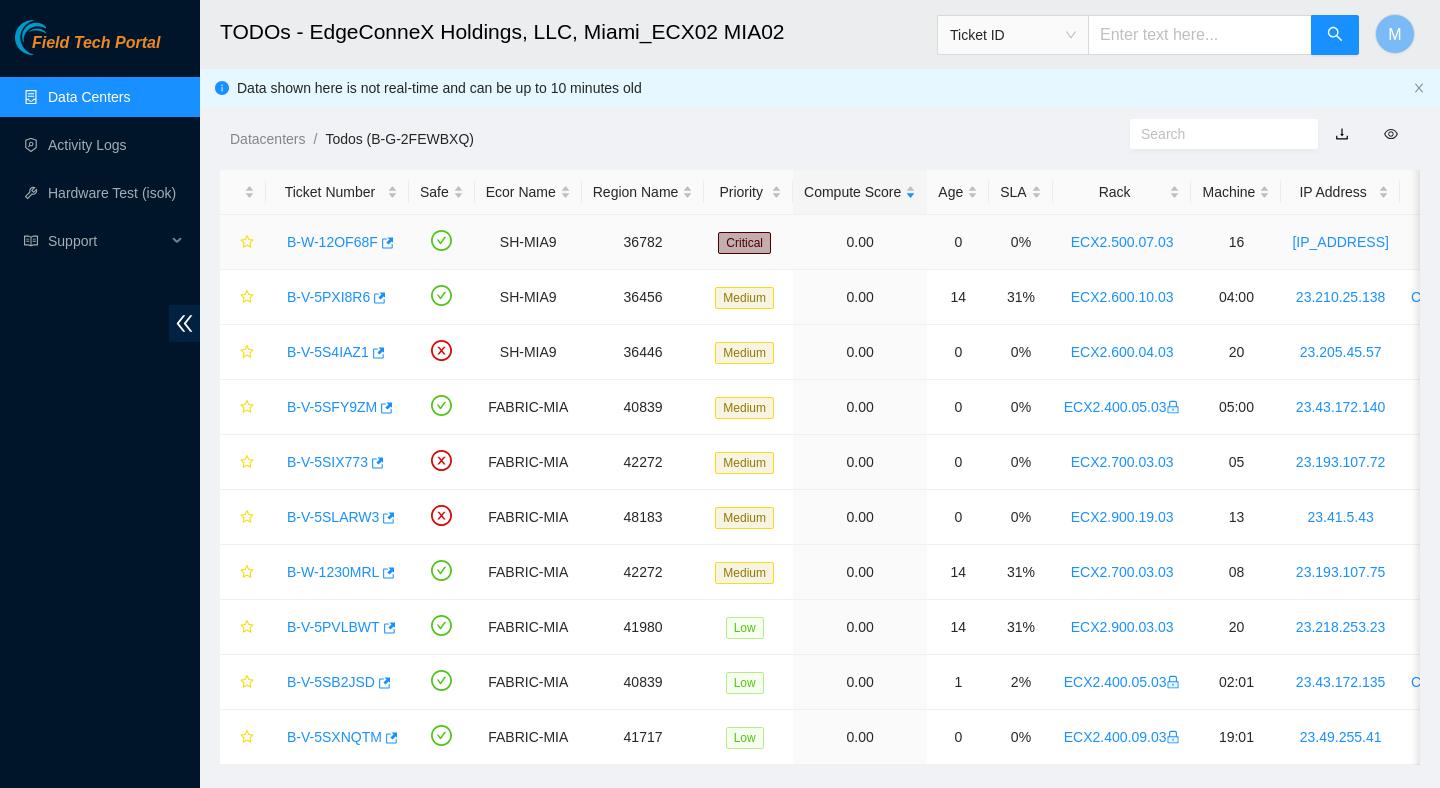 click on "B-W-12OF68F" at bounding box center (332, 242) 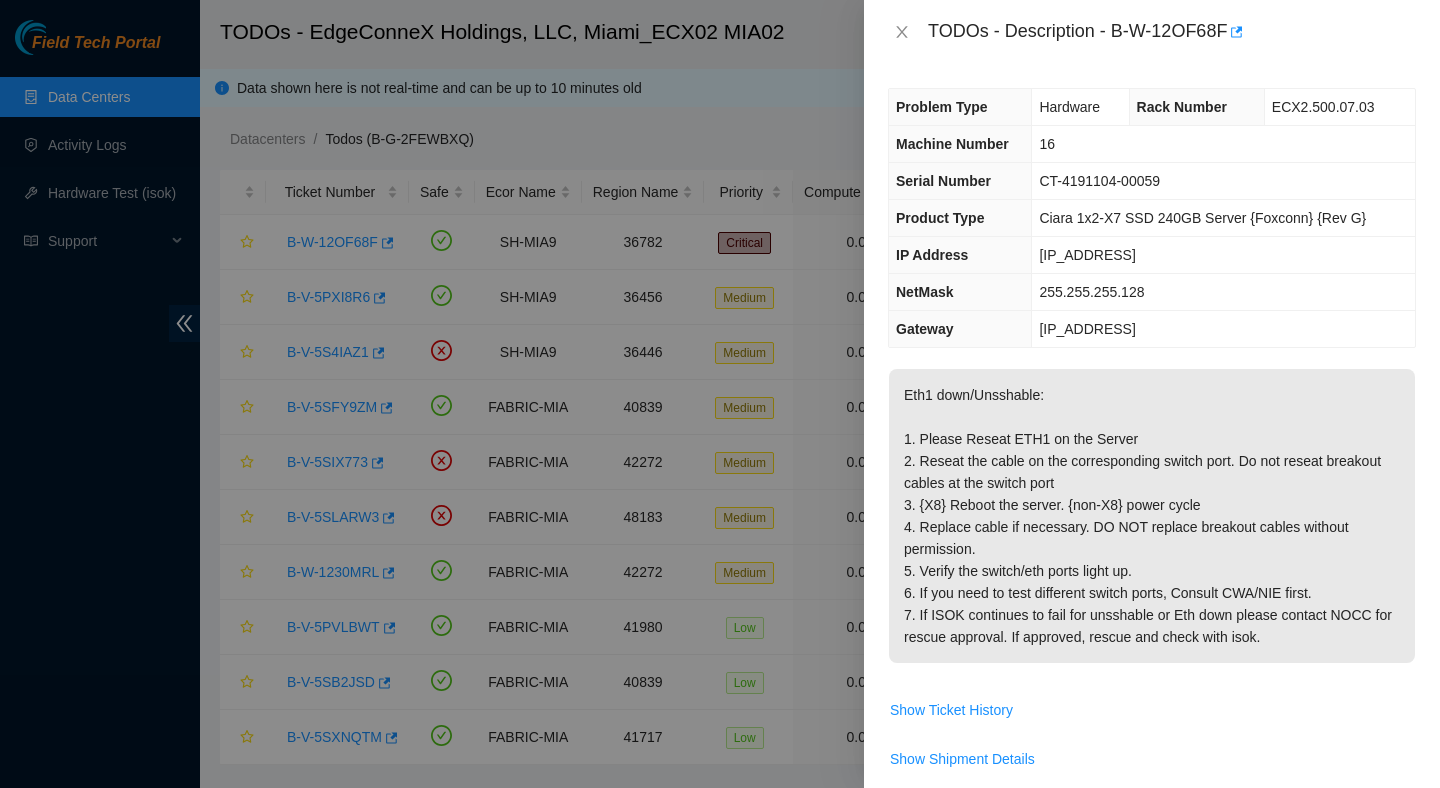 drag, startPoint x: 235, startPoint y: 756, endPoint x: 488, endPoint y: 698, distance: 259.56308 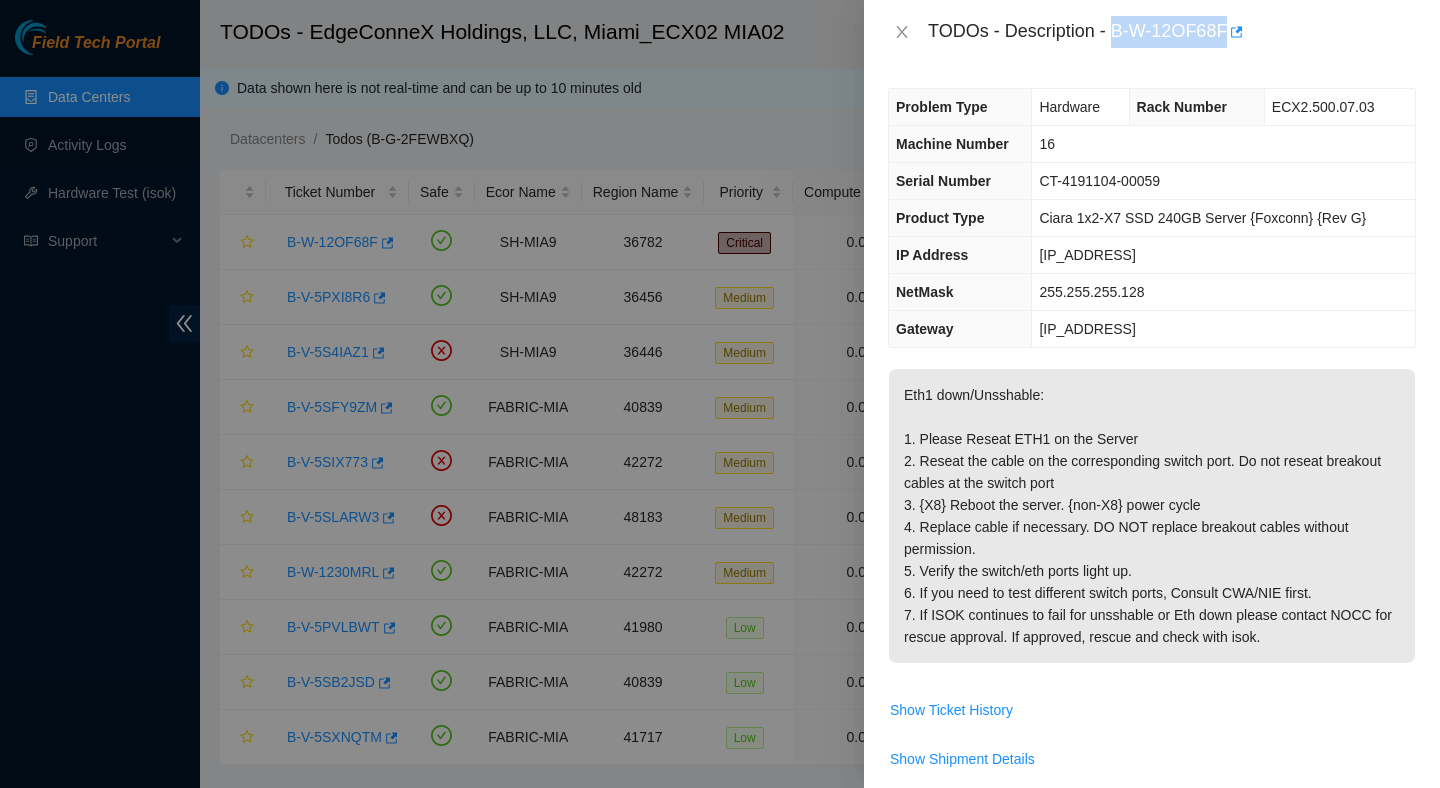 drag, startPoint x: 1115, startPoint y: 31, endPoint x: 1232, endPoint y: 37, distance: 117.15375 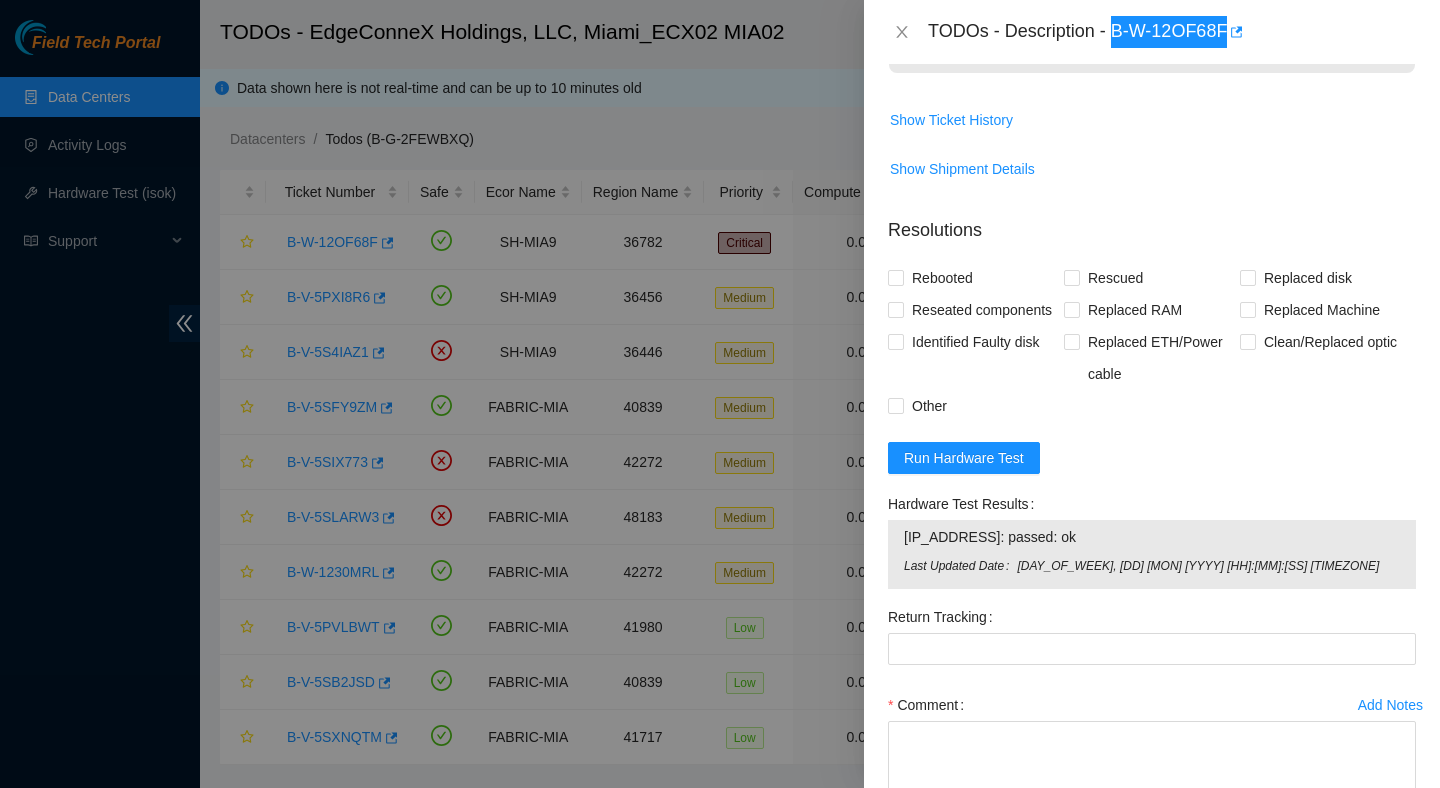 scroll, scrollTop: 601, scrollLeft: 0, axis: vertical 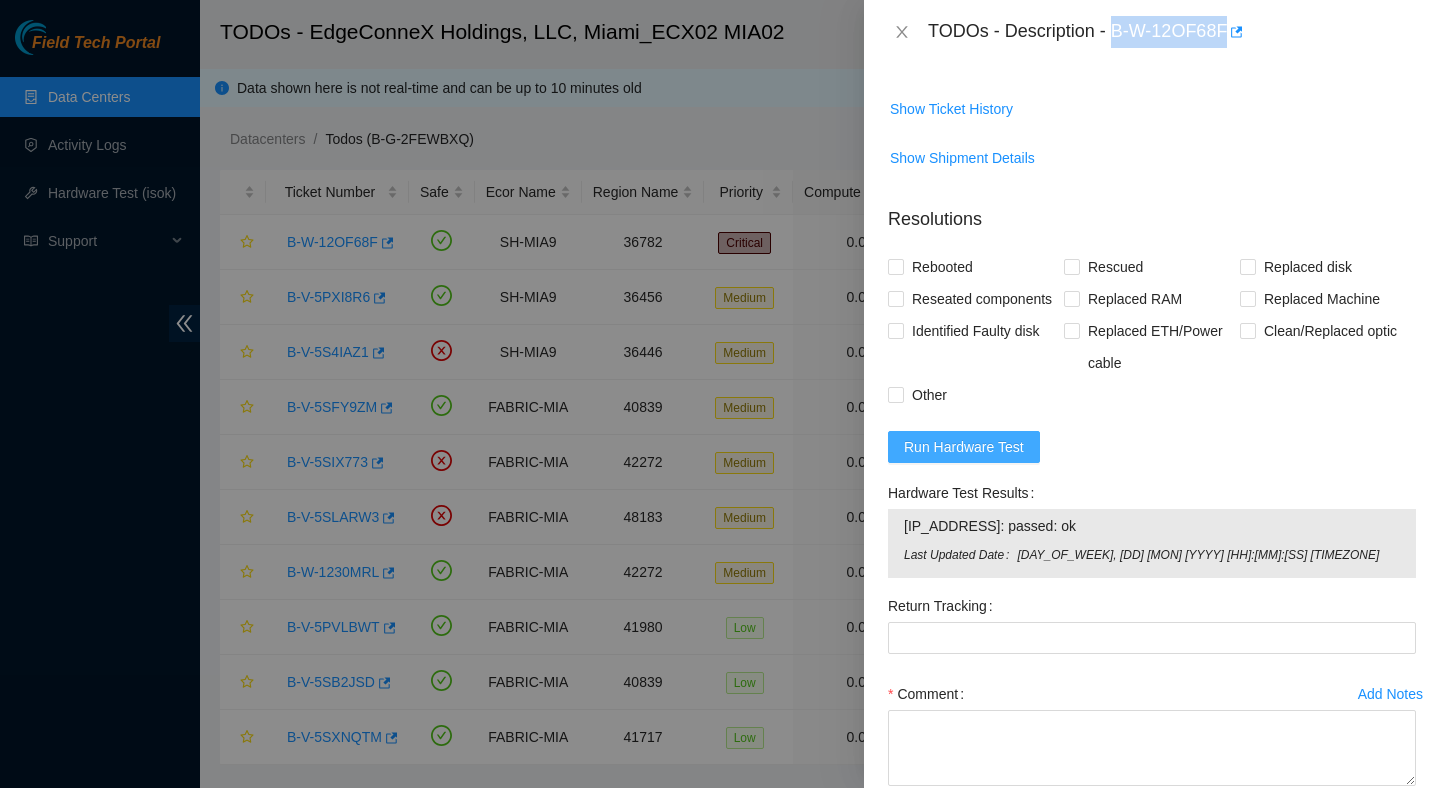 click on "Run Hardware Test" at bounding box center (964, 447) 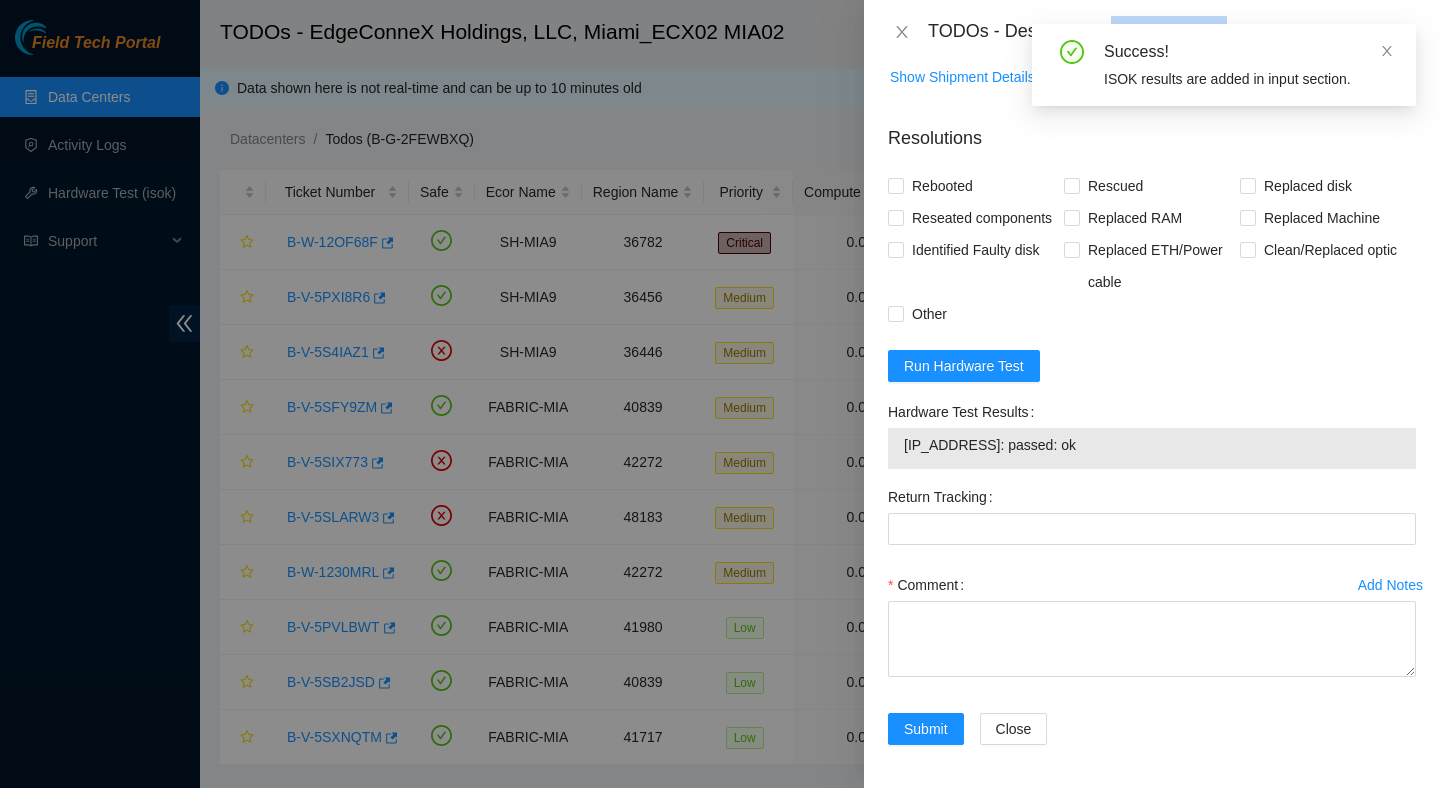 scroll, scrollTop: 719, scrollLeft: 0, axis: vertical 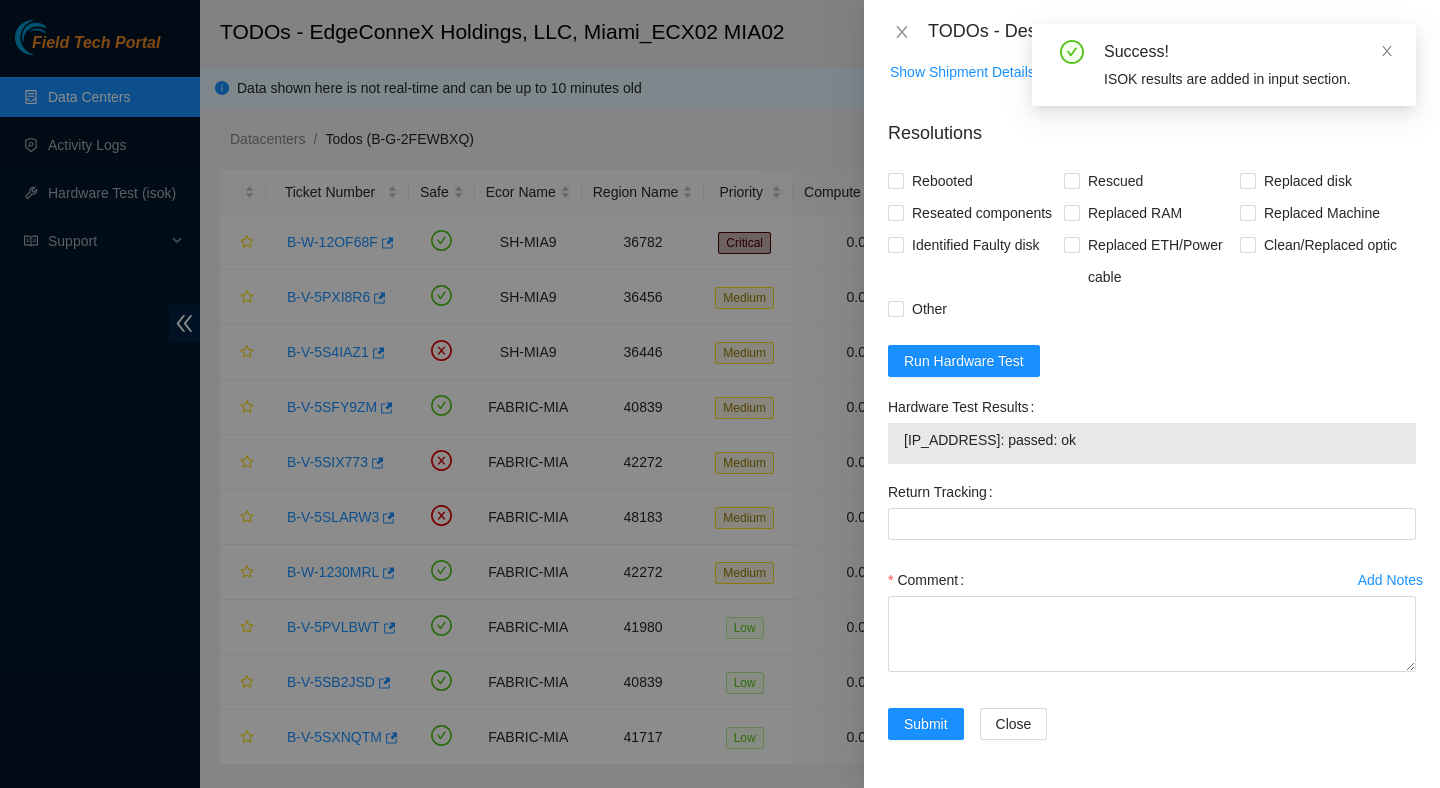 click on "23.211.106.147: passed: ok" at bounding box center [1152, 440] 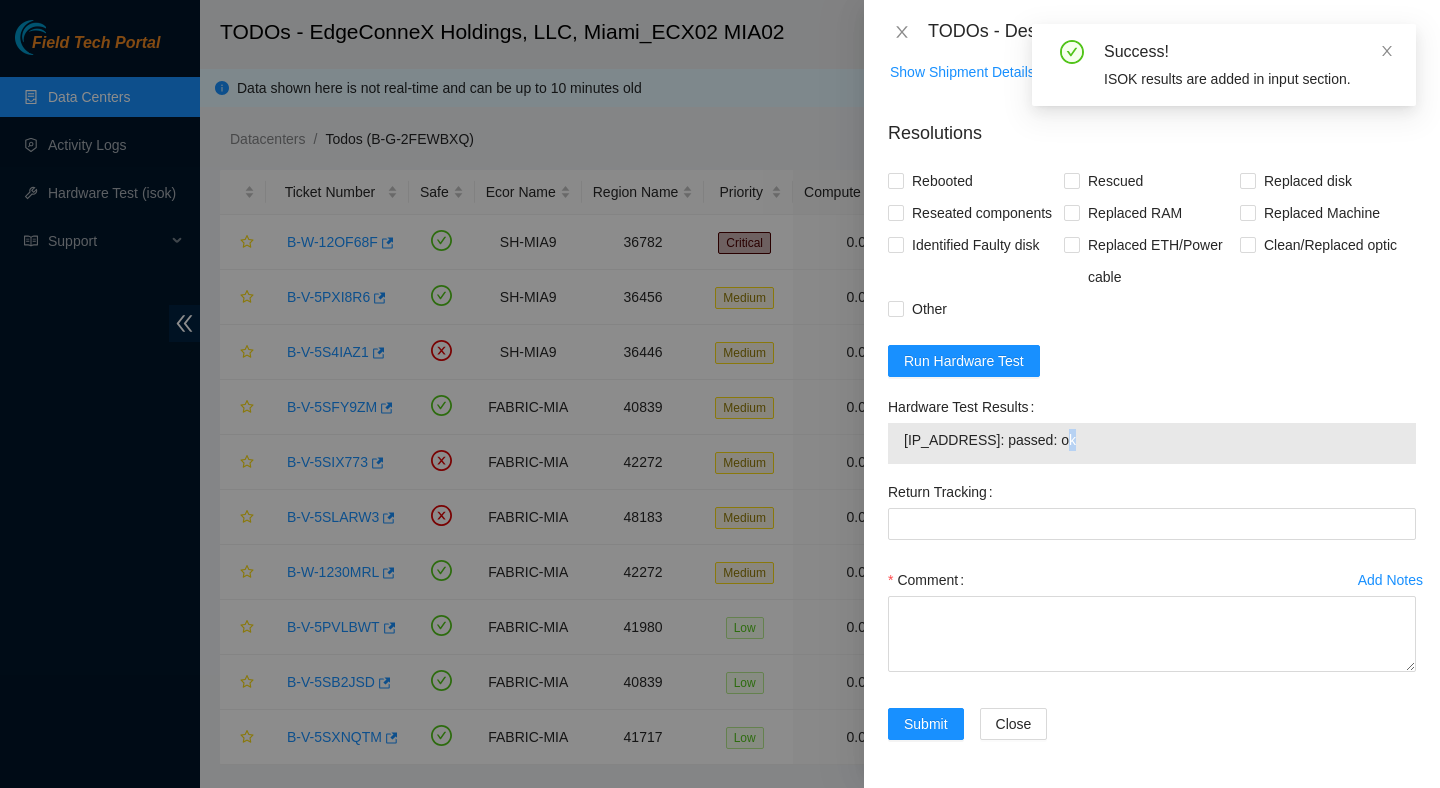 click on "23.211.106.147: passed: ok" at bounding box center [1152, 440] 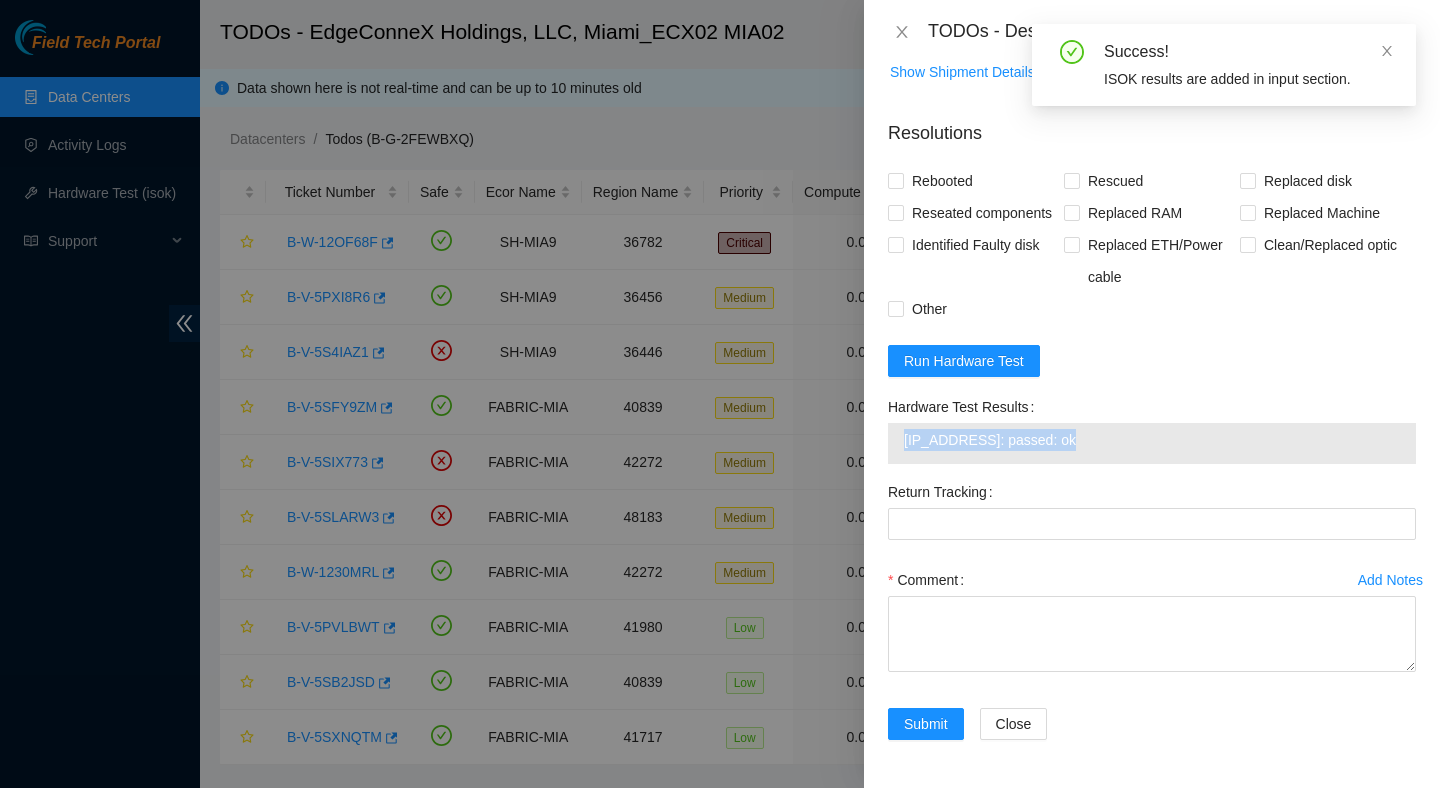 click on "23.211.106.147: passed: ok" at bounding box center (1152, 440) 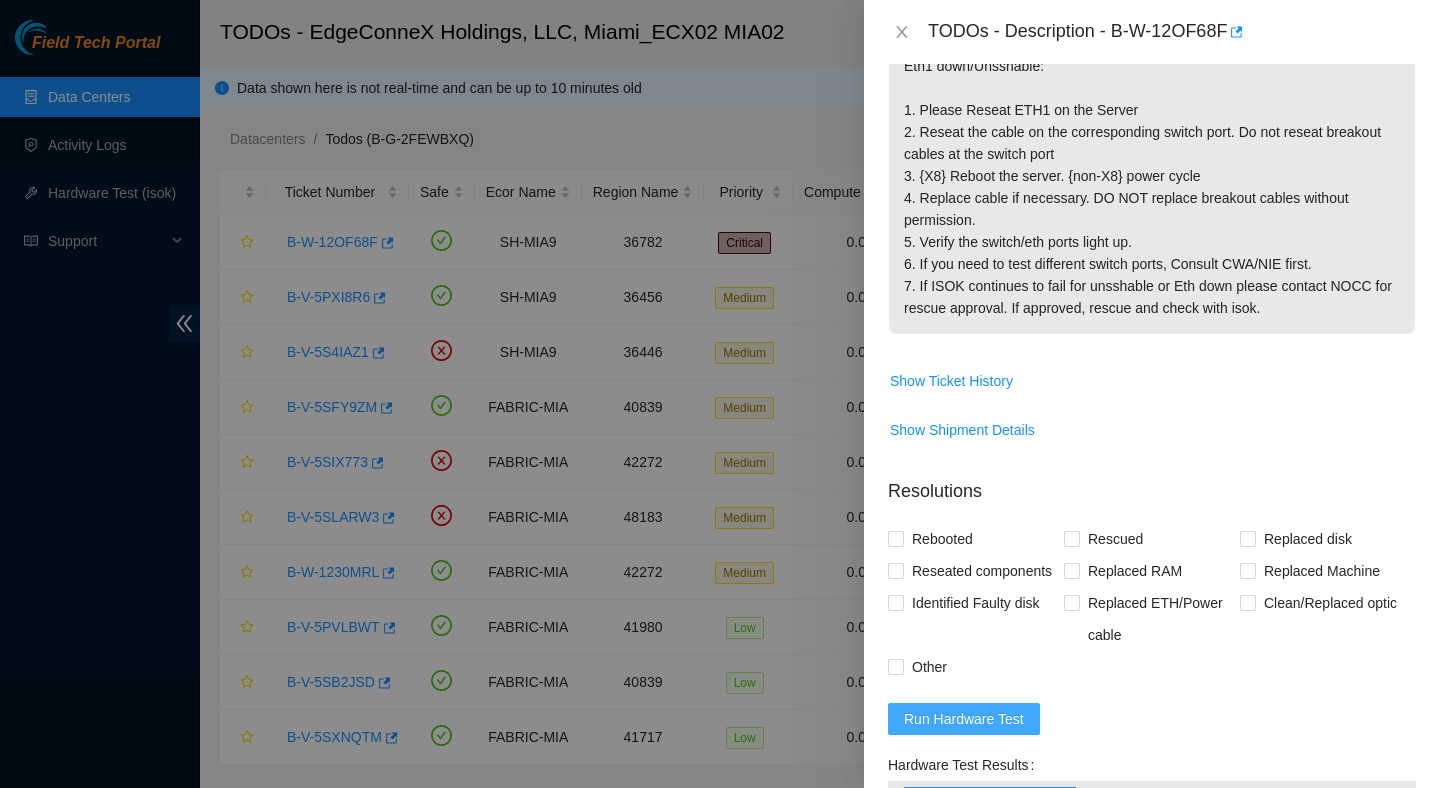 scroll, scrollTop: 308, scrollLeft: 0, axis: vertical 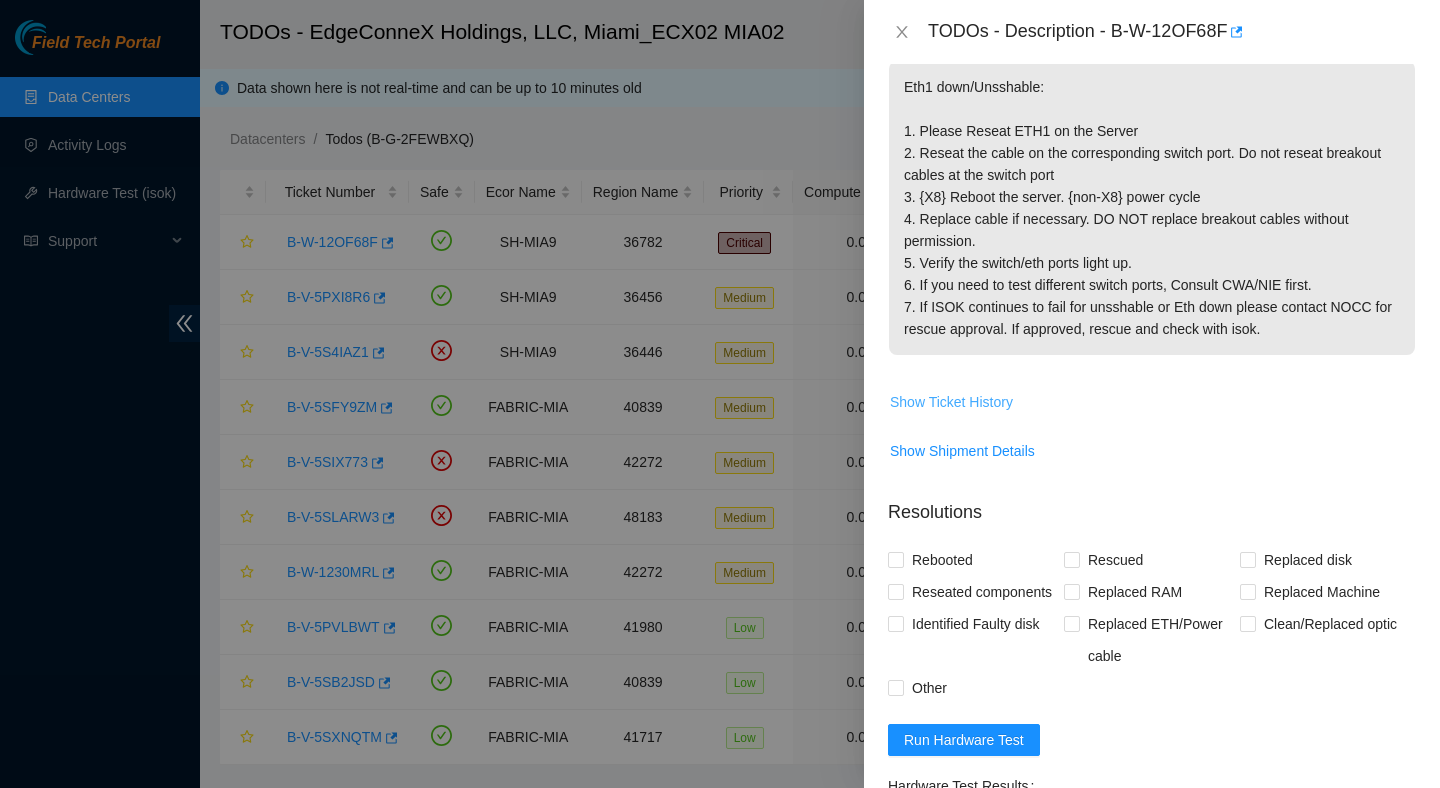 click on "Show Ticket History" at bounding box center [951, 402] 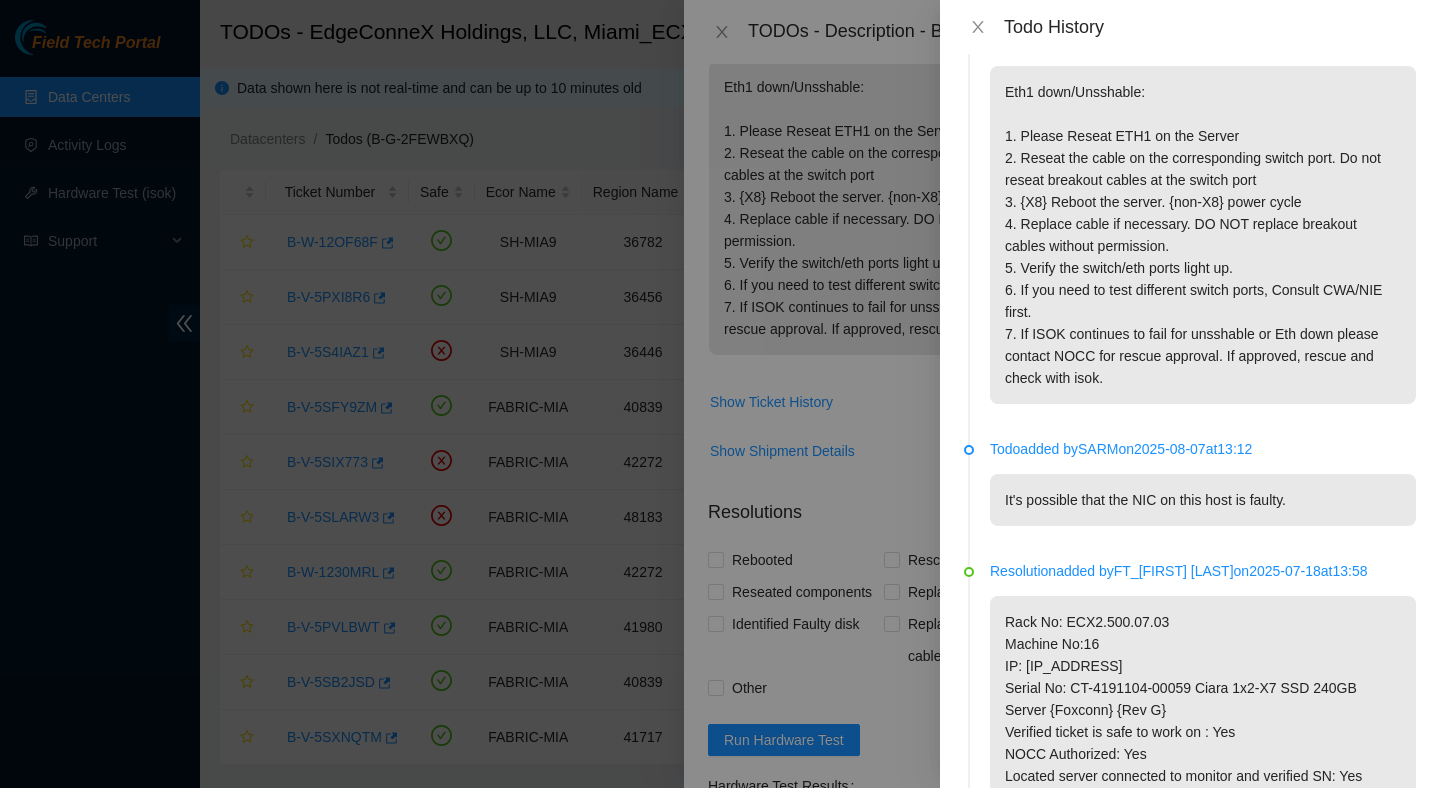 scroll, scrollTop: 0, scrollLeft: 0, axis: both 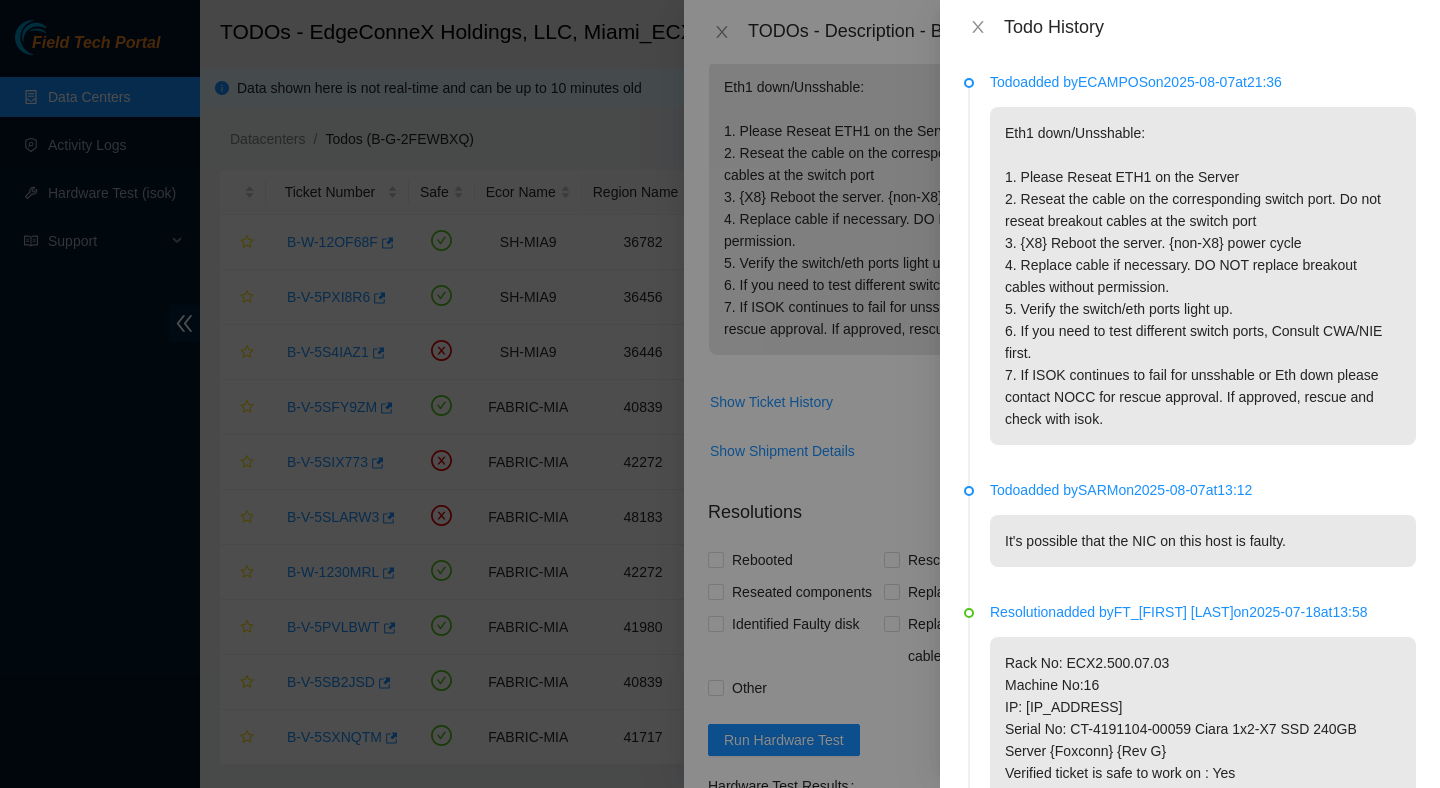 click on "Todo History" at bounding box center (1190, 27) 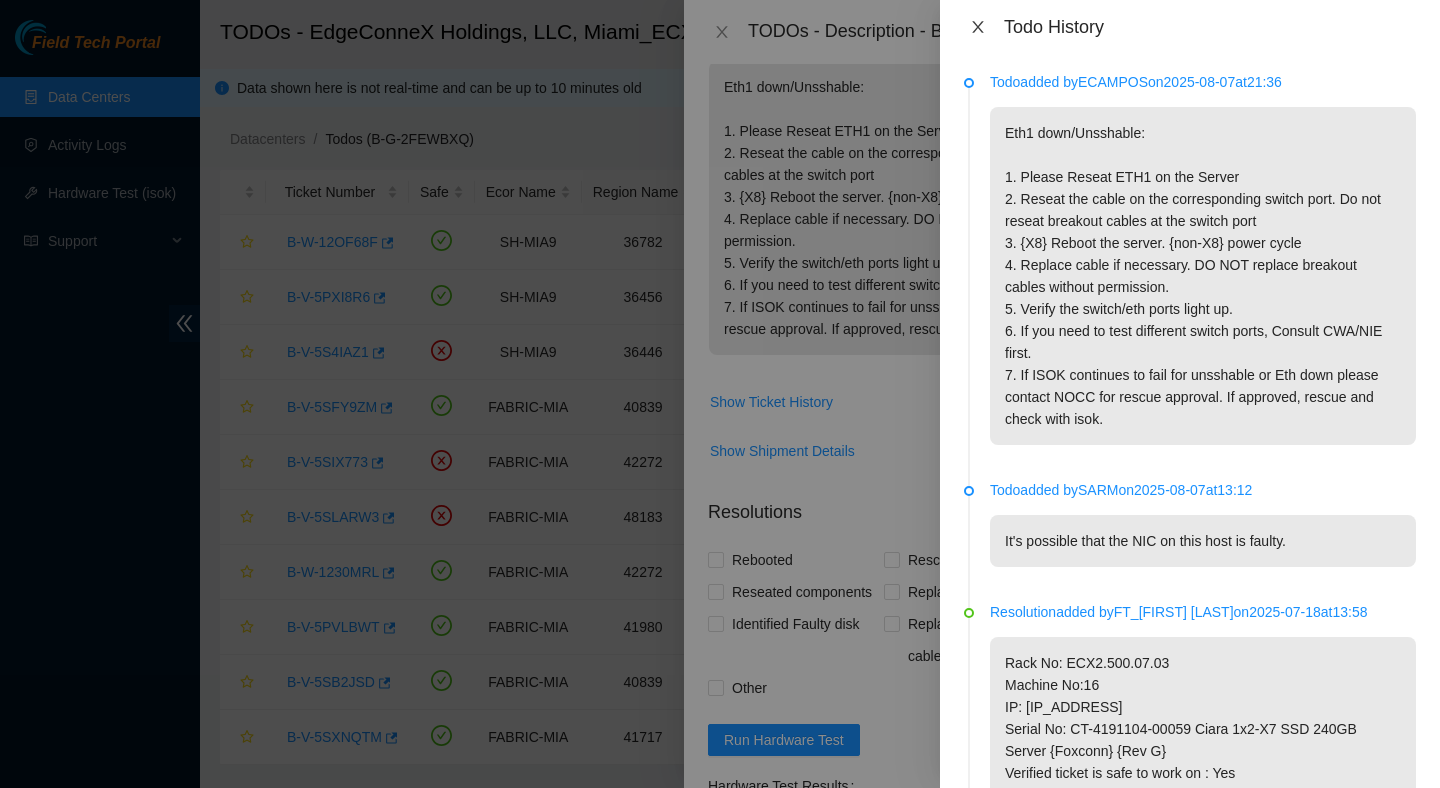 click 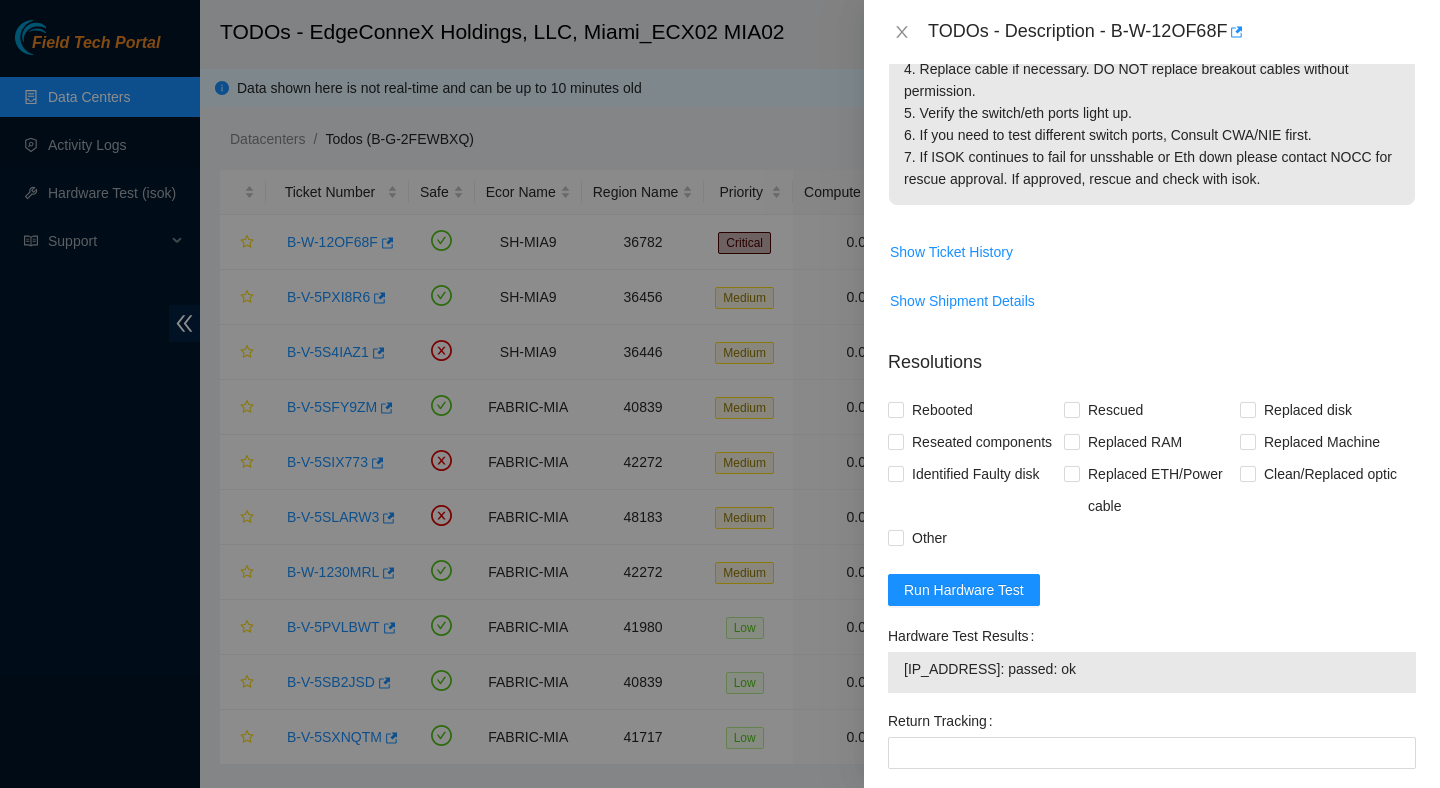 scroll, scrollTop: 464, scrollLeft: 0, axis: vertical 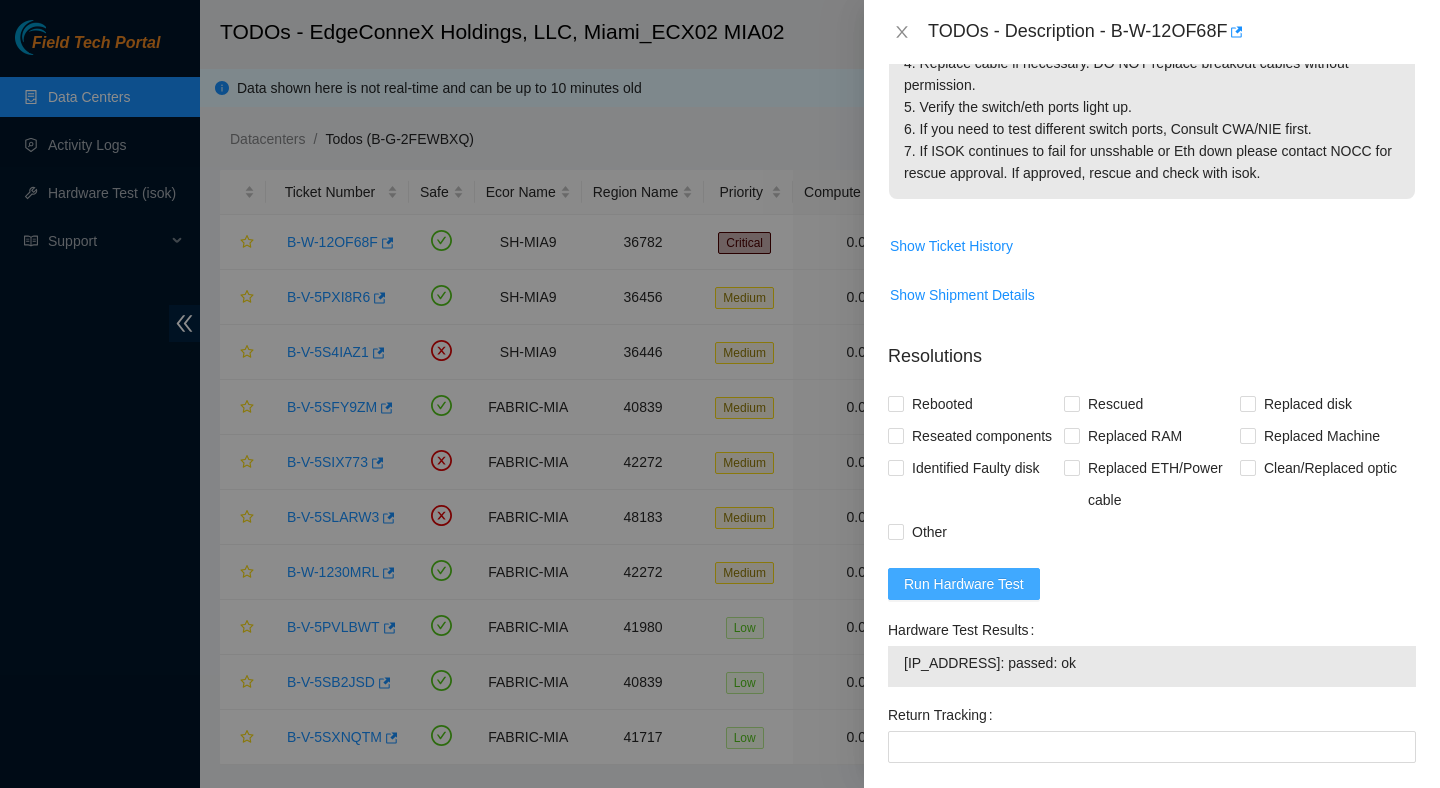 click on "Run Hardware Test" at bounding box center [964, 584] 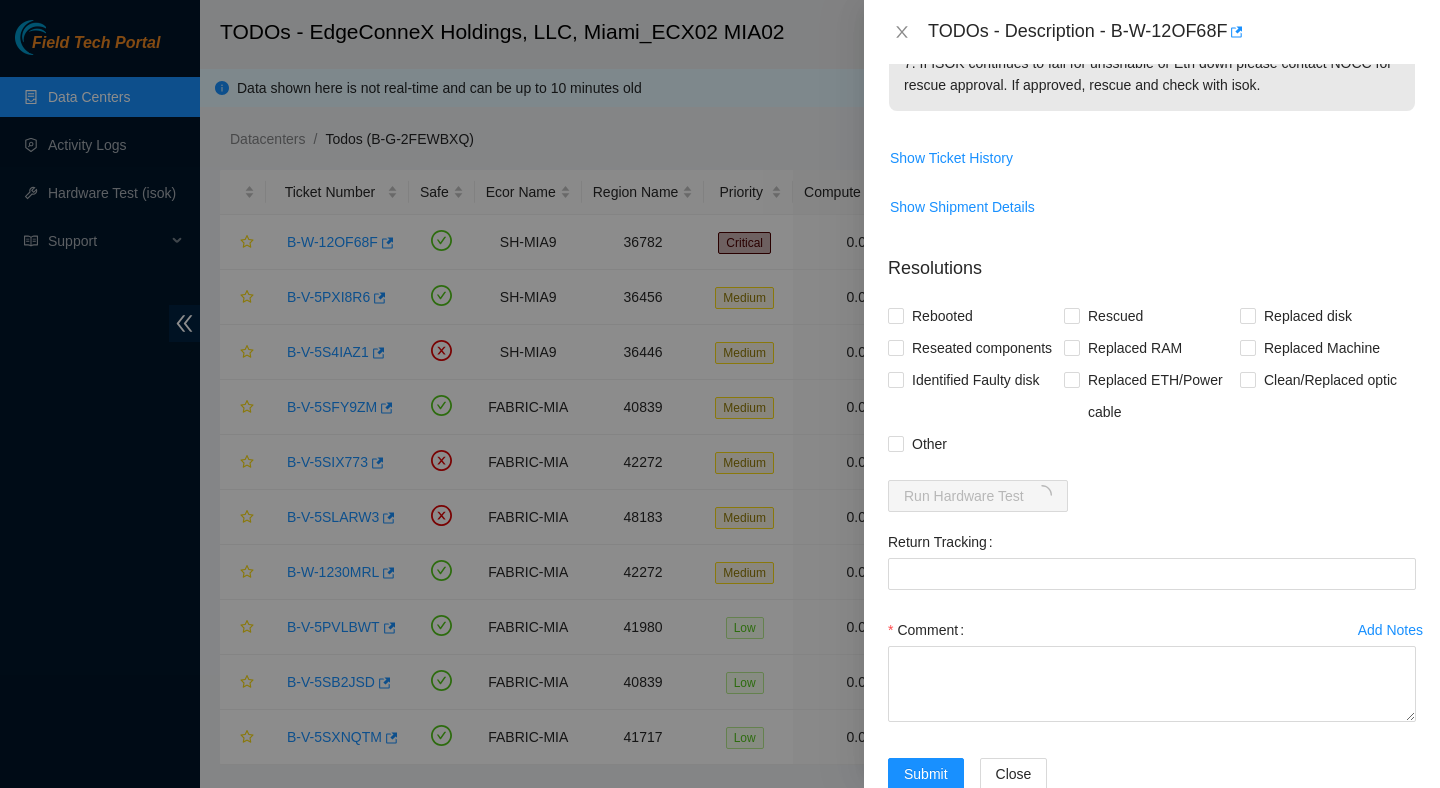 scroll, scrollTop: 559, scrollLeft: 0, axis: vertical 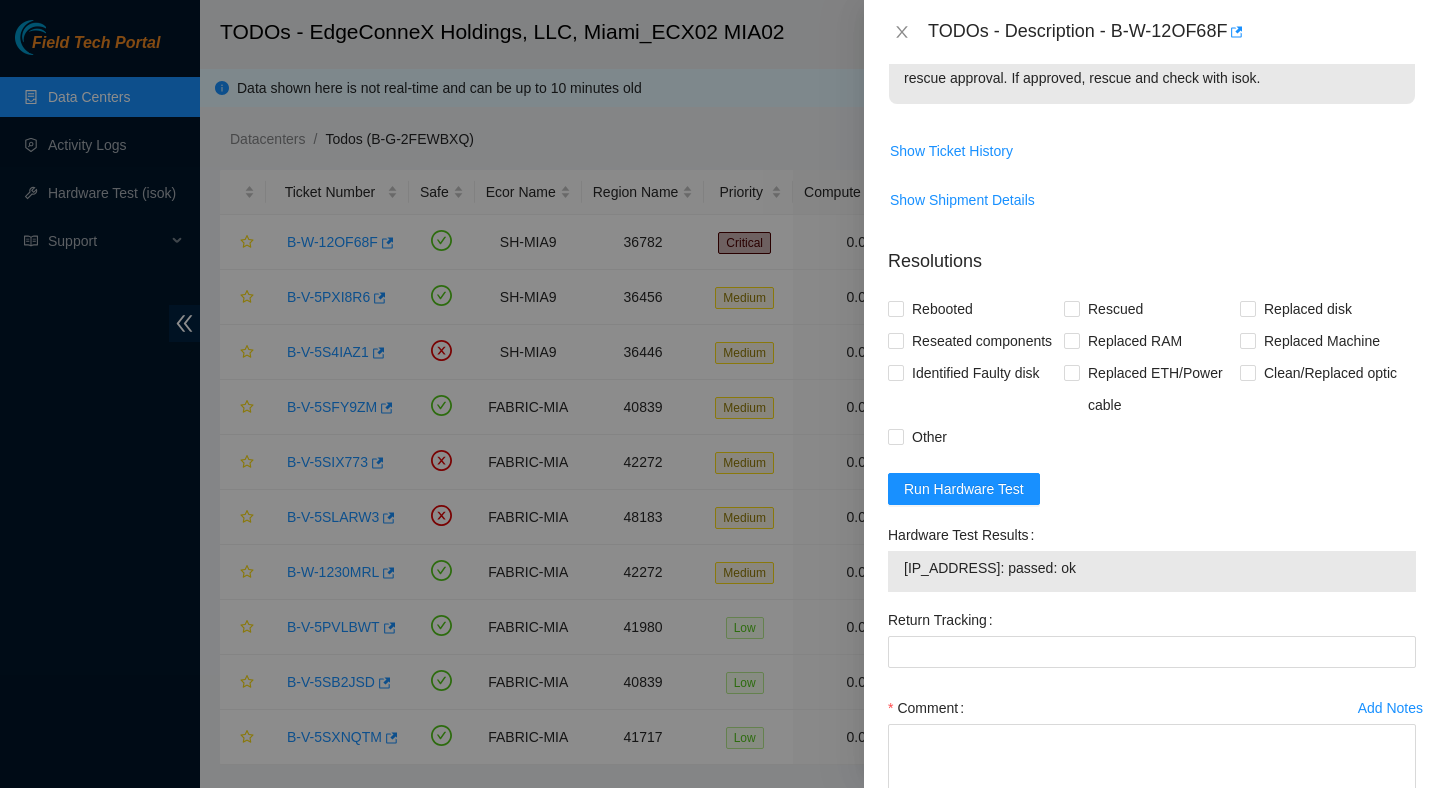 click on "23.211.106.147: passed: ok" at bounding box center (1152, 568) 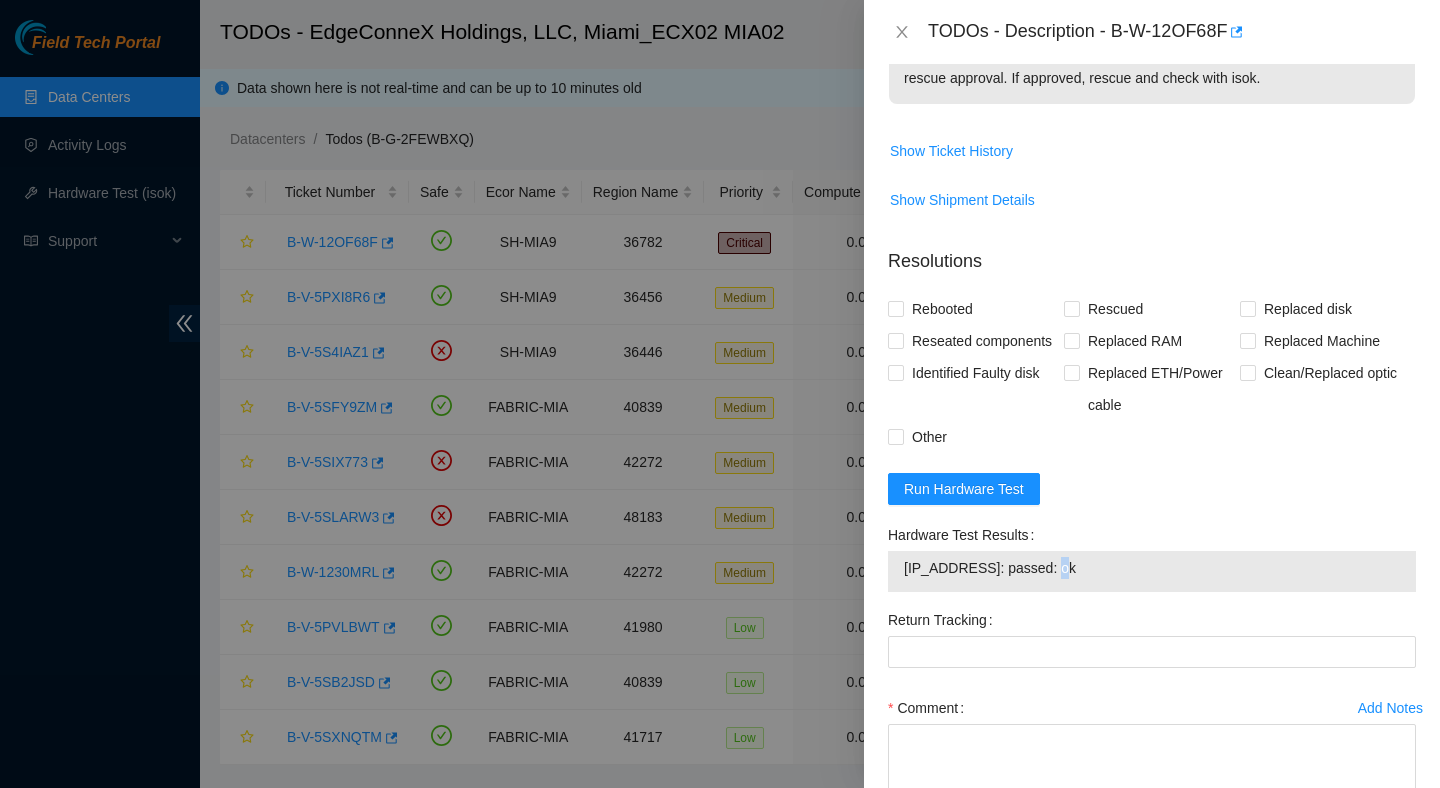 click on "23.211.106.147: passed: ok" at bounding box center [1152, 568] 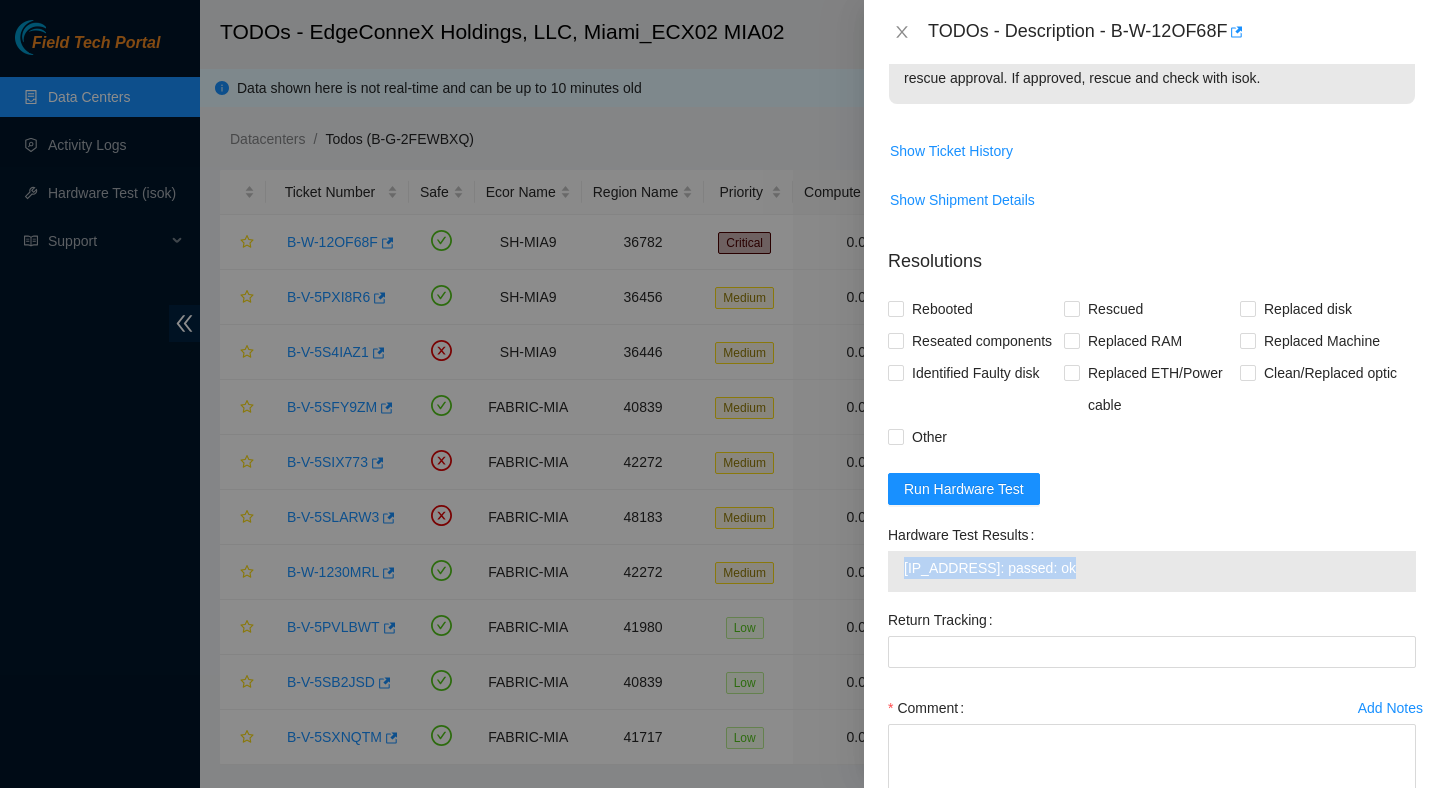 click on "23.211.106.147: passed: ok" at bounding box center [1152, 568] 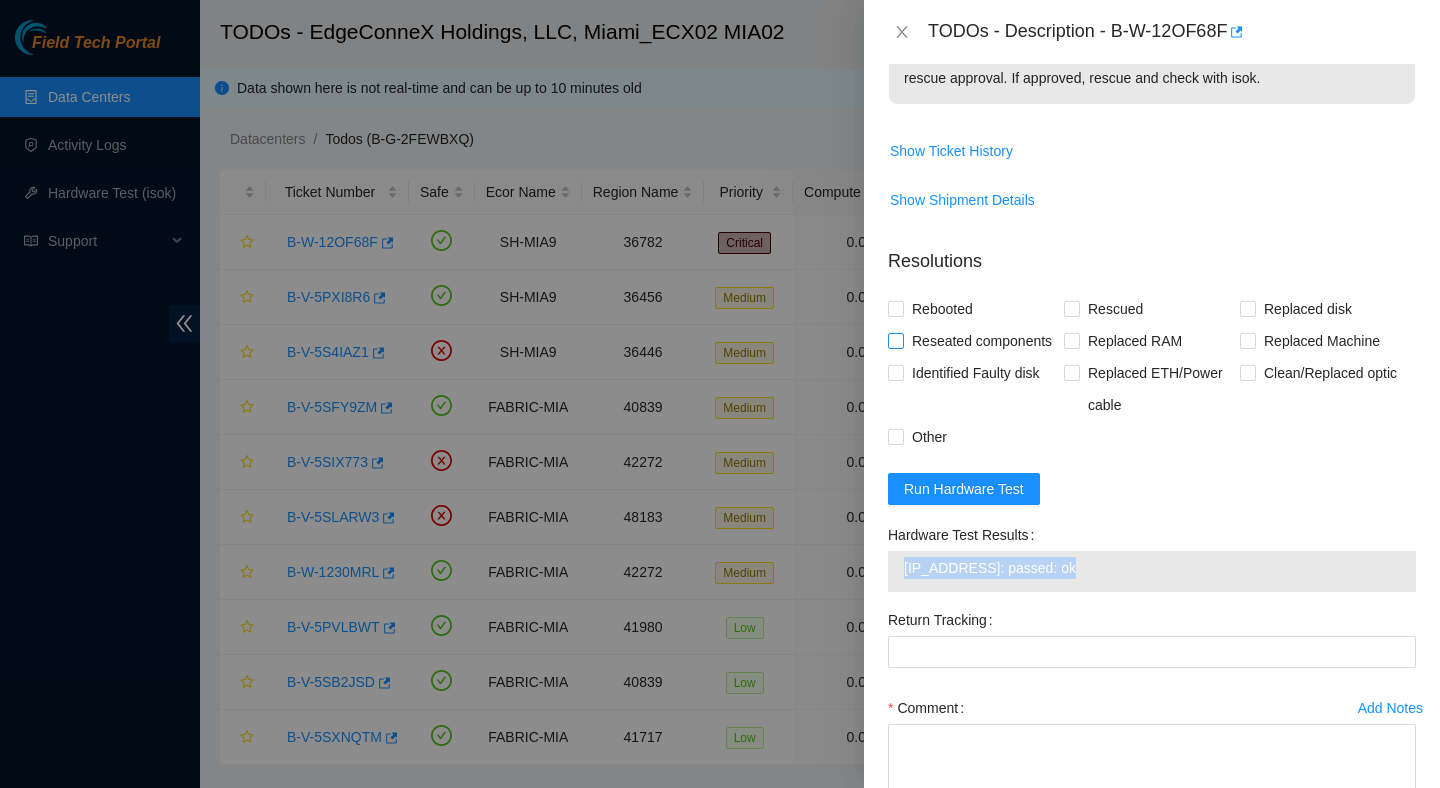 click on "Reseated components" at bounding box center [982, 341] 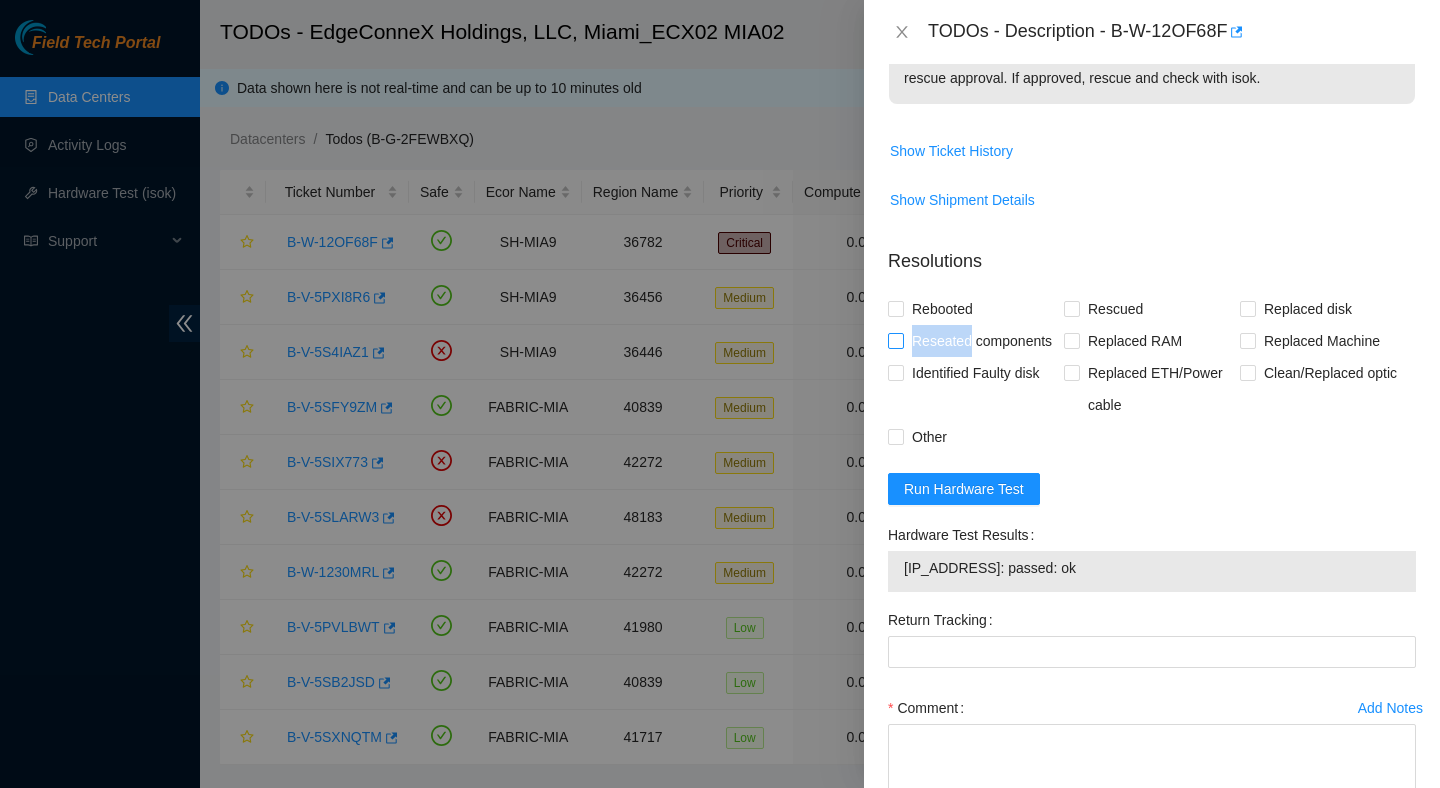 click on "Reseated components" at bounding box center (982, 341) 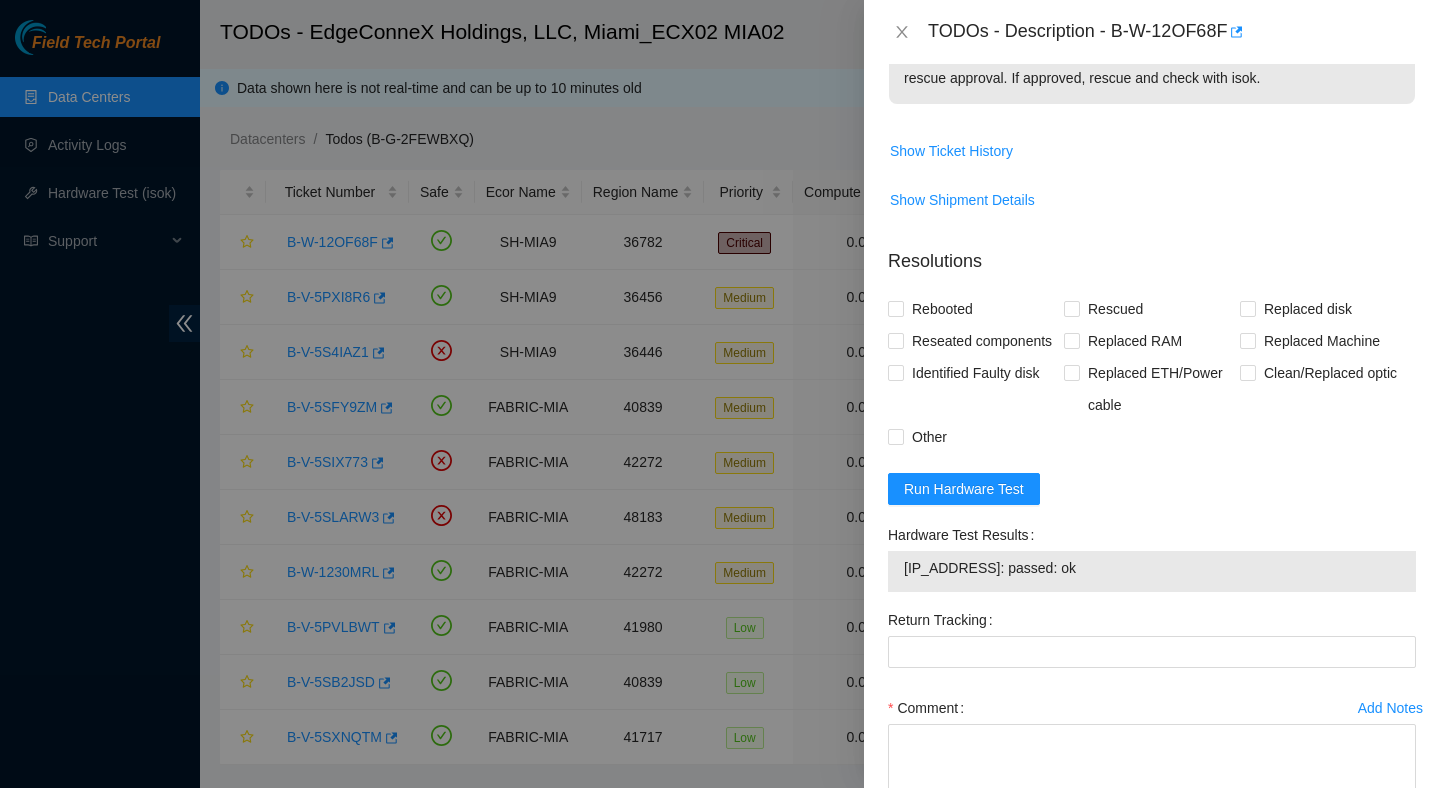 click on "Problem Type Hardware Rack Number ECX2.500.07.03 Machine Number 16 Serial Number CT-4191104-00059 Product Type Ciara 1x2-X7 SSD 240GB Server {Foxconn} {Rev G} IP Address 23.211.106.147 NetMask 255.255.255.128 Gateway 23.211.106.129 Eth1 down/Unsshable:
1. Please Reseat ETH1 on the Server
2. Reseat the cable on the corresponding switch port. Do not reseat breakout cables at the switch port
3. {X8} Reboot the server.  {non-X8} power cycle
4. Replace cable if necessary.  DO NOT replace breakout cables without permission.
5. Verify the switch/eth ports light up.
6. If you need to test different switch ports, Consult CWA/NIE first.
7. If ISOK continues to fail for unsshable or Eth down please contact NOCC for rescue approval. If approved, rescue and check with isok.
Show Ticket History Show Shipment Details Resolutions Rebooted Rescued Replaced disk Reseated components Replaced RAM Replaced Machine Identified Faulty disk Replaced ETH/Power cable Clean/Replaced optic Other Run Hardware Test Comment Close" at bounding box center [1152, 426] 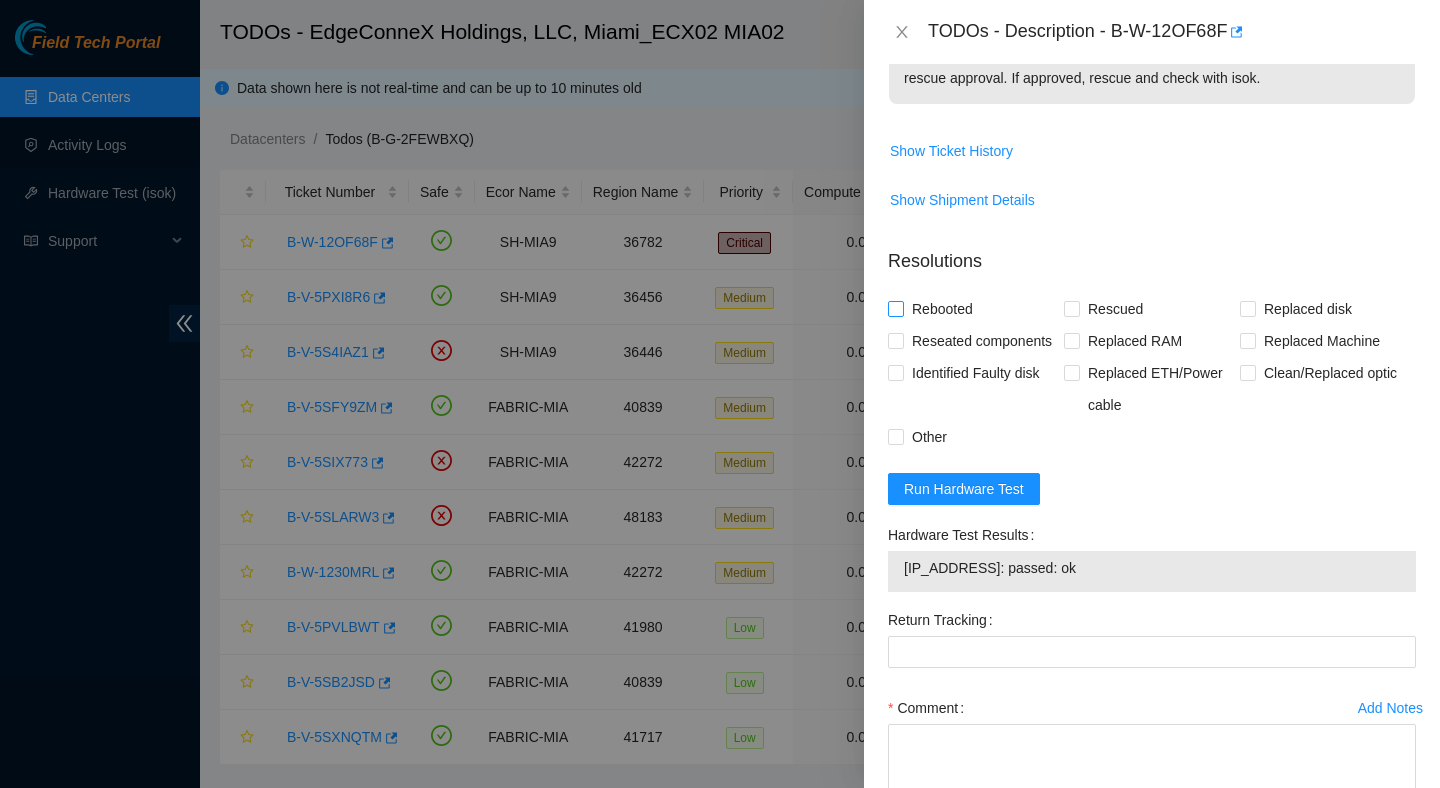 click on "Rebooted" at bounding box center [895, 308] 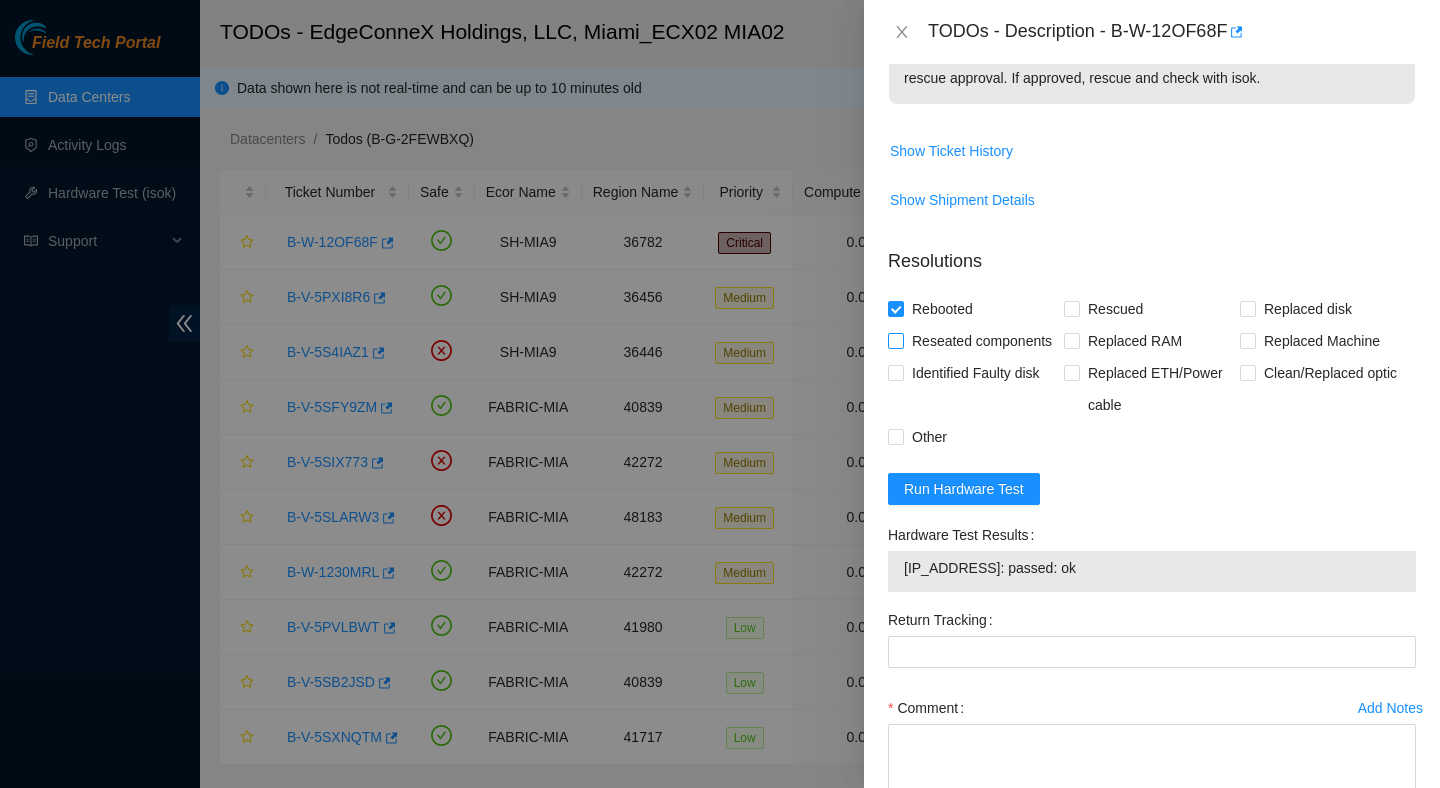click on "Reseated components" at bounding box center [895, 340] 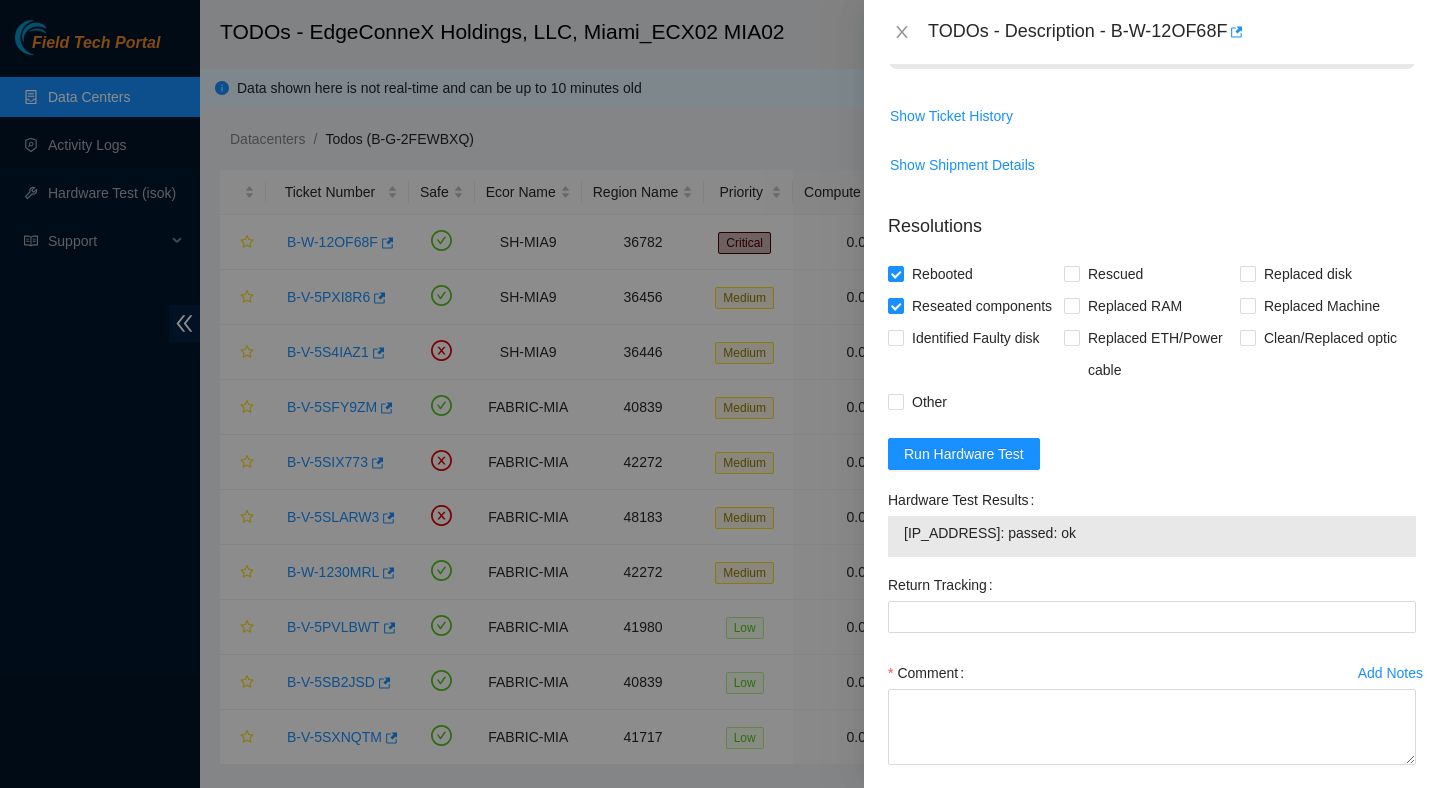 scroll, scrollTop: 719, scrollLeft: 0, axis: vertical 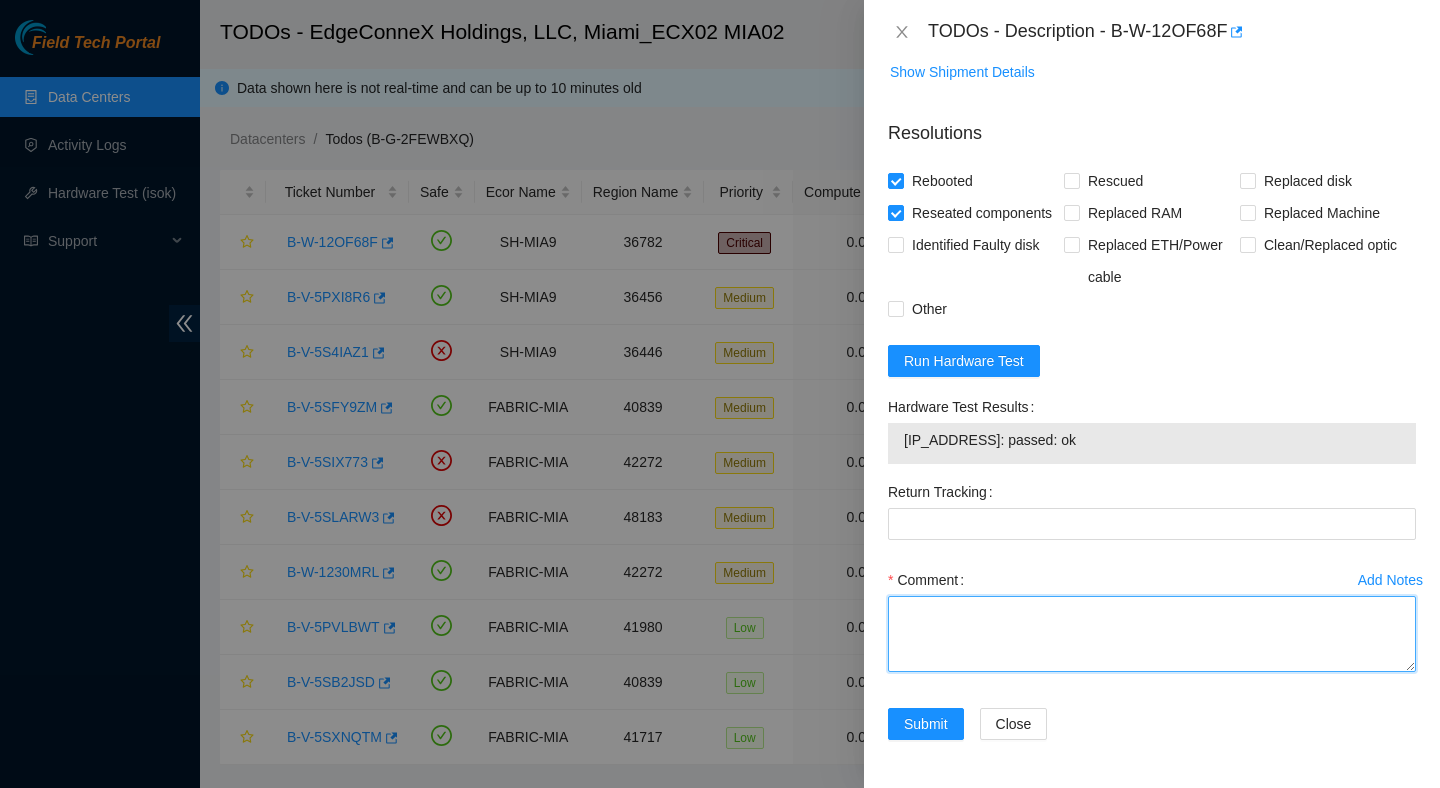 click on "Comment" at bounding box center (1152, 634) 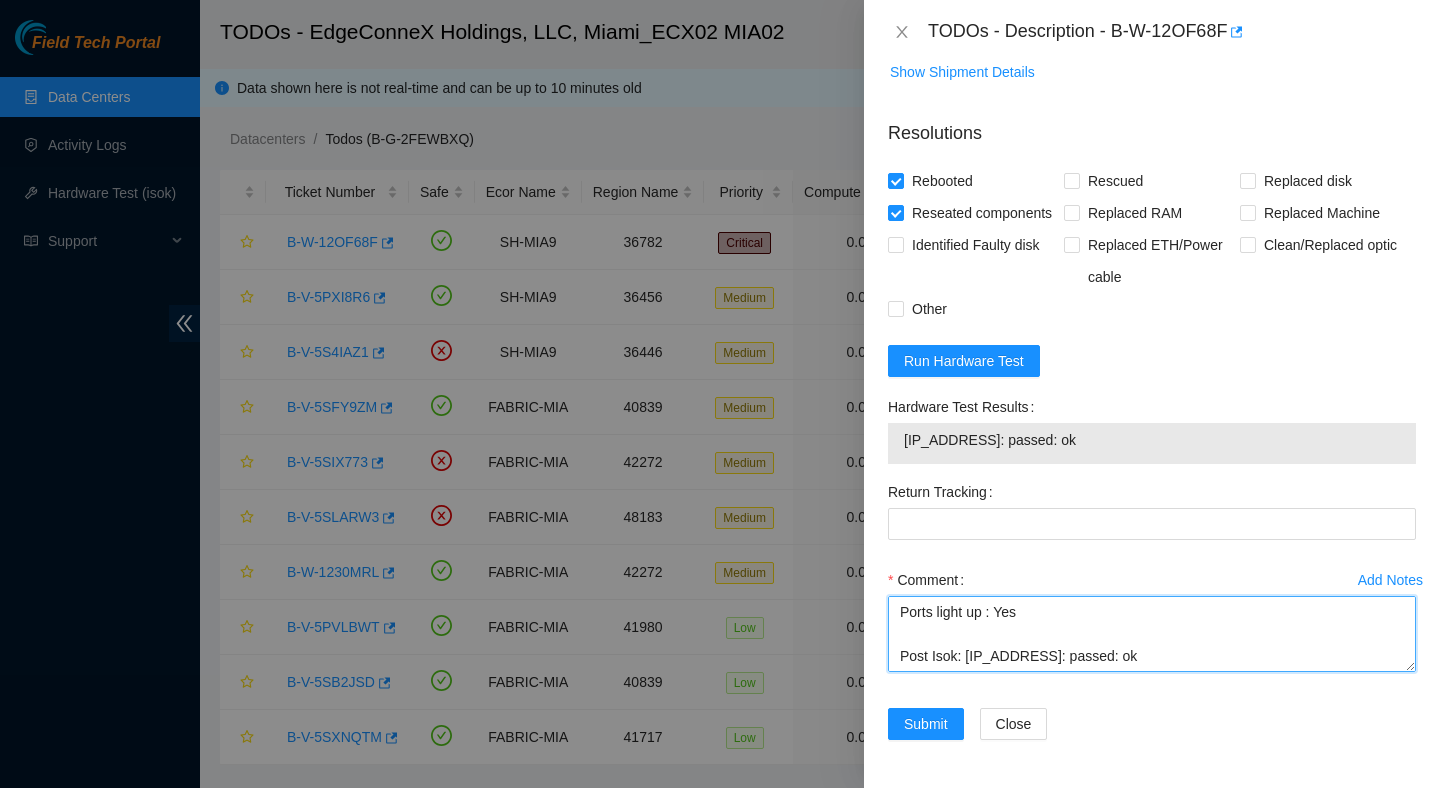 scroll, scrollTop: 220, scrollLeft: 0, axis: vertical 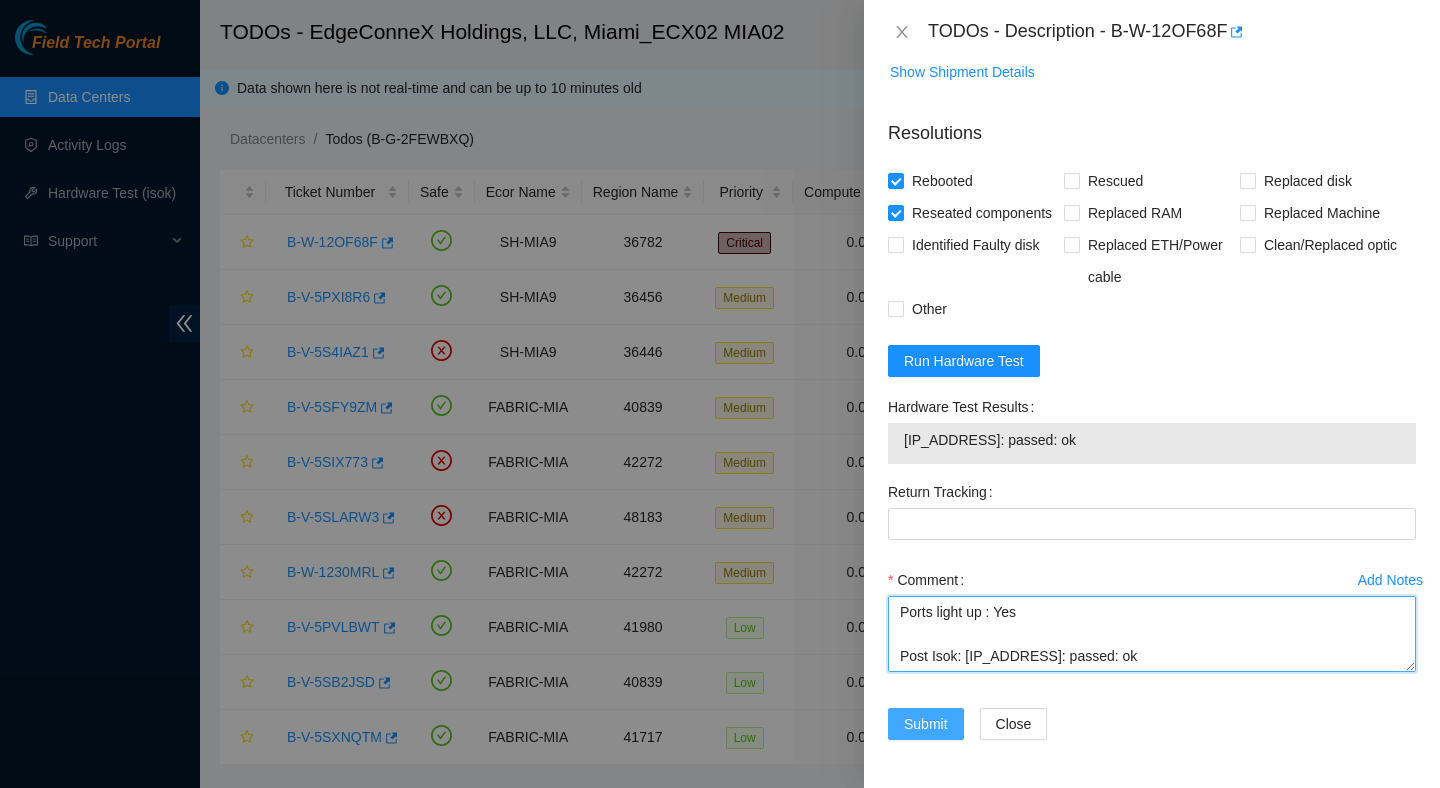 type on "Verified ticket is safe to work on : Yes
NOCC Authorized: Yes
Located server connected to monitor and verified SN: Yes
Ran Pre isok : 23.211.106.147: passed: ok
verified machine : Yes
Reseated server breakout cable : Yes
Rebooted server : Yes
Ports light up : Yes
Post Isok: 23.211.106.147: passed: ok" 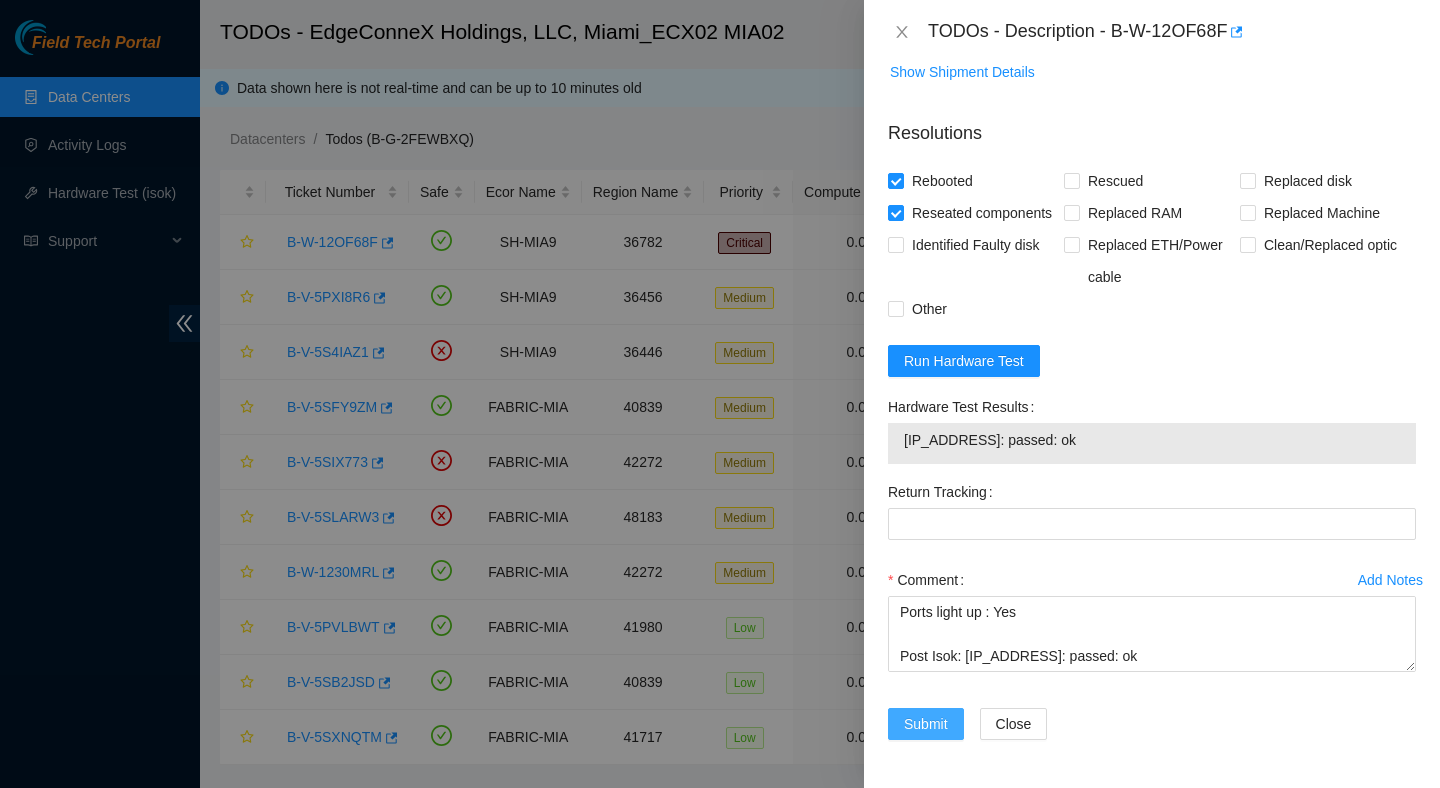 click on "Submit" at bounding box center [926, 724] 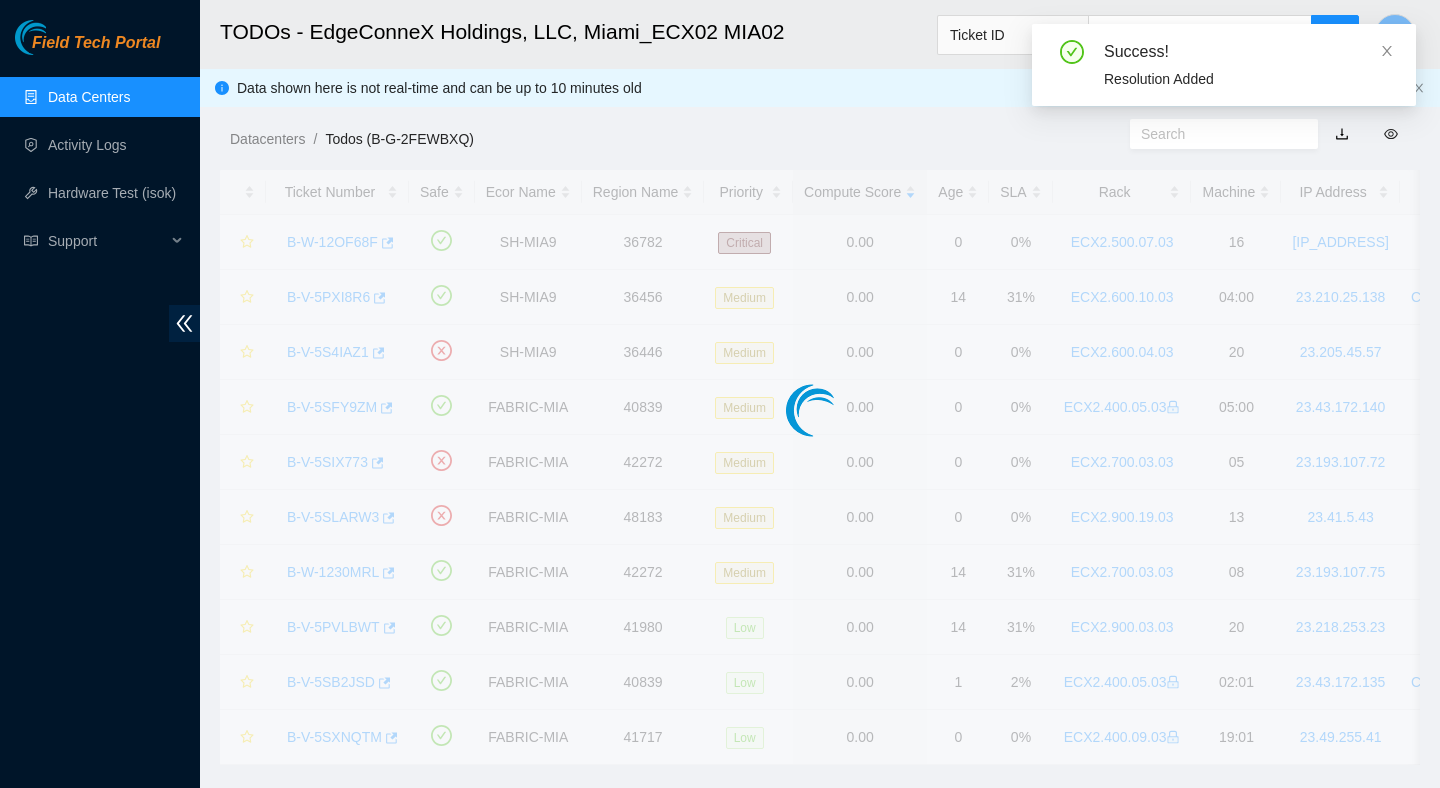 scroll, scrollTop: 502, scrollLeft: 0, axis: vertical 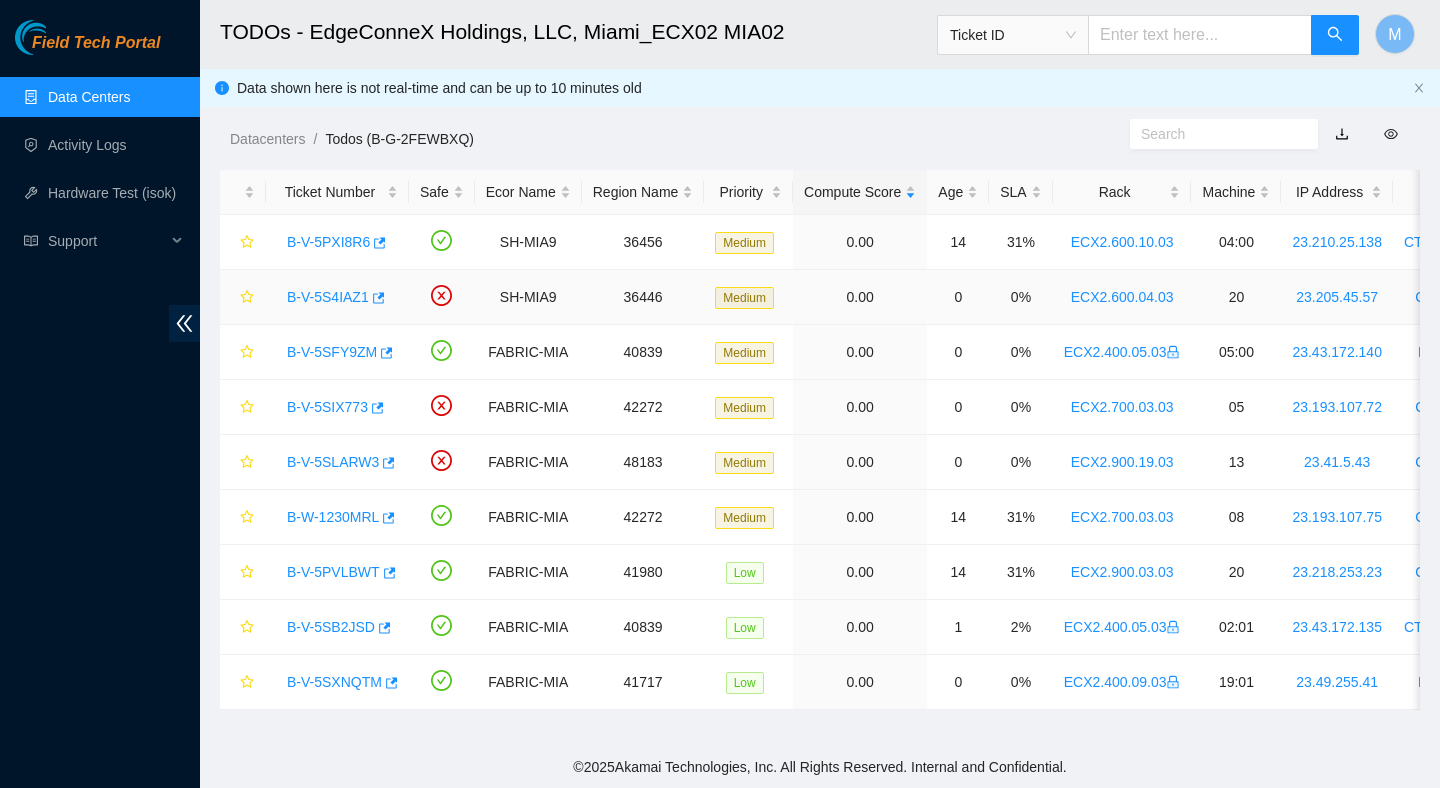 click on "B-V-5S4IAZ1" at bounding box center [328, 297] 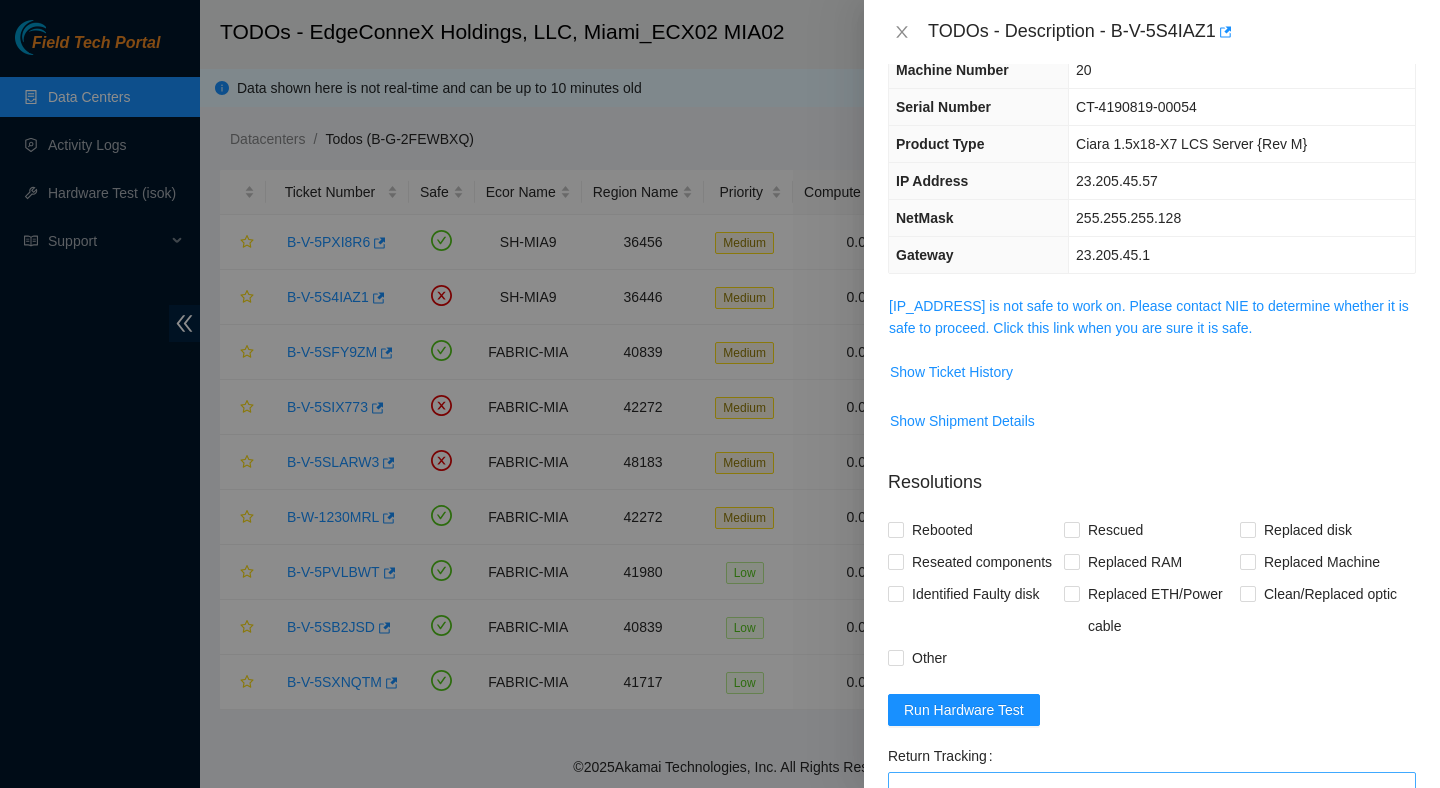 scroll, scrollTop: 0, scrollLeft: 0, axis: both 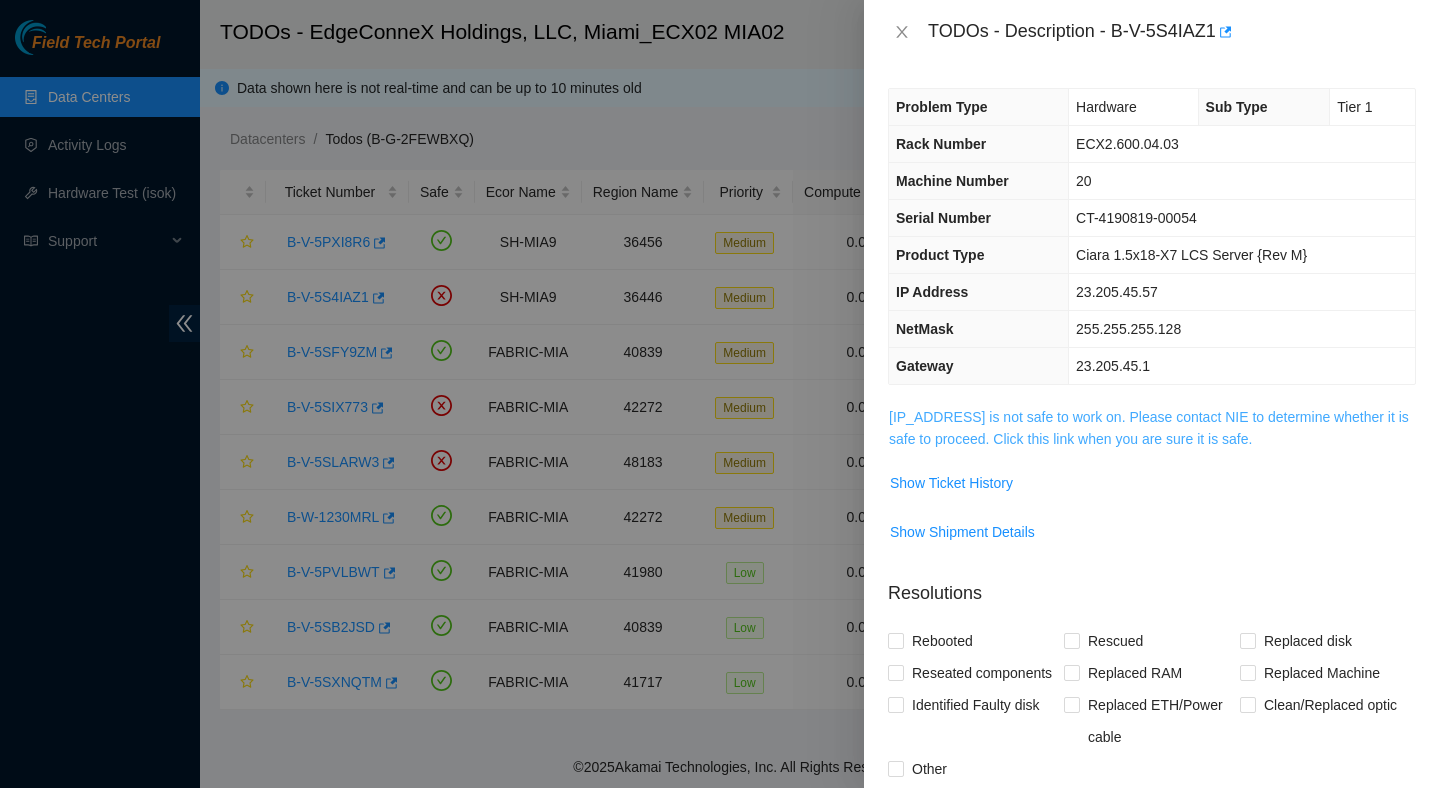 click on "23.205.45.57 is not safe to work on. Please contact NIE to determine whether it is safe to proceed. Click this link when you are sure it is safe." at bounding box center [1149, 428] 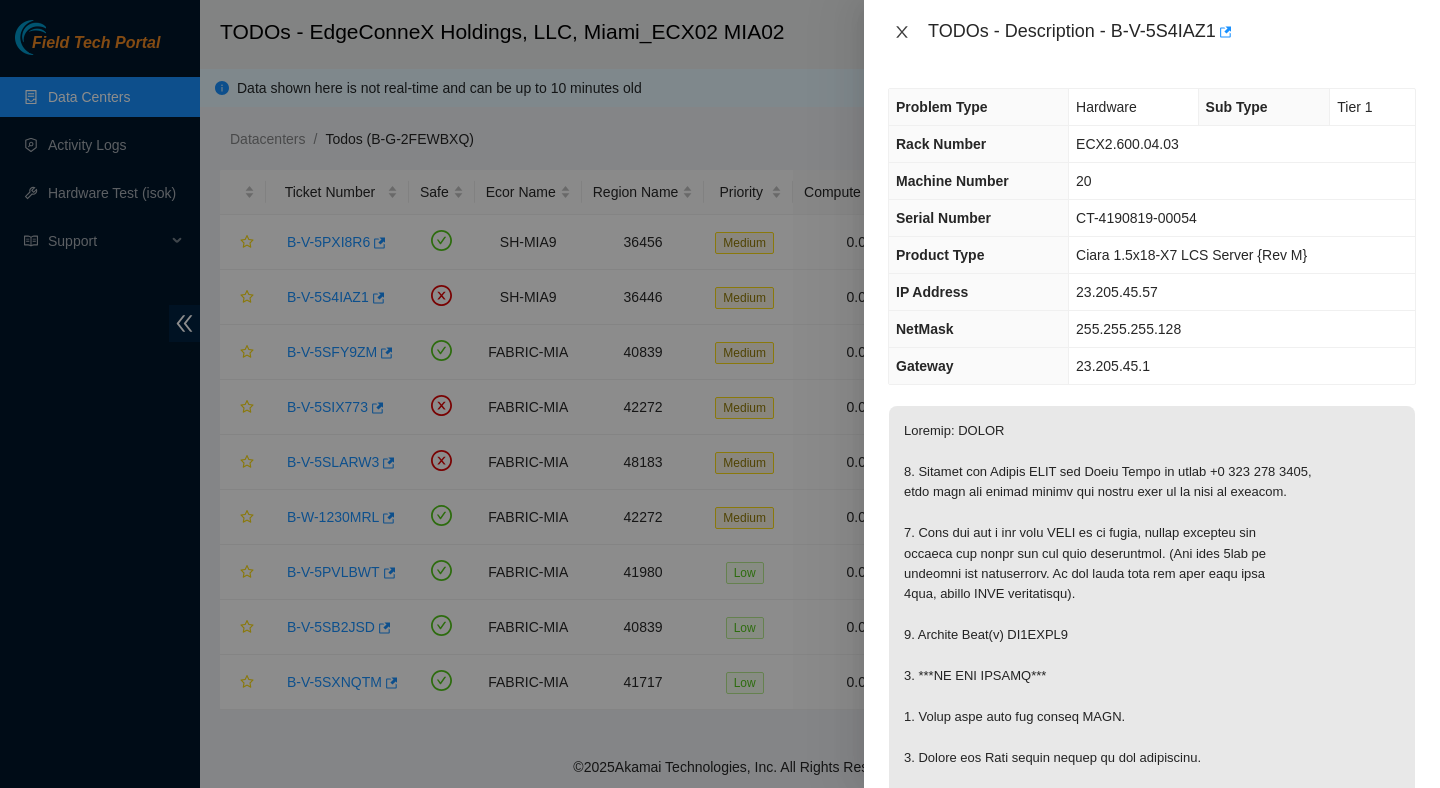 click 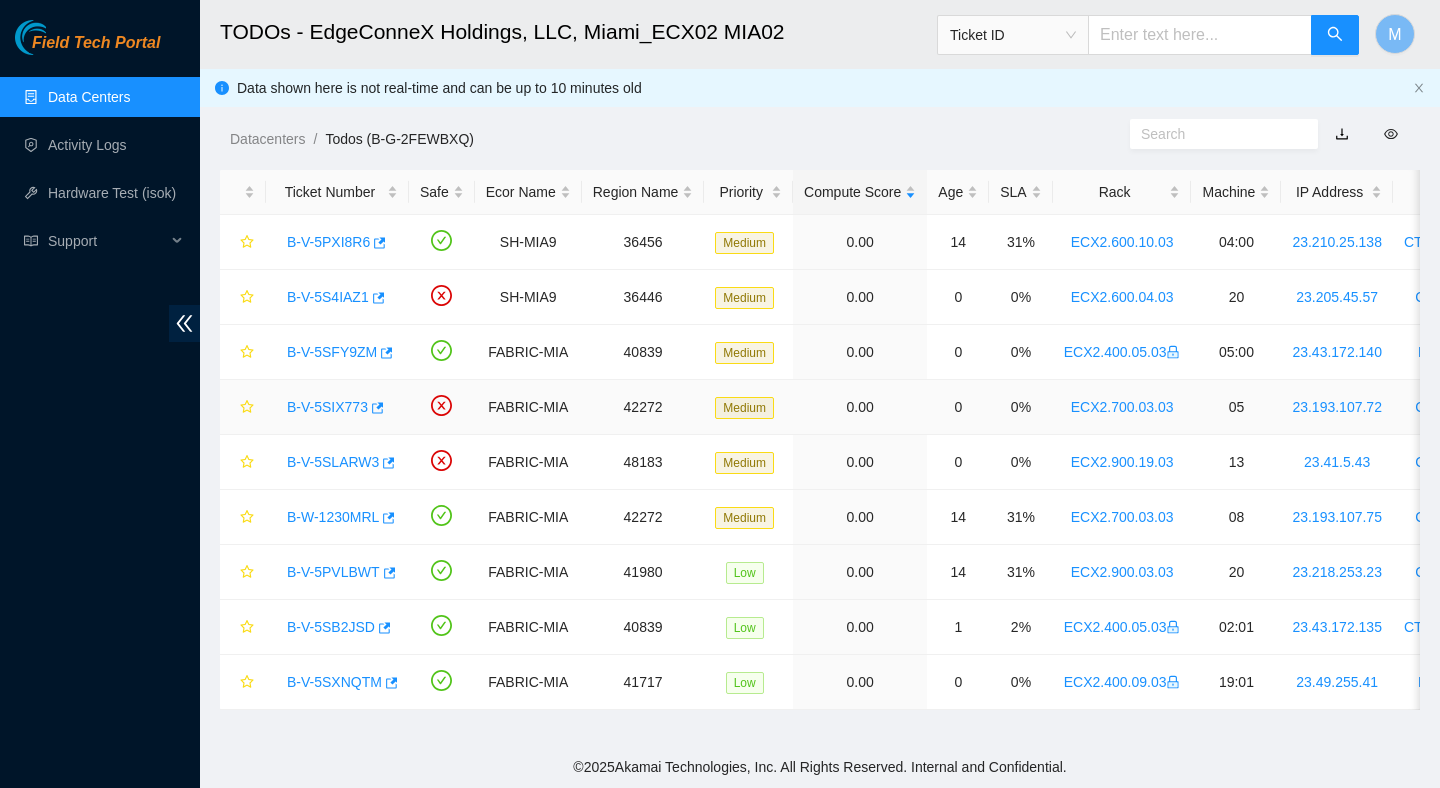 click on "B-V-5SIX773" at bounding box center (327, 407) 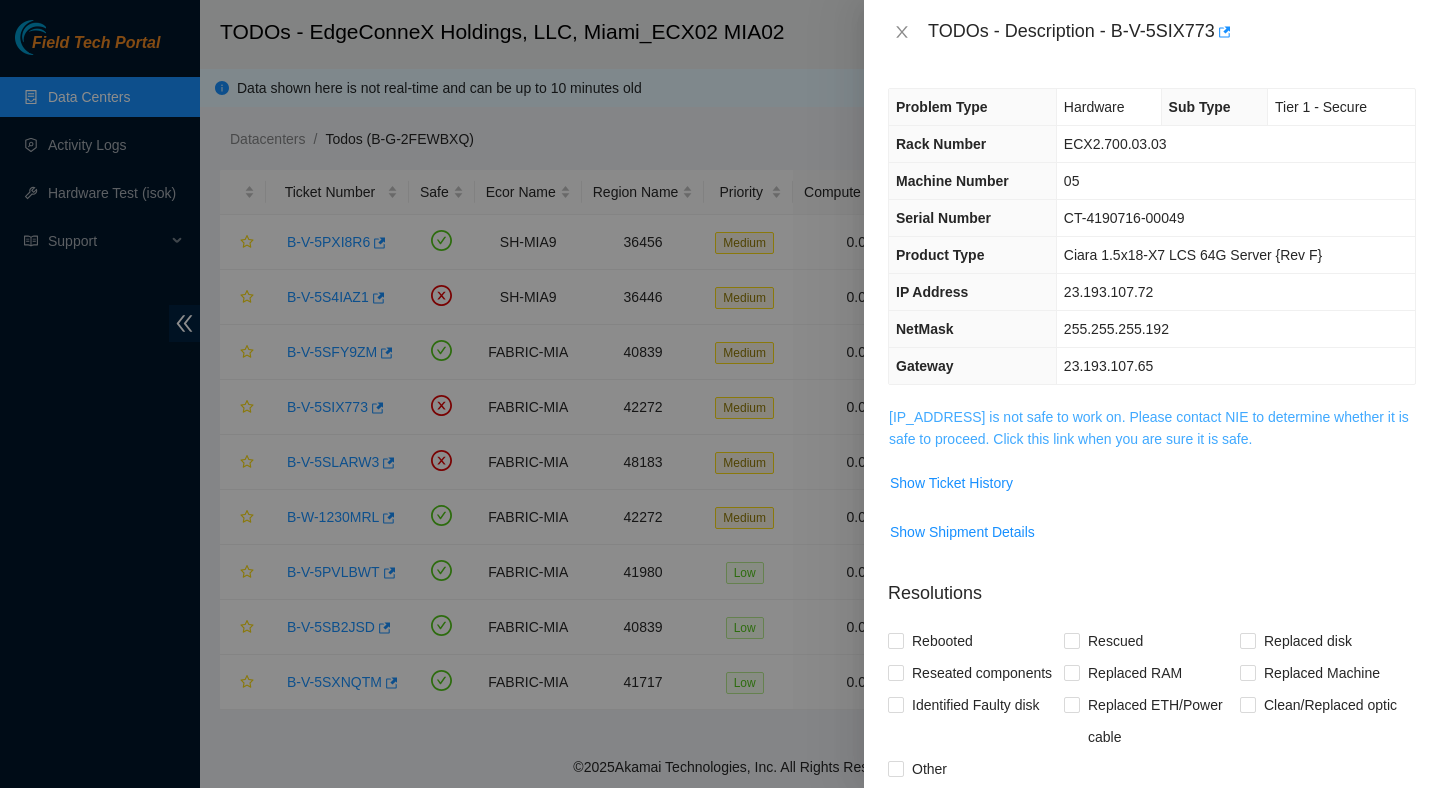 click on "23.193.107.72 is not safe to work on. Please contact NIE to determine whether it is safe to proceed. Click this link when you are sure it is safe." at bounding box center (1149, 428) 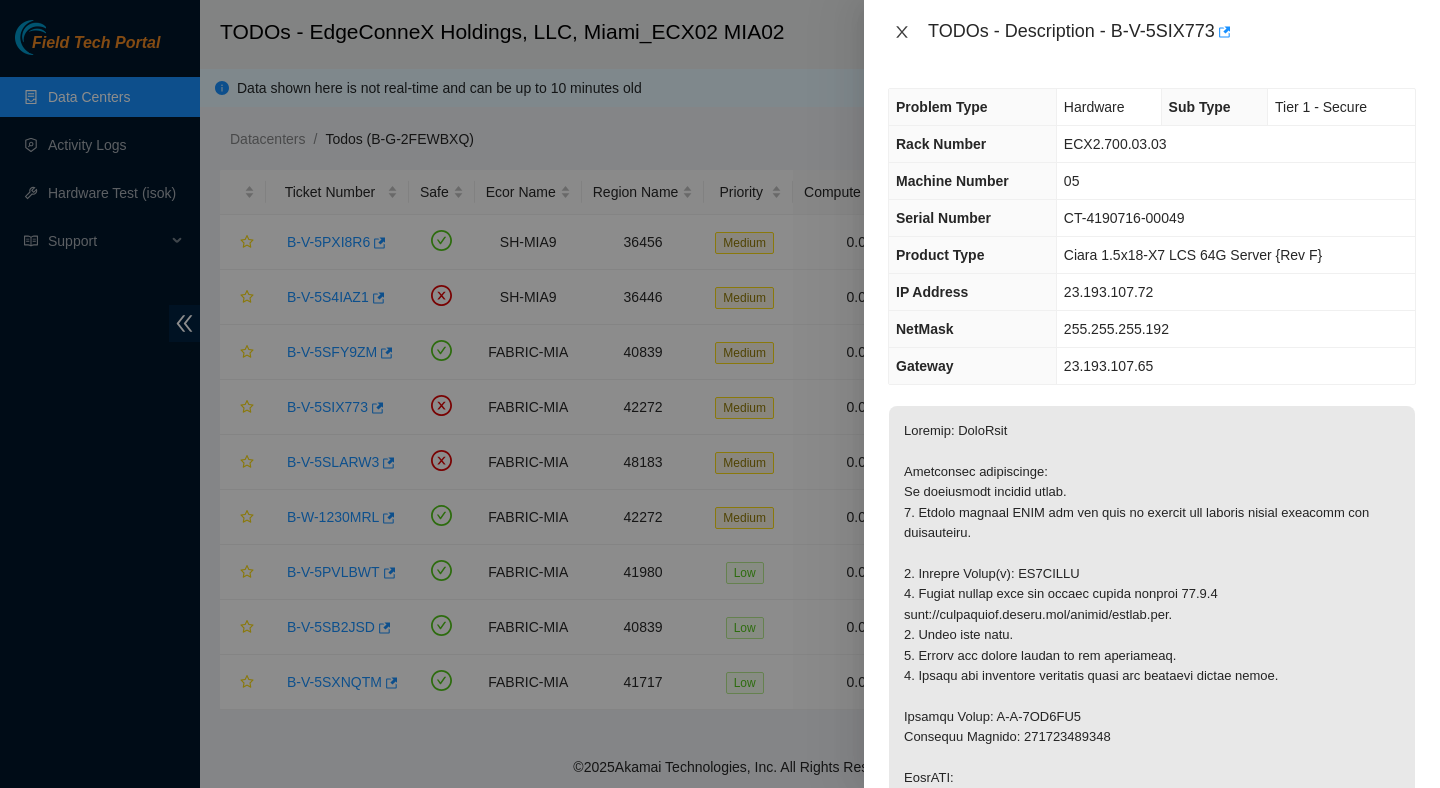 click 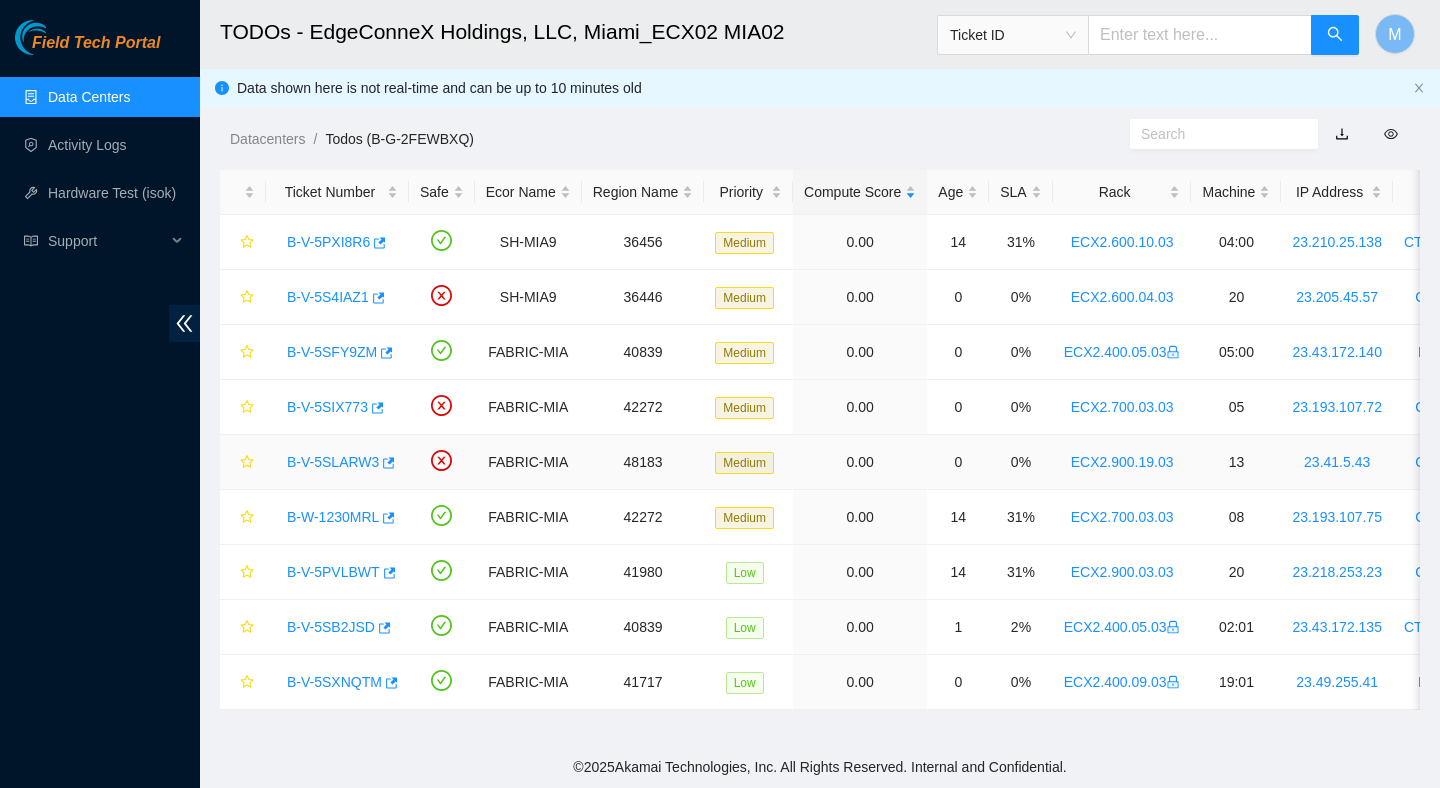click on "B-V-5SLARW3" at bounding box center (333, 462) 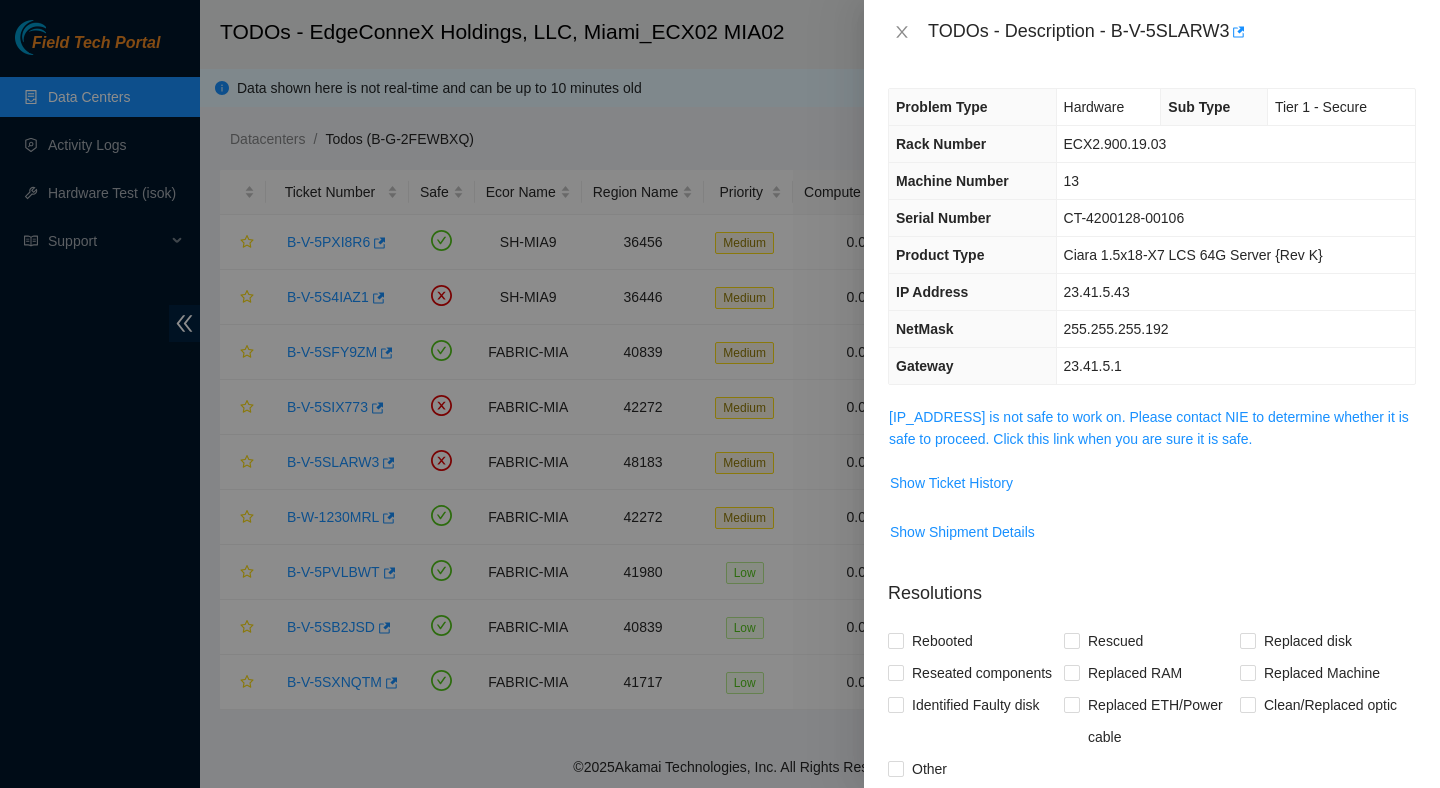 click on "23.41.5.43 is not safe to work on. Please contact NIE to determine whether it is safe to proceed. Click this link when you are sure it is safe." at bounding box center (1152, 428) 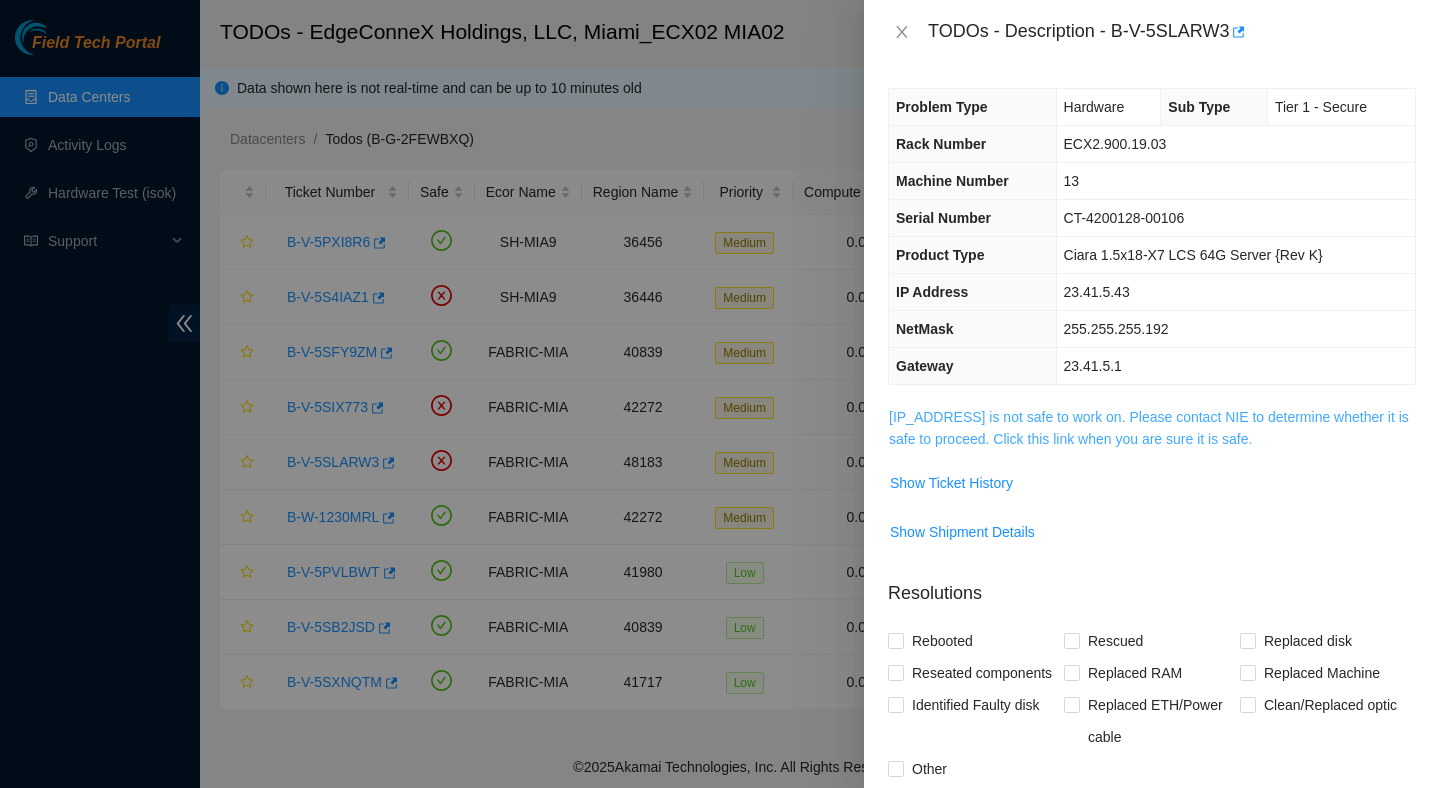 click on "23.41.5.43 is not safe to work on. Please contact NIE to determine whether it is safe to proceed. Click this link when you are sure it is safe." at bounding box center (1149, 428) 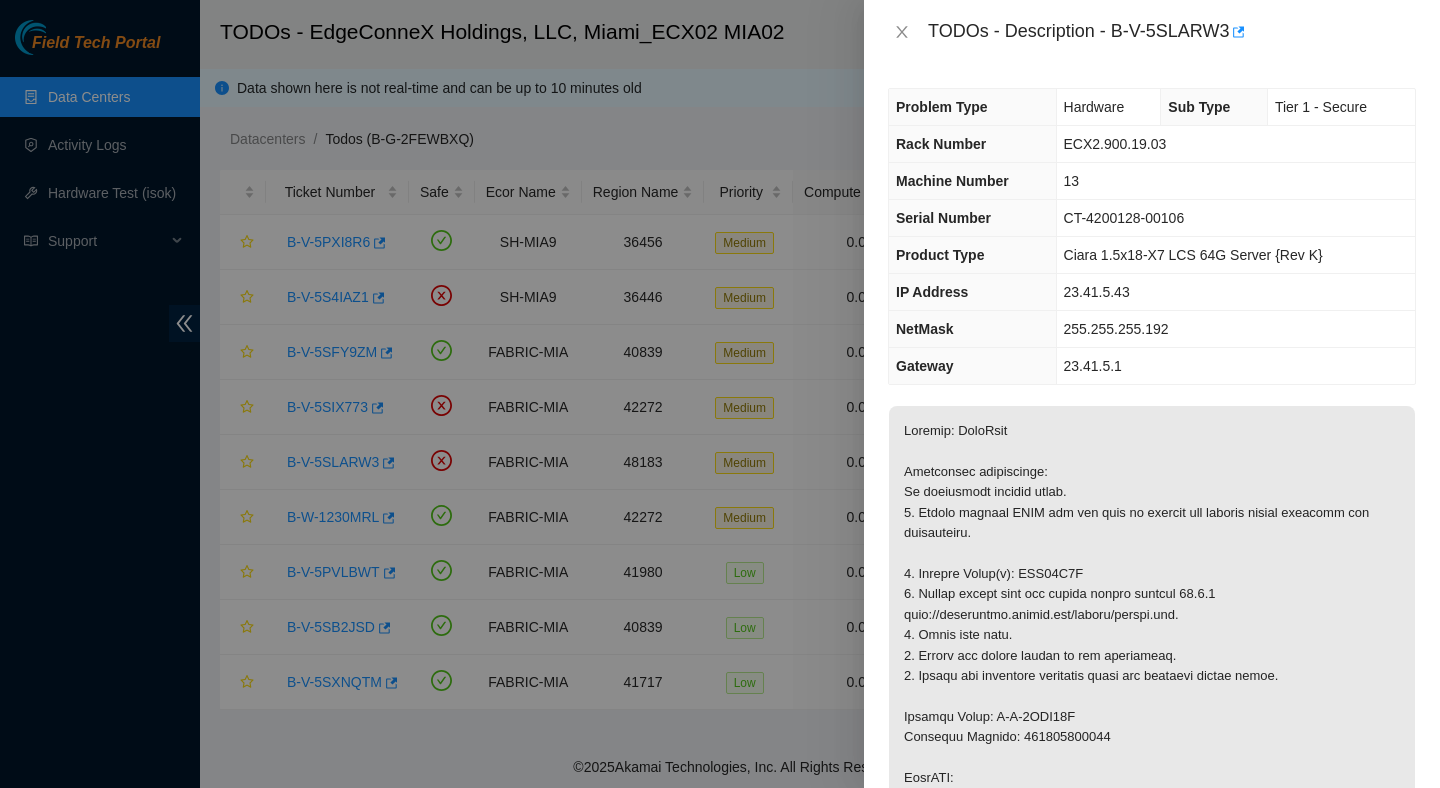 click on "TODOs - Description - B-V-5SLARW3" at bounding box center (1152, 32) 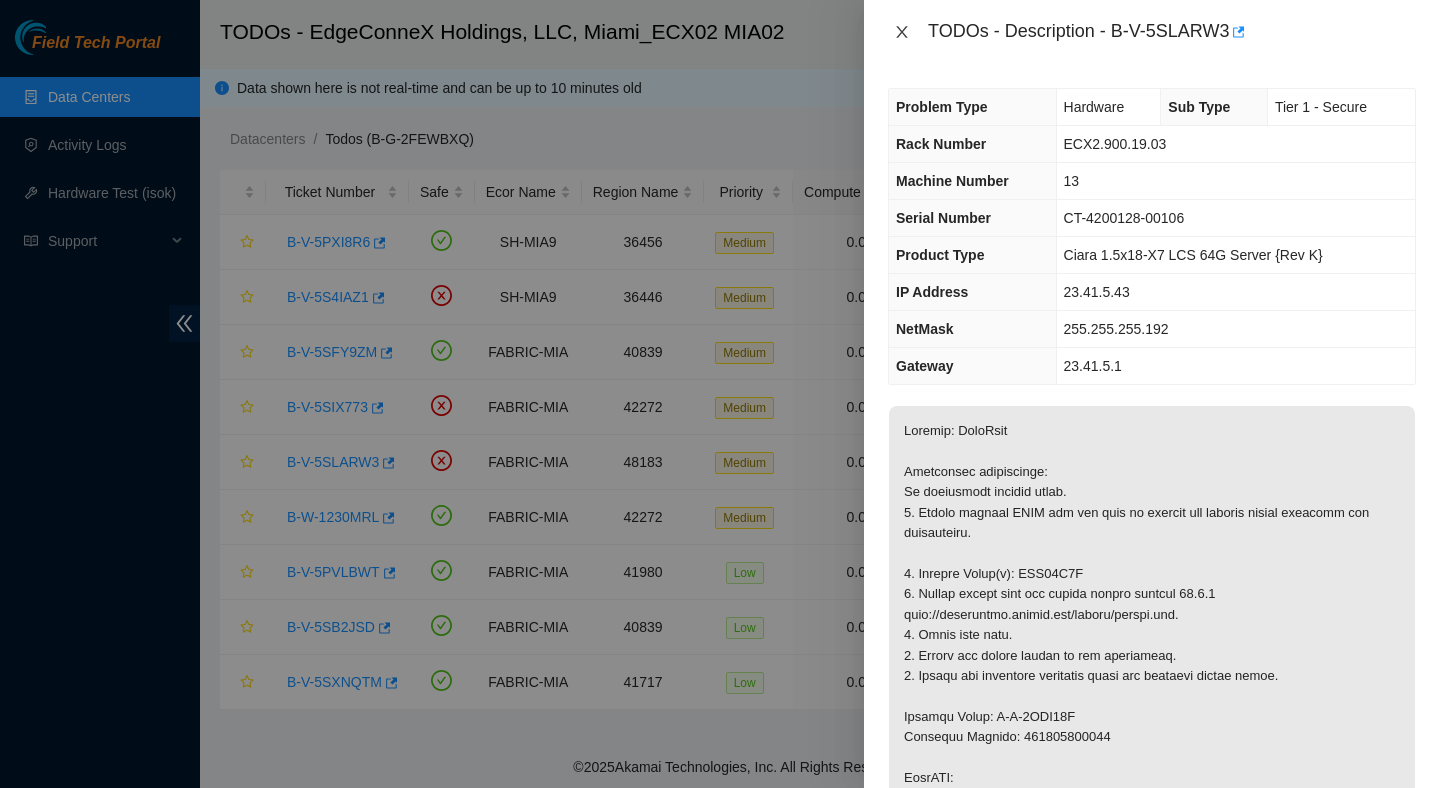 click 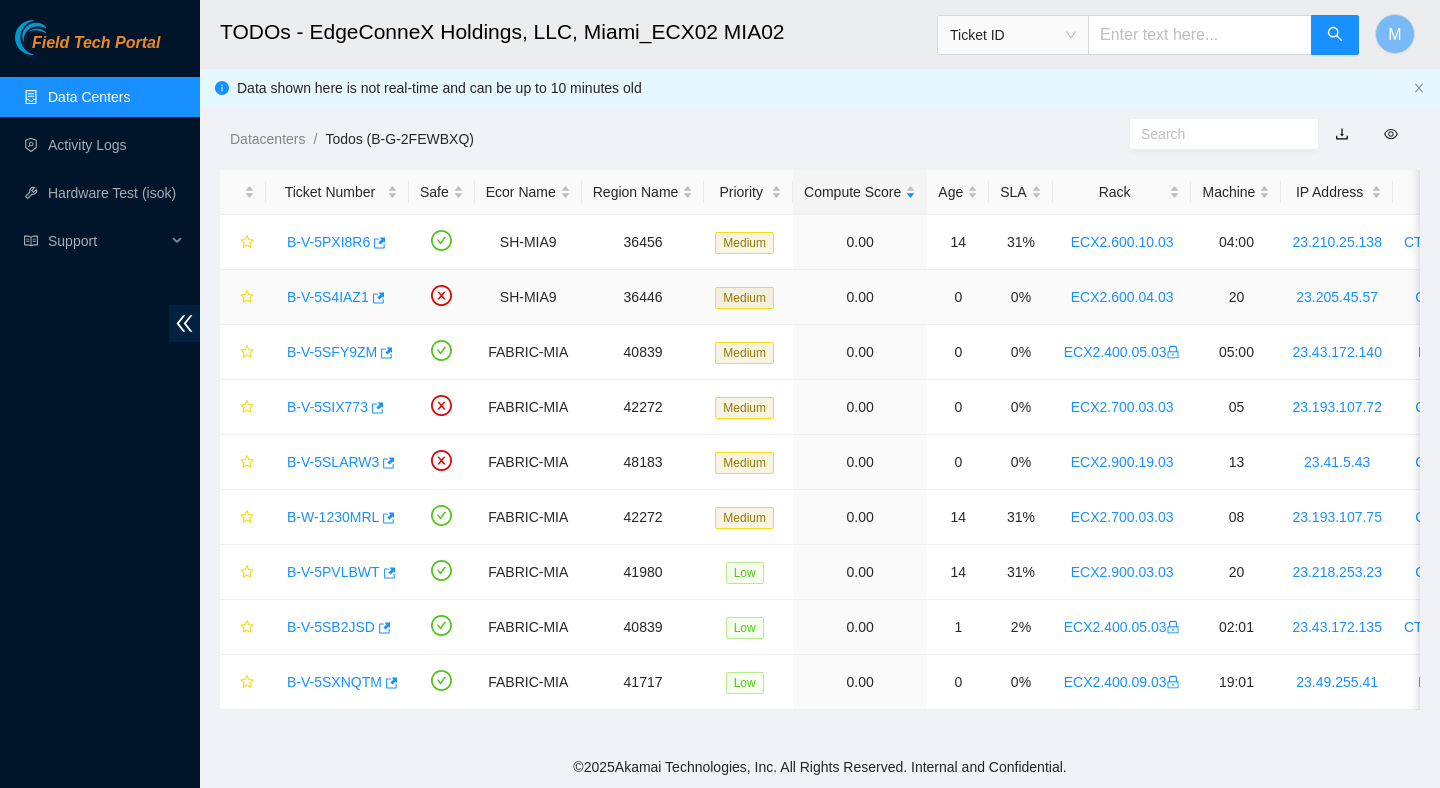 click on "B-V-5S4IAZ1" at bounding box center (328, 297) 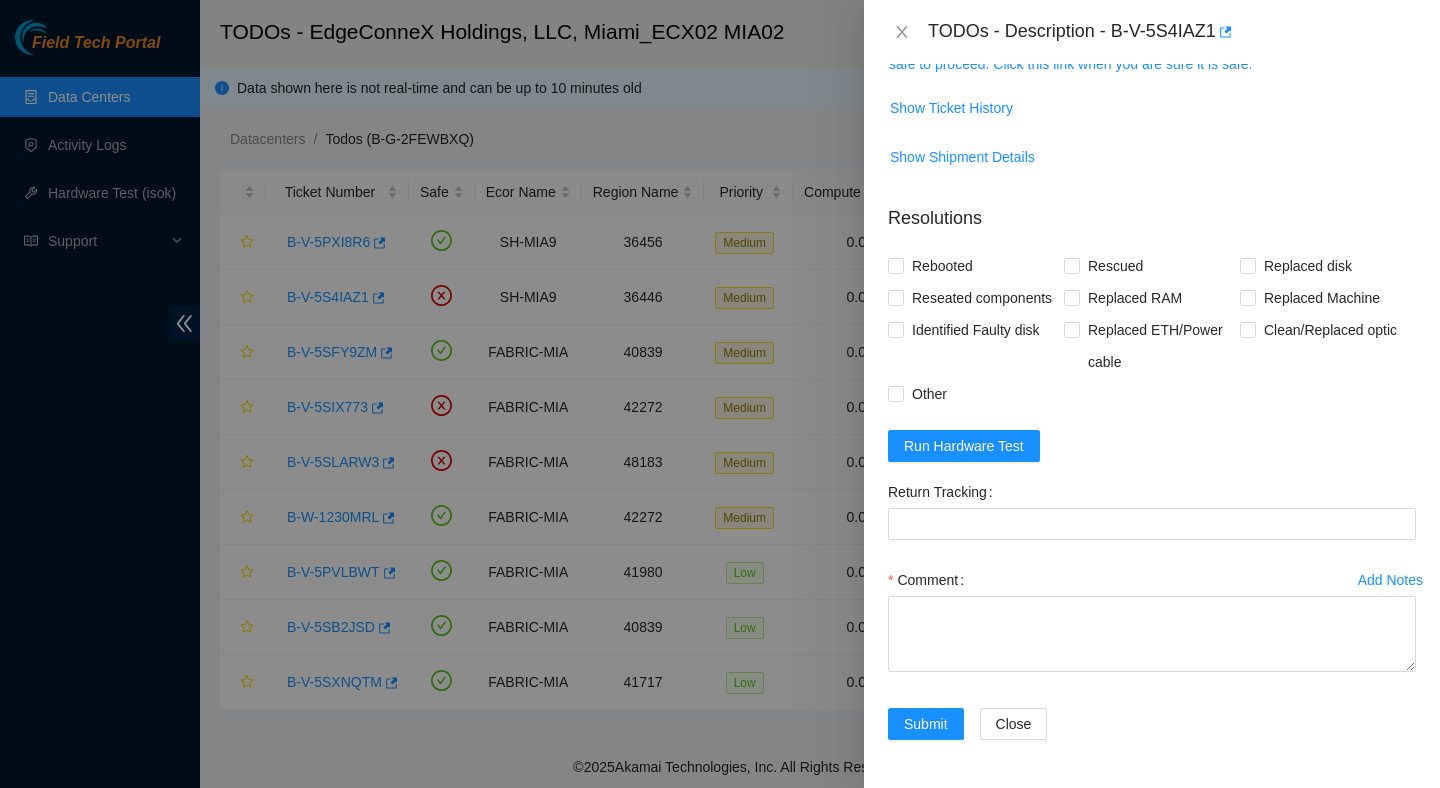 scroll, scrollTop: 407, scrollLeft: 0, axis: vertical 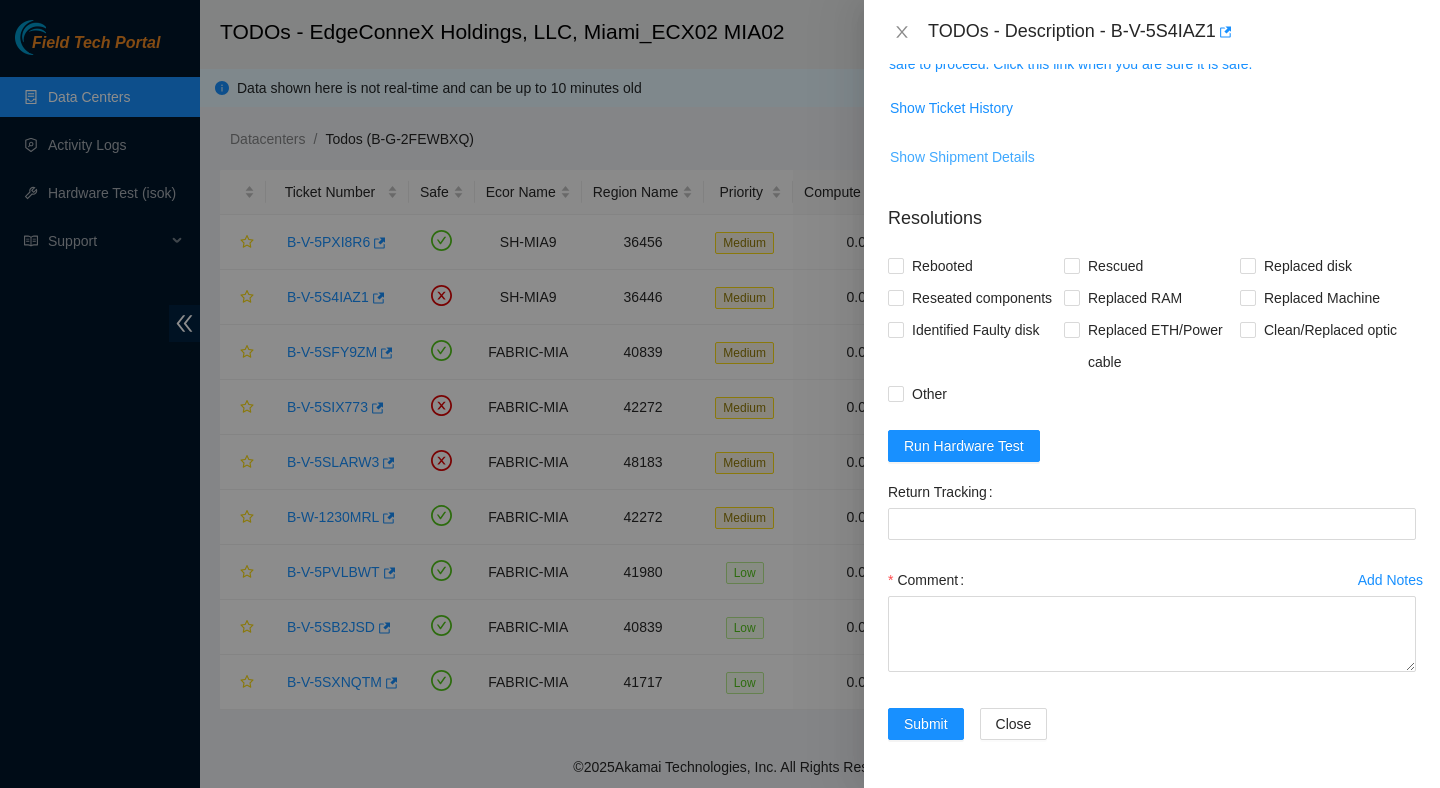 click on "Show Shipment Details" at bounding box center [962, 157] 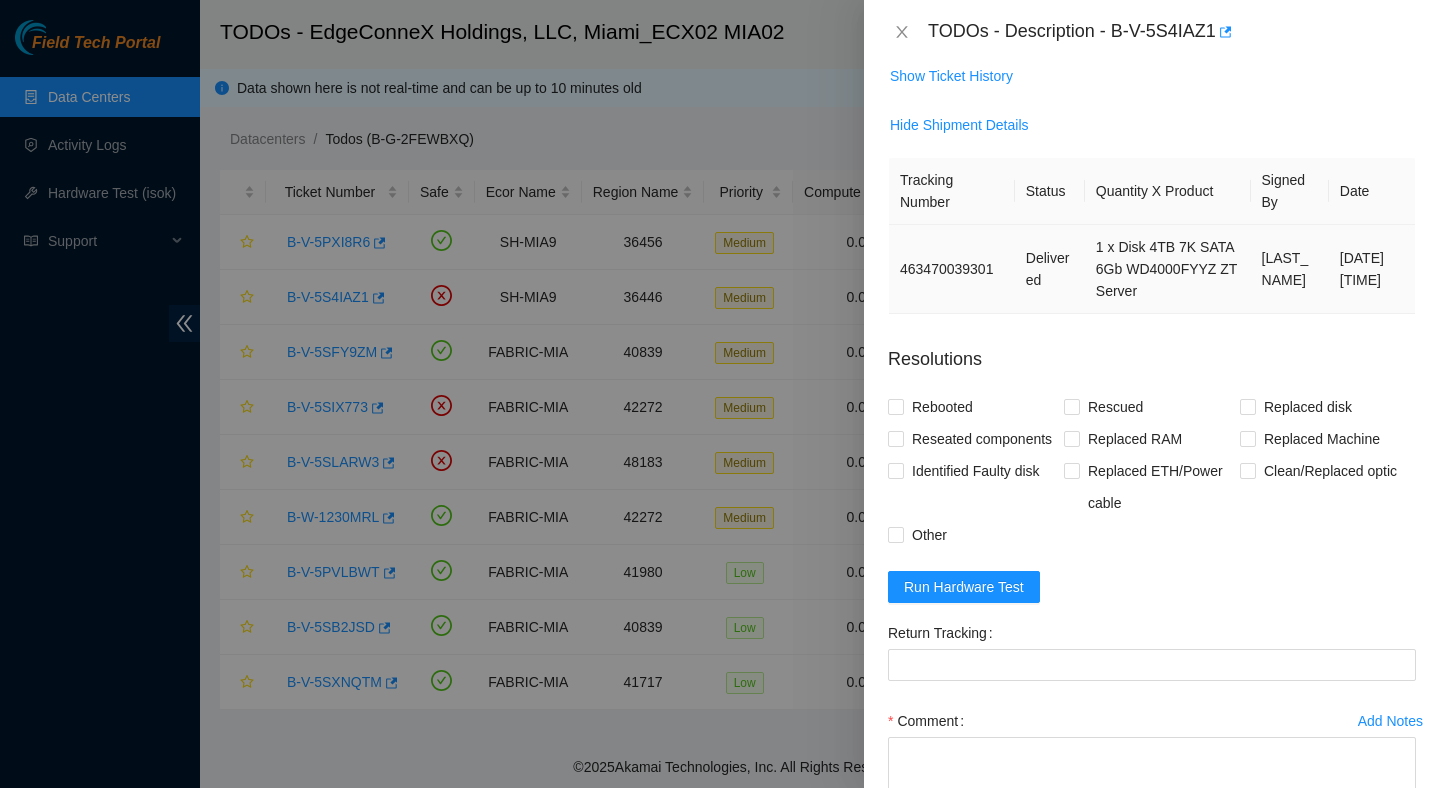 click on "463470039301" at bounding box center (952, 269) 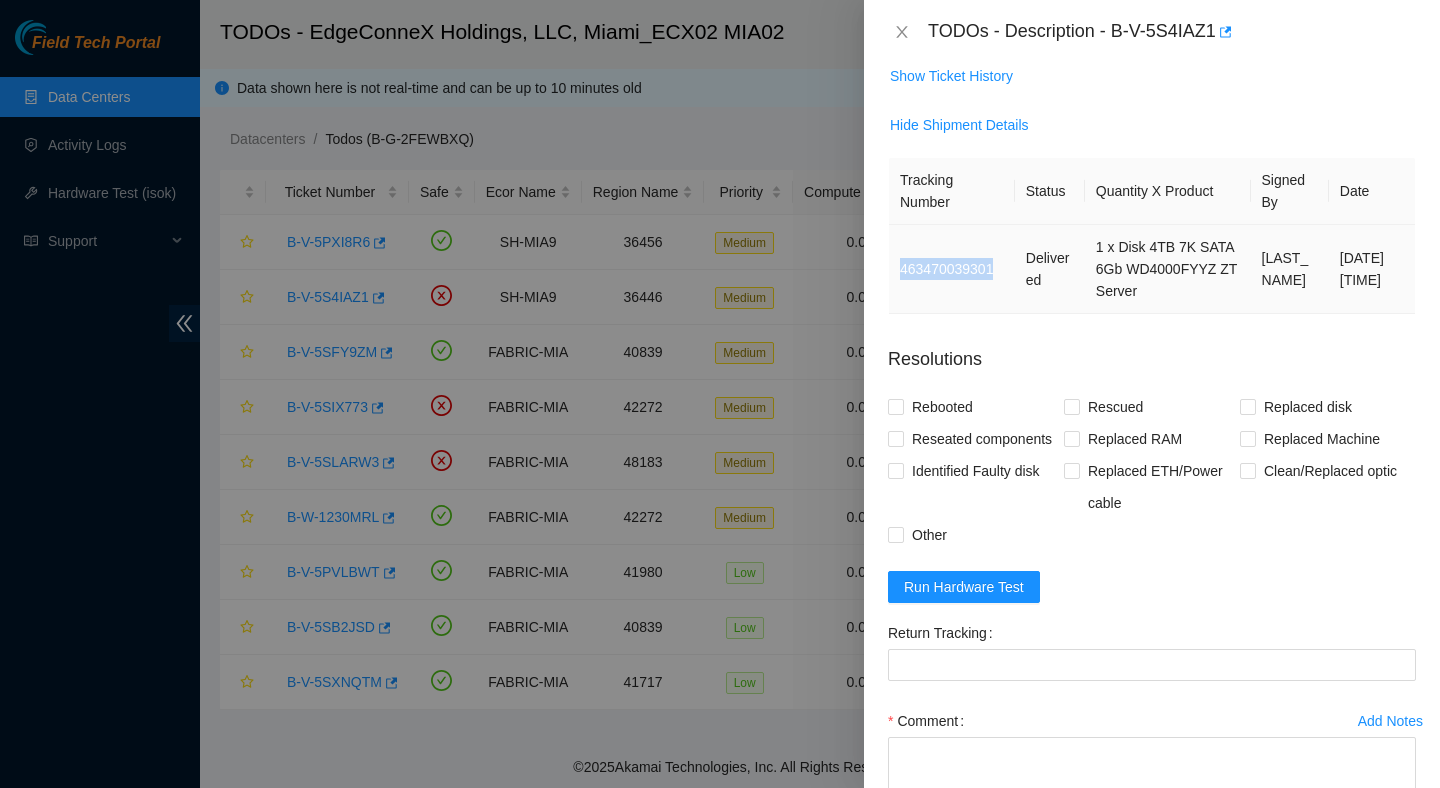 click on "463470039301" at bounding box center [952, 269] 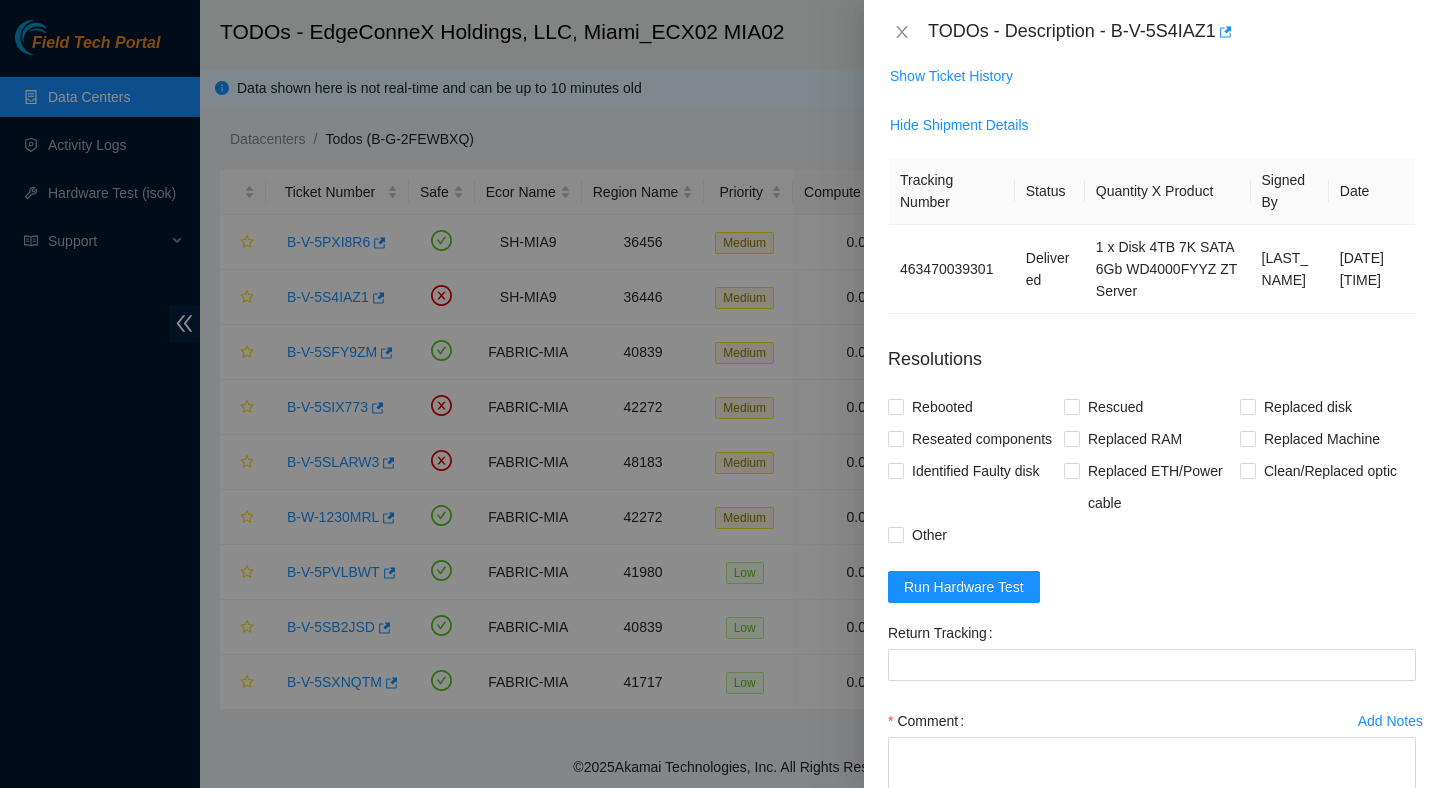 click on "TODOs - Description - B-V-5S4IAZ1" at bounding box center (1152, 32) 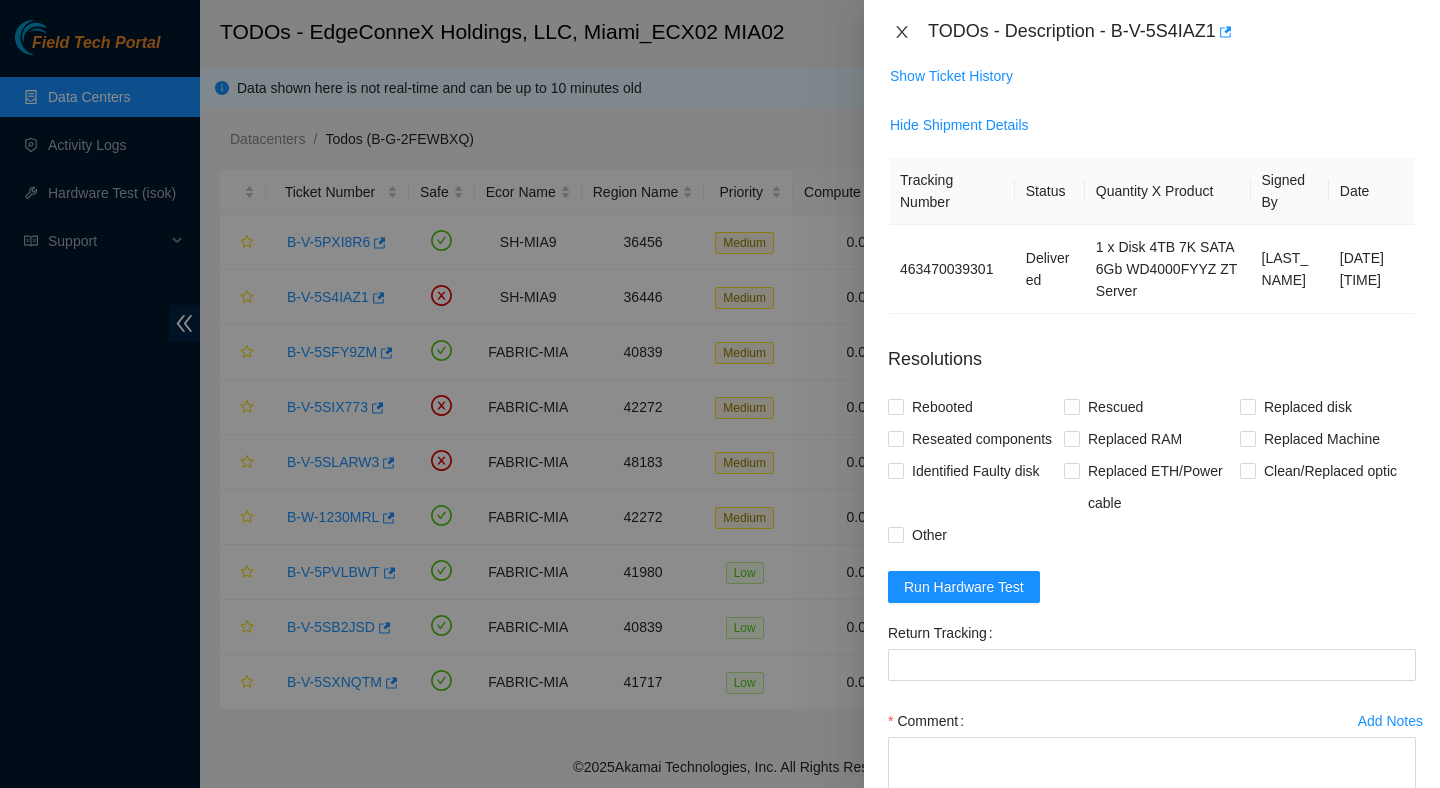 click 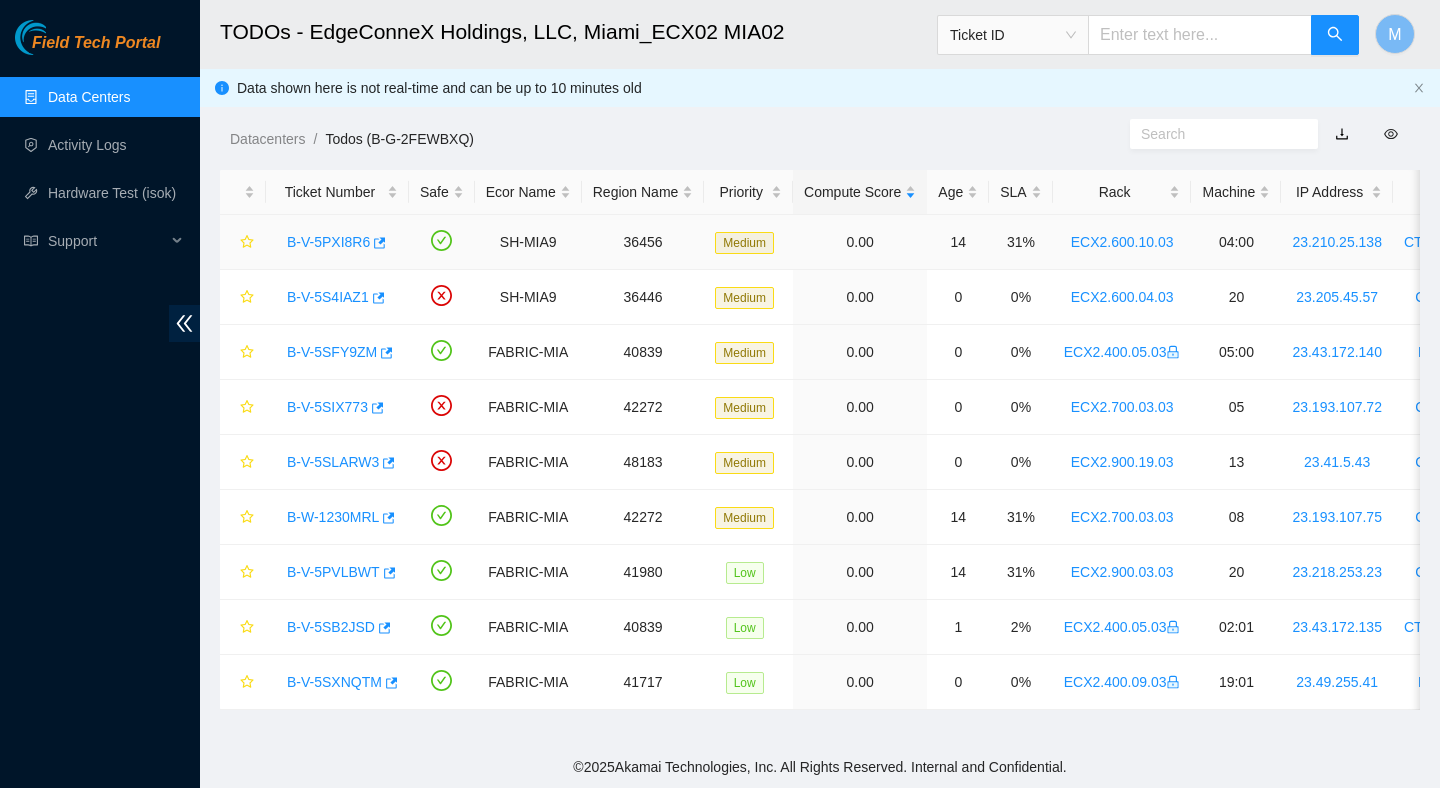 scroll, scrollTop: 436, scrollLeft: 0, axis: vertical 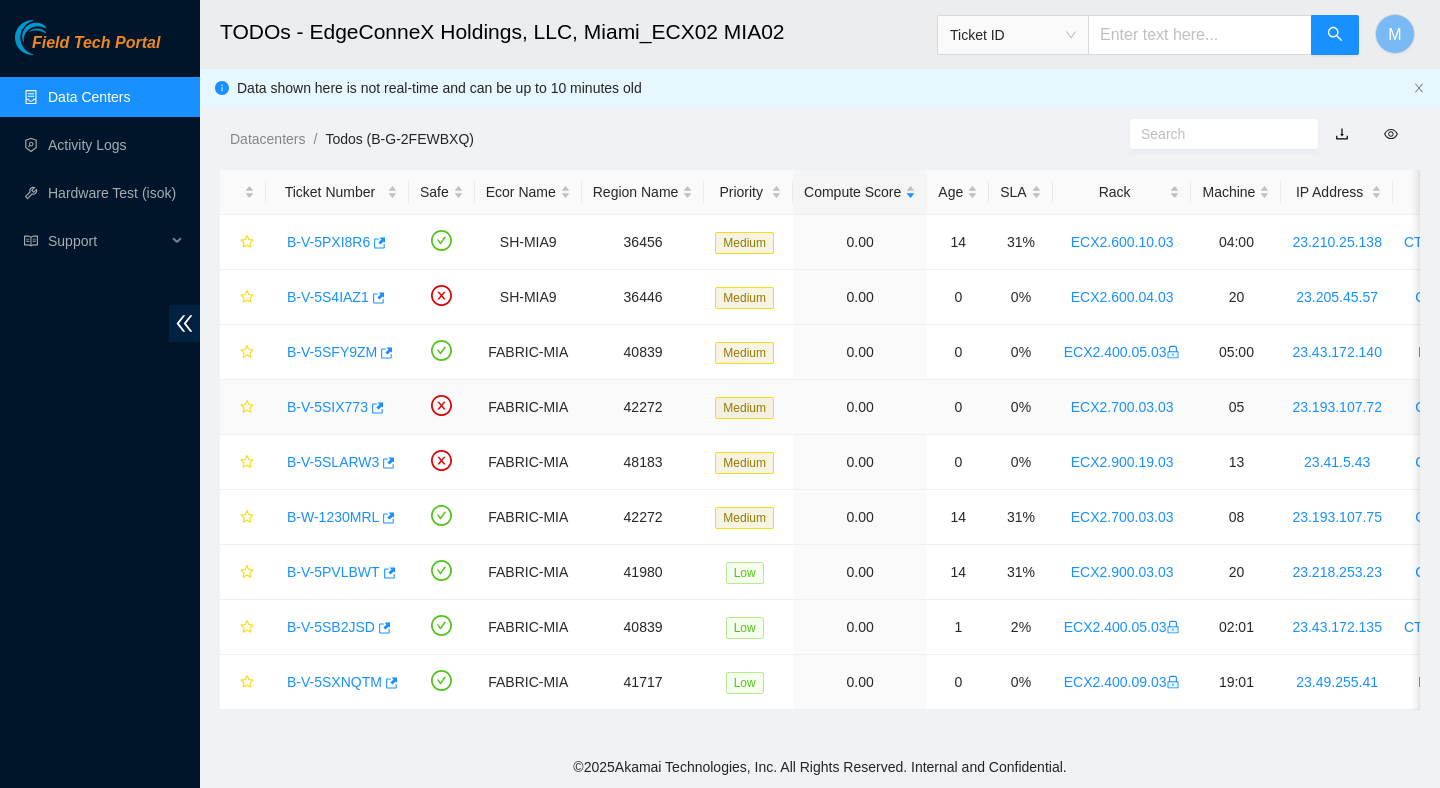 click on "B-V-5SIX773" at bounding box center [327, 407] 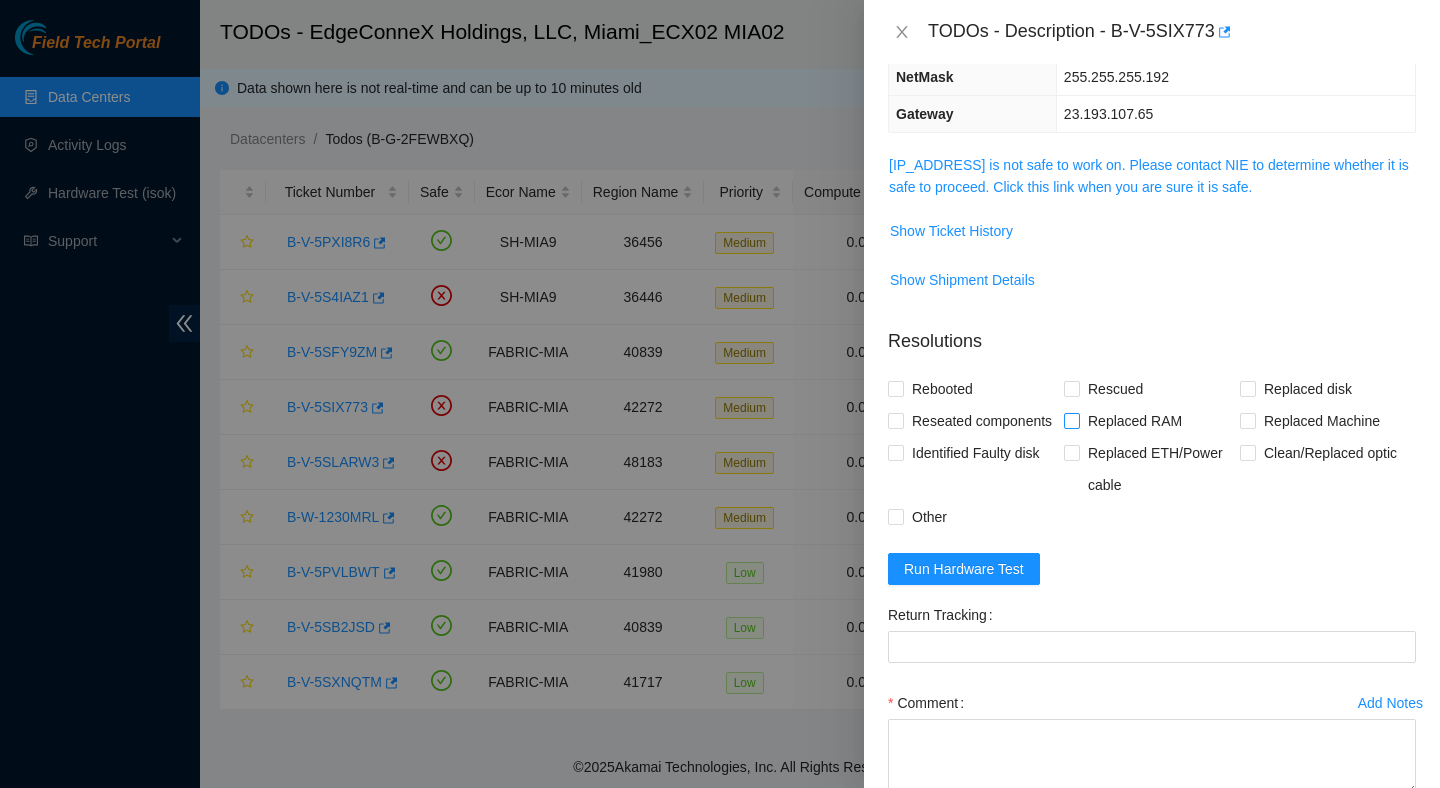 scroll, scrollTop: 0, scrollLeft: 0, axis: both 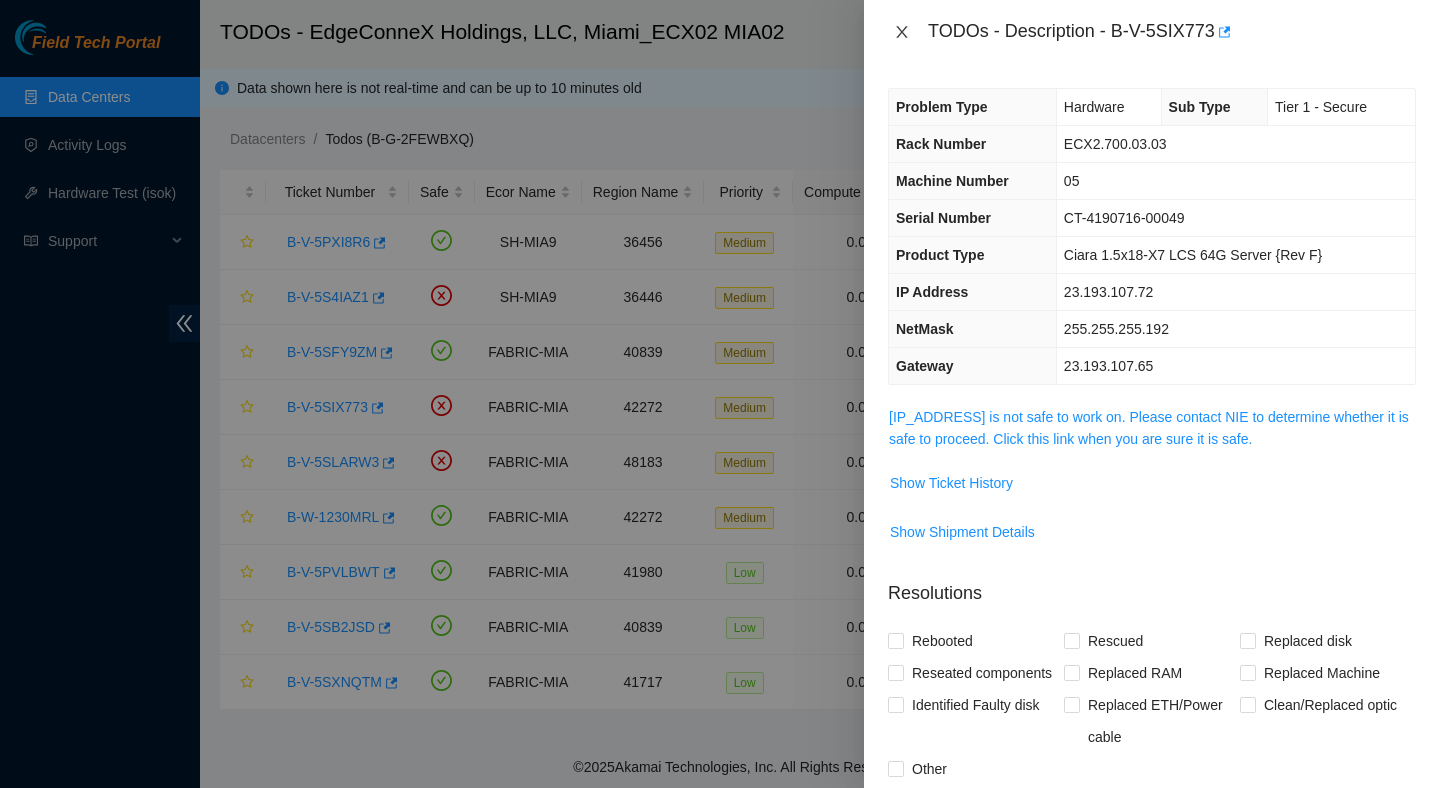 click 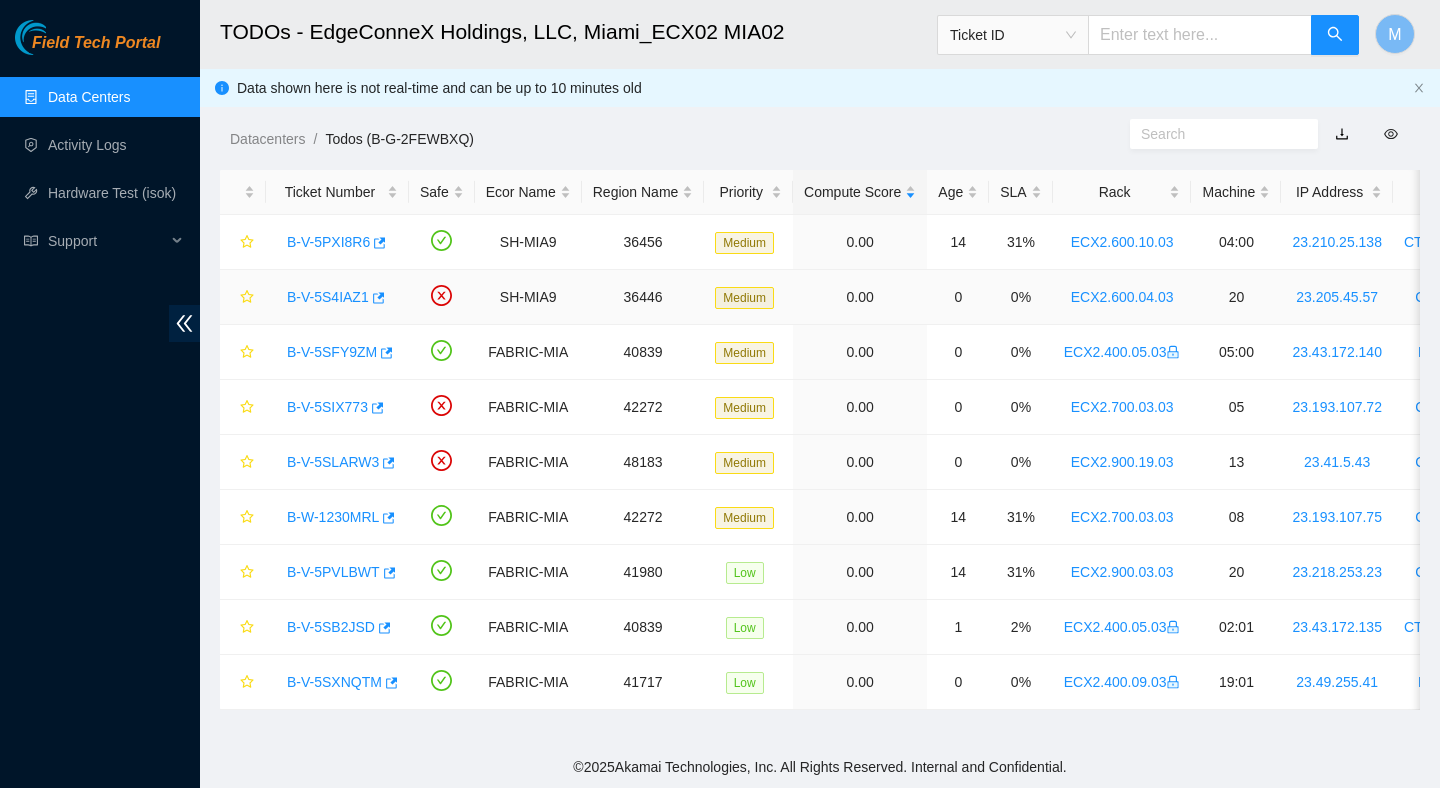 click on "B-V-5S4IAZ1" at bounding box center [328, 297] 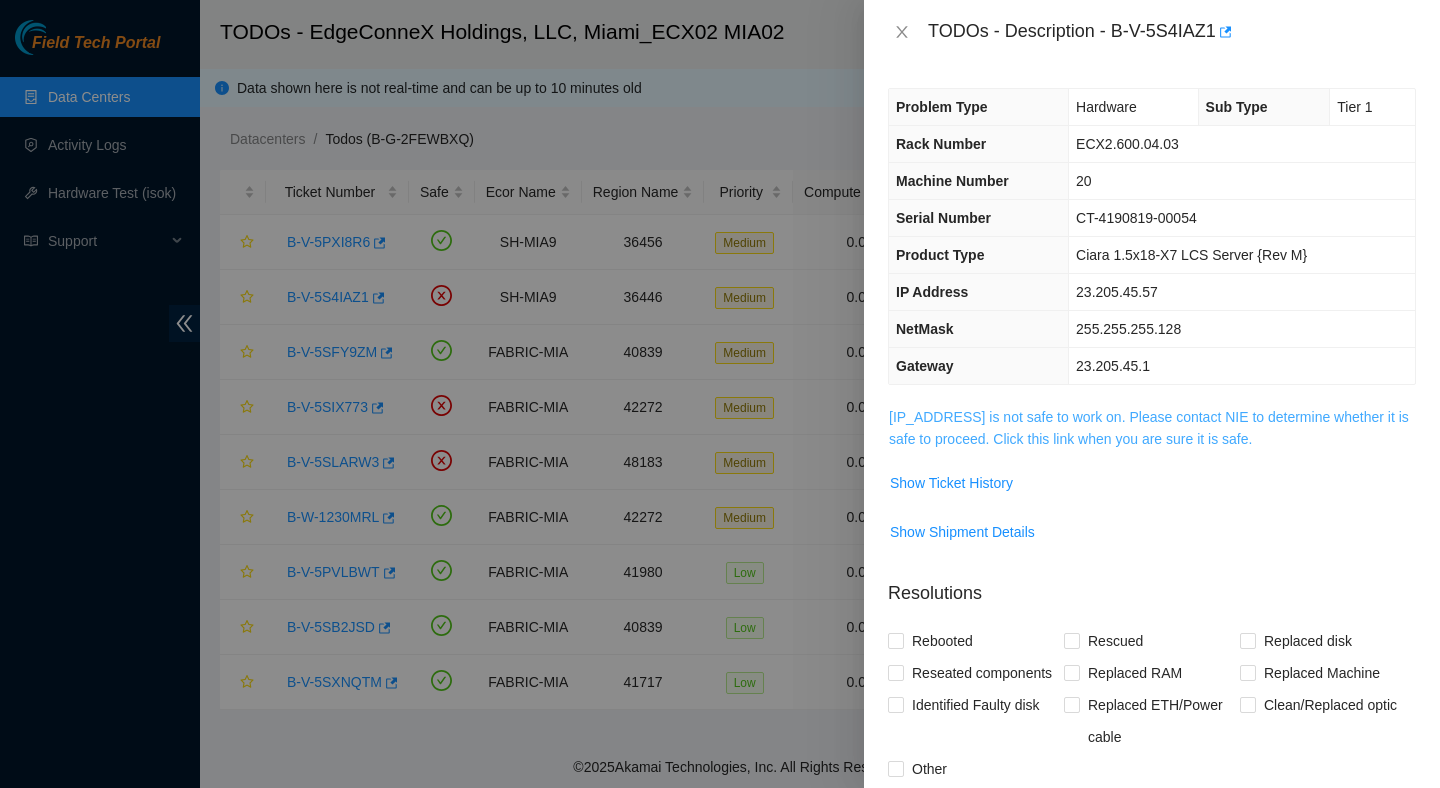 click on "23.205.45.57 is not safe to work on. Please contact NIE to determine whether it is safe to proceed. Click this link when you are sure it is safe." at bounding box center [1149, 428] 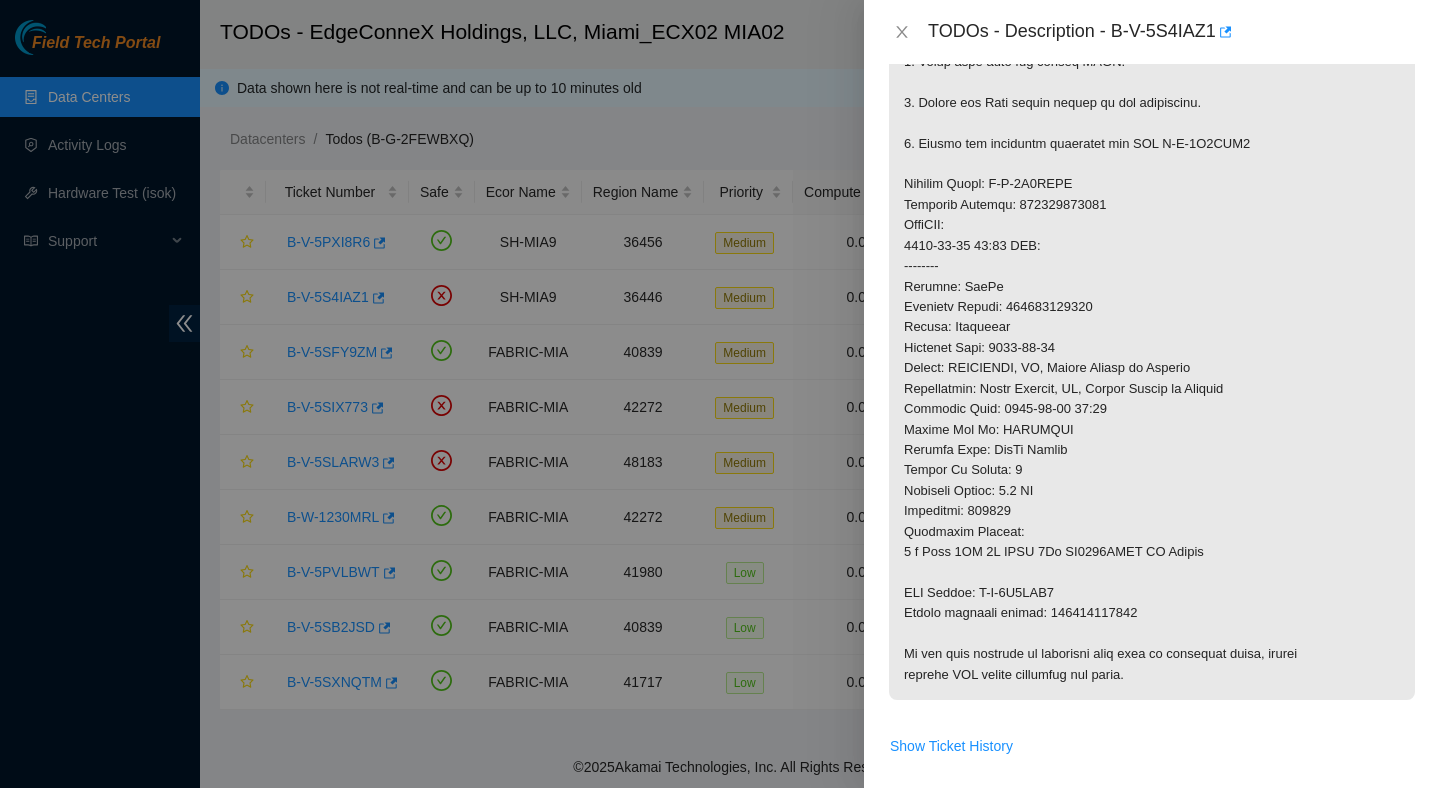 scroll, scrollTop: 640, scrollLeft: 0, axis: vertical 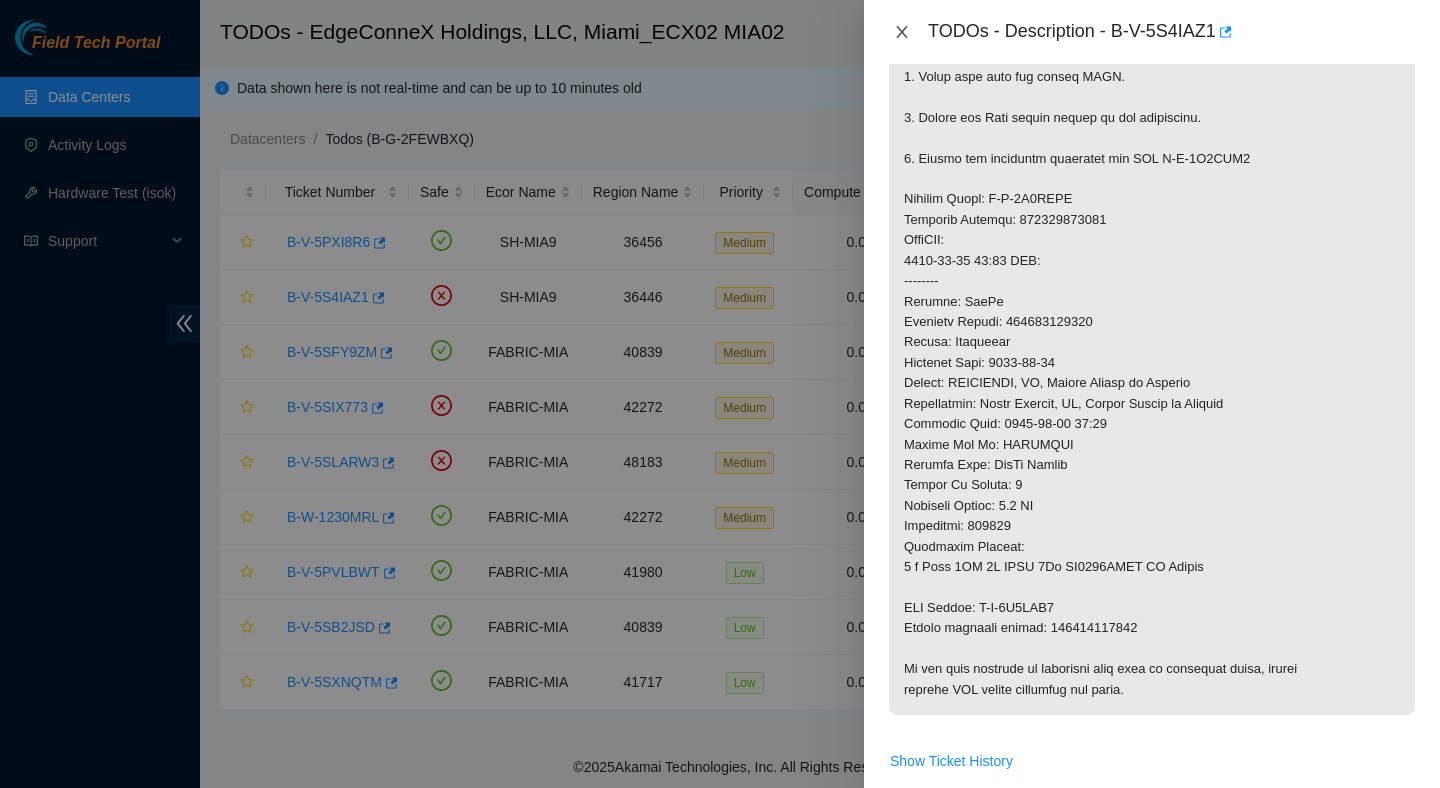 click 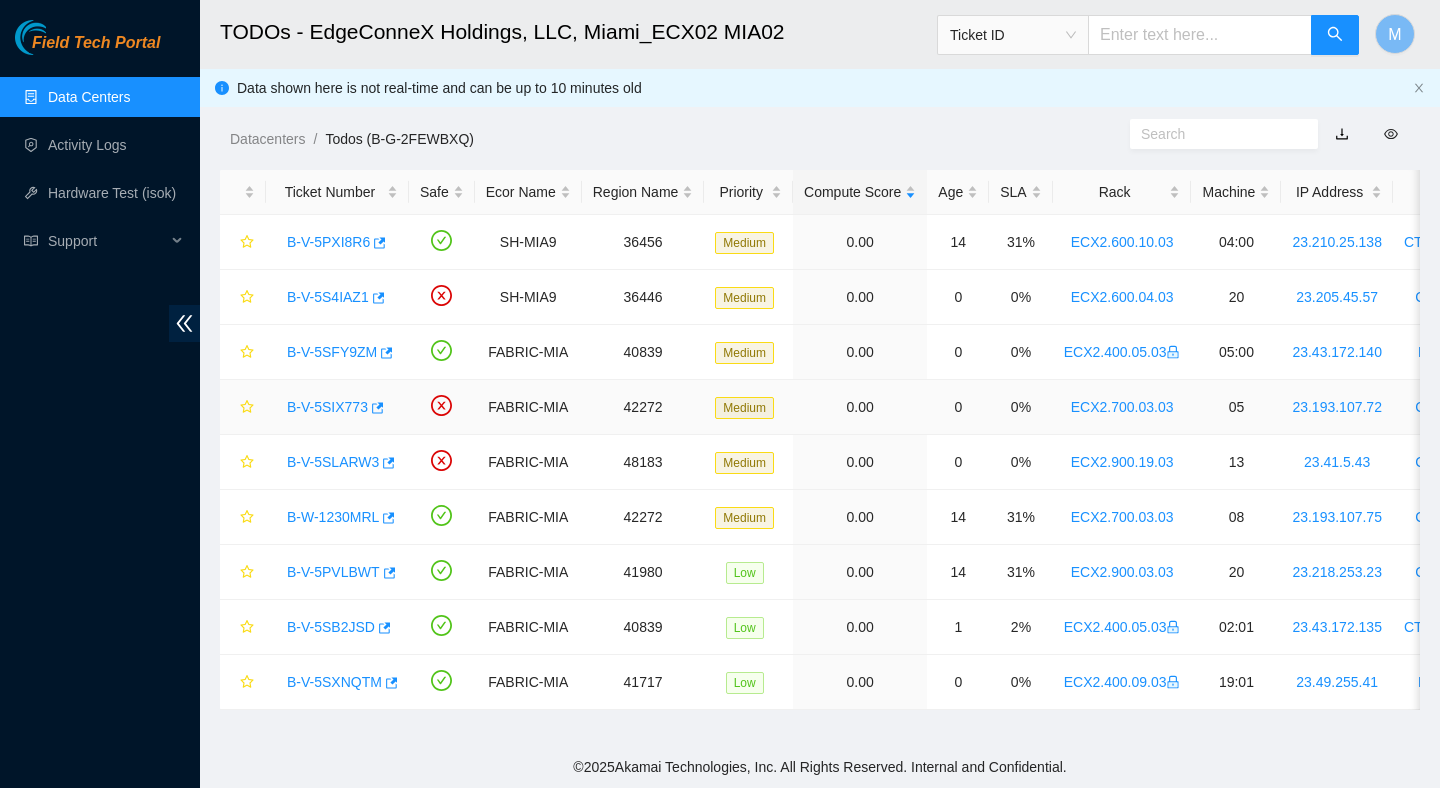 click on "B-V-5SIX773" at bounding box center [327, 407] 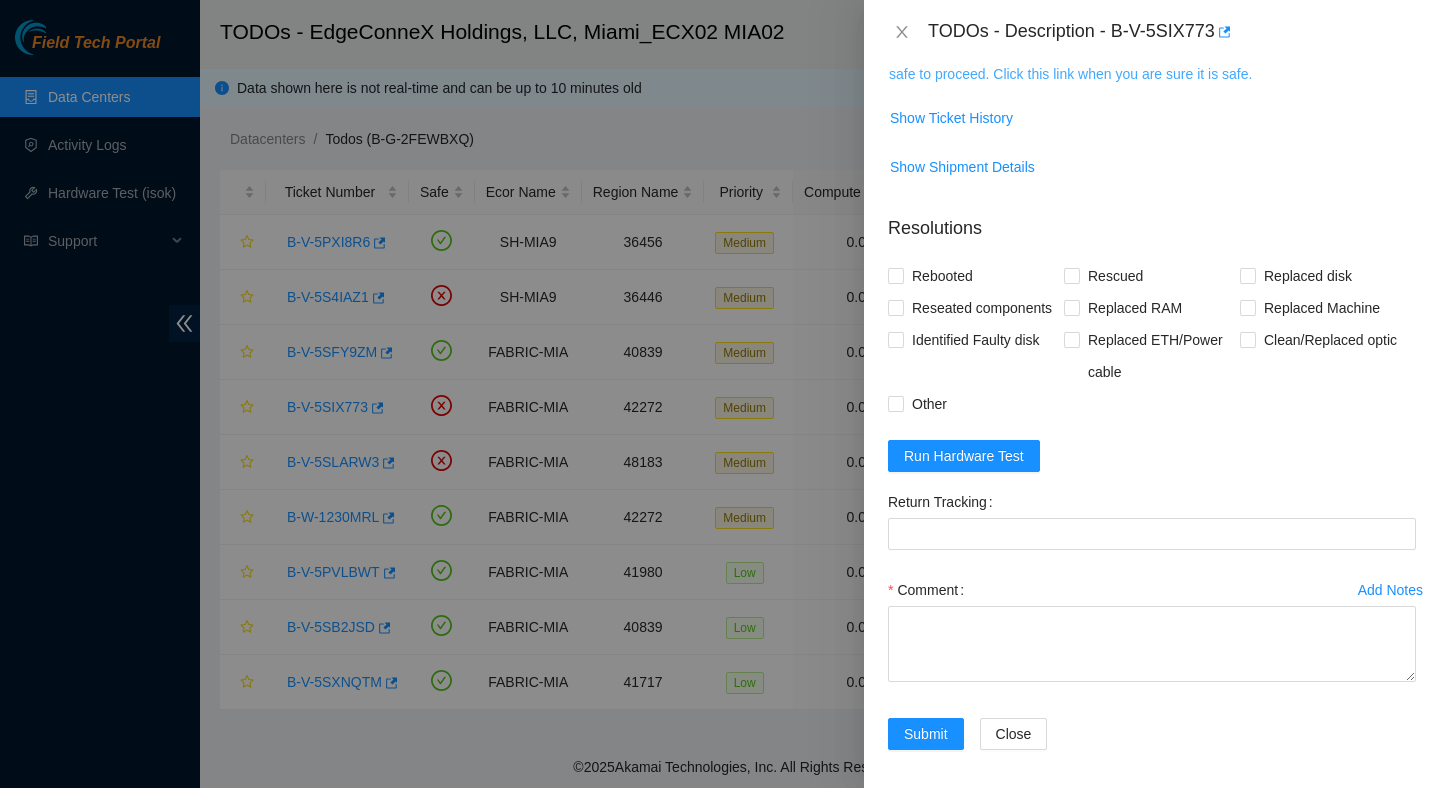click on "23.193.107.72 is not safe to work on. Please contact NIE to determine whether it is safe to proceed. Click this link when you are sure it is safe." at bounding box center (1149, 63) 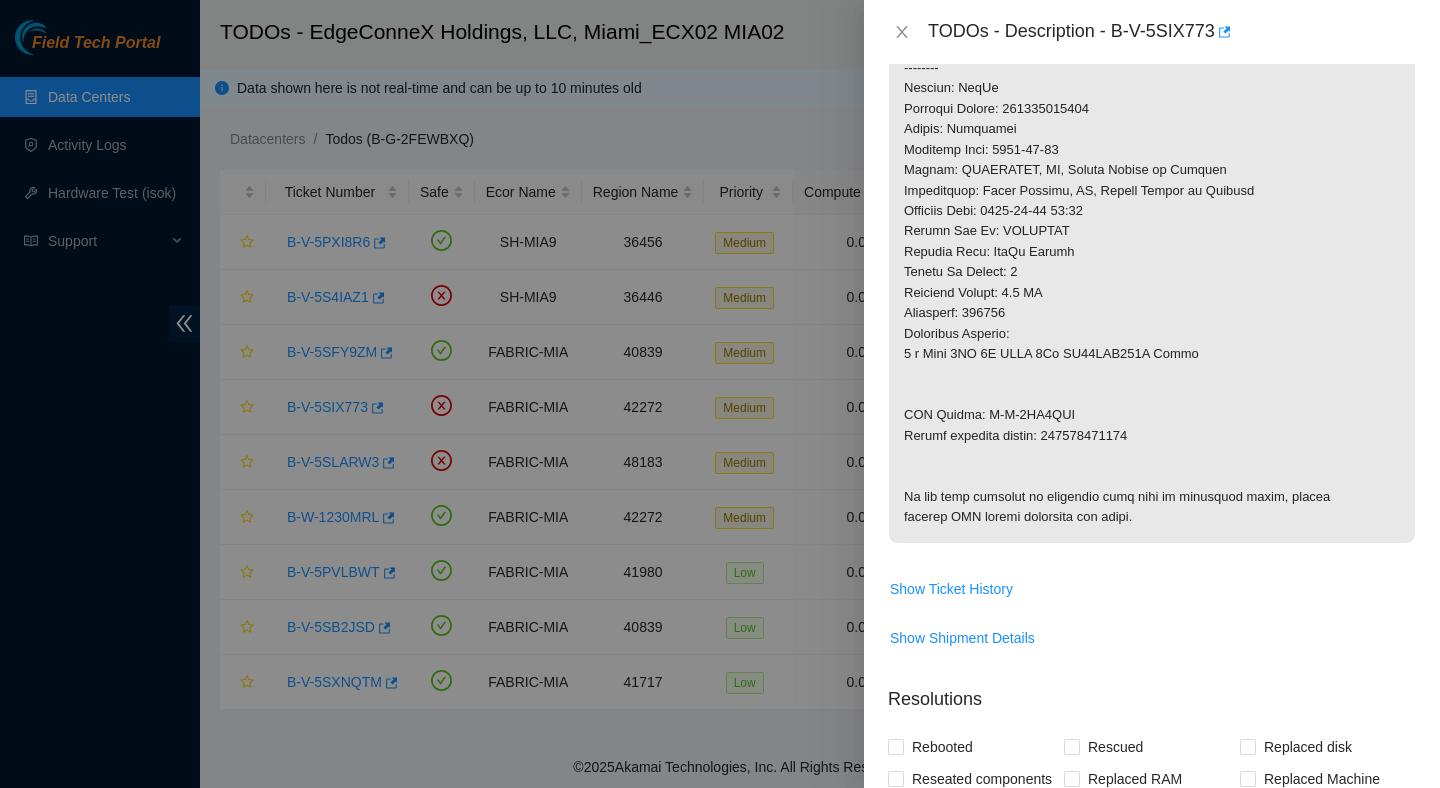 scroll, scrollTop: 752, scrollLeft: 0, axis: vertical 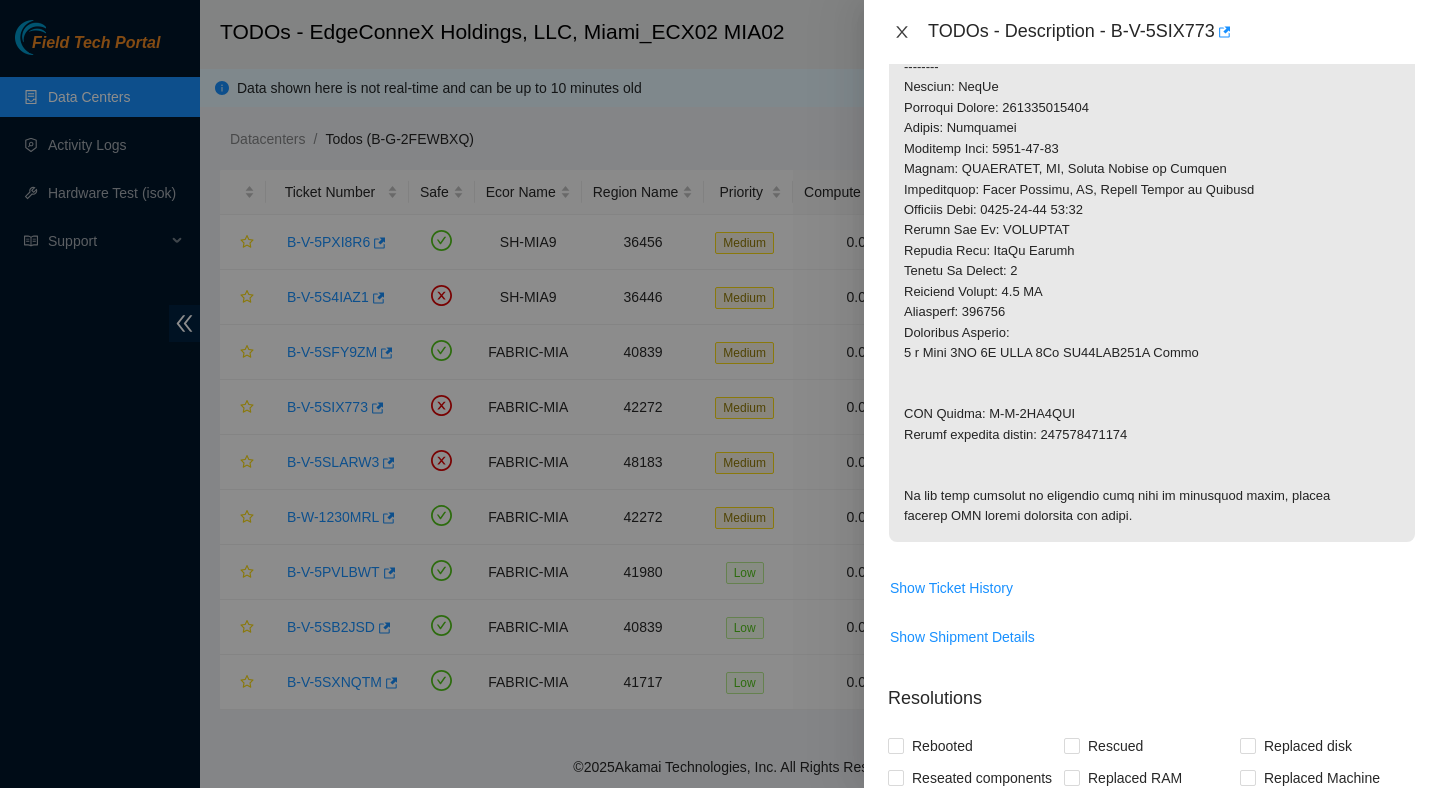 click 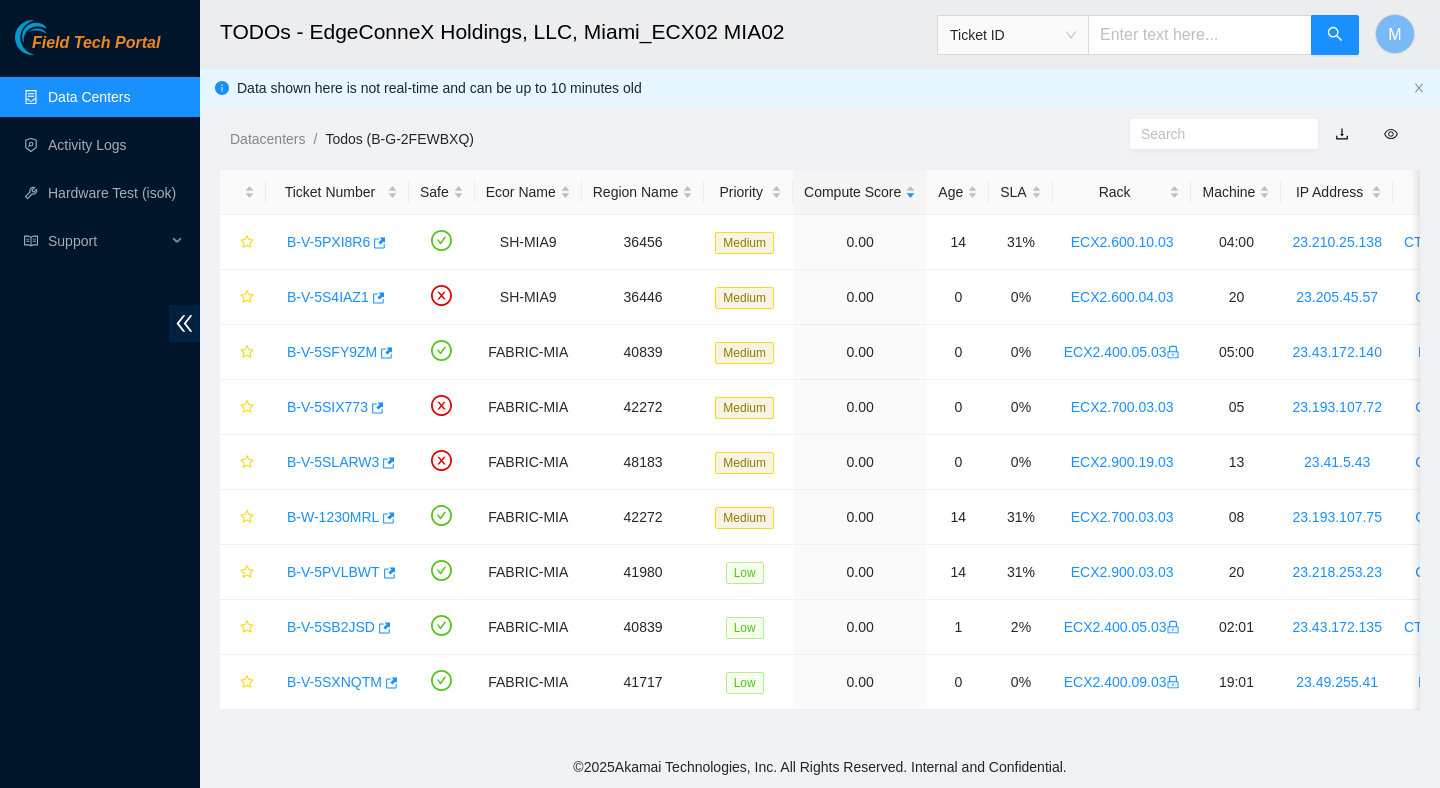 scroll, scrollTop: 394, scrollLeft: 0, axis: vertical 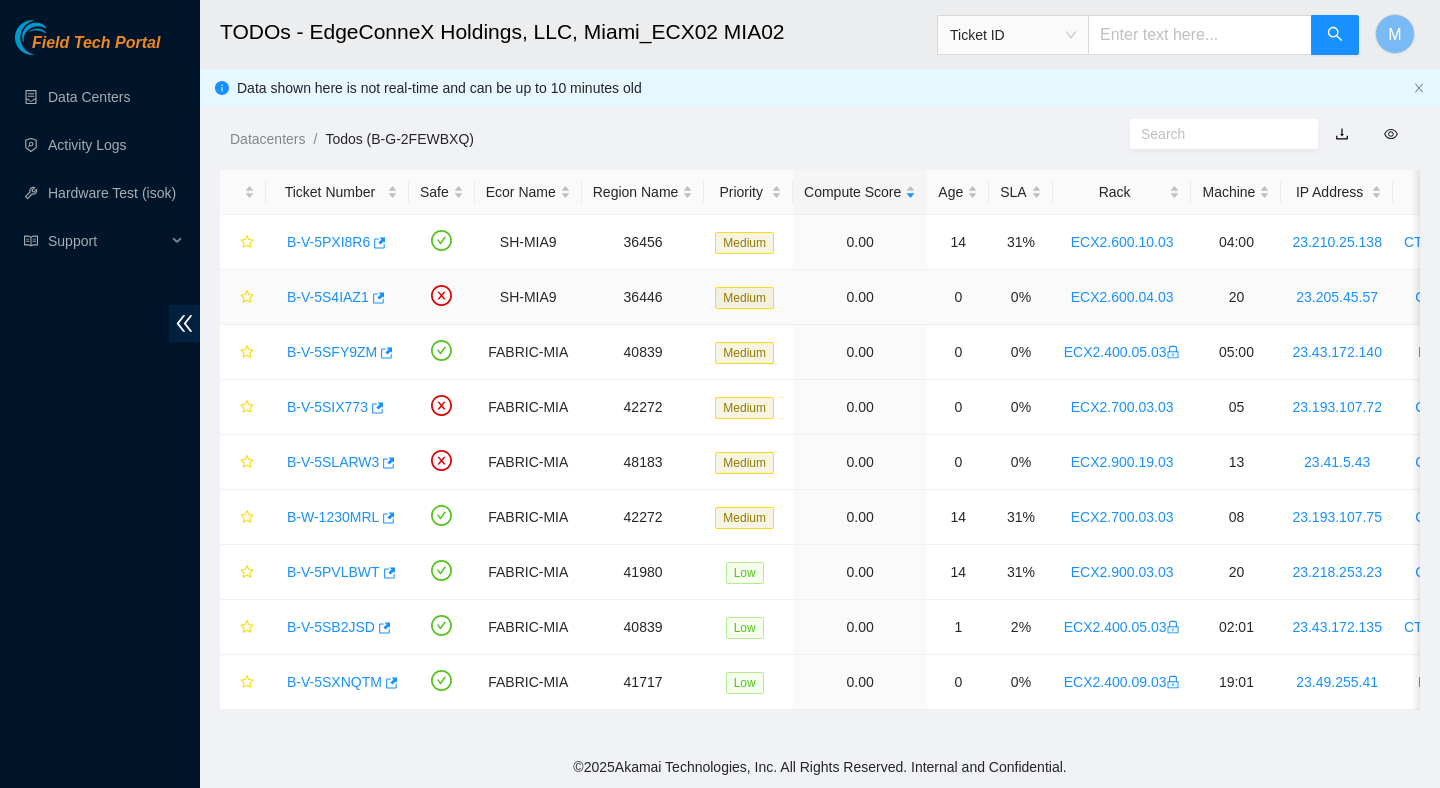 click on "B-V-5S4IAZ1" at bounding box center [328, 297] 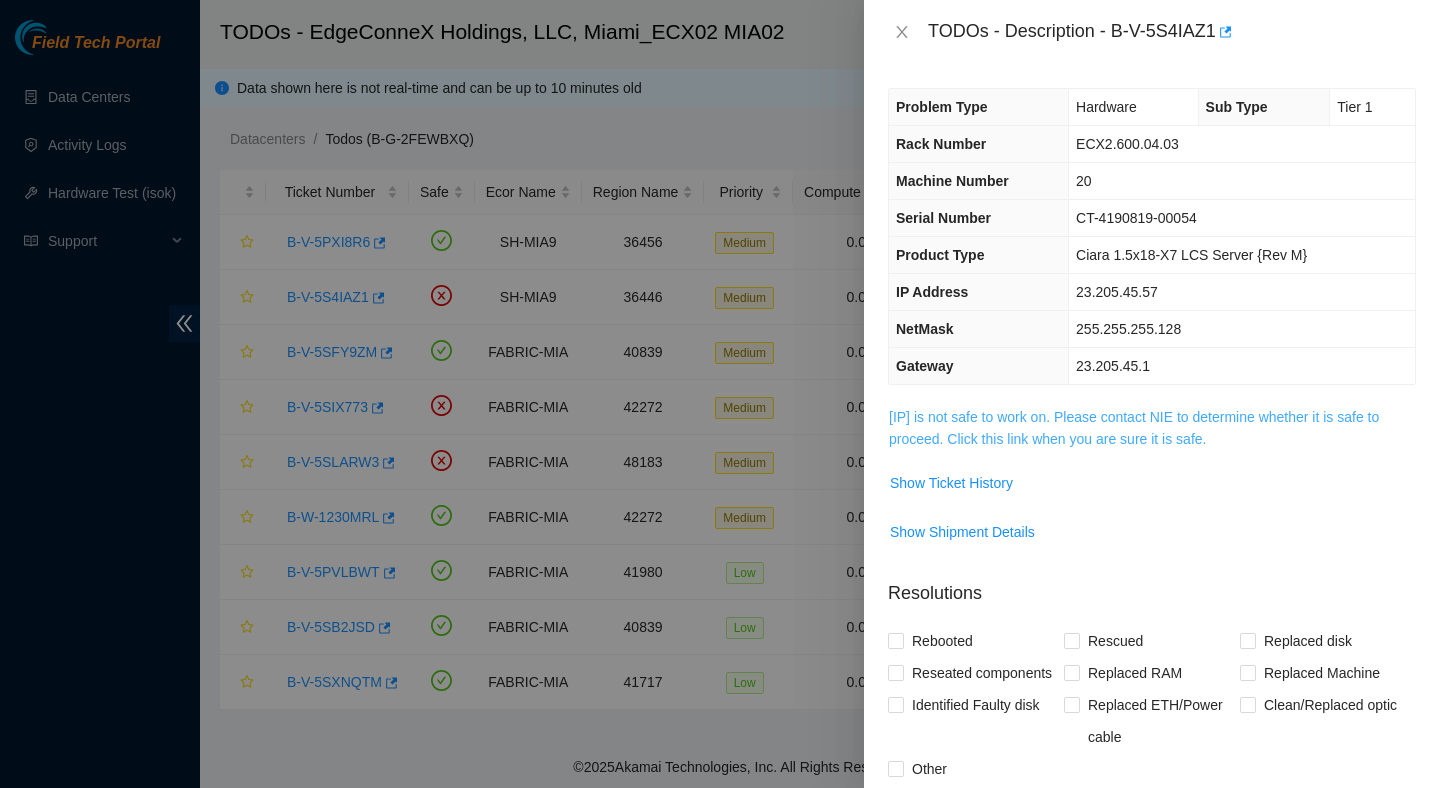 click on "23.205.45.57 is not safe to work on. Please contact NIE to determine whether it is safe to proceed. Click this link when you are sure it is safe." at bounding box center [1134, 428] 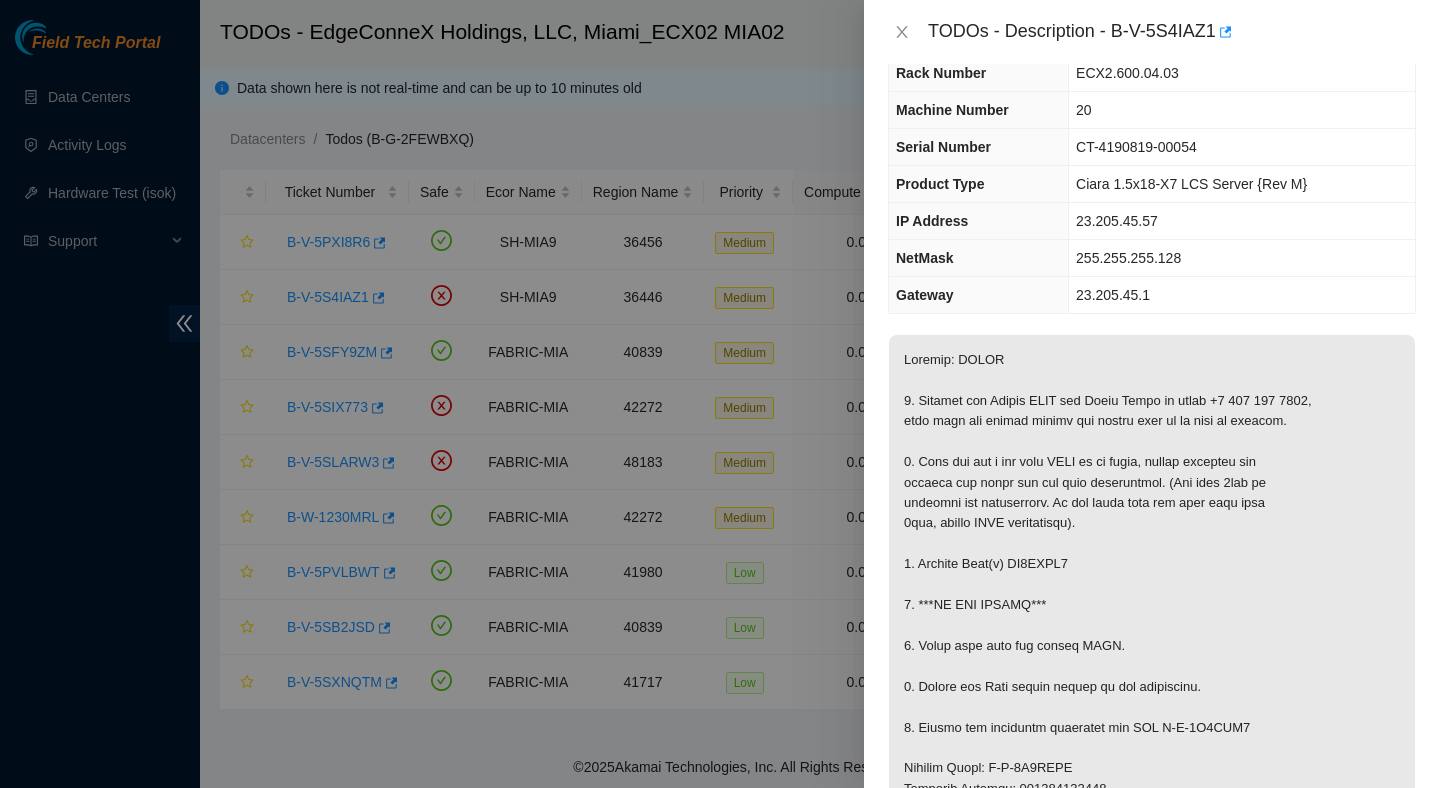 scroll, scrollTop: 0, scrollLeft: 0, axis: both 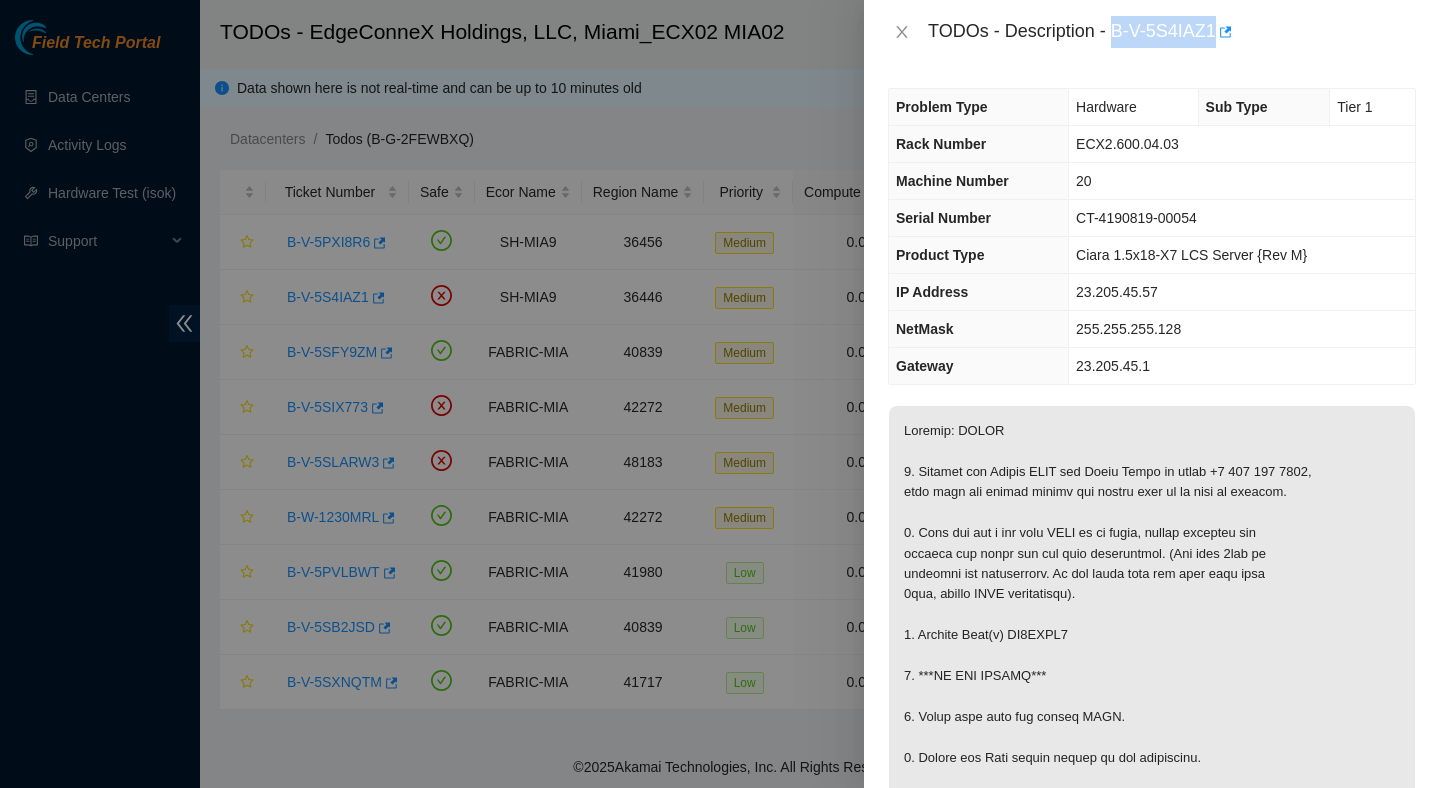 drag, startPoint x: 1118, startPoint y: 25, endPoint x: 1225, endPoint y: 34, distance: 107.37784 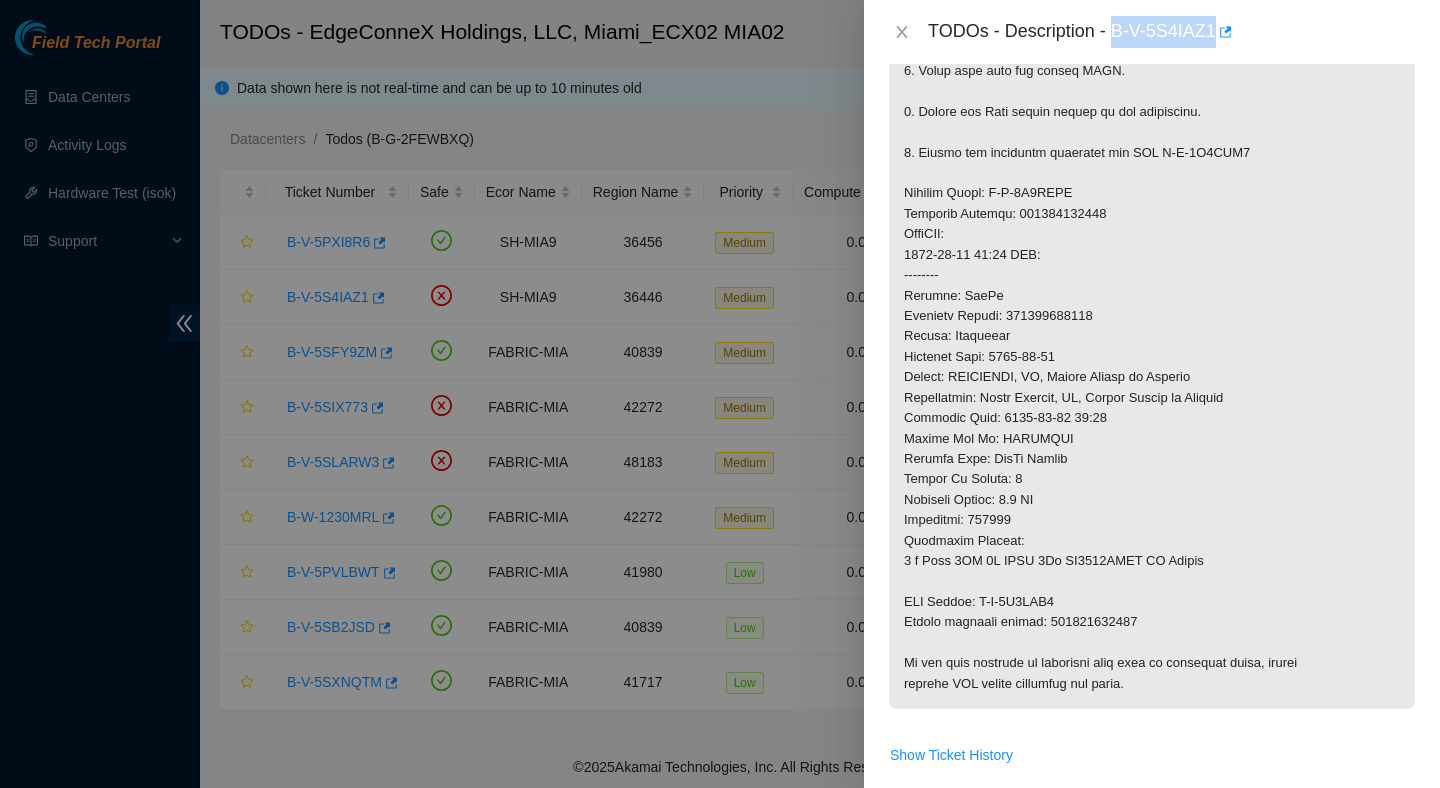 scroll, scrollTop: 663, scrollLeft: 0, axis: vertical 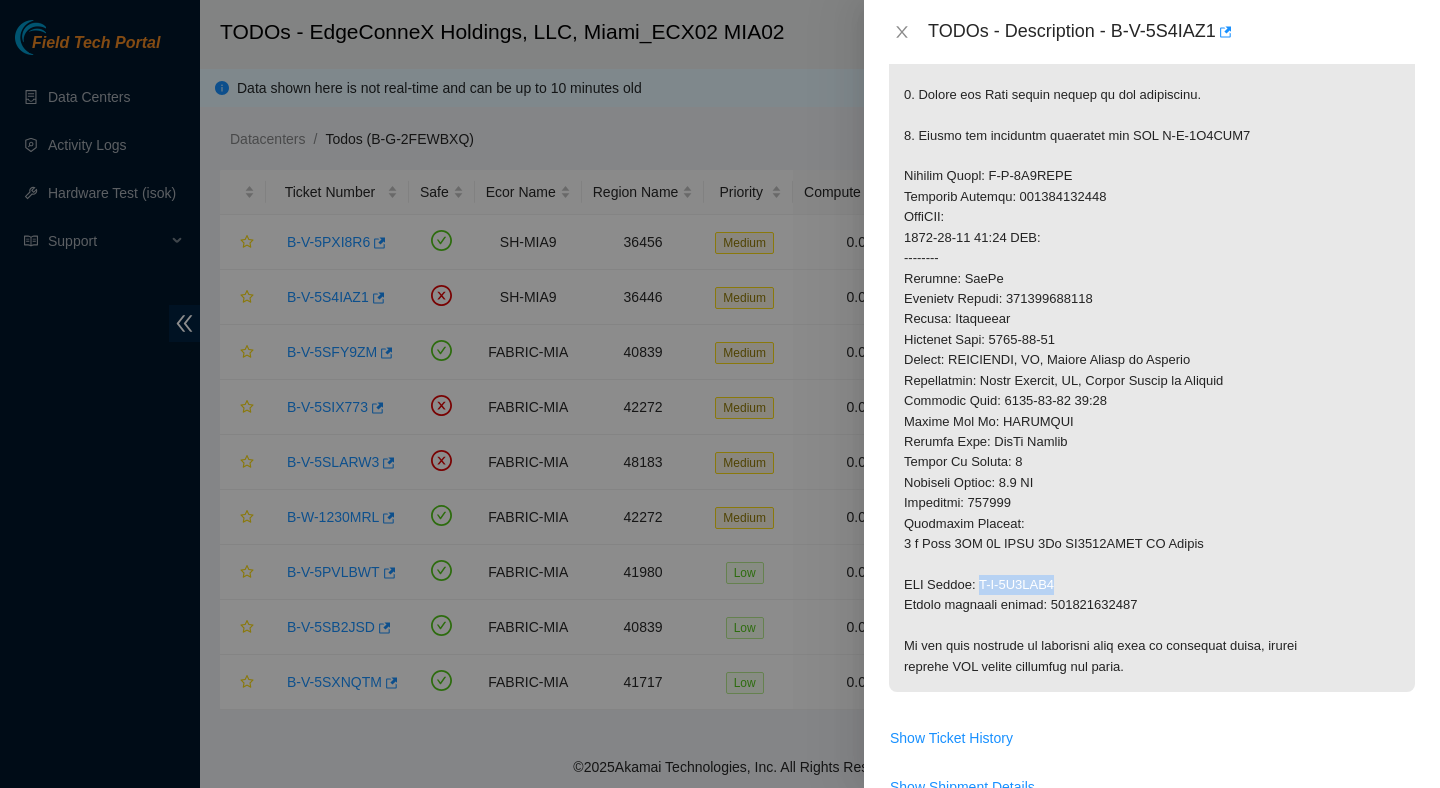 drag, startPoint x: 1073, startPoint y: 584, endPoint x: 982, endPoint y: 584, distance: 91 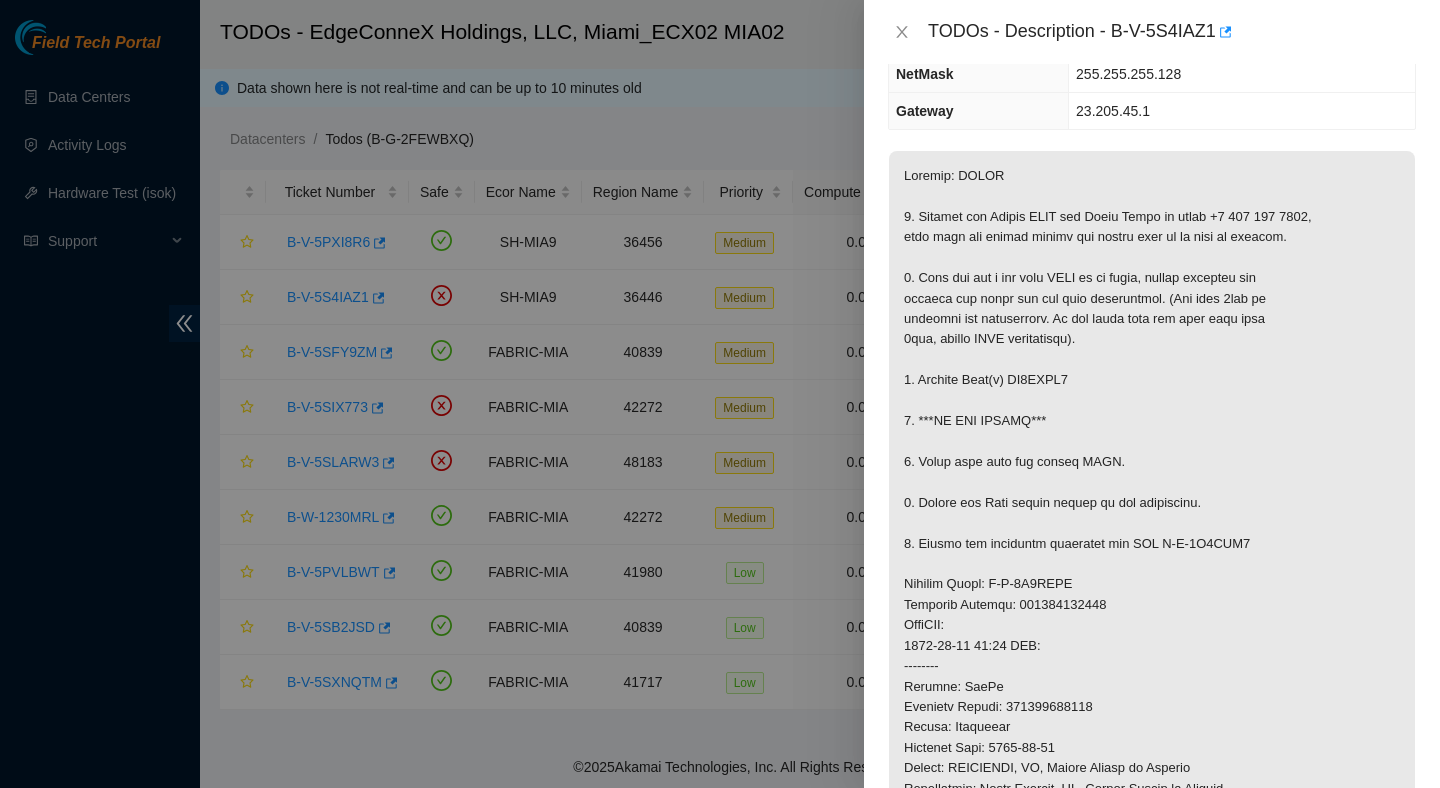 scroll, scrollTop: 418, scrollLeft: 0, axis: vertical 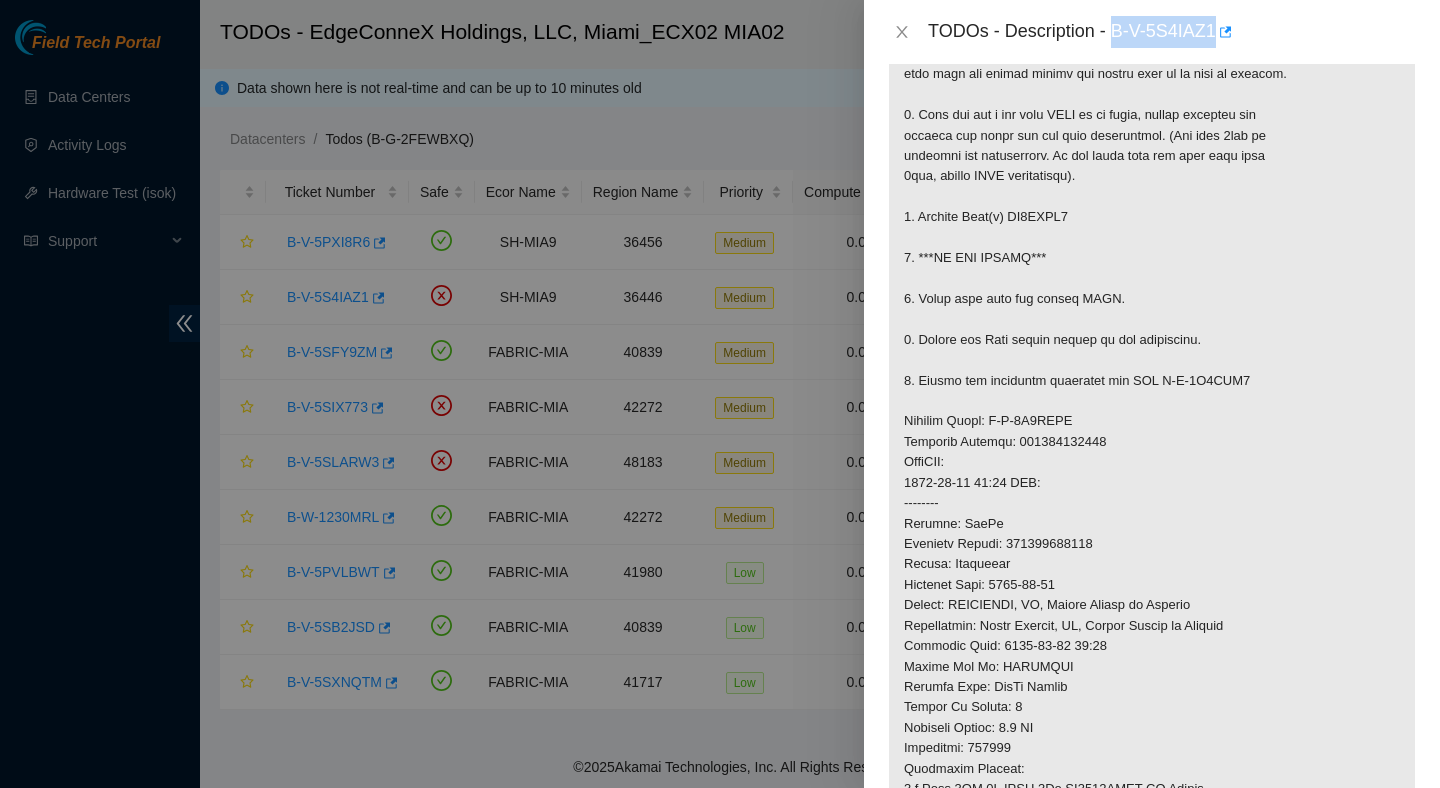drag, startPoint x: 1117, startPoint y: 31, endPoint x: 1224, endPoint y: 43, distance: 107.67079 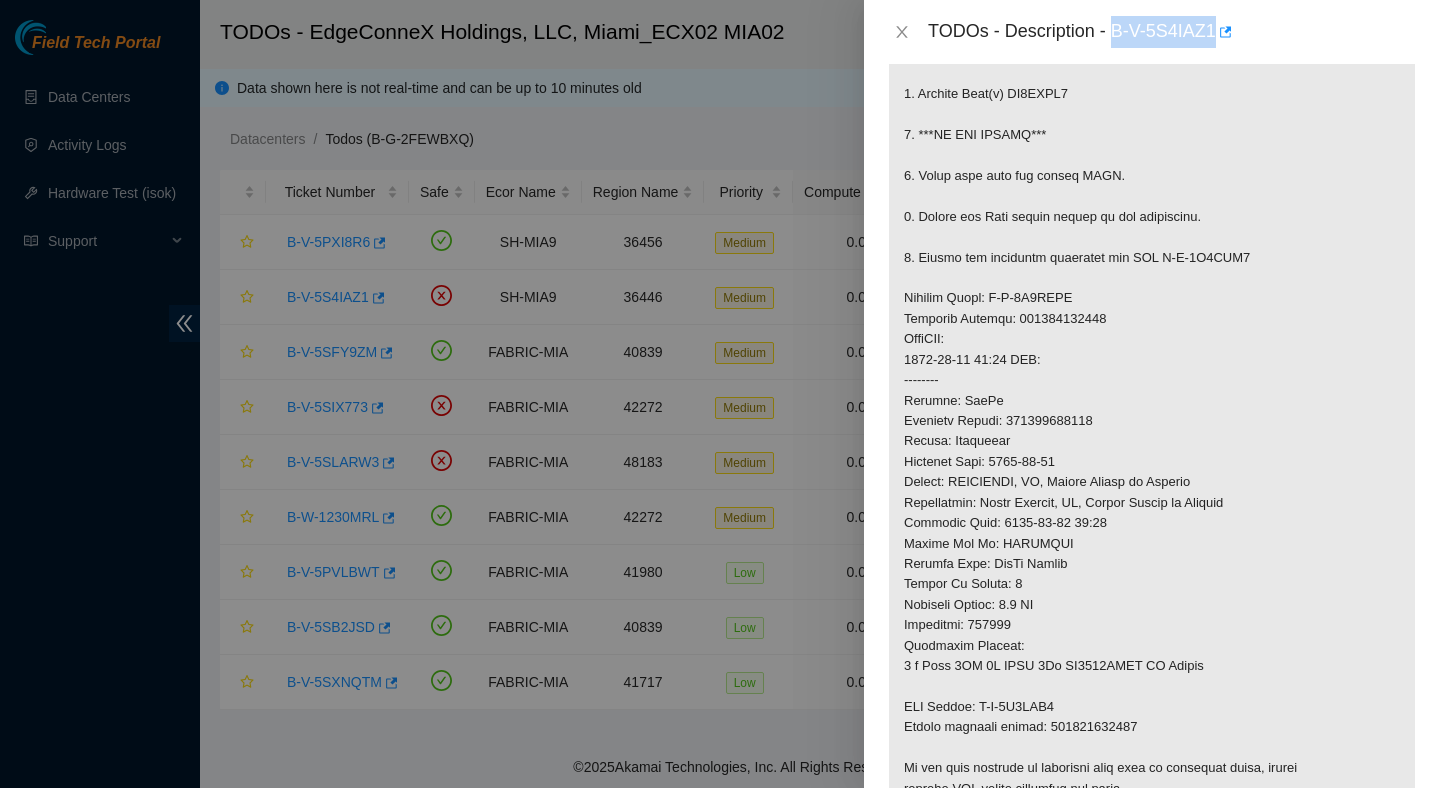 scroll, scrollTop: 528, scrollLeft: 0, axis: vertical 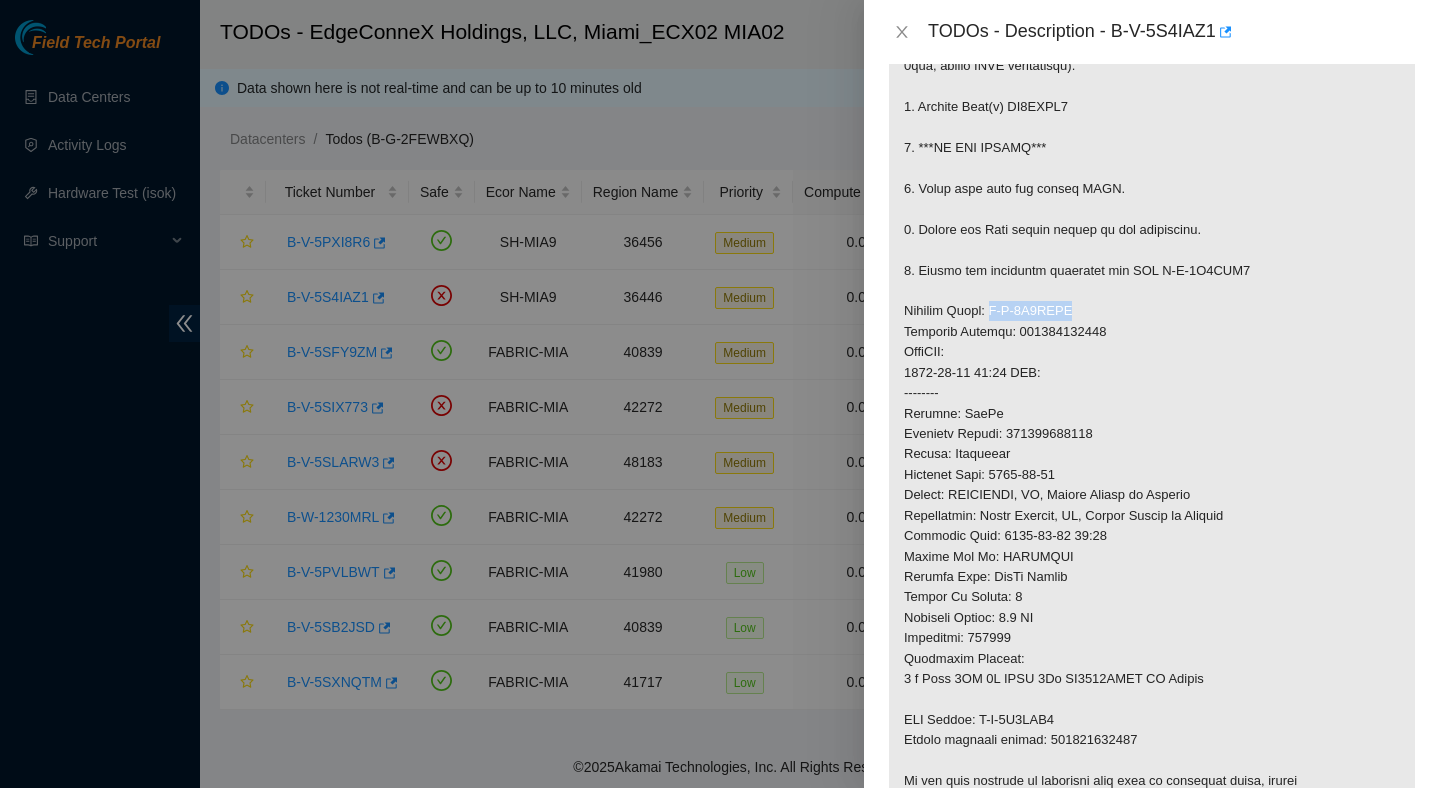 drag, startPoint x: 994, startPoint y: 310, endPoint x: 1090, endPoint y: 313, distance: 96.04687 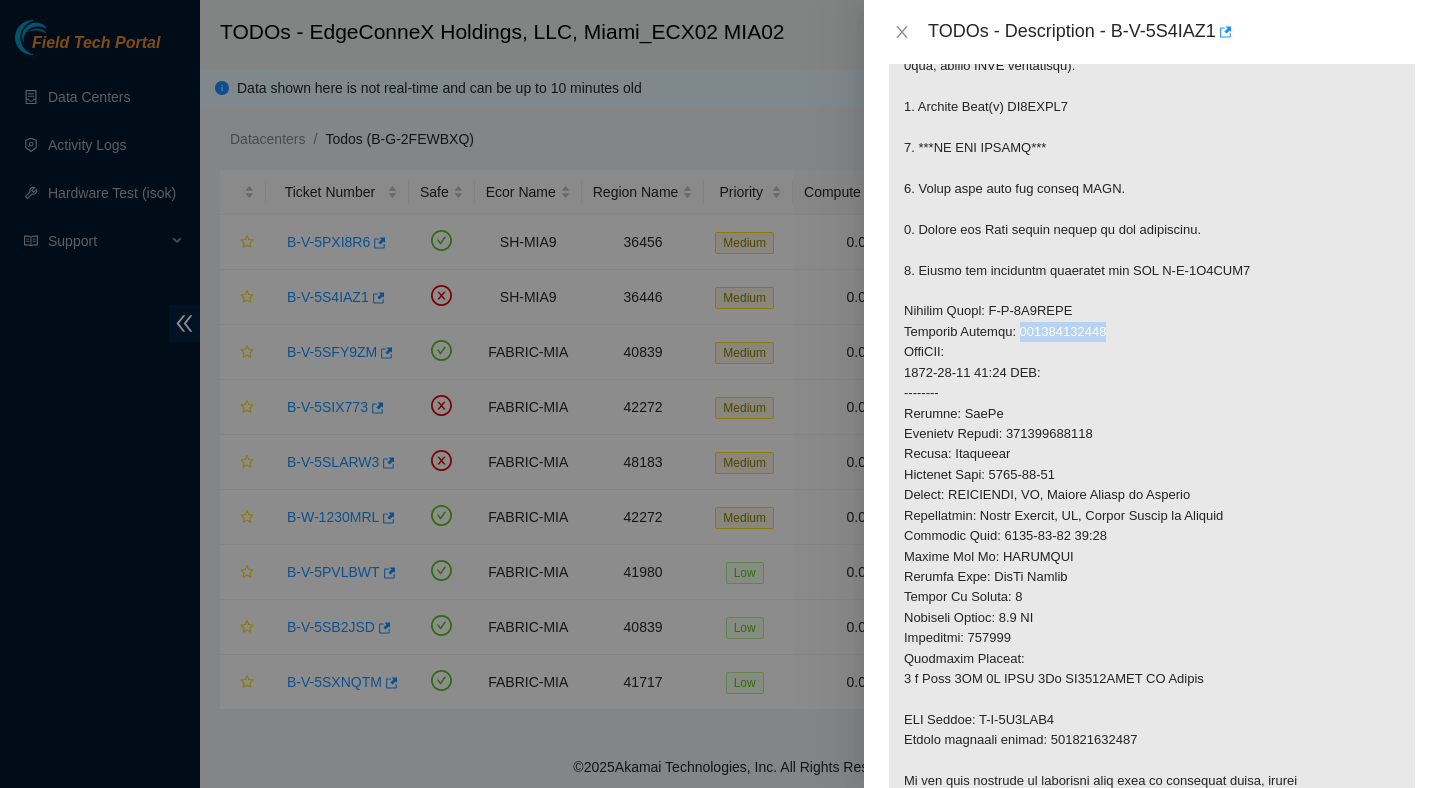 drag, startPoint x: 1024, startPoint y: 334, endPoint x: 1119, endPoint y: 339, distance: 95.131485 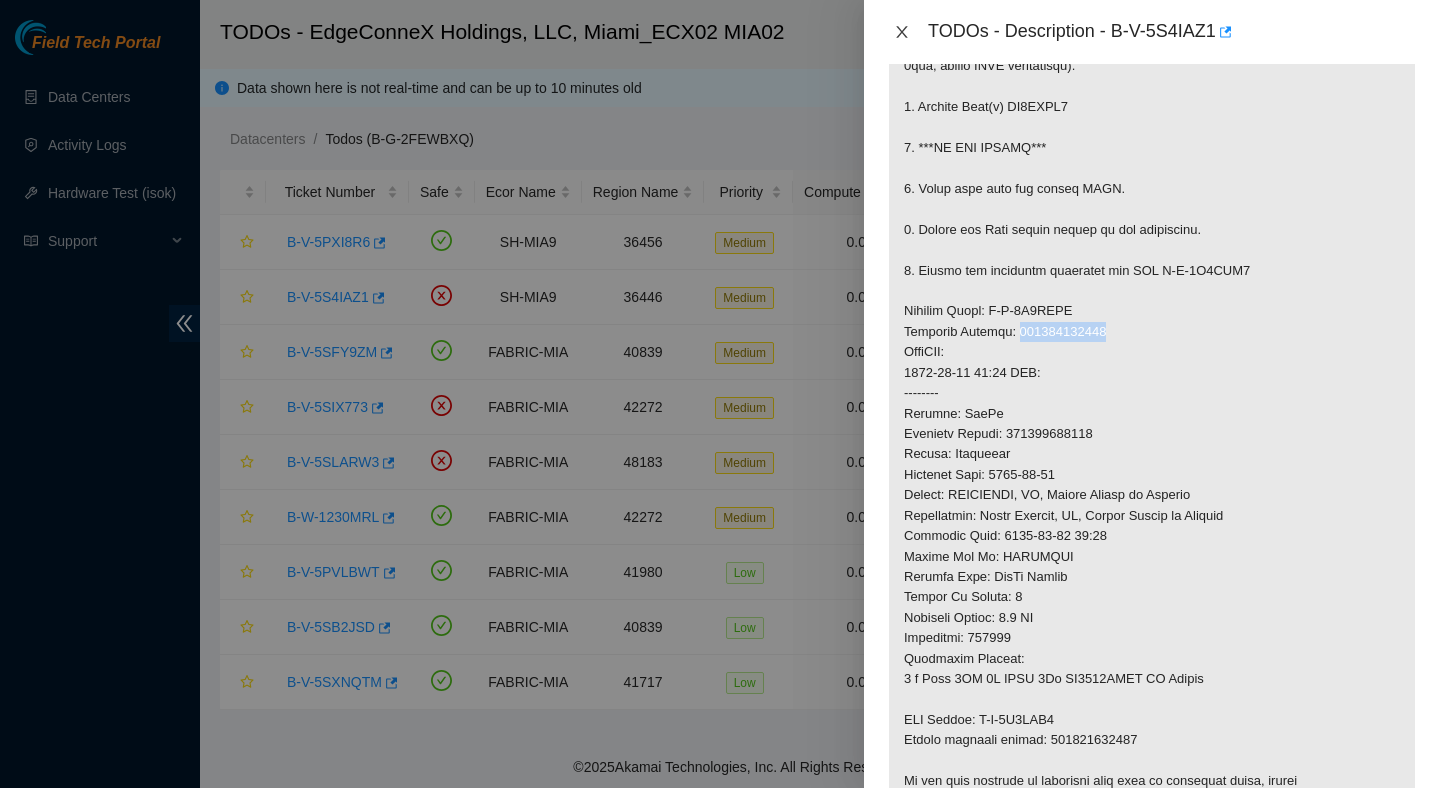 click 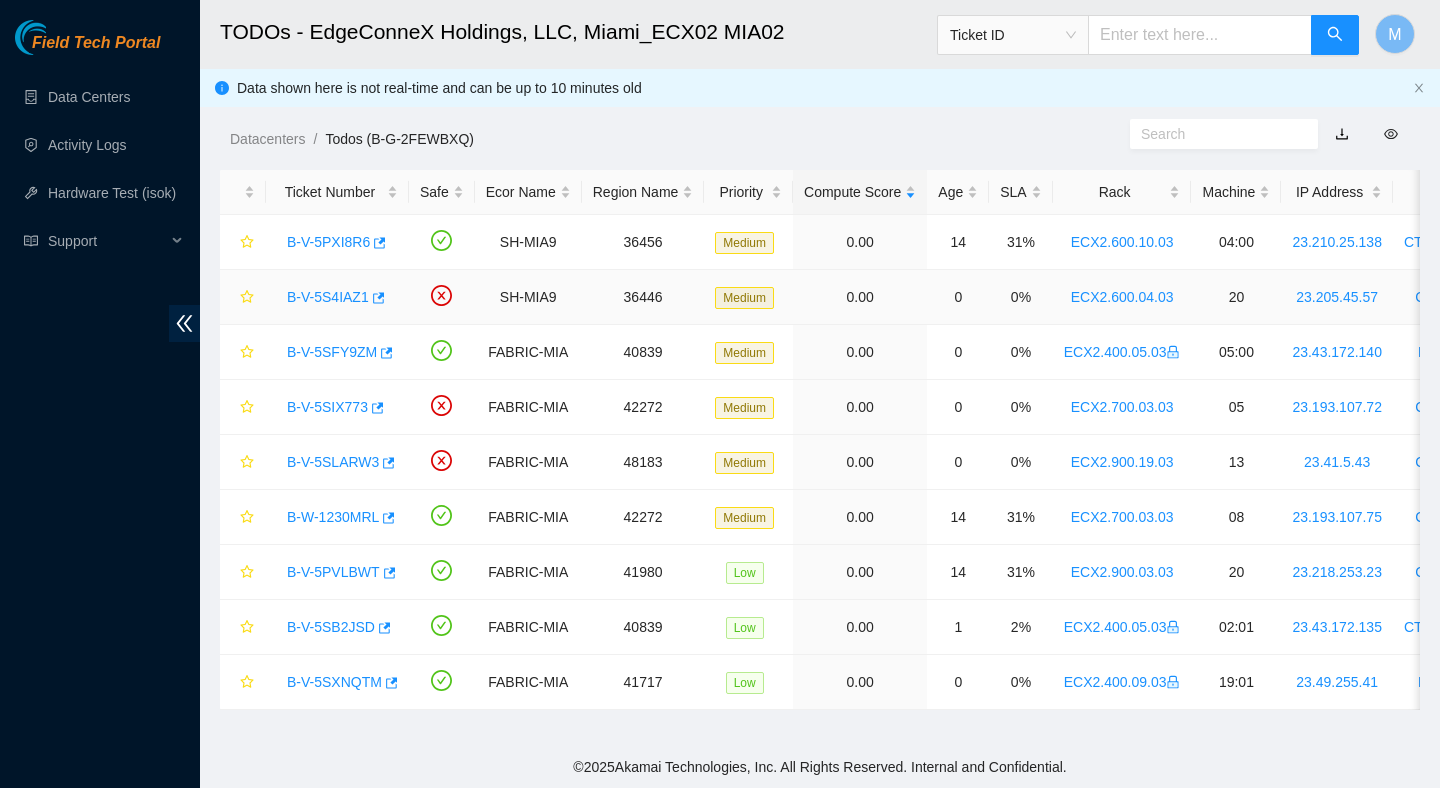 scroll, scrollTop: 394, scrollLeft: 0, axis: vertical 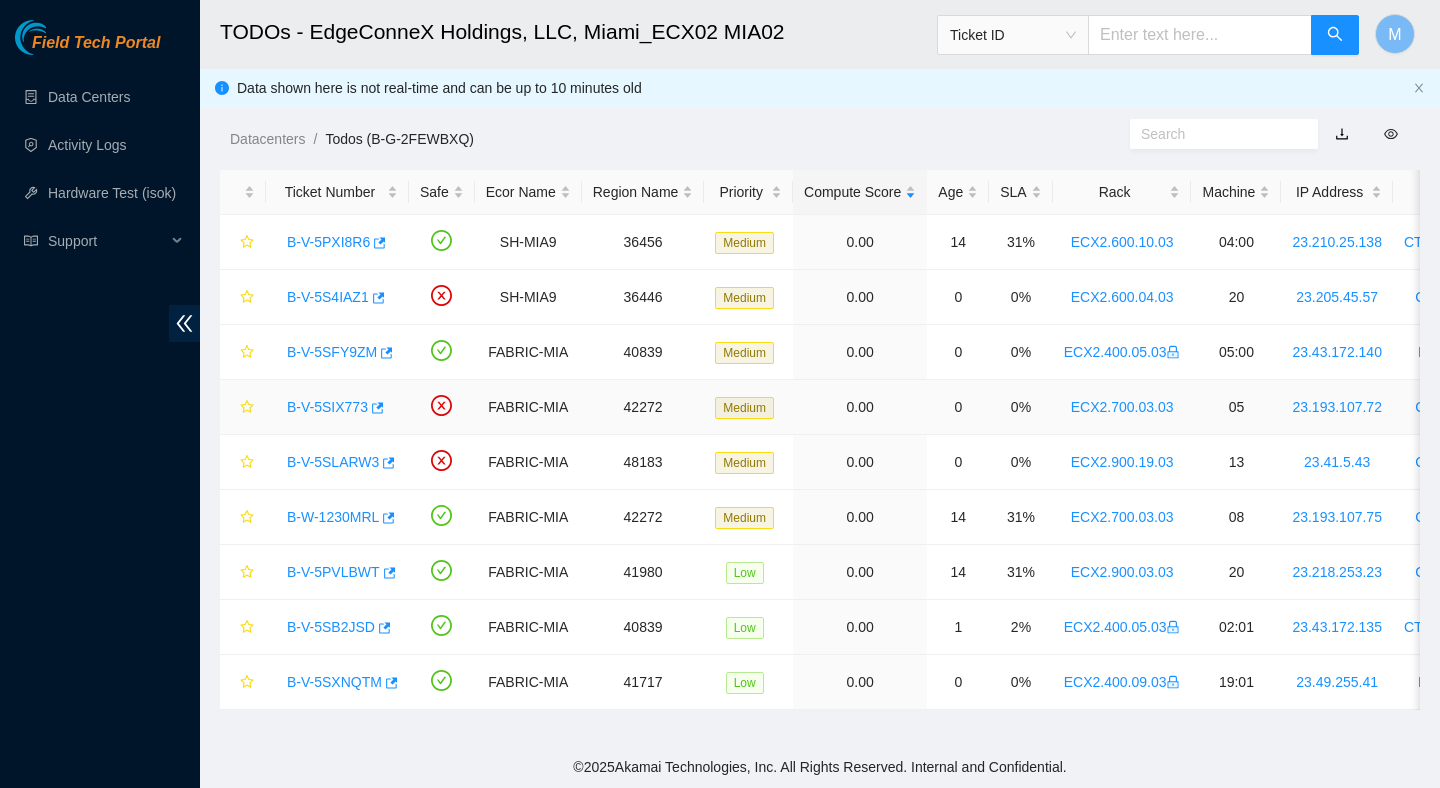 click on "B-V-5SIX773" at bounding box center (327, 407) 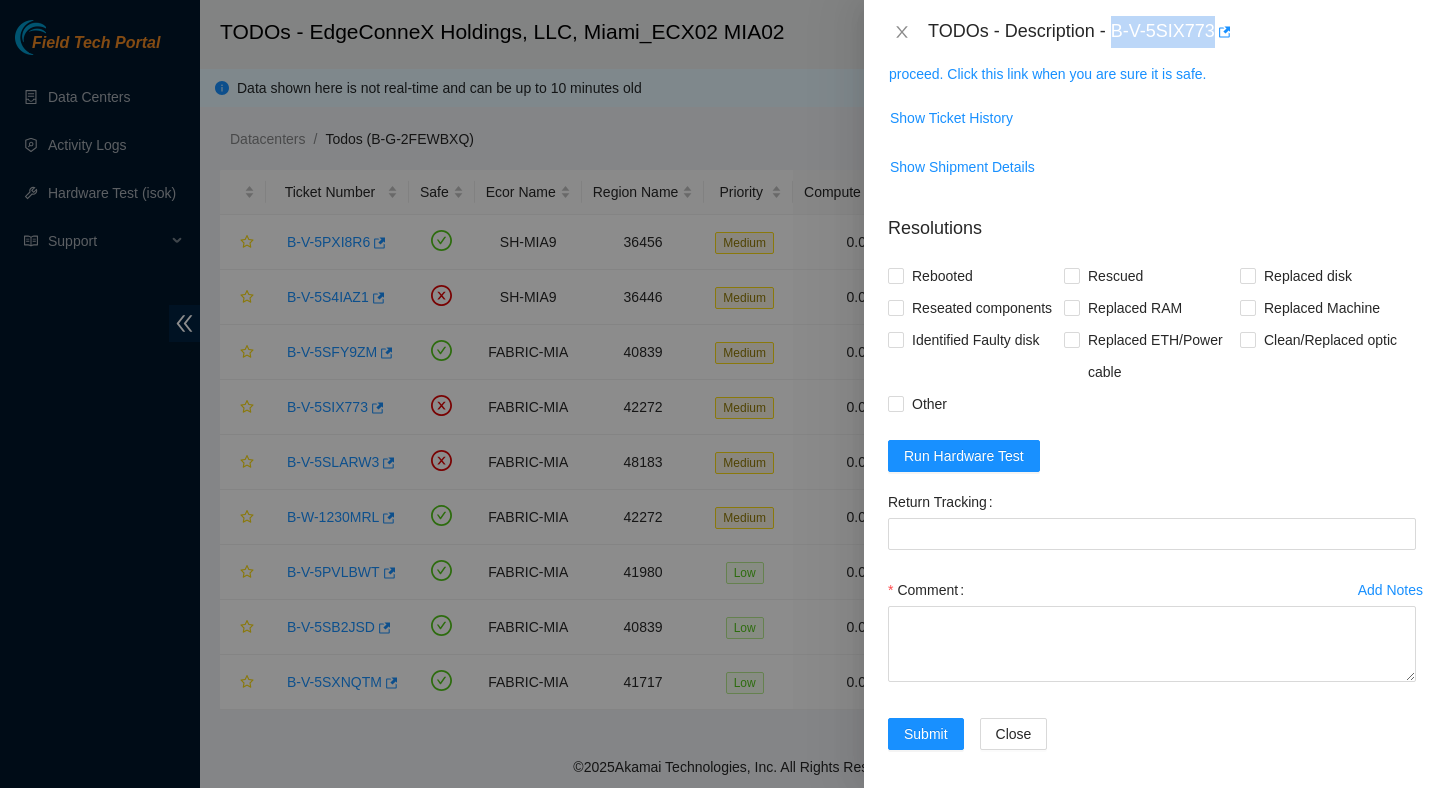 drag, startPoint x: 1116, startPoint y: 32, endPoint x: 1223, endPoint y: 38, distance: 107.16809 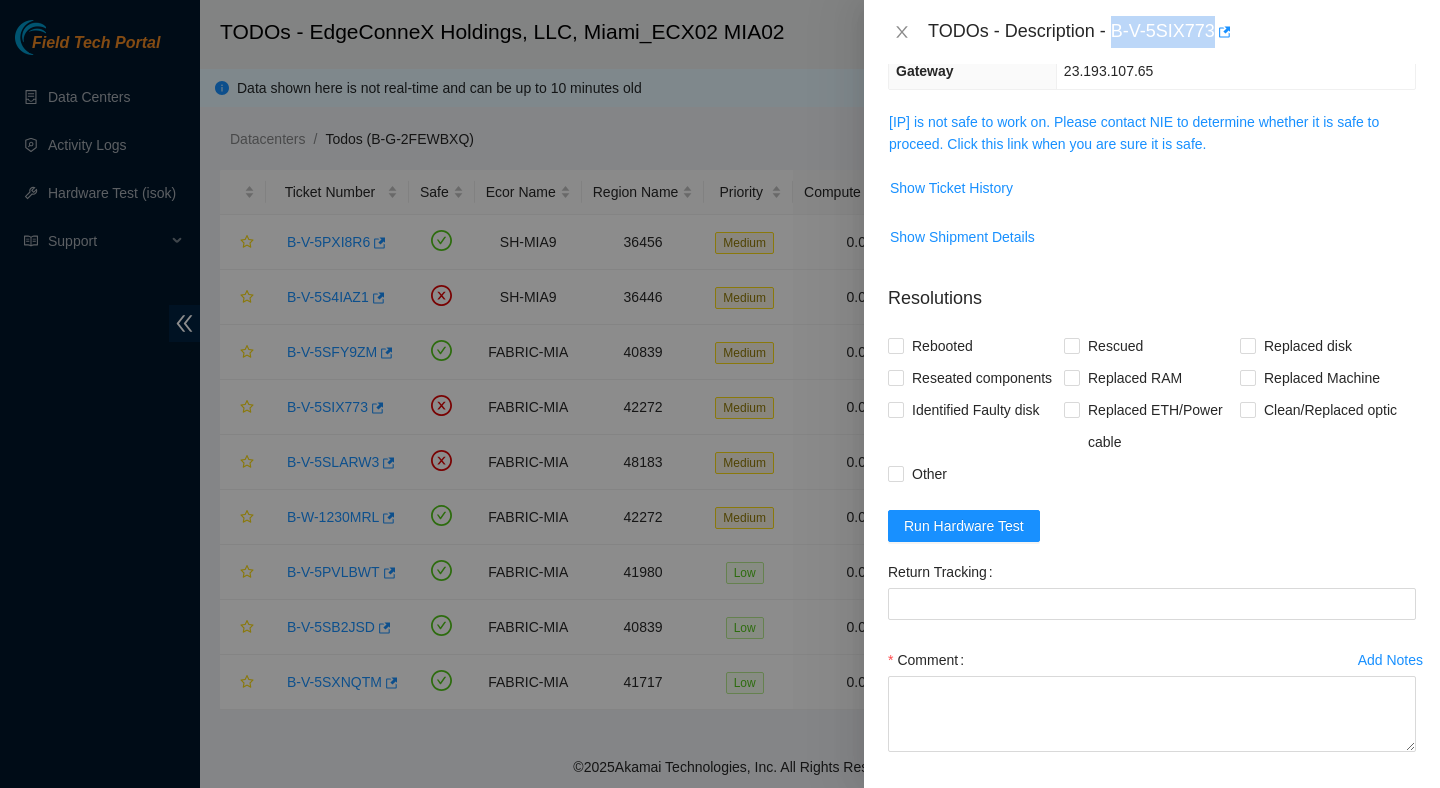 scroll, scrollTop: 278, scrollLeft: 0, axis: vertical 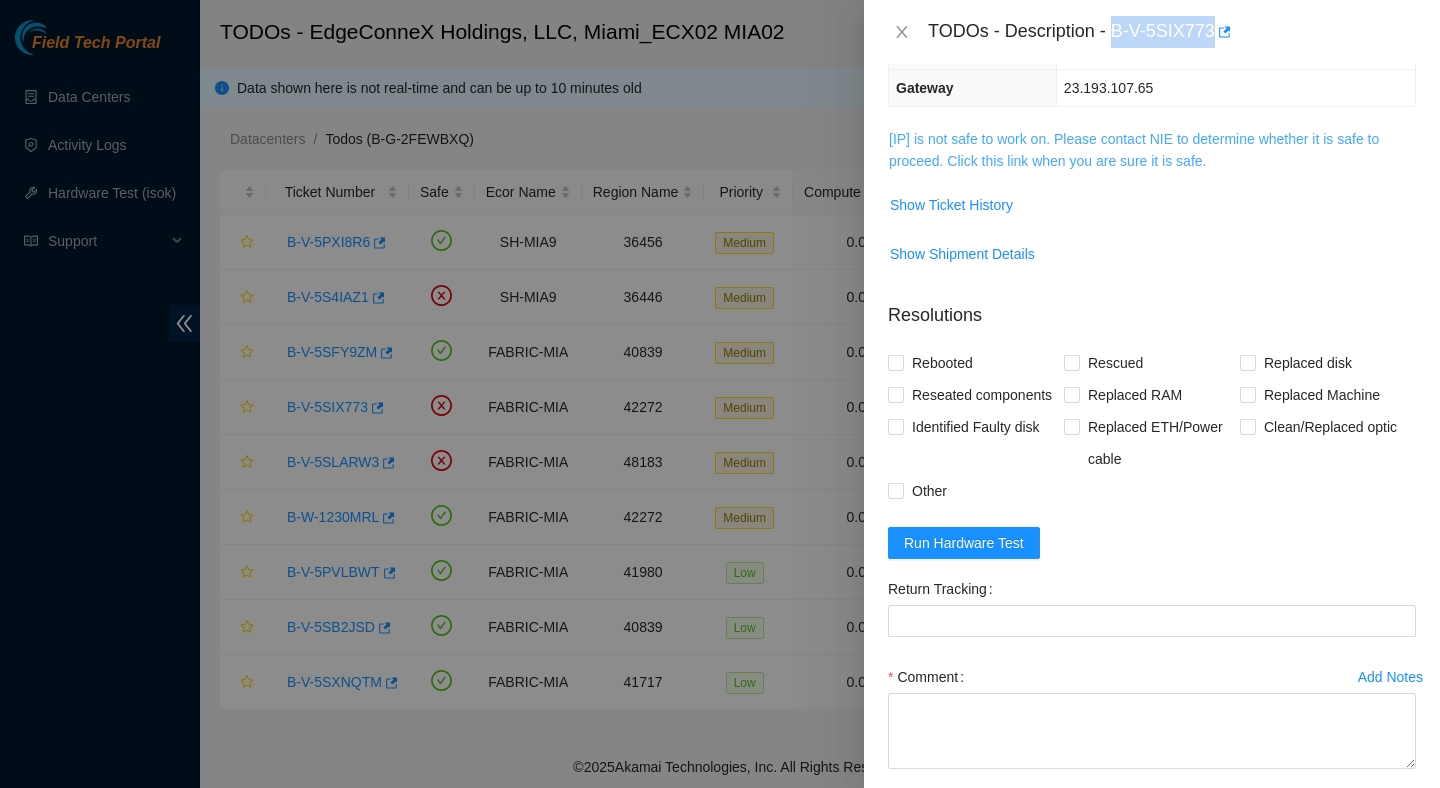 click on "23.193.107.72 is not safe to work on. Please contact NIE to determine whether it is safe to proceed. Click this link when you are sure it is safe." at bounding box center [1134, 150] 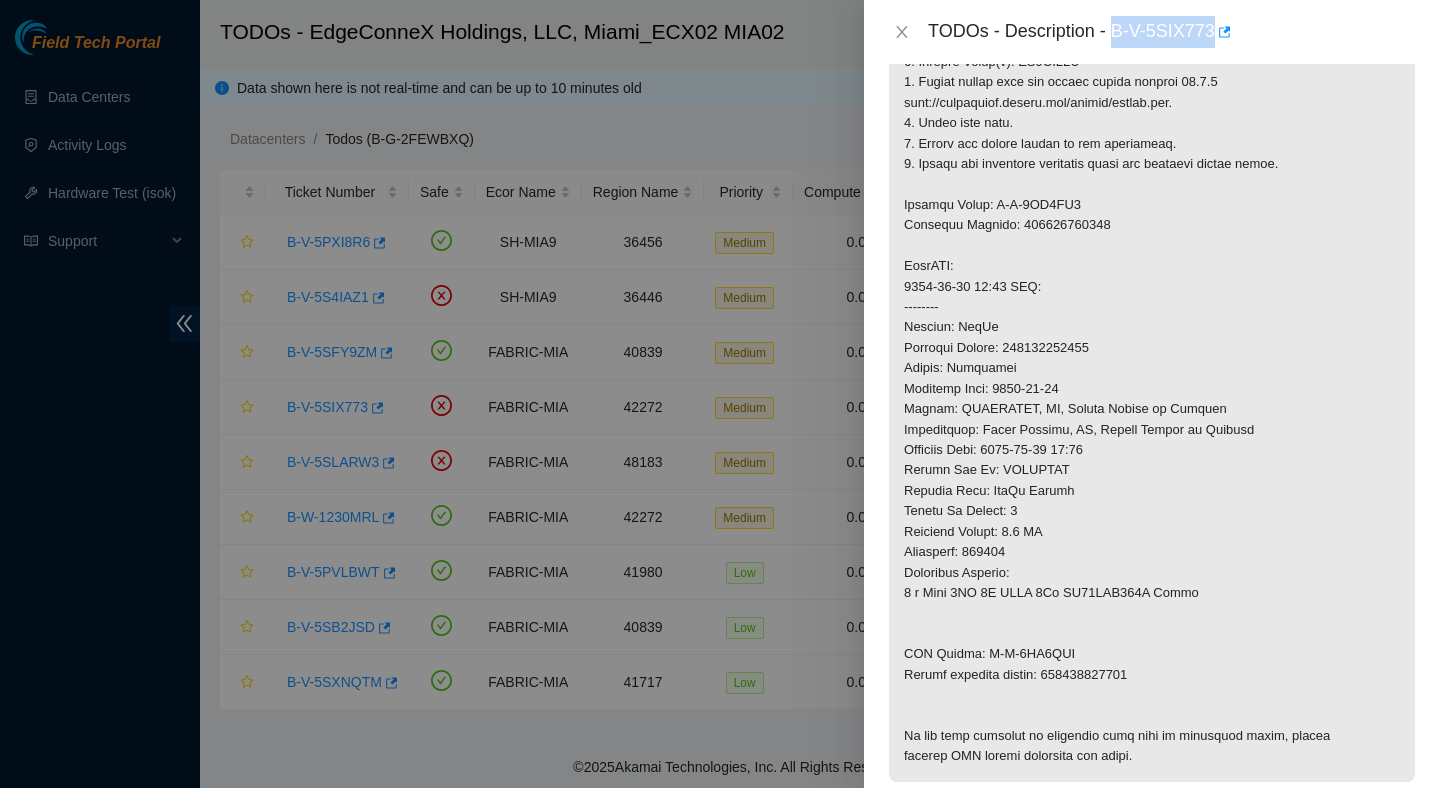scroll, scrollTop: 497, scrollLeft: 0, axis: vertical 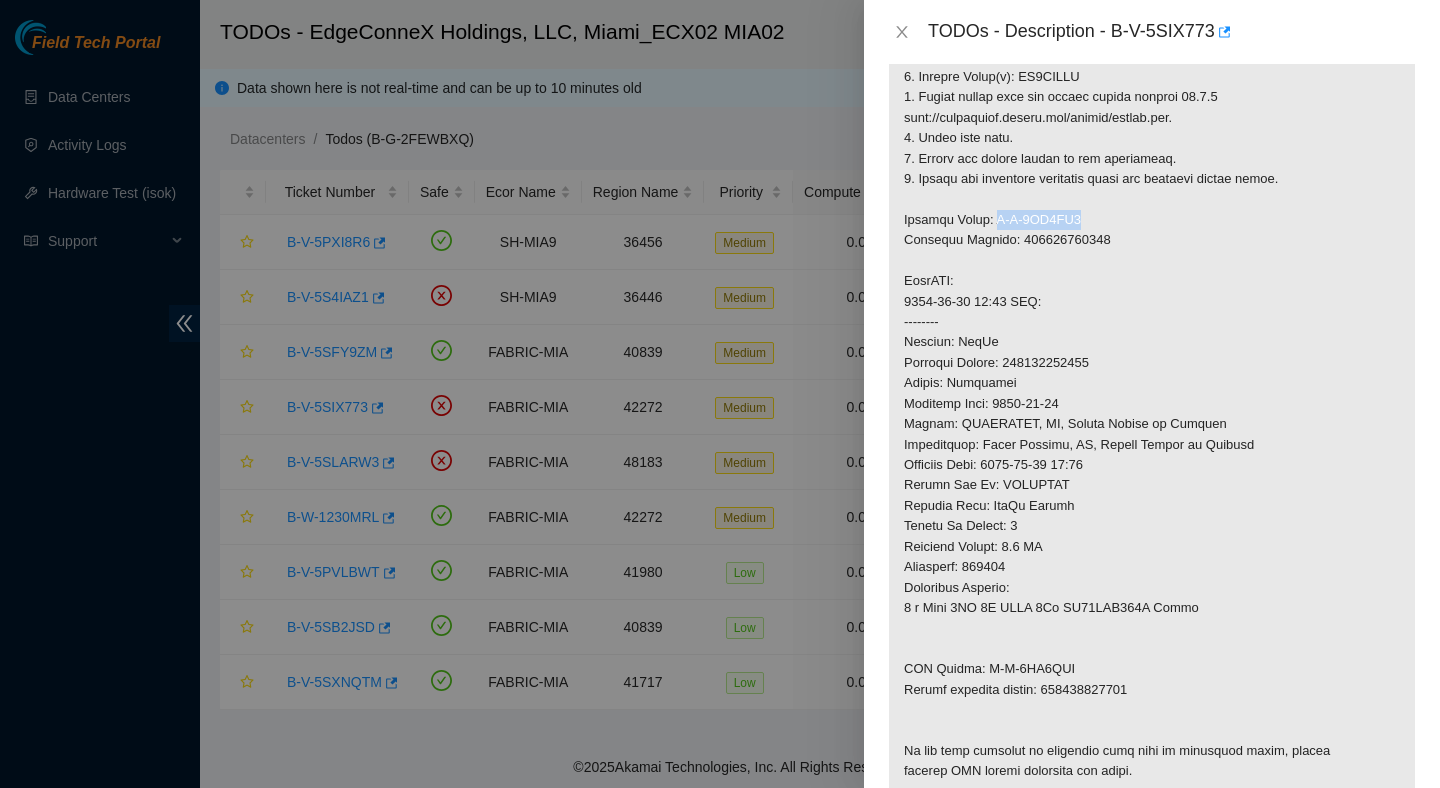 drag, startPoint x: 1080, startPoint y: 219, endPoint x: 995, endPoint y: 219, distance: 85 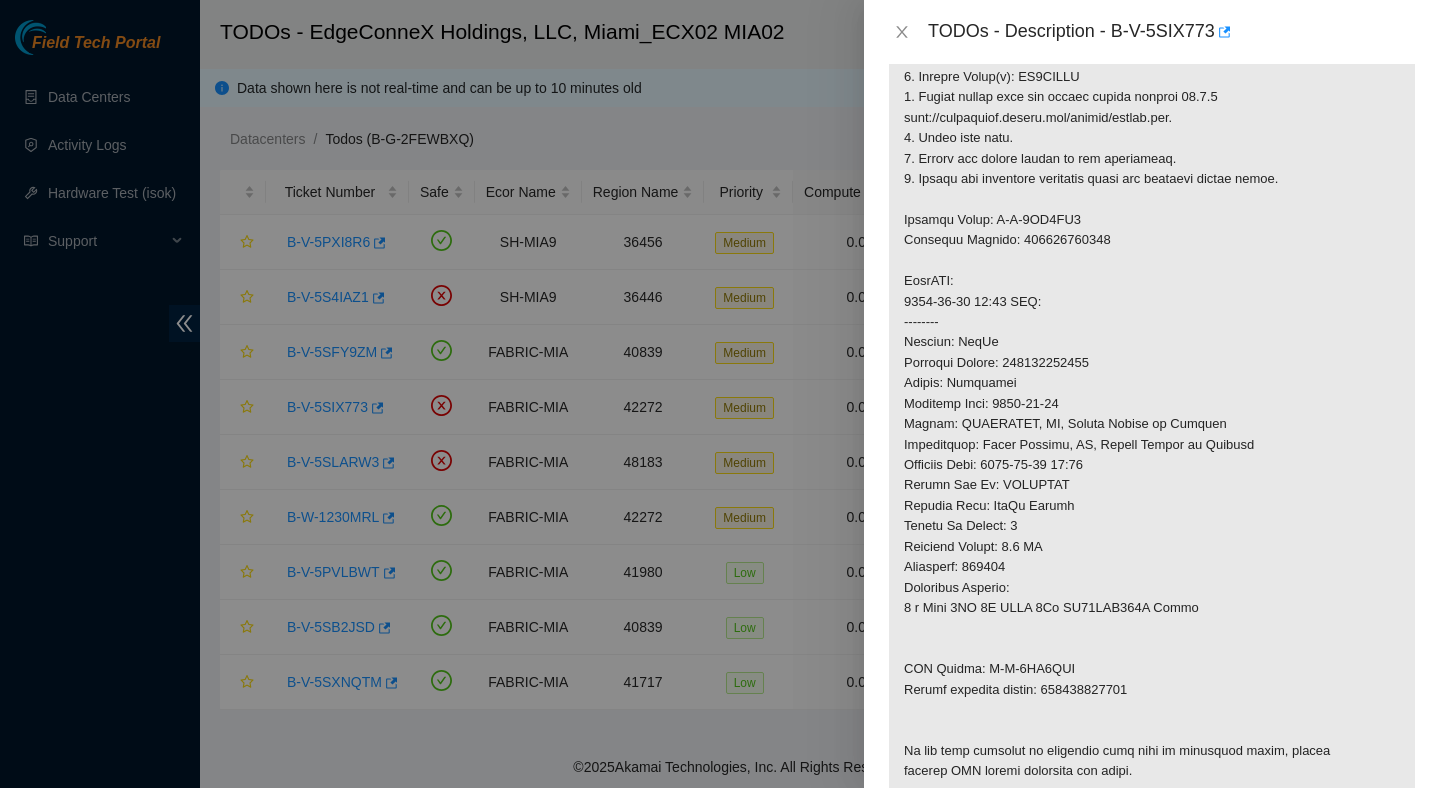 click at bounding box center (1152, 353) 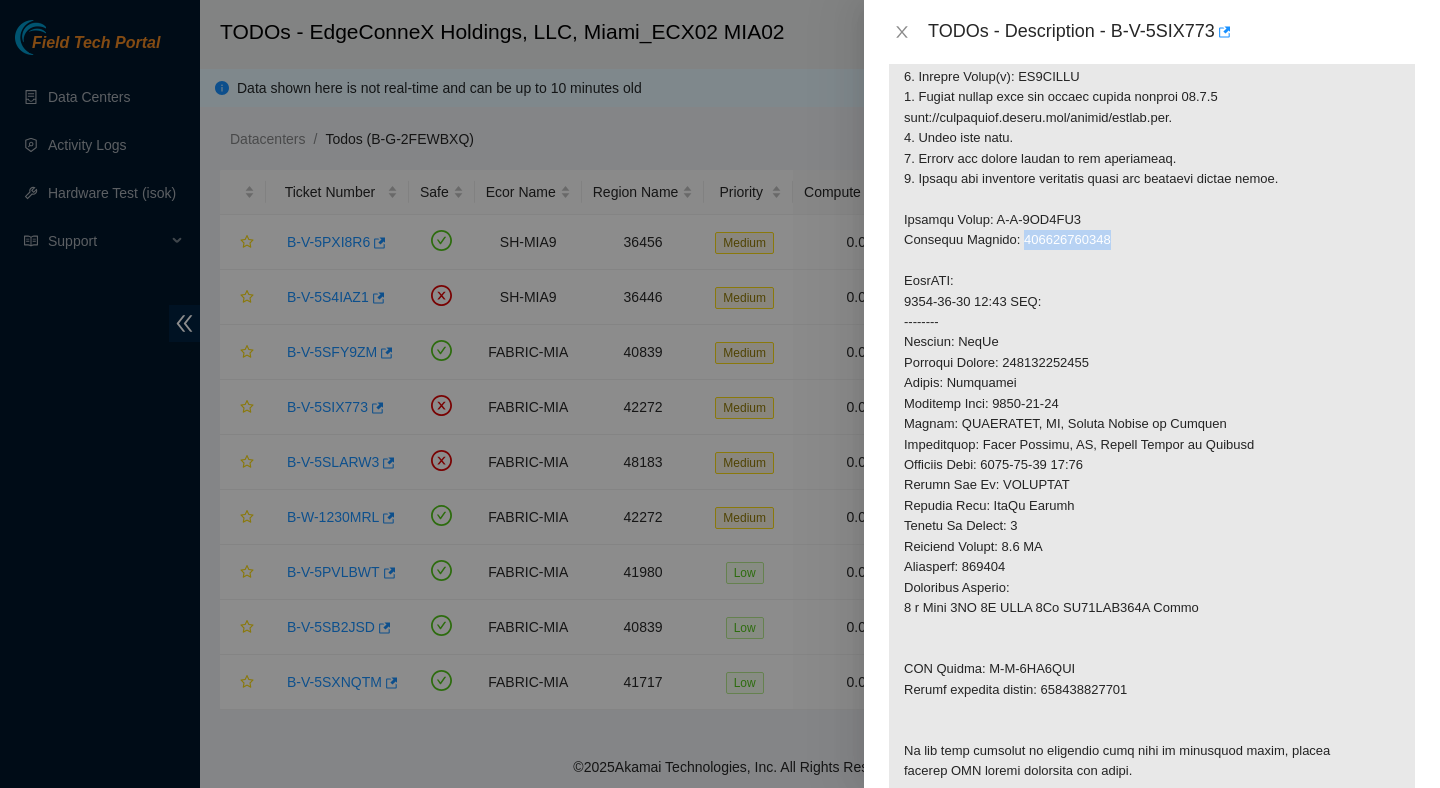 click at bounding box center (1152, 353) 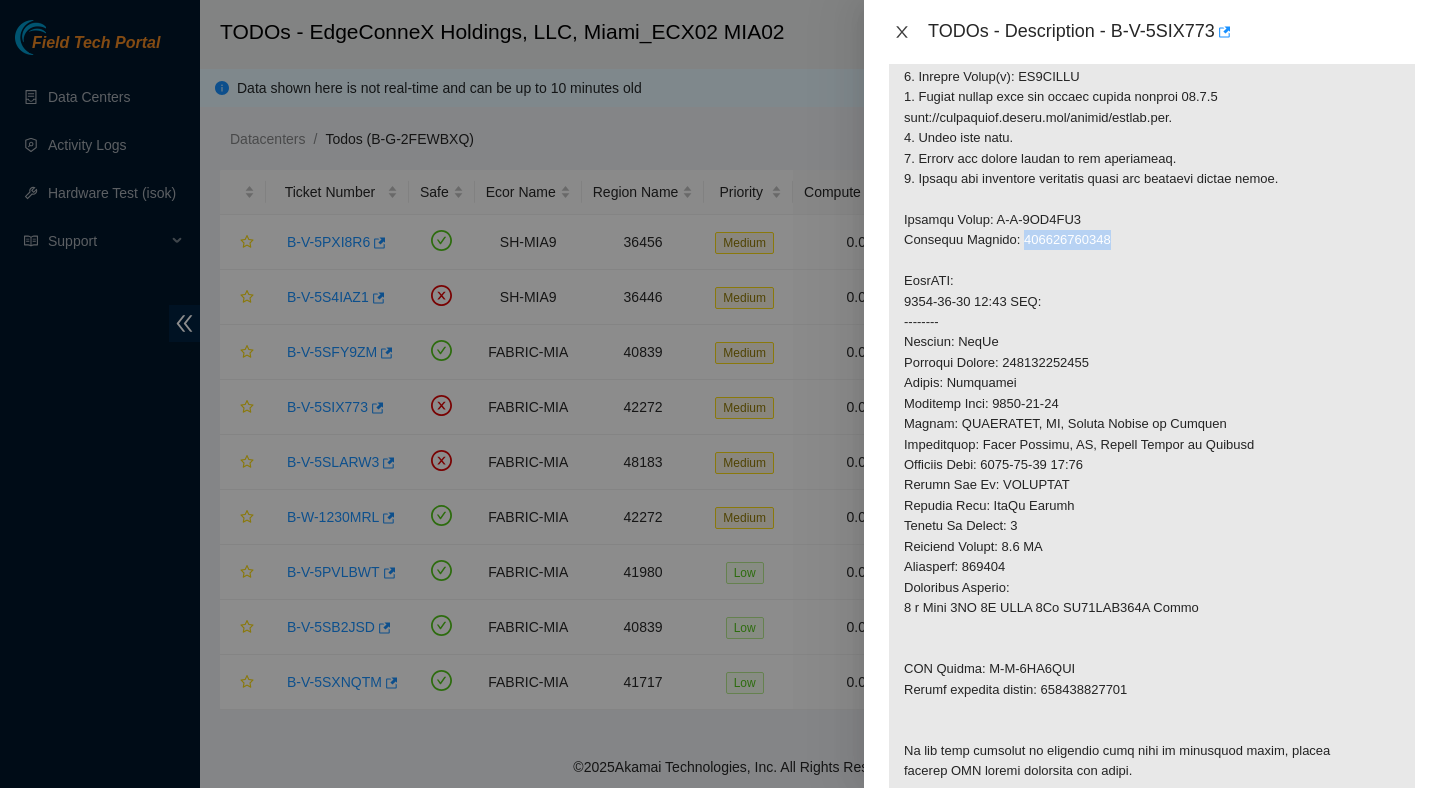 click 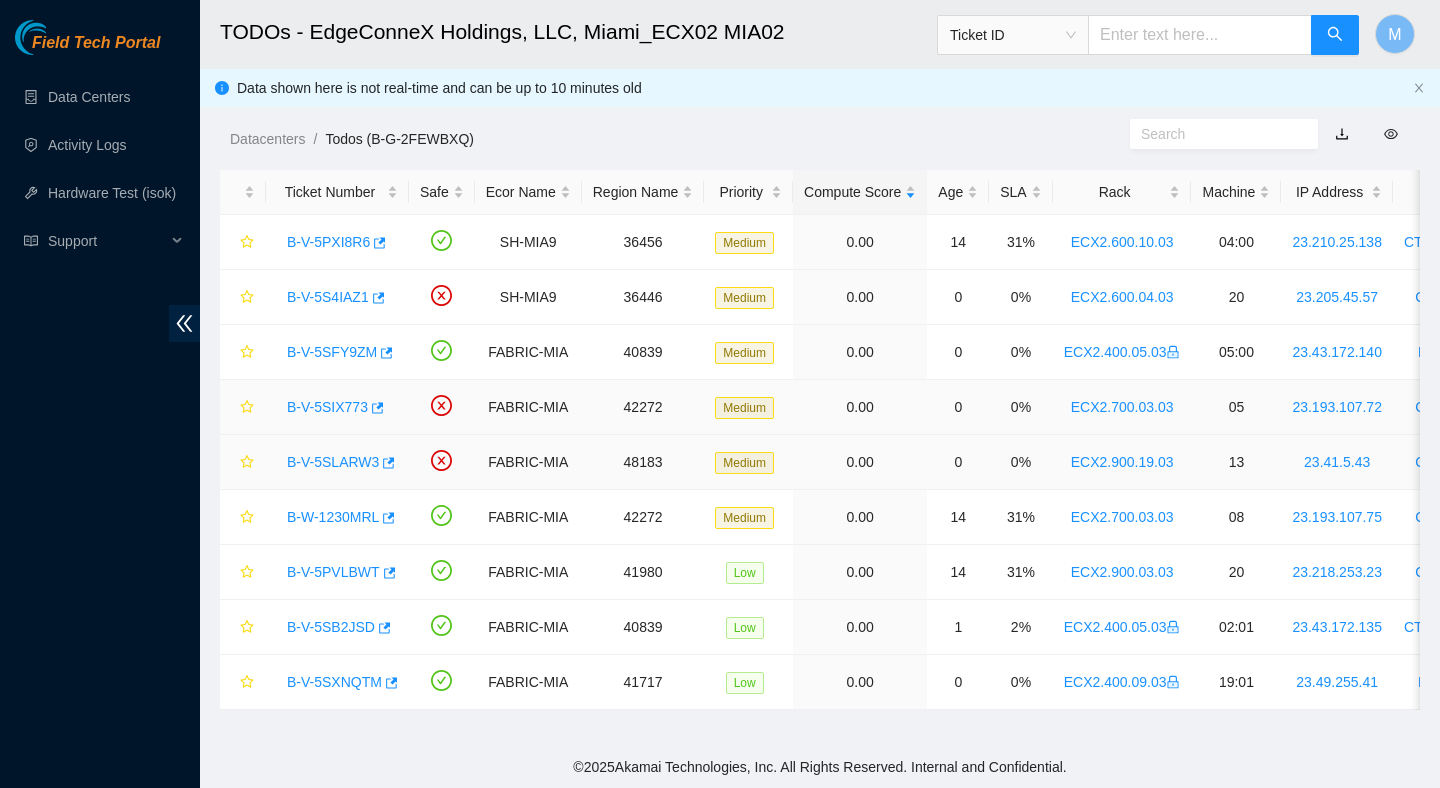 scroll, scrollTop: 394, scrollLeft: 0, axis: vertical 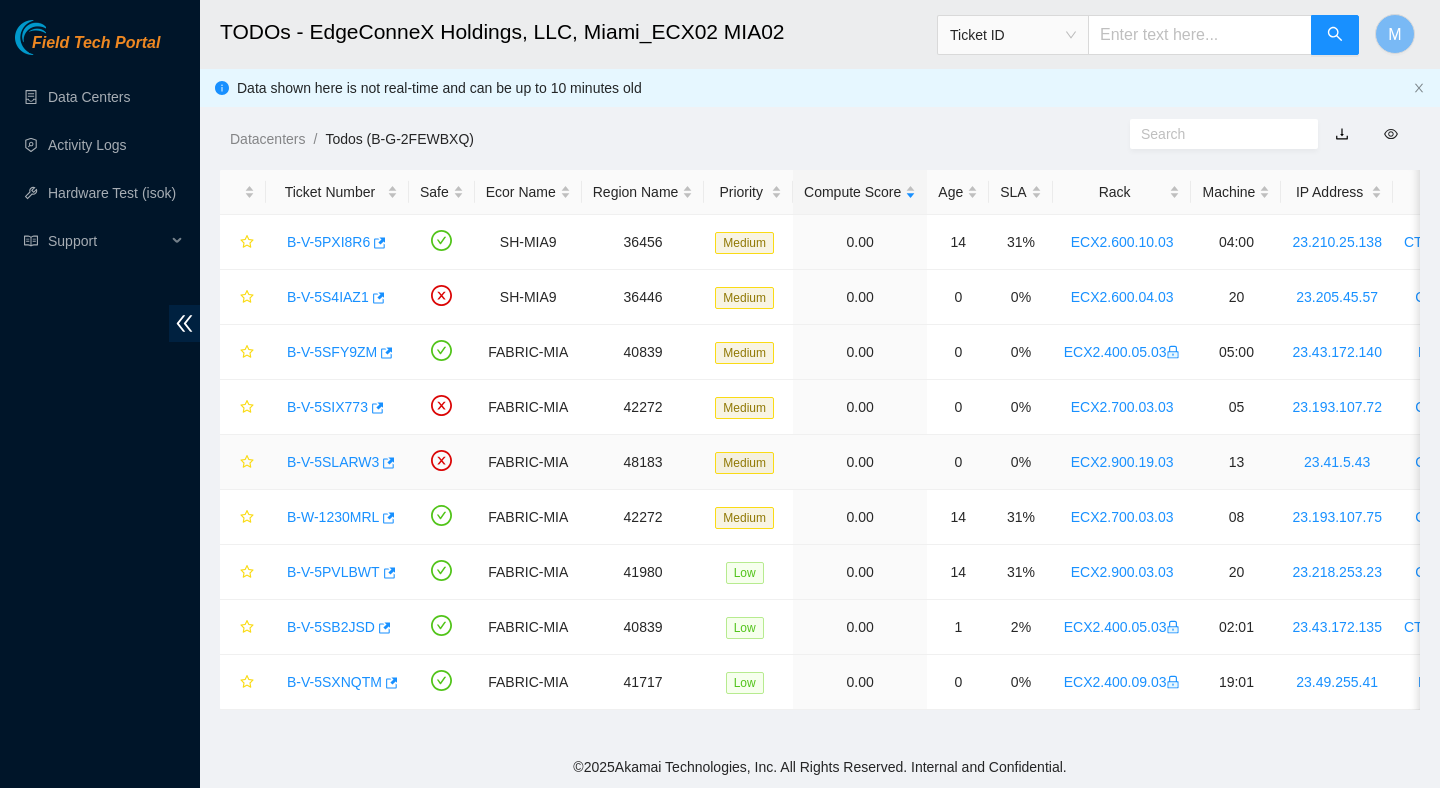 click on "B-V-5SLARW3" at bounding box center (337, 462) 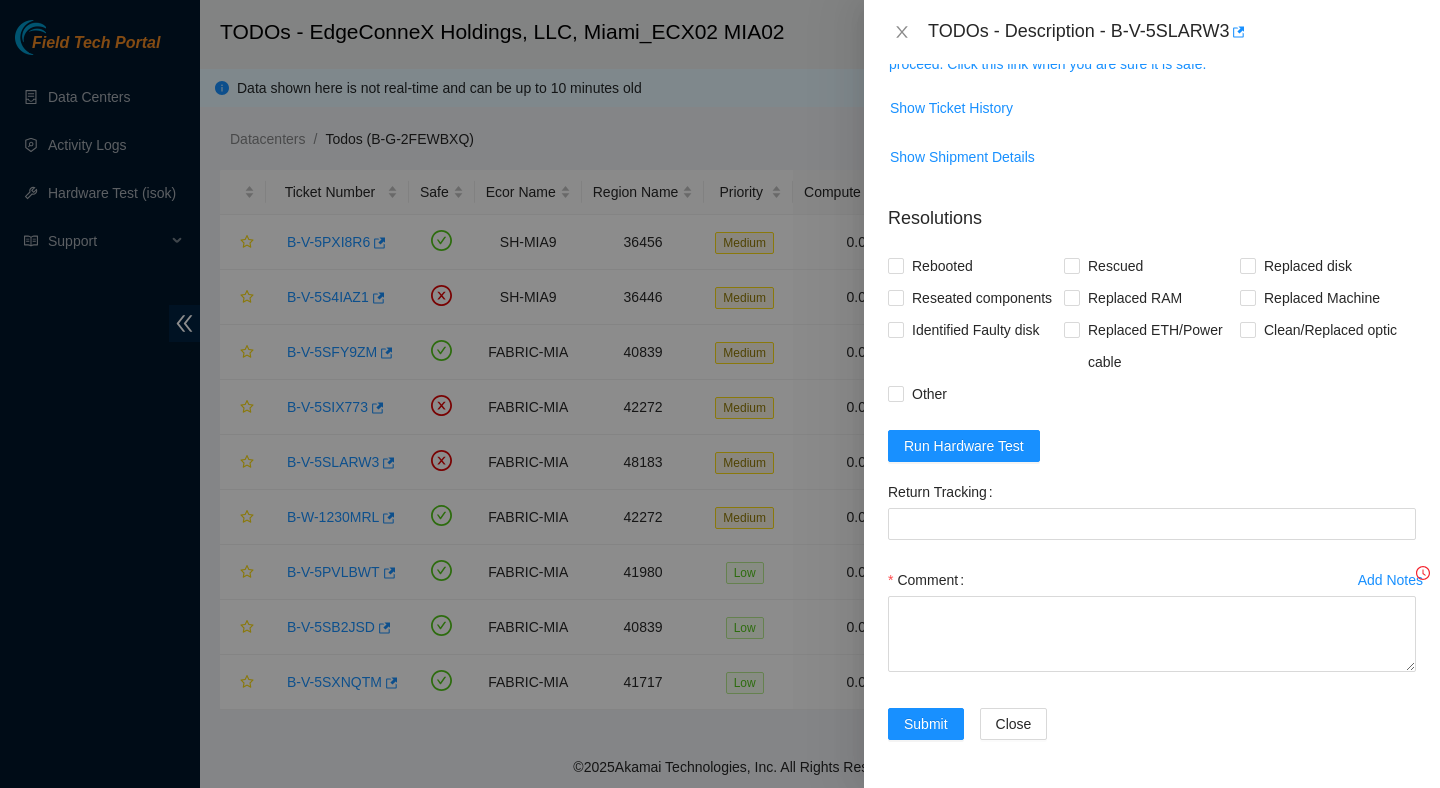scroll, scrollTop: 365, scrollLeft: 0, axis: vertical 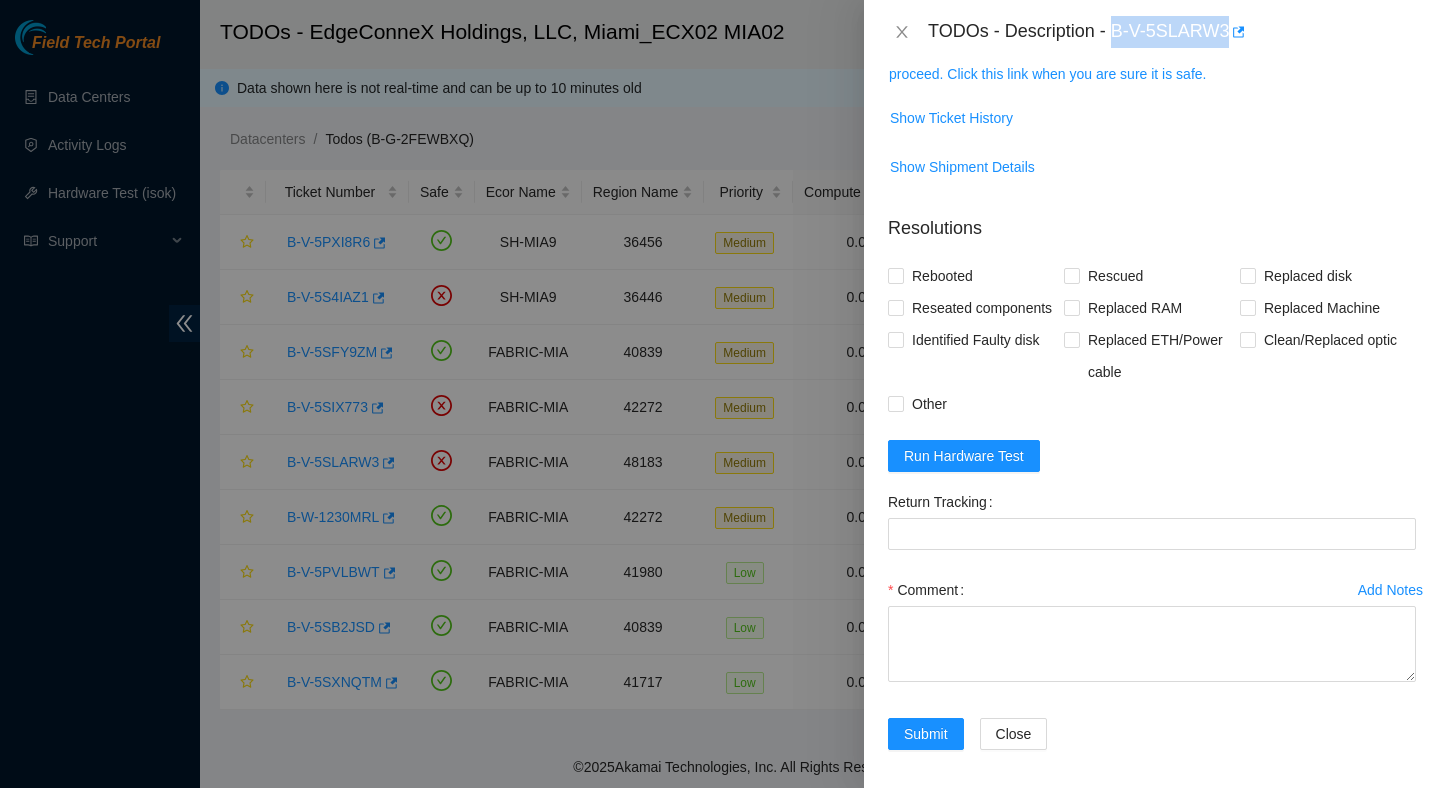 drag, startPoint x: 1118, startPoint y: 27, endPoint x: 1232, endPoint y: 51, distance: 116.498924 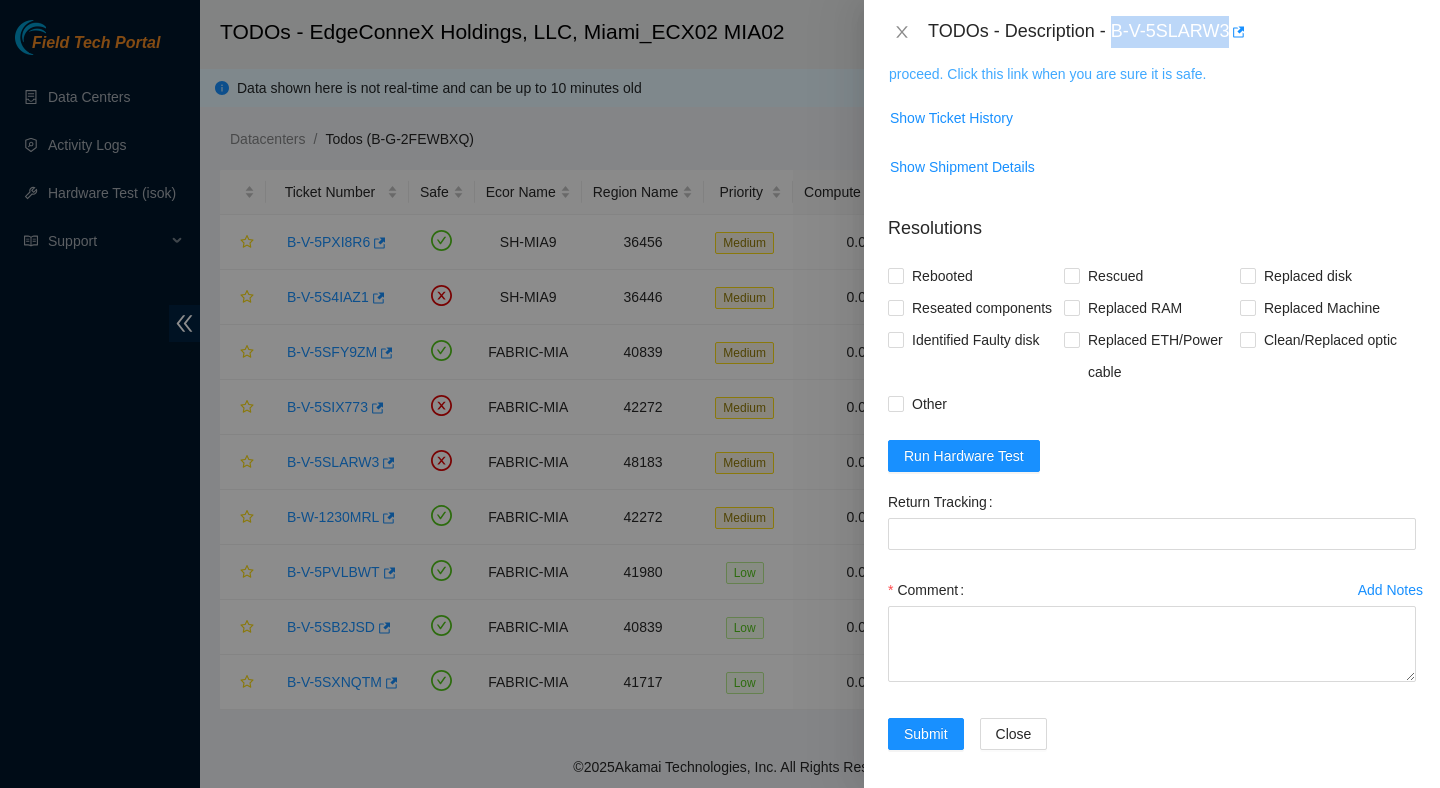 click on "23.41.5.43 is not safe to work on. Please contact NIE to determine whether it is safe to proceed. Click this link when you are sure it is safe." at bounding box center (1134, 63) 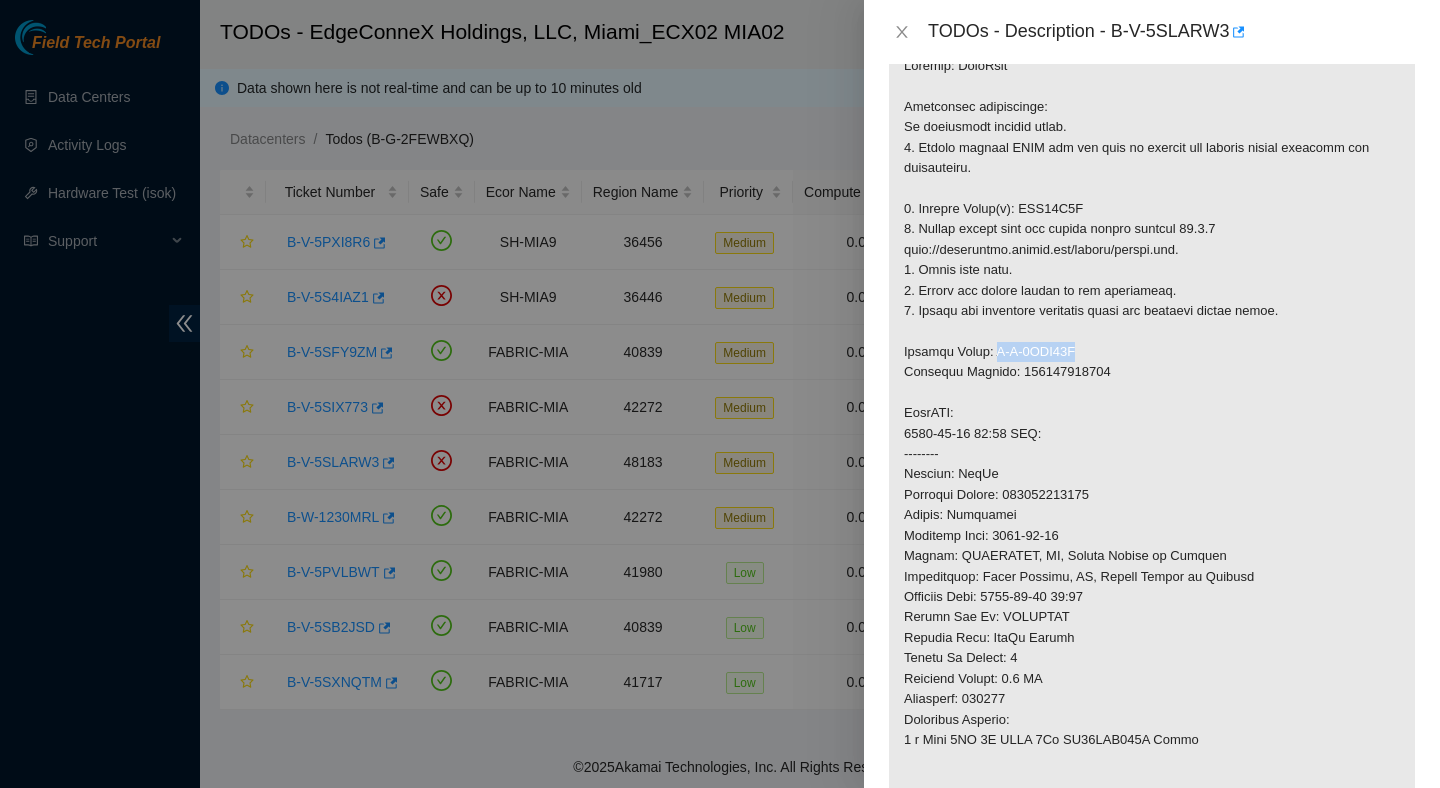 drag, startPoint x: 997, startPoint y: 351, endPoint x: 1083, endPoint y: 360, distance: 86.46965 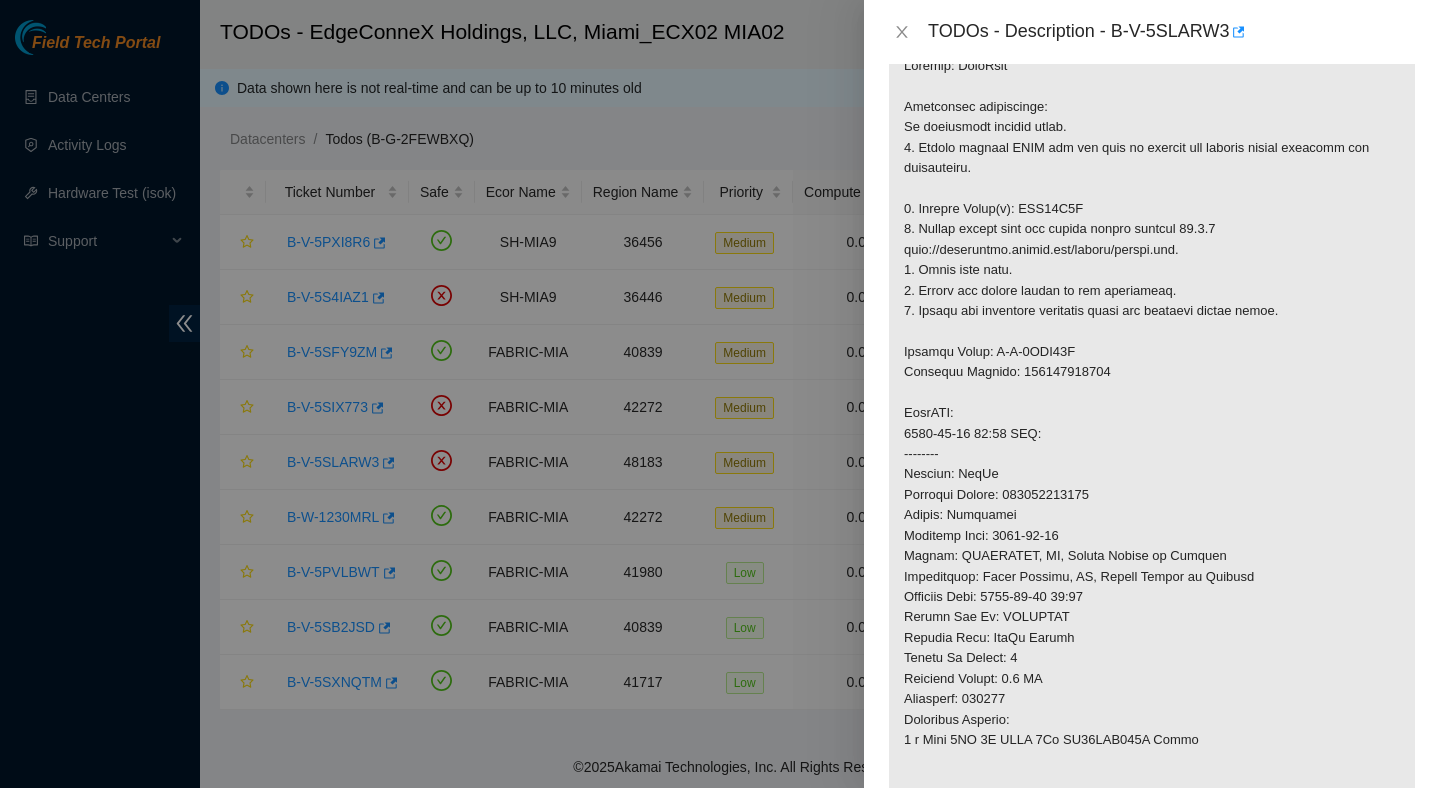 click at bounding box center (1152, 485) 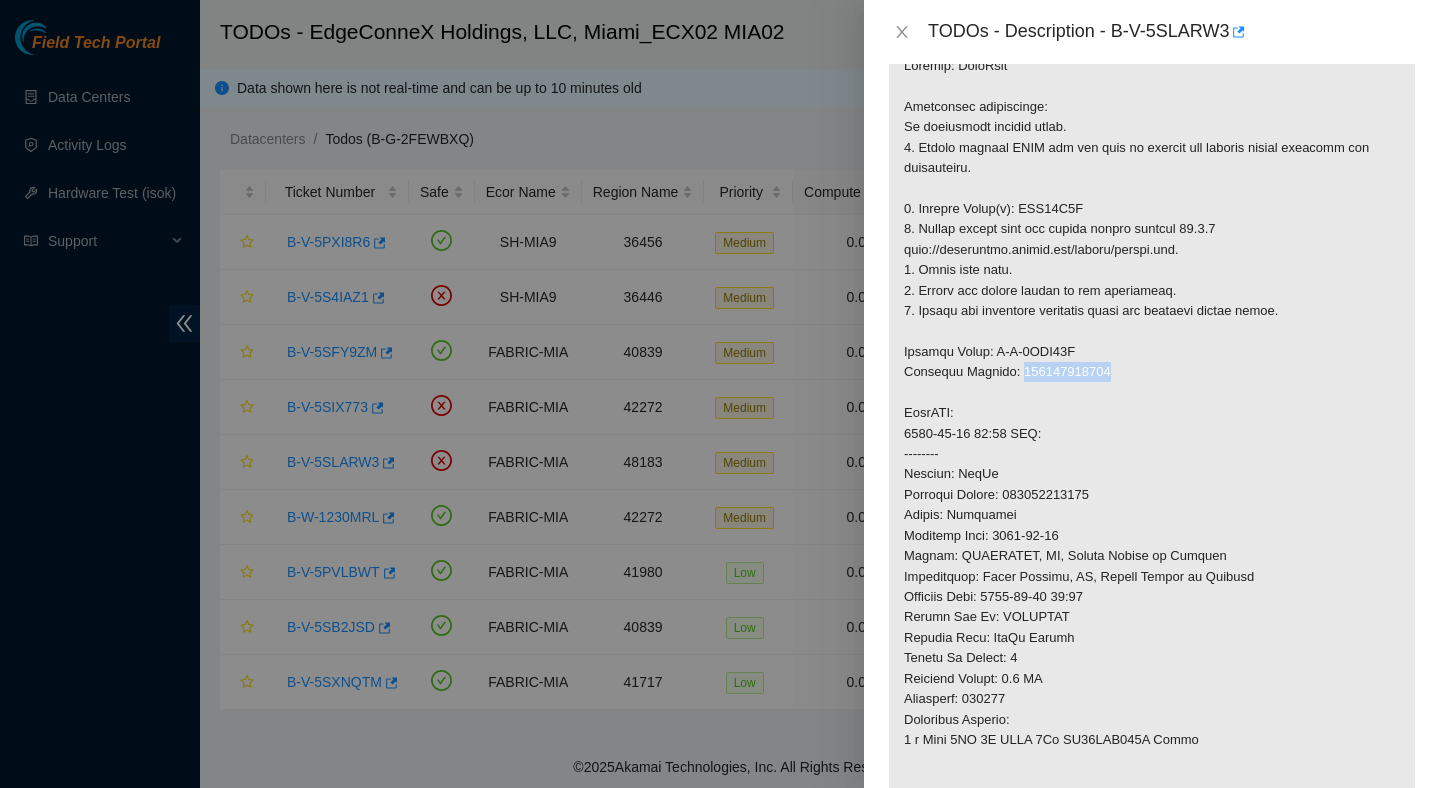 click at bounding box center [1152, 485] 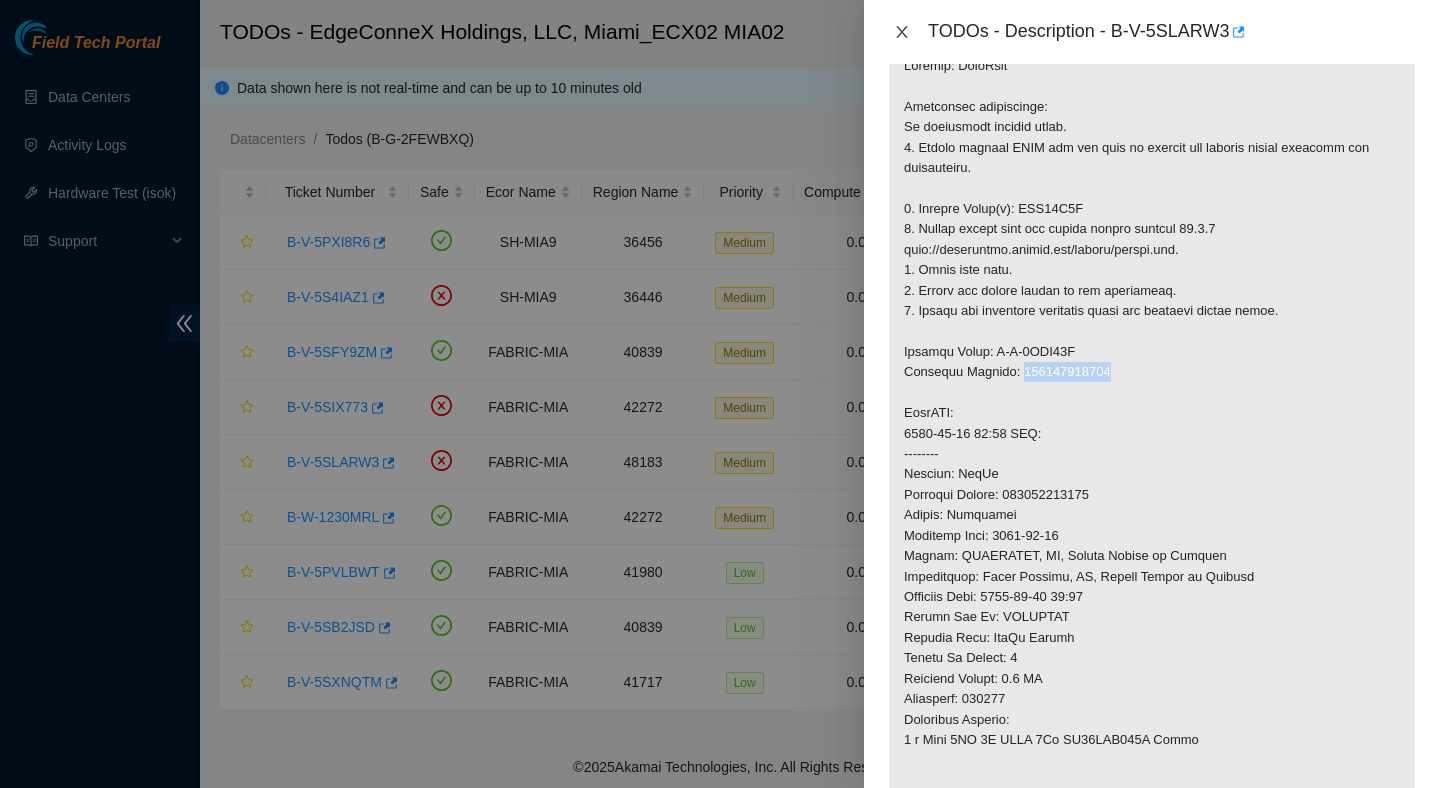 click 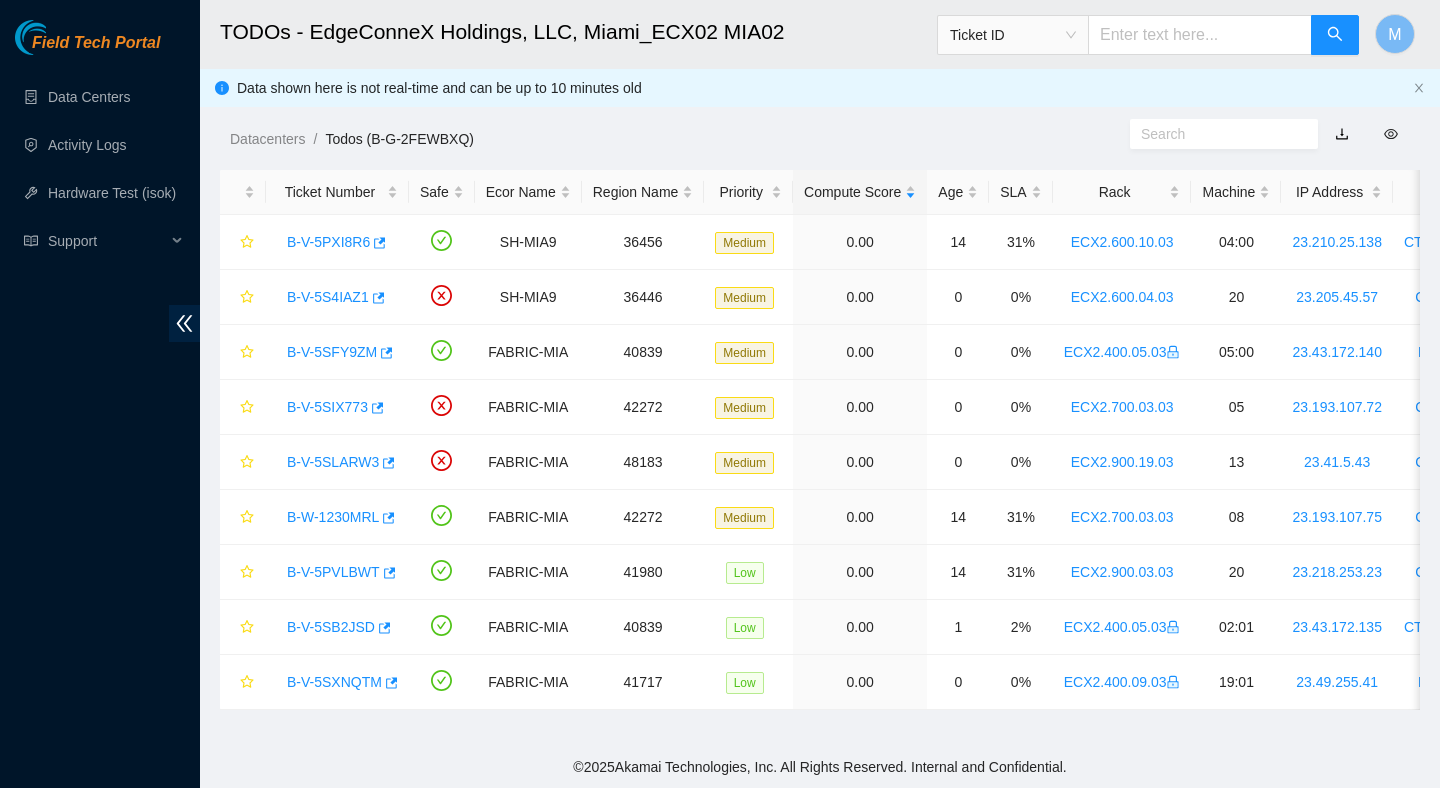 scroll, scrollTop: 394, scrollLeft: 0, axis: vertical 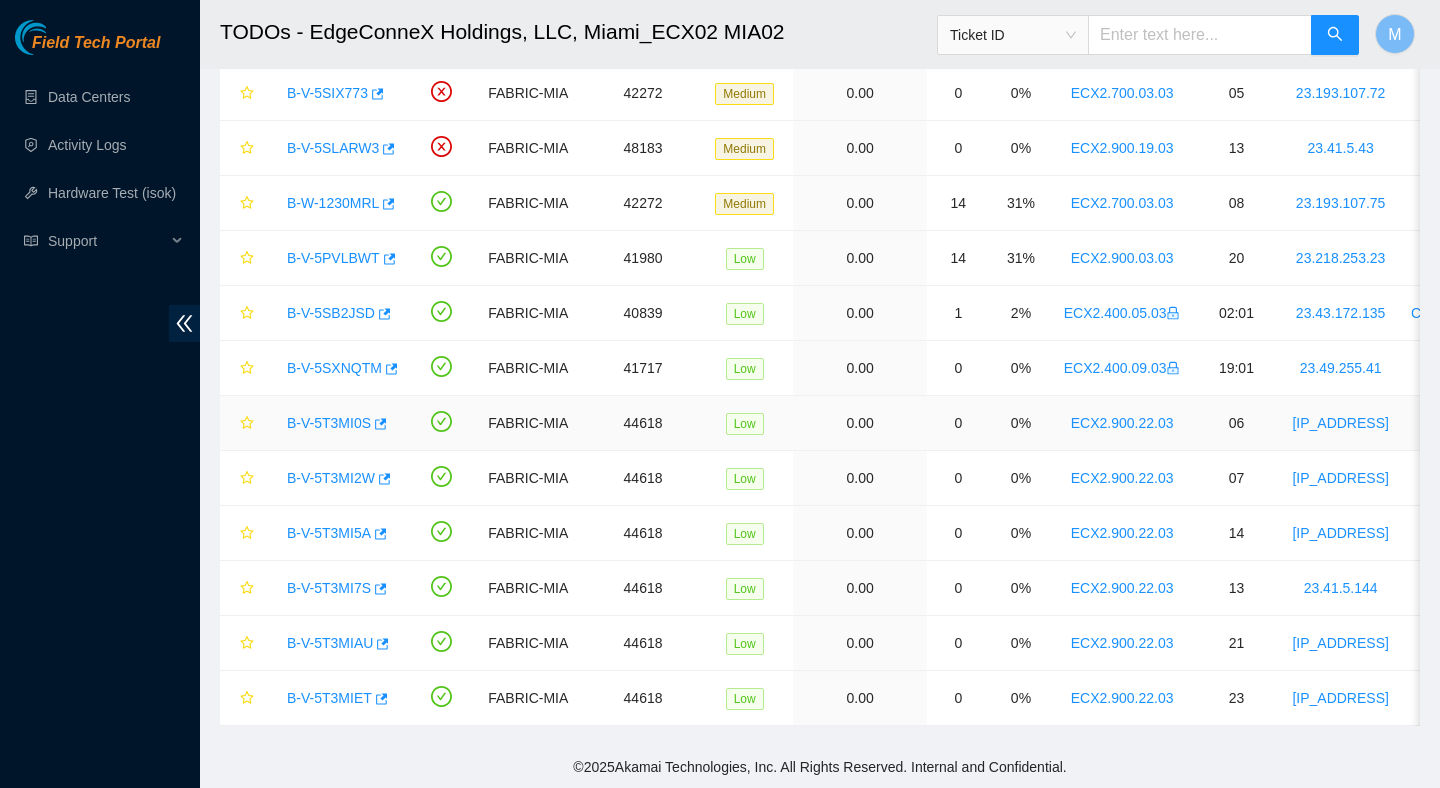 click on "B-V-5T3MI0S" at bounding box center [337, 423] 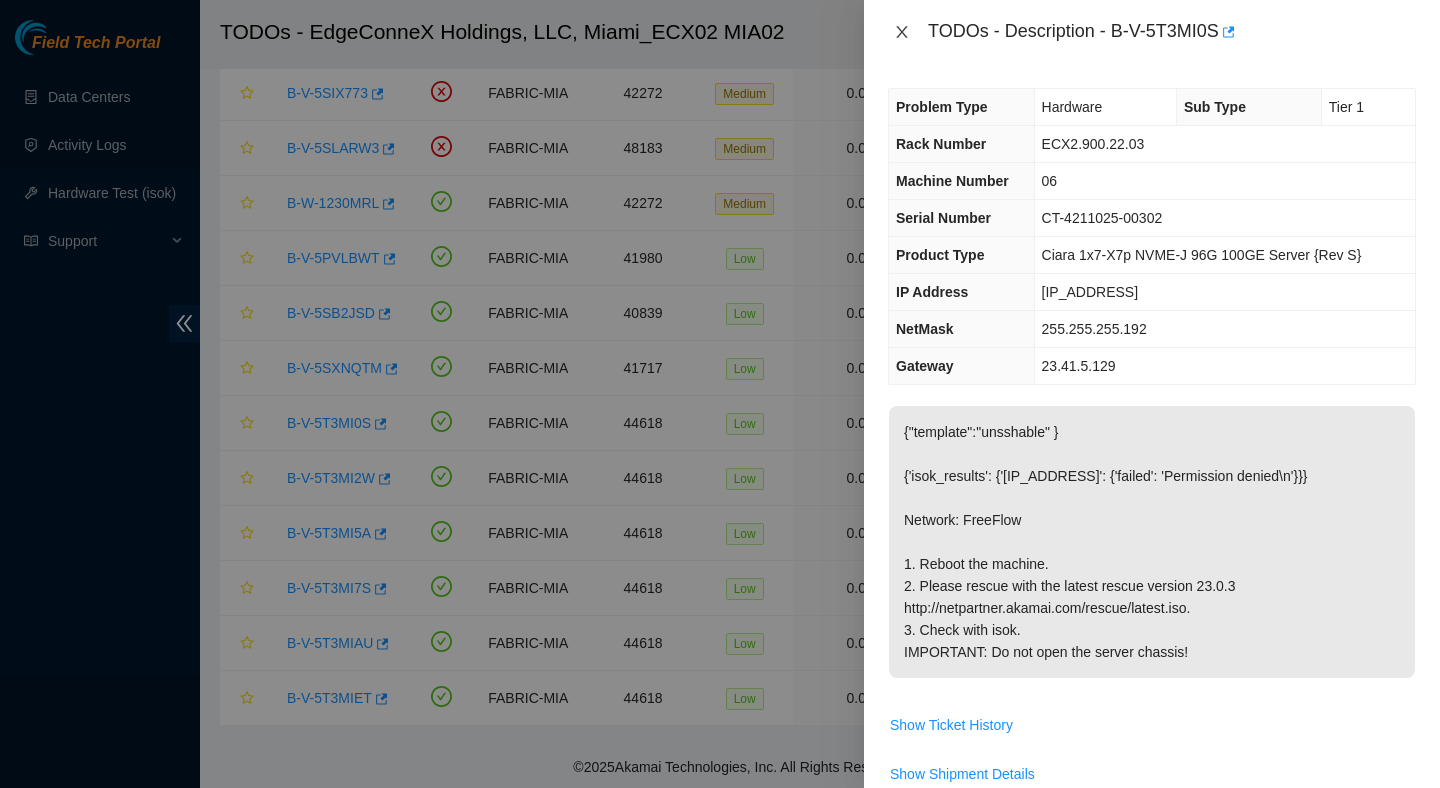 click 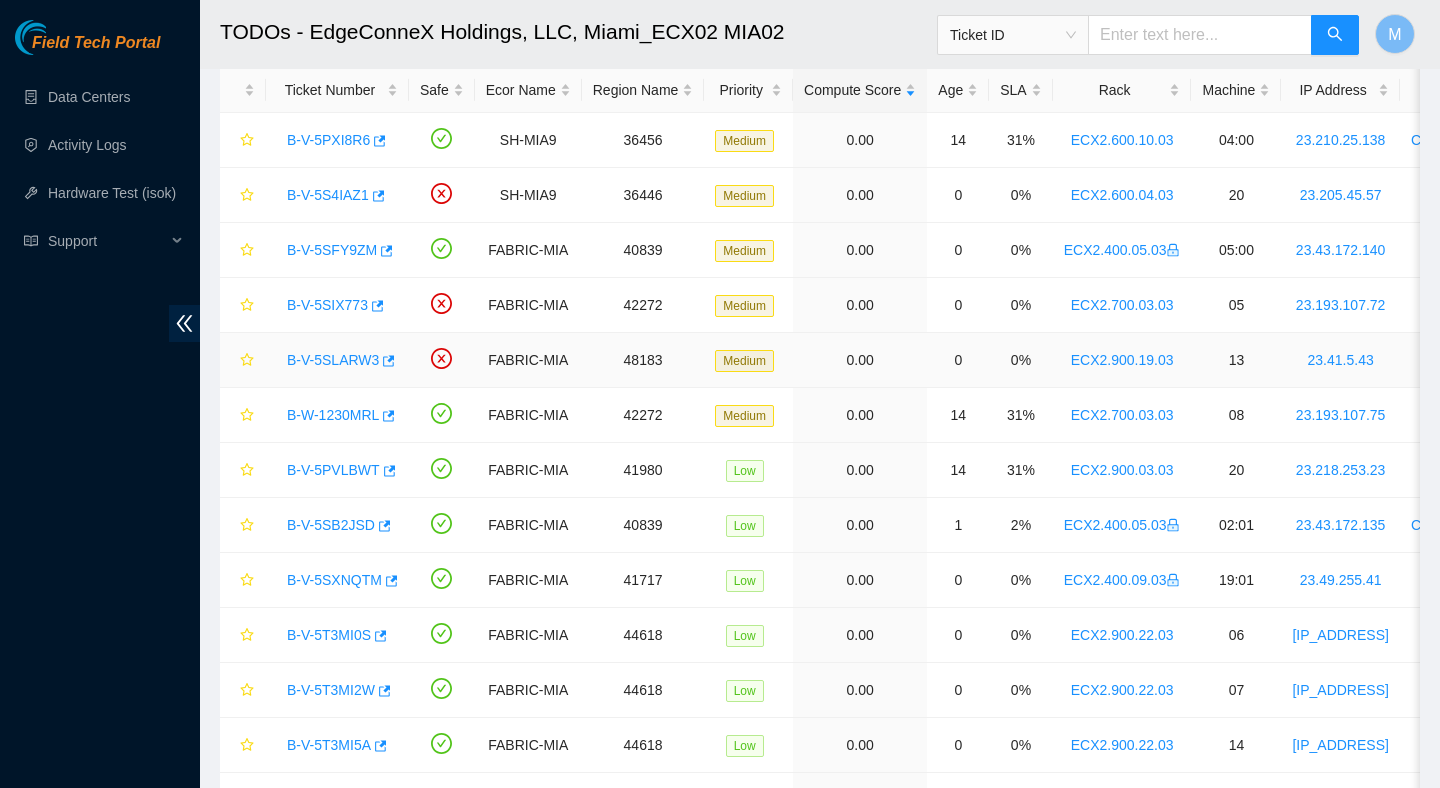 scroll, scrollTop: 314, scrollLeft: 0, axis: vertical 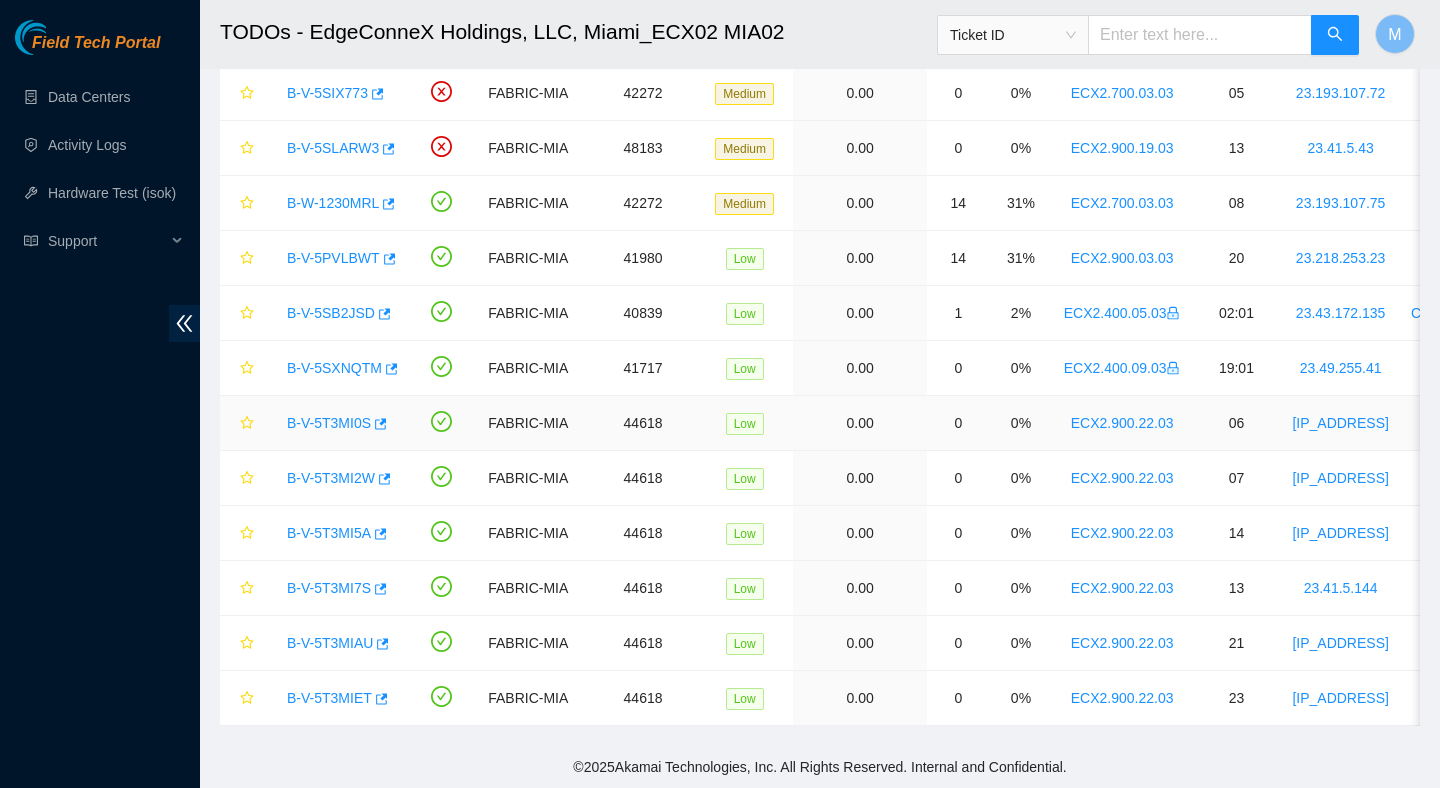 click on "B-V-5T3MI0S" at bounding box center [329, 423] 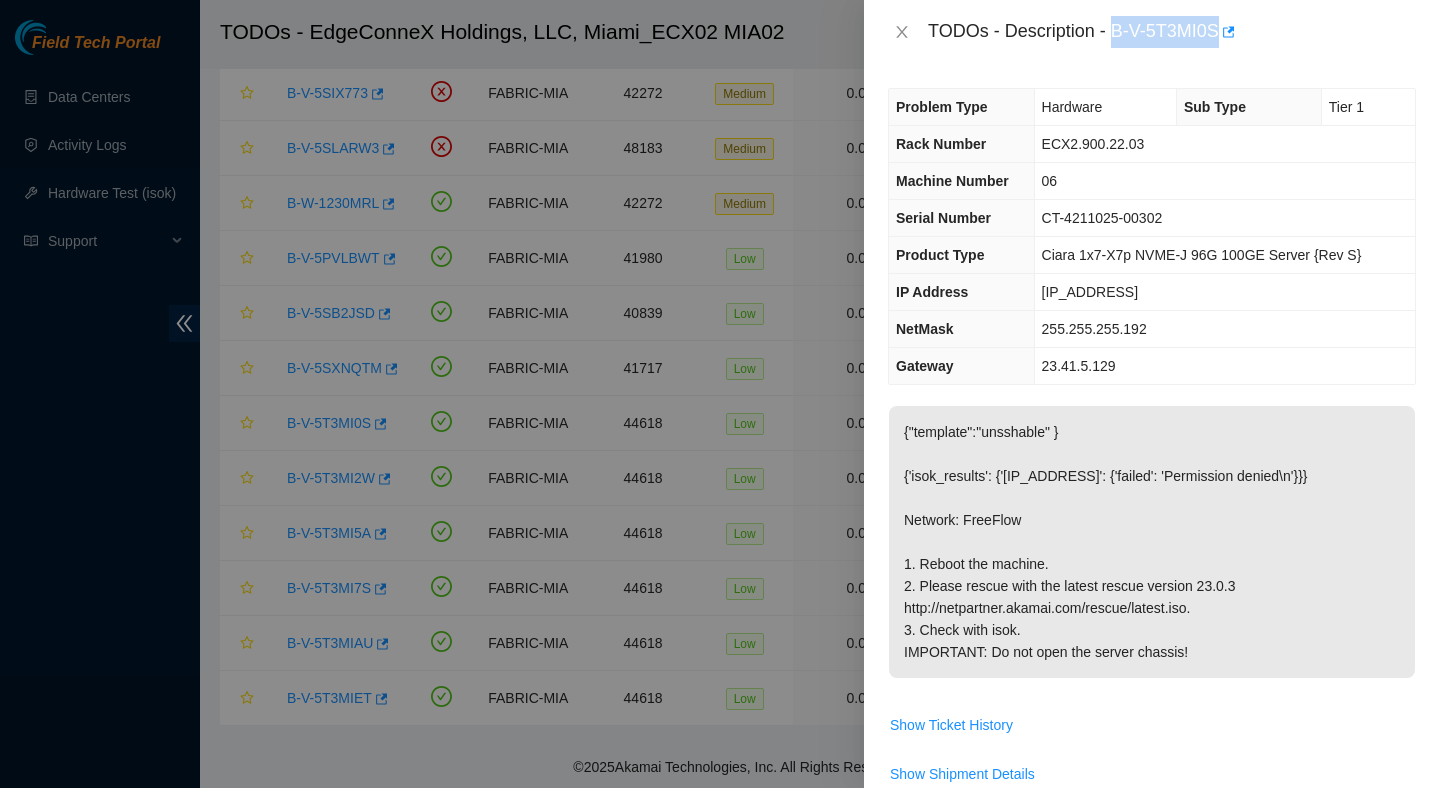 drag, startPoint x: 1114, startPoint y: 33, endPoint x: 1228, endPoint y: 52, distance: 115.57249 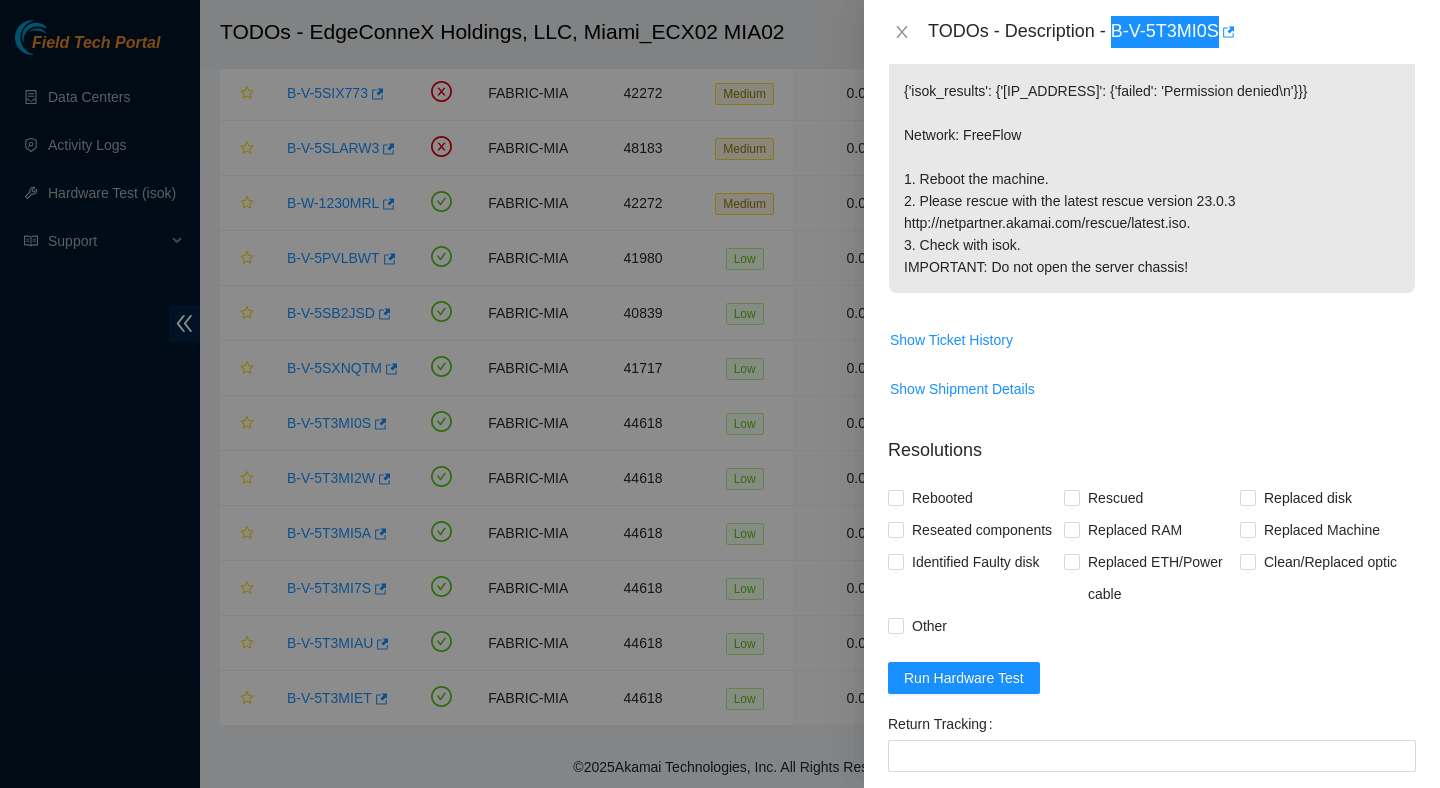 scroll, scrollTop: 459, scrollLeft: 0, axis: vertical 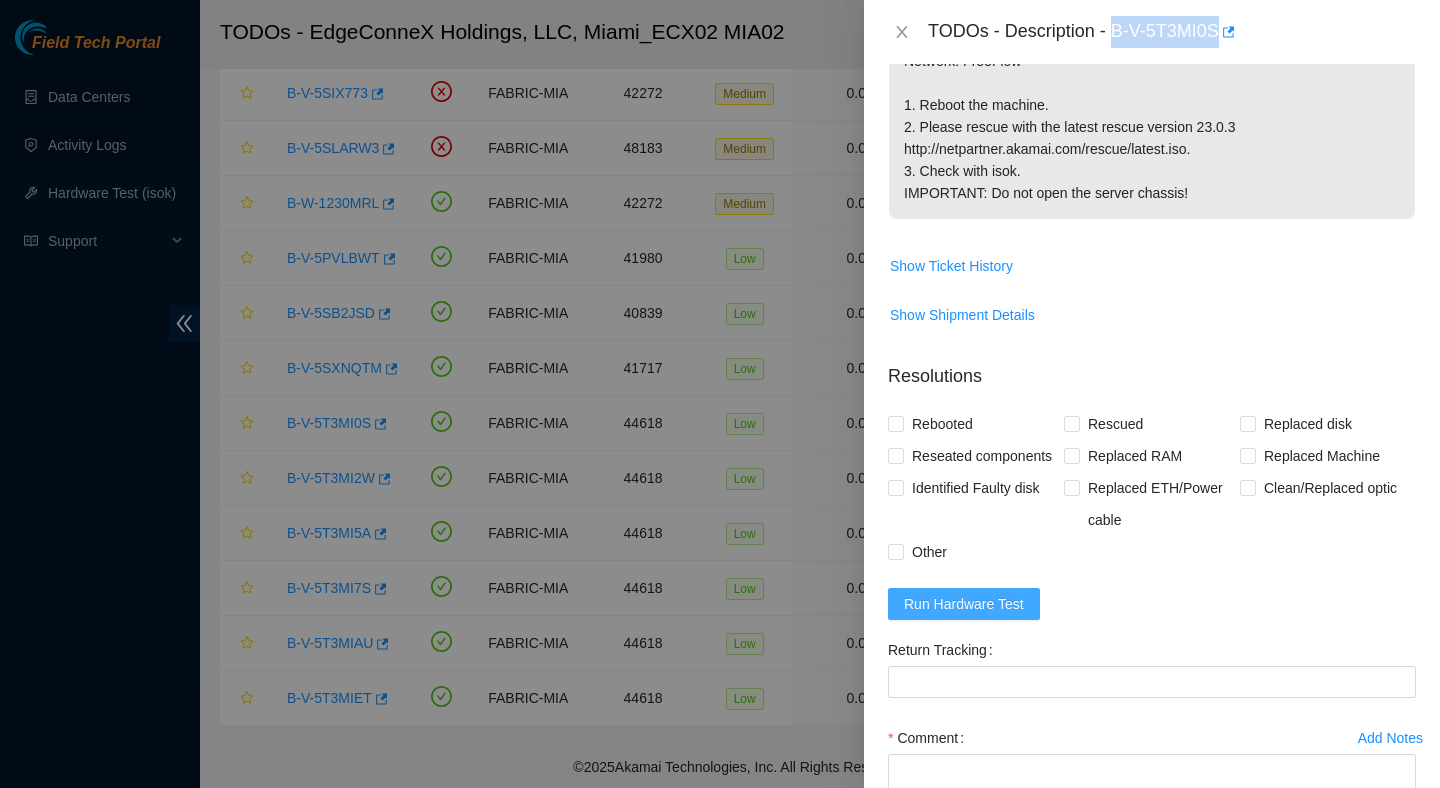 click on "Run Hardware Test" at bounding box center [964, 604] 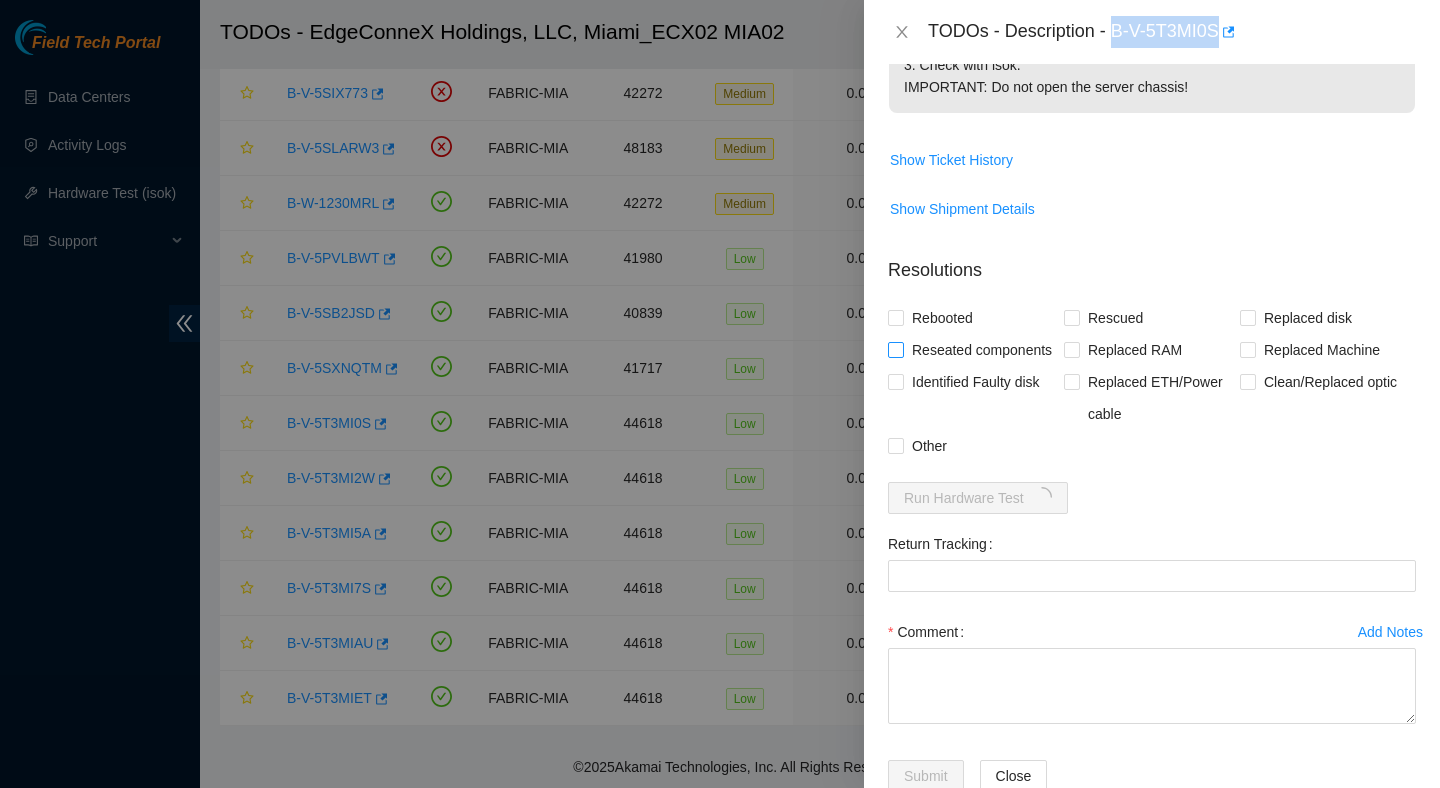 scroll, scrollTop: 693, scrollLeft: 0, axis: vertical 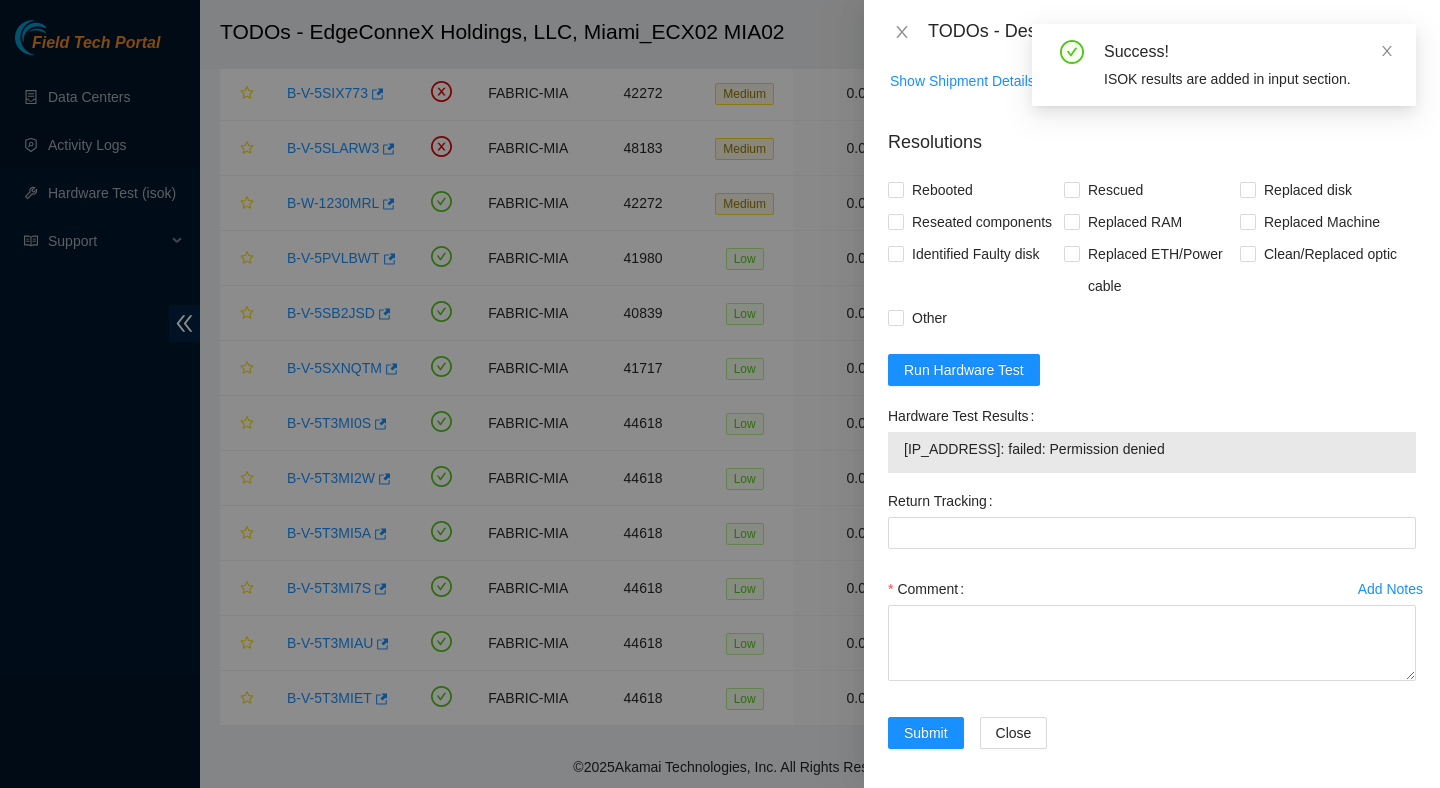 click on "23.41.5.137: failed: Permission denied" at bounding box center [1152, 452] 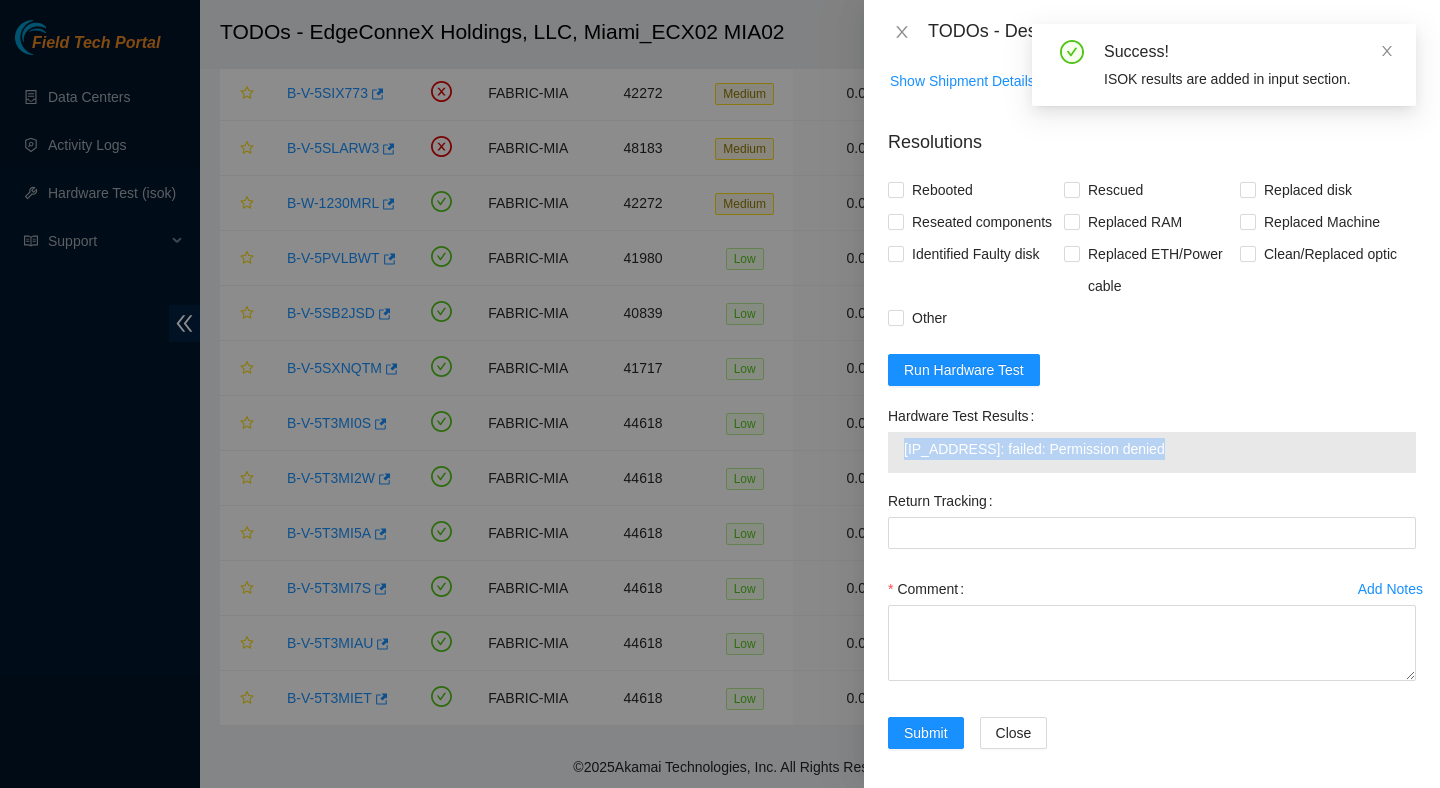click on "23.41.5.137: failed: Permission denied" at bounding box center [1152, 452] 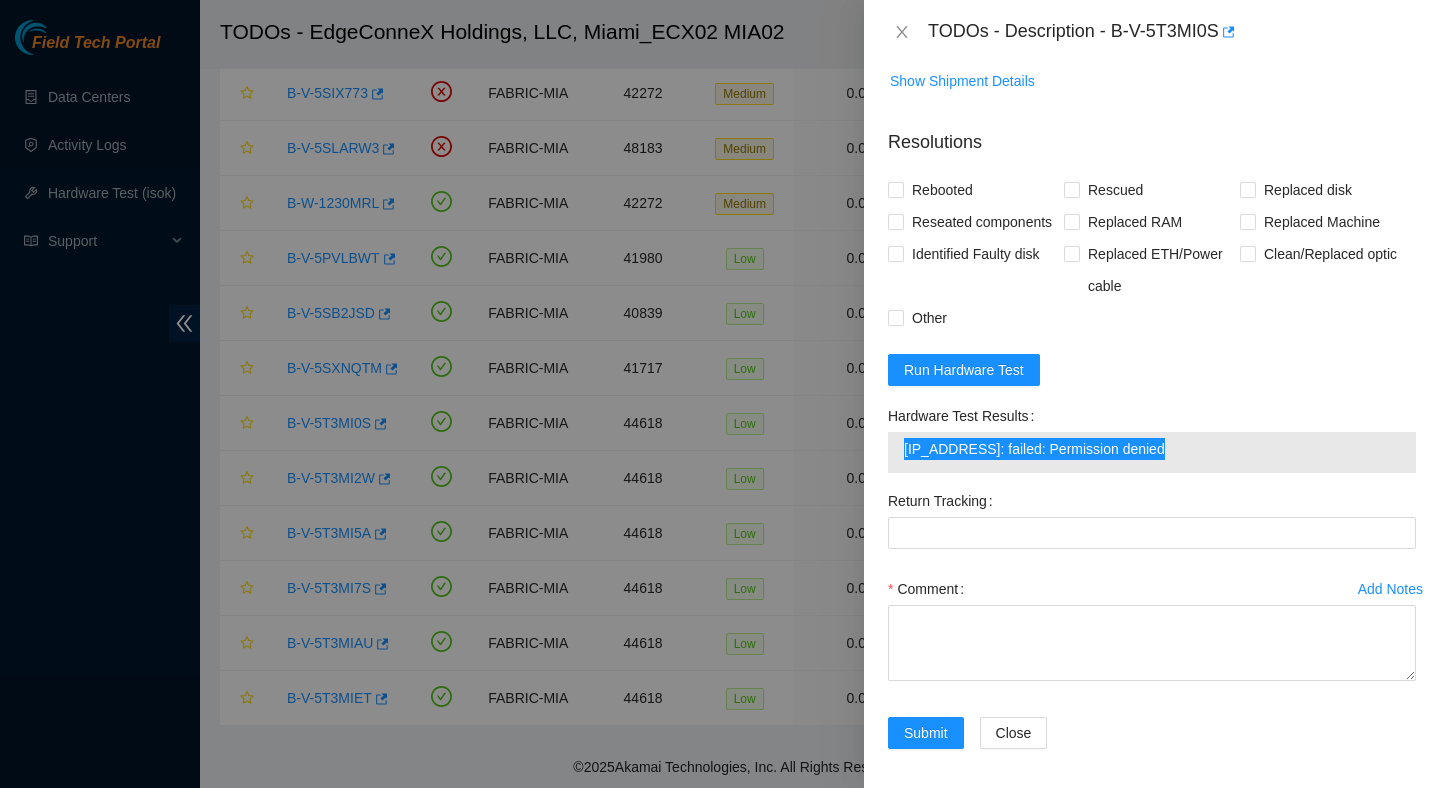 scroll, scrollTop: 0, scrollLeft: 0, axis: both 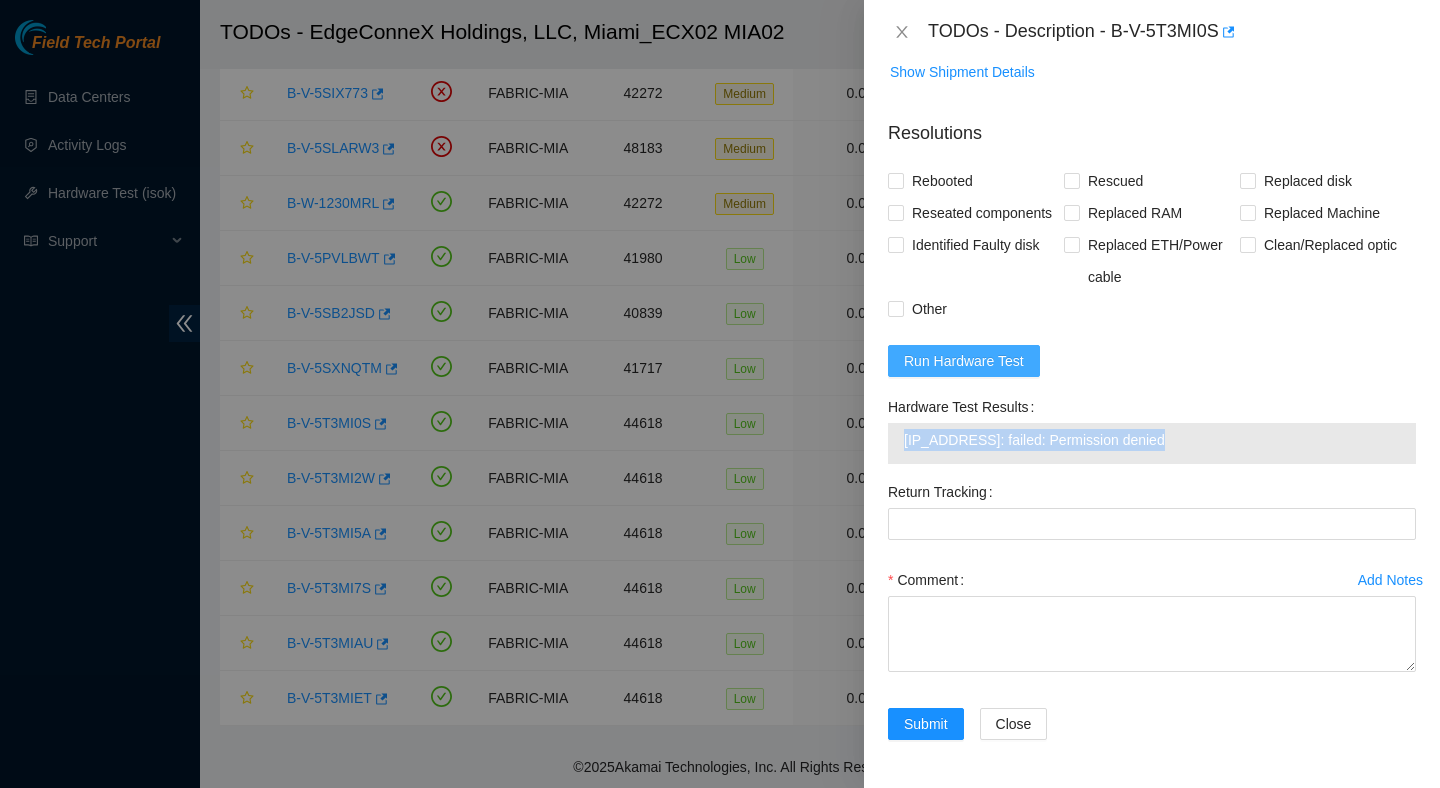 click on "Run Hardware Test" at bounding box center [964, 361] 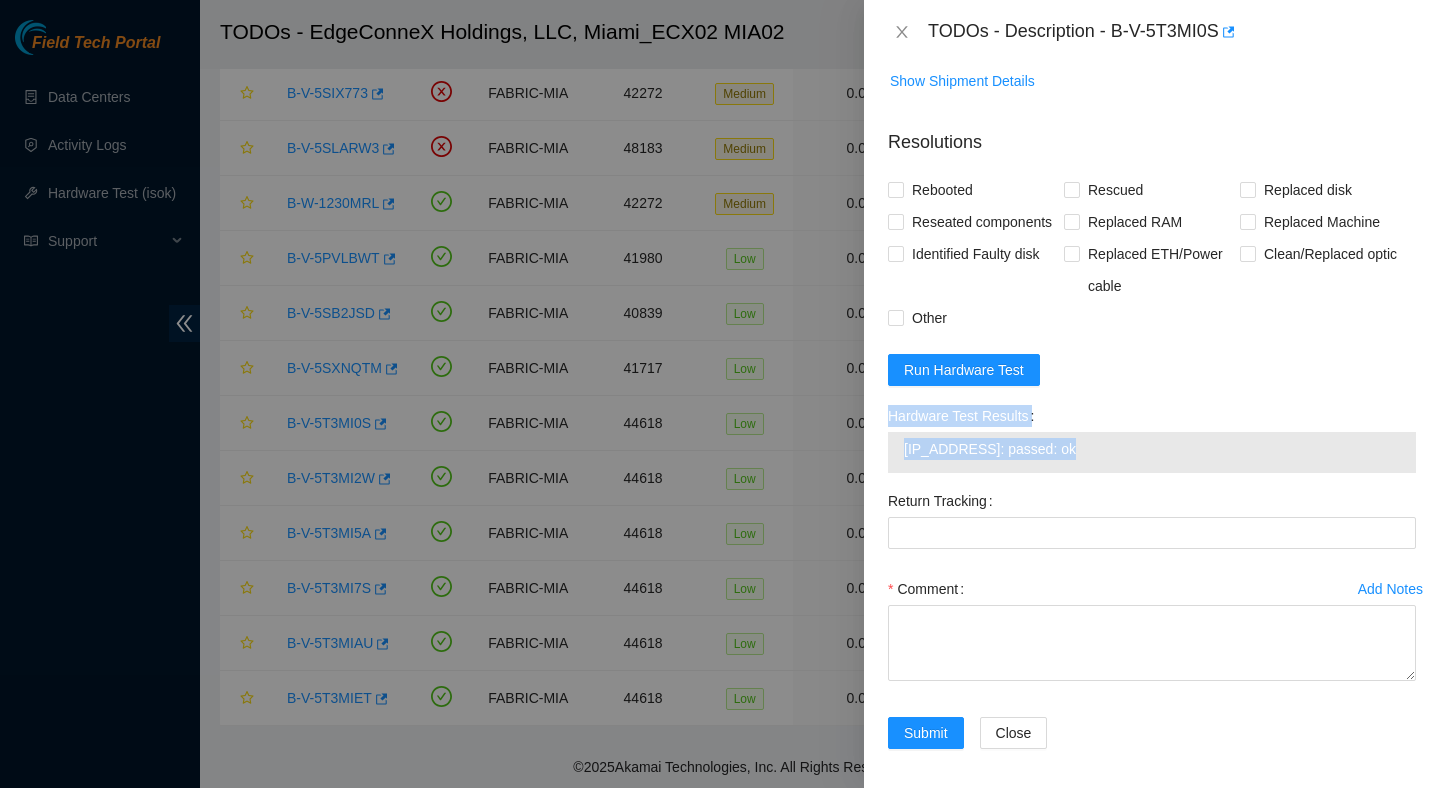 scroll, scrollTop: 778, scrollLeft: 0, axis: vertical 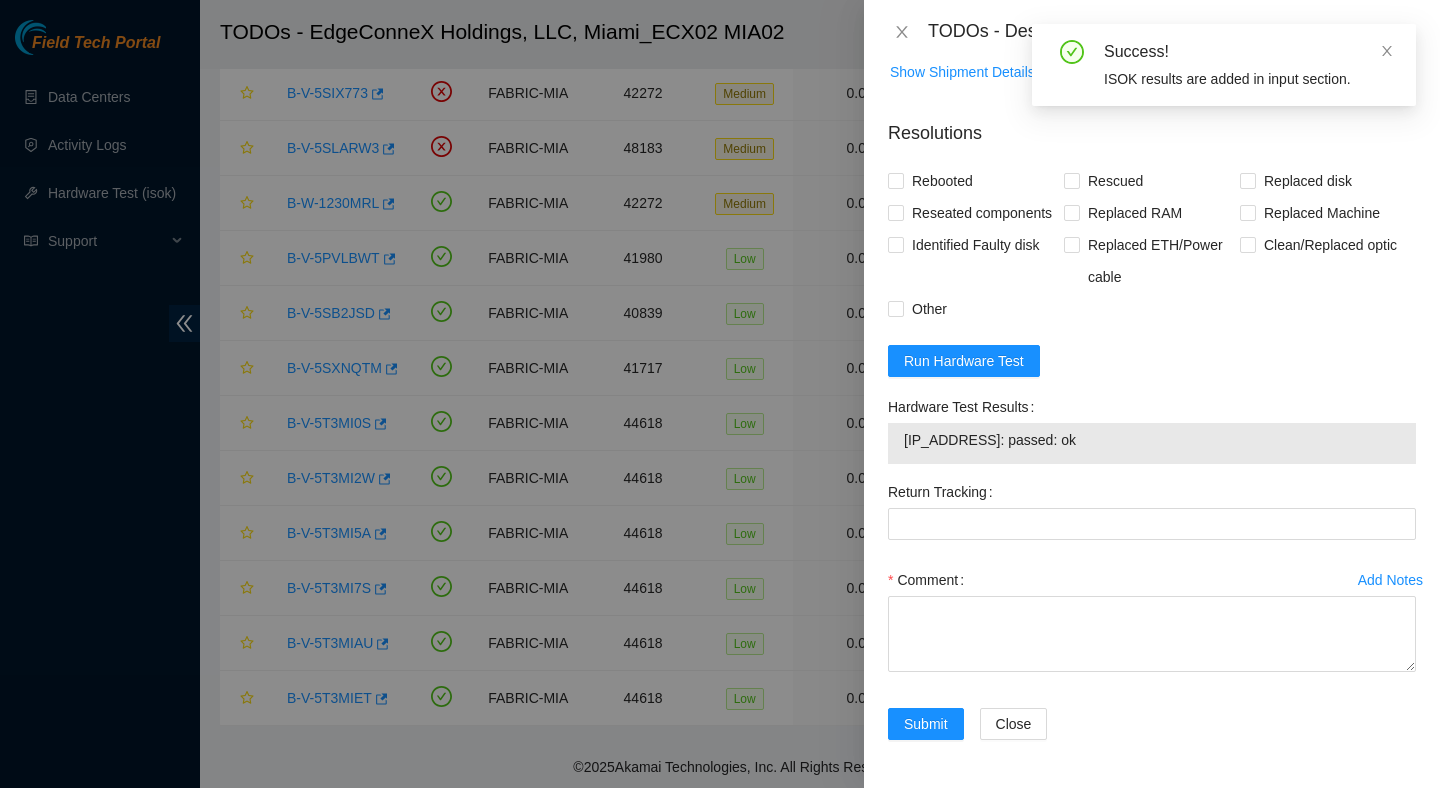click on "23.41.5.137: passed: ok" at bounding box center (1152, 443) 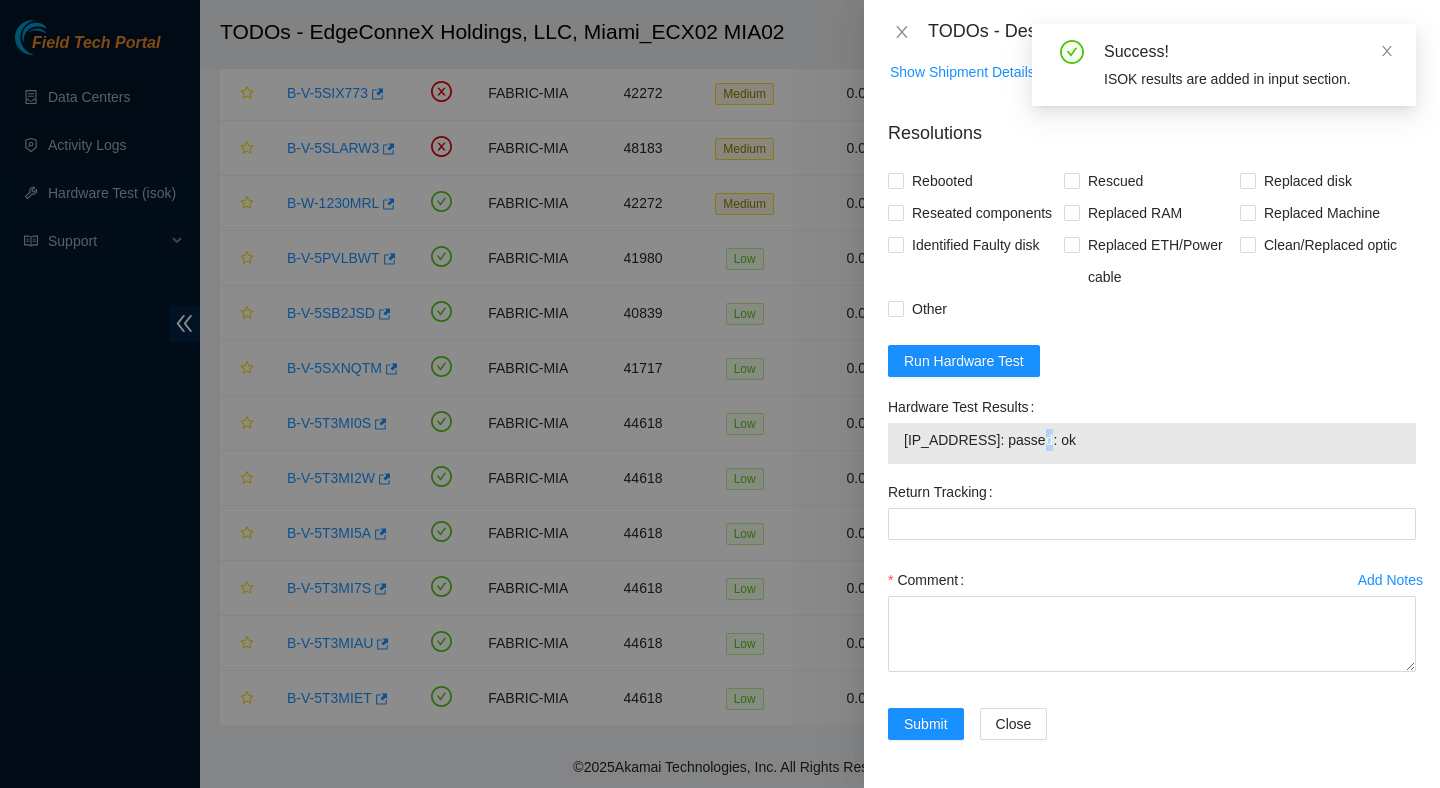 click on "23.41.5.137: passed: ok" at bounding box center [1152, 440] 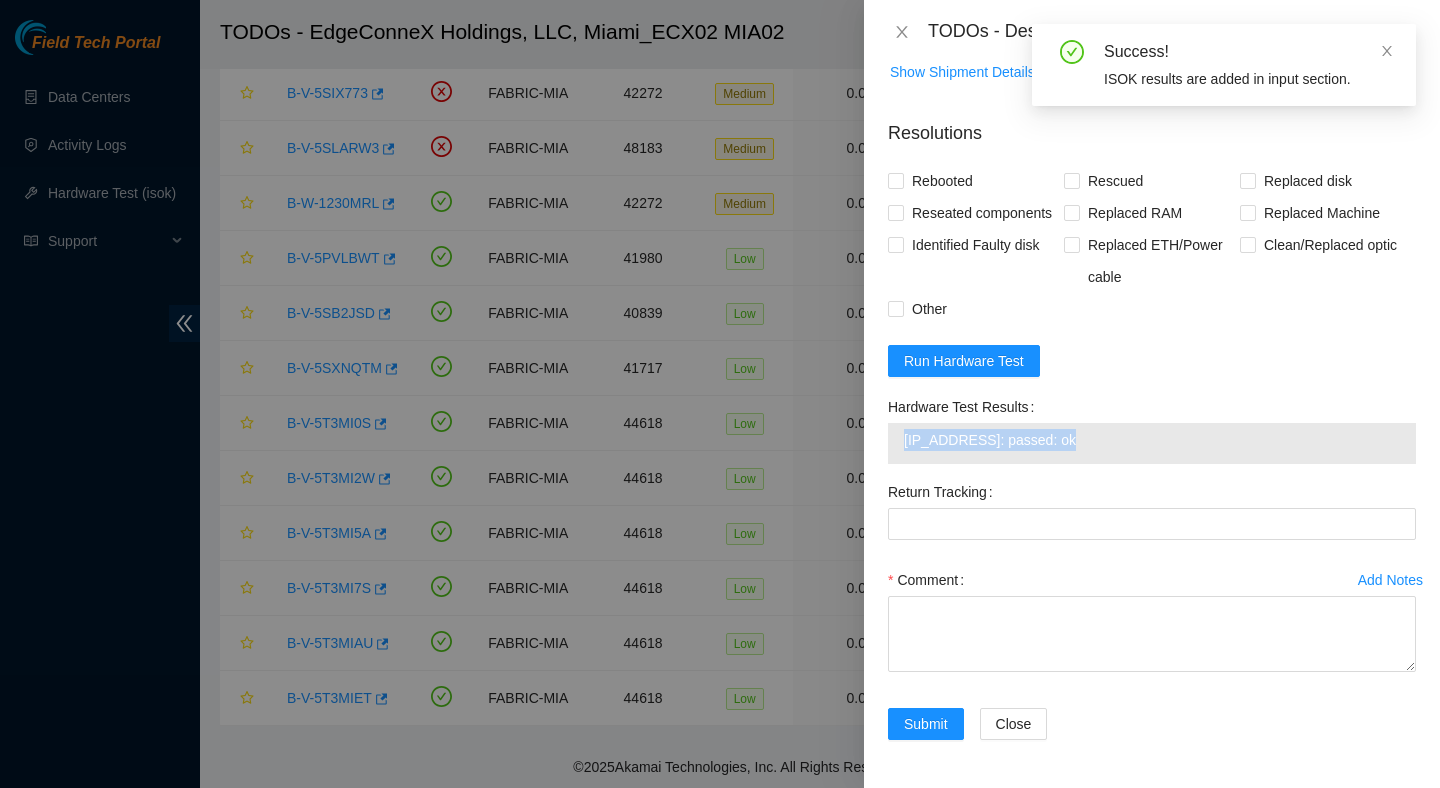 click on "23.41.5.137: passed: ok" at bounding box center (1152, 440) 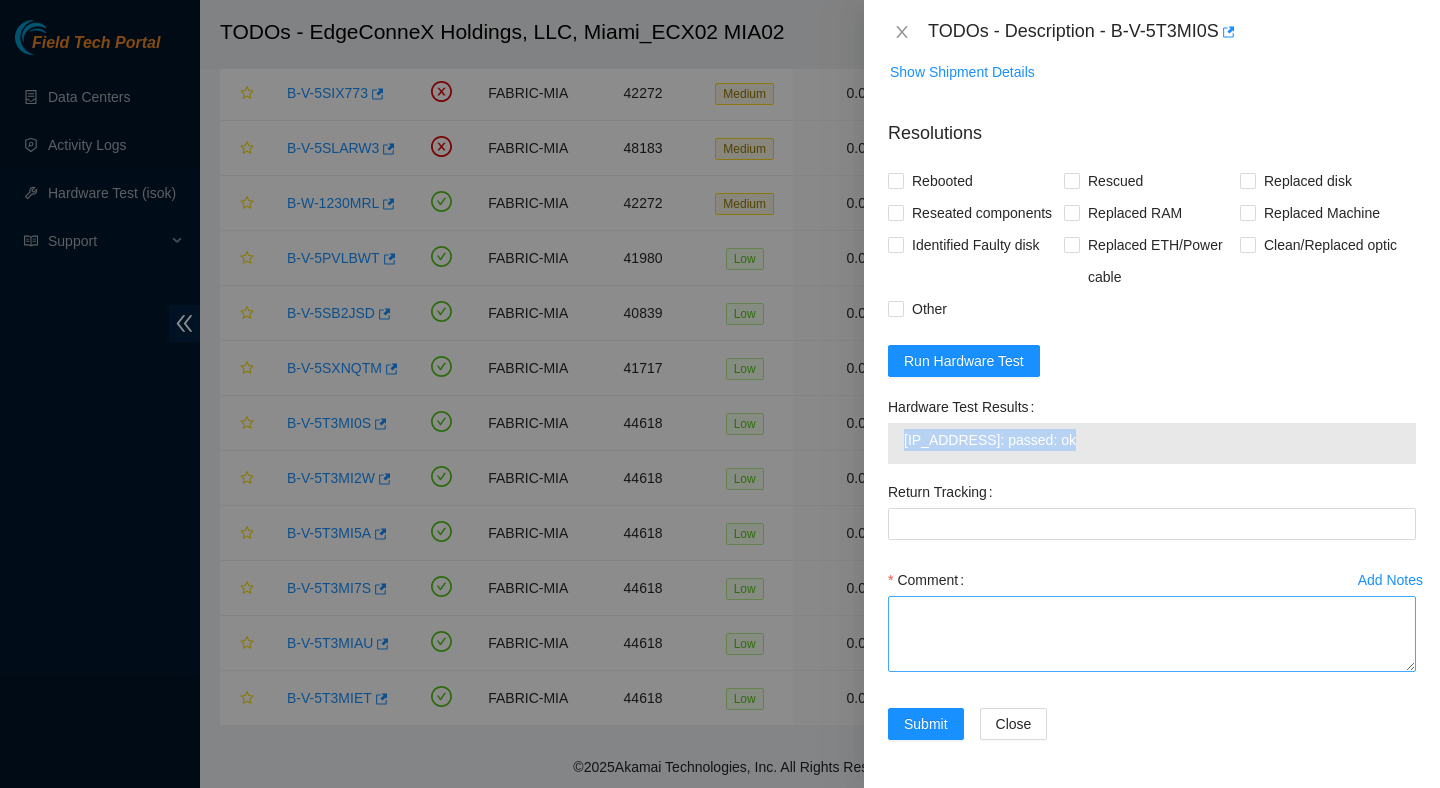 click on "Comment" at bounding box center [1152, 634] 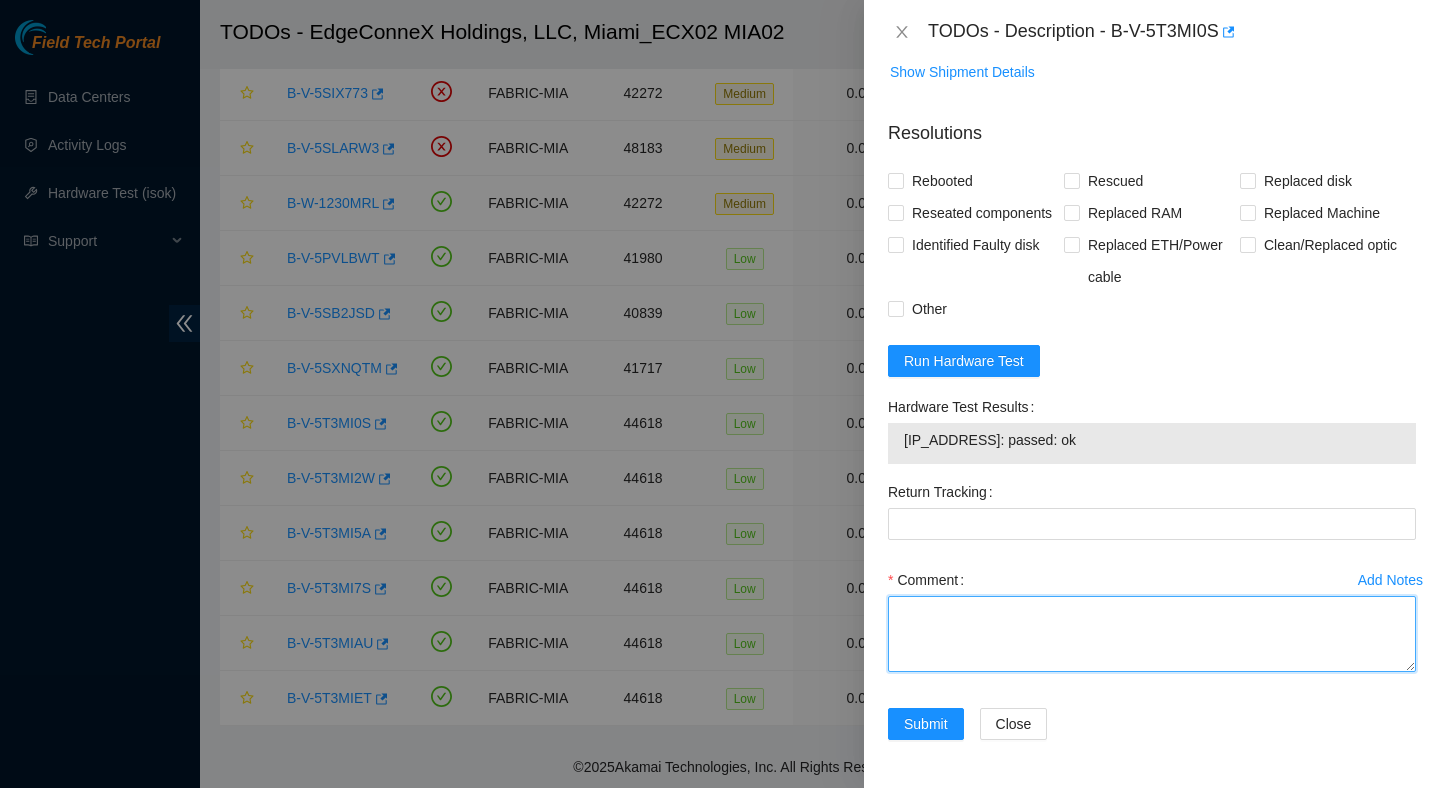 click on "Comment" at bounding box center (1152, 634) 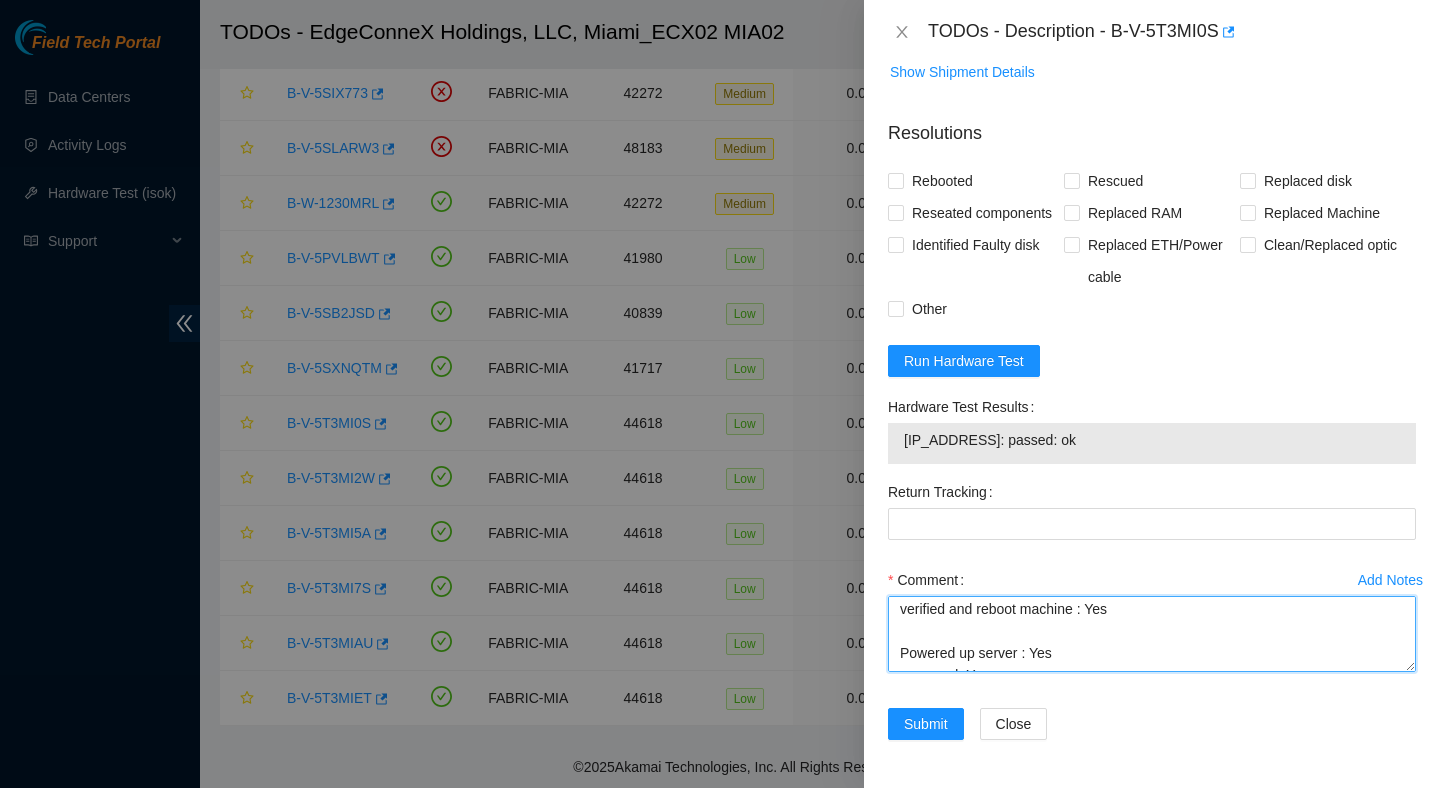 scroll, scrollTop: 84, scrollLeft: 0, axis: vertical 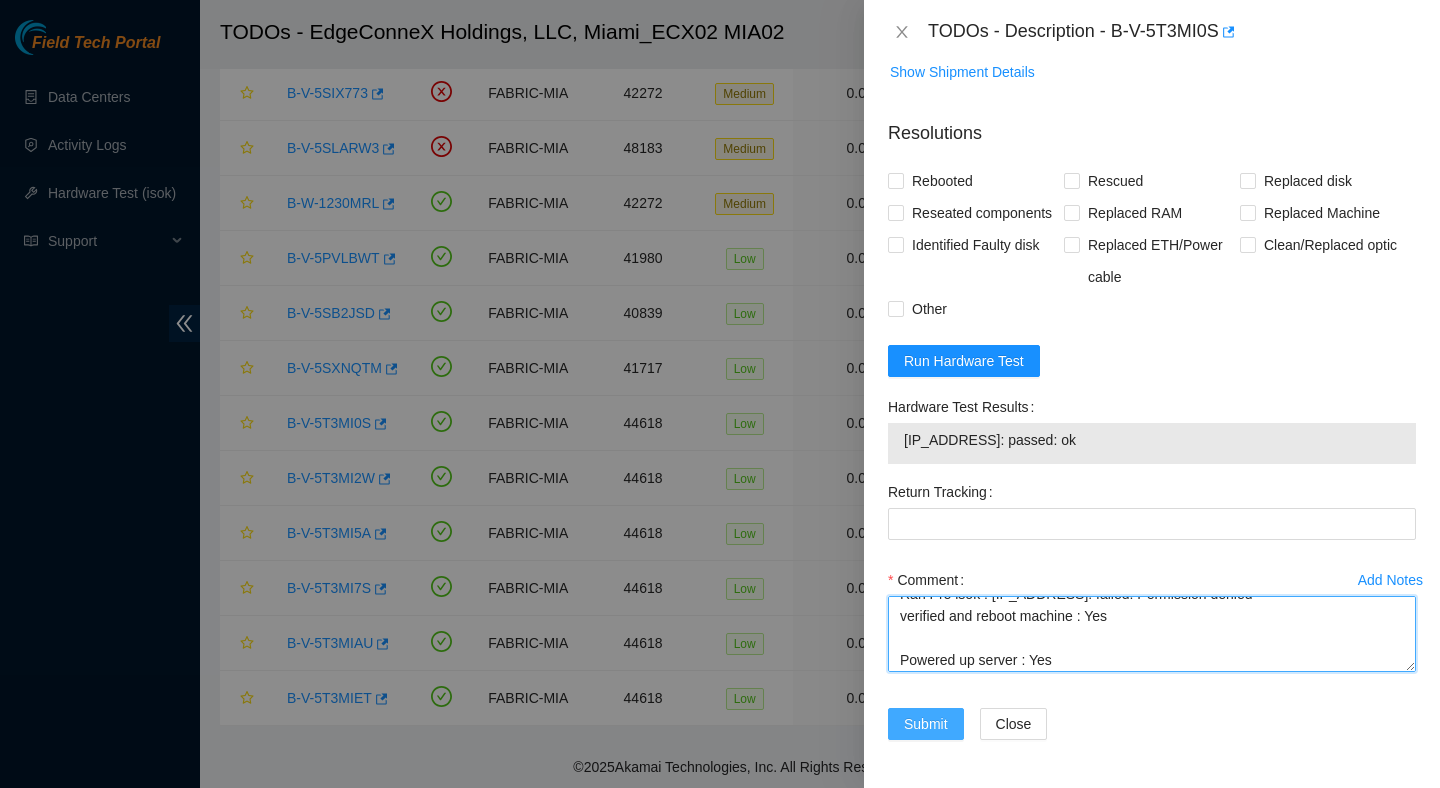 type on "Verified ticket is safe to work on : Yes
NOCC Authorized: Yes
Located server connected to monitor and verified SN: Yes
Ran Pre isok : 23.41.5.137: failed: Permission denied
verified and reboot machine : Yes
Powered up server : Yes
- rescued :Yes
- configured machine :Yes
- reboot :Yes
Verified all disks are reporting : Yes
Post Isok: 23.41.5.137: passed: ok" 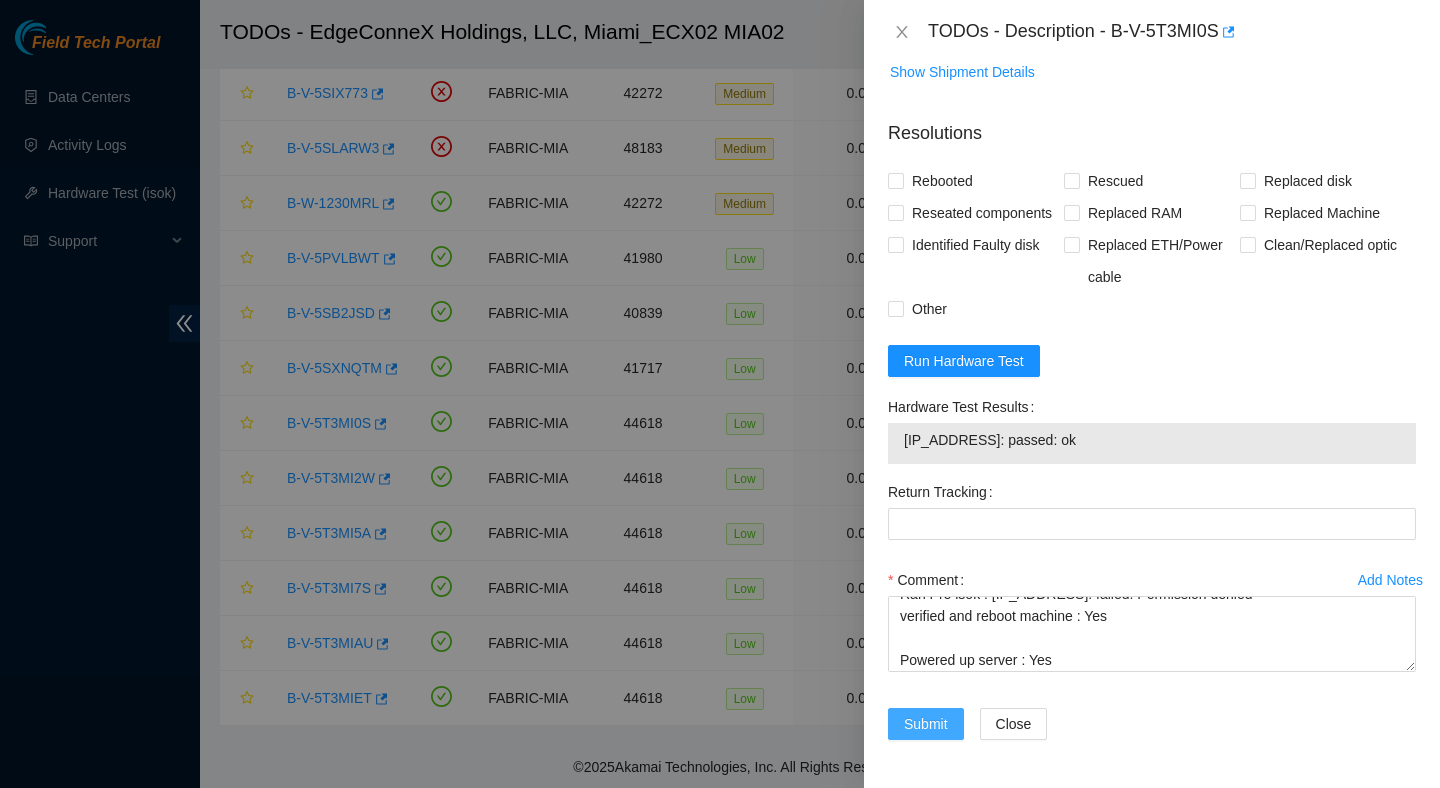 click on "Submit" at bounding box center (926, 724) 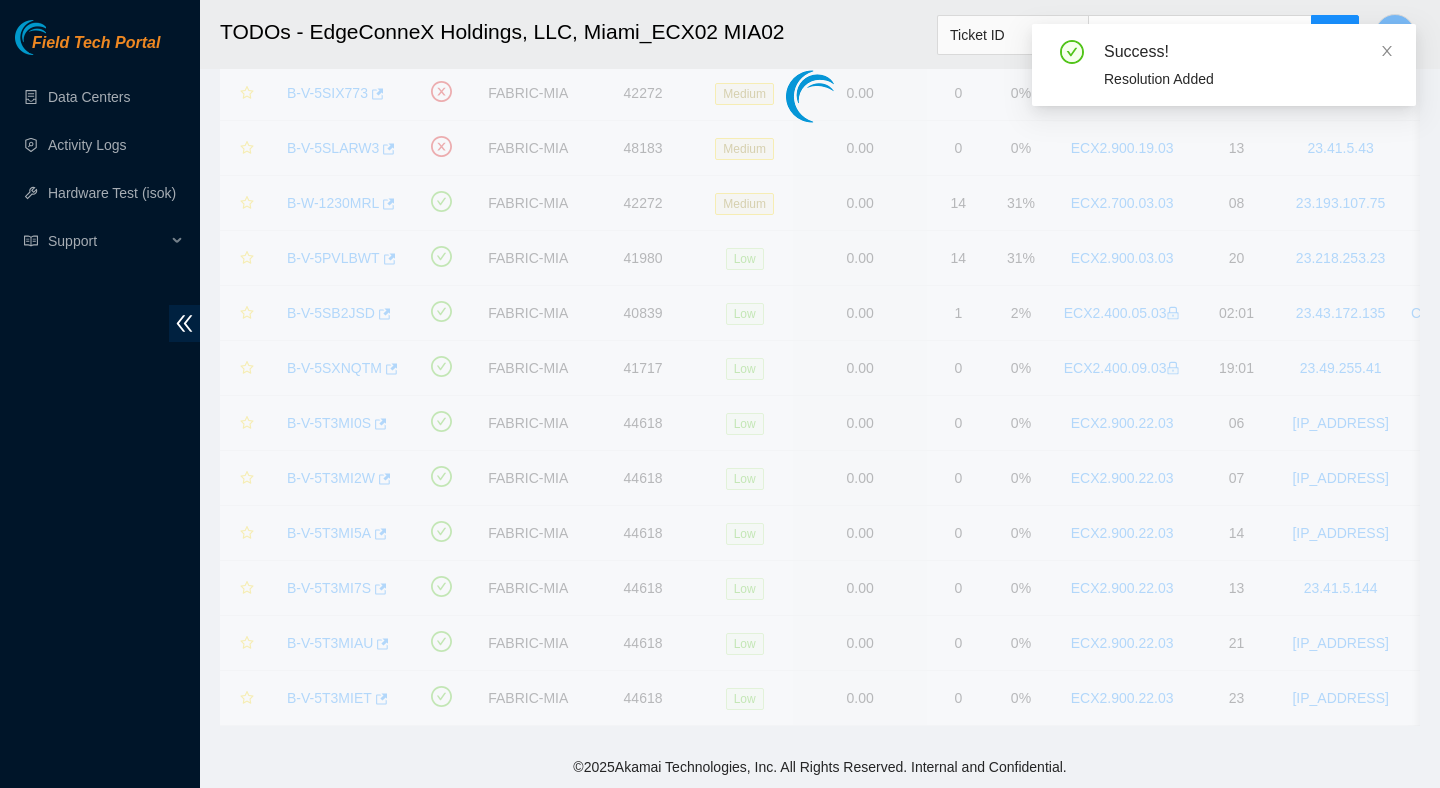 scroll, scrollTop: 502, scrollLeft: 0, axis: vertical 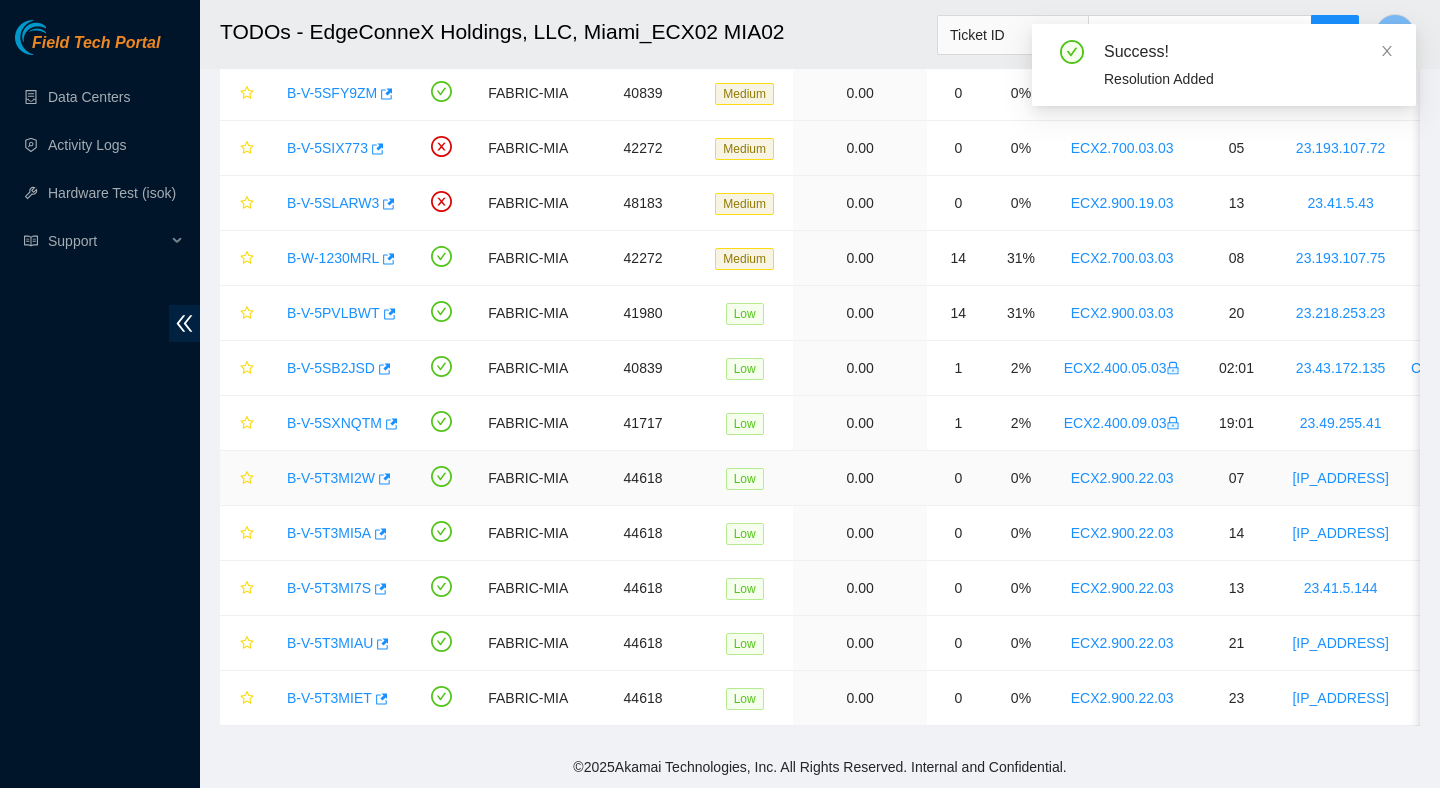 click on "B-V-5T3MI2W" at bounding box center (331, 478) 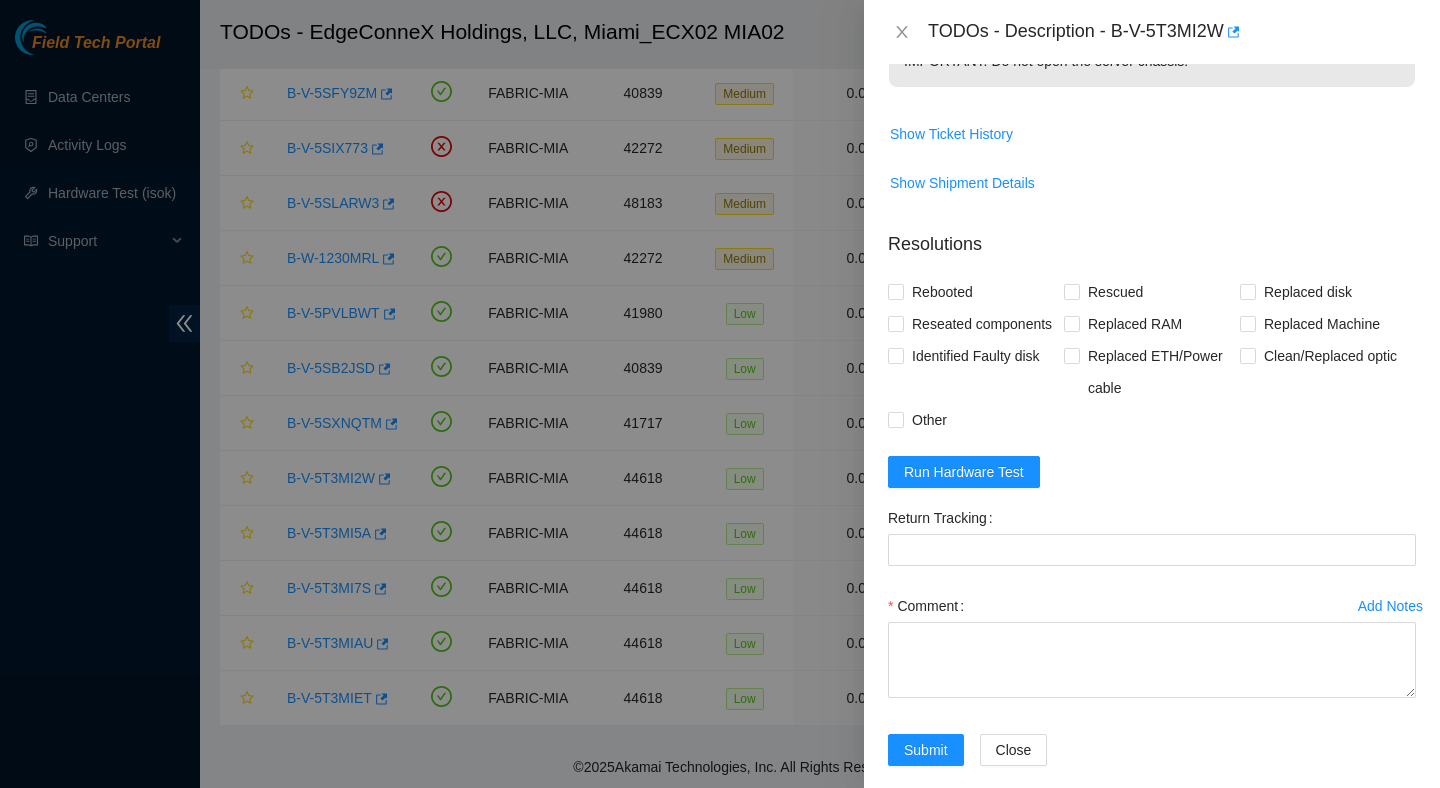 scroll, scrollTop: 616, scrollLeft: 0, axis: vertical 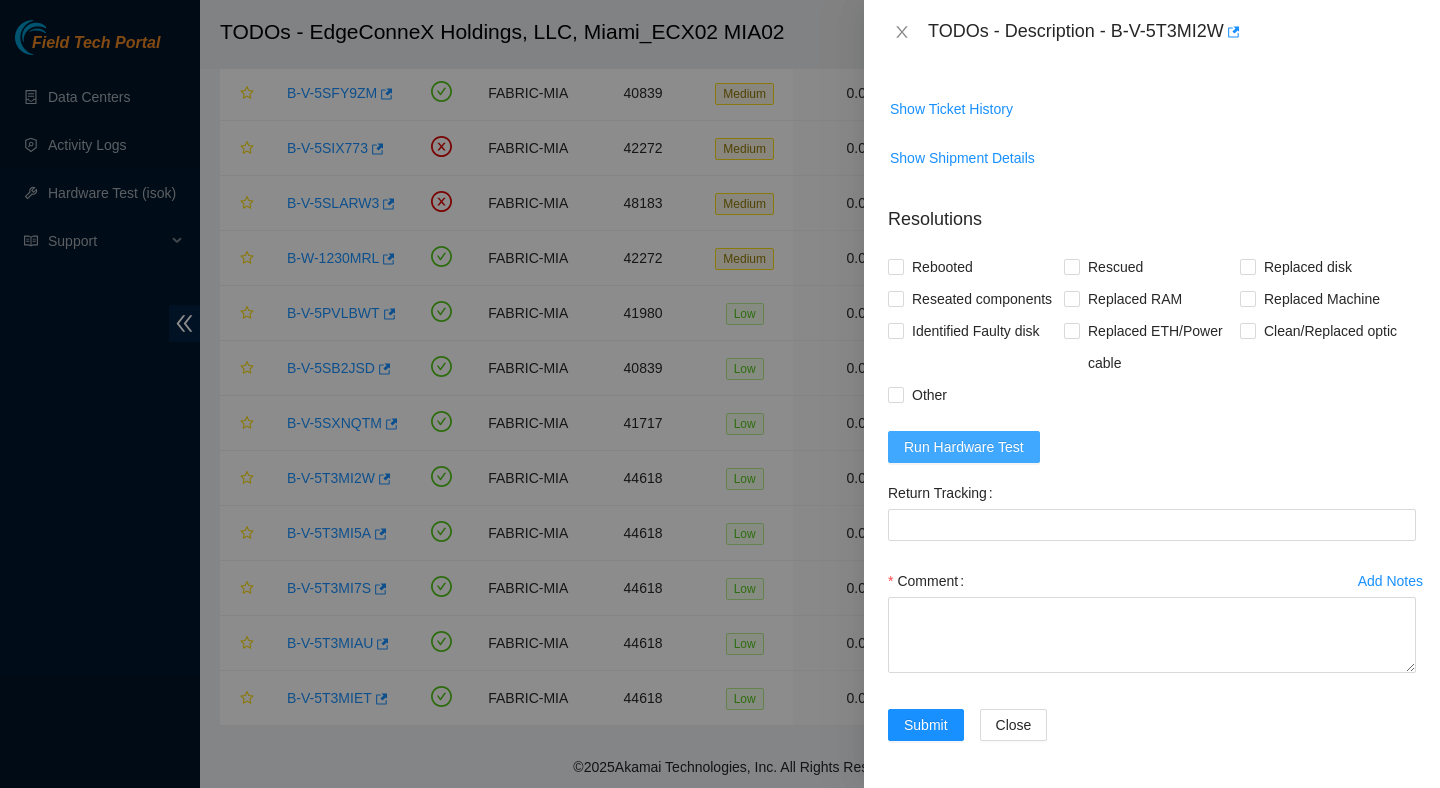 click on "Run Hardware Test" at bounding box center (964, 447) 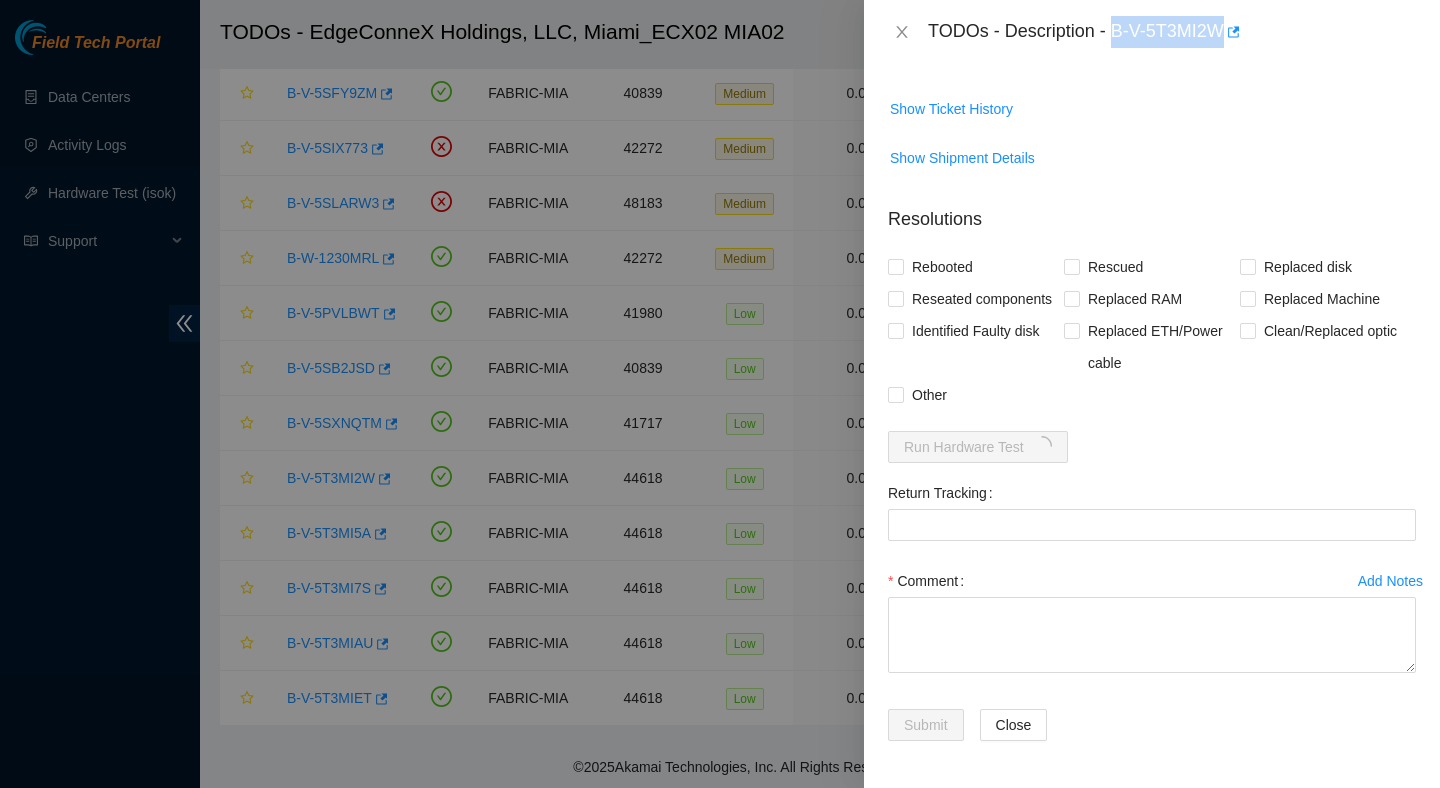 drag, startPoint x: 1118, startPoint y: 34, endPoint x: 1228, endPoint y: 41, distance: 110.2225 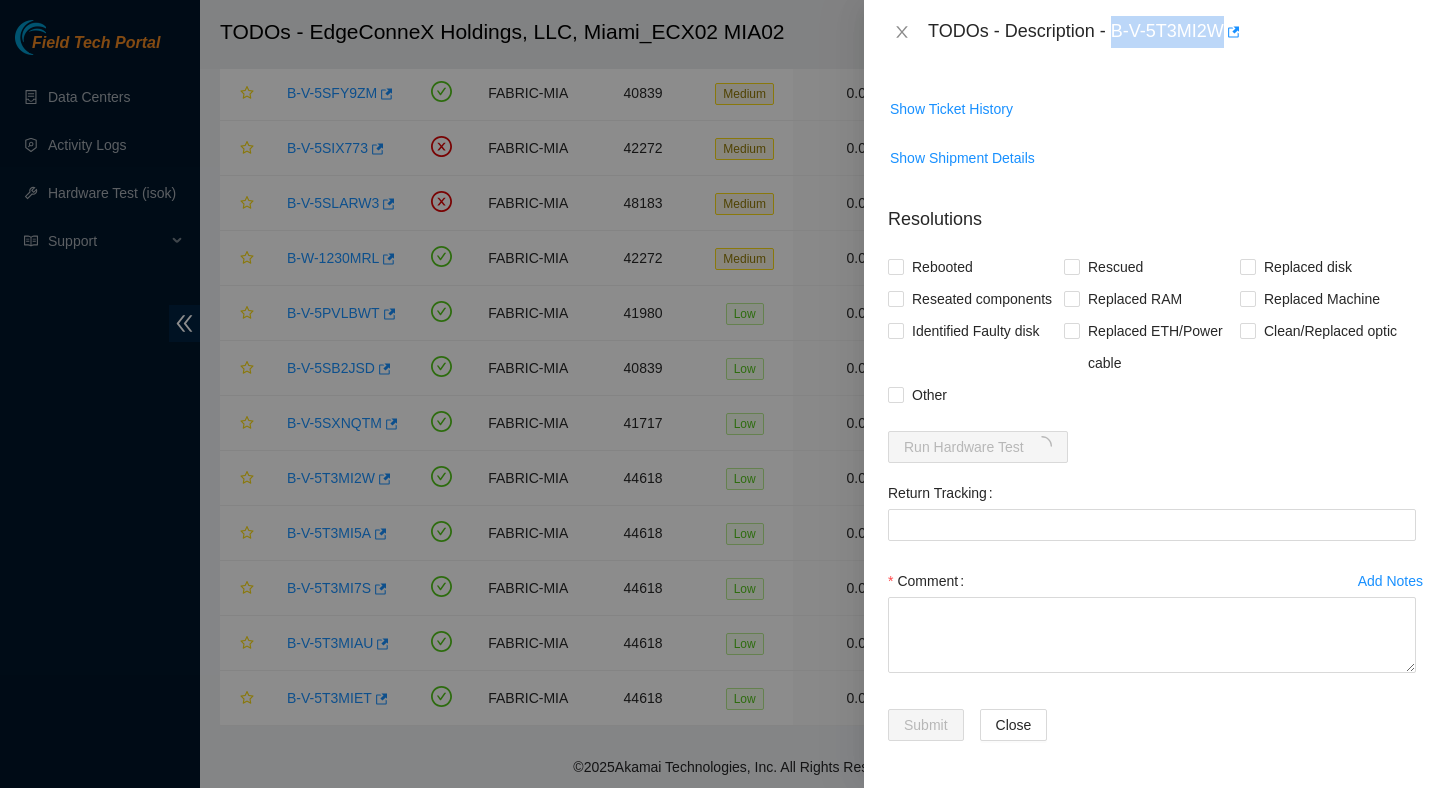 click on "TODOs - Description - B-V-5T3MI2W" at bounding box center (1172, 32) 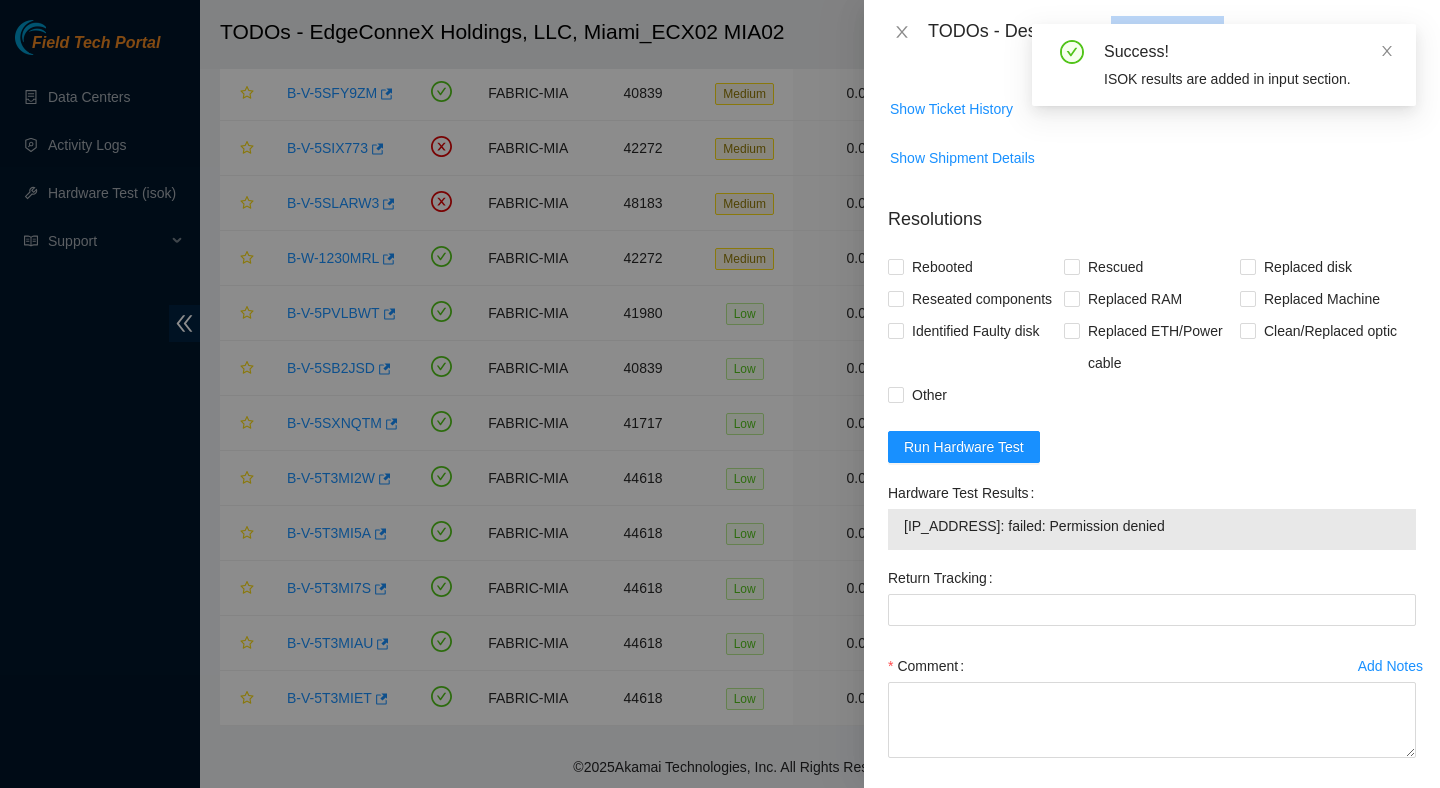 click on "23.41.5.138: failed: Permission denied" at bounding box center [1152, 526] 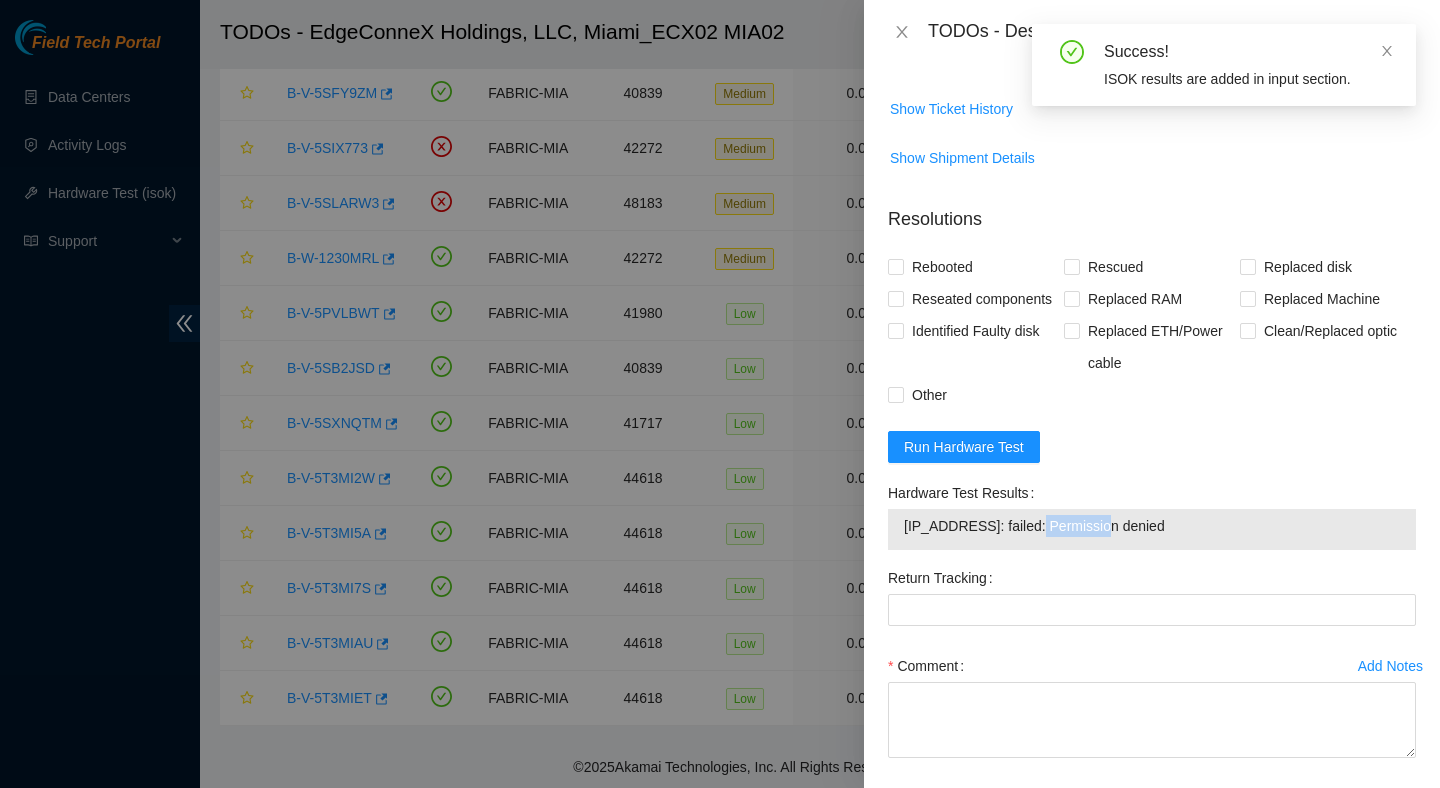 click on "23.41.5.138: failed: Permission denied" at bounding box center (1152, 526) 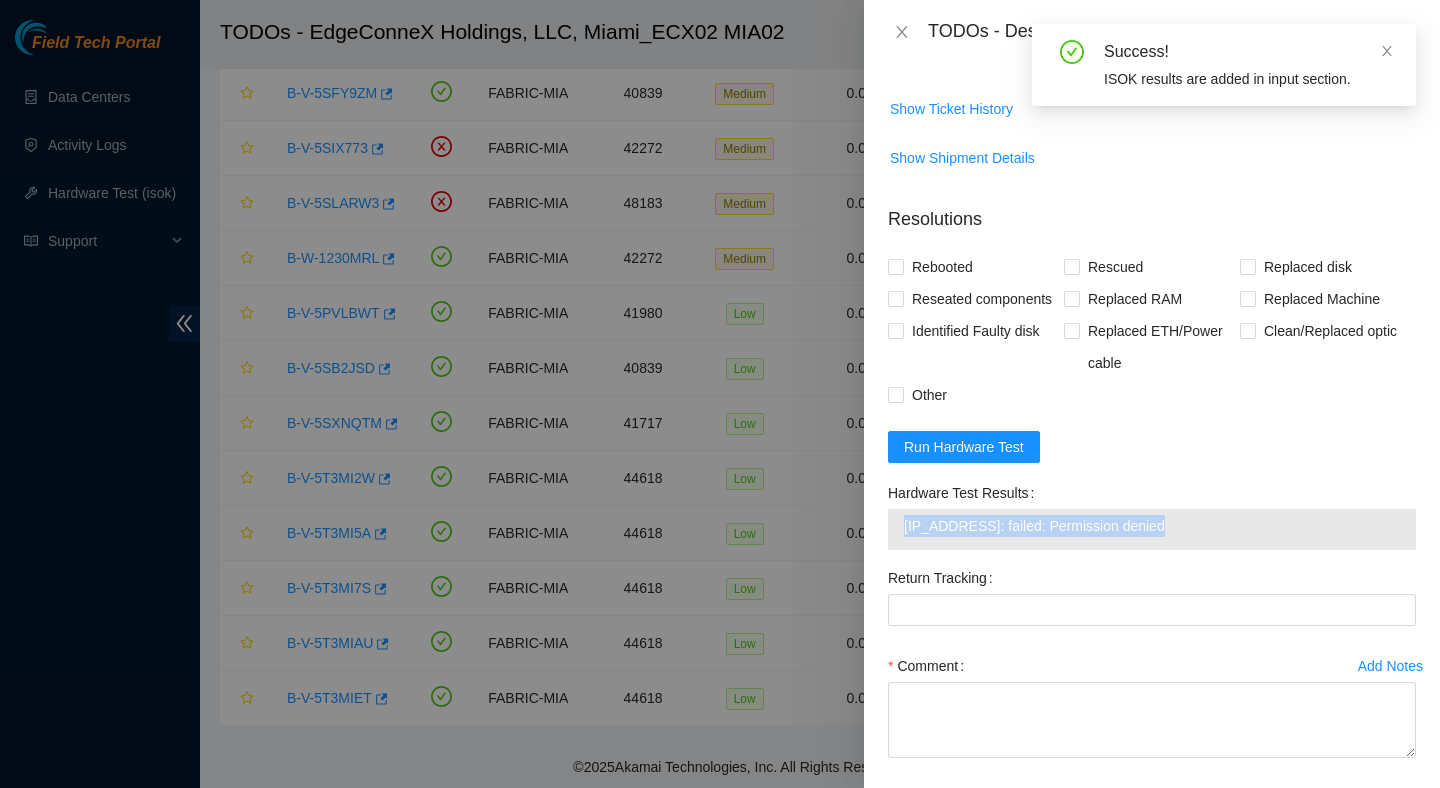 click on "23.41.5.138: failed: Permission denied" at bounding box center [1152, 526] 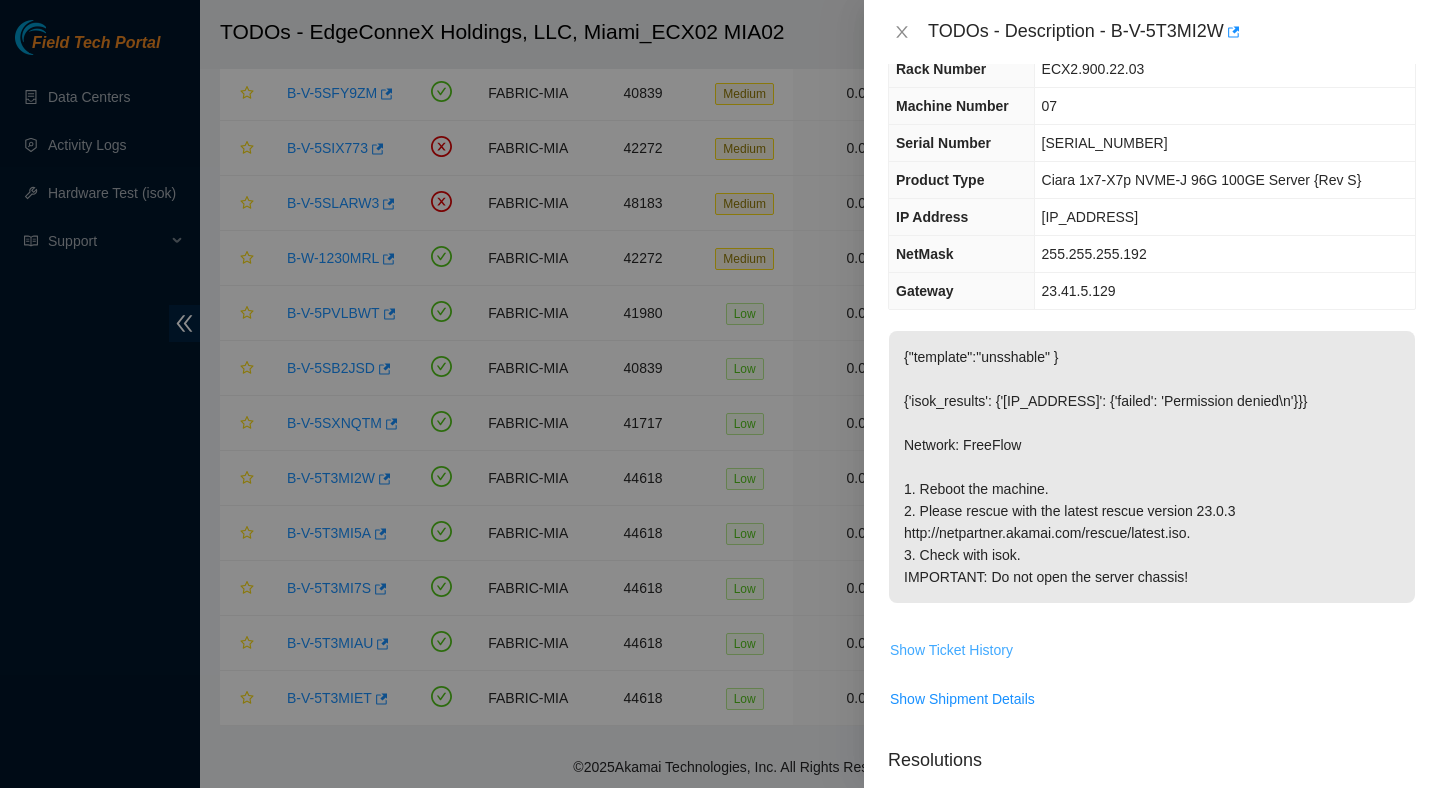 scroll, scrollTop: 0, scrollLeft: 0, axis: both 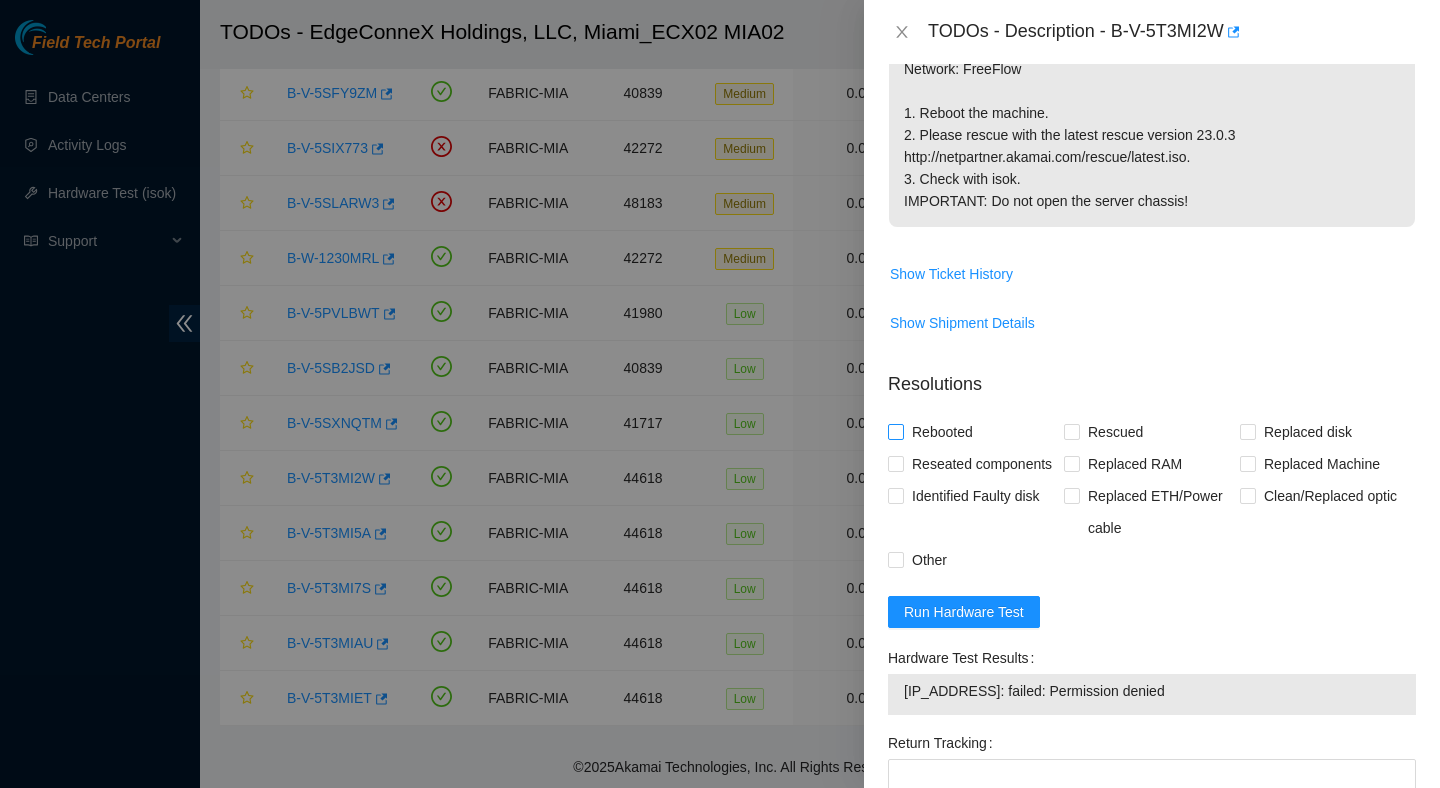 click at bounding box center (896, 432) 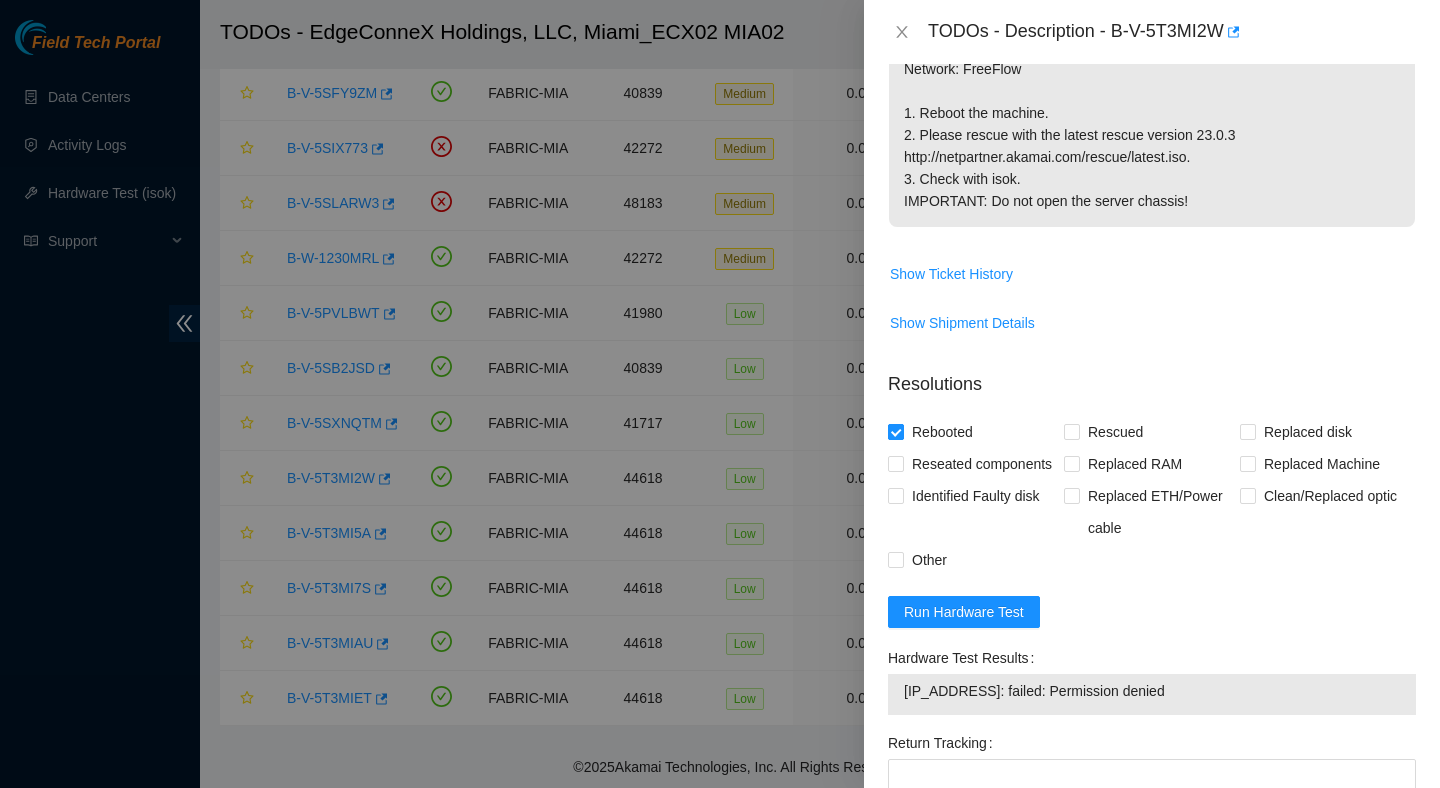 click at bounding box center [896, 432] 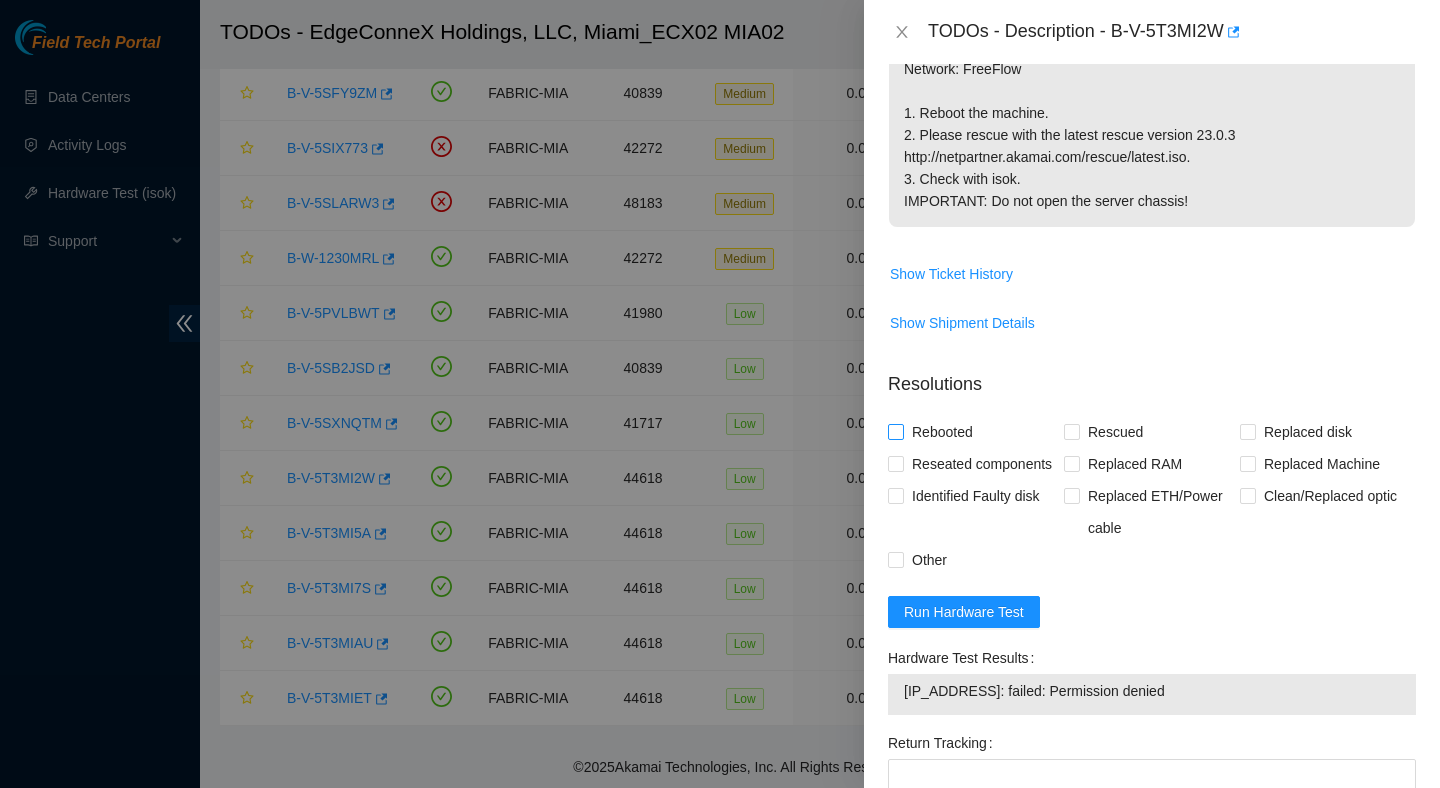 click at bounding box center (896, 432) 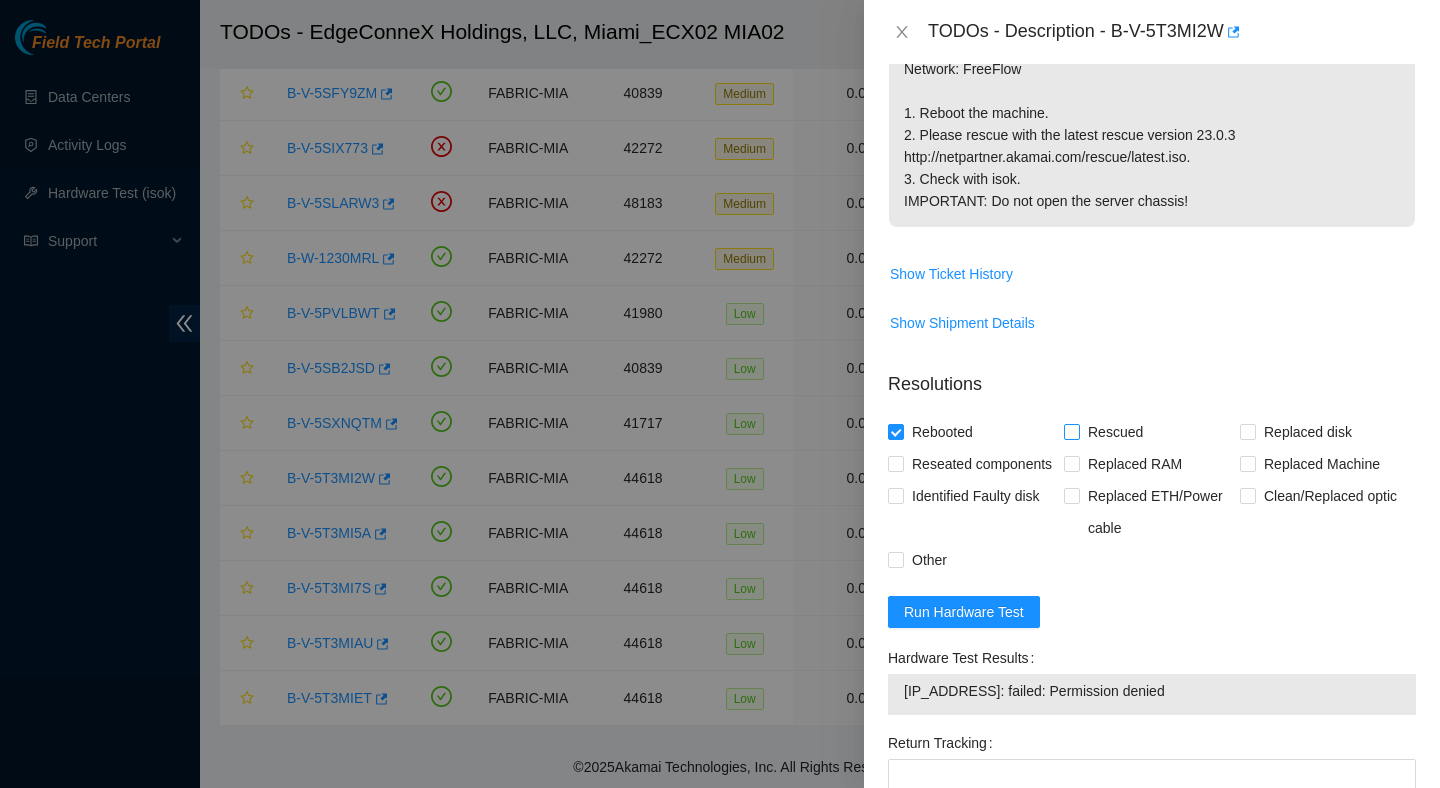 click on "Rescued" at bounding box center [1071, 431] 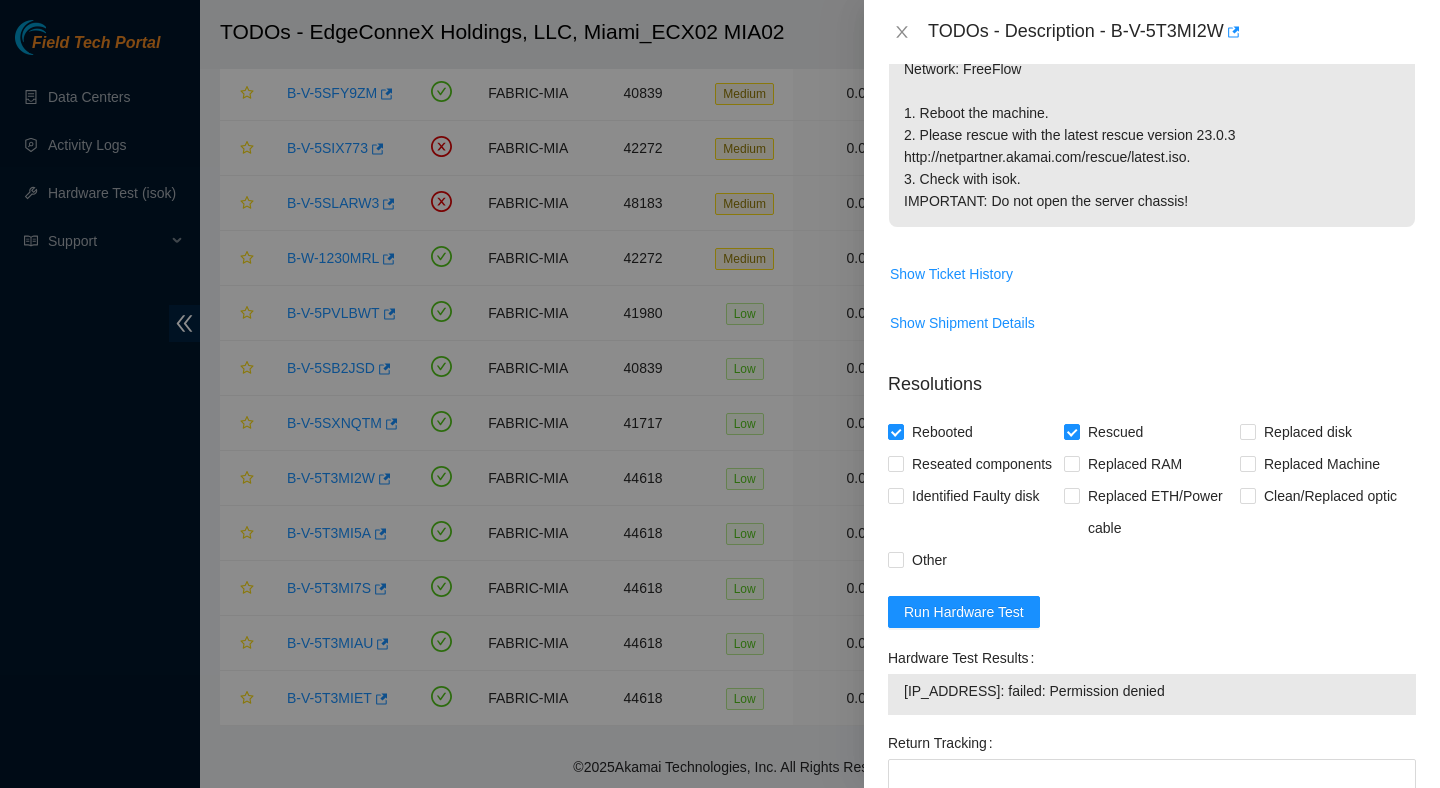 click on "Resolutions" at bounding box center (1152, 376) 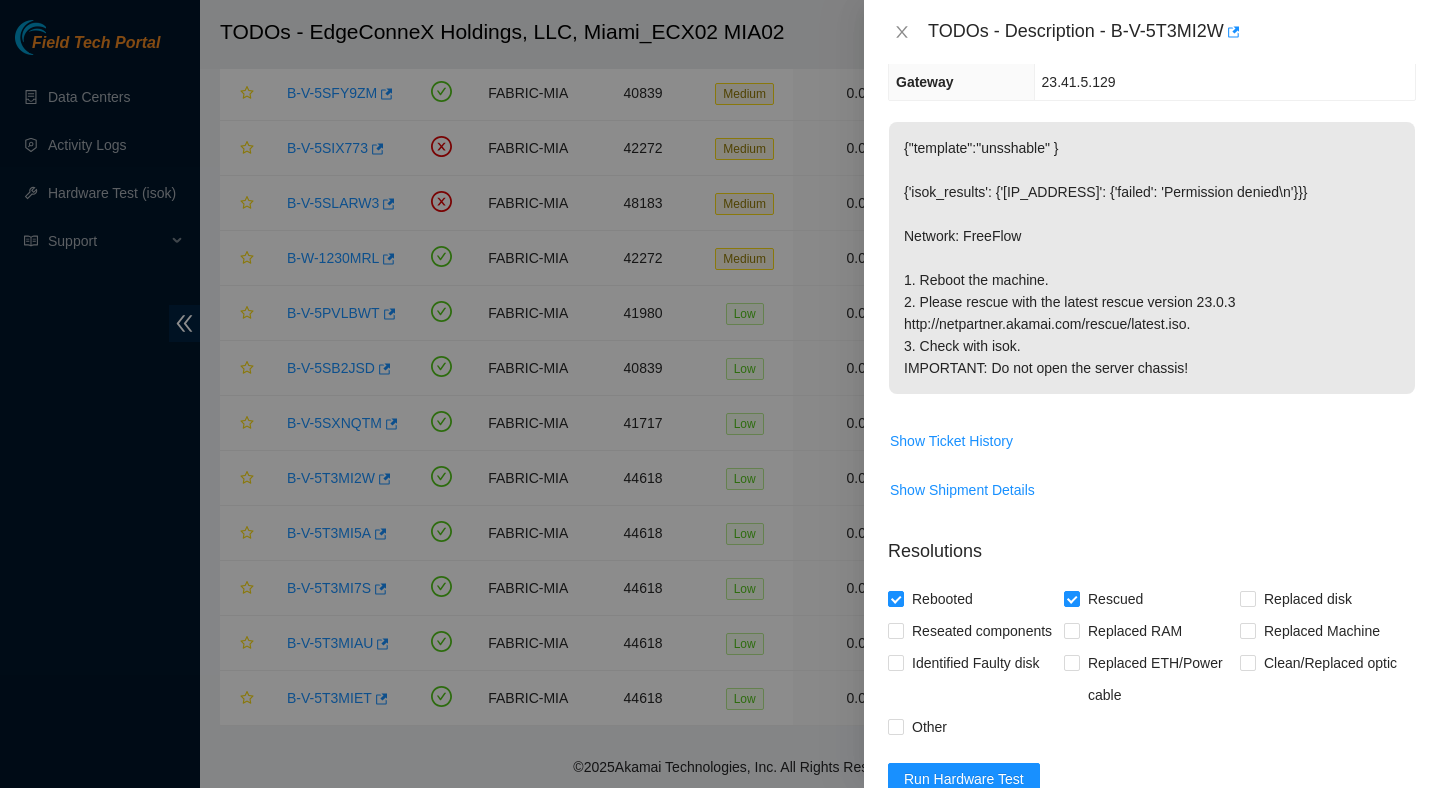 scroll, scrollTop: 778, scrollLeft: 0, axis: vertical 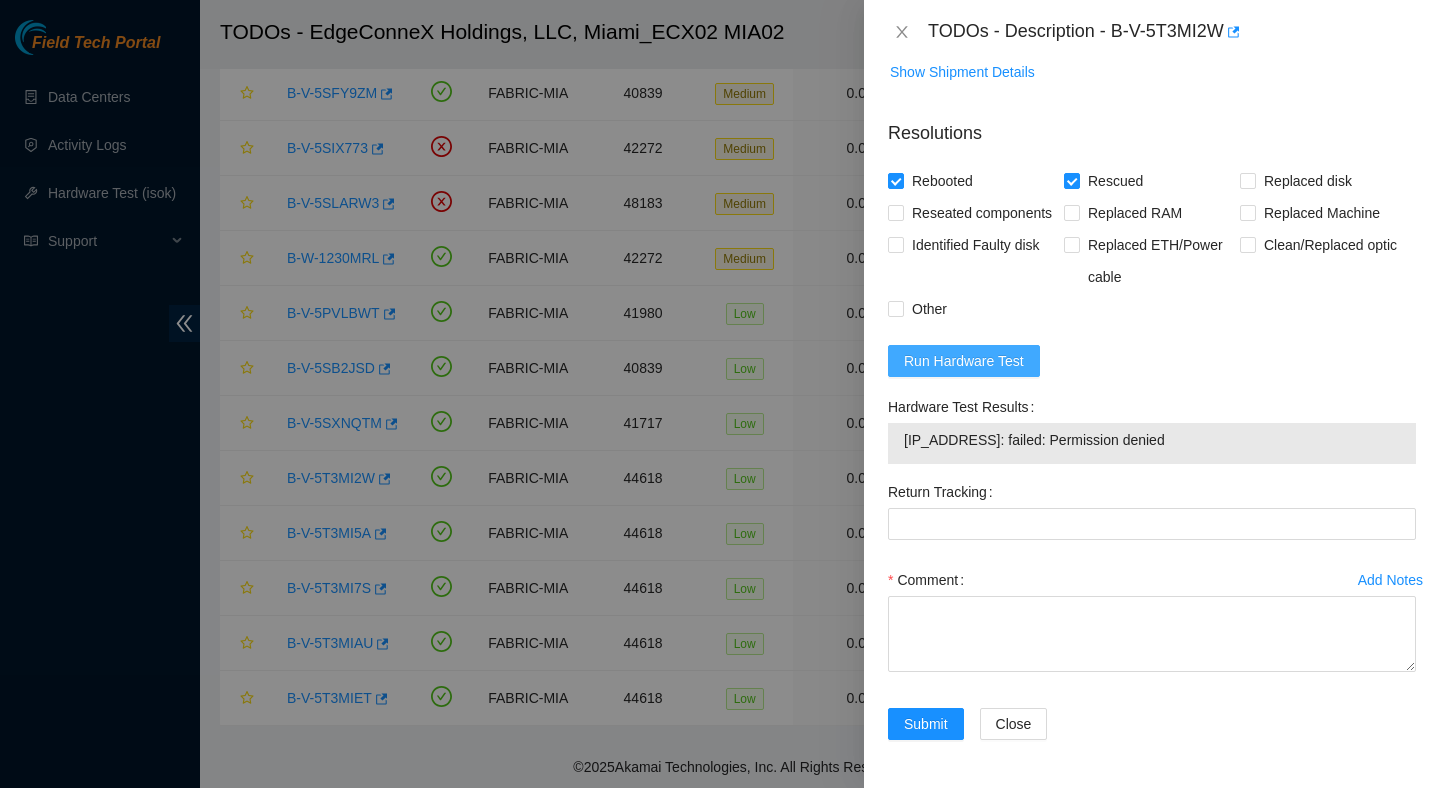 click on "Run Hardware Test" at bounding box center [964, 361] 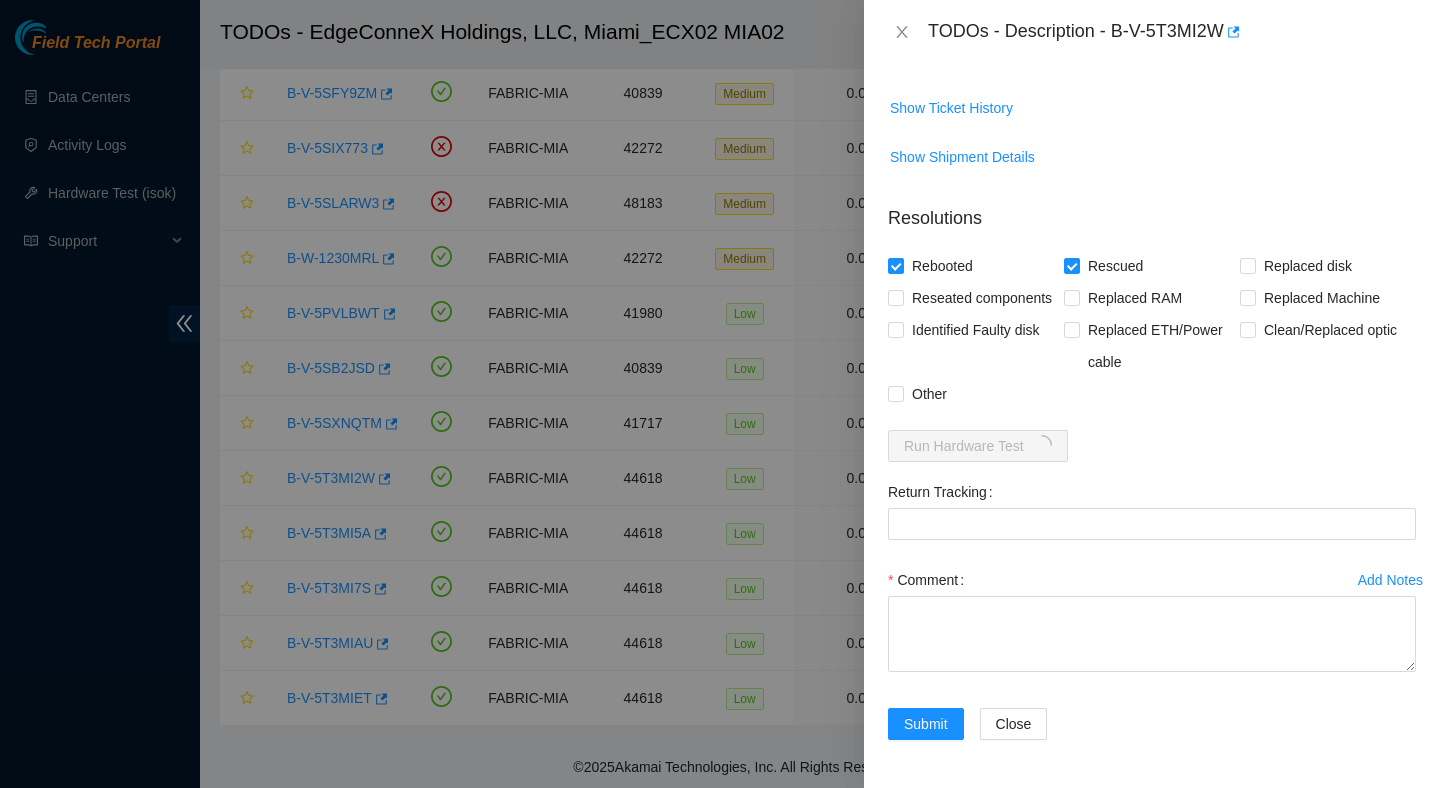 scroll, scrollTop: 778, scrollLeft: 0, axis: vertical 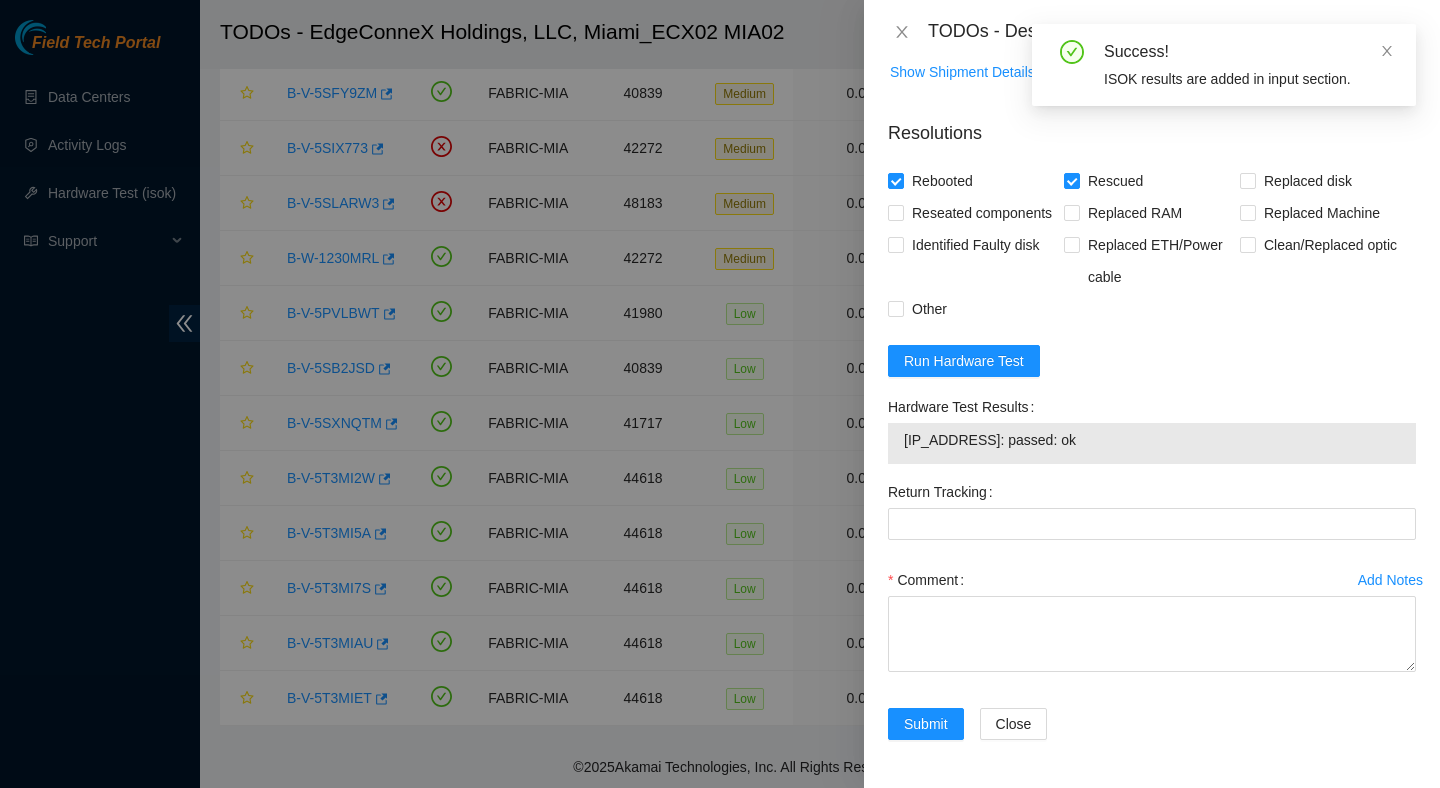 click on "23.41.5.138: passed: ok" at bounding box center (1152, 440) 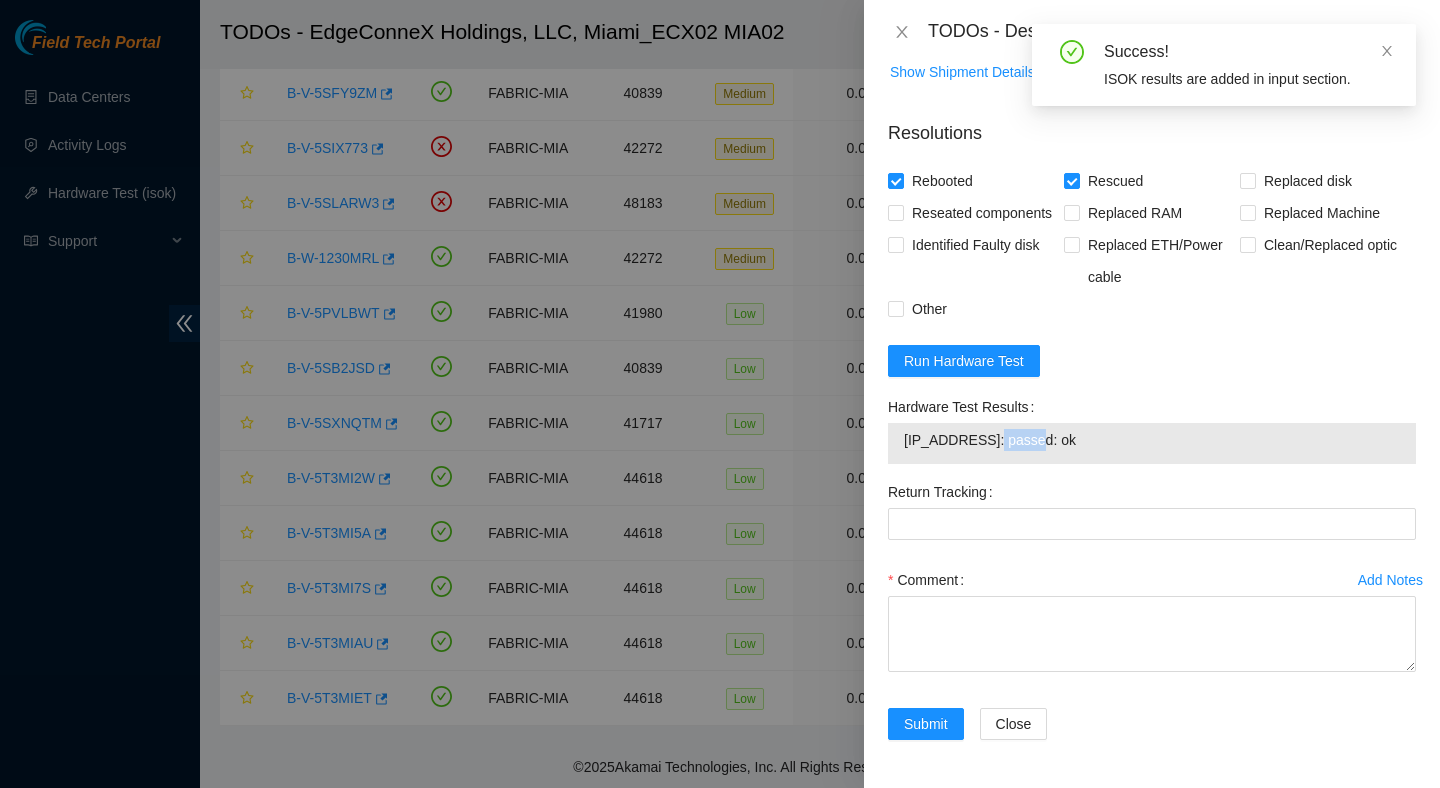 click on "23.41.5.138: passed: ok" at bounding box center [1152, 440] 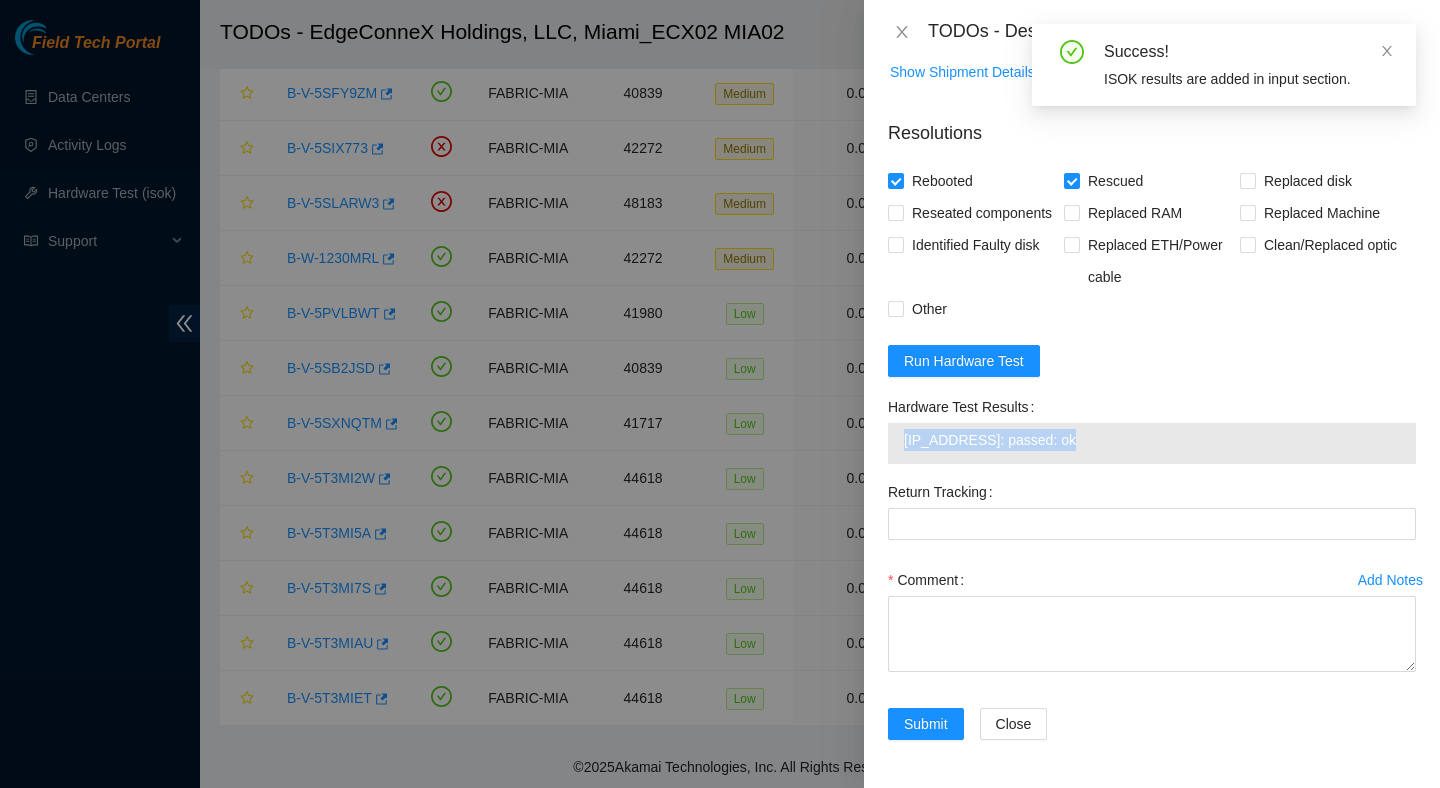 click on "23.41.5.138: passed: ok" at bounding box center (1152, 440) 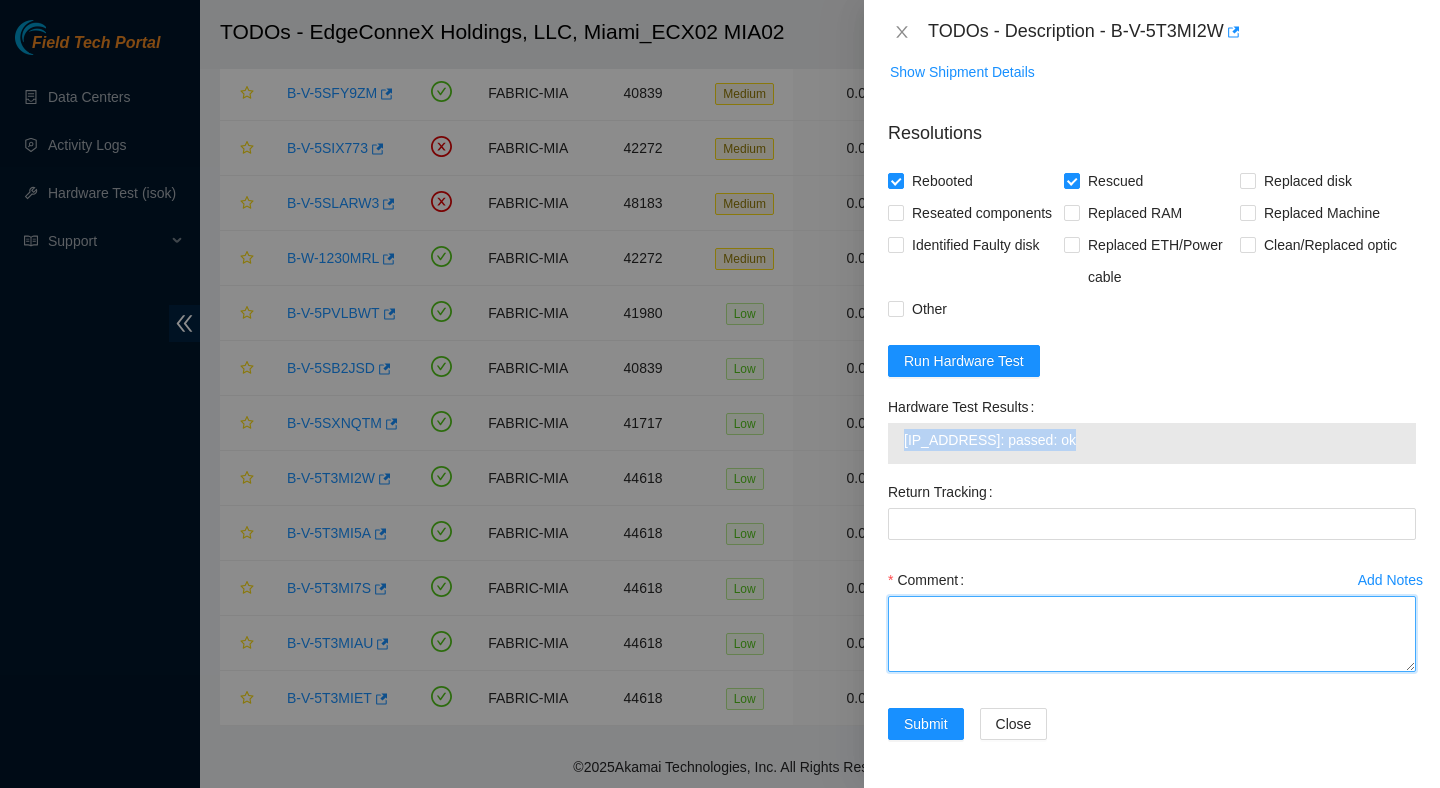 click on "Comment" at bounding box center (1152, 634) 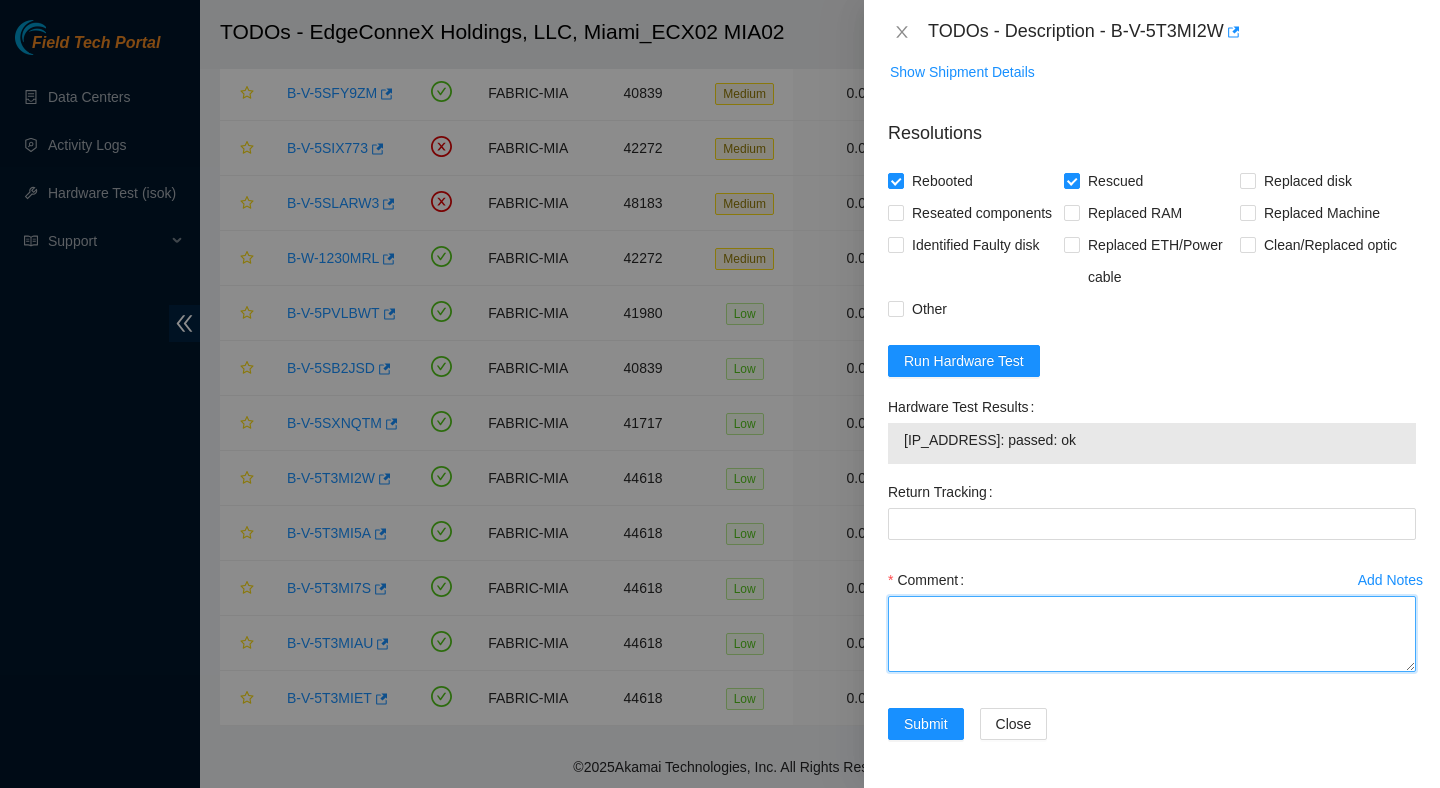 click on "Comment" at bounding box center (1152, 634) 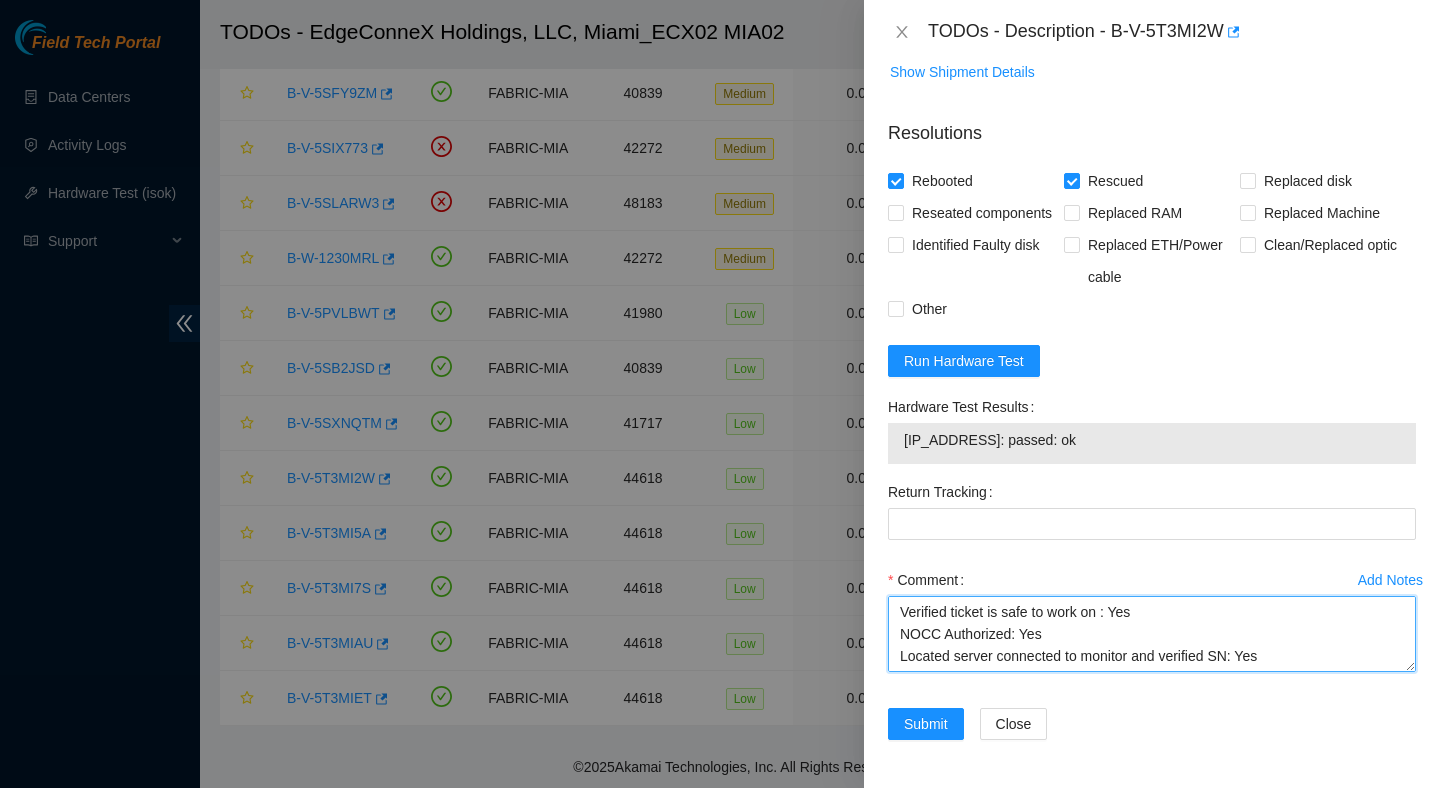 scroll, scrollTop: 235, scrollLeft: 0, axis: vertical 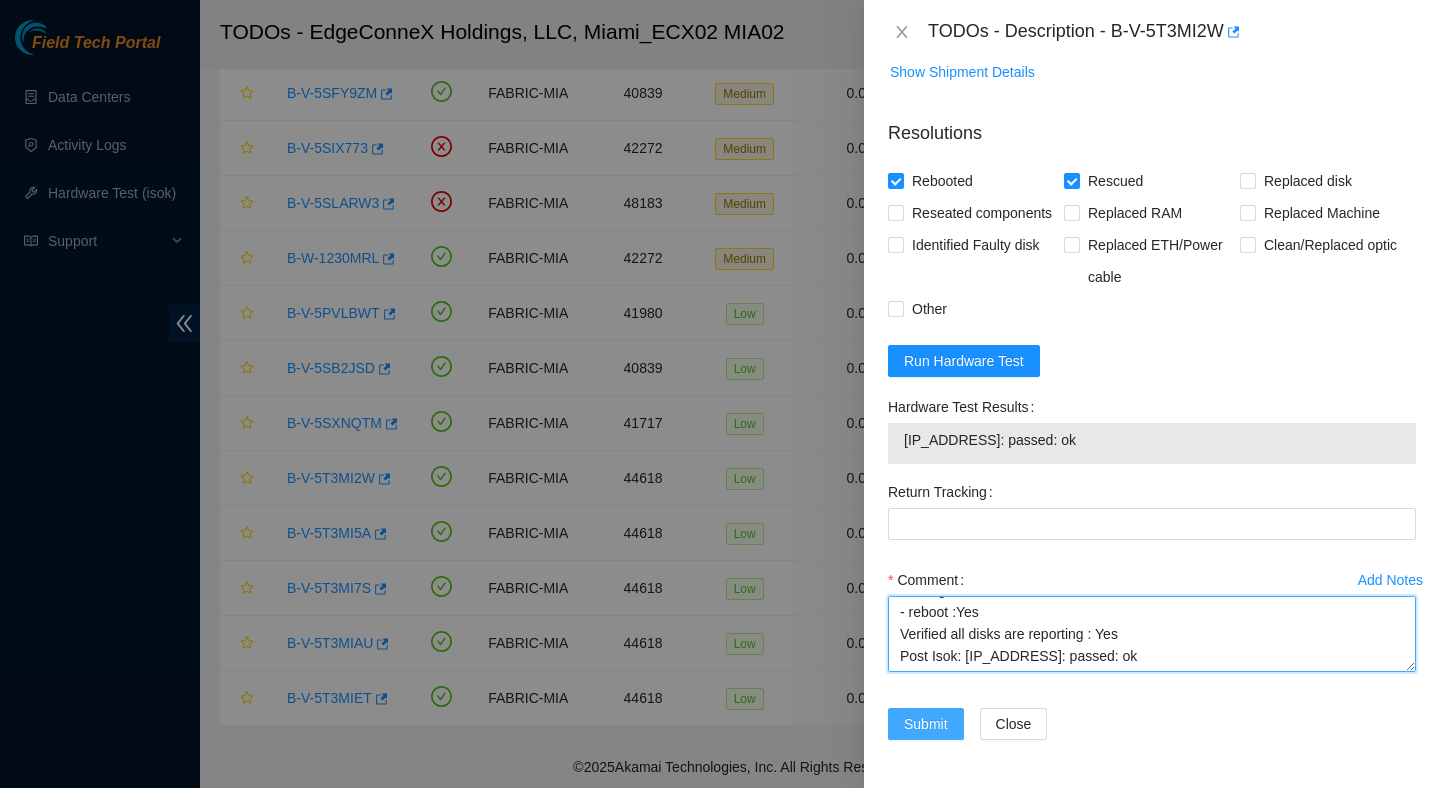 type on "Verified ticket is safe to work on : Yes
NOCC Authorized: Yes
Located server connected to monitor and verified SN: Yes
Ran Pre isok : 23.41.5.138: failed: Permission denied
verified and reboot machine : Yes
Powered up server : Yes
- rescued :Yes
- configured machine :Yes
- reboot :Yes
Verified all disks are reporting : Yes
Post Isok: 23.41.5.138: passed: ok" 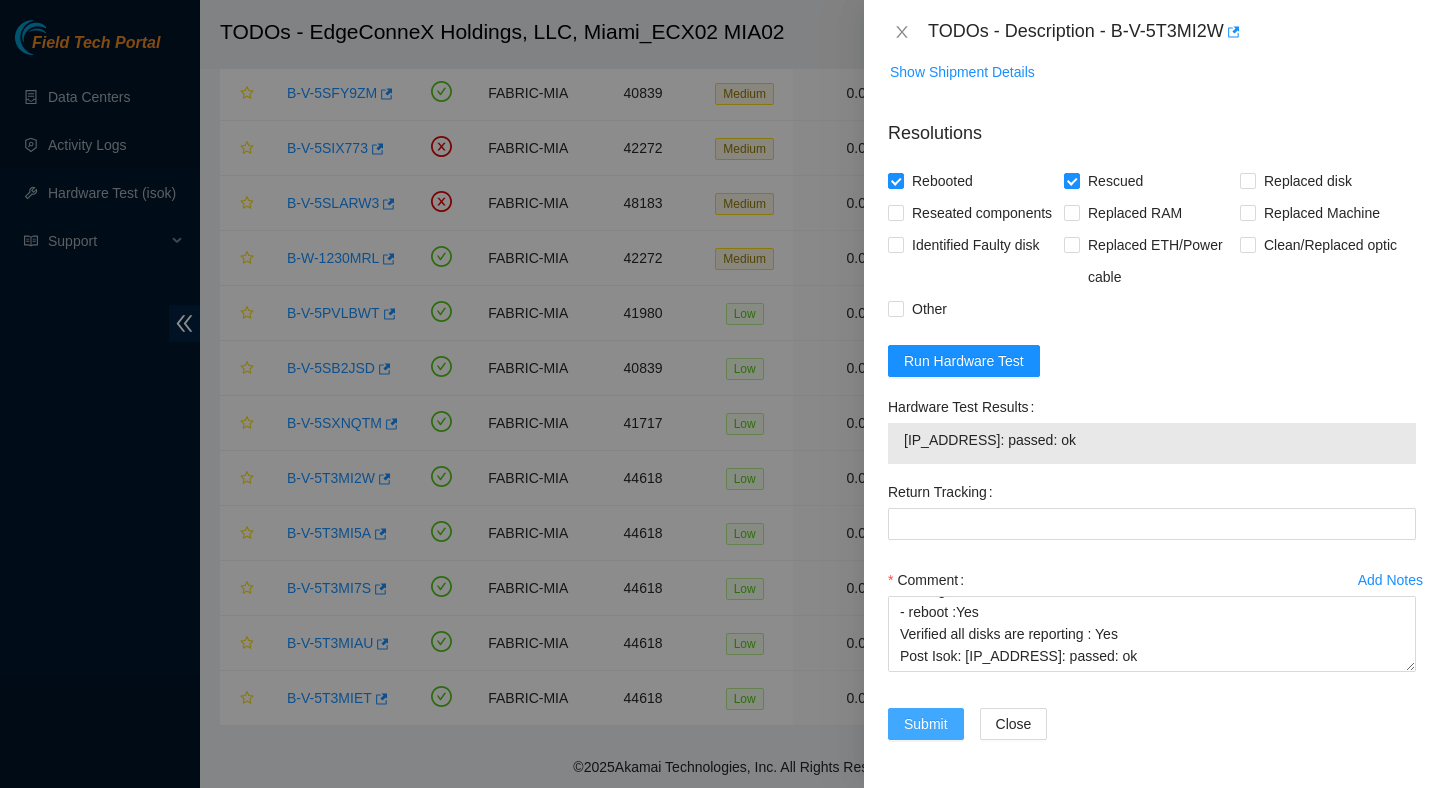 click on "Submit" at bounding box center (926, 724) 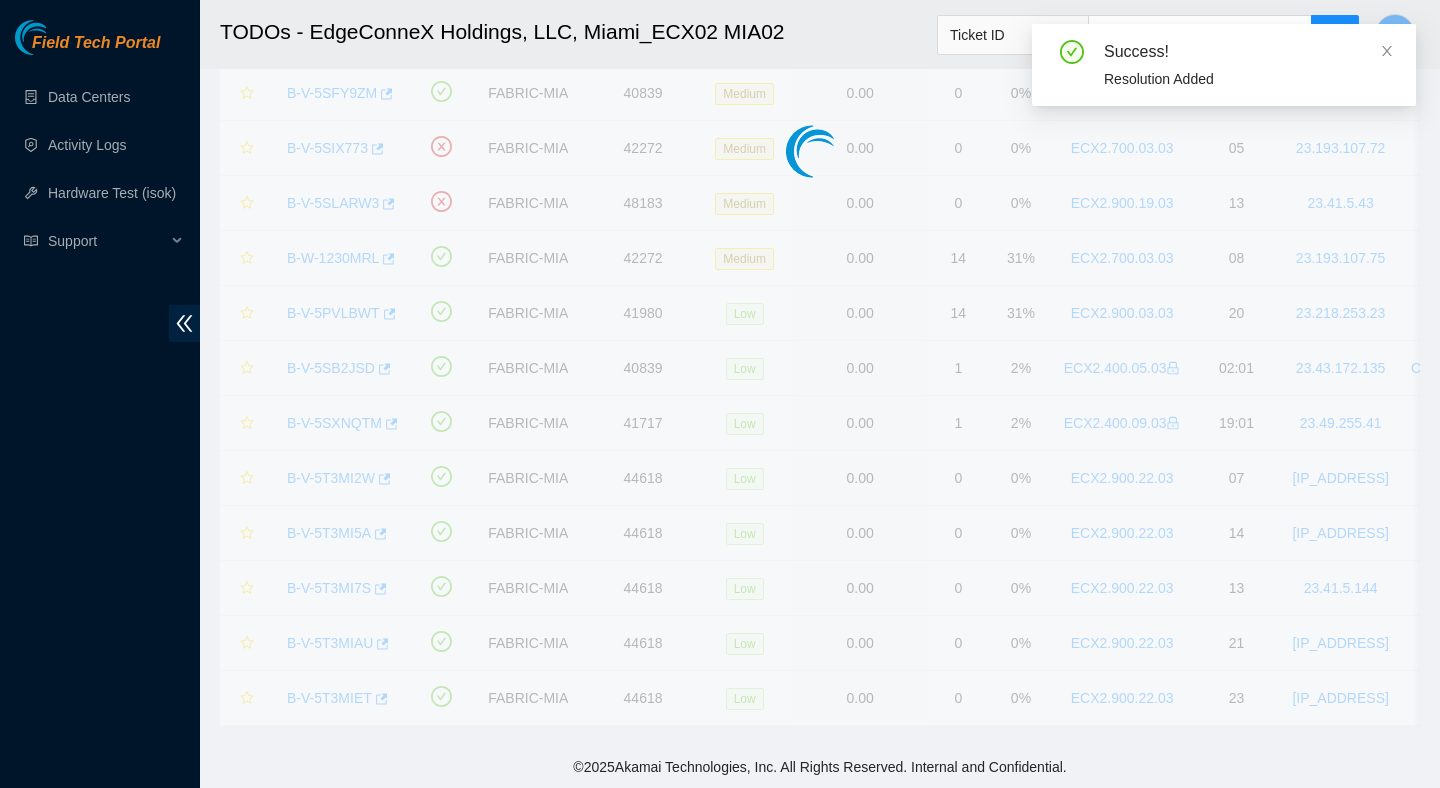 scroll, scrollTop: 502, scrollLeft: 0, axis: vertical 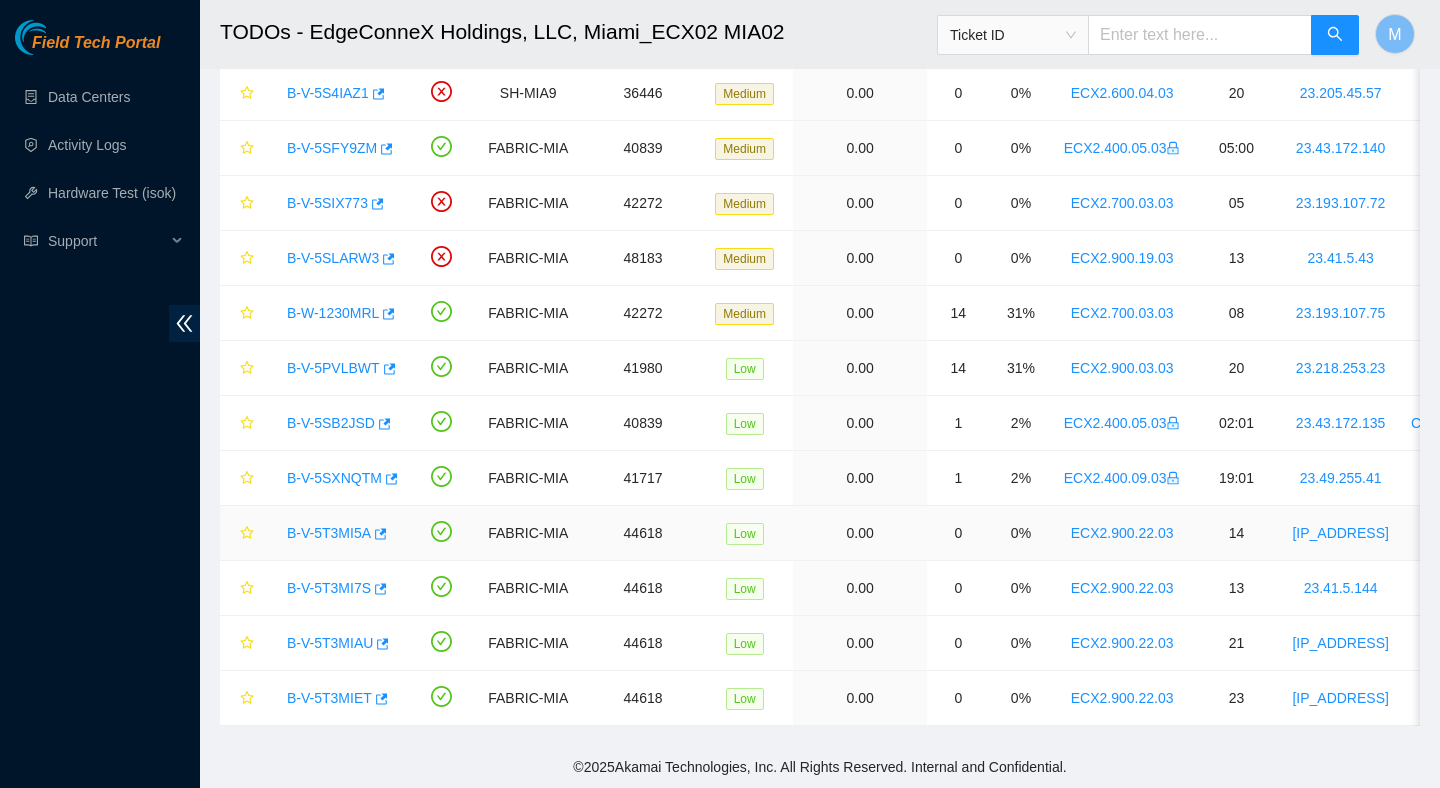 click on "B-V-5T3MI5A" at bounding box center (329, 533) 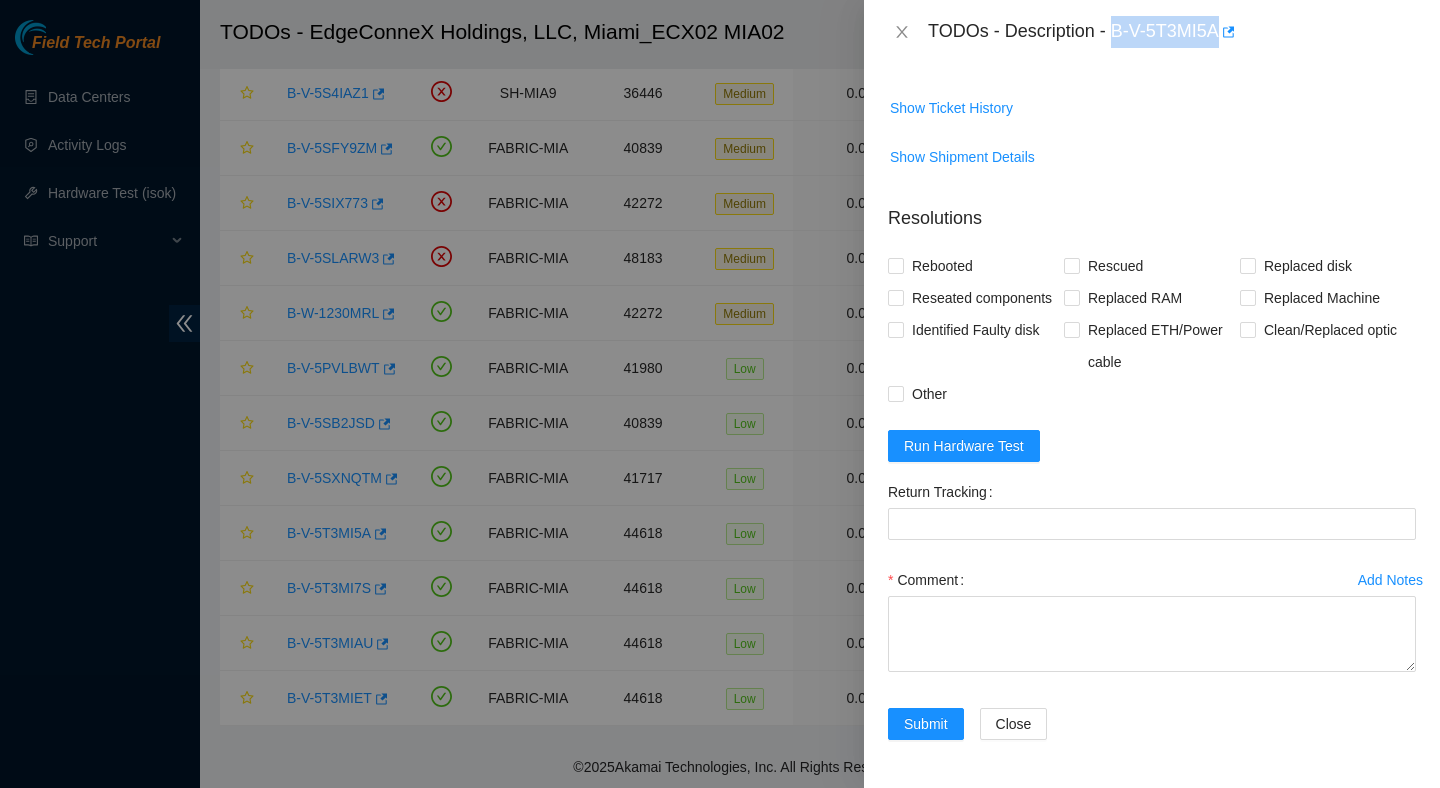 drag, startPoint x: 1115, startPoint y: 30, endPoint x: 1228, endPoint y: 42, distance: 113.63538 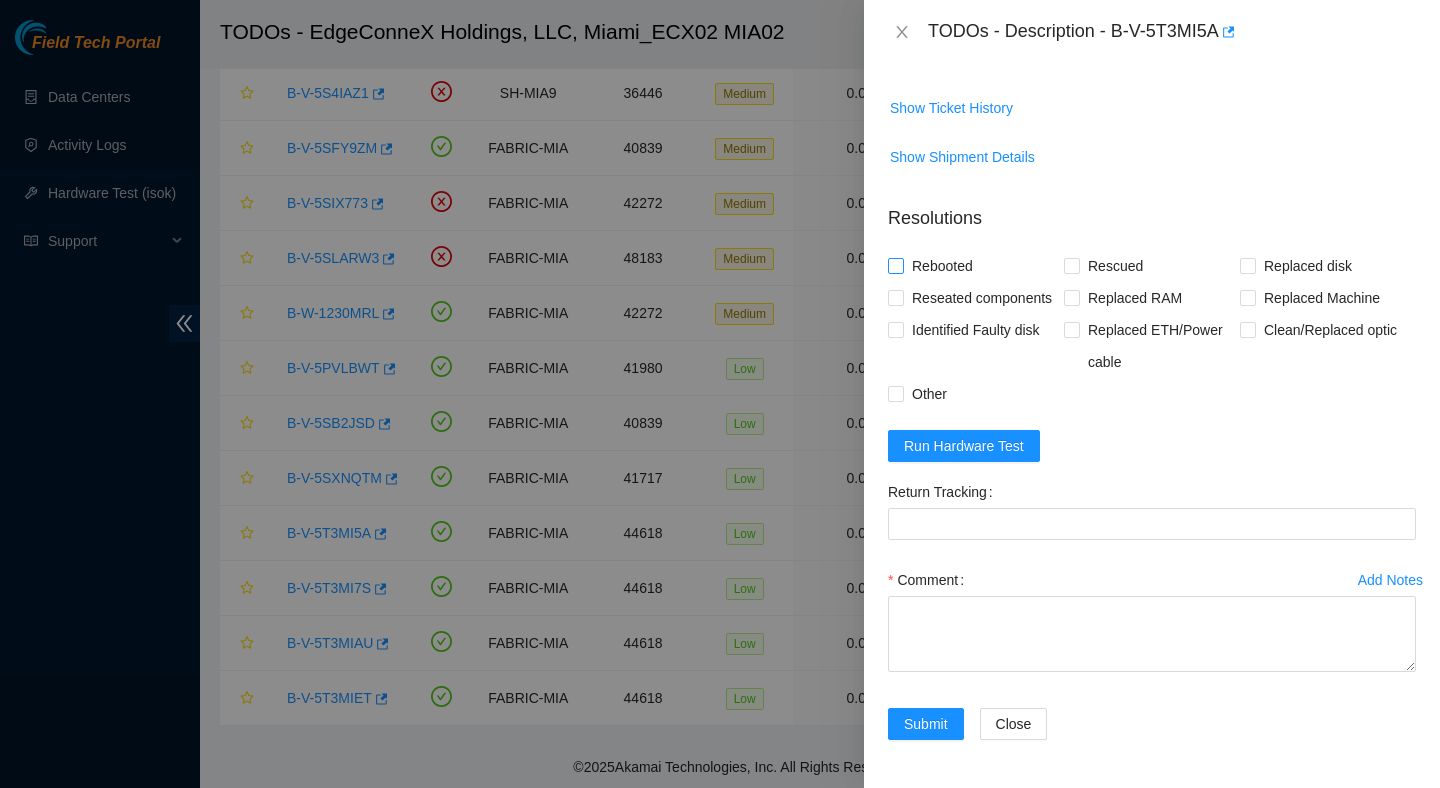 click on "Rebooted" at bounding box center (942, 266) 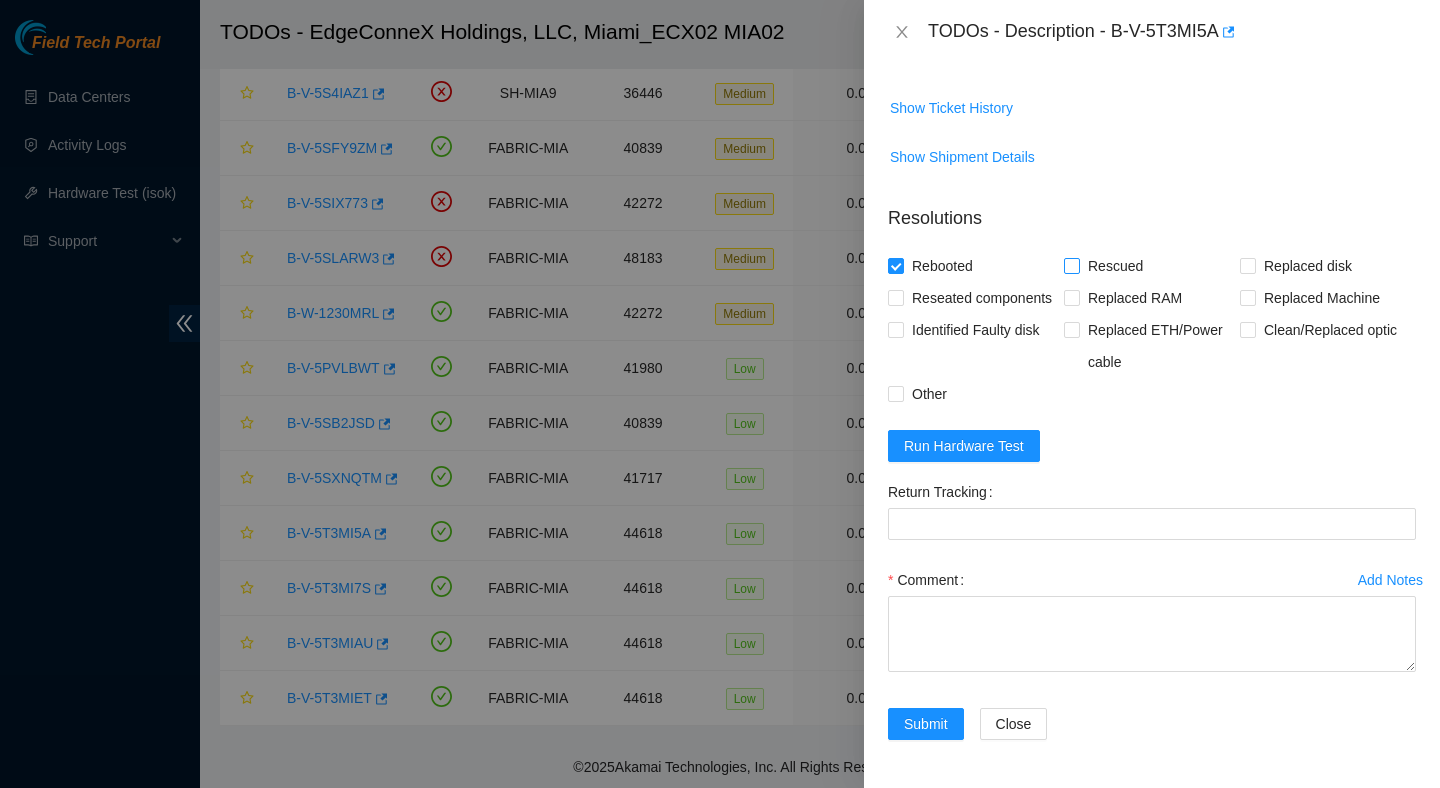 click on "Rescued" at bounding box center (1115, 266) 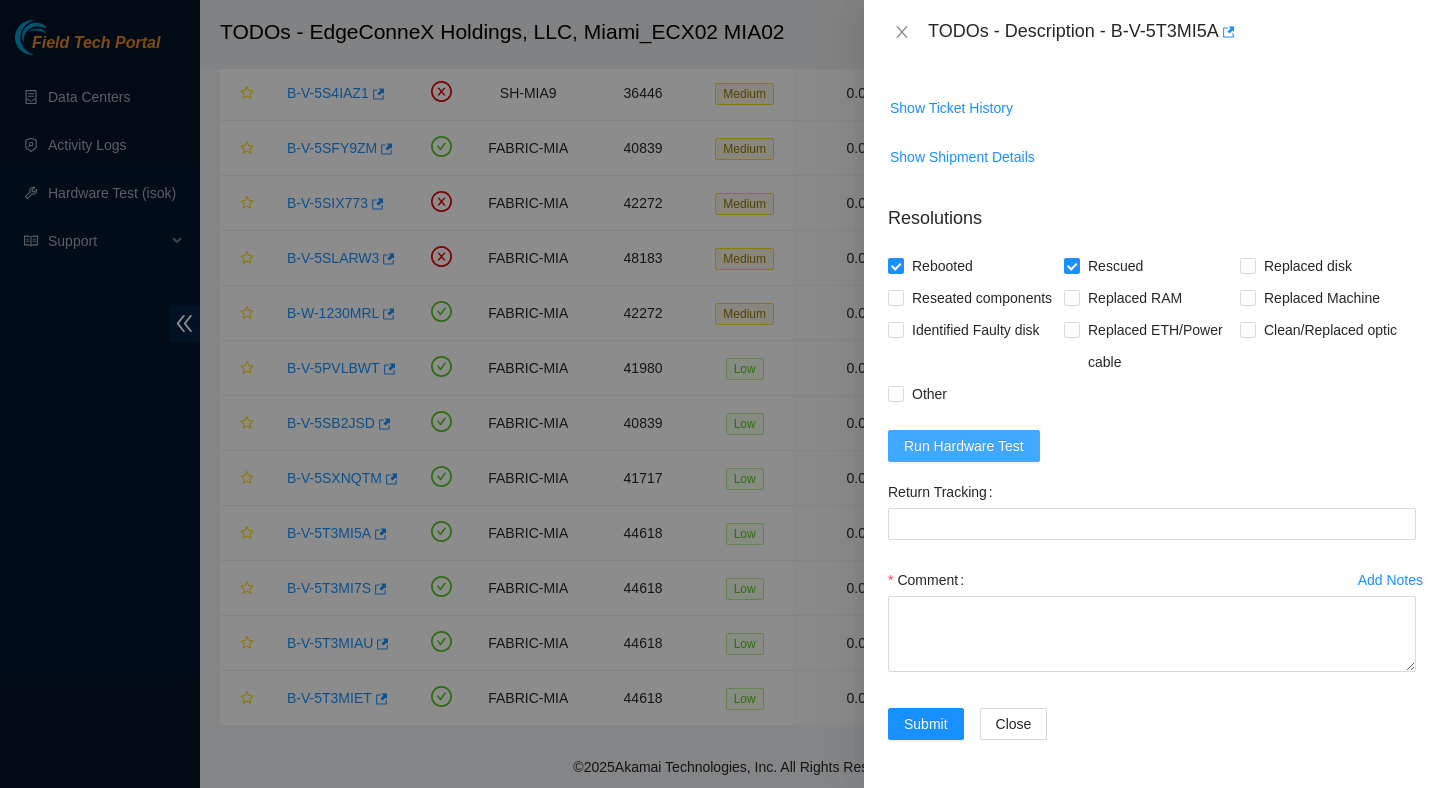 click on "Run Hardware Test" at bounding box center [964, 446] 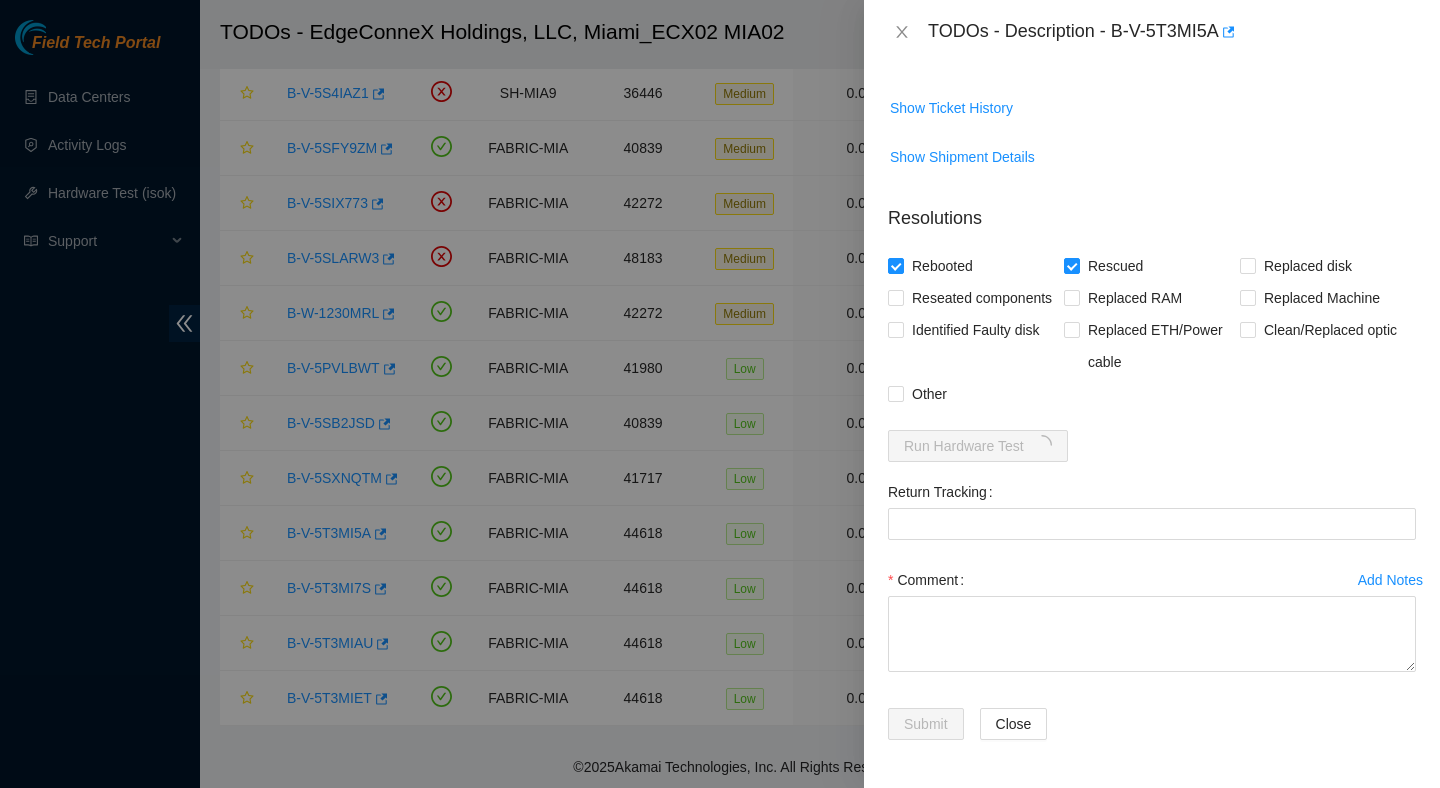 scroll, scrollTop: 693, scrollLeft: 0, axis: vertical 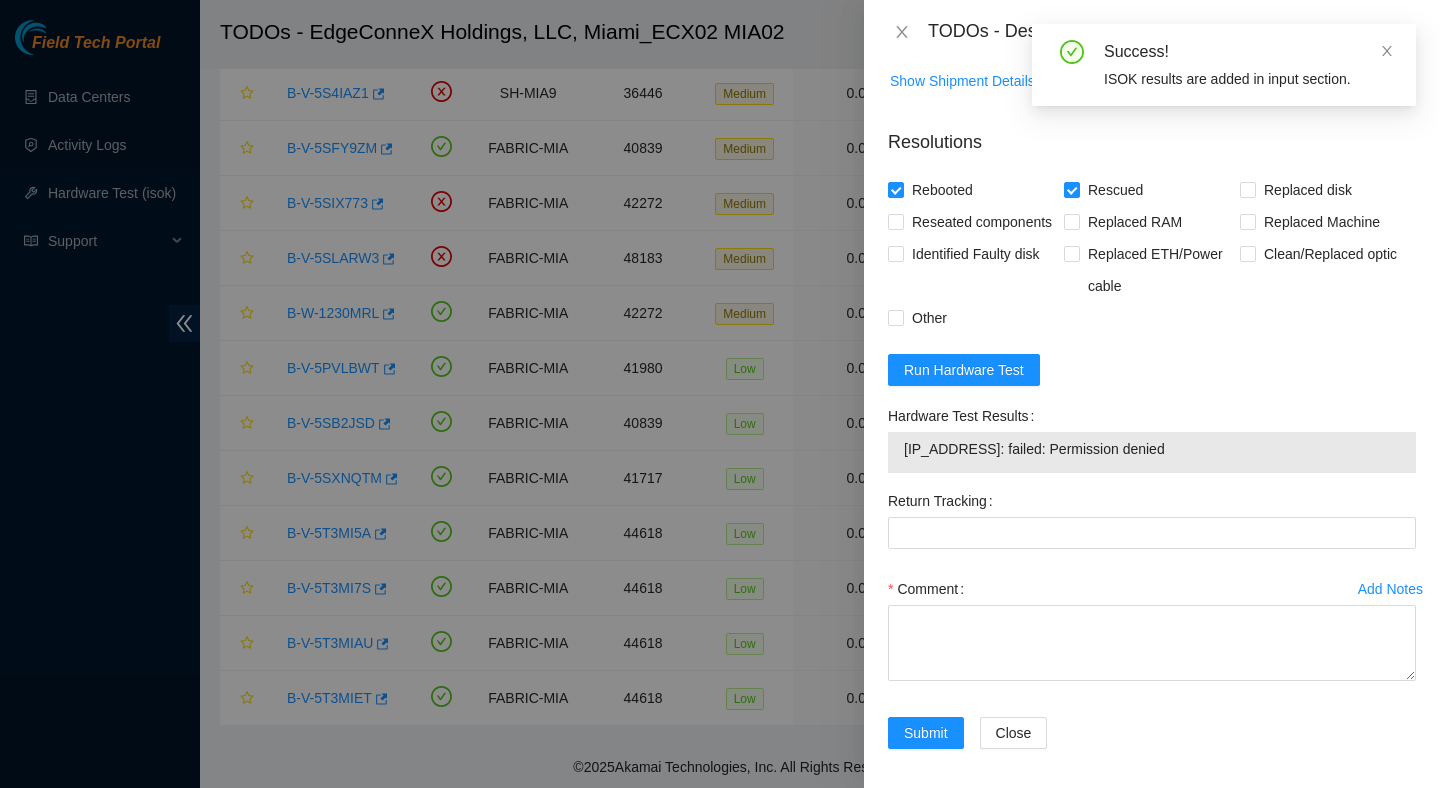 click on "[IP_ADDRESS]: failed: Permission denied" at bounding box center (1152, 449) 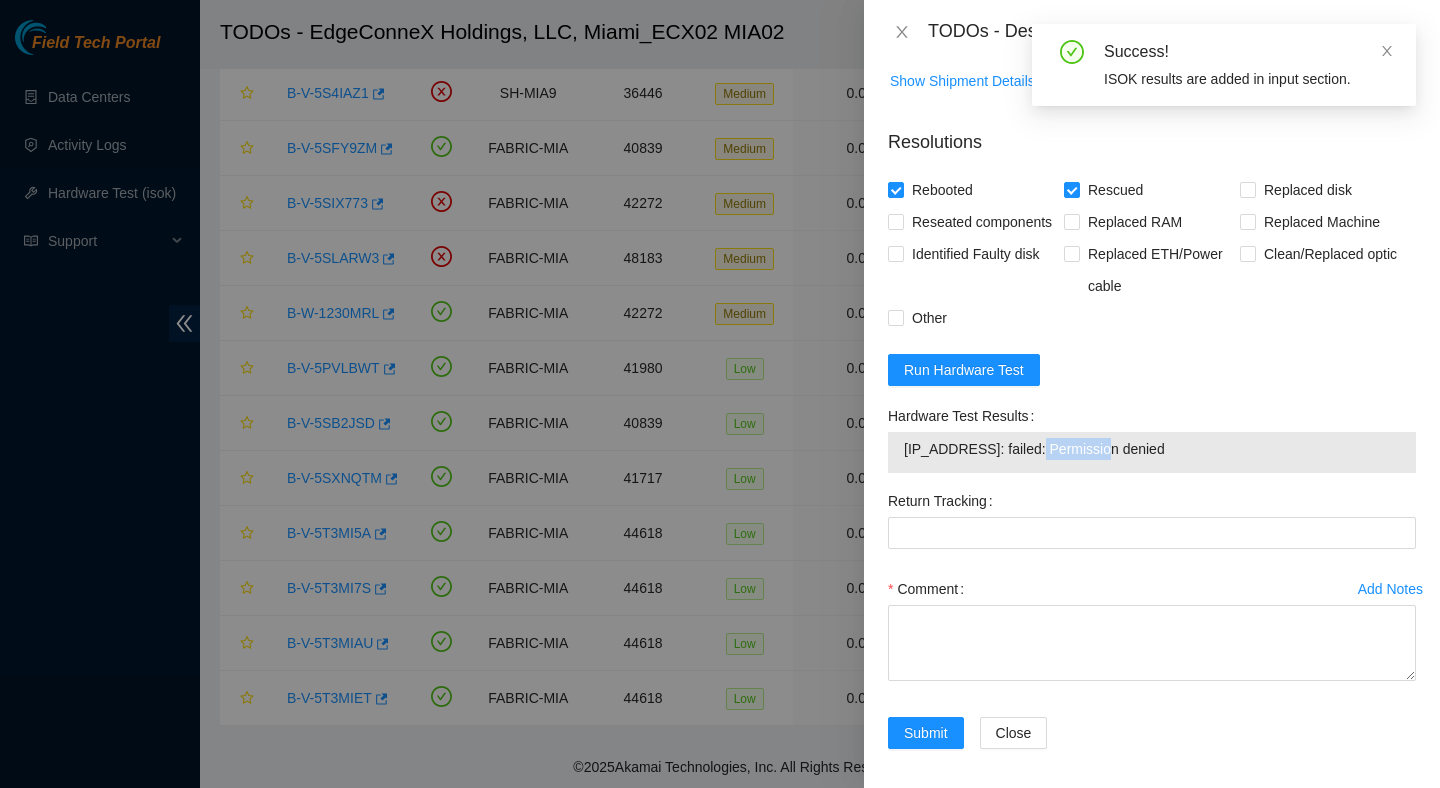 click on "[IP_ADDRESS]: failed: Permission denied" at bounding box center [1152, 449] 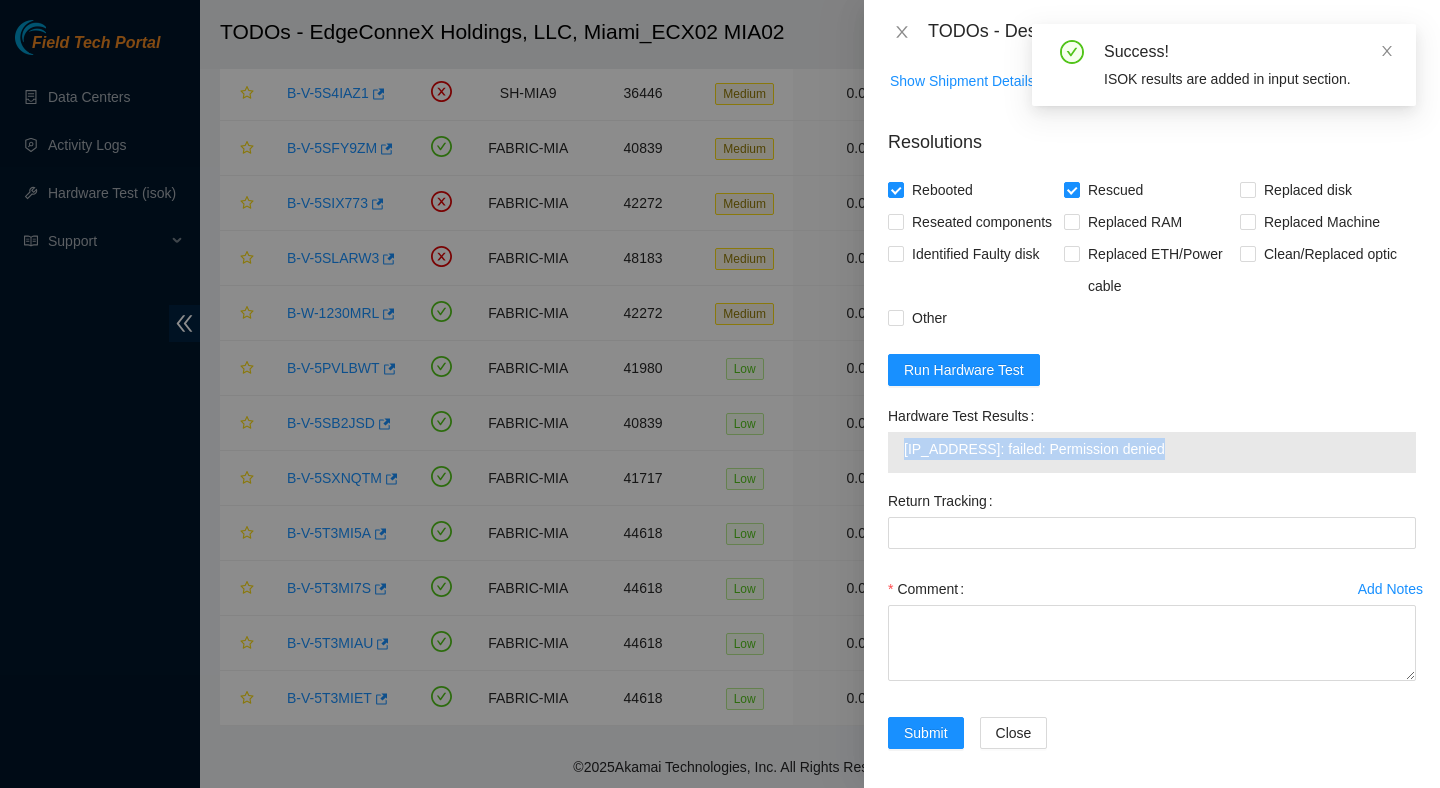 click on "[IP_ADDRESS]: failed: Permission denied" at bounding box center (1152, 449) 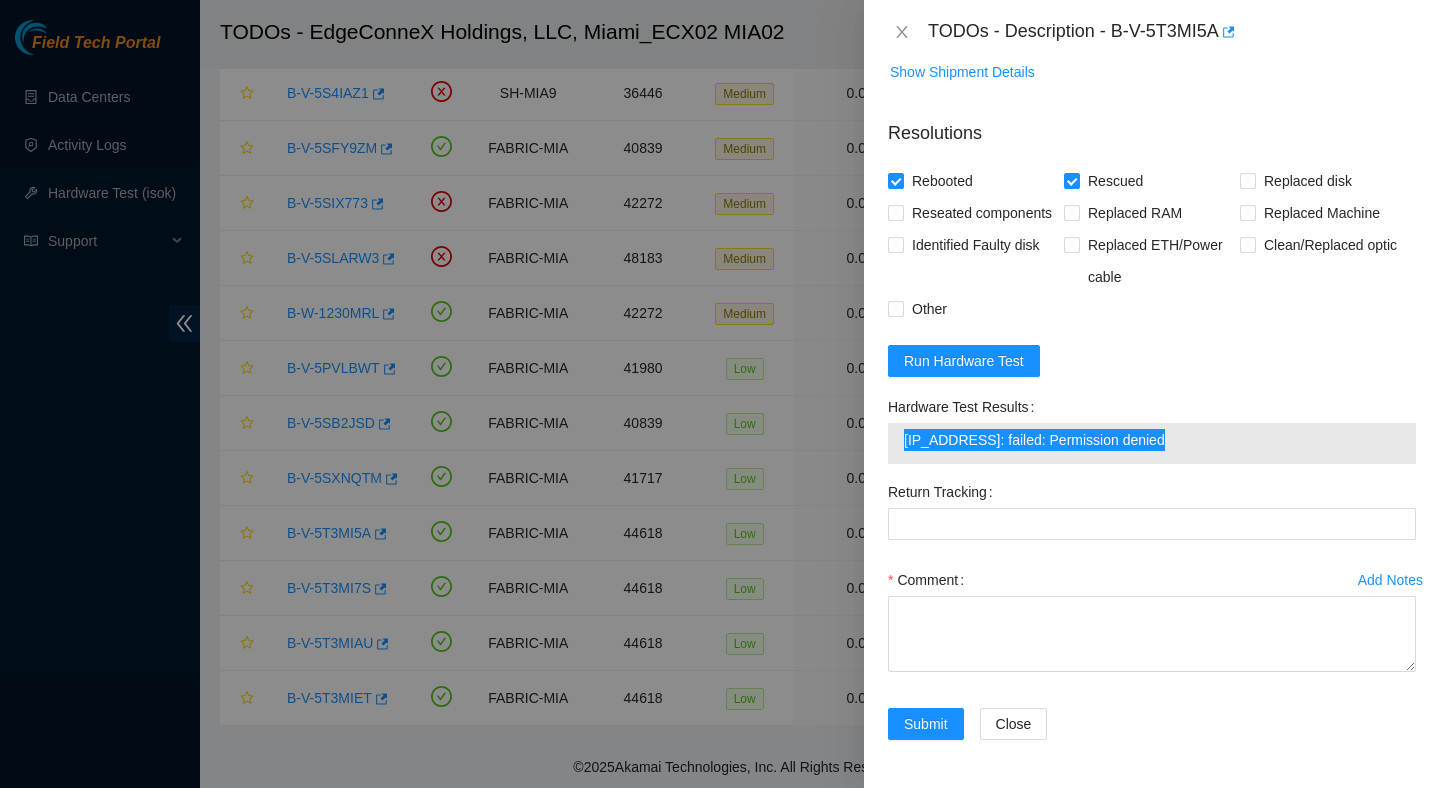scroll, scrollTop: 755, scrollLeft: 0, axis: vertical 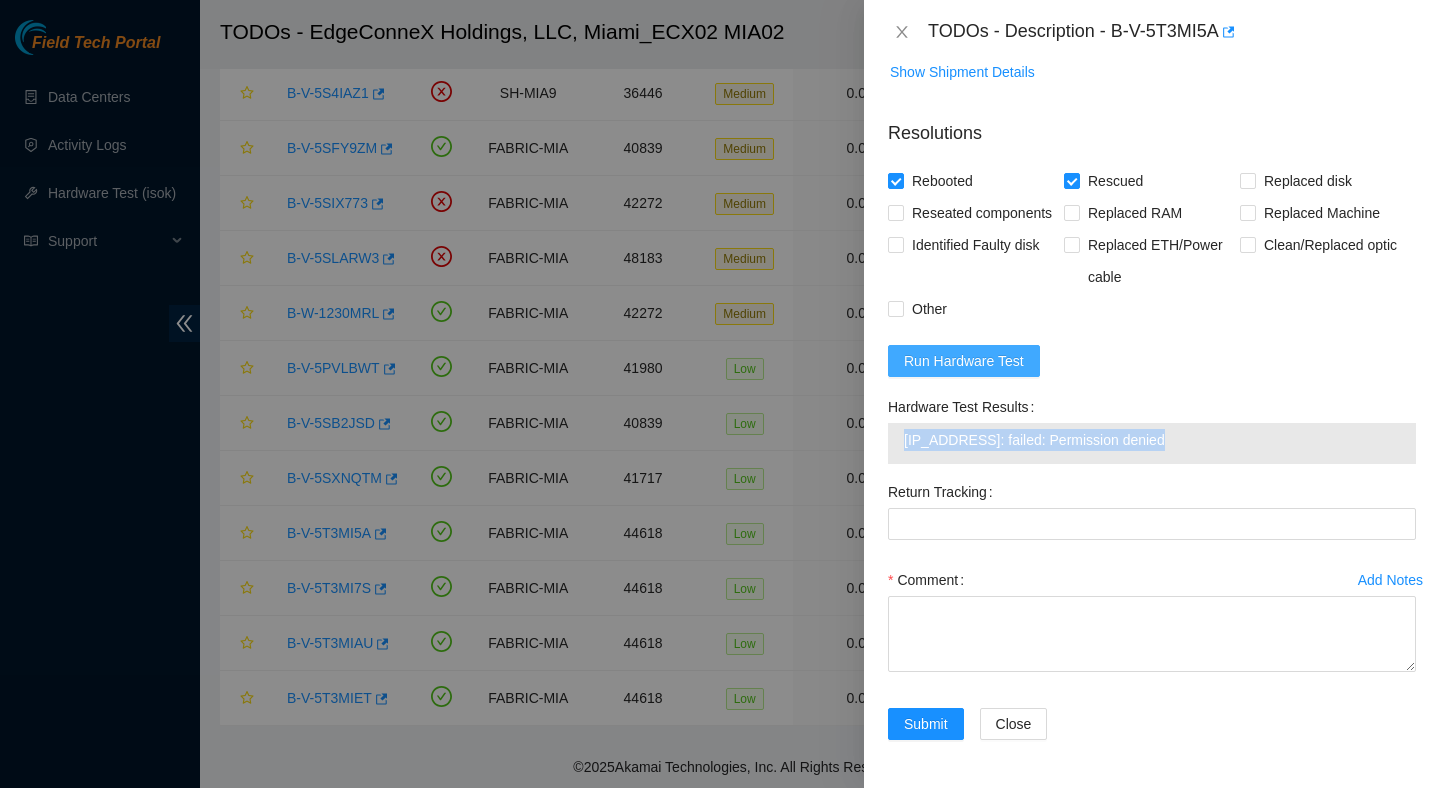 click on "Run Hardware Test" at bounding box center (964, 361) 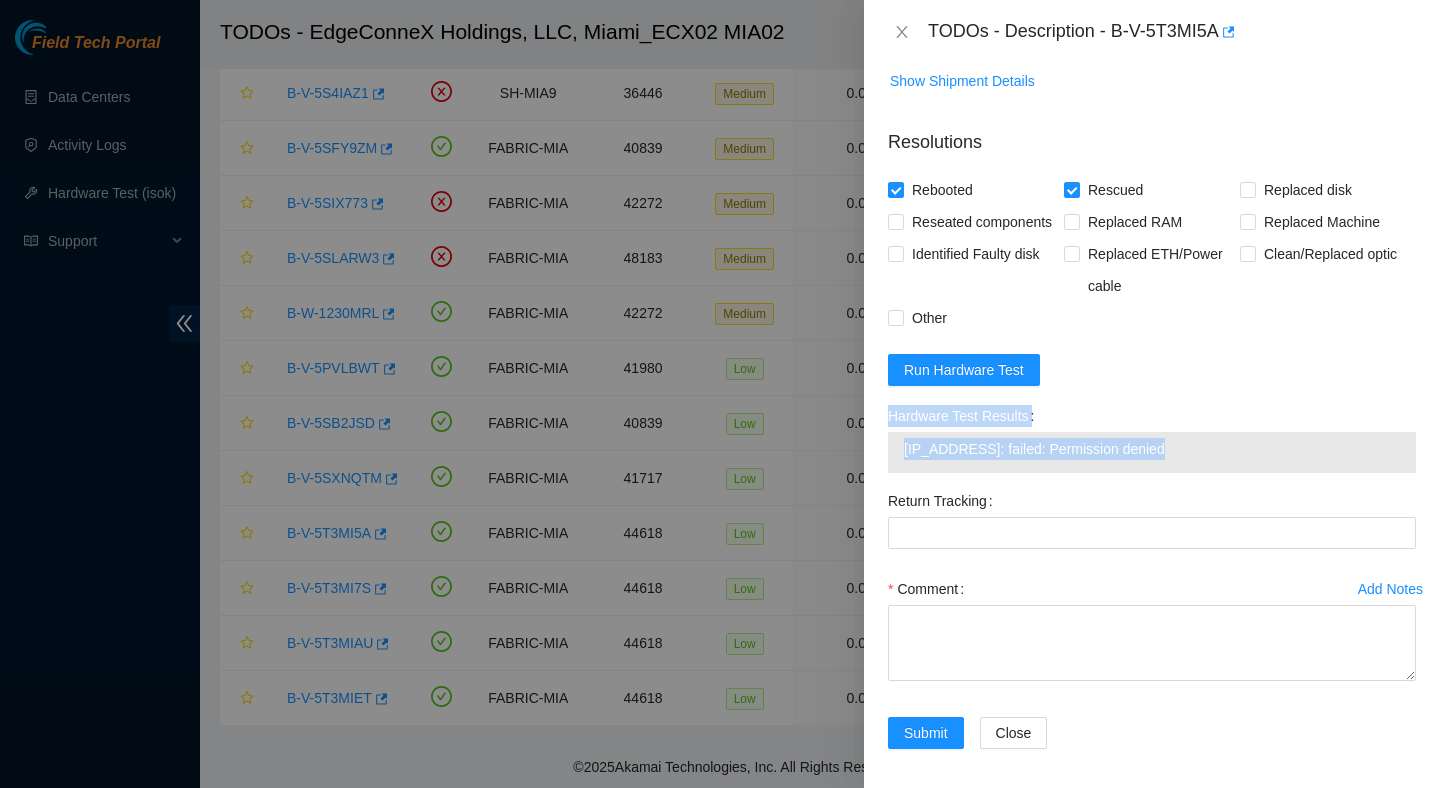 scroll, scrollTop: 755, scrollLeft: 0, axis: vertical 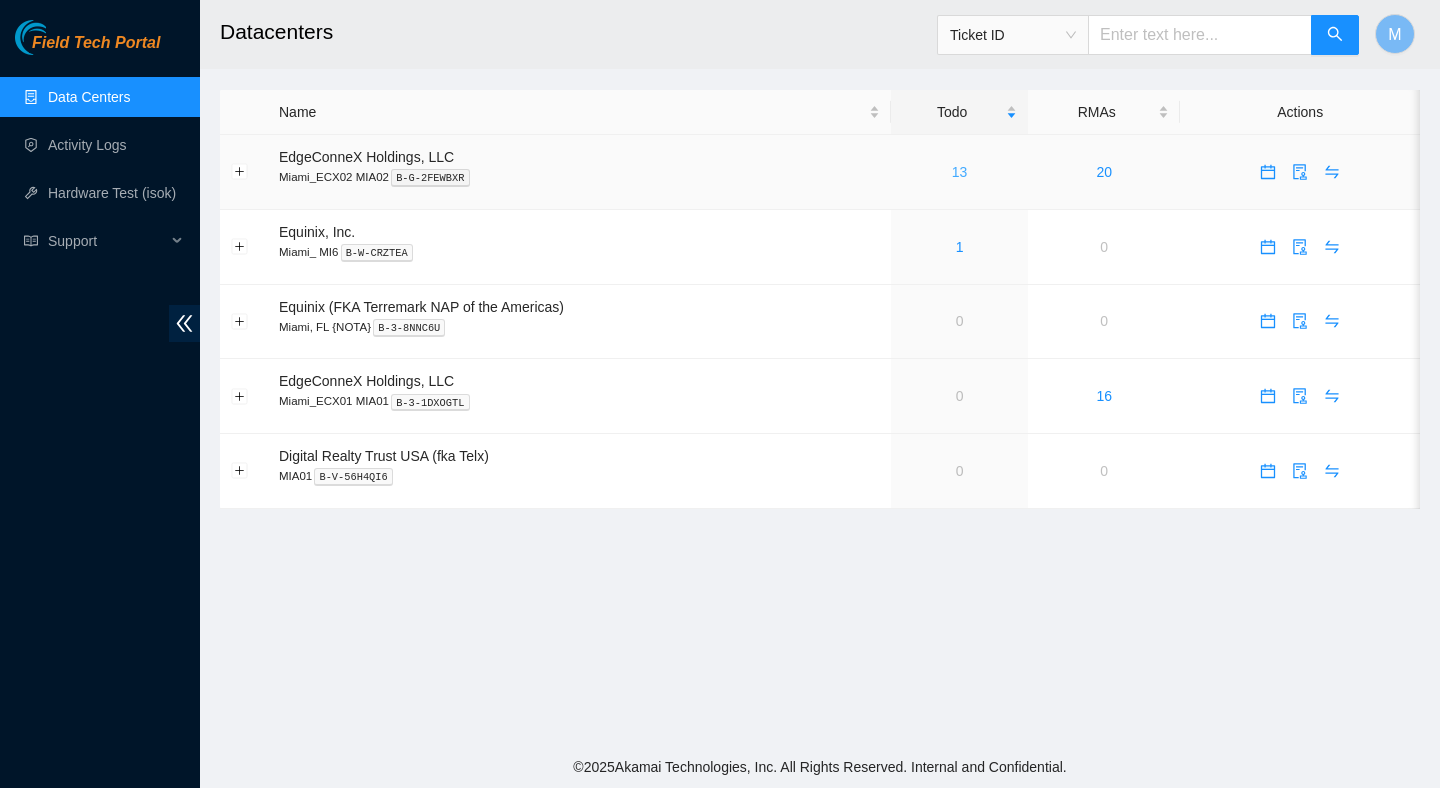 click on "13" at bounding box center (960, 172) 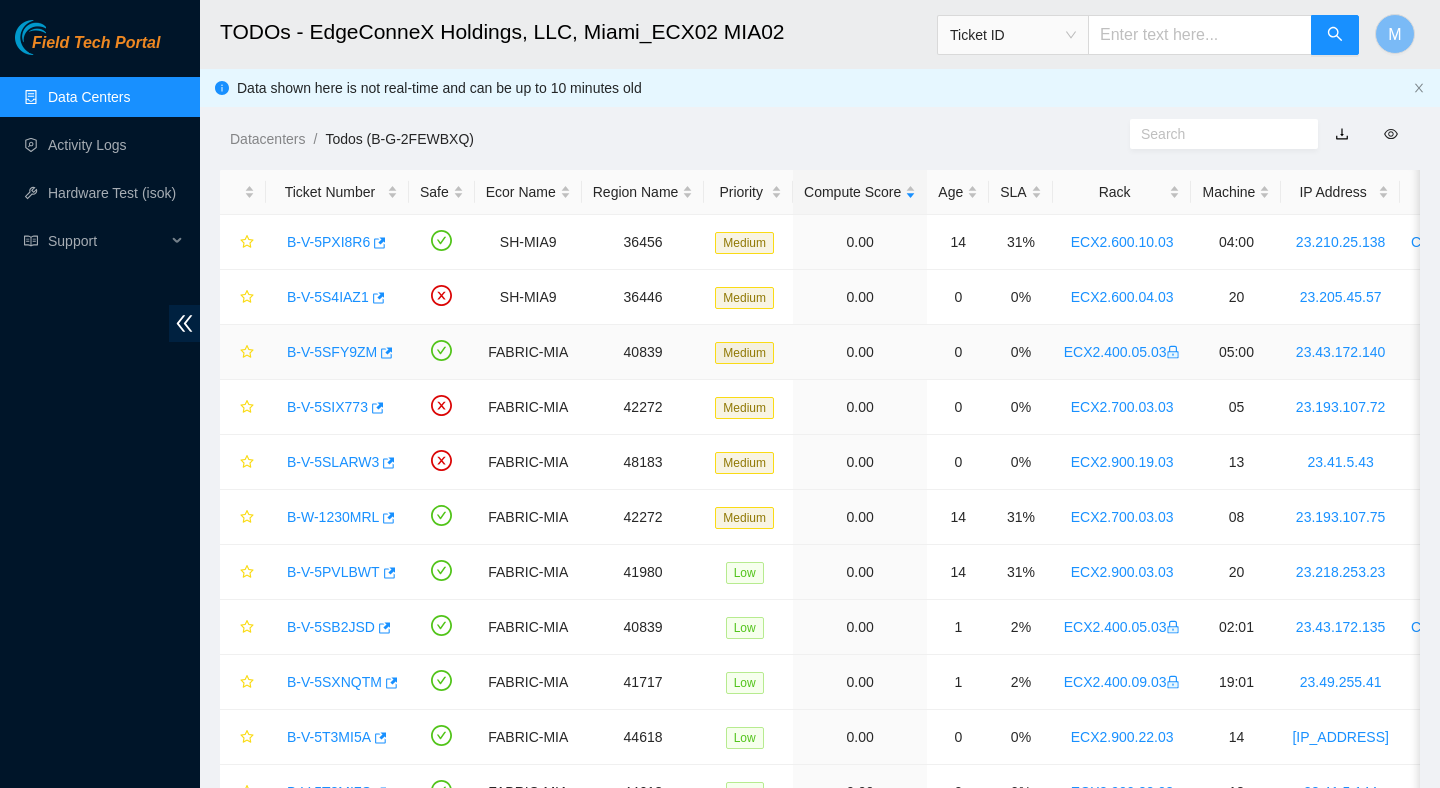 scroll, scrollTop: 204, scrollLeft: 0, axis: vertical 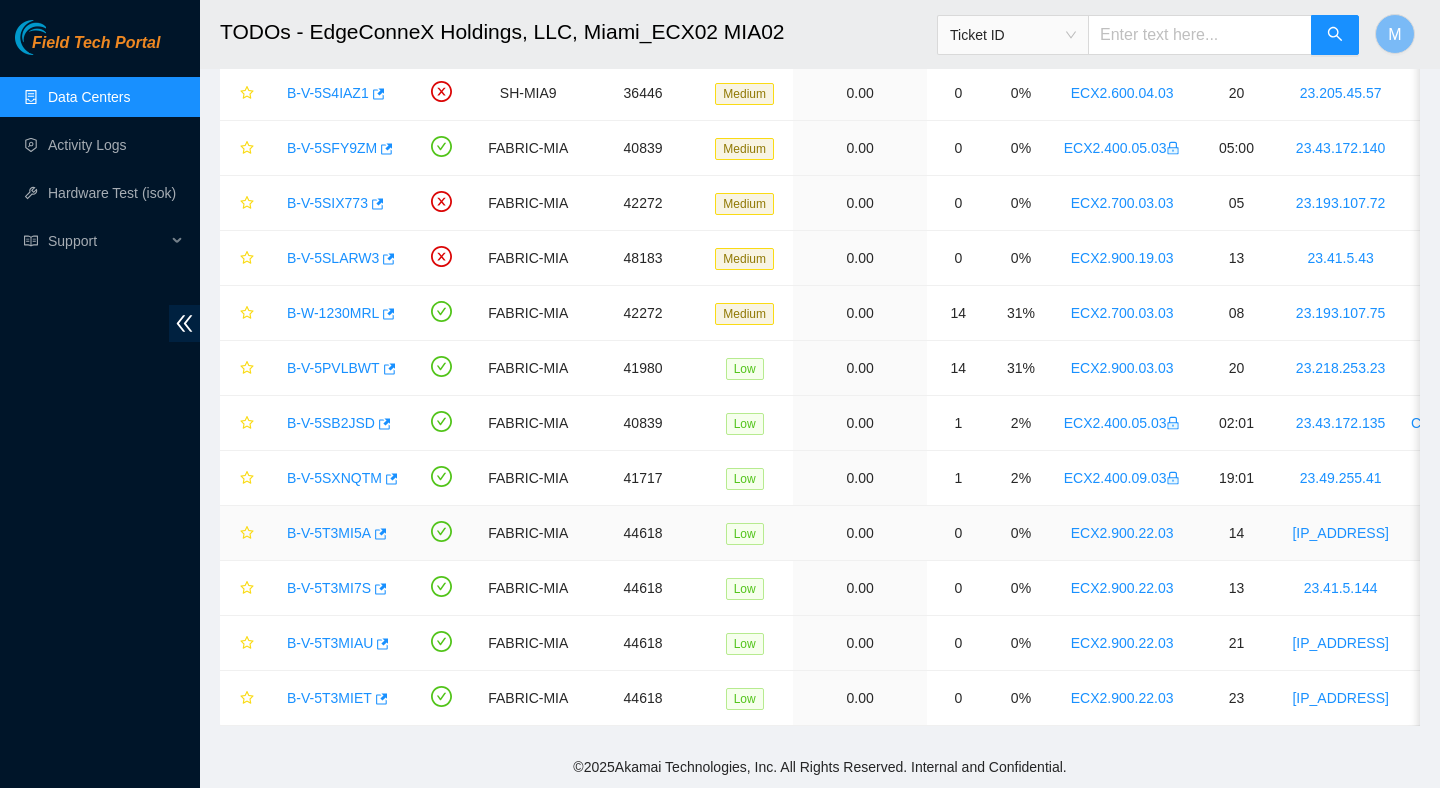 click on "B-V-5T3MI5A" at bounding box center (329, 533) 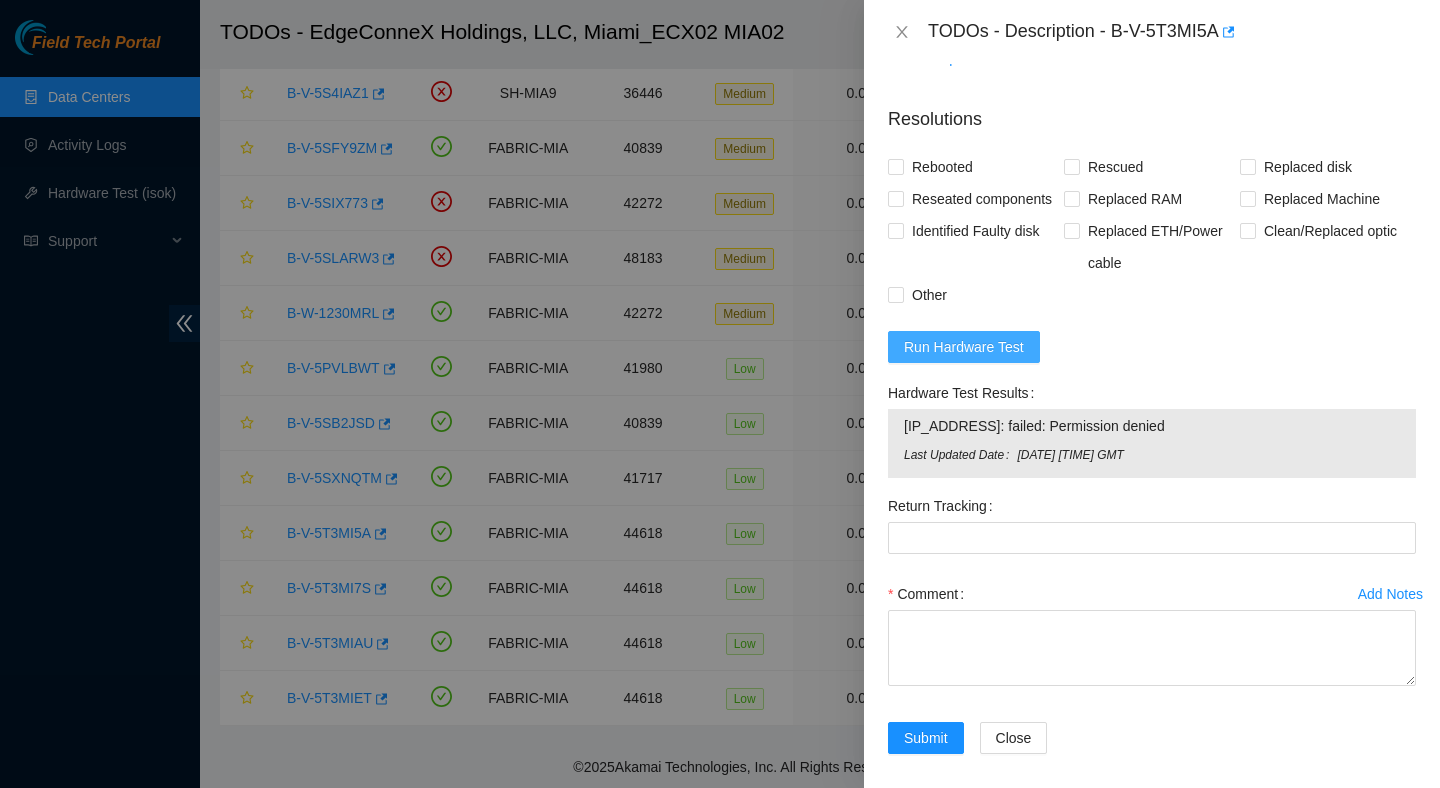 click on "Run Hardware Test" at bounding box center (964, 347) 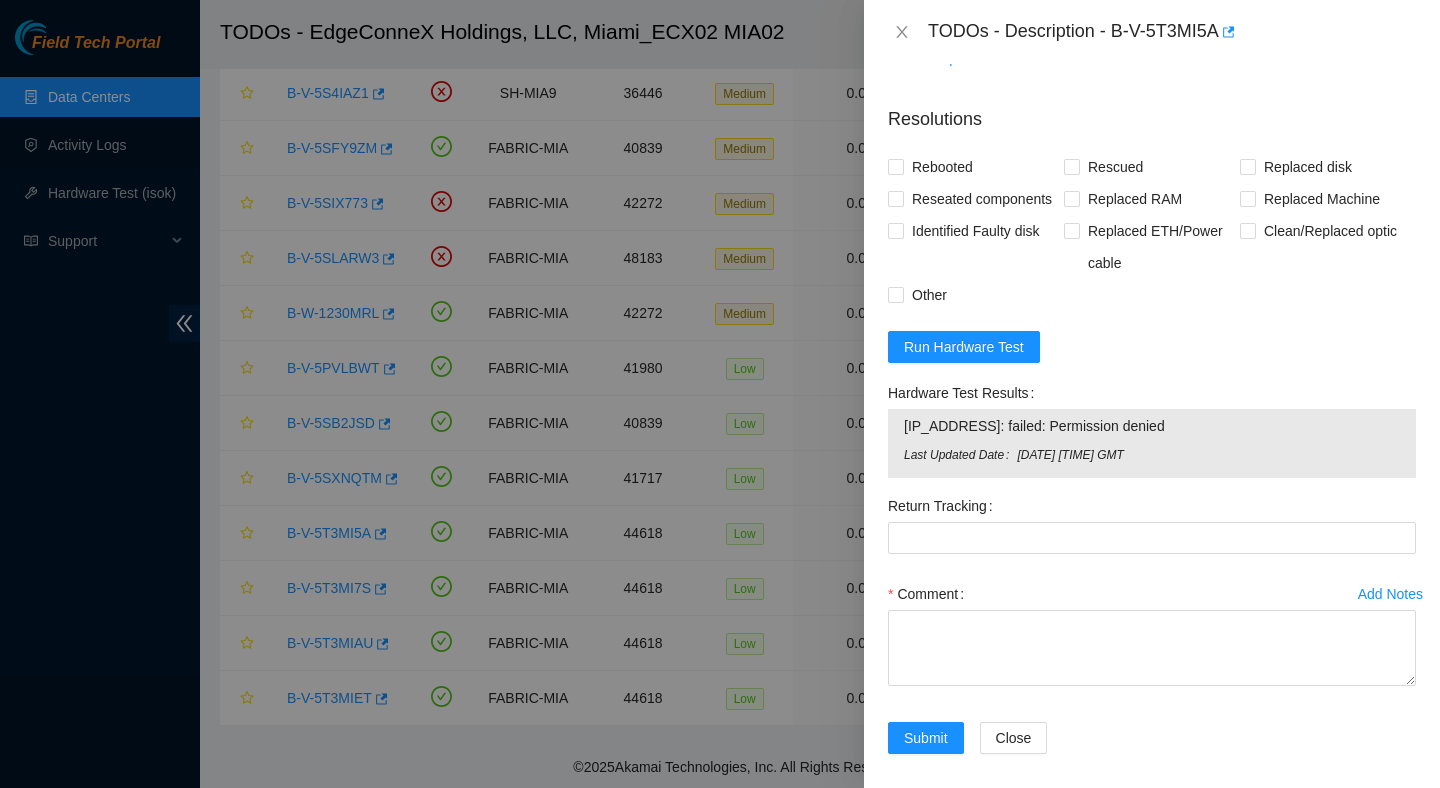 scroll, scrollTop: 693, scrollLeft: 0, axis: vertical 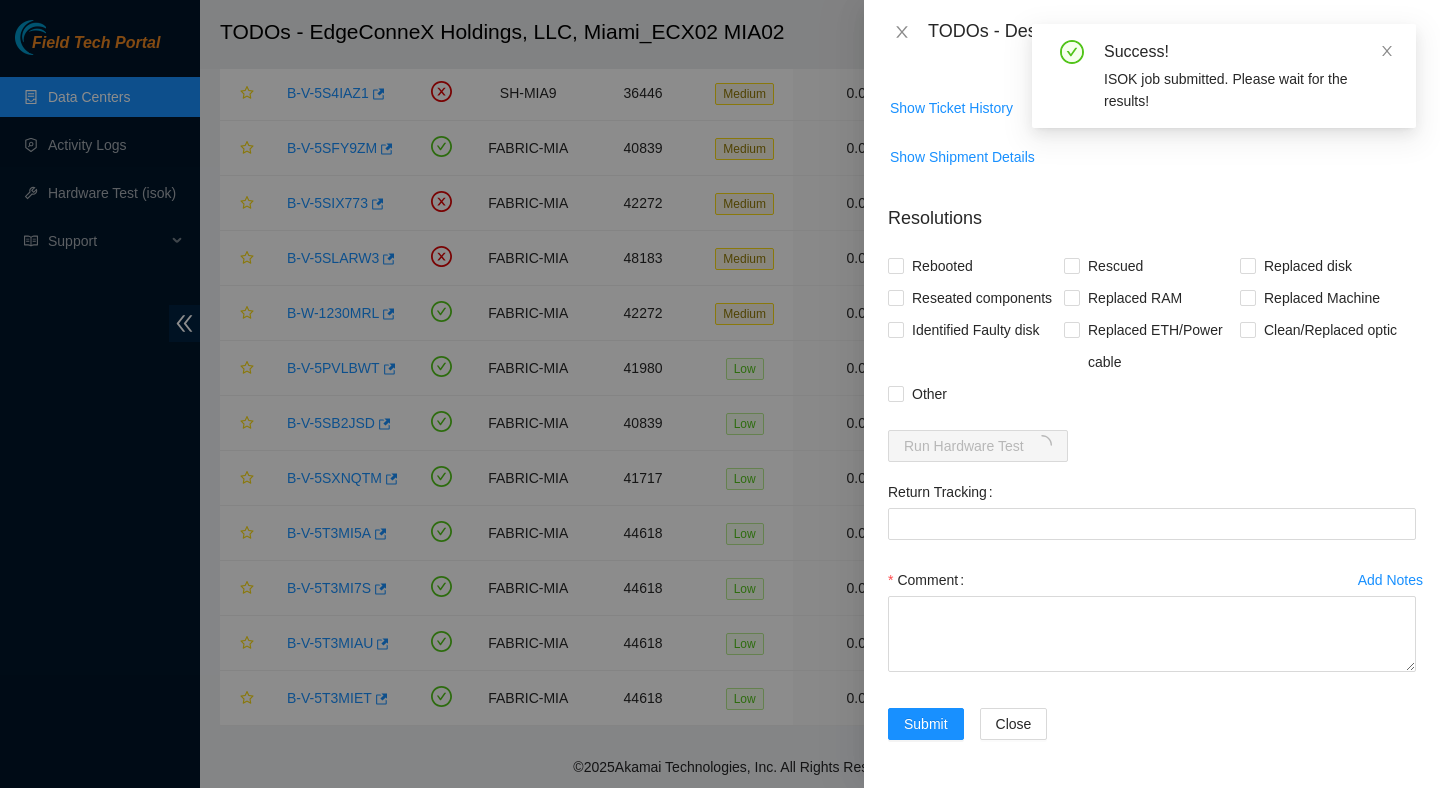 click at bounding box center [720, 394] 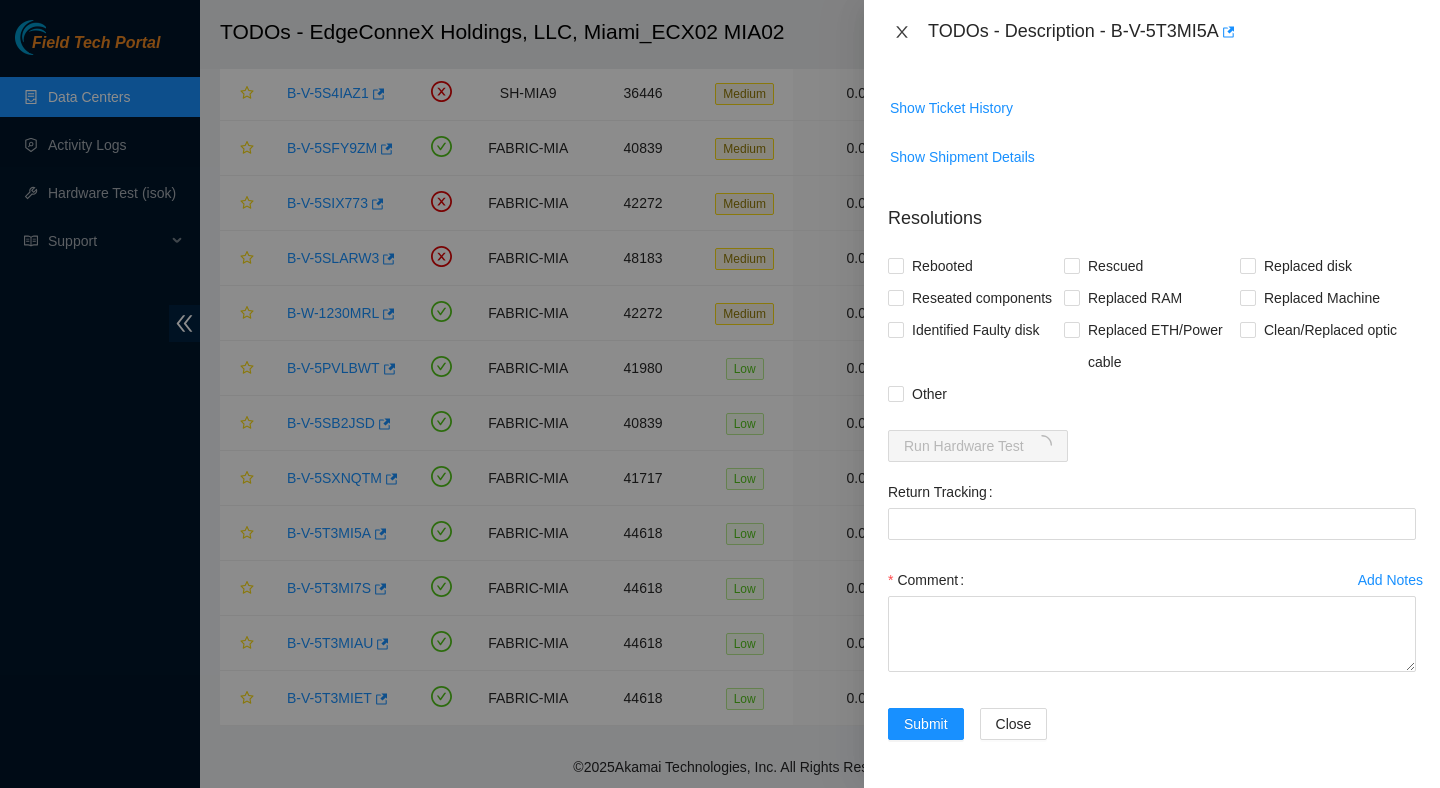 click at bounding box center [902, 32] 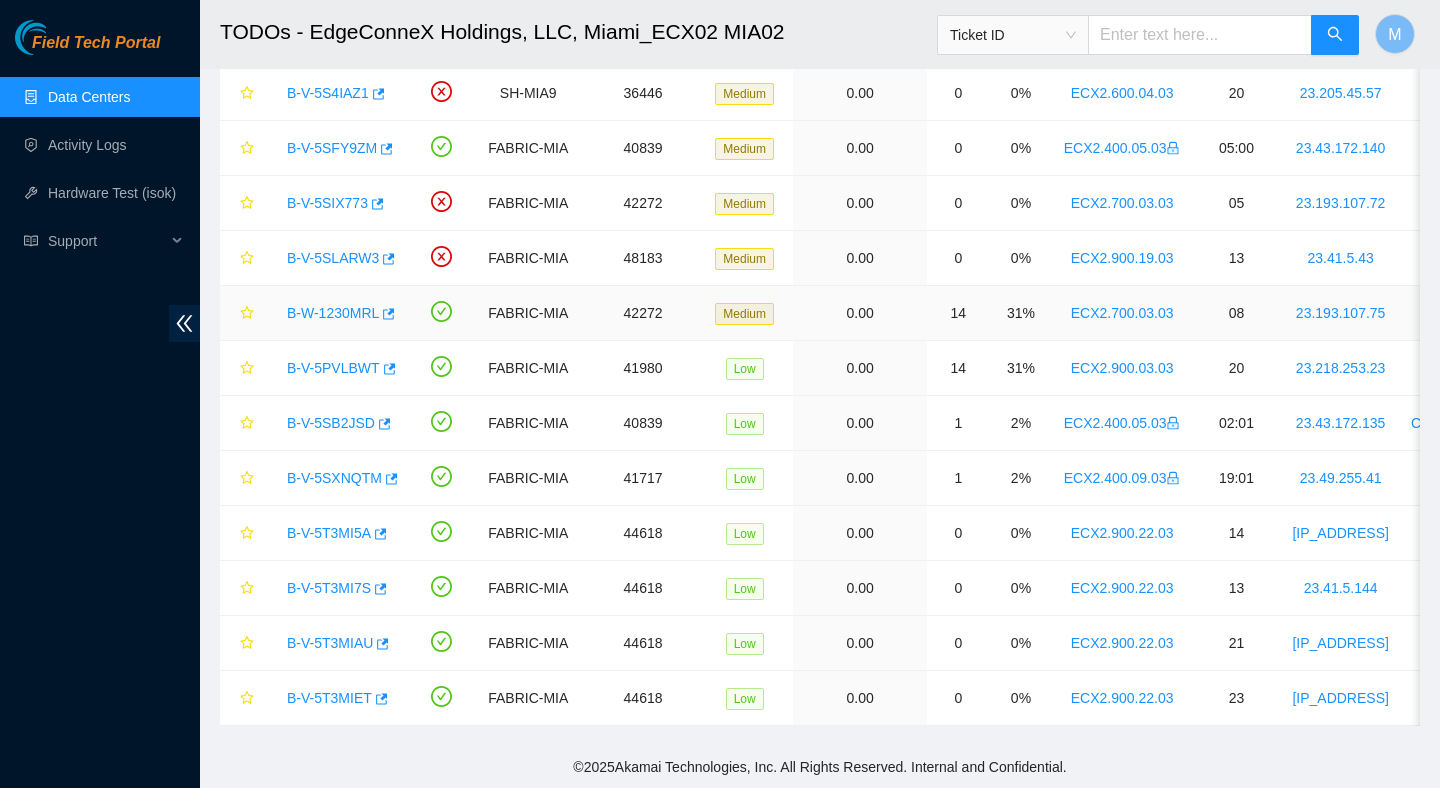 scroll, scrollTop: 459, scrollLeft: 0, axis: vertical 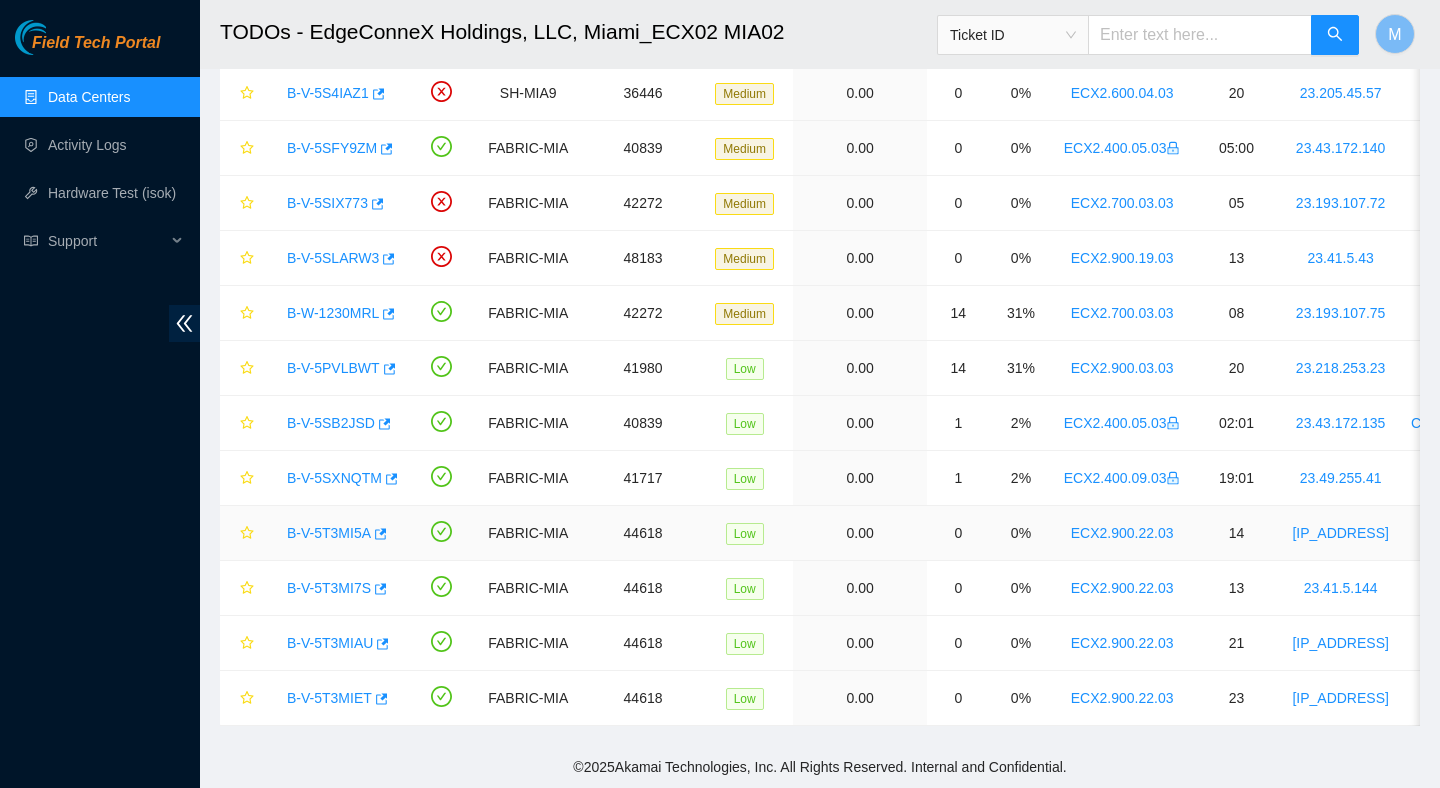 click on "B-V-5T3MI5A" at bounding box center [329, 533] 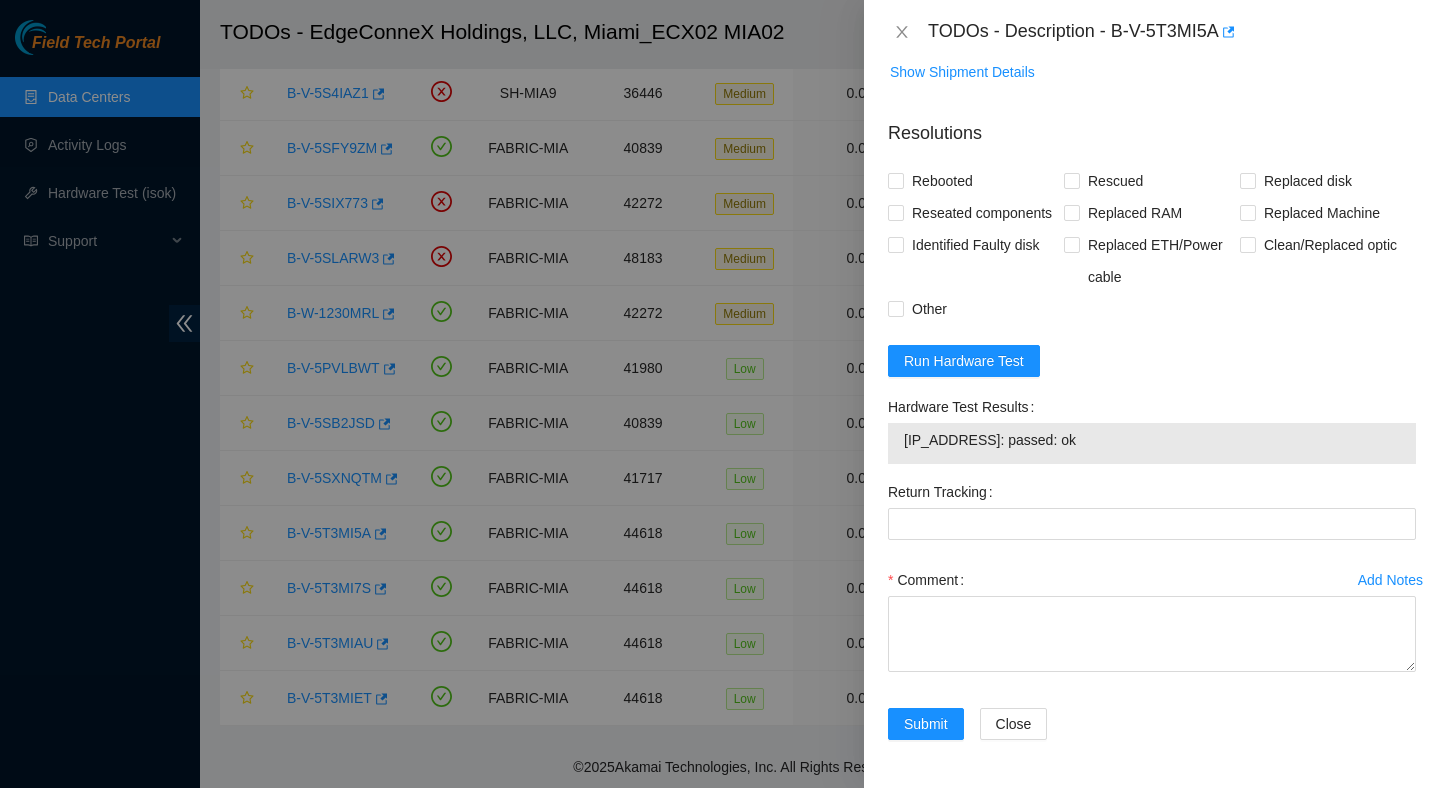 click on "[IP_ADDRESS]: passed: ok" at bounding box center (1152, 440) 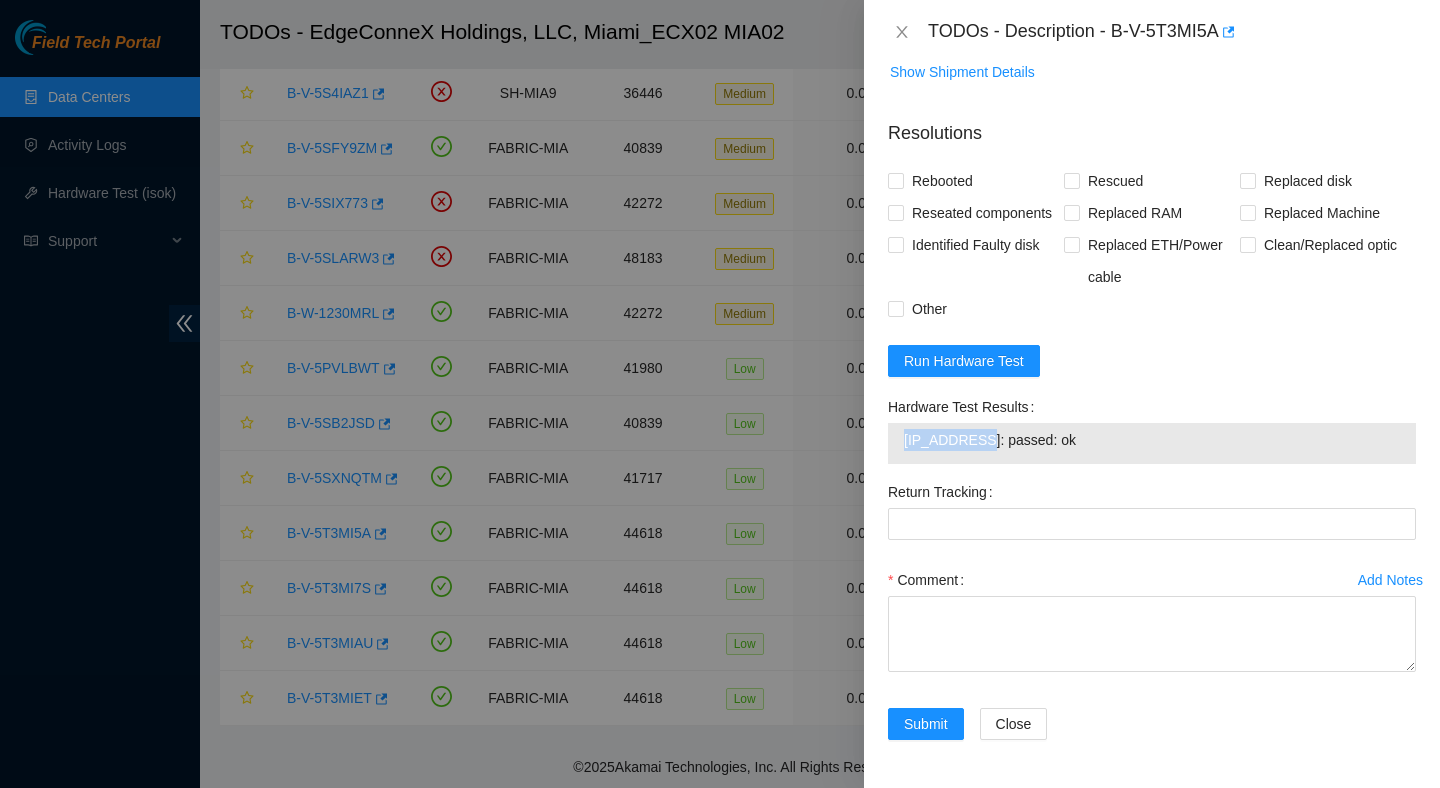 click on "[IP_ADDRESS]: passed: ok" at bounding box center [1152, 440] 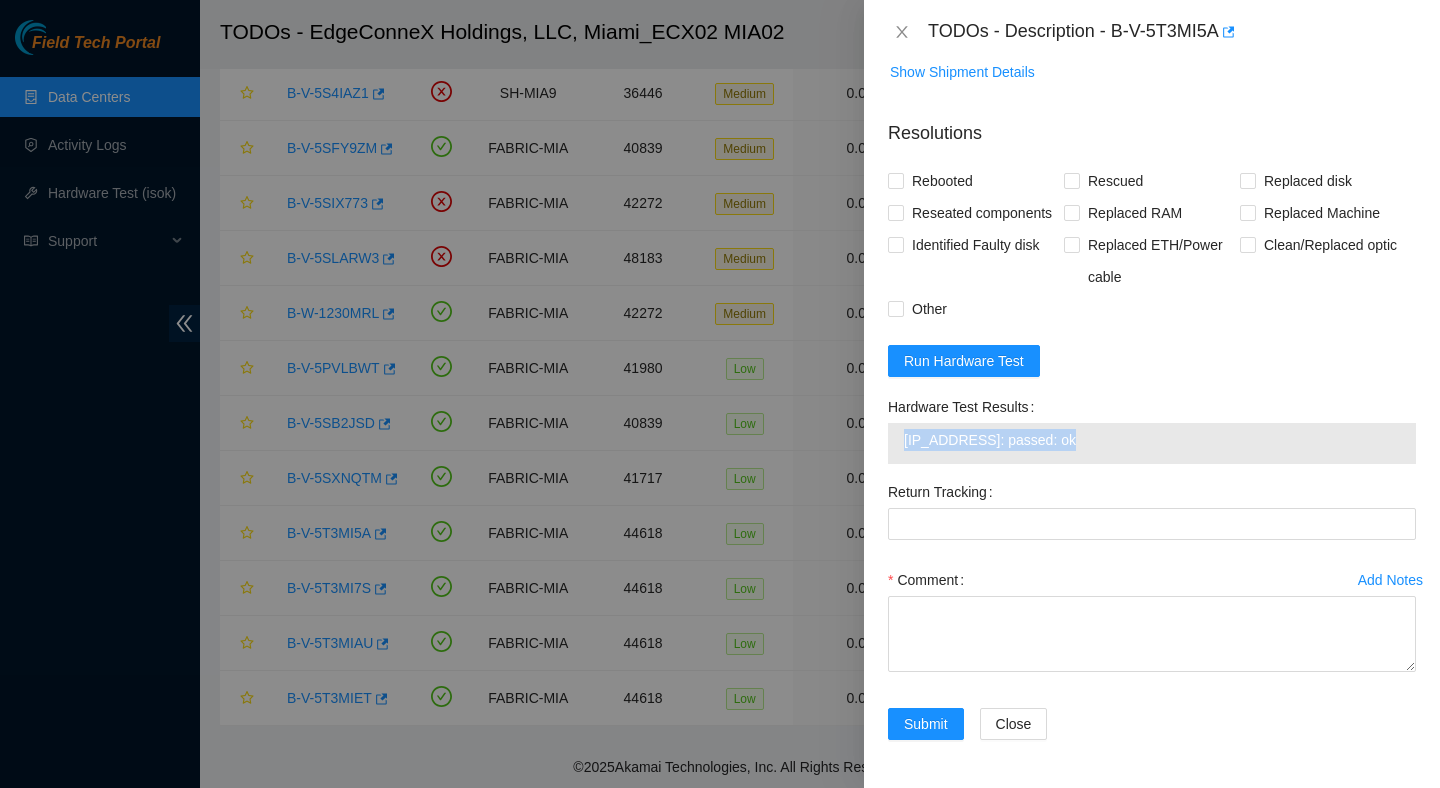 click on "[IP_ADDRESS]: passed: ok" at bounding box center (1152, 440) 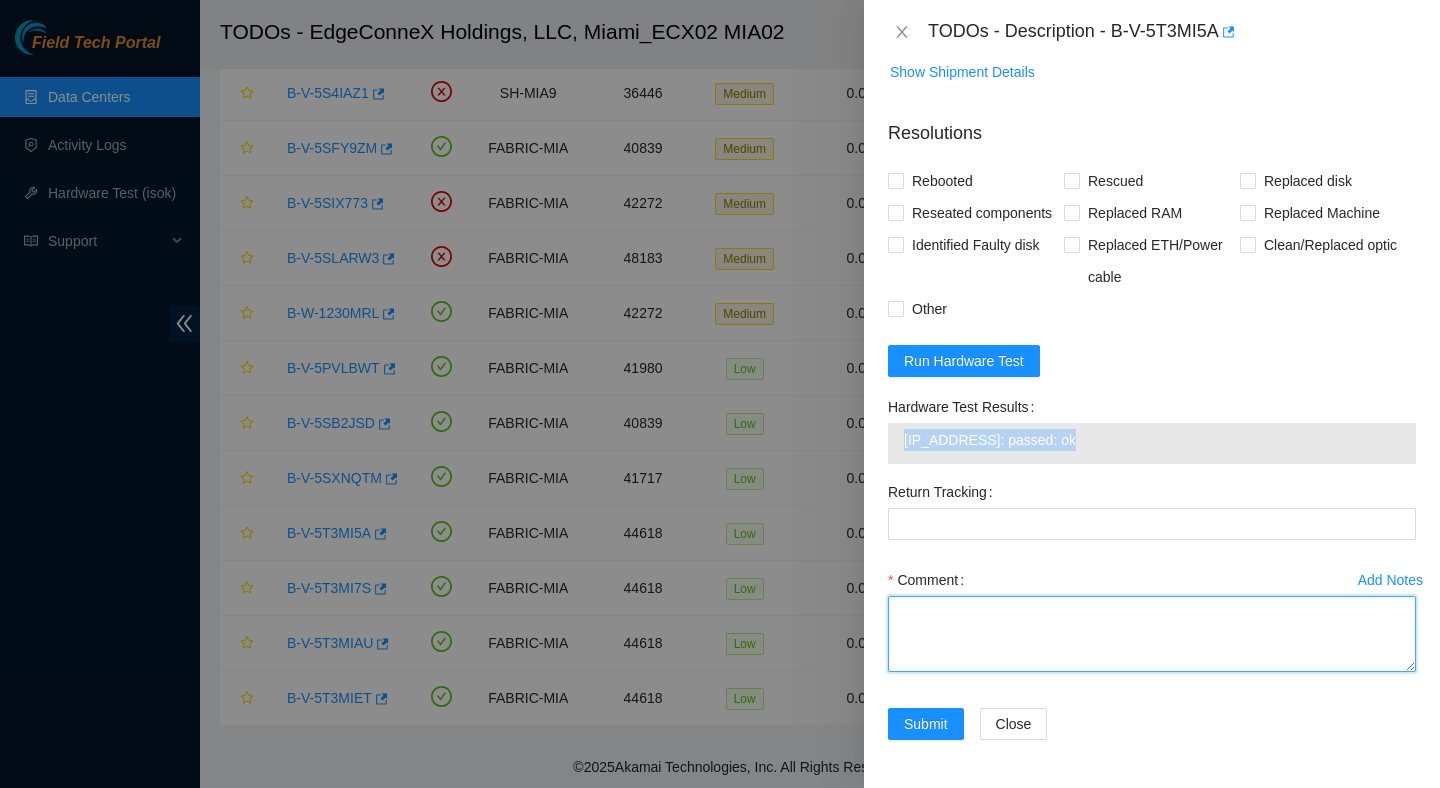 click on "Comment" at bounding box center (1152, 634) 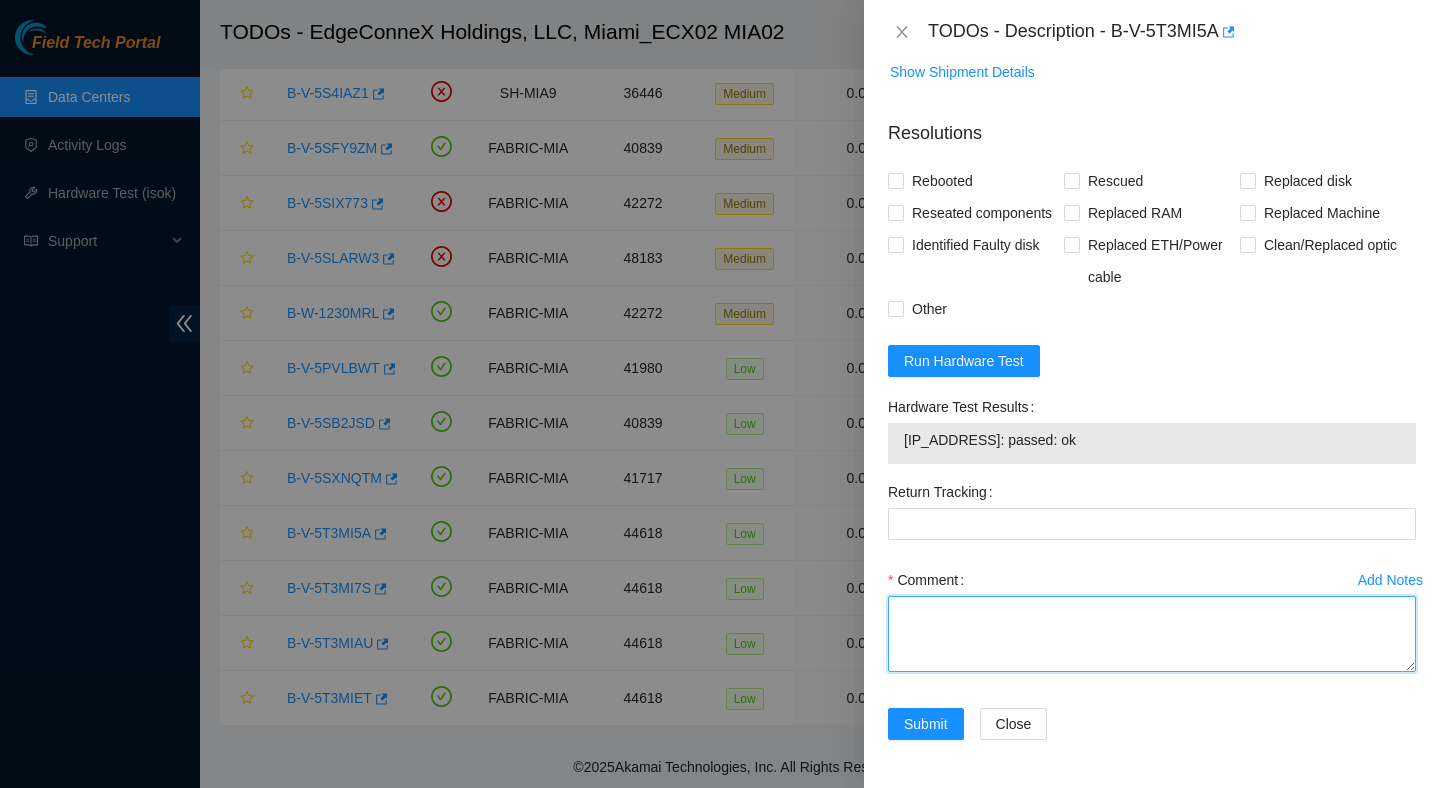 click on "Comment" at bounding box center [1152, 634] 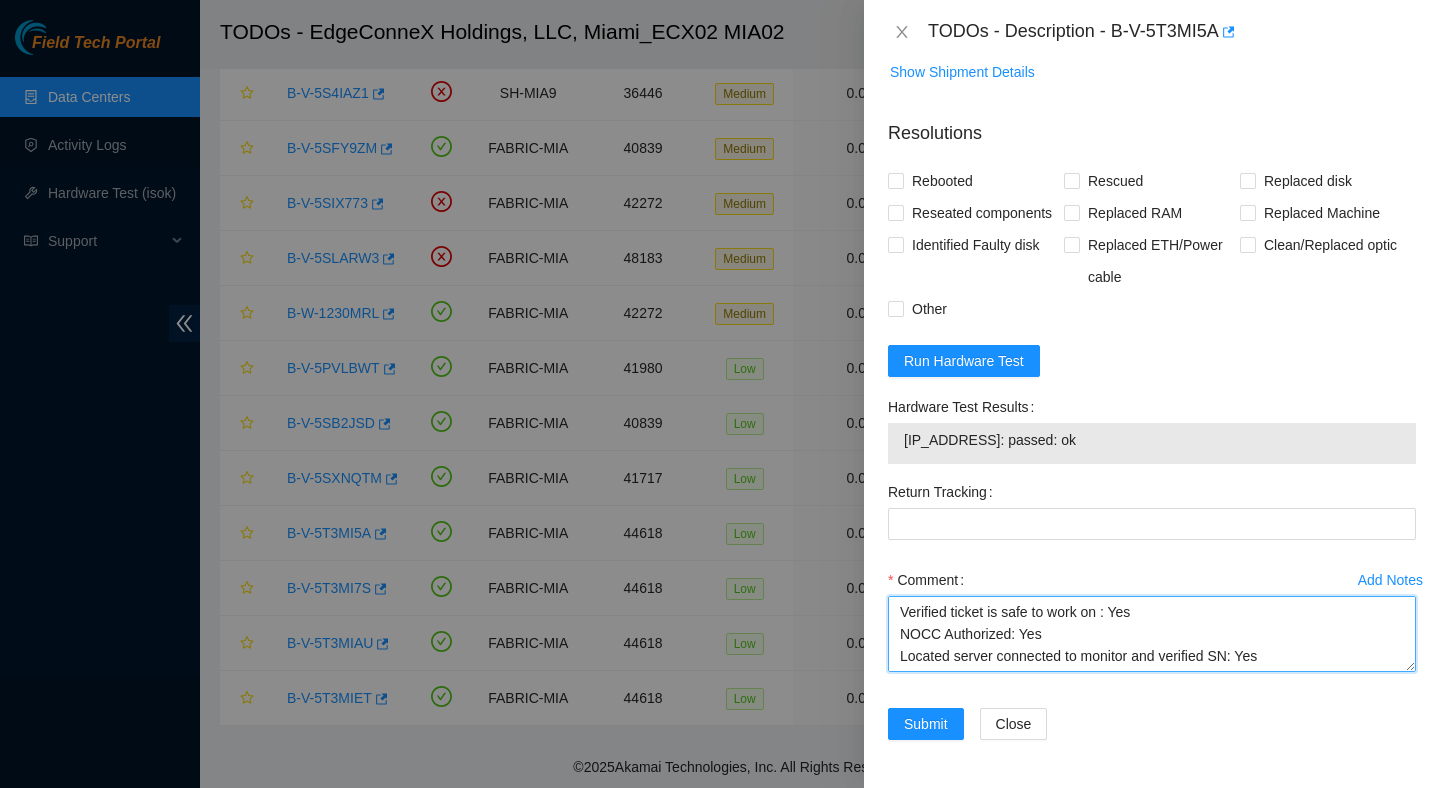 scroll, scrollTop: 235, scrollLeft: 0, axis: vertical 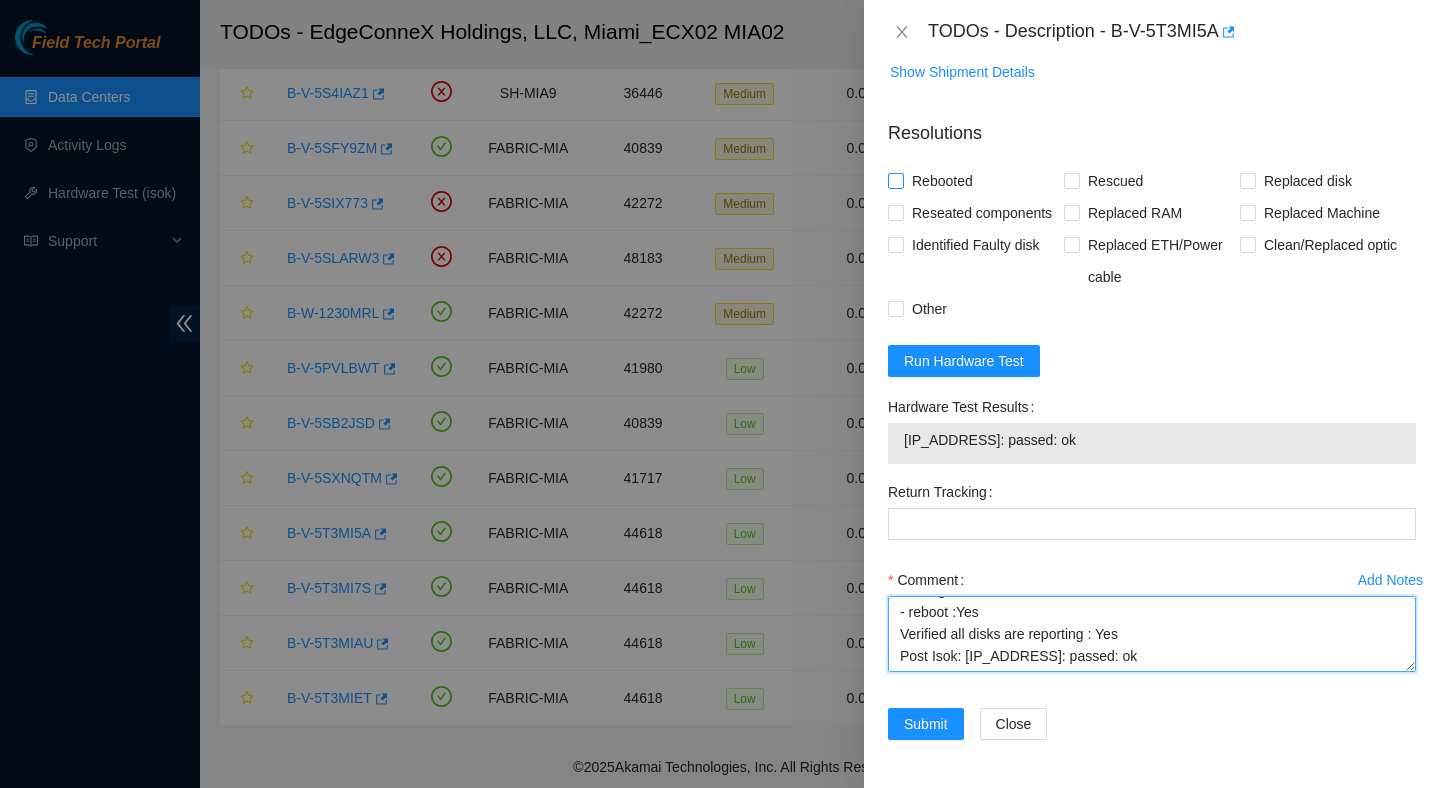 type on "Verified ticket is safe to work on : Yes
NOCC Authorized: Yes
Located server connected to monitor and verified SN: Yes
Ran Pre isok : [IP_ADDRESS]: failed: Permission denied
verified and reboot machine : Yes
Powered up server : Yes
- rescued :Yes
- configured machine :Yes
- reboot :Yes
Verified all disks are reporting : Yes
Post Isok: [IP_ADDRESS]: passed: ok" 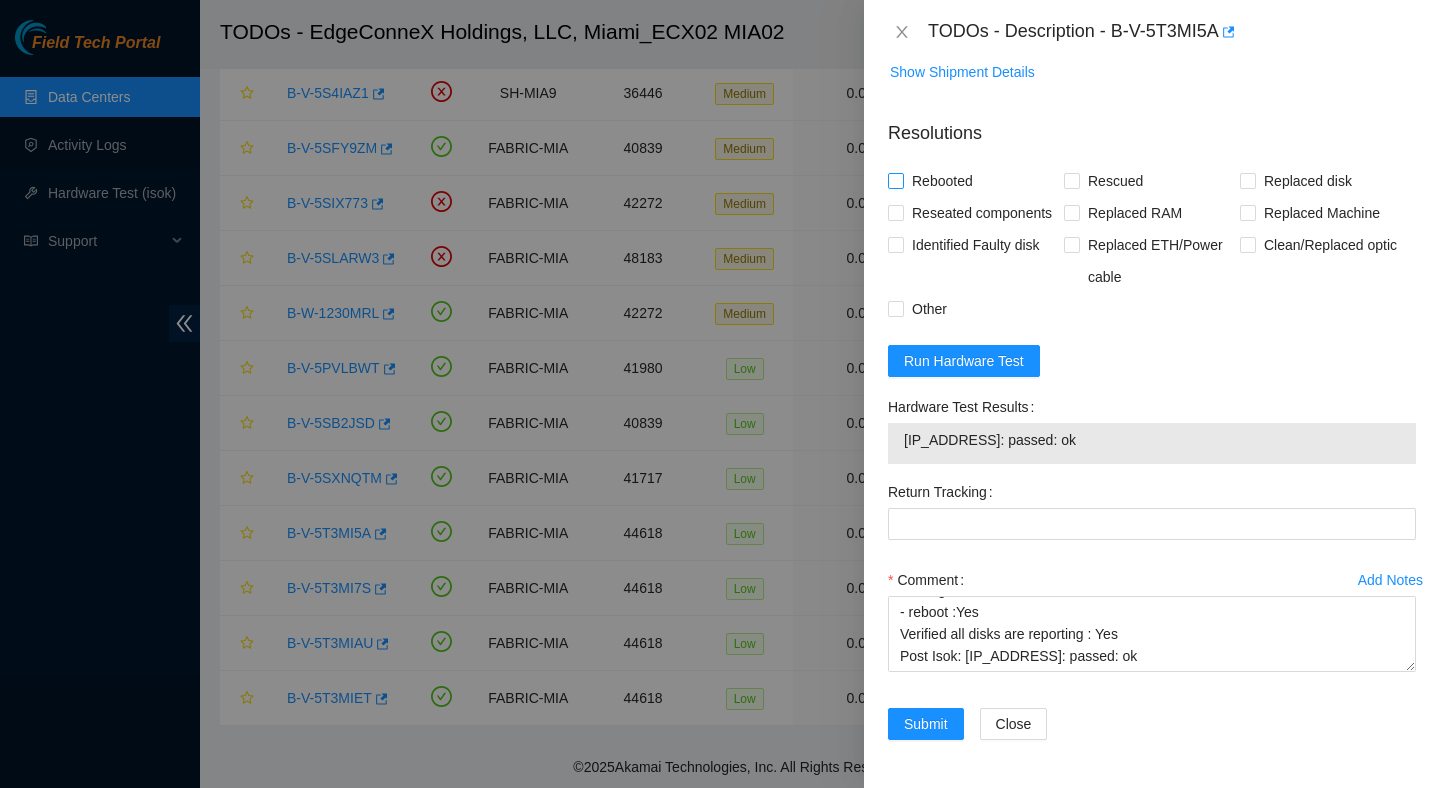 click on "Rebooted" at bounding box center (895, 180) 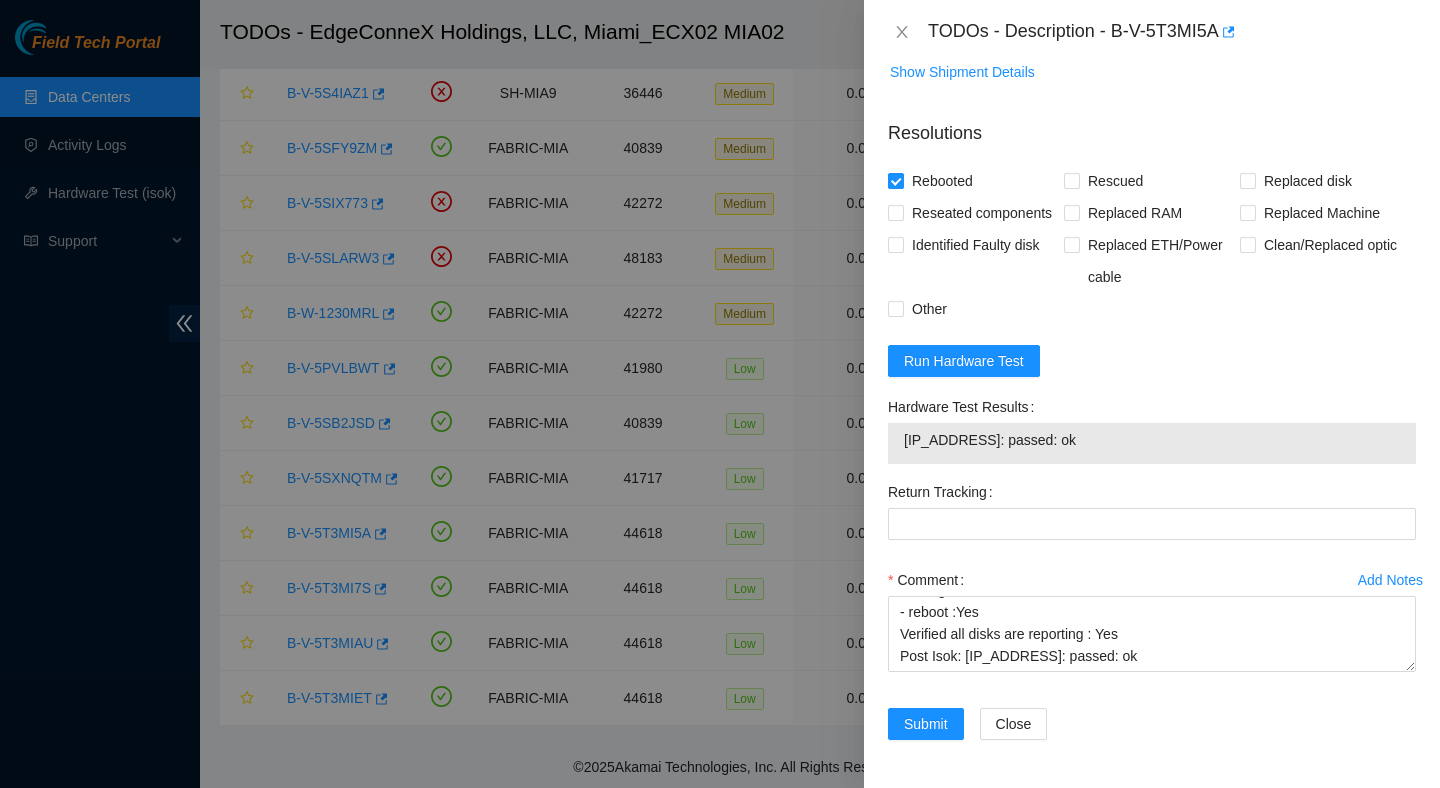 click on "Rebooted" at bounding box center (895, 180) 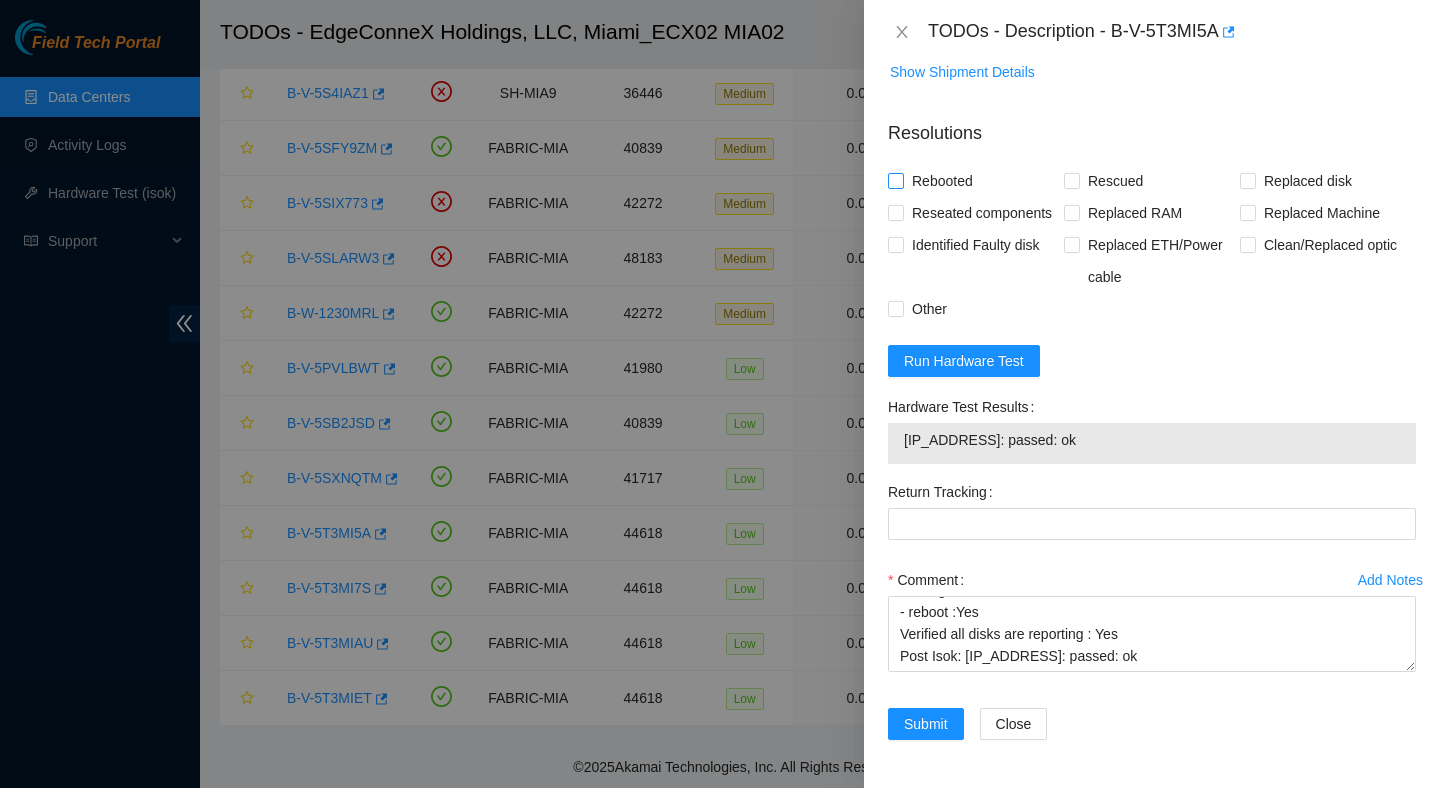 click on "Rebooted" at bounding box center [895, 180] 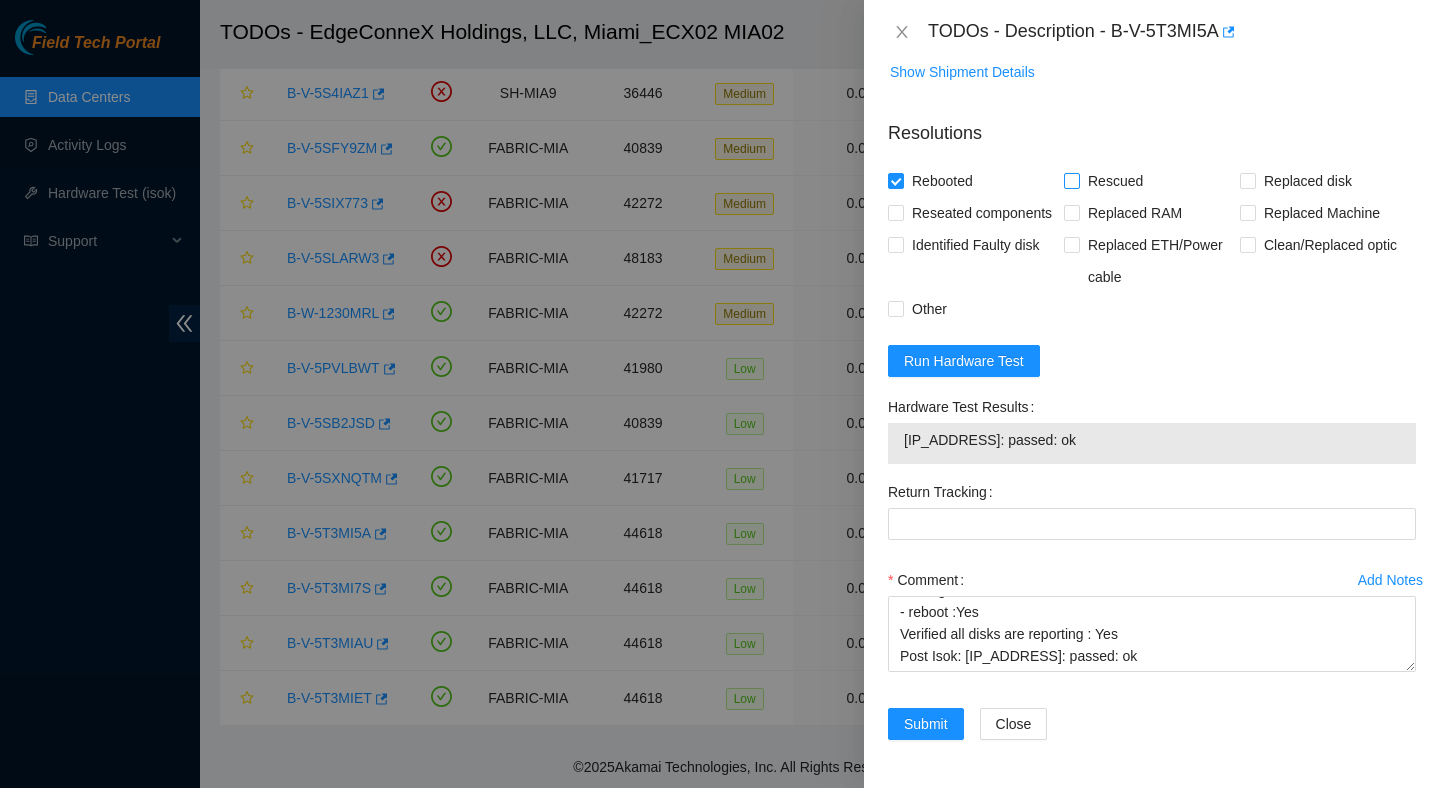 click at bounding box center (1072, 181) 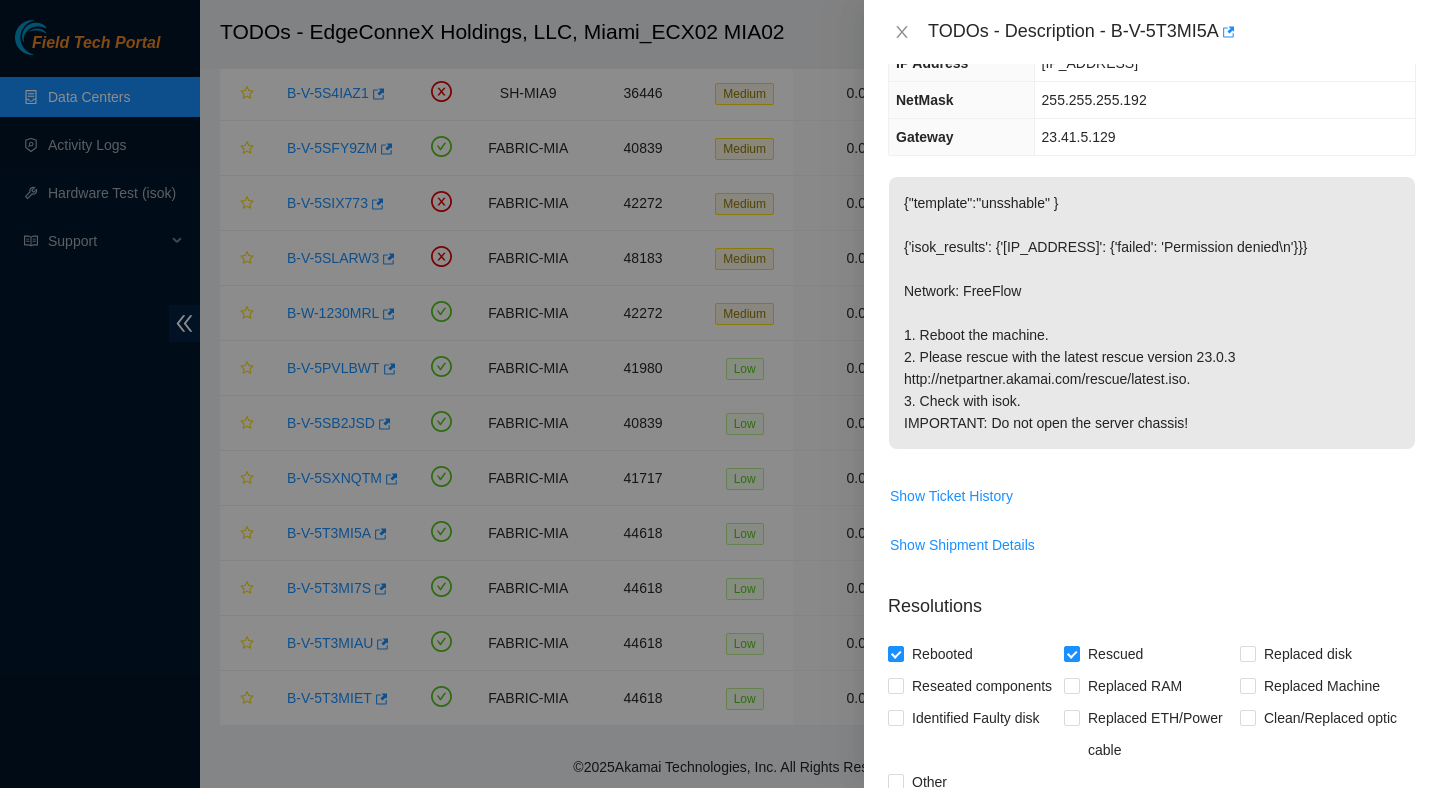 scroll, scrollTop: 778, scrollLeft: 0, axis: vertical 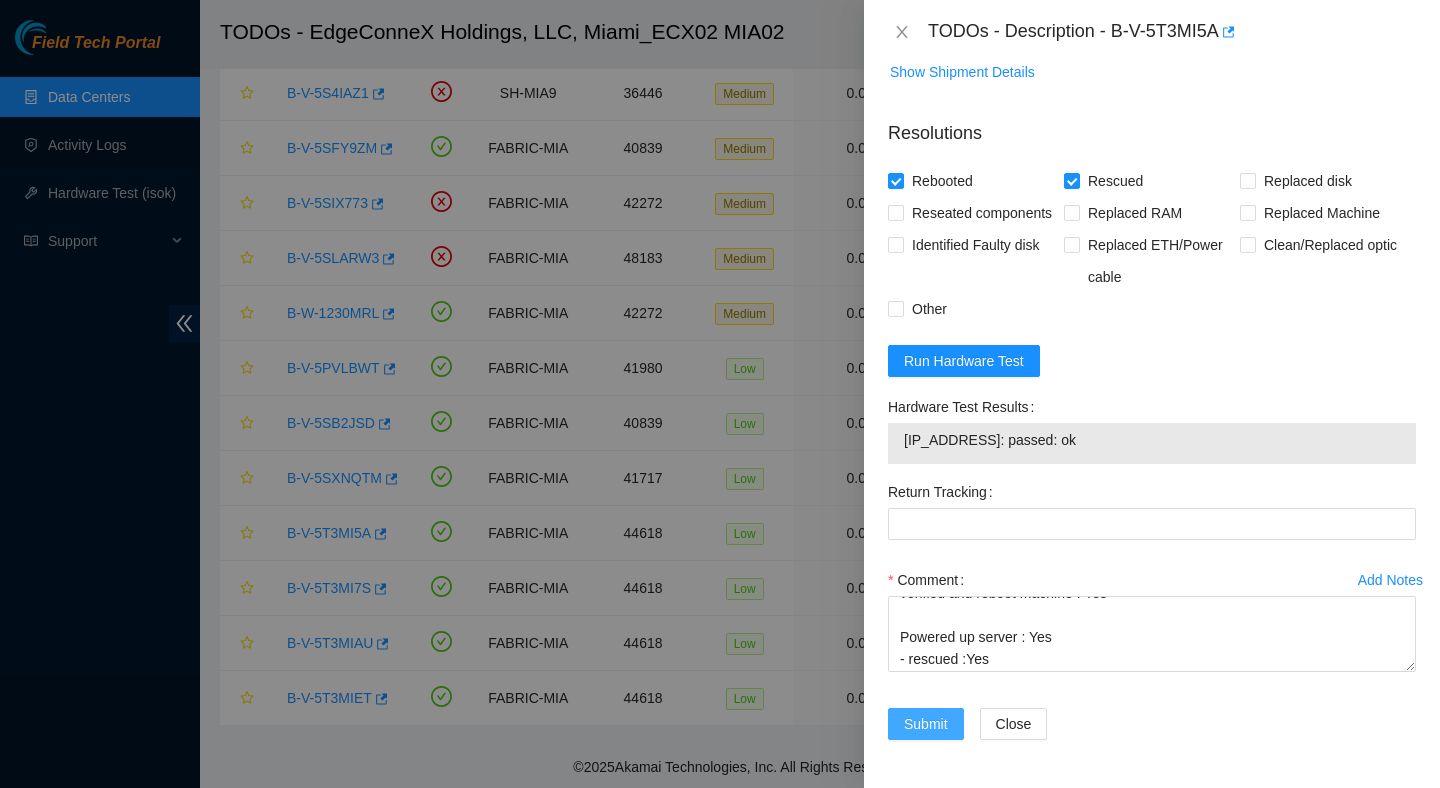 click on "Submit" at bounding box center (926, 724) 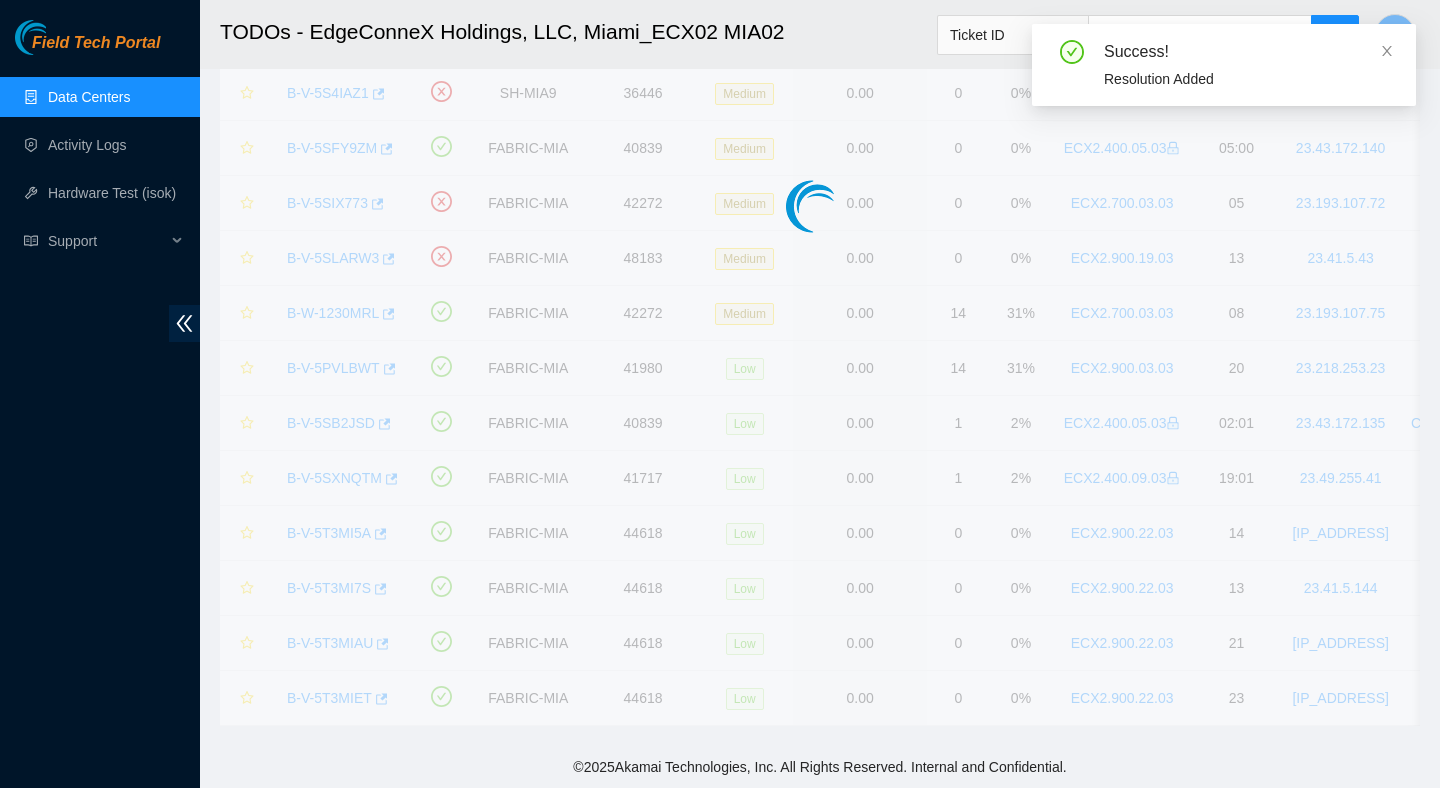 scroll, scrollTop: 502, scrollLeft: 0, axis: vertical 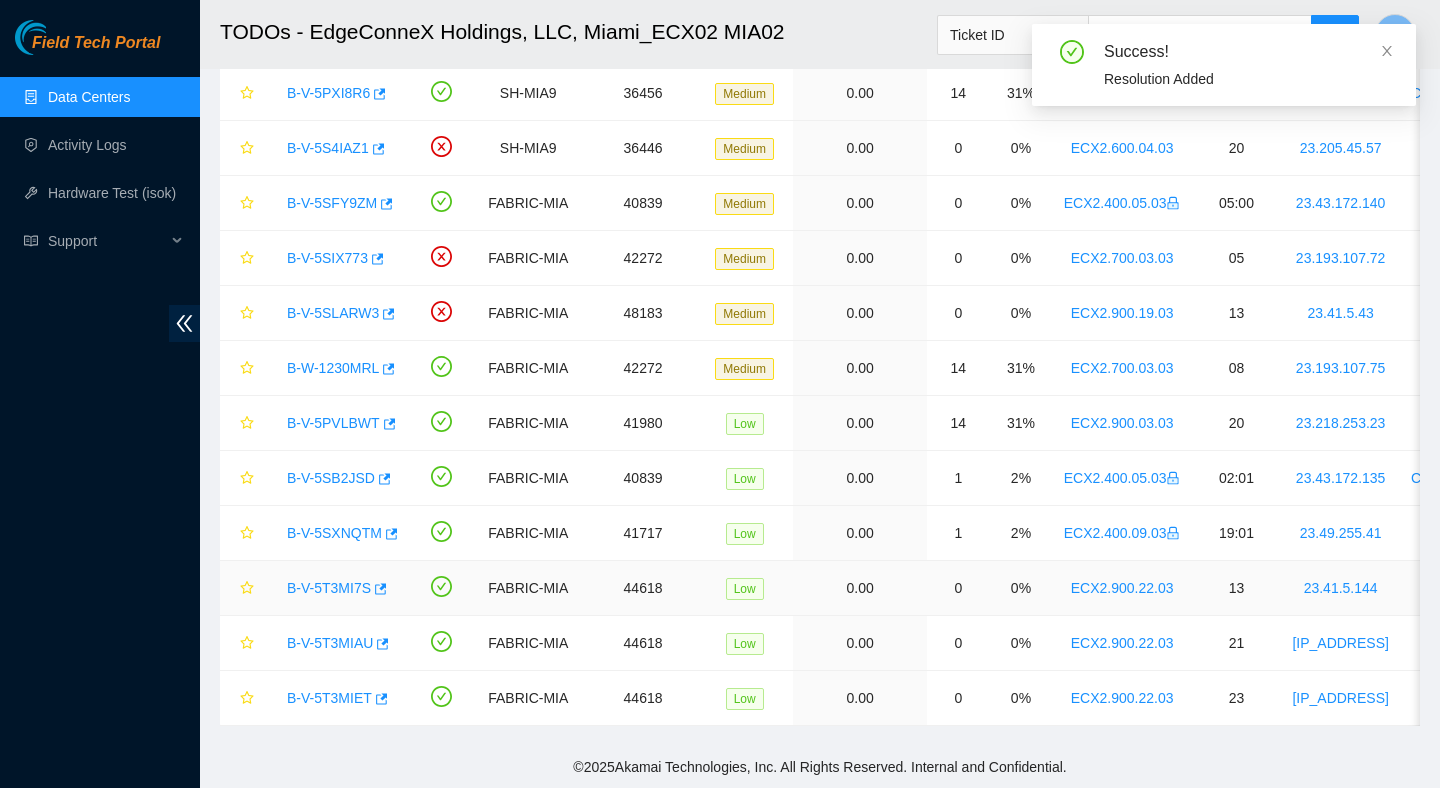 click on "B-V-5T3MI7S" at bounding box center [329, 588] 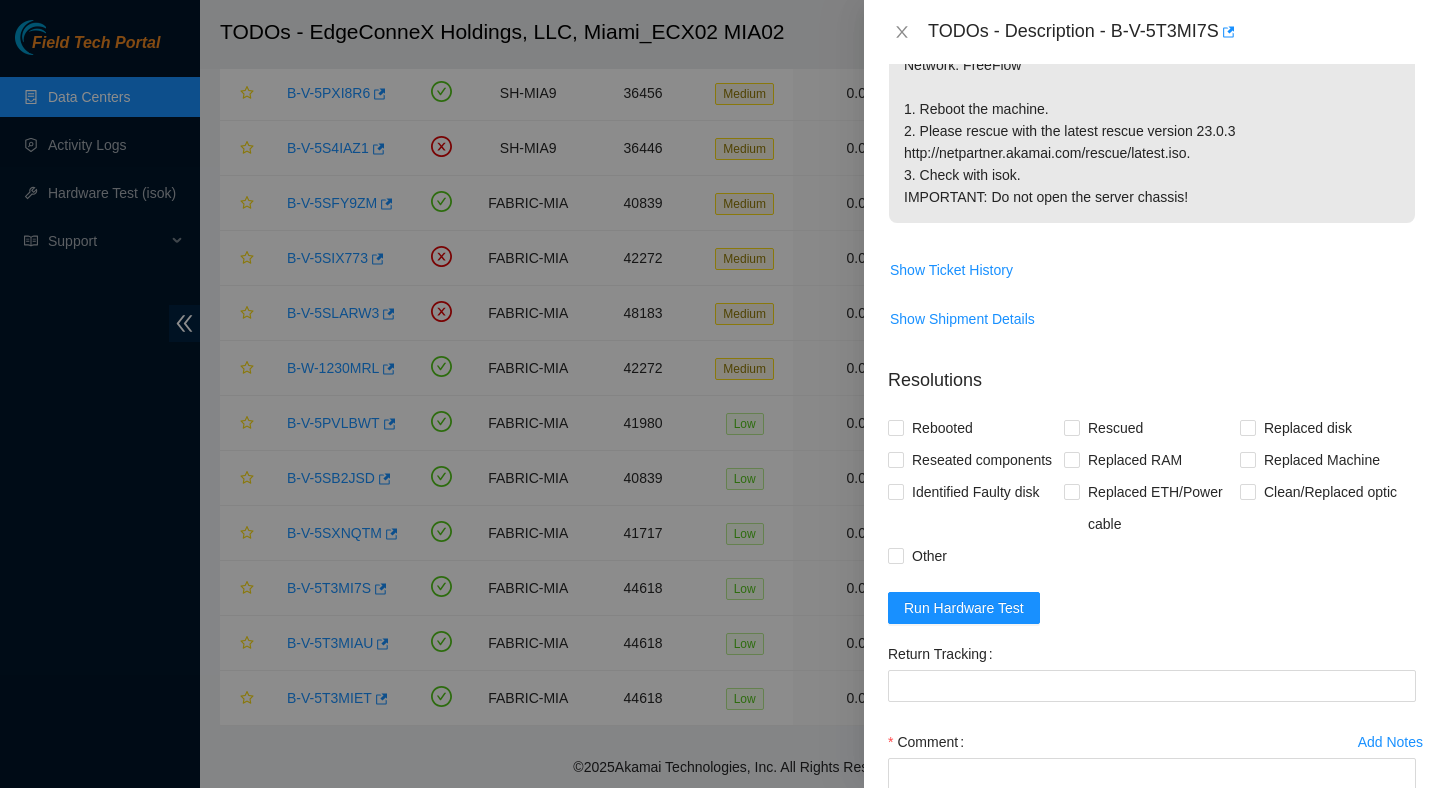 scroll, scrollTop: 649, scrollLeft: 0, axis: vertical 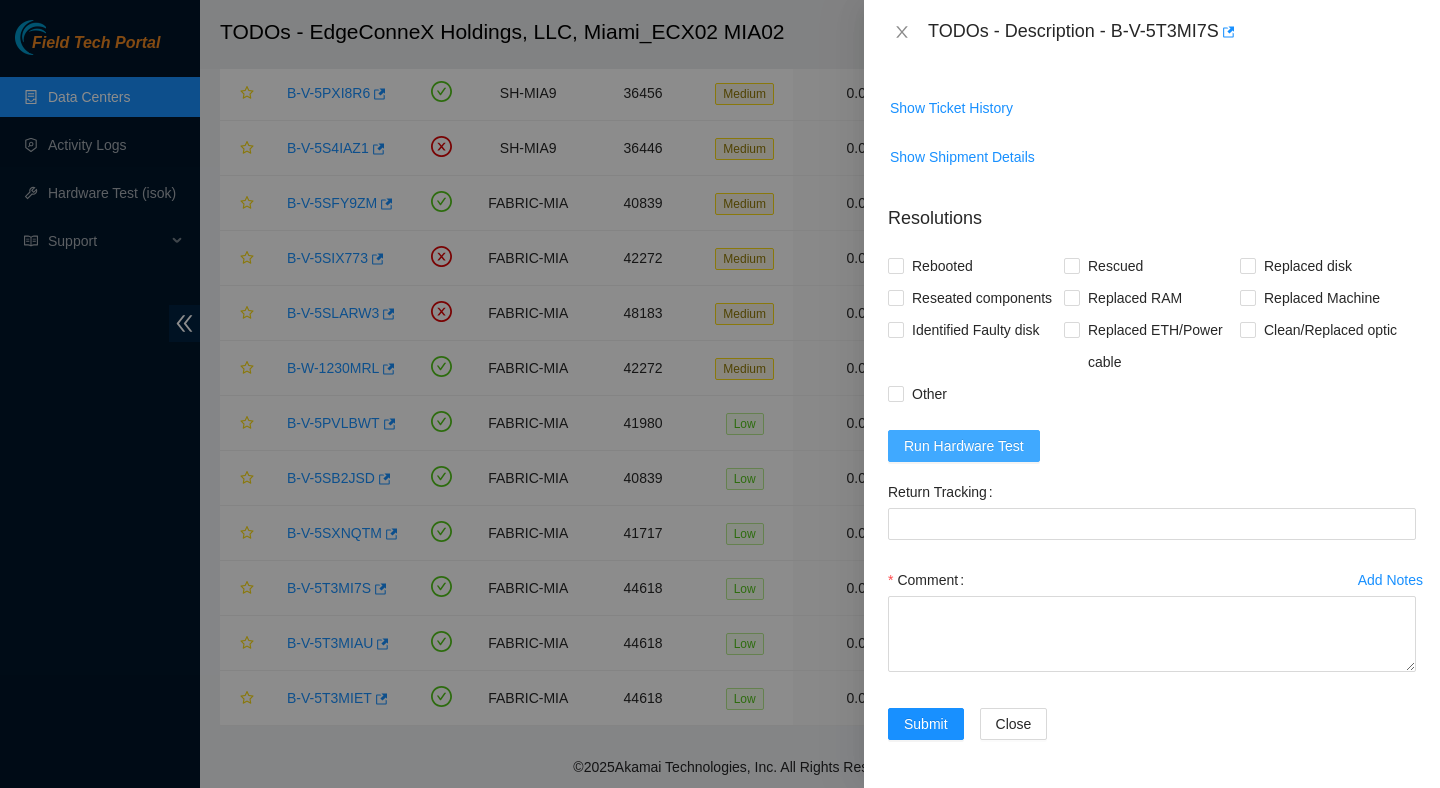 click on "Run Hardware Test" at bounding box center [964, 446] 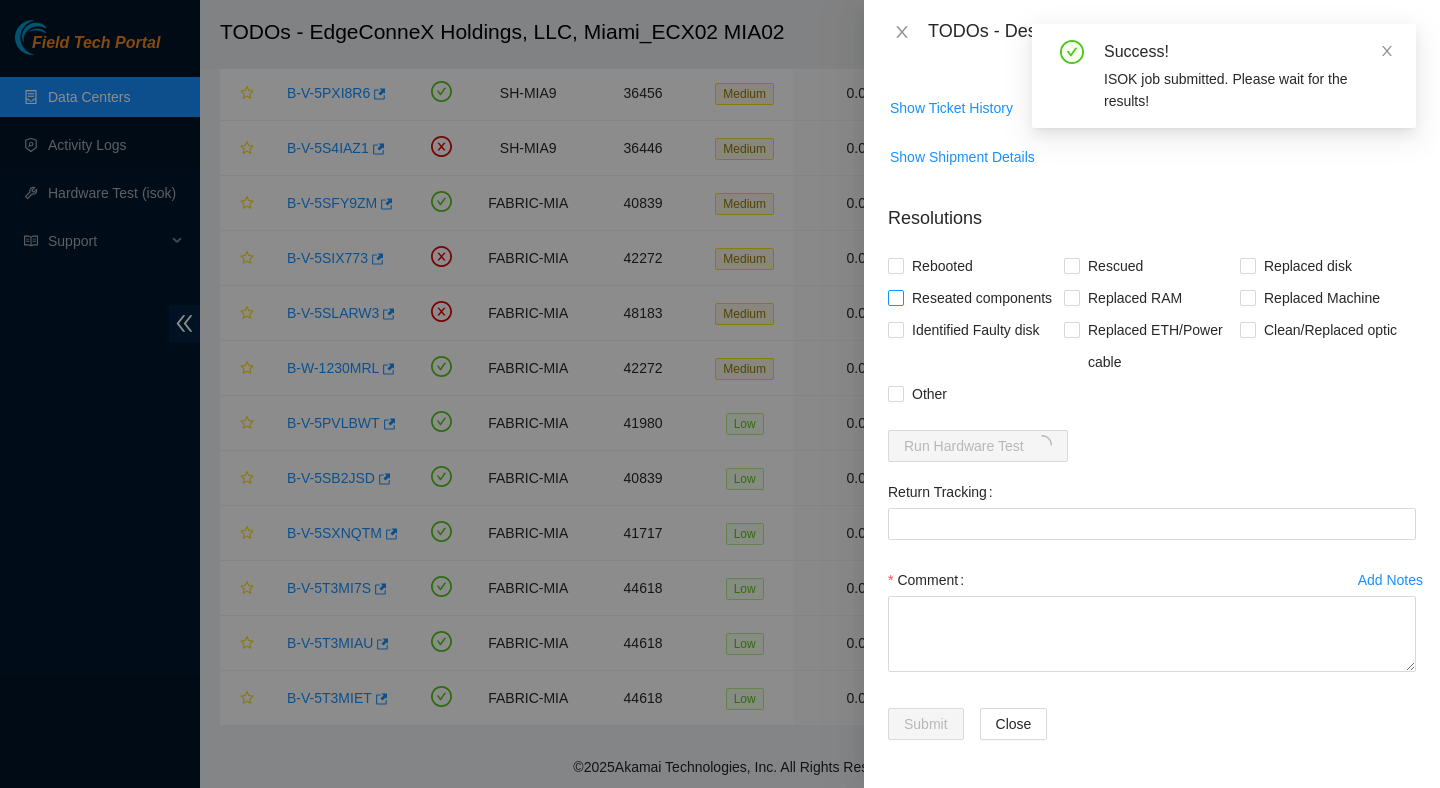 scroll, scrollTop: 0, scrollLeft: 0, axis: both 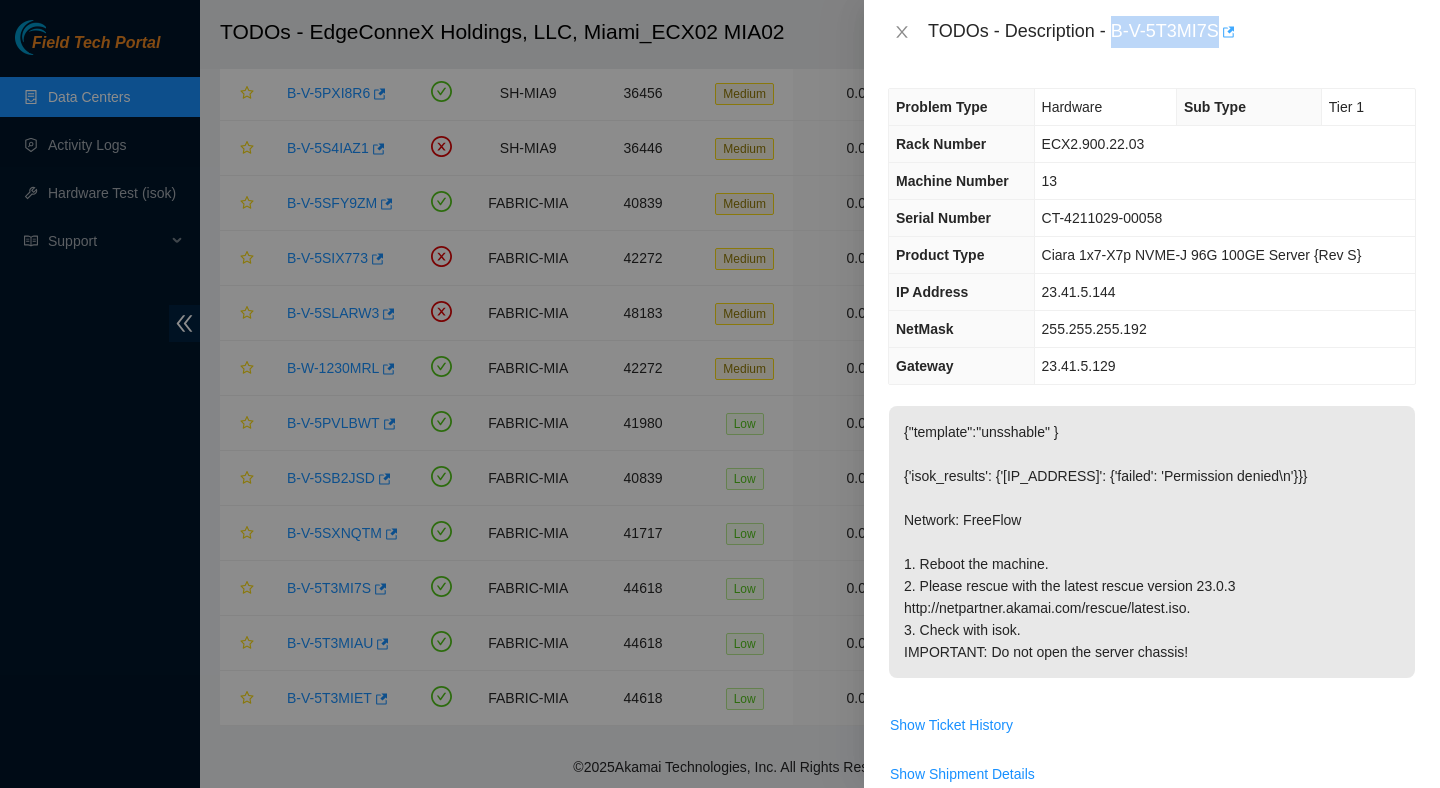 drag, startPoint x: 1119, startPoint y: 27, endPoint x: 1231, endPoint y: 29, distance: 112.01785 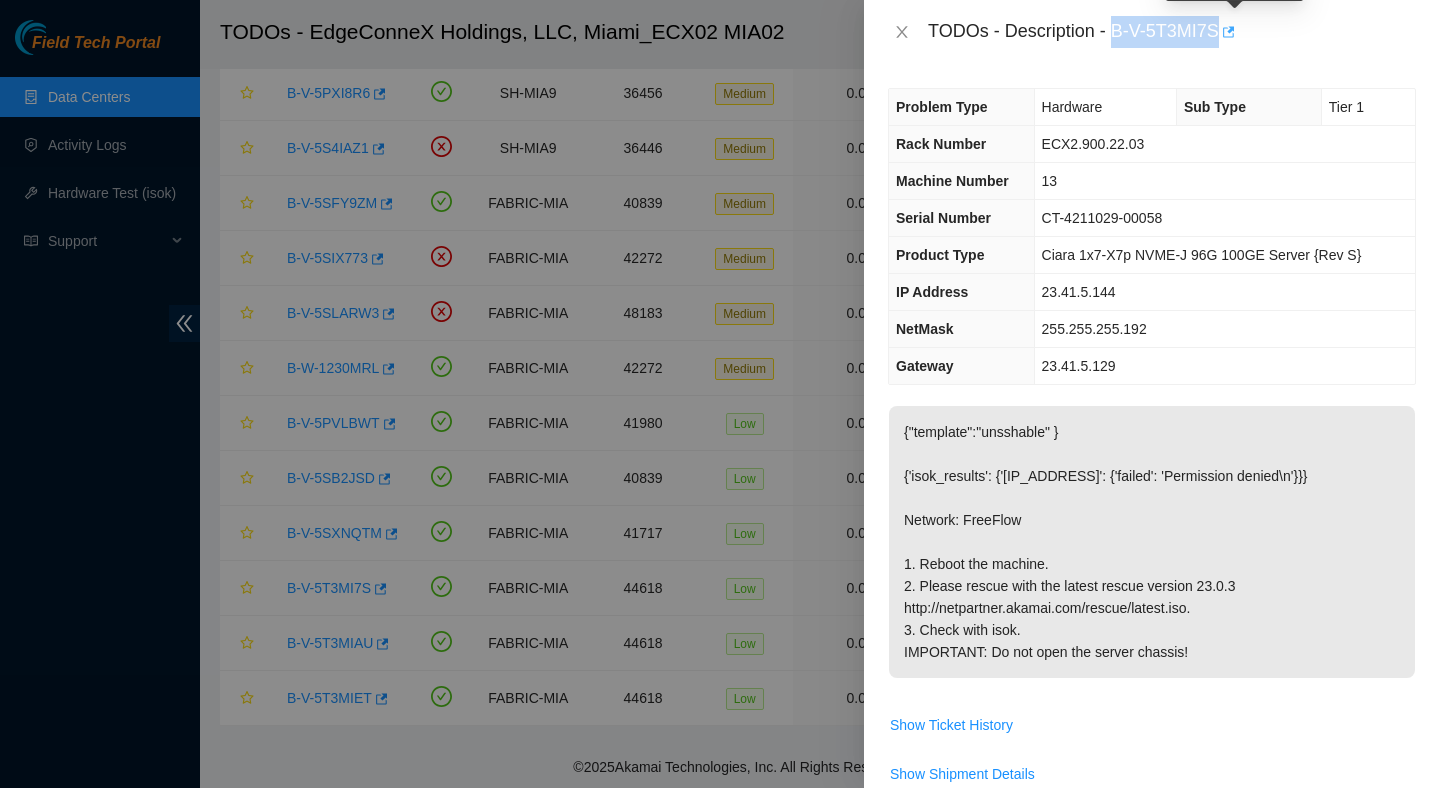 copy on "B-V-5T3MI7S" 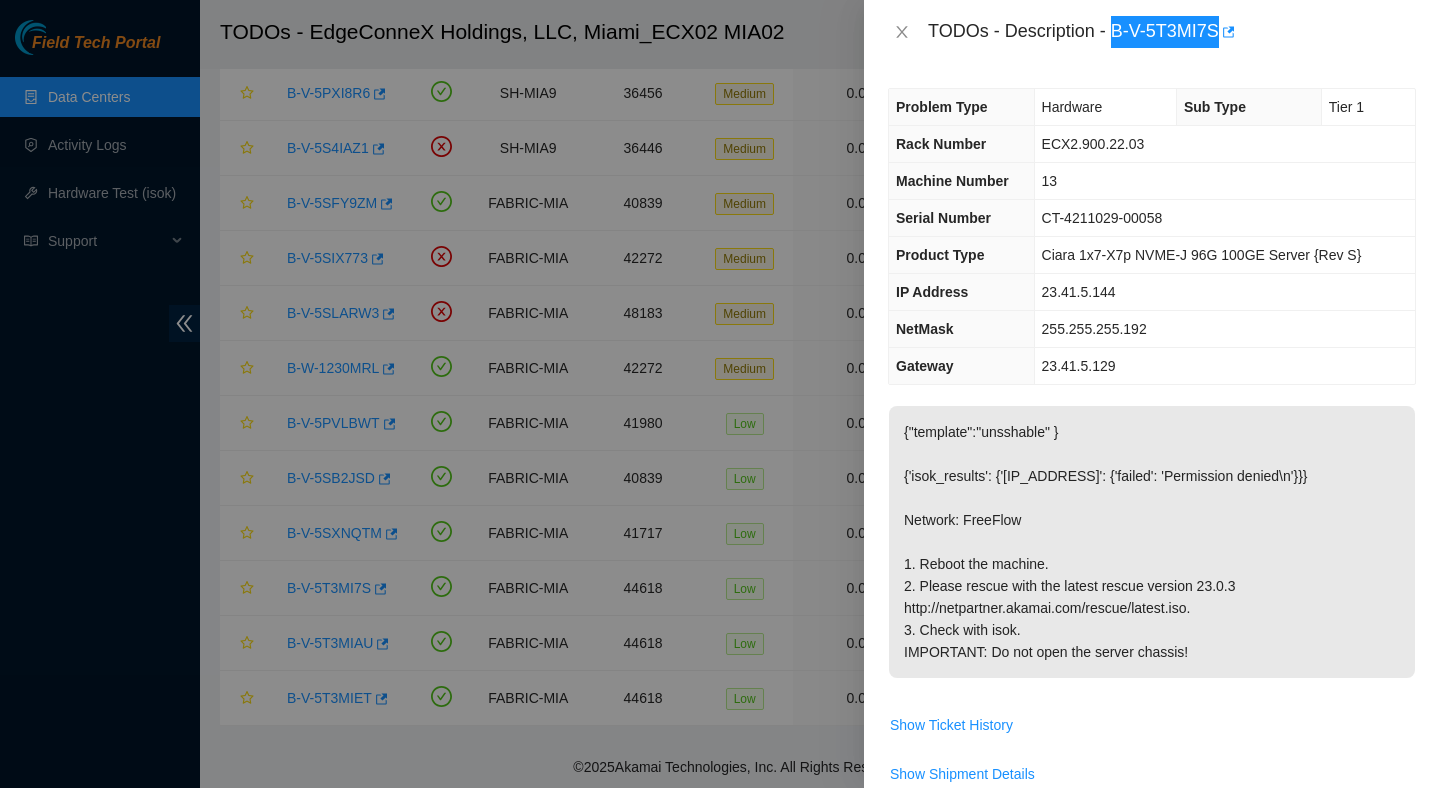 scroll, scrollTop: 693, scrollLeft: 0, axis: vertical 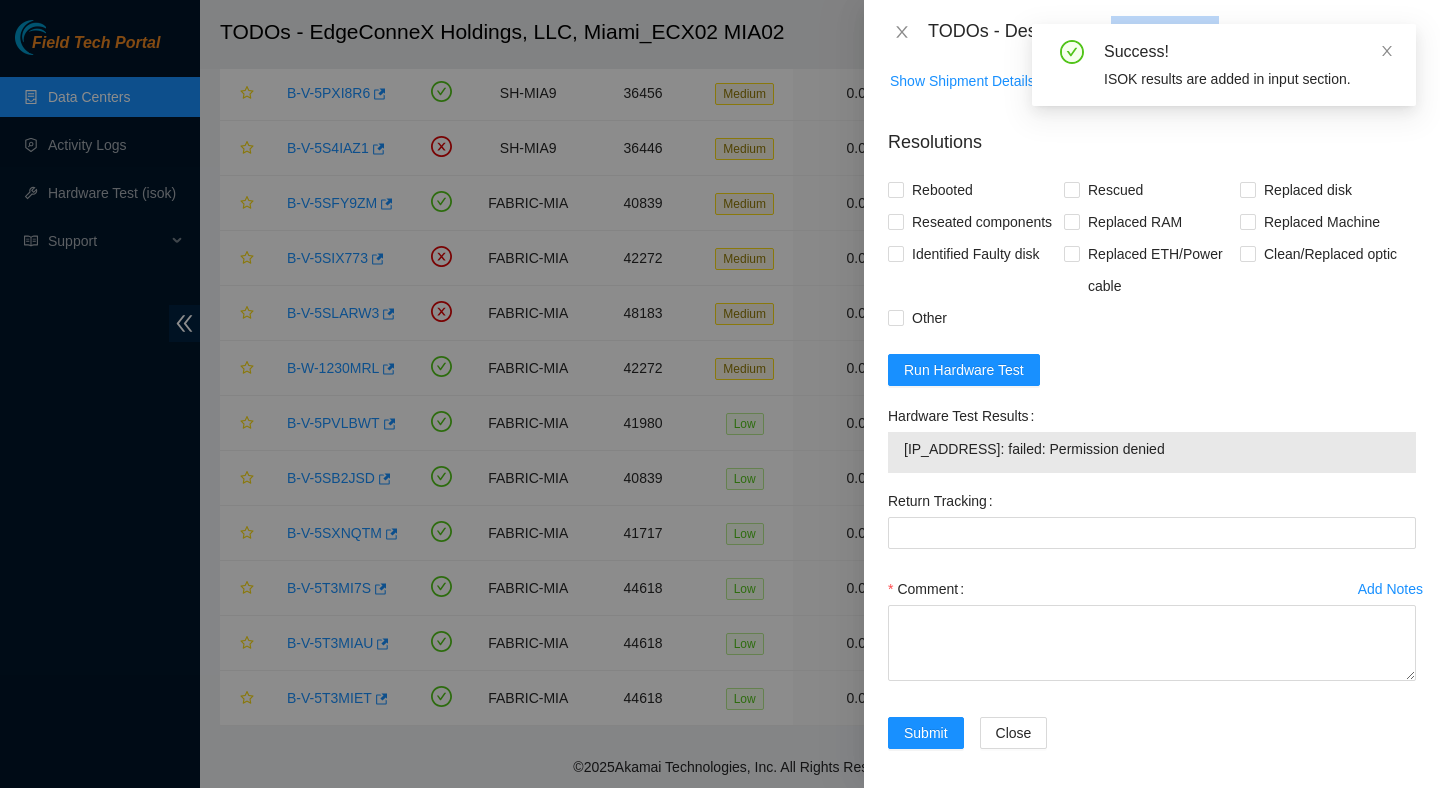 click on "[IP_ADDRESS]: failed: Permission denied" at bounding box center (1152, 449) 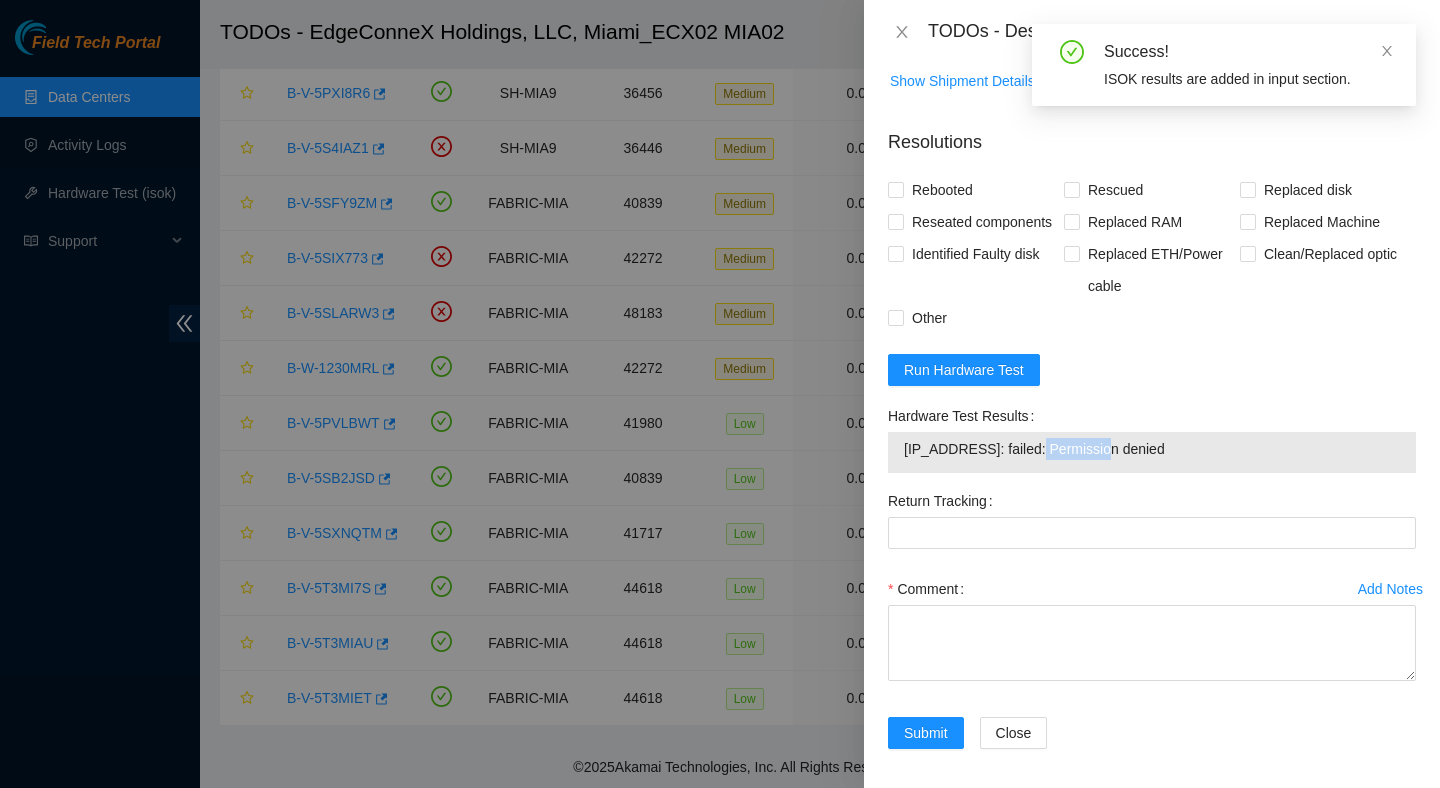 click on "[IP_ADDRESS]: failed: Permission denied" at bounding box center (1152, 449) 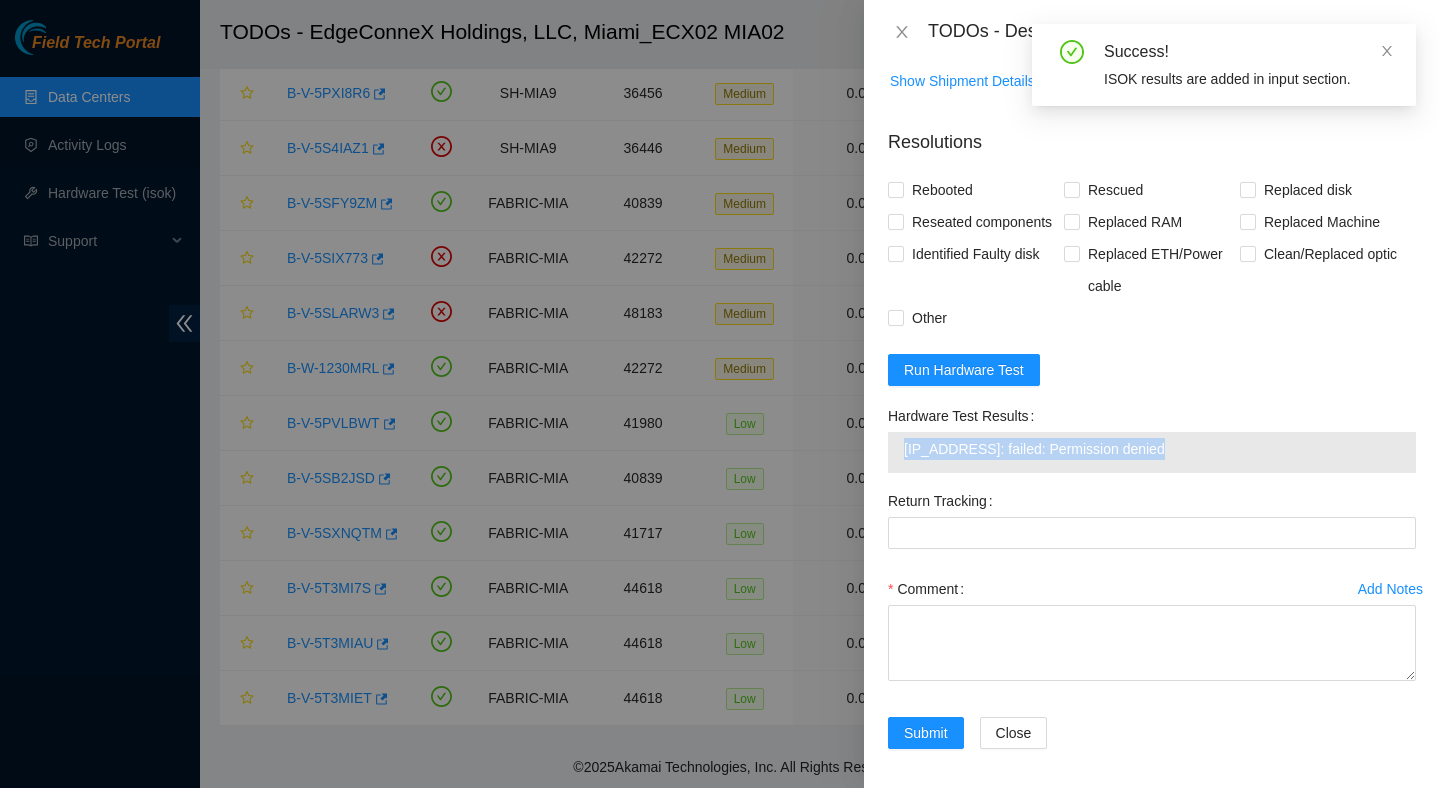 click on "[IP_ADDRESS]: failed: Permission denied" at bounding box center [1152, 449] 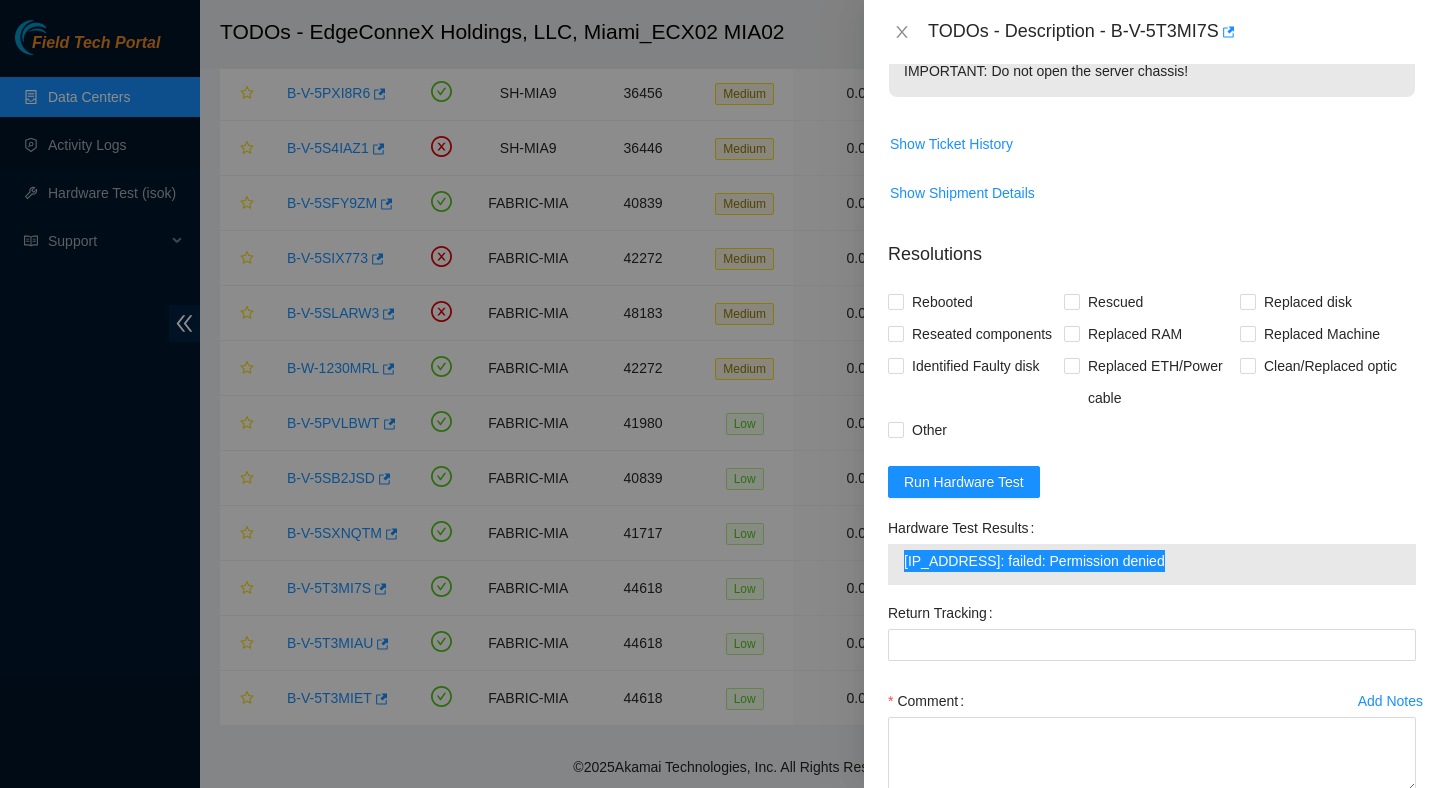 scroll, scrollTop: 686, scrollLeft: 0, axis: vertical 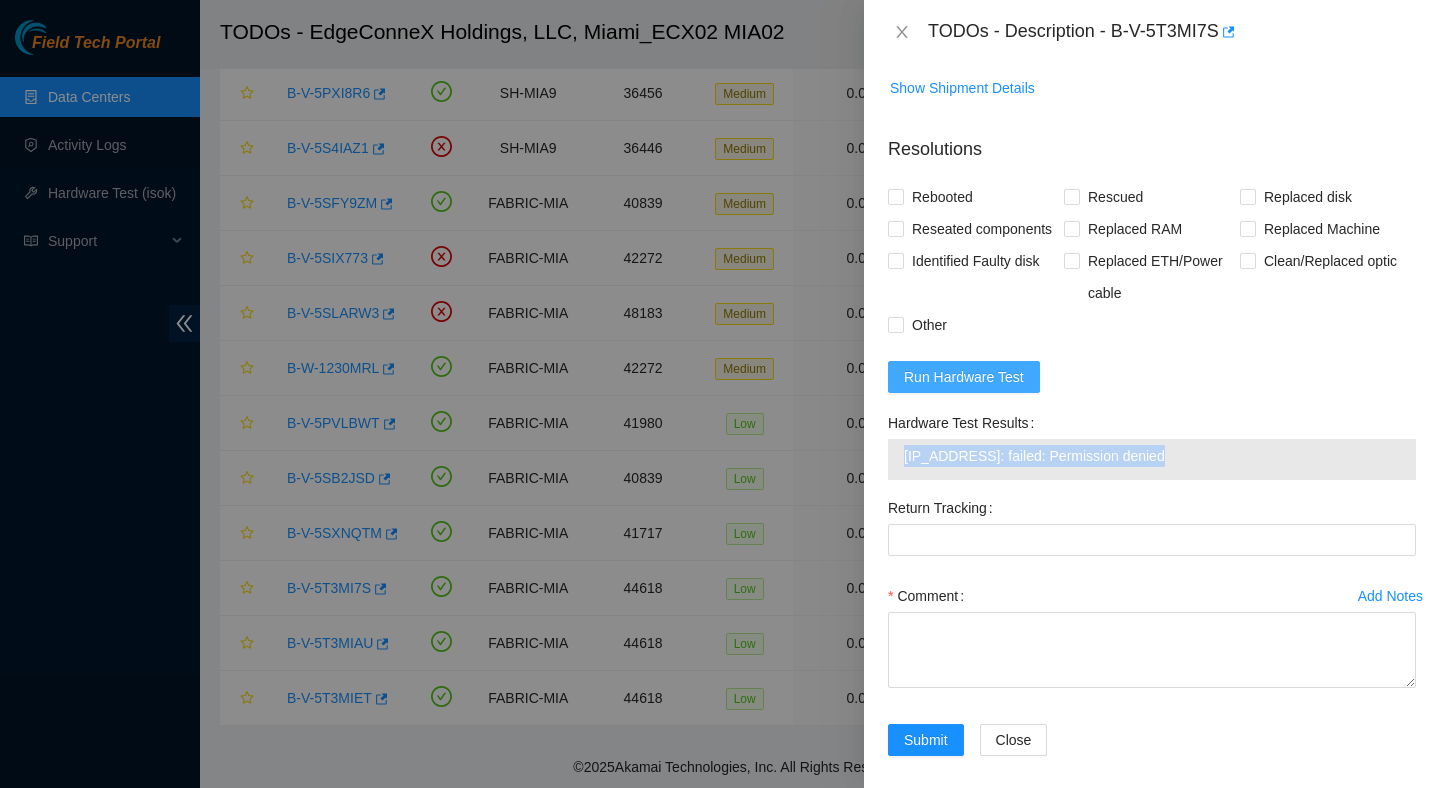 click on "Run Hardware Test" at bounding box center [964, 377] 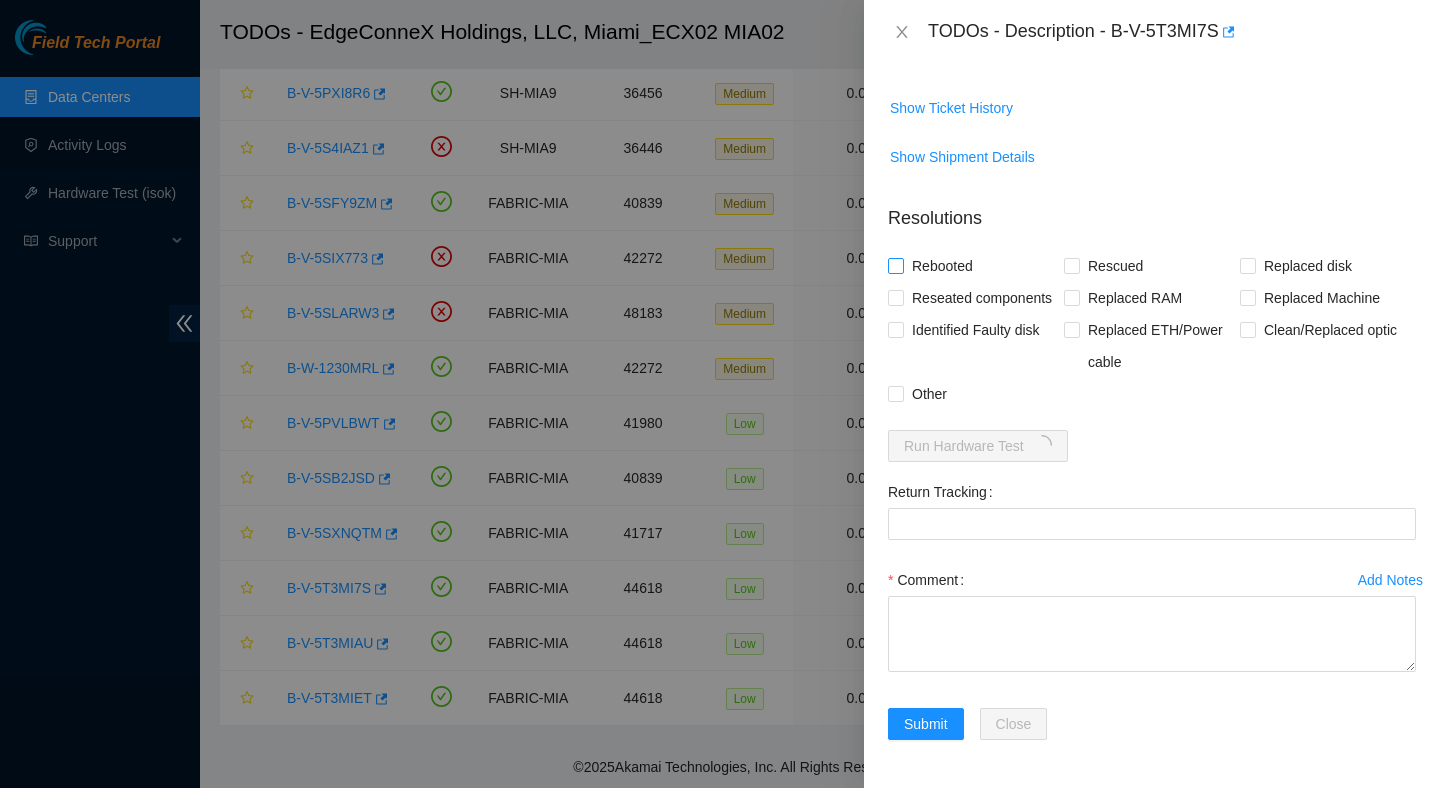 click on "Rebooted" at bounding box center (942, 266) 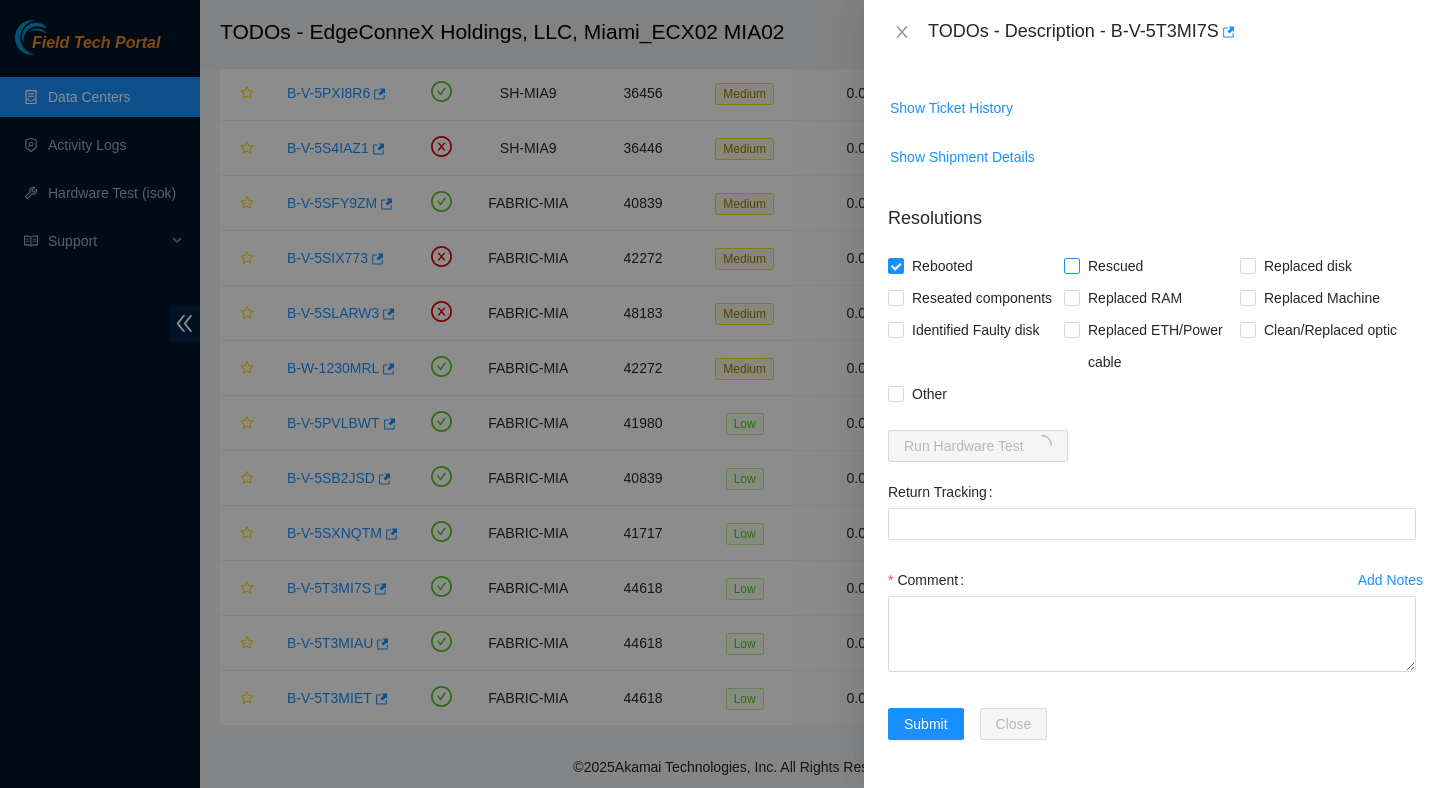 click on "Rescued" at bounding box center [1115, 266] 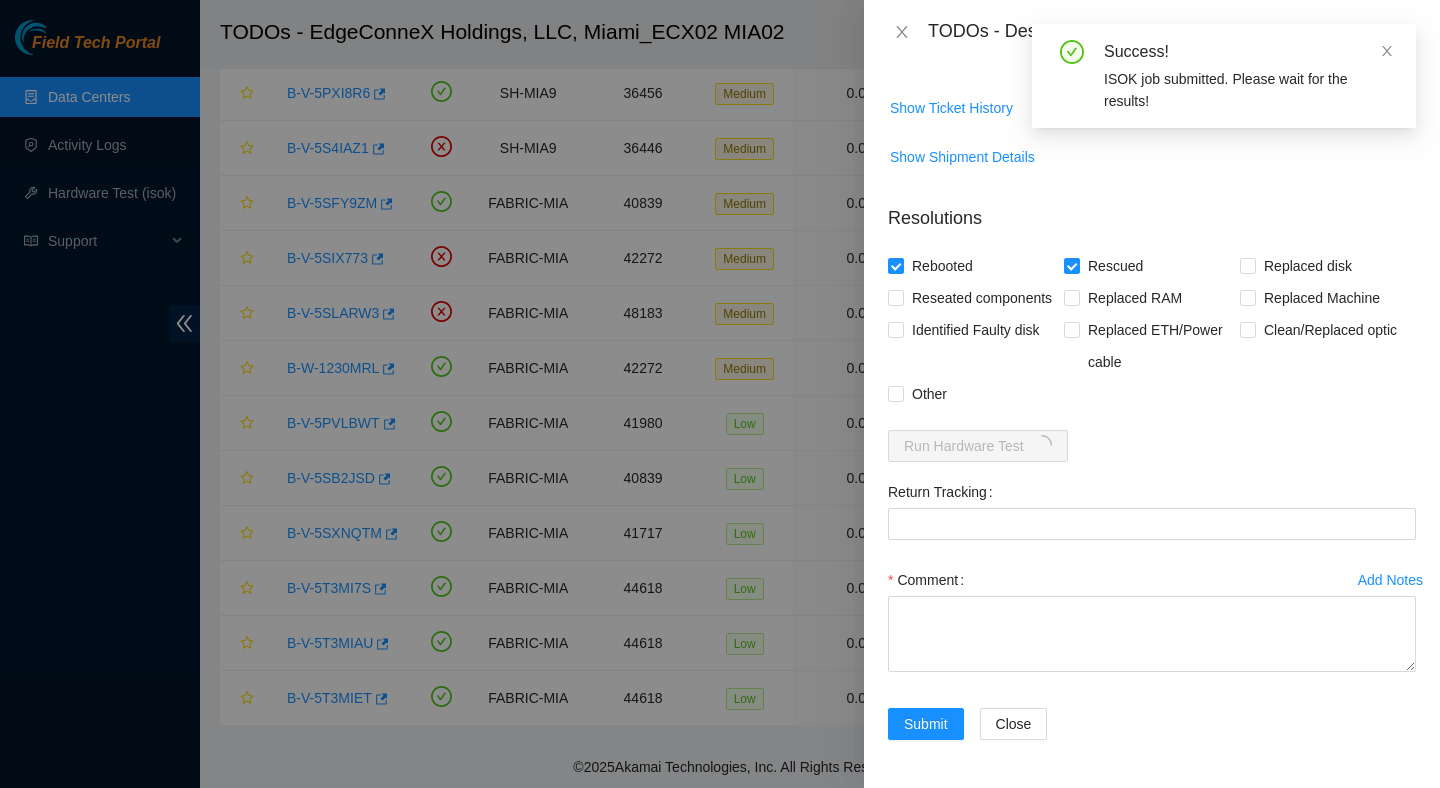 scroll, scrollTop: 693, scrollLeft: 0, axis: vertical 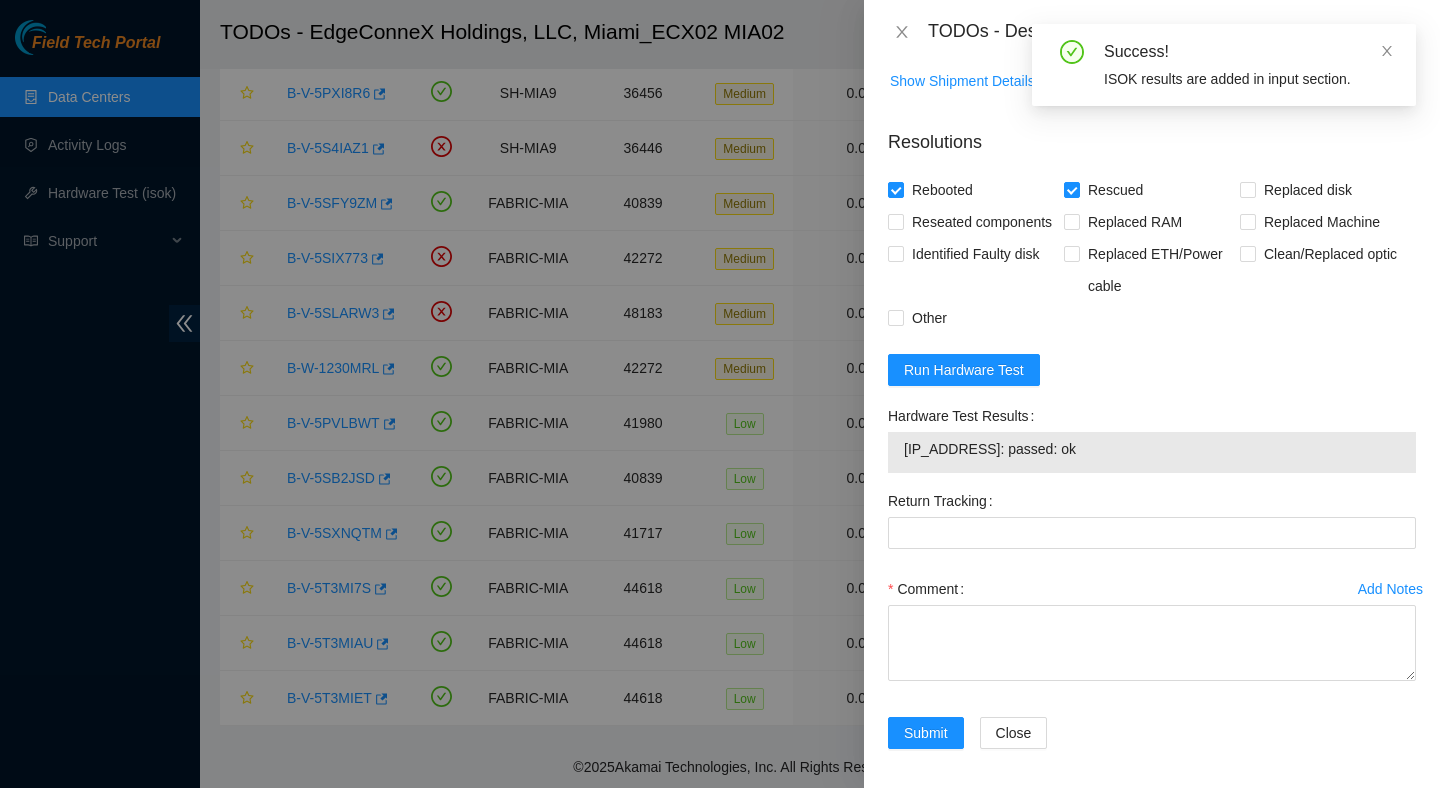 click on "[IP_ADDRESS]: passed: ok" at bounding box center (1152, 449) 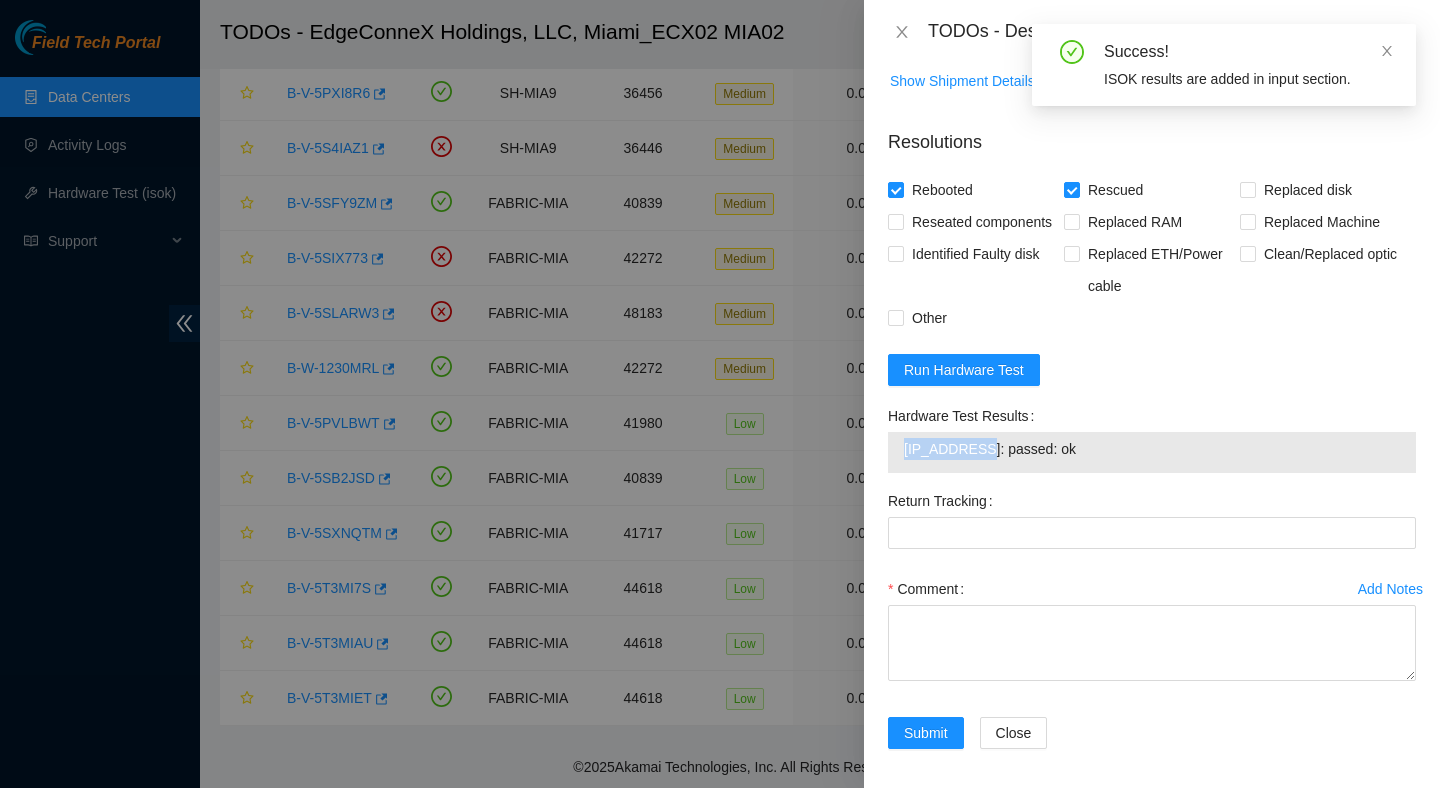 click on "[IP_ADDRESS]: passed: ok" at bounding box center (1152, 449) 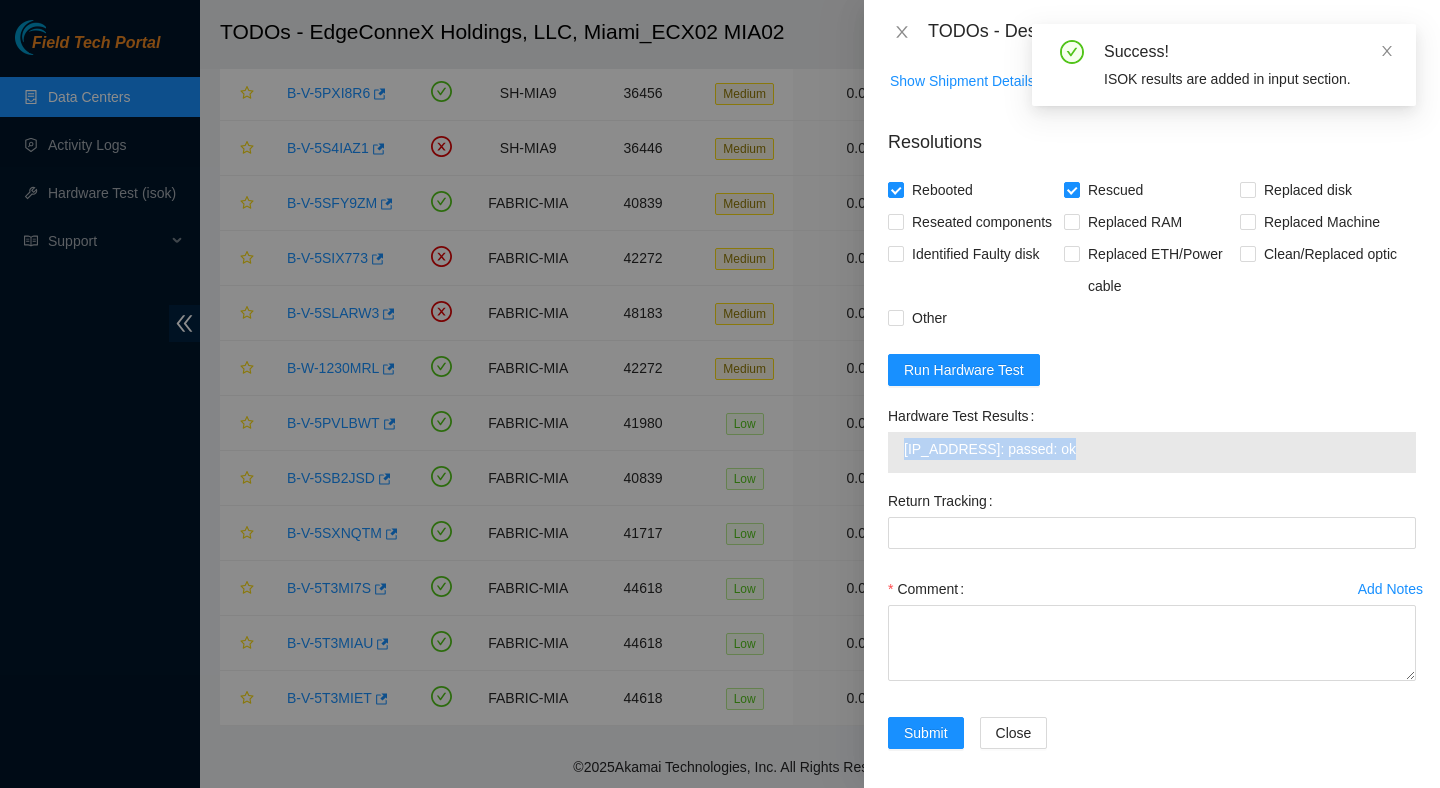 click on "[IP_ADDRESS]: passed: ok" at bounding box center (1152, 449) 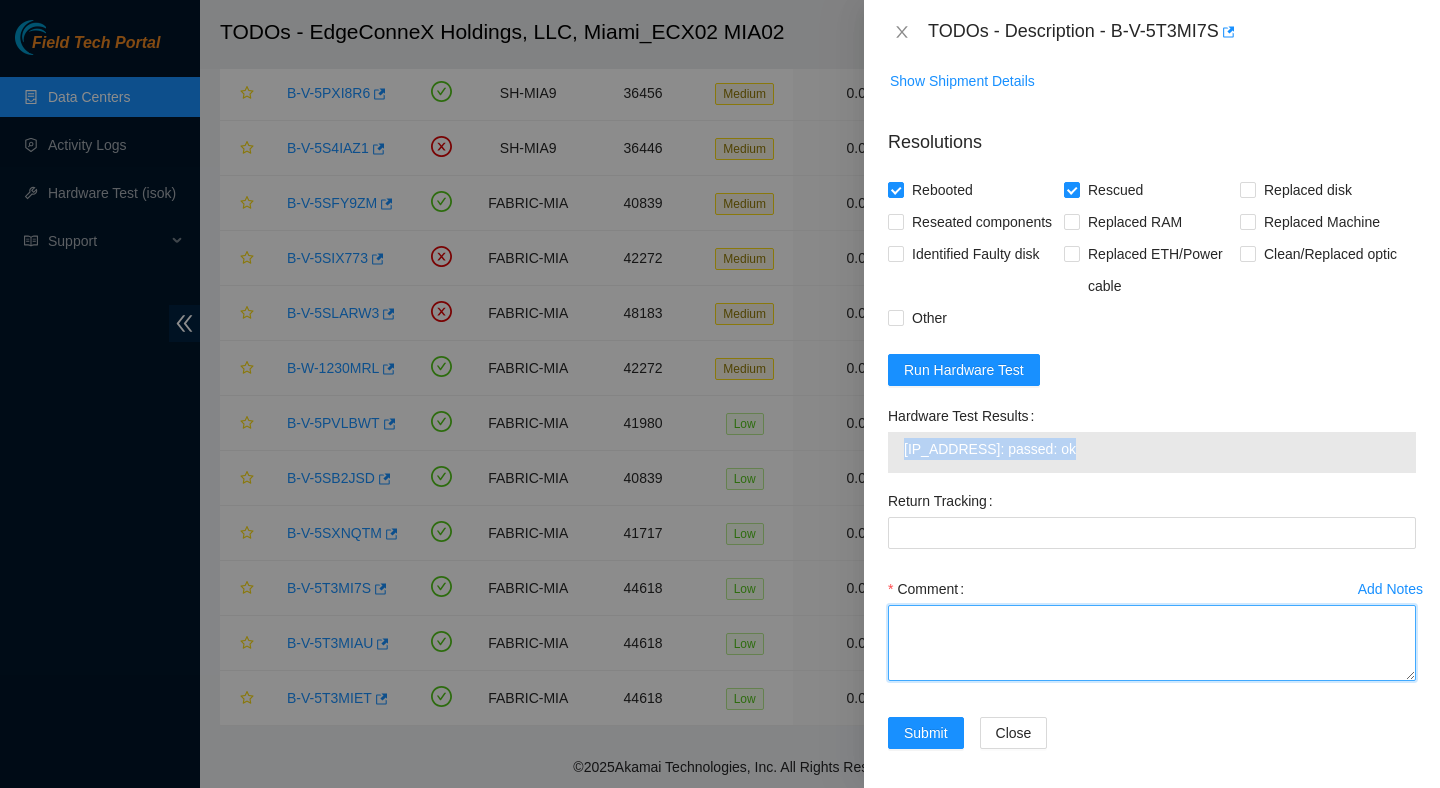 click on "Comment" at bounding box center [1152, 643] 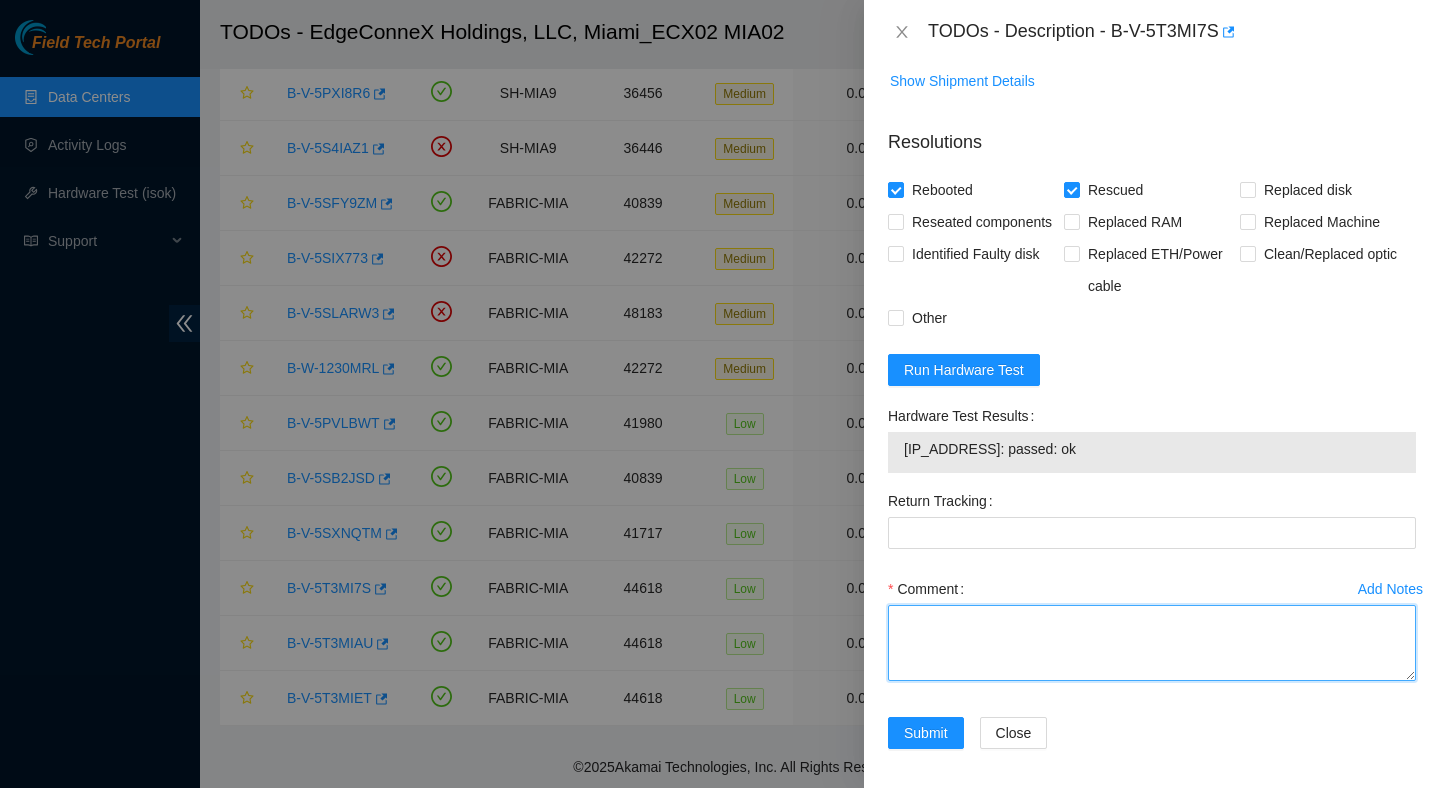 click on "Comment" at bounding box center [1152, 643] 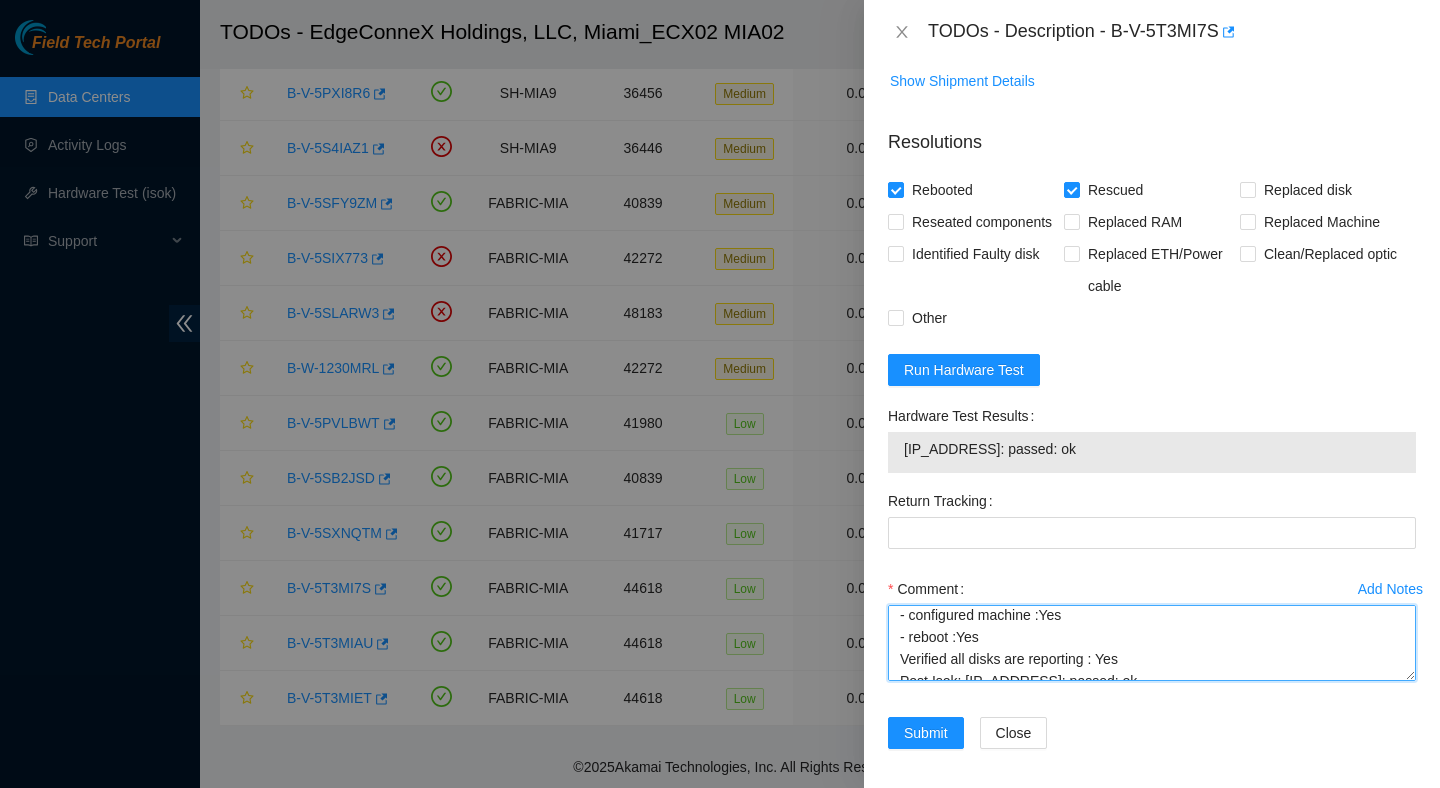 scroll, scrollTop: 242, scrollLeft: 0, axis: vertical 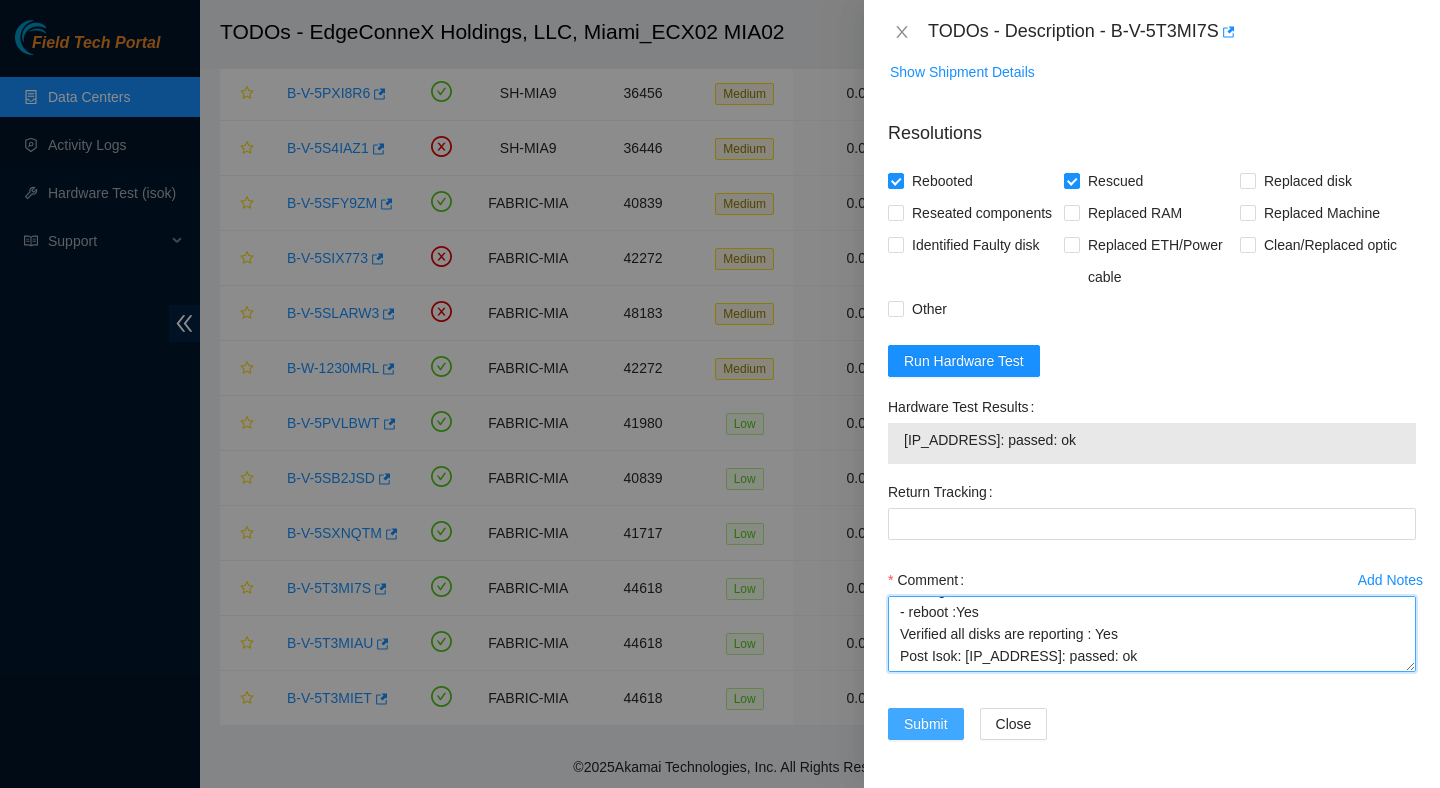 type on "Verified ticket is safe to work on : Yes
NOCC Authorized: Yes
Located server connected to monitor and verified SN: Yes
Ran Pre isok : [IP_ADDRESS]: failed: Permission denied
verified and reboot machine : Yes
Powered up server : Yes
- rescued :Yes
- configured machine :Yes
- reboot :Yes
Verified all disks are reporting : Yes
Post Isok: [IP_ADDRESS]: passed: ok" 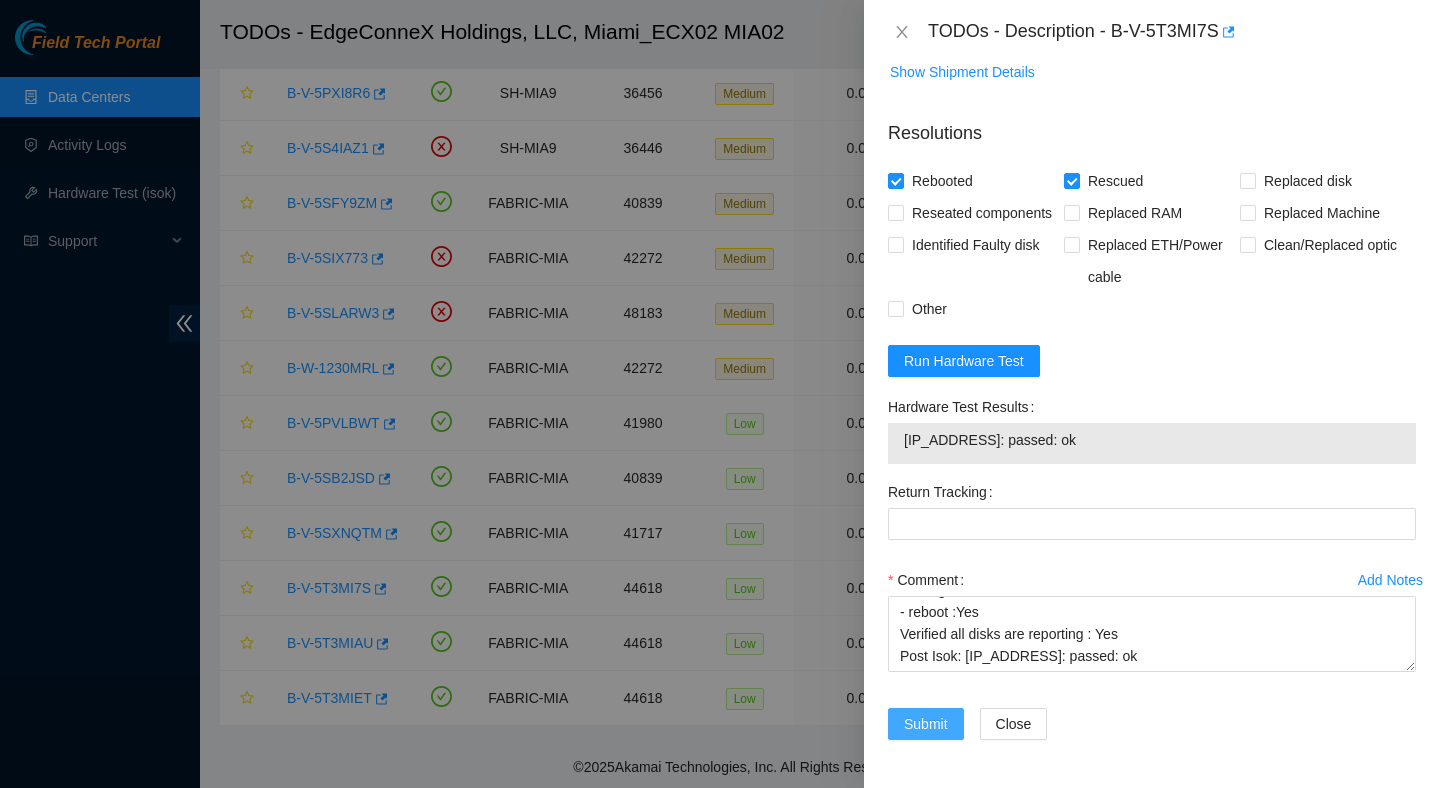 click on "Submit" at bounding box center (926, 724) 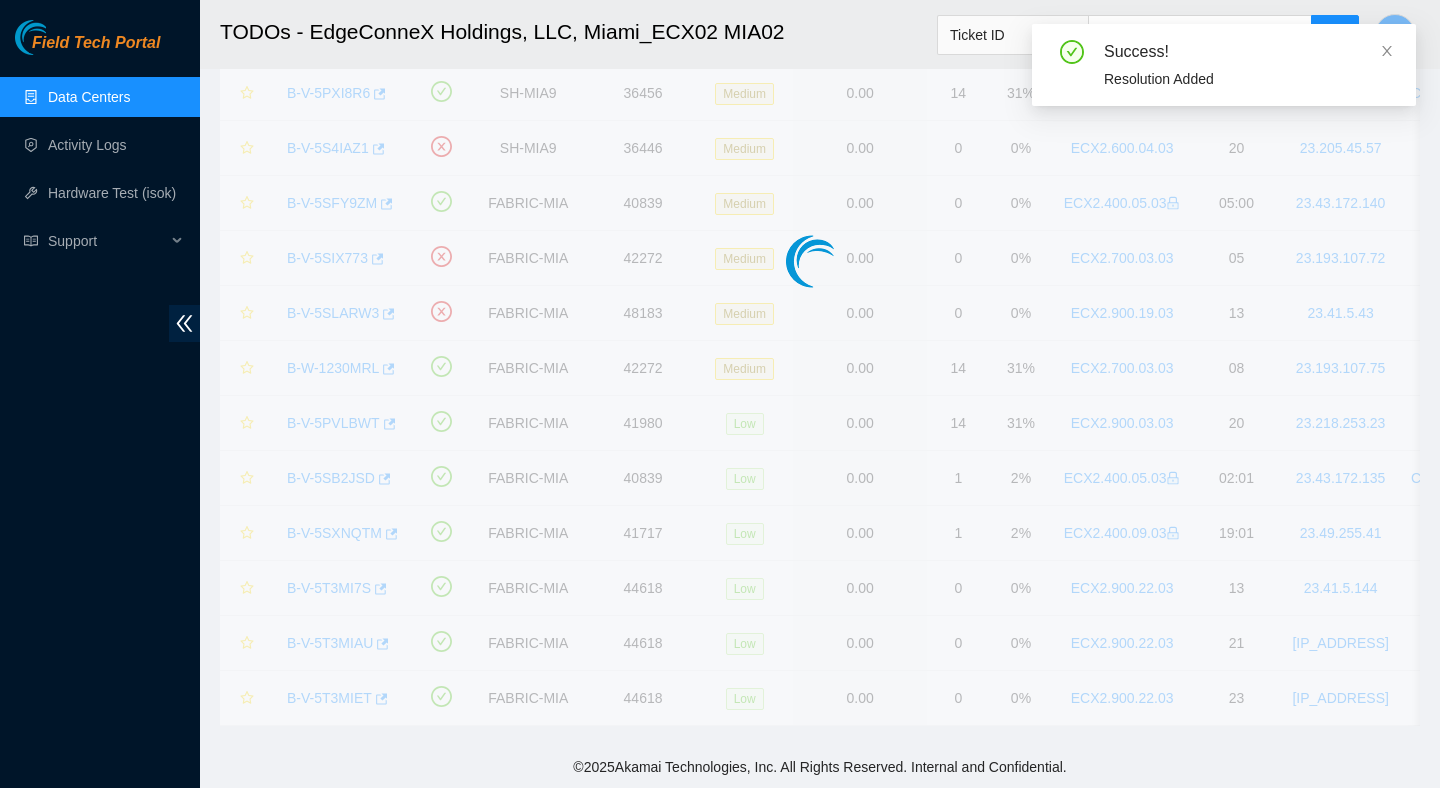 scroll, scrollTop: 502, scrollLeft: 0, axis: vertical 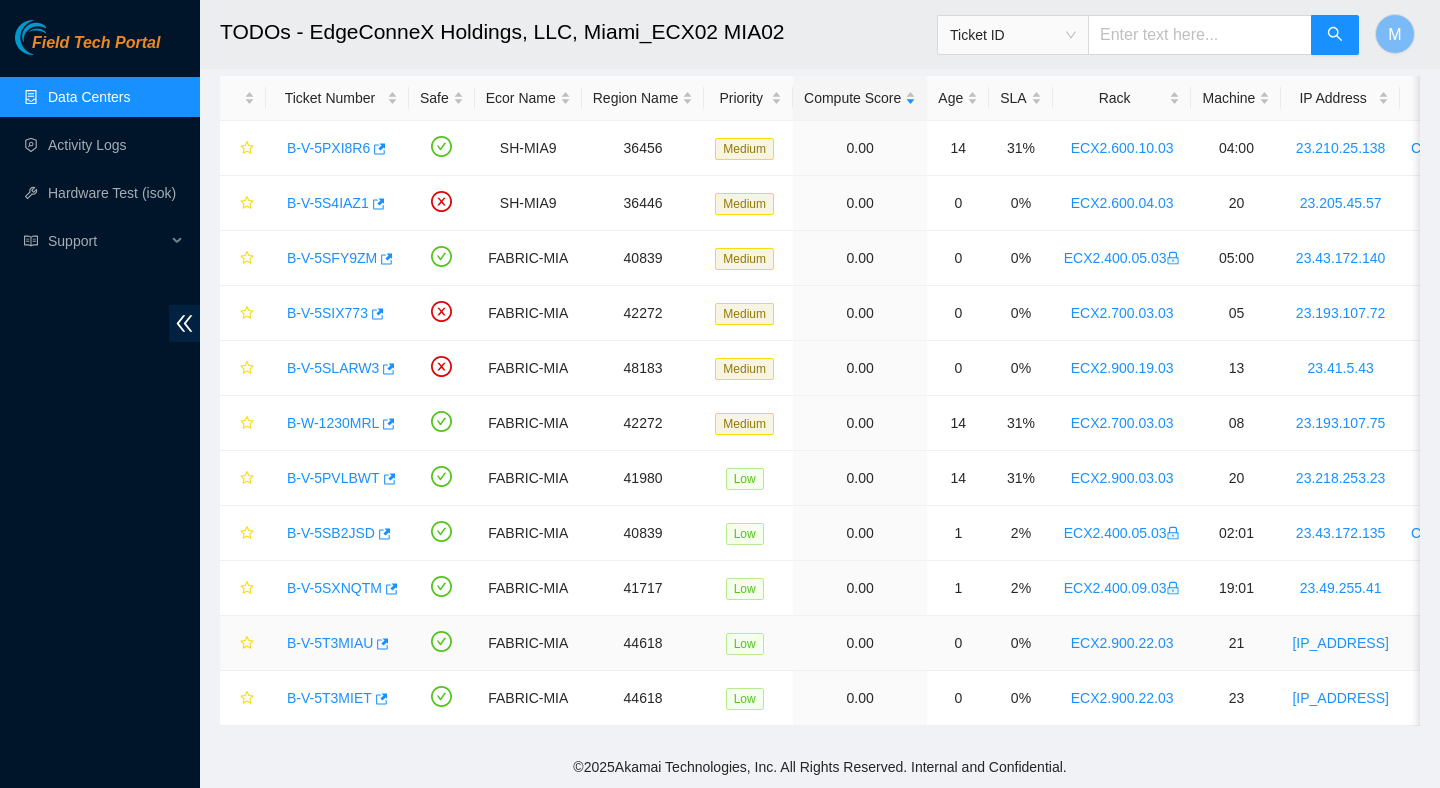 click on "B-V-5T3MIAU" at bounding box center (330, 643) 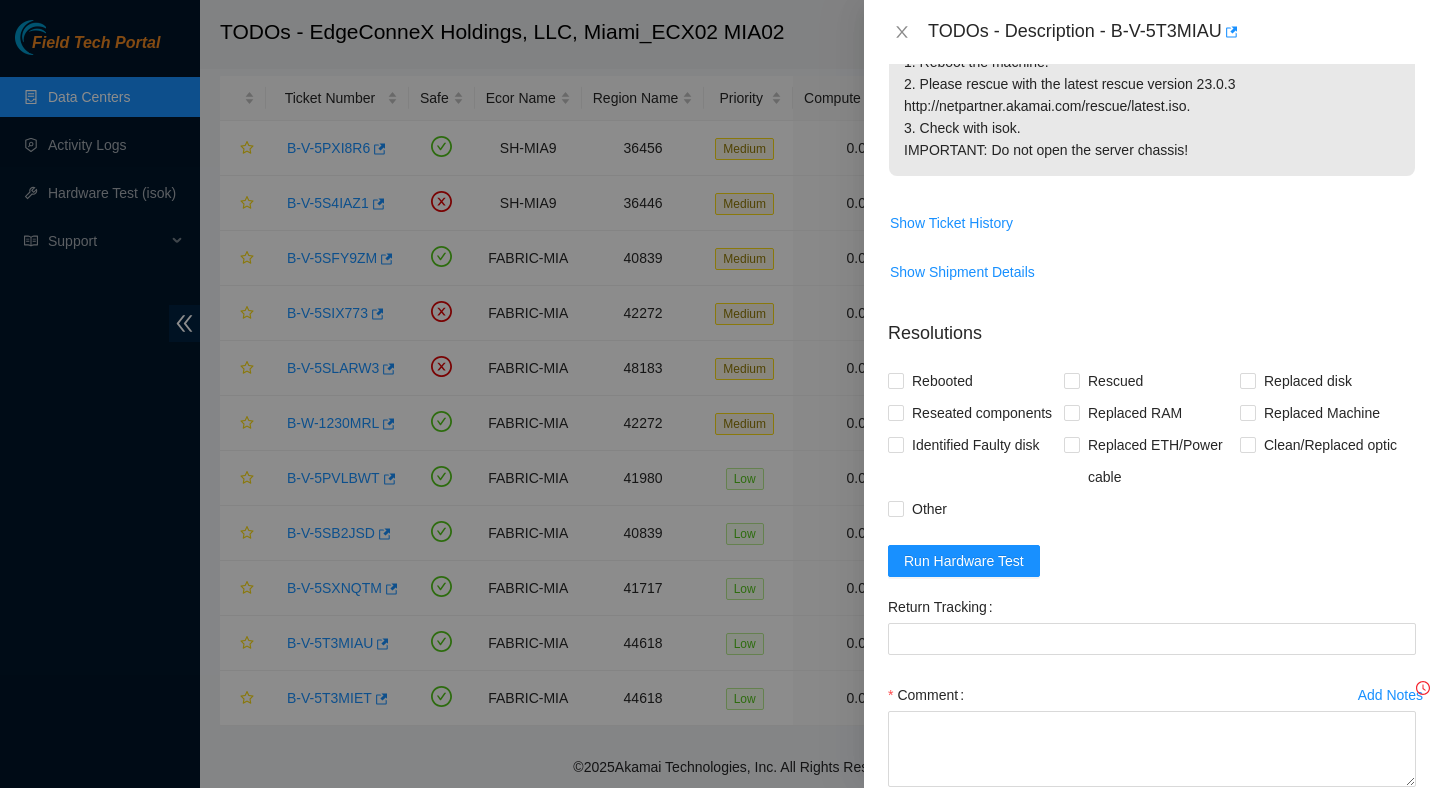 scroll, scrollTop: 693, scrollLeft: 0, axis: vertical 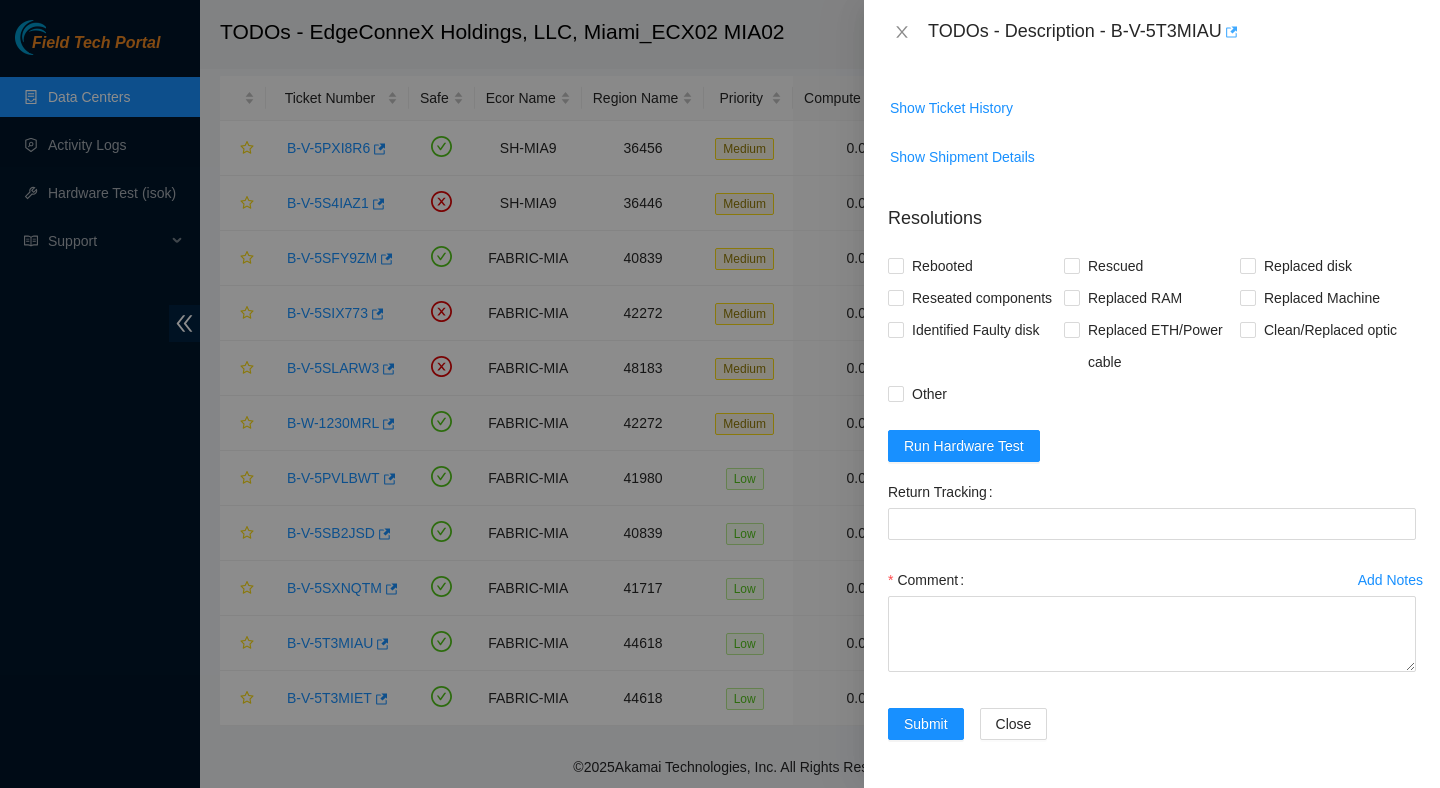 drag, startPoint x: 1121, startPoint y: 29, endPoint x: 1235, endPoint y: 31, distance: 114.01754 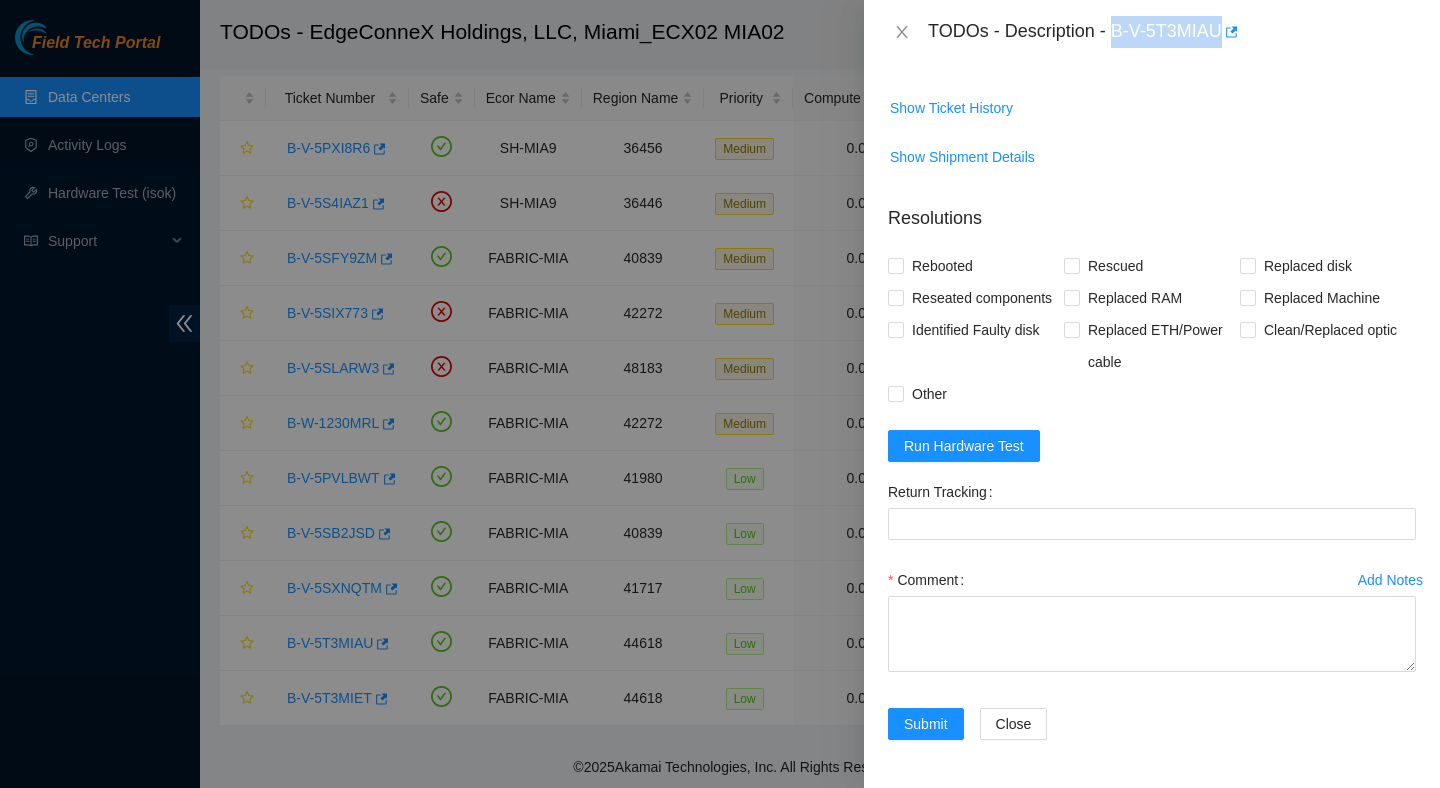 drag, startPoint x: 1117, startPoint y: 33, endPoint x: 1229, endPoint y: 39, distance: 112.1606 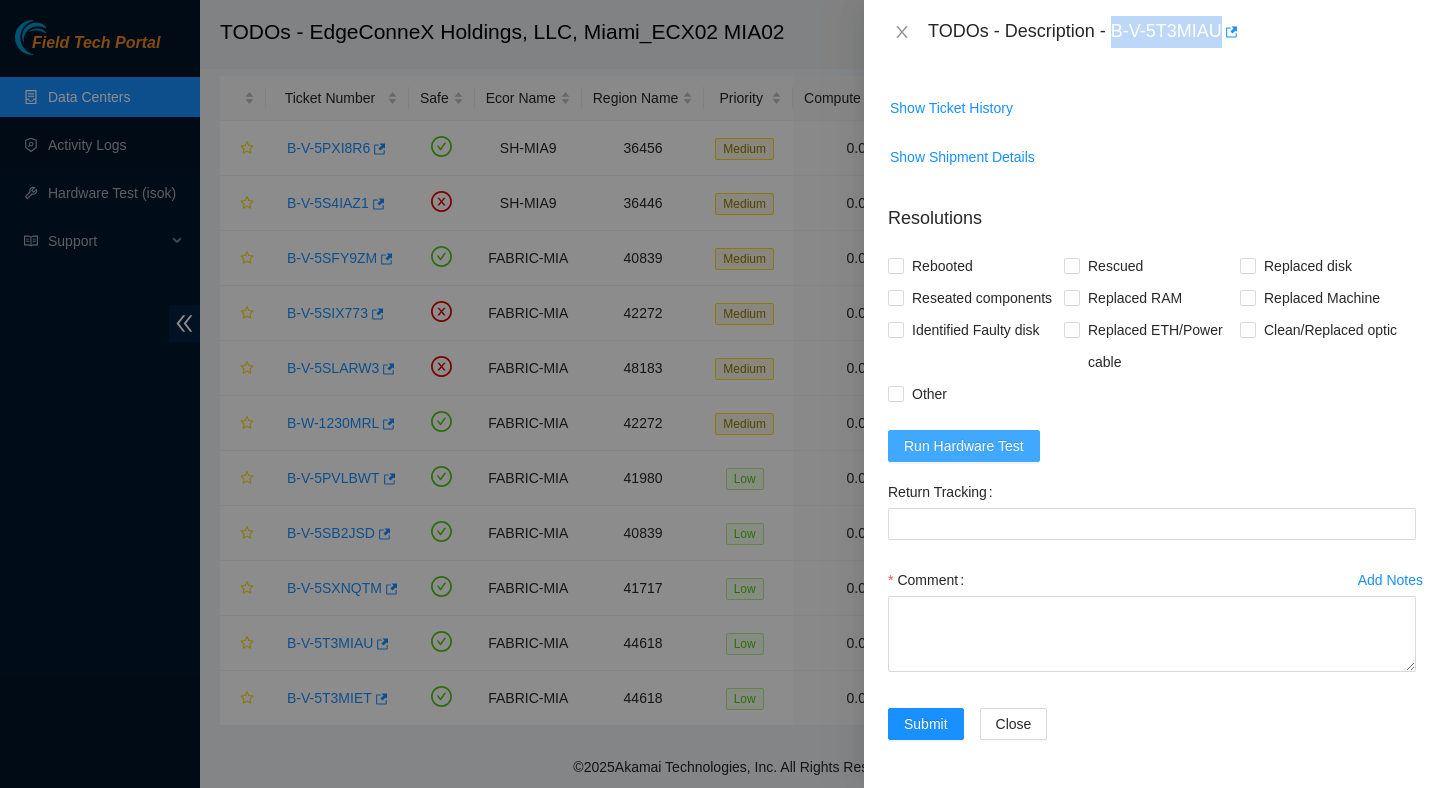click on "Run Hardware Test" at bounding box center [964, 446] 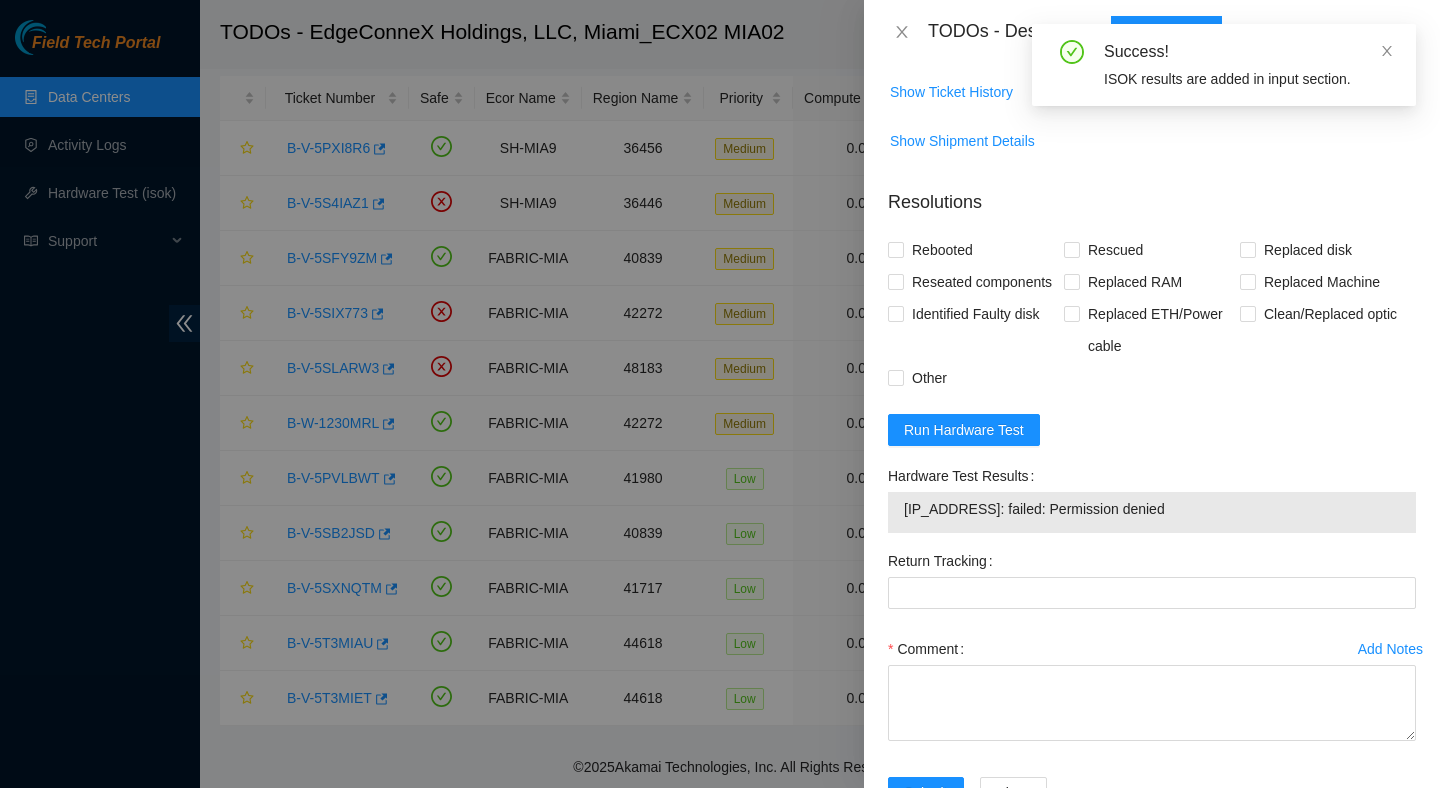 scroll, scrollTop: 737, scrollLeft: 0, axis: vertical 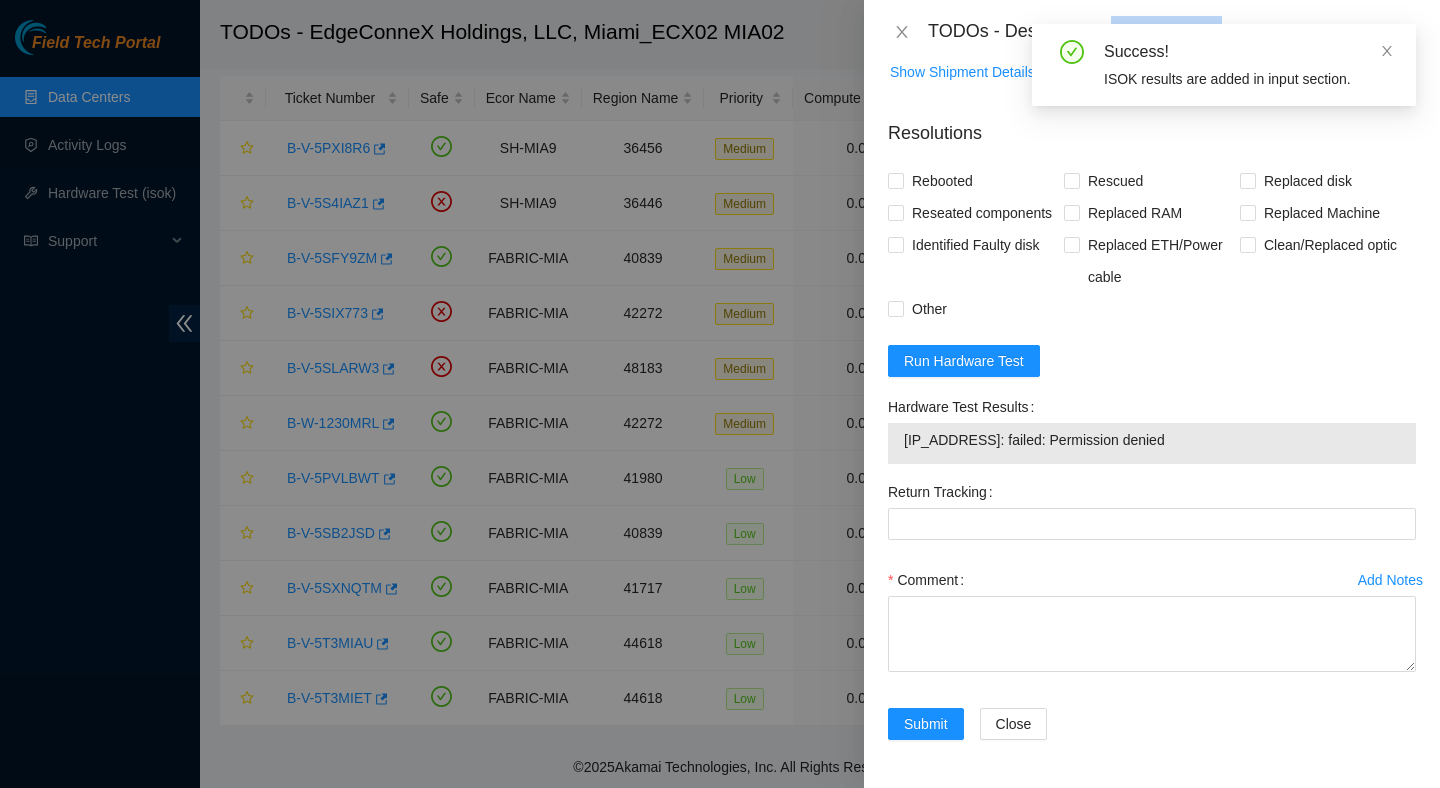 click on "23.41.5.152: failed: Permission denied" at bounding box center (1152, 440) 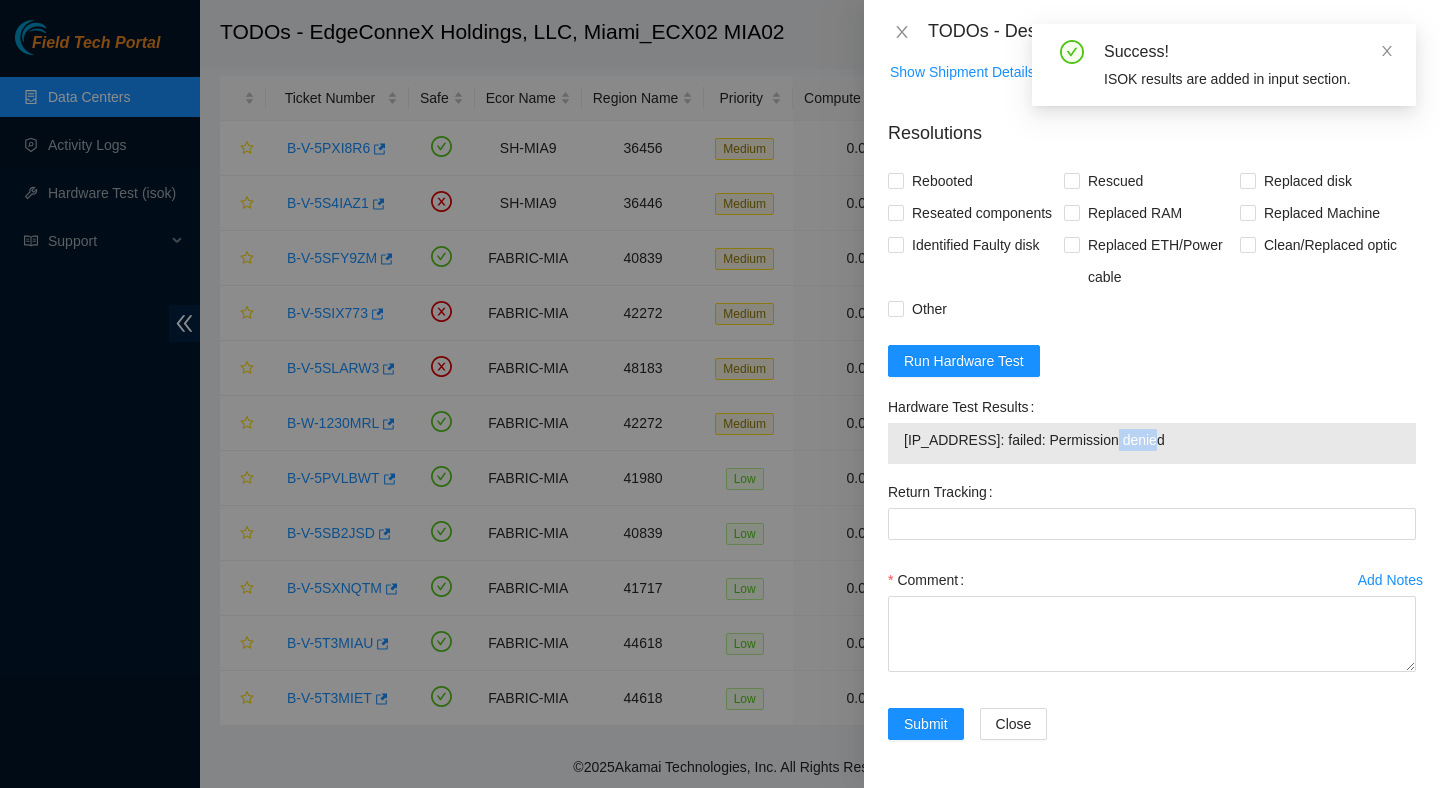 click on "23.41.5.152: failed: Permission denied" at bounding box center [1152, 440] 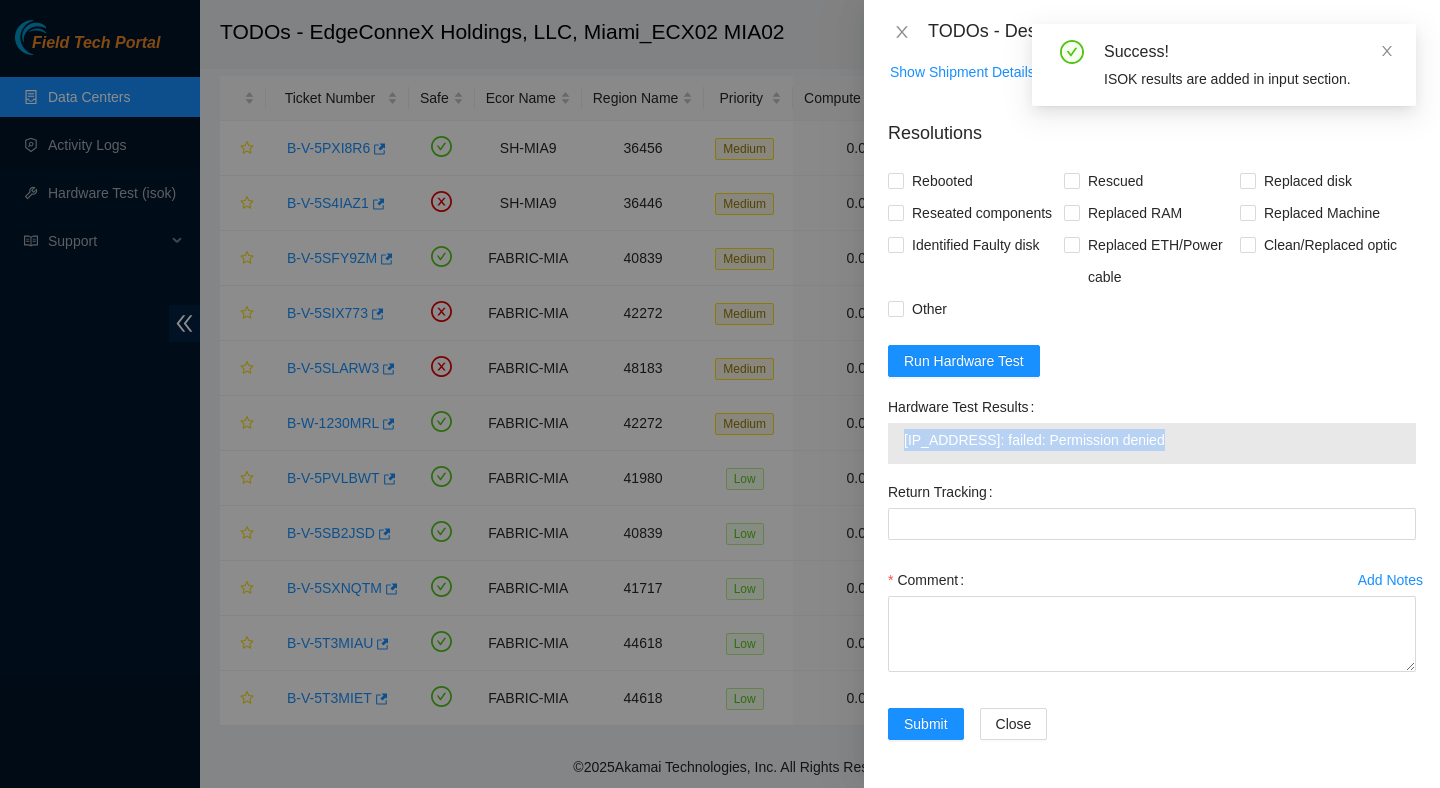 click on "23.41.5.152: failed: Permission denied" at bounding box center [1152, 440] 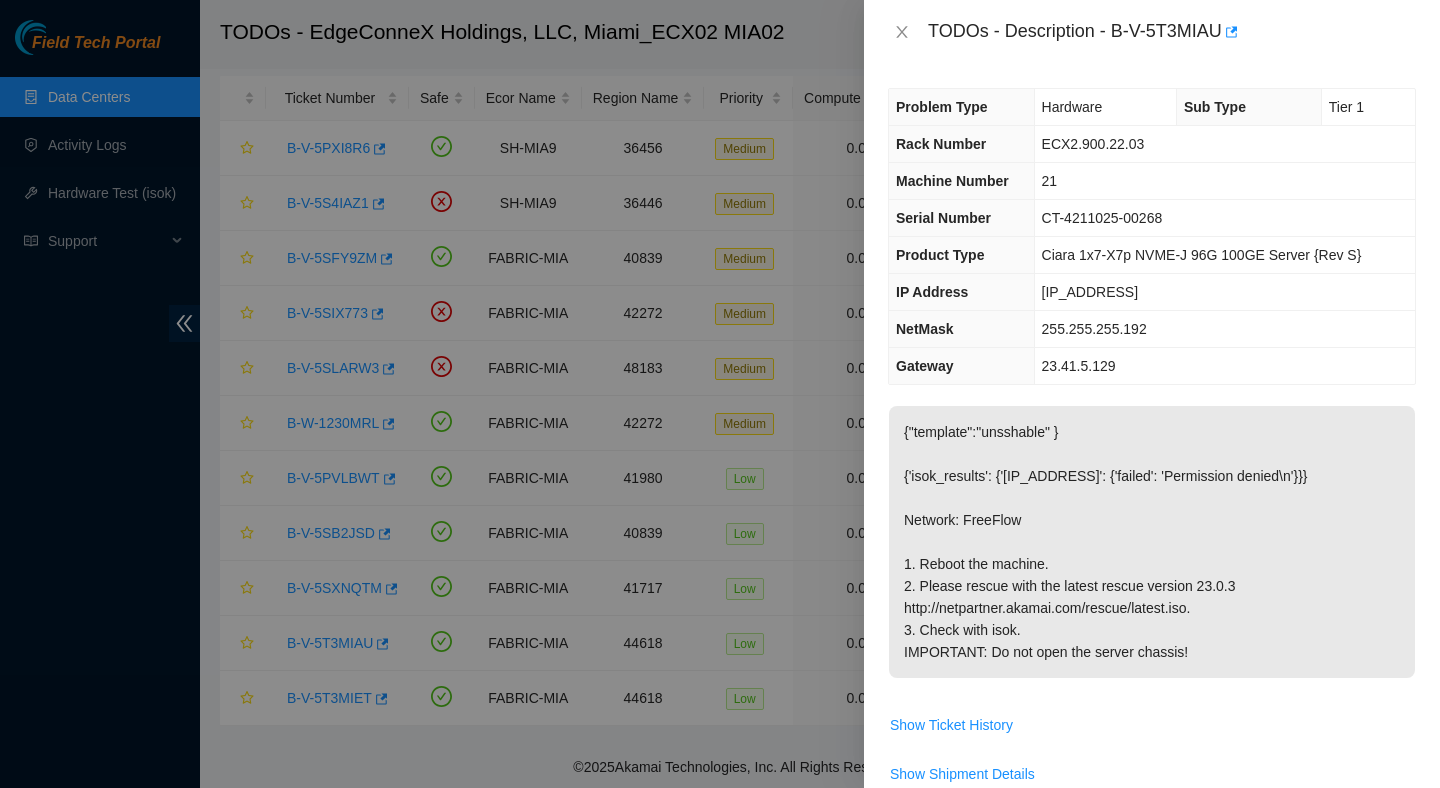 scroll, scrollTop: 778, scrollLeft: 0, axis: vertical 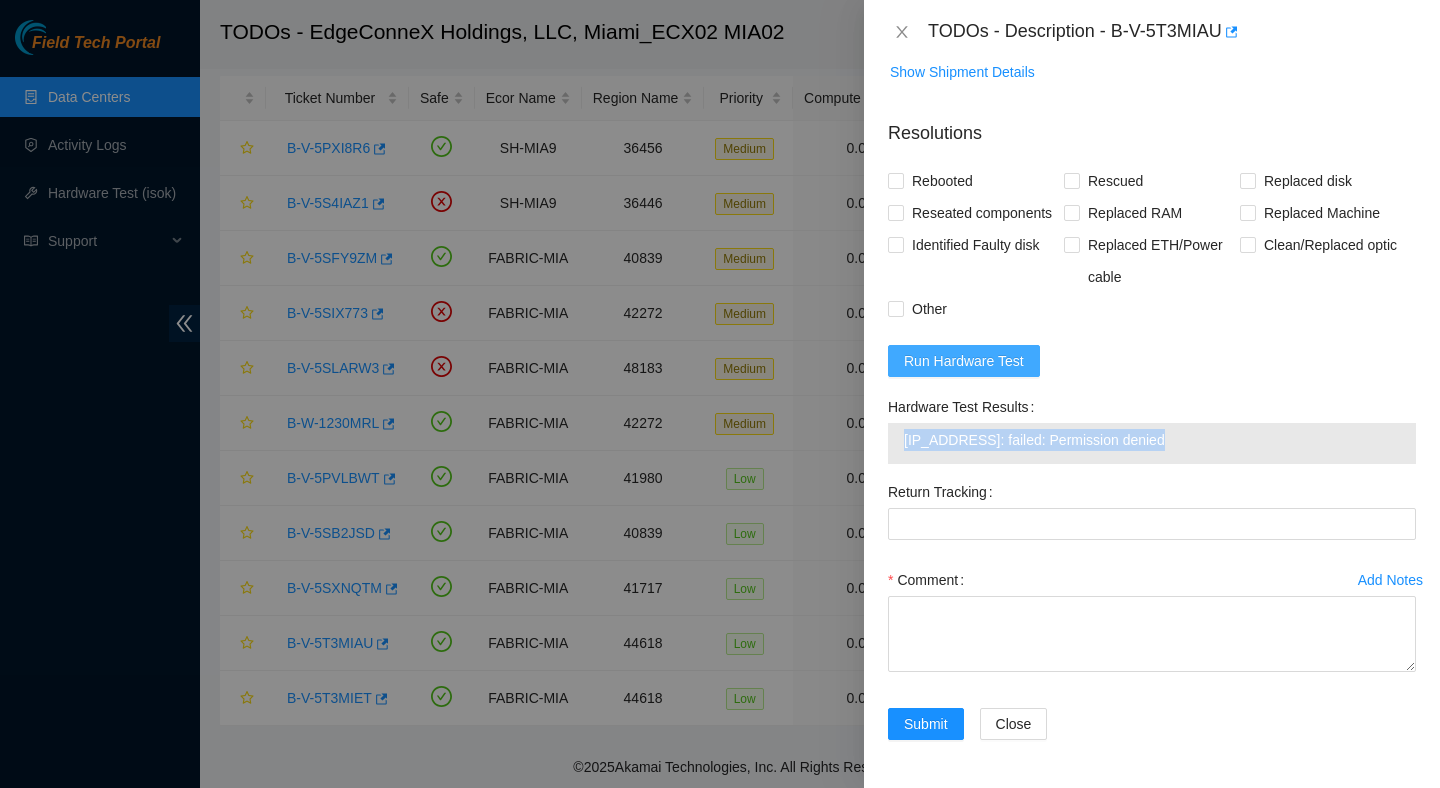click on "Run Hardware Test" at bounding box center [964, 361] 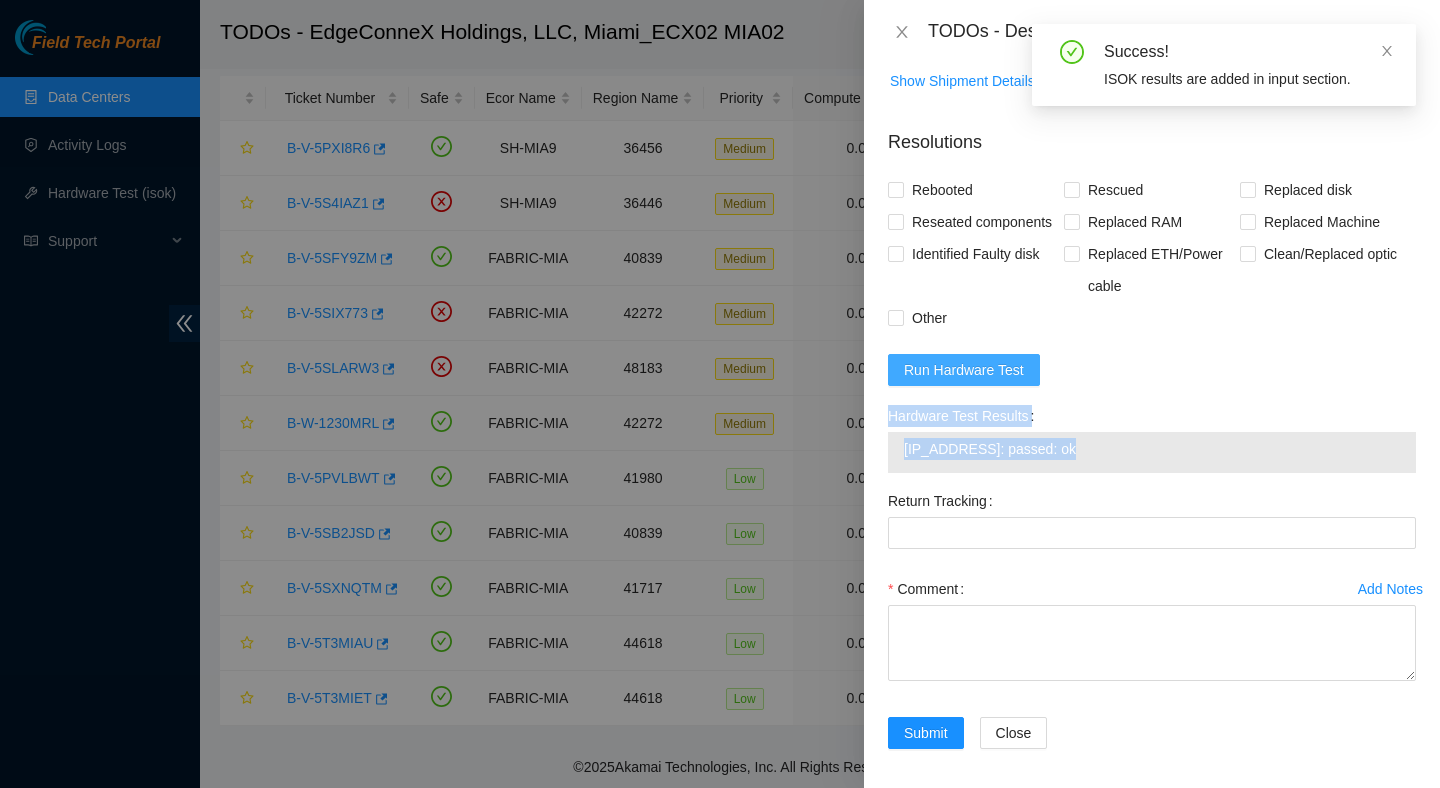 scroll, scrollTop: 778, scrollLeft: 0, axis: vertical 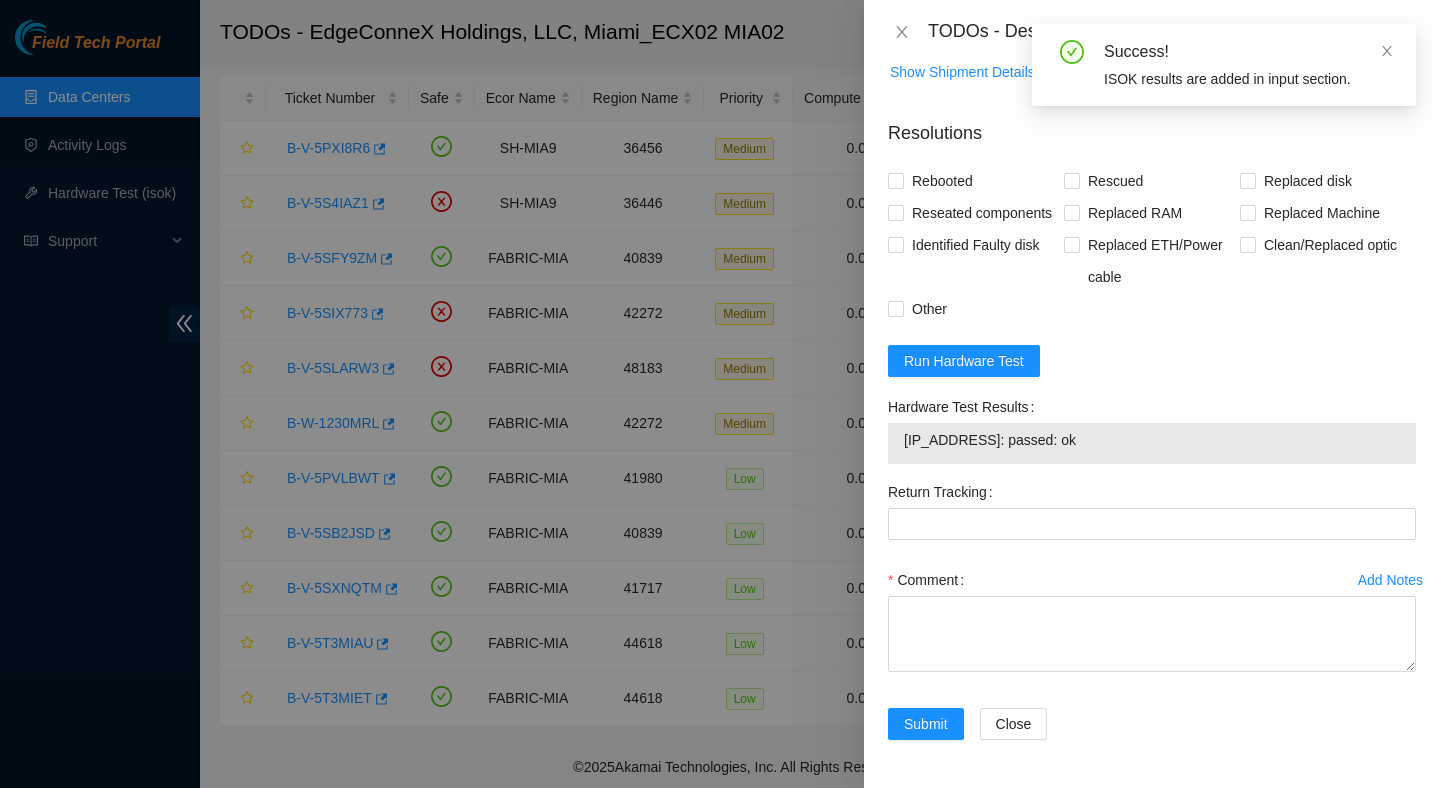 click on "Return Tracking" at bounding box center [1152, 492] 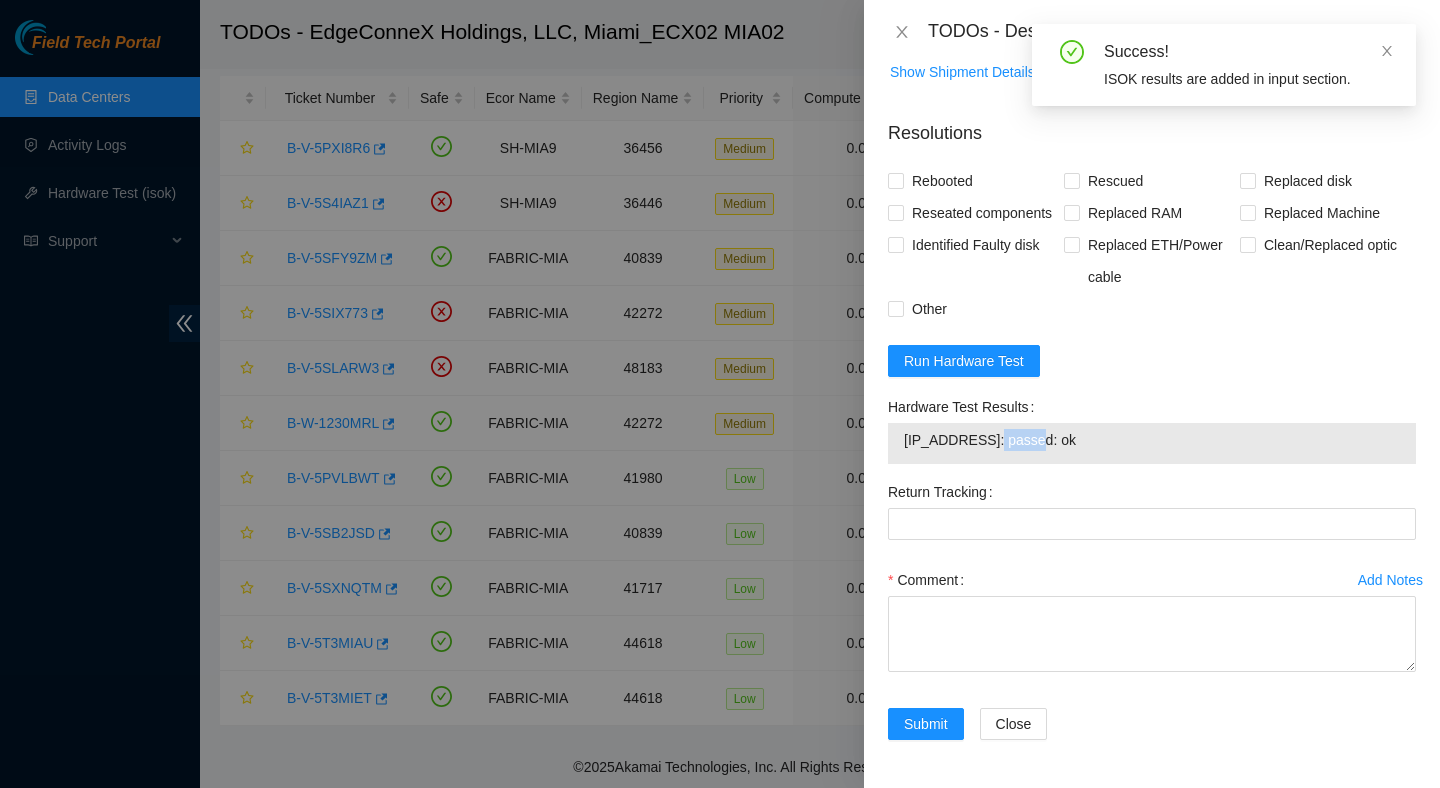 click on "23.41.5.152: passed: ok" at bounding box center [1152, 440] 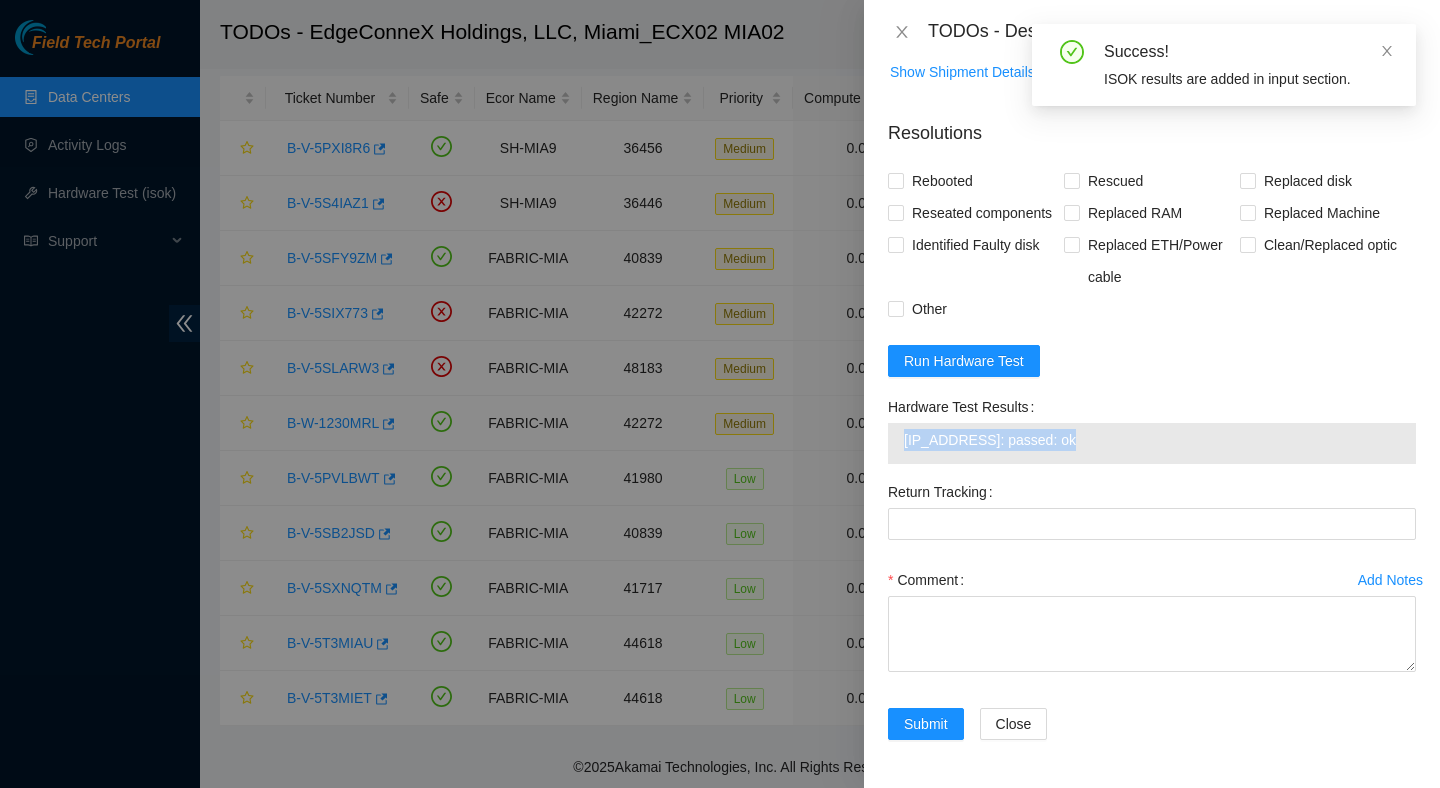 click on "23.41.5.152: passed: ok" at bounding box center (1152, 440) 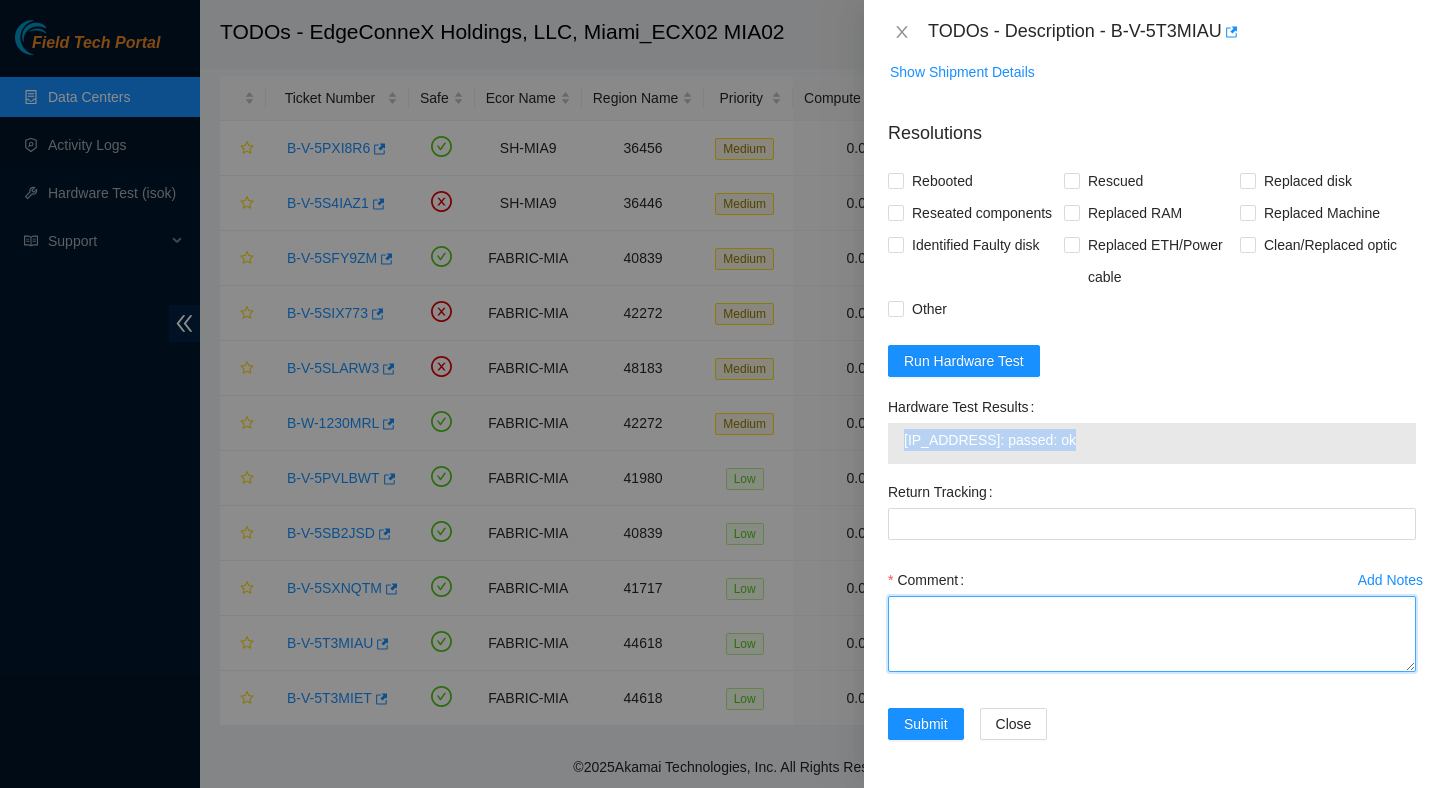 click on "Comment" at bounding box center [1152, 634] 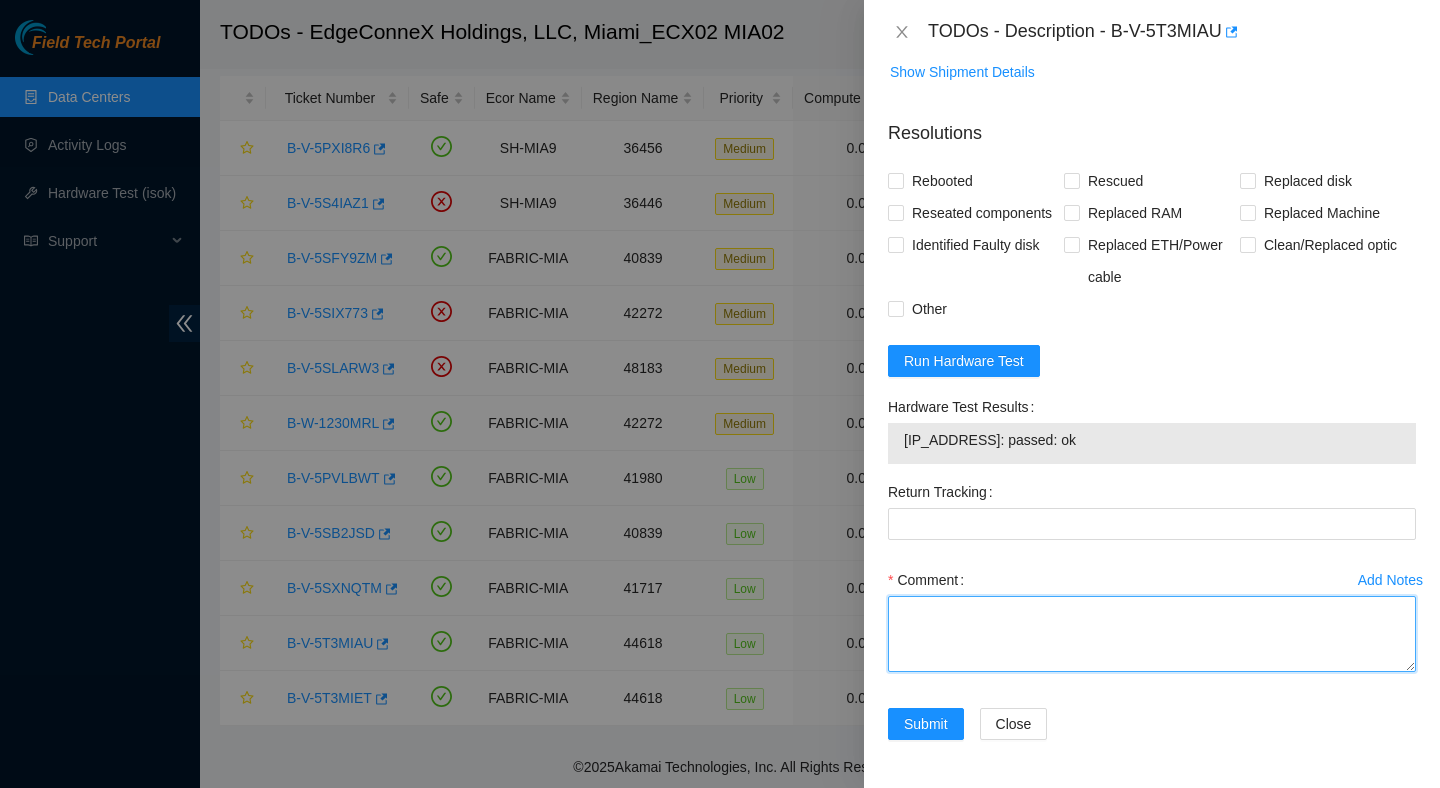 click on "Comment" at bounding box center (1152, 634) 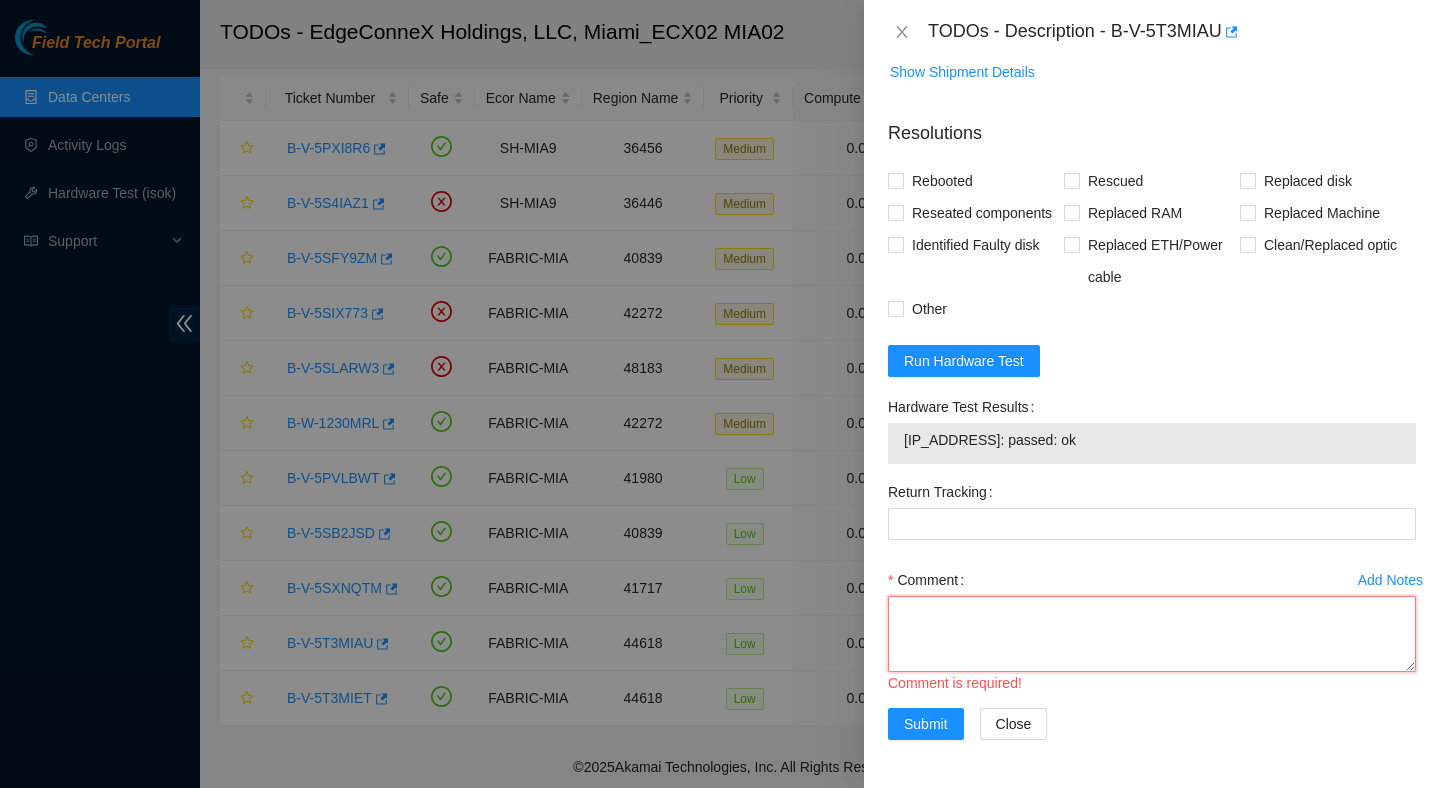paste on "Verified ticket is safe to work on : Yes
NOCC Authorized: Yes
Located server connected to monitor and verified SN: Yes
Ran Pre isok : 23.41.5.152: failed: Permission denied
verified and reboot machine : Yes
Powered up server : Yes
- rescued :Yes
- configured machine :Yes
- reboot :Yes
Verified all disks are reporting : Yes
Post Isok: 23.41.5.152: passed: ok" 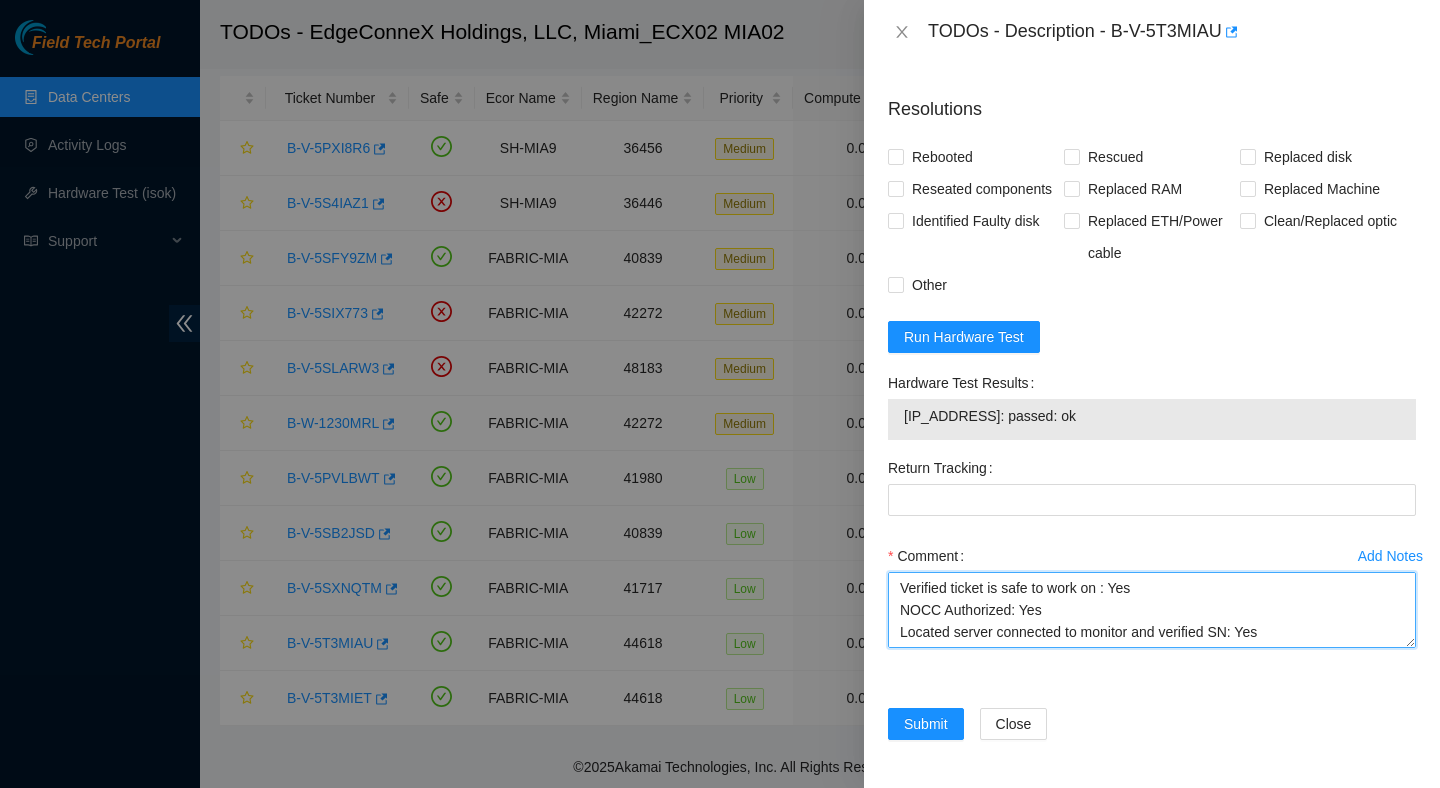 scroll, scrollTop: 235, scrollLeft: 0, axis: vertical 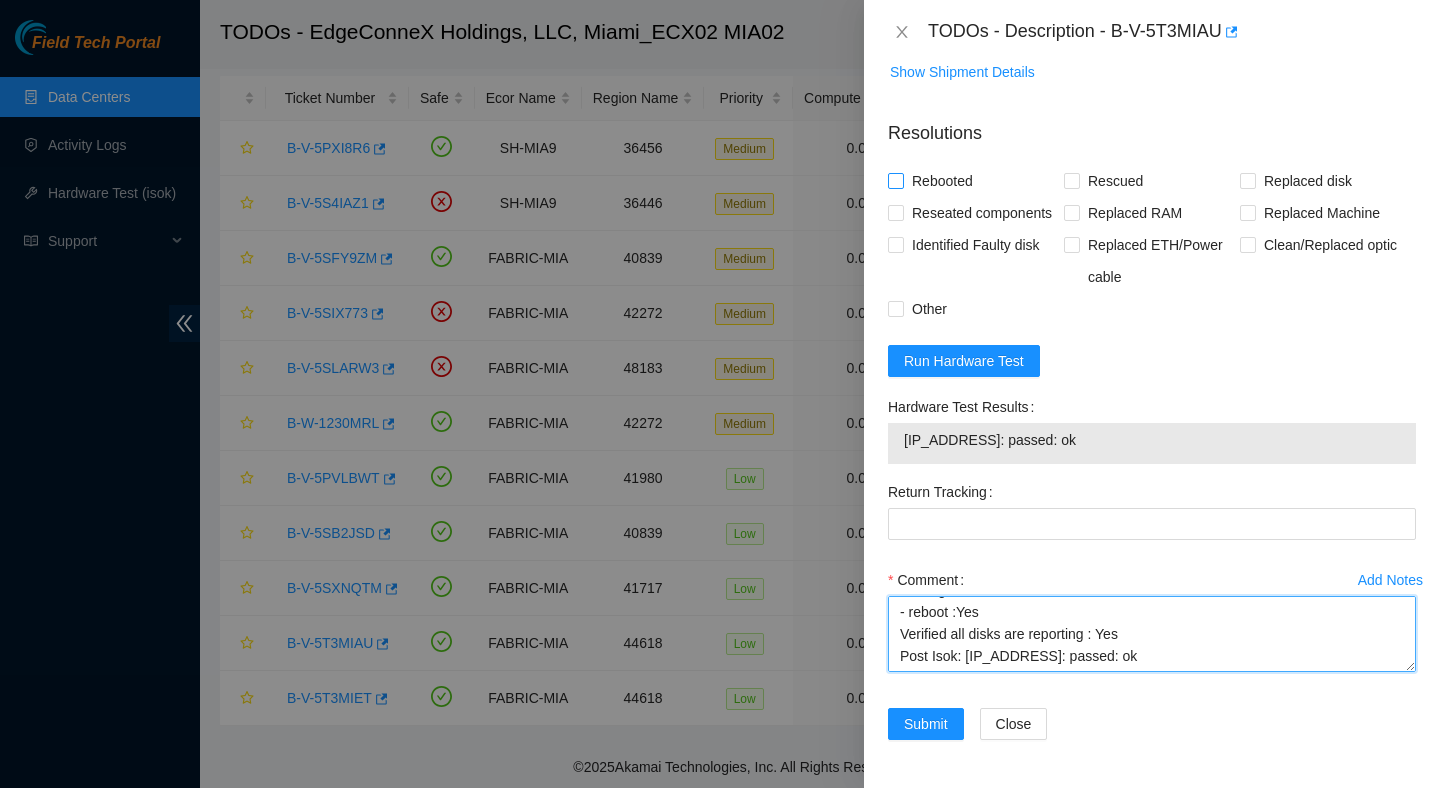 type on "Verified ticket is safe to work on : Yes
NOCC Authorized: Yes
Located server connected to monitor and verified SN: Yes
Ran Pre isok : 23.41.5.152: failed: Permission denied
verified and reboot machine : Yes
Powered up server : Yes
- rescued :Yes
- configured machine :Yes
- reboot :Yes
Verified all disks are reporting : Yes
Post Isok: 23.41.5.152: passed: ok" 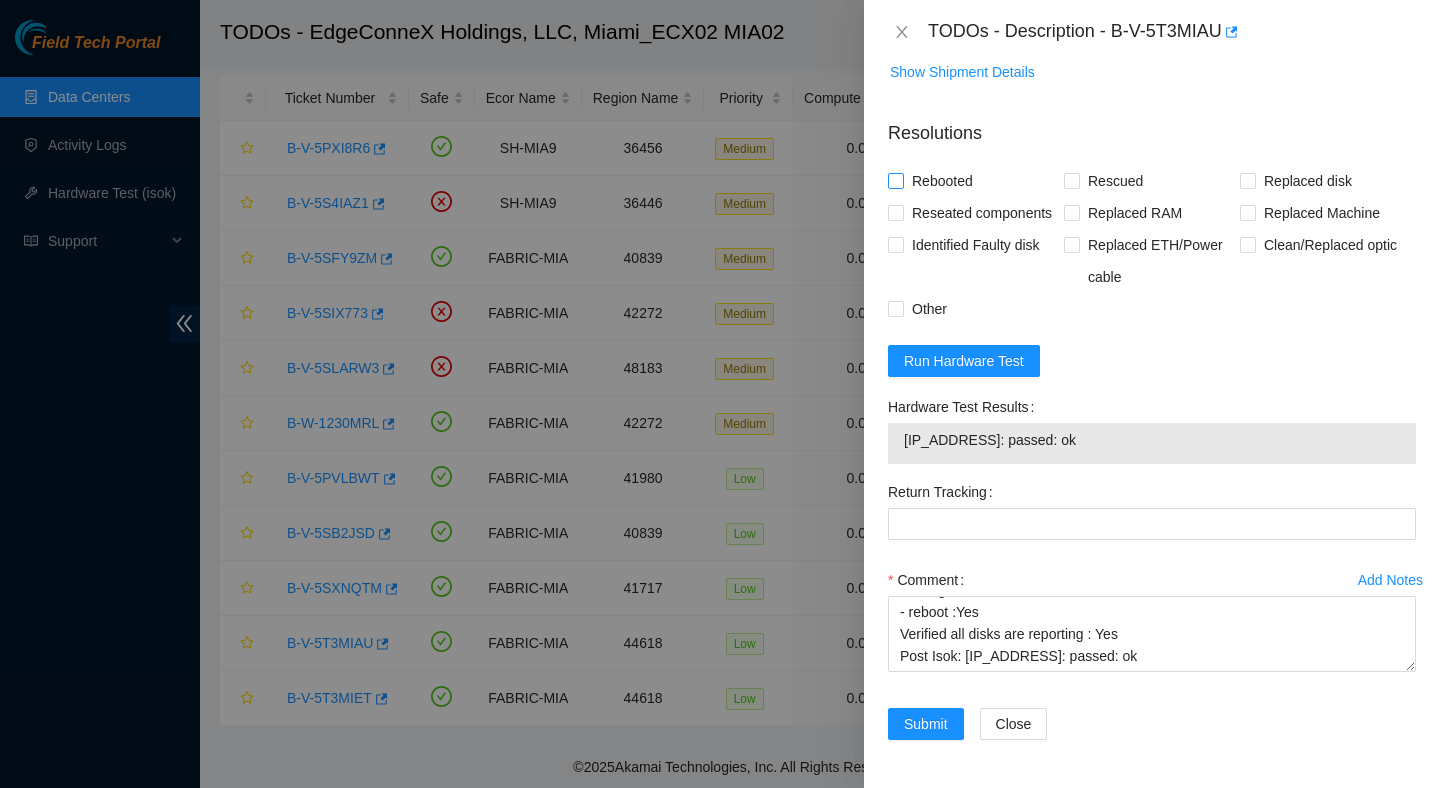 click on "Rebooted" at bounding box center (942, 181) 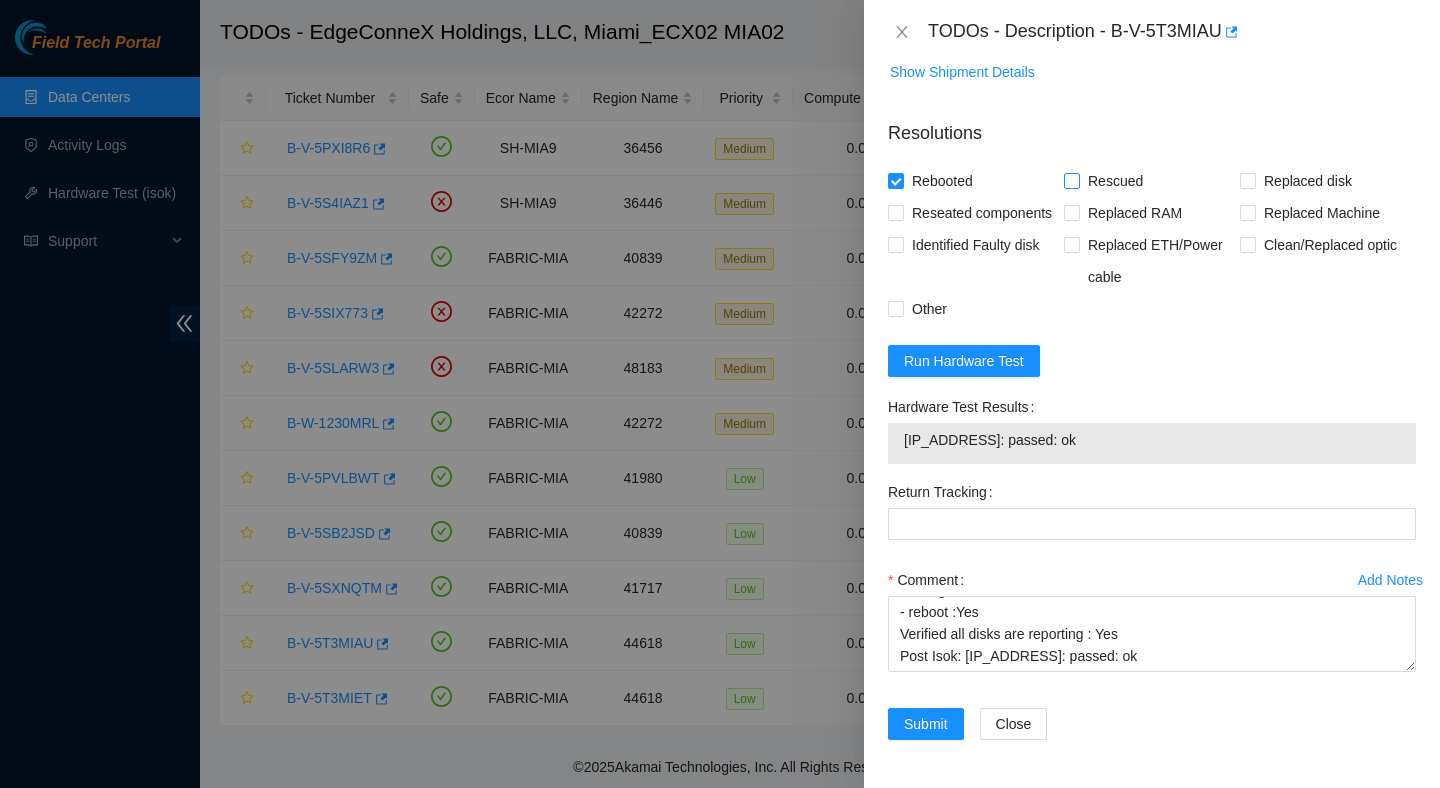 click on "Rescued" at bounding box center [1115, 181] 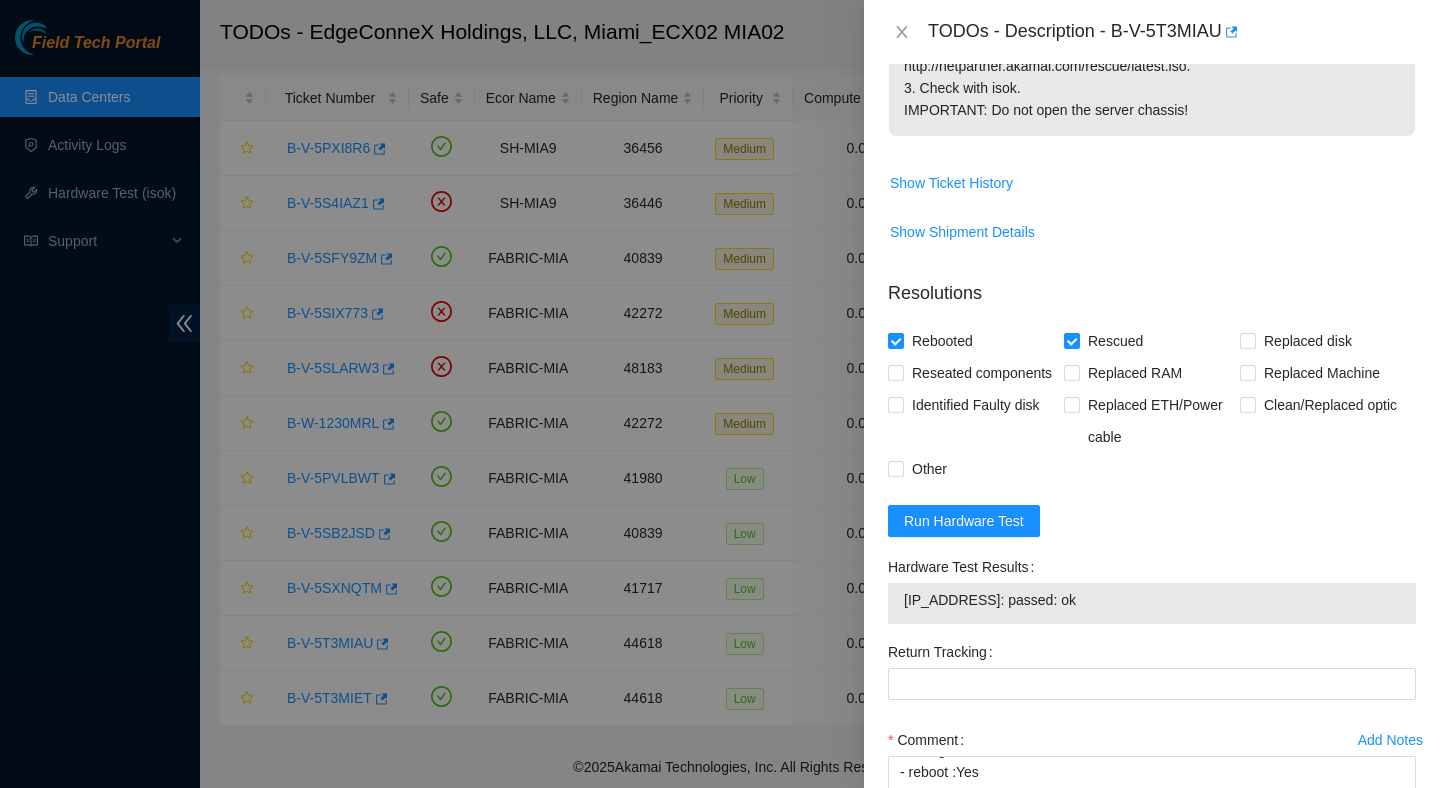 scroll, scrollTop: 778, scrollLeft: 0, axis: vertical 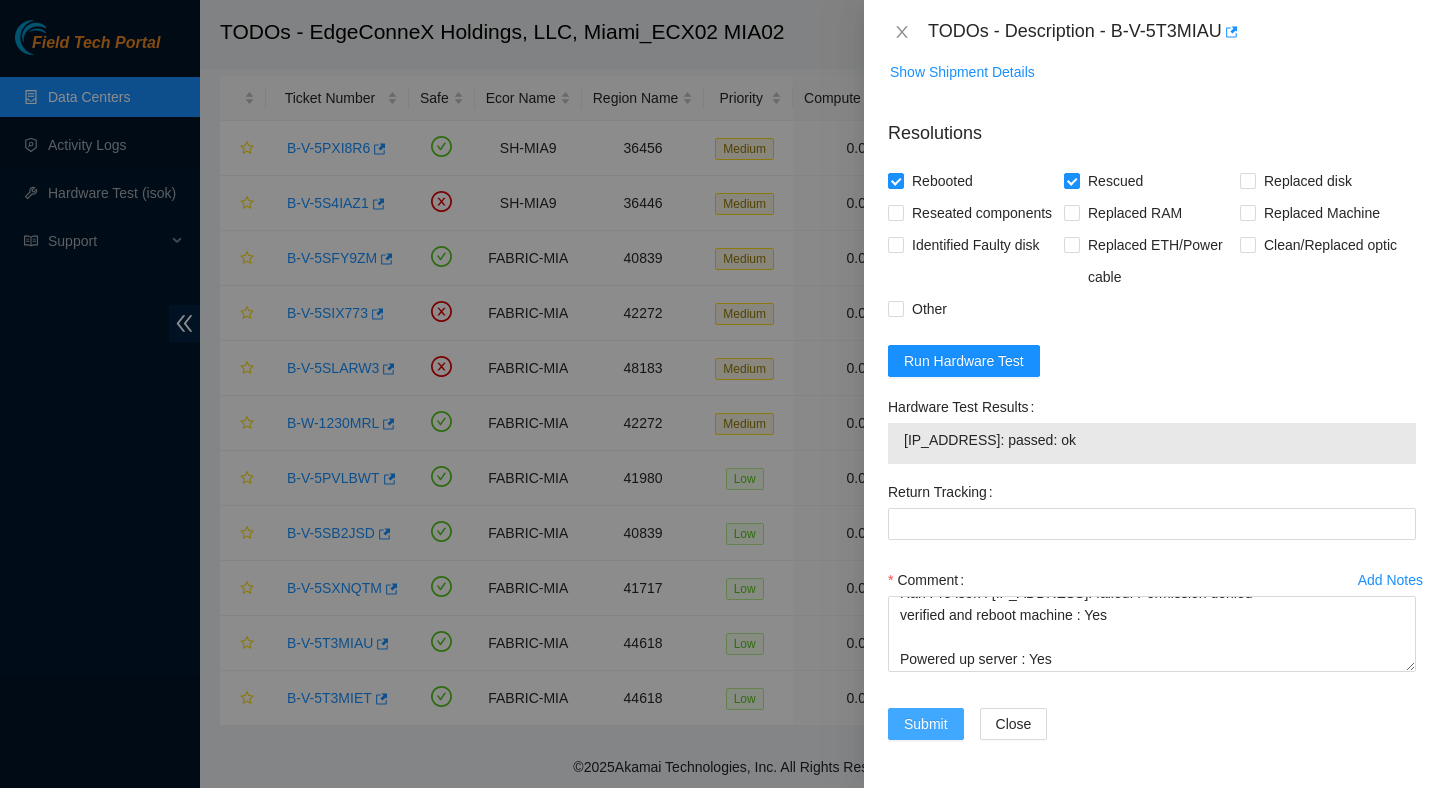 click on "Submit" at bounding box center [926, 724] 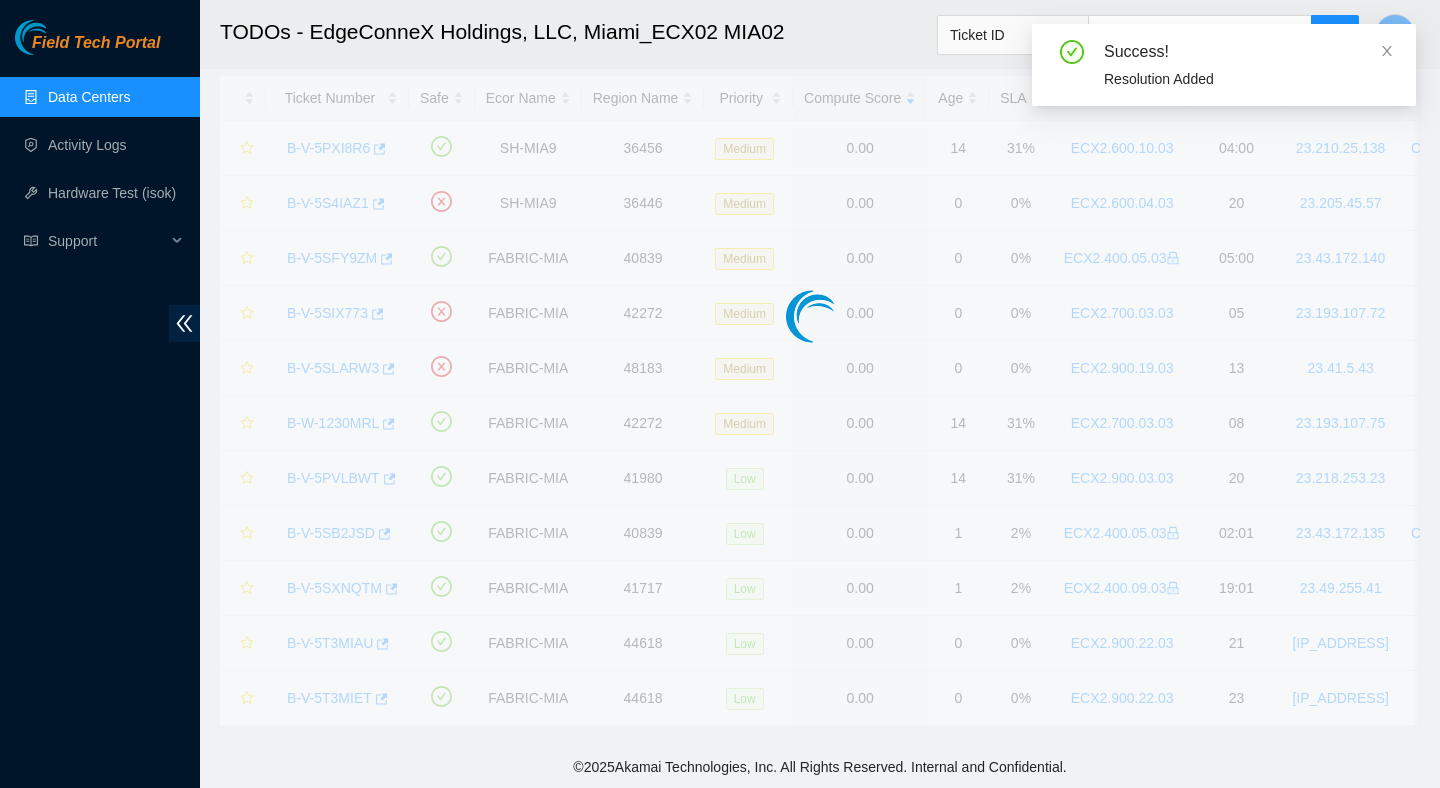 scroll, scrollTop: 502, scrollLeft: 0, axis: vertical 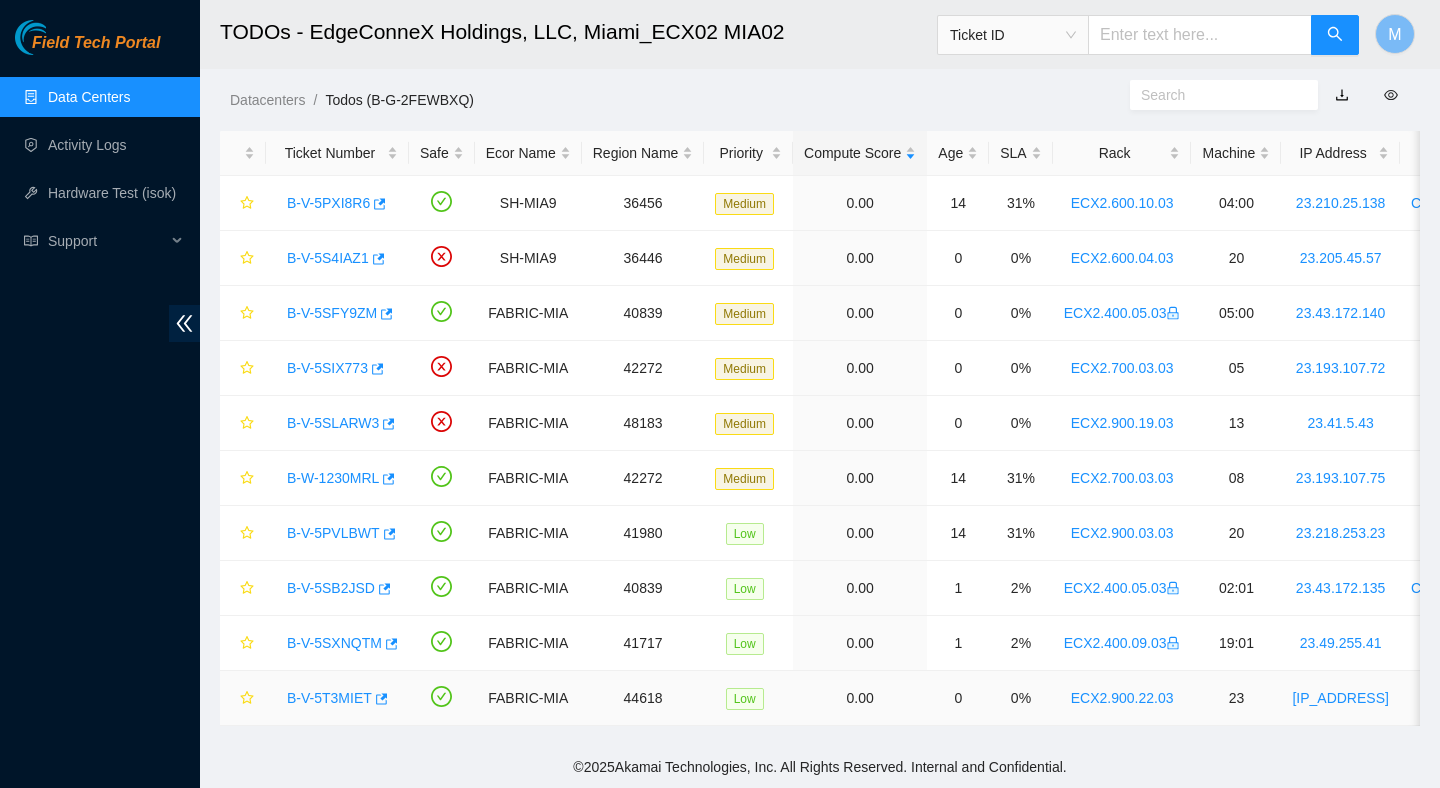 click on "B-V-5T3MIET" at bounding box center (329, 698) 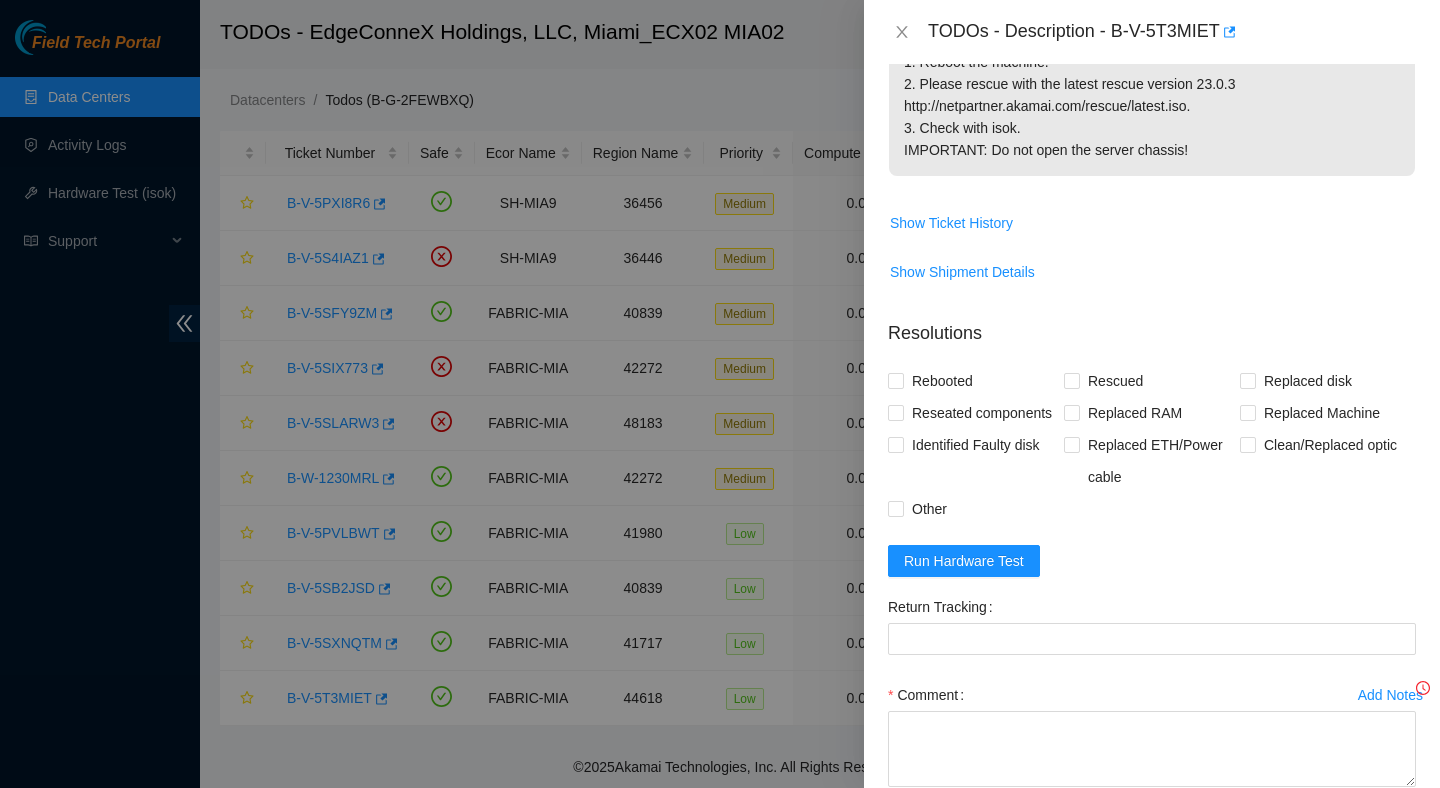 scroll, scrollTop: 693, scrollLeft: 0, axis: vertical 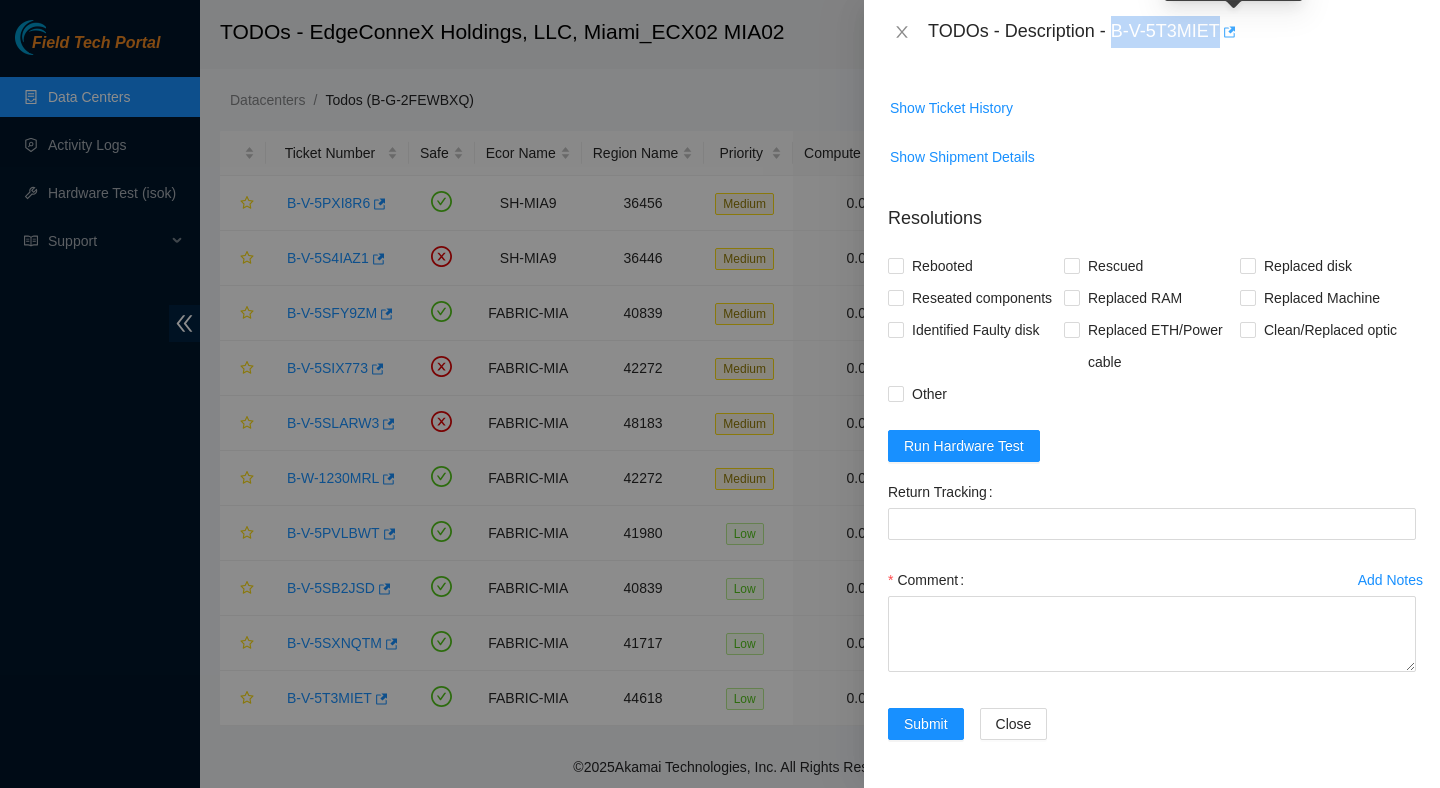 drag, startPoint x: 1119, startPoint y: 28, endPoint x: 1237, endPoint y: 41, distance: 118.71394 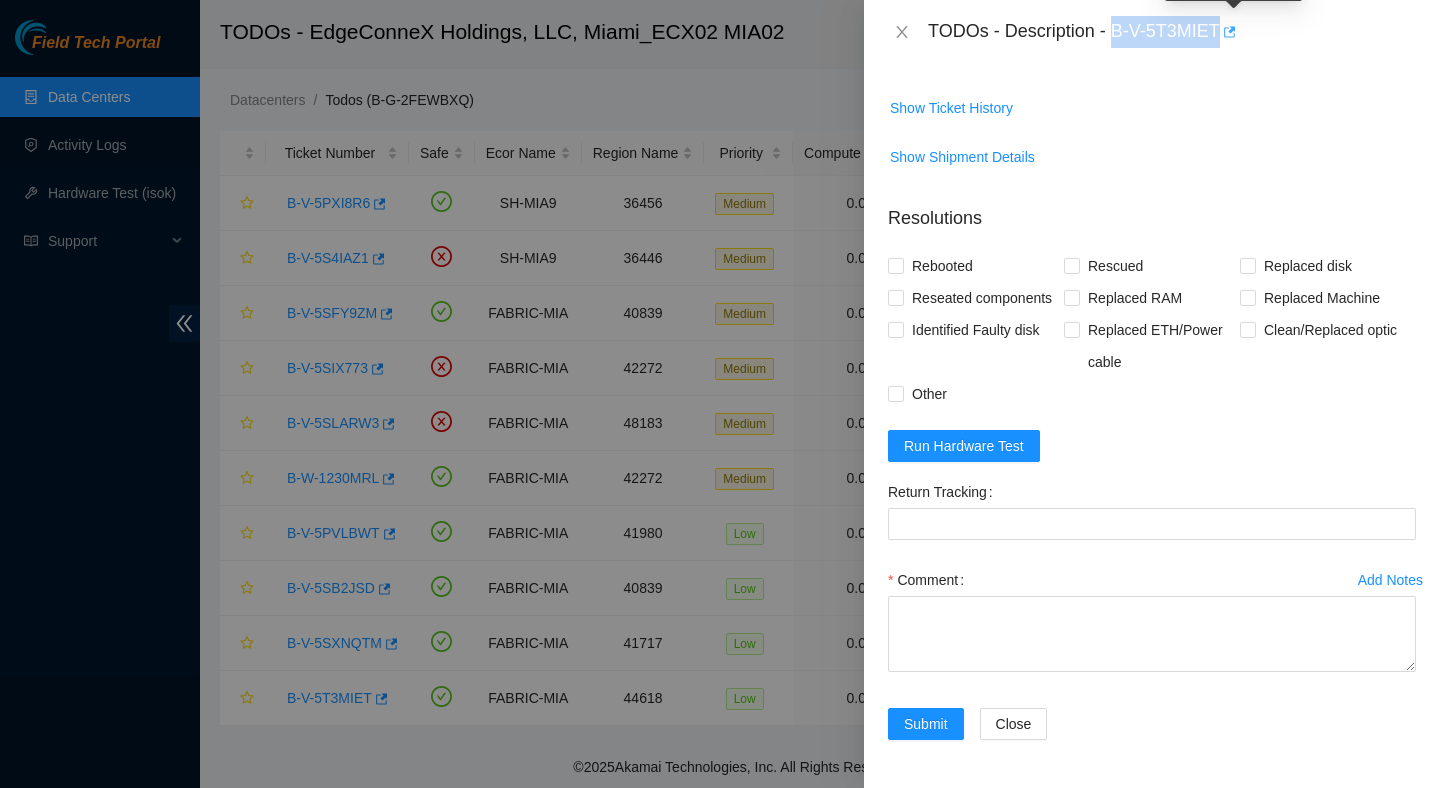 copy on "B-V-5T3MIET" 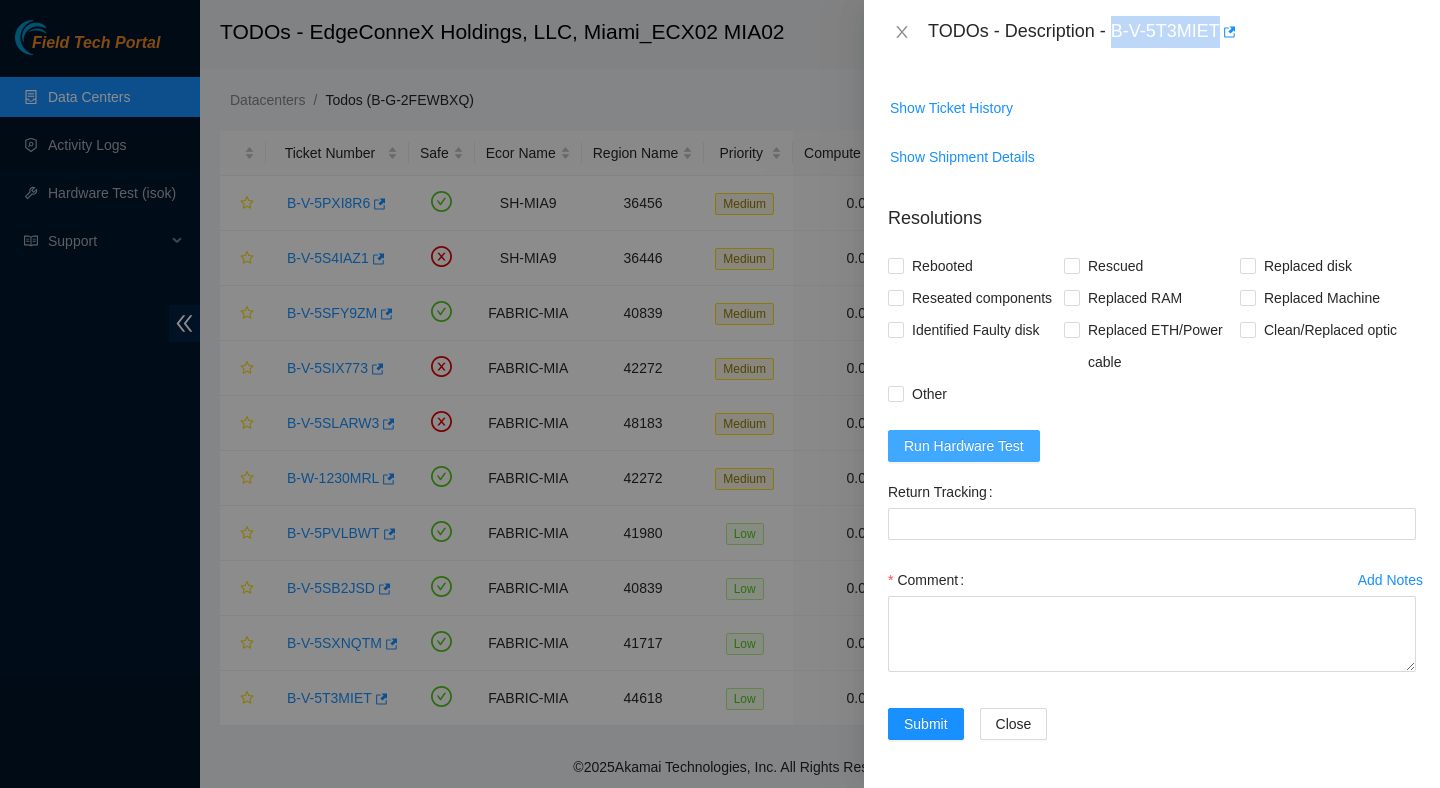 click on "Run Hardware Test" at bounding box center (964, 446) 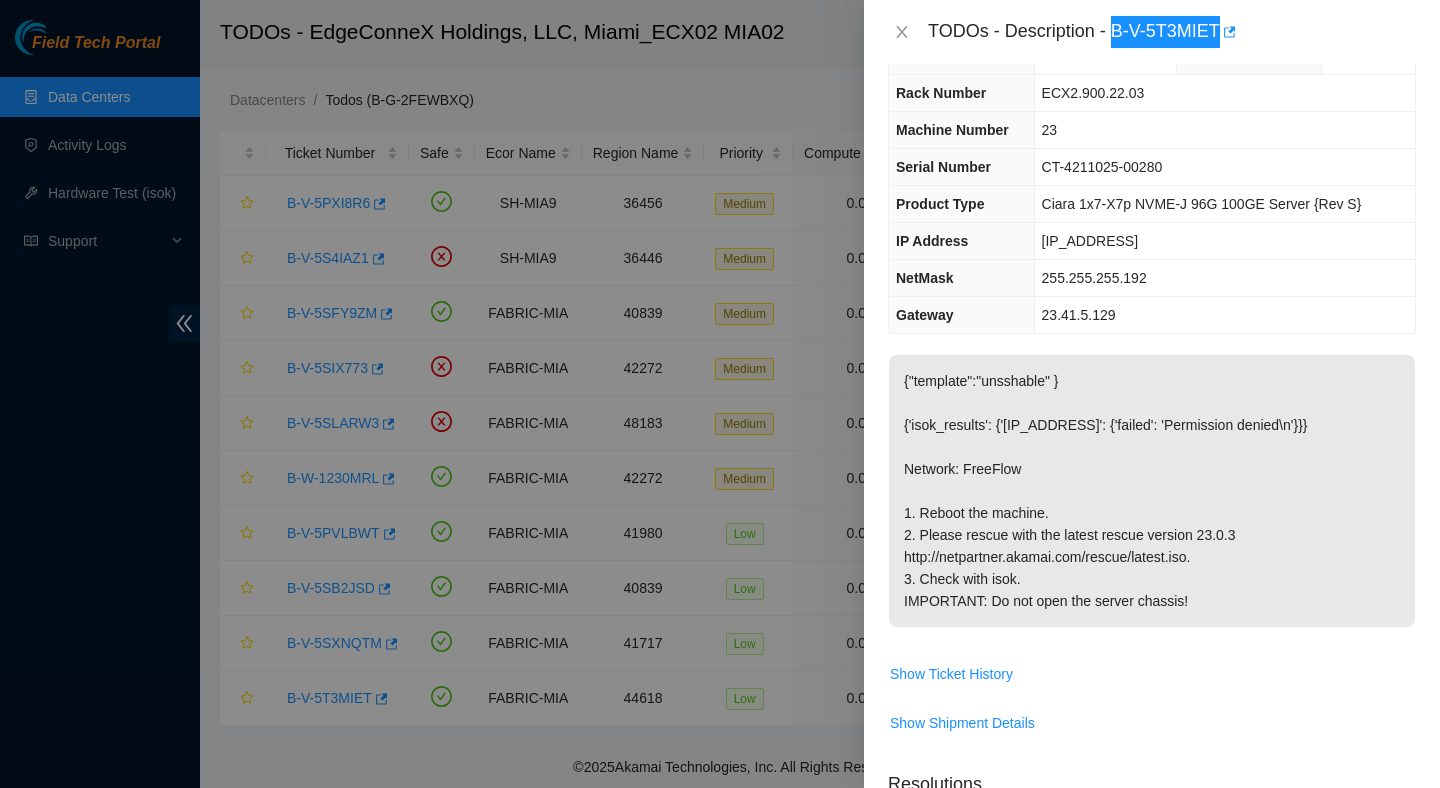 scroll, scrollTop: 0, scrollLeft: 0, axis: both 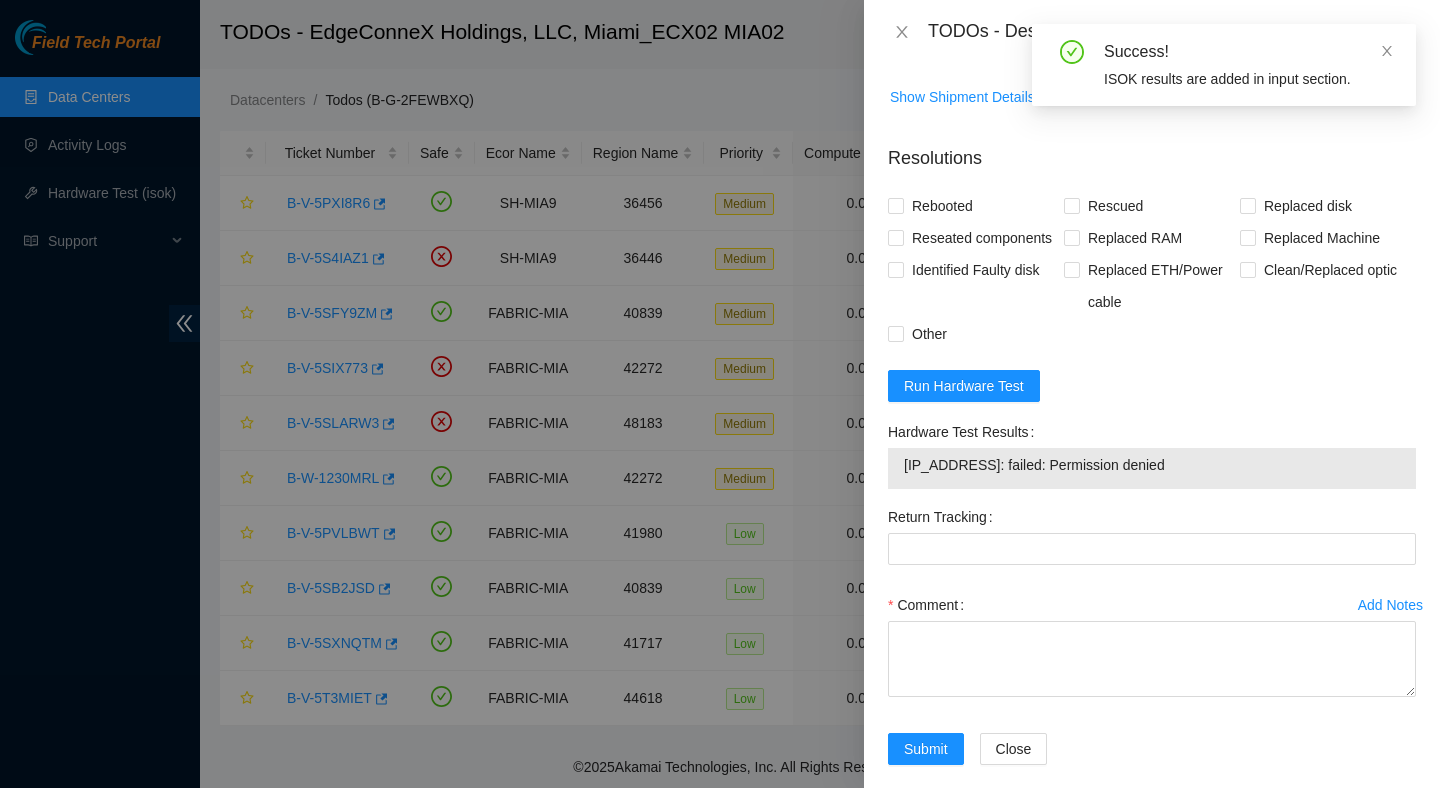 click on "23.41.5.154: failed: Permission denied" at bounding box center (1152, 465) 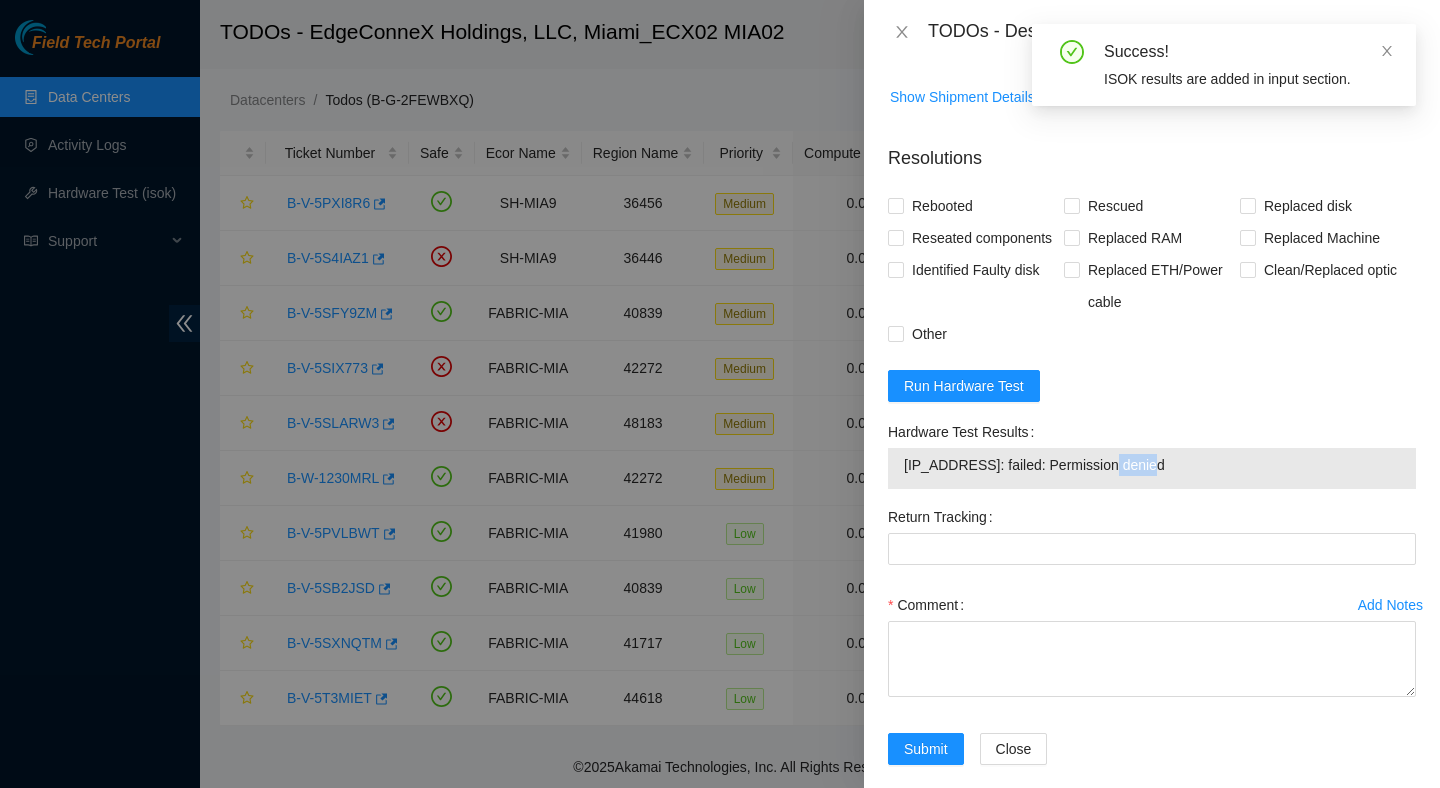 click on "23.41.5.154: failed: Permission denied" at bounding box center (1152, 465) 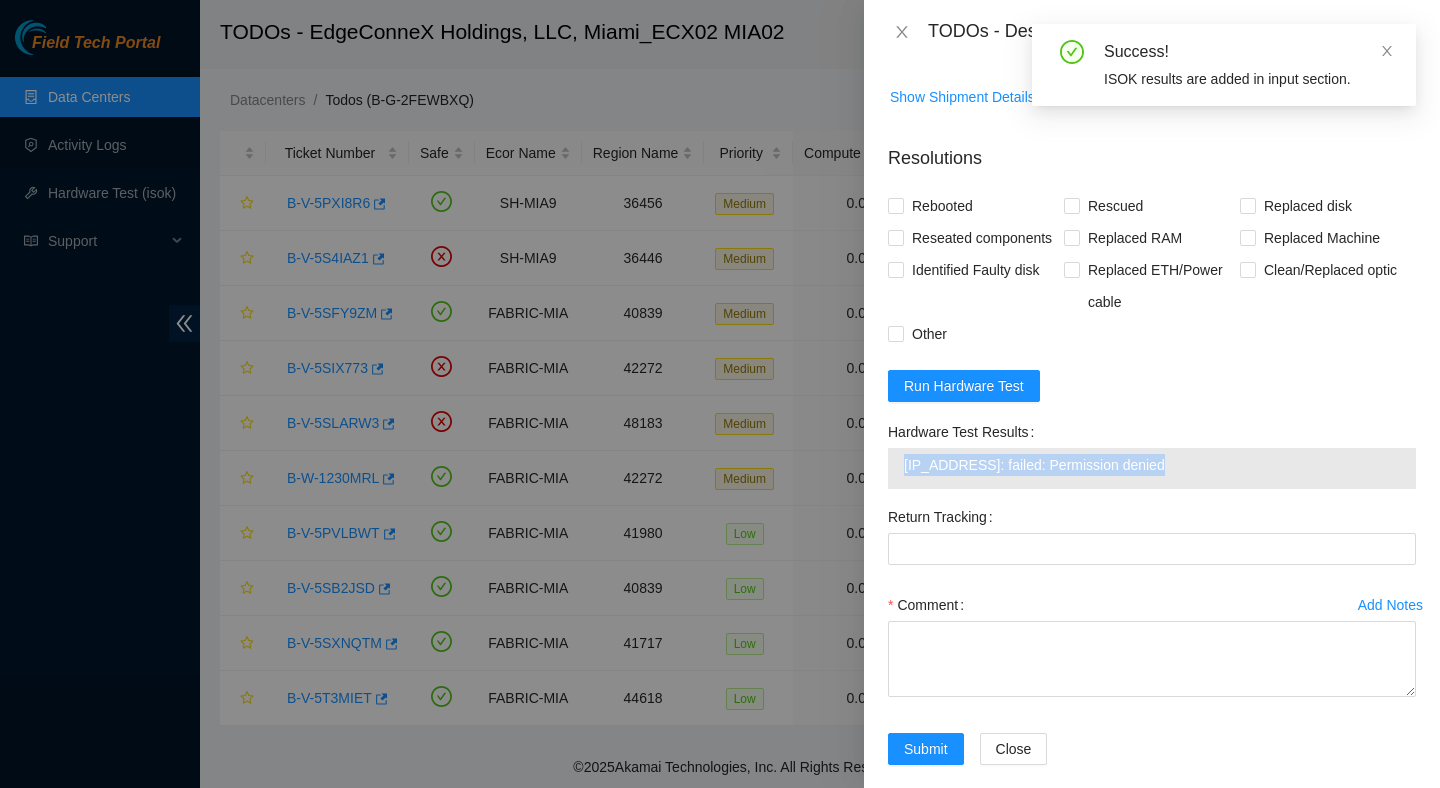 click on "23.41.5.154: failed: Permission denied" at bounding box center [1152, 465] 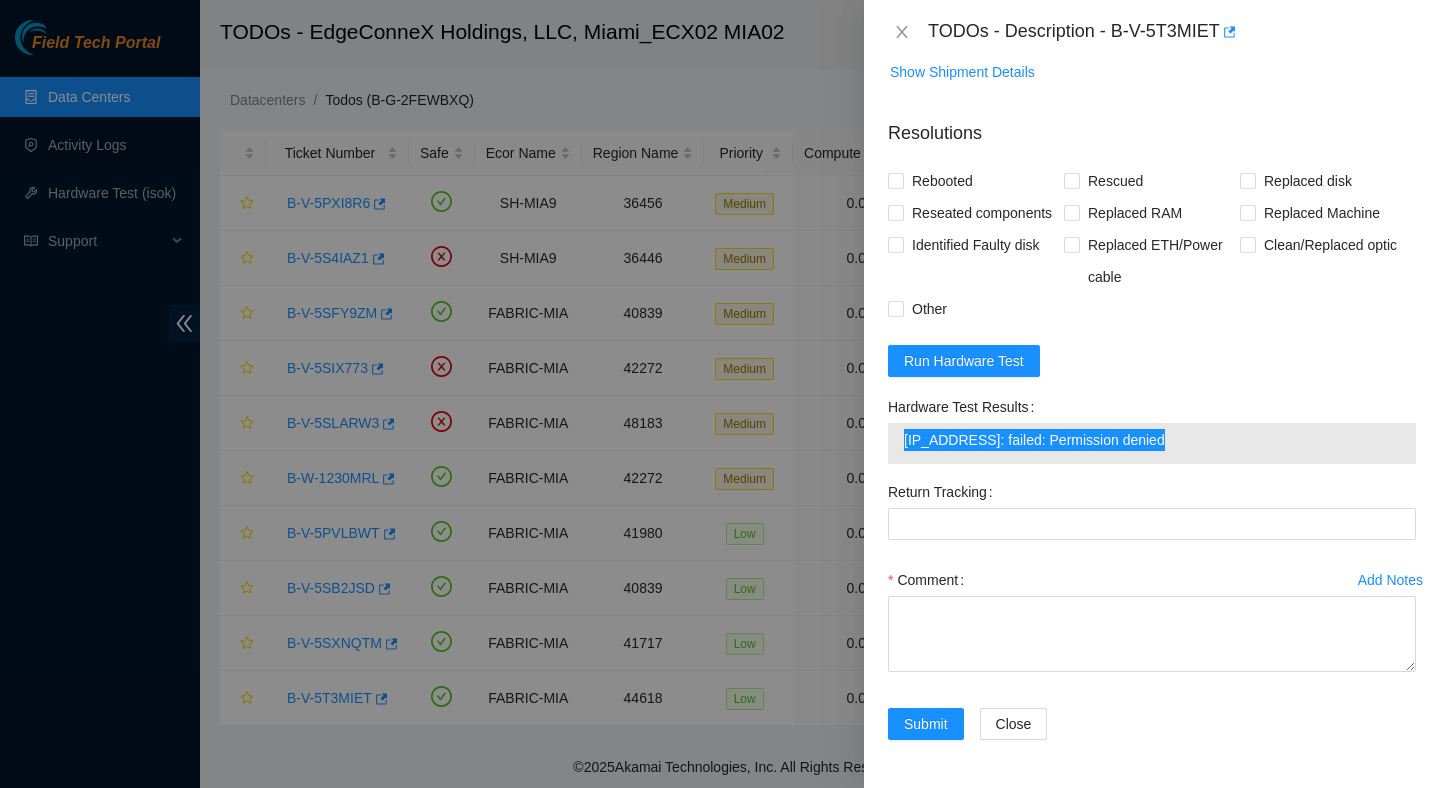 scroll, scrollTop: 778, scrollLeft: 0, axis: vertical 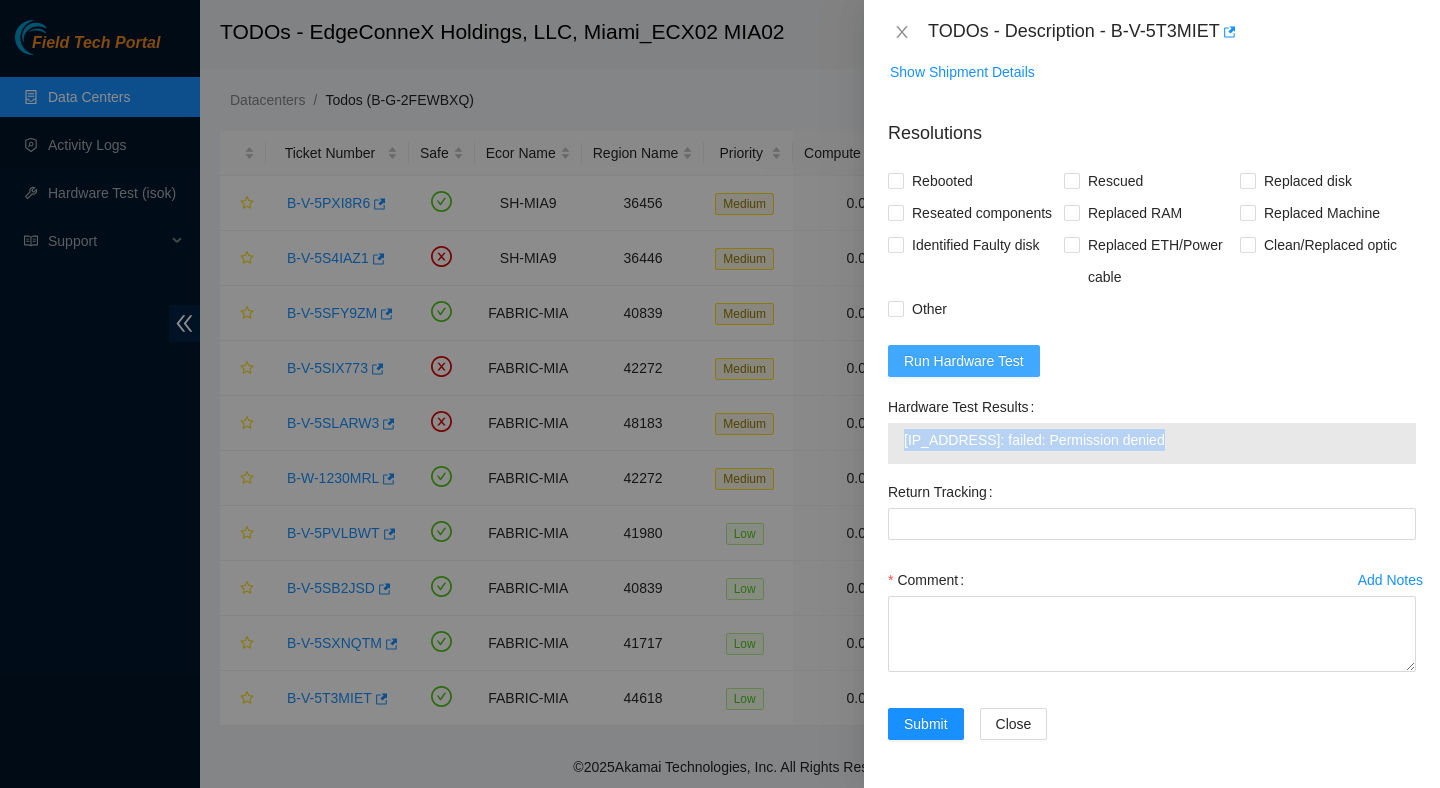 click on "Run Hardware Test" at bounding box center [964, 361] 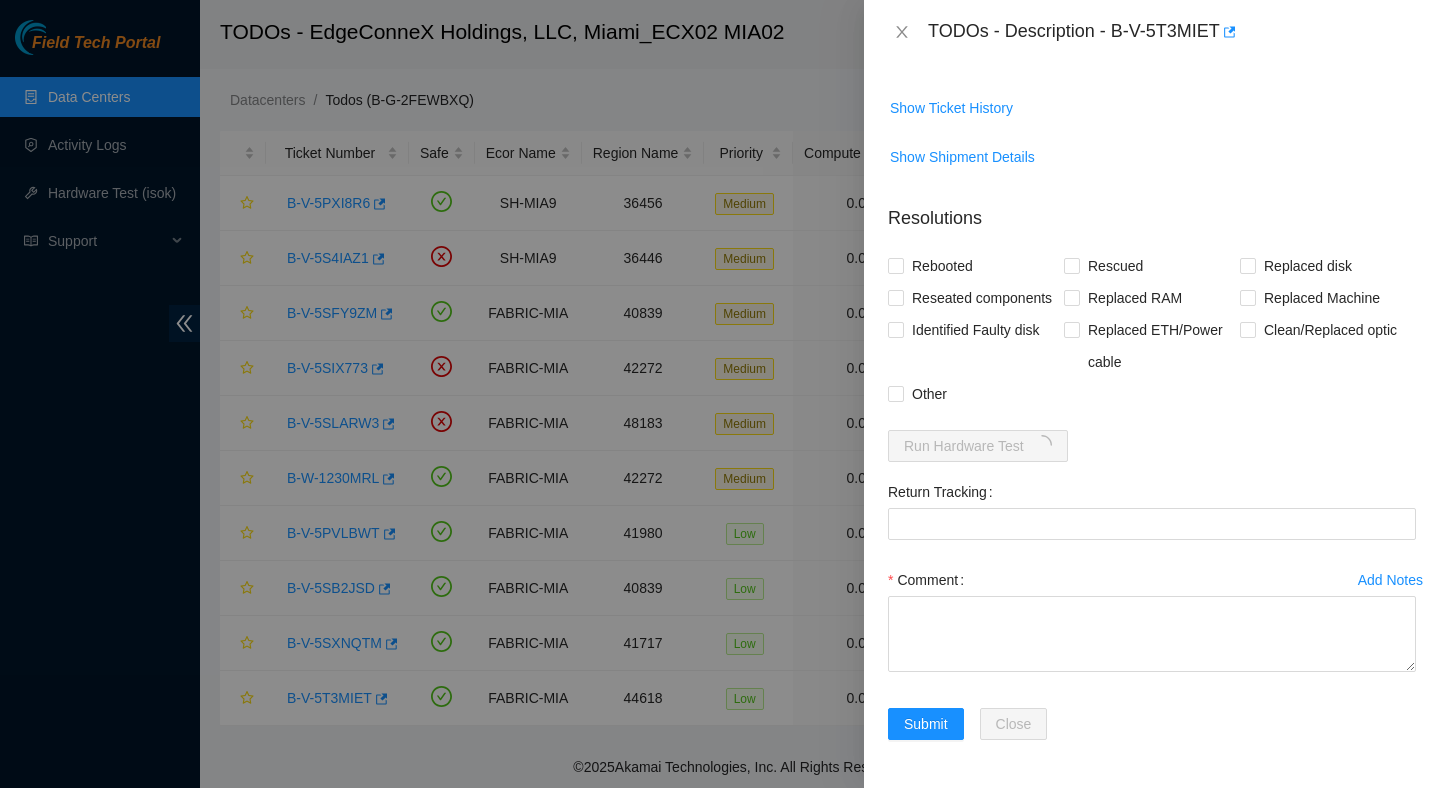 scroll, scrollTop: 693, scrollLeft: 0, axis: vertical 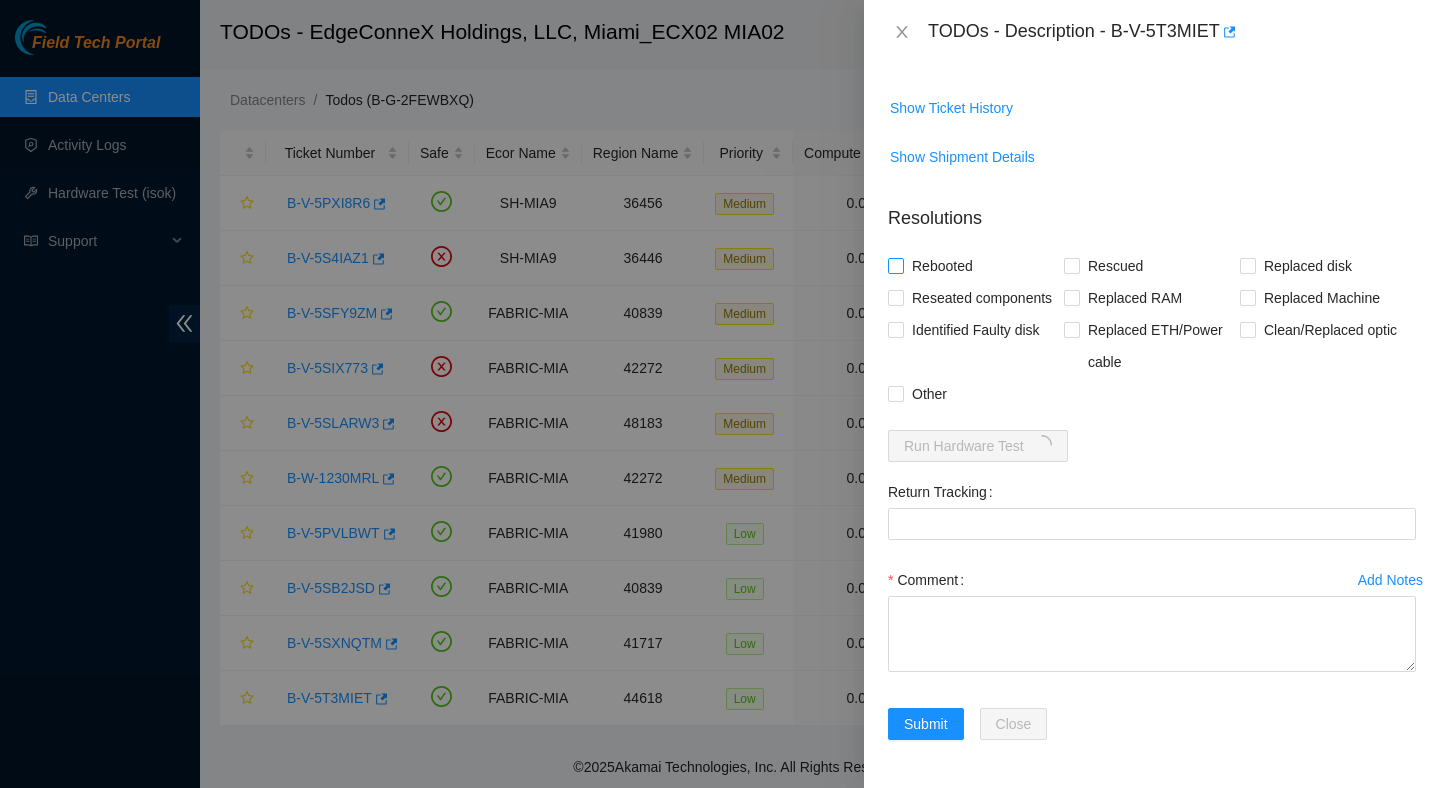 click on "Rebooted" at bounding box center (942, 266) 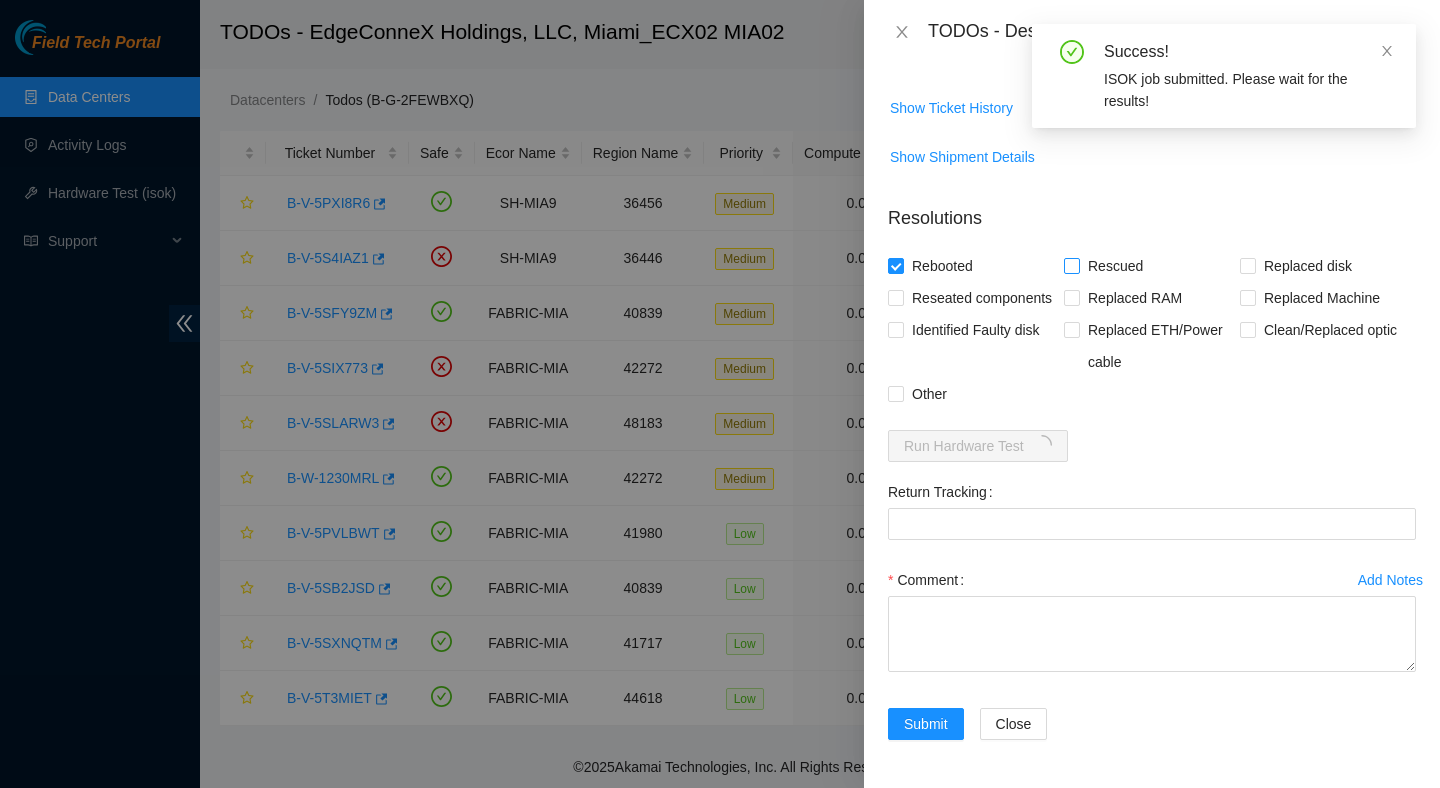 click on "Rescued" at bounding box center (1115, 266) 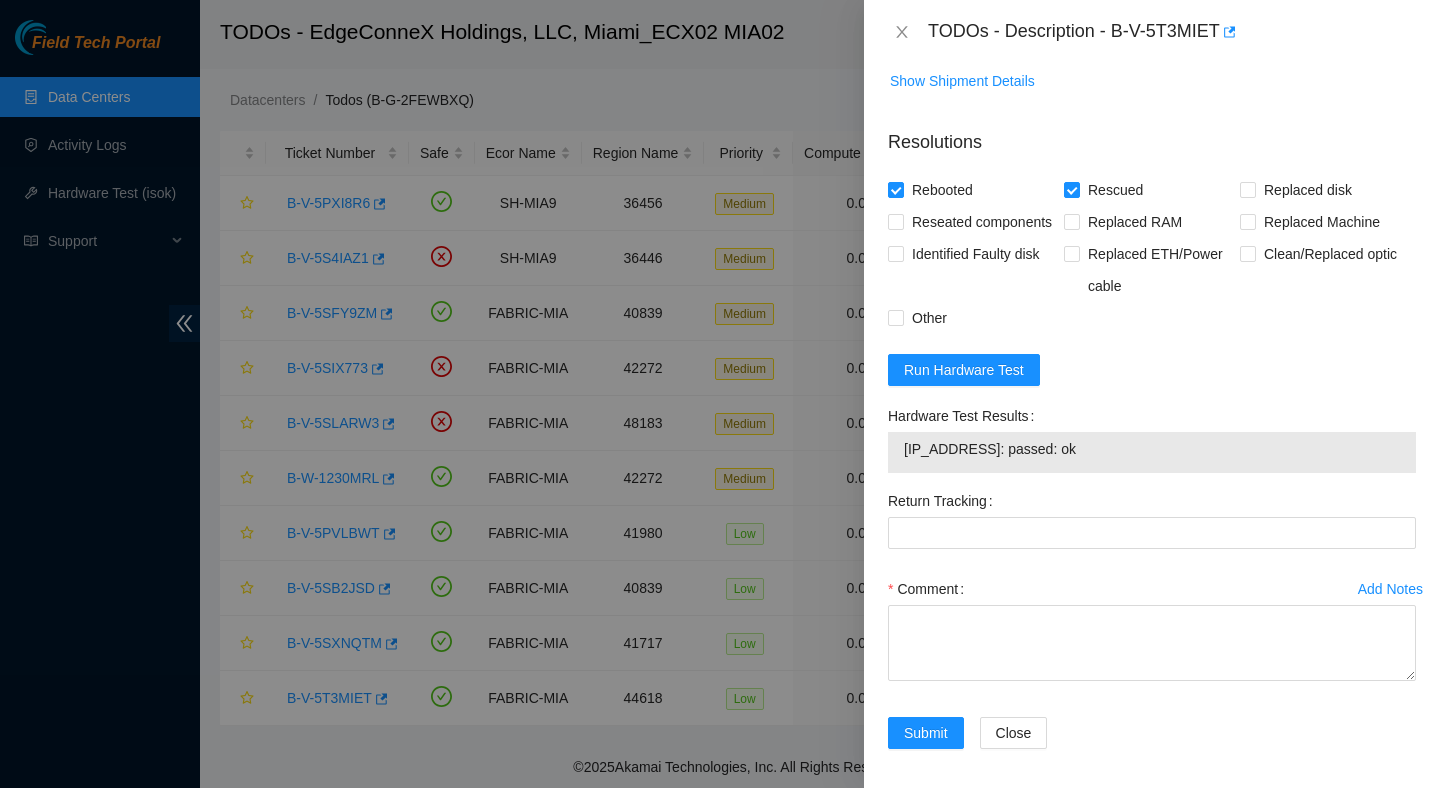 click on "23.41.5.154: passed: ok" at bounding box center (1152, 449) 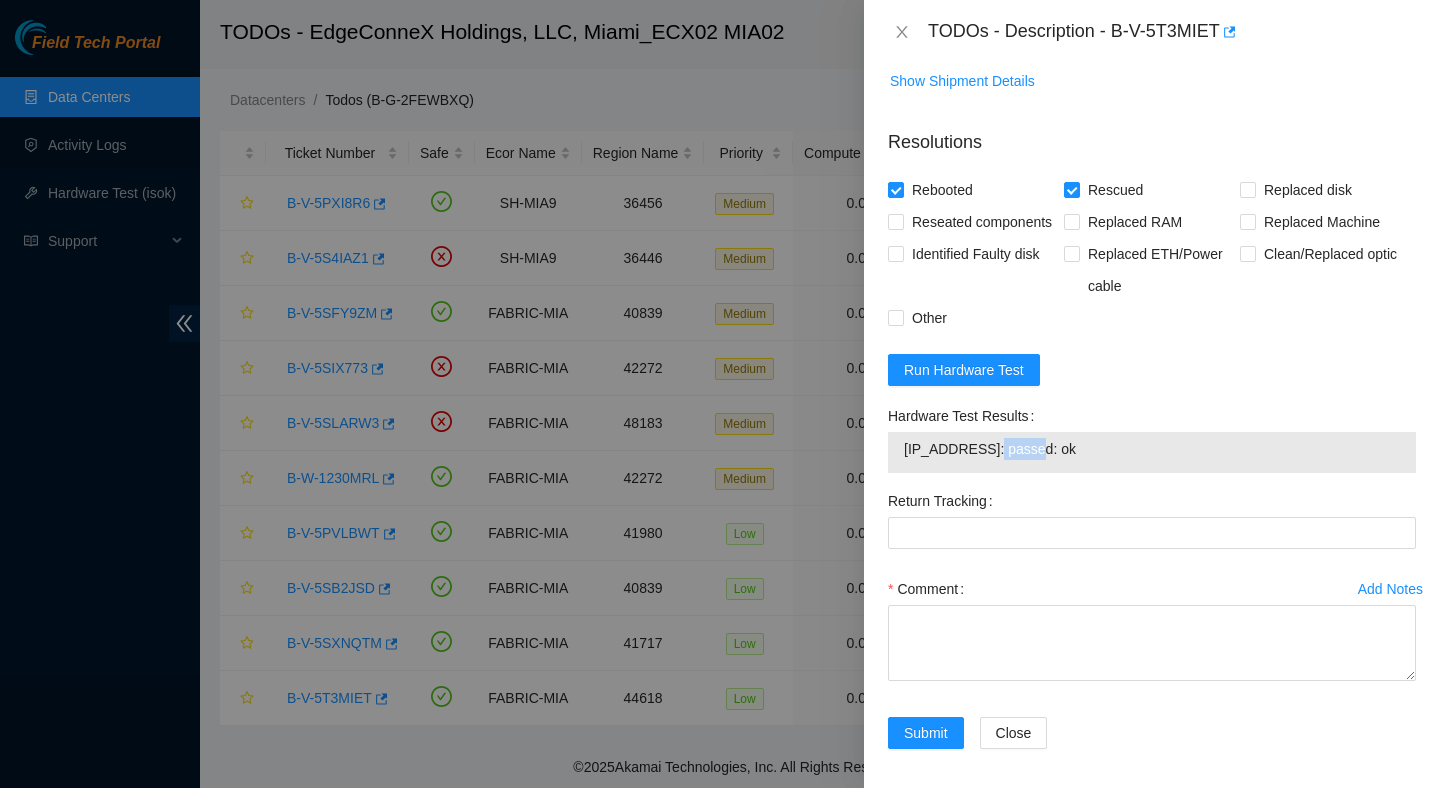 click on "23.41.5.154: passed: ok" at bounding box center [1152, 449] 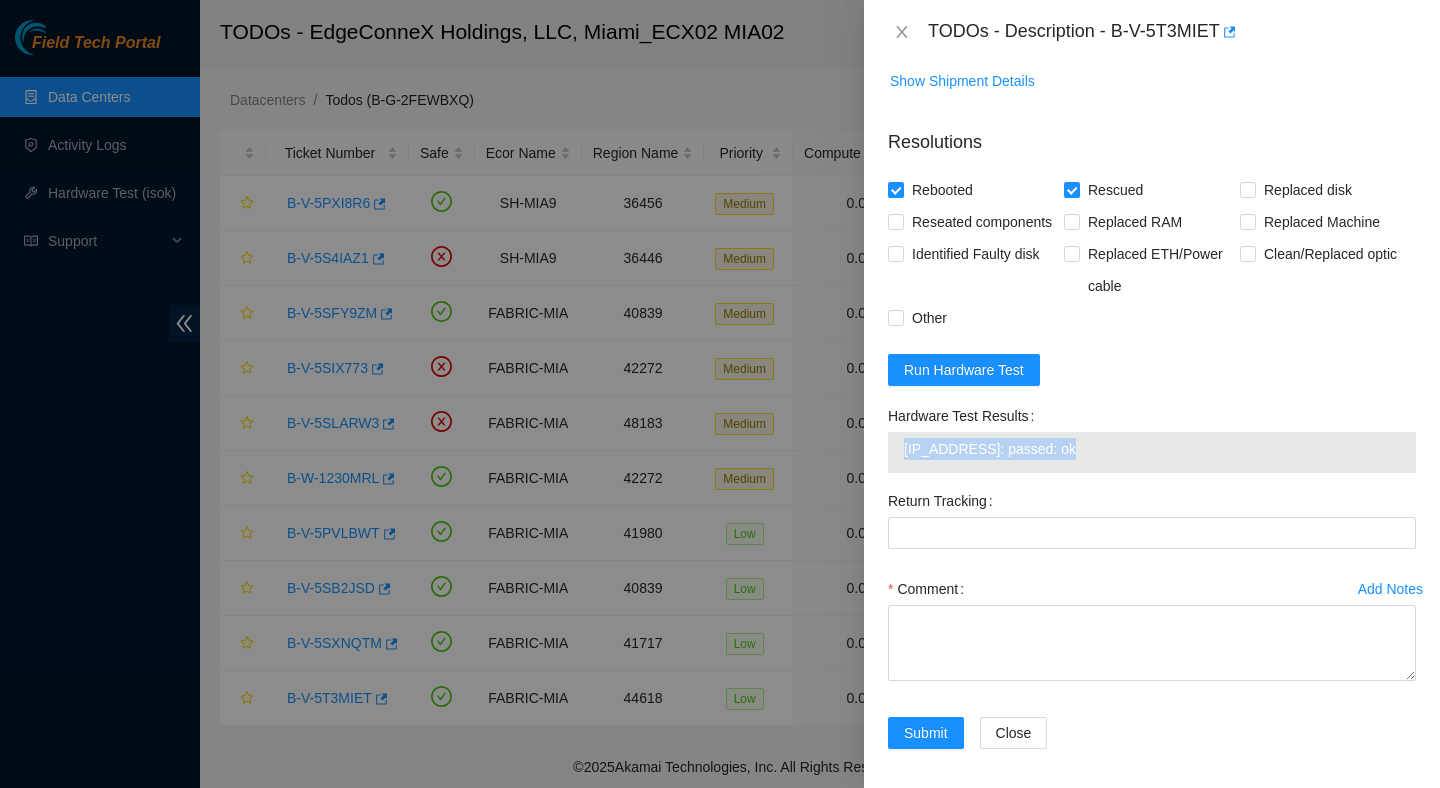 click on "23.41.5.154: passed: ok" at bounding box center [1152, 449] 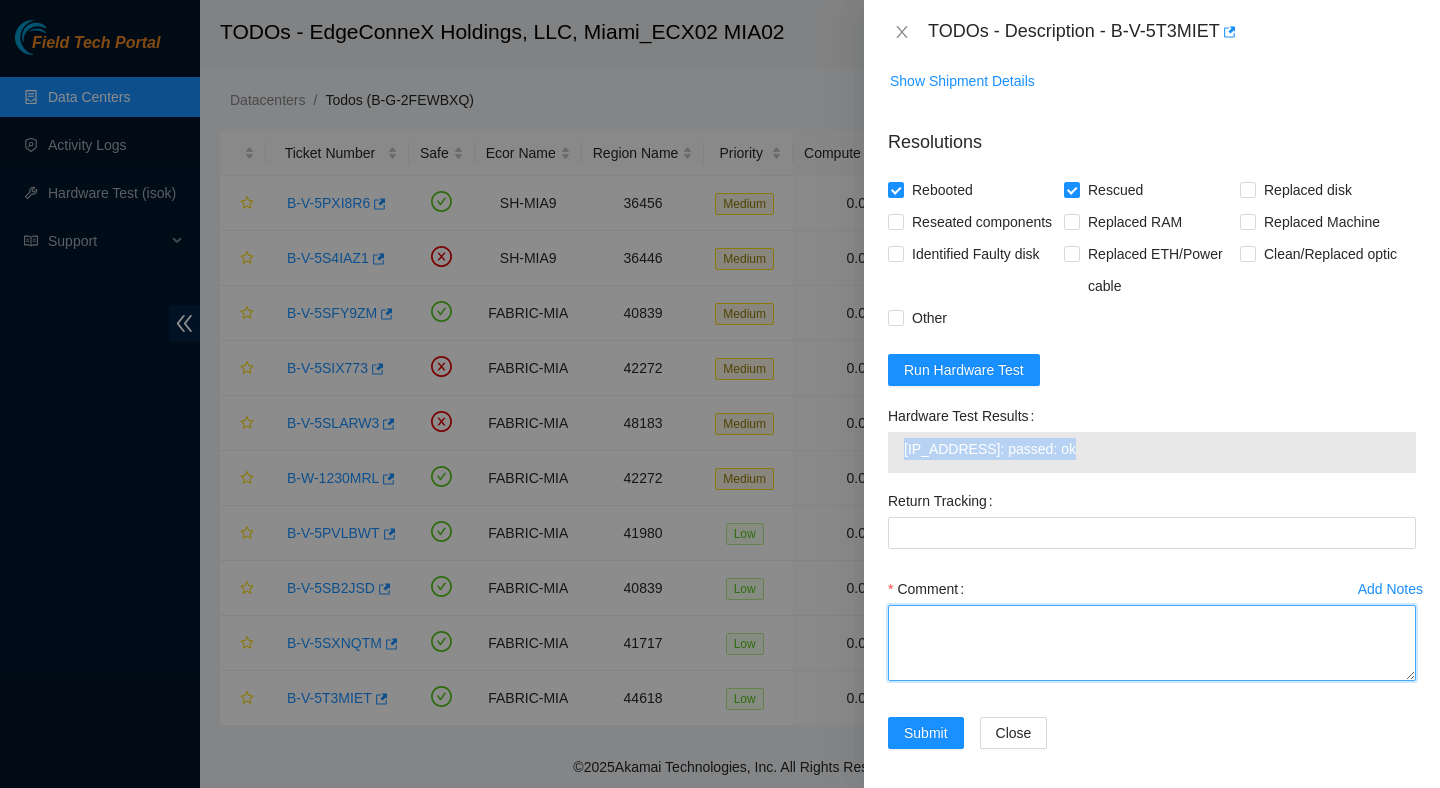click on "Comment" at bounding box center [1152, 643] 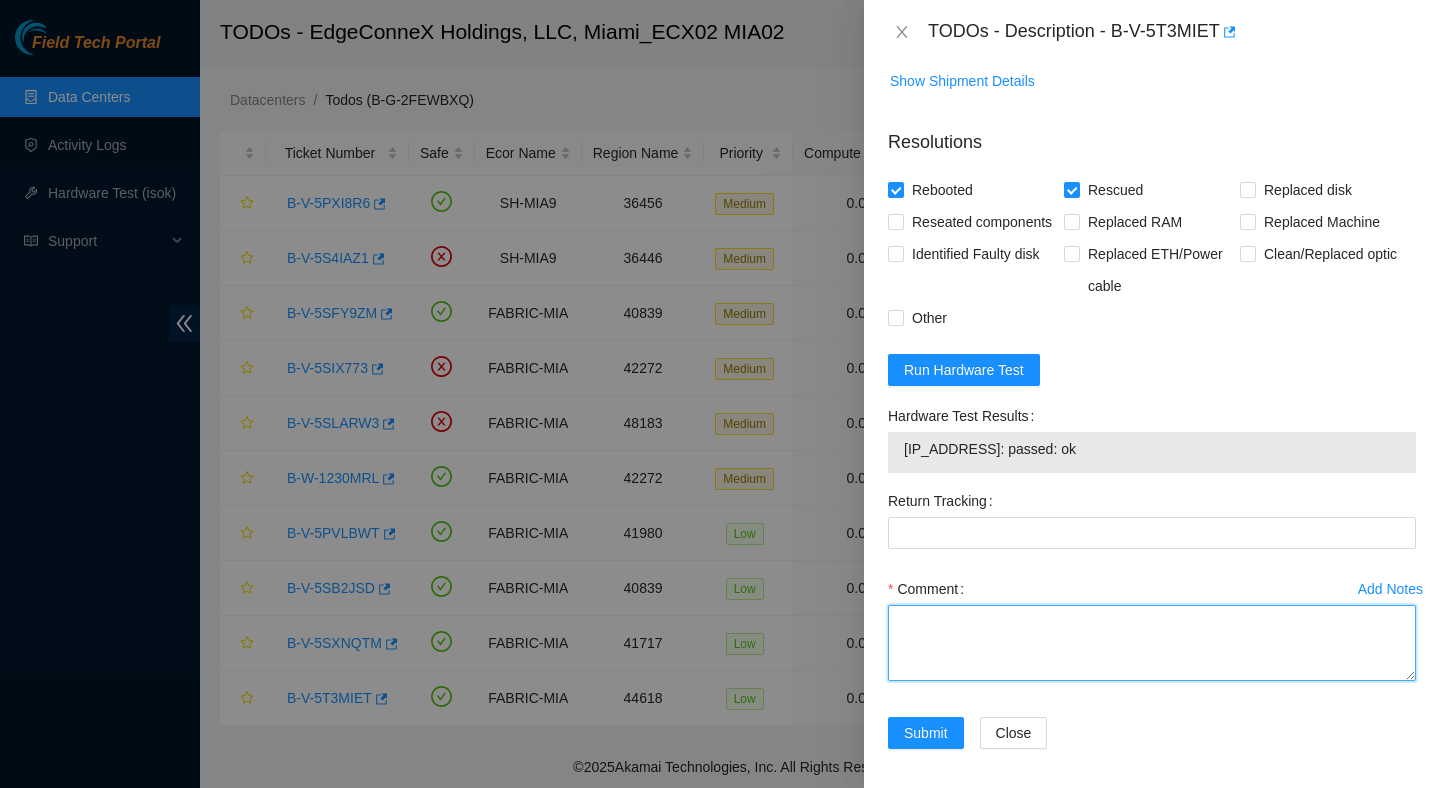 paste on "Verified ticket is safe to work on : Yes
NOCC Authorized: Yes
Located server connected to monitor and verified SN: Yes
Ran Pre isok : 23.41.5.154: failed: Permission denied
verified and reboot machine : Yes
Powered up server : Yes
- rescued :Yes
- configured machine :Yes
- reboot :Yes
Verified all disks are reporting : Yes
Post Isok: 23.41.5.154: passed: ok" 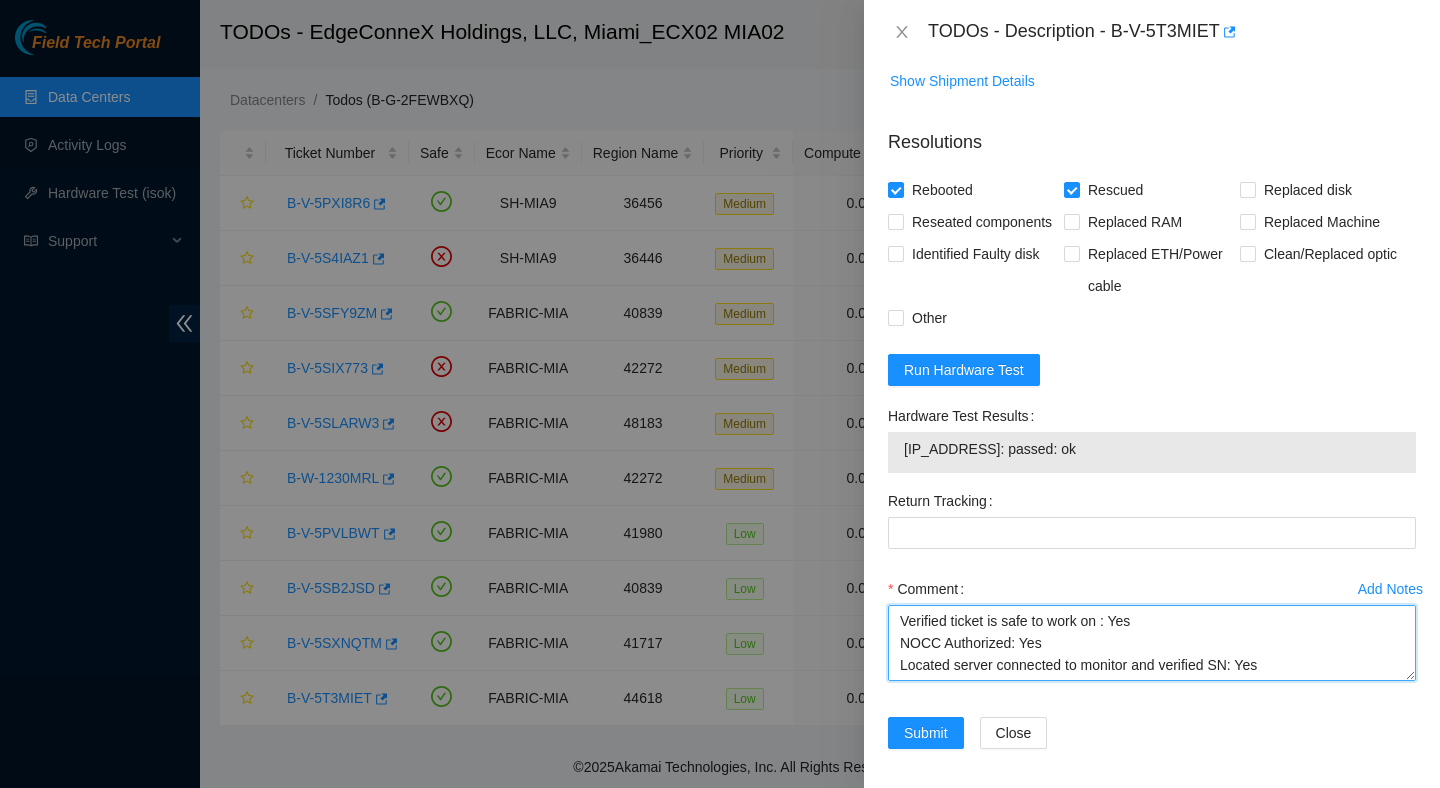 scroll, scrollTop: 235, scrollLeft: 0, axis: vertical 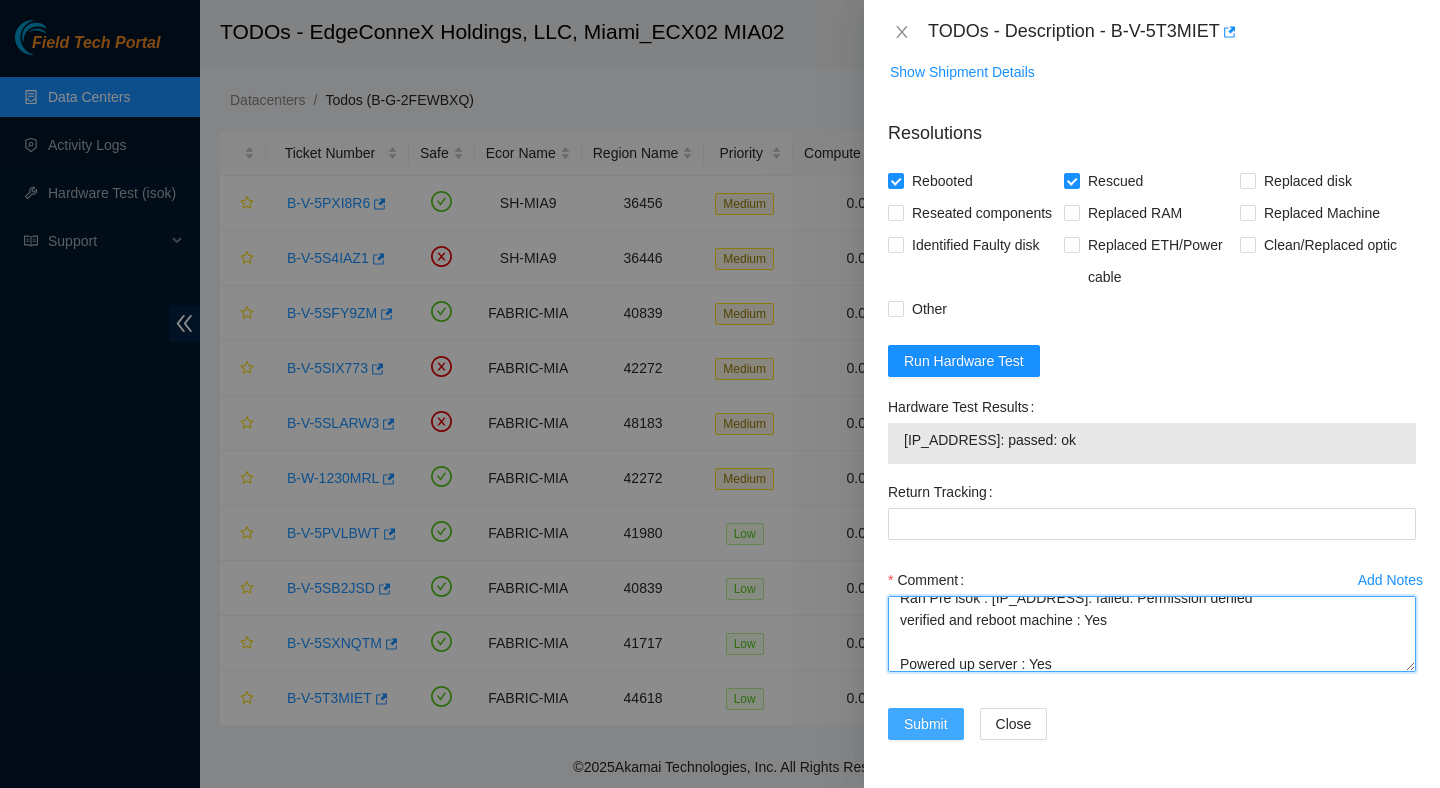 type on "Verified ticket is safe to work on : Yes
NOCC Authorized: Yes
Located server connected to monitor and verified SN: Yes
Ran Pre isok : 23.41.5.154: failed: Permission denied
verified and reboot machine : Yes
Powered up server : Yes
- rescued :Yes
- configured machine :Yes
- reboot :Yes
Verified all disks are reporting : Yes
Post Isok: 23.41.5.154: passed: ok" 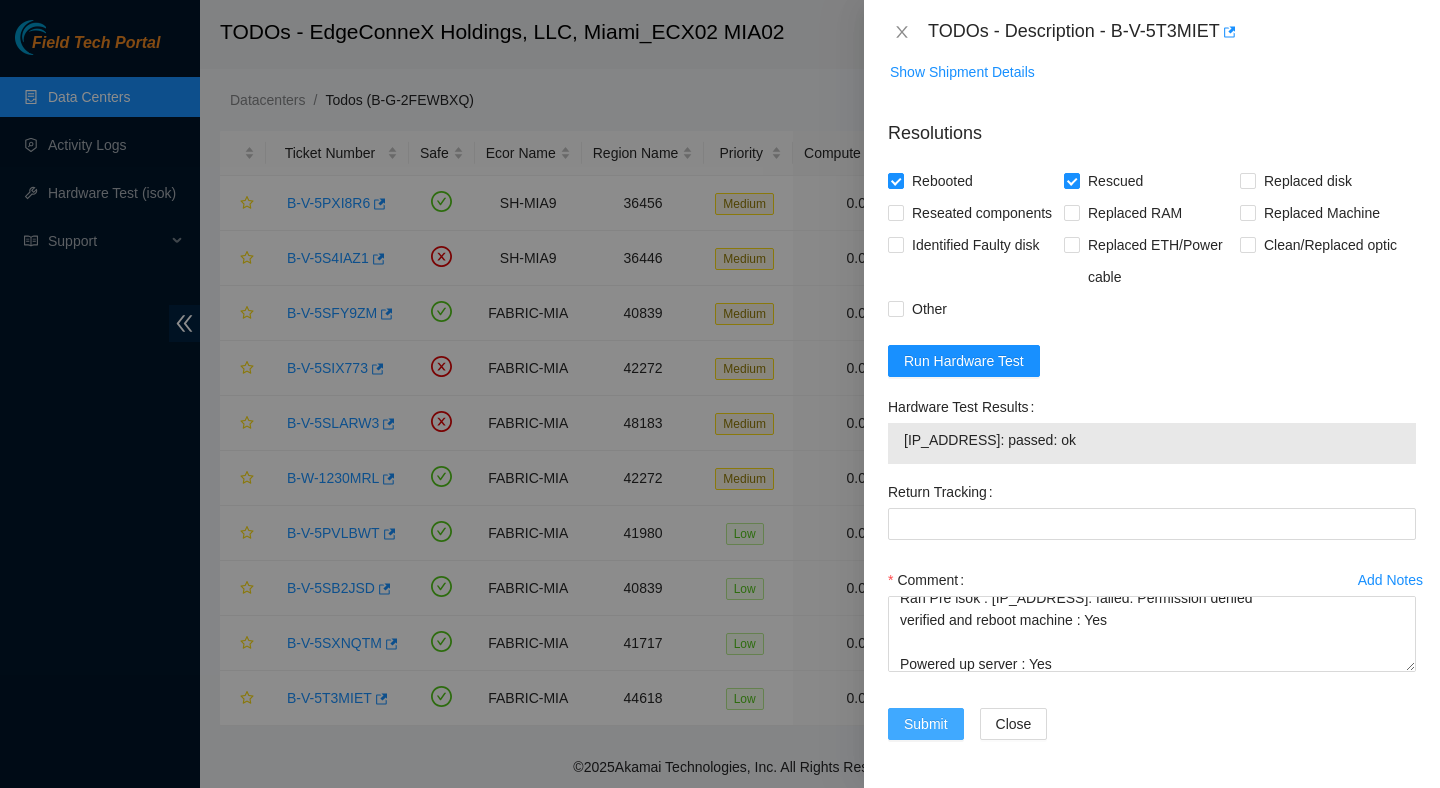 click on "Submit" at bounding box center (926, 724) 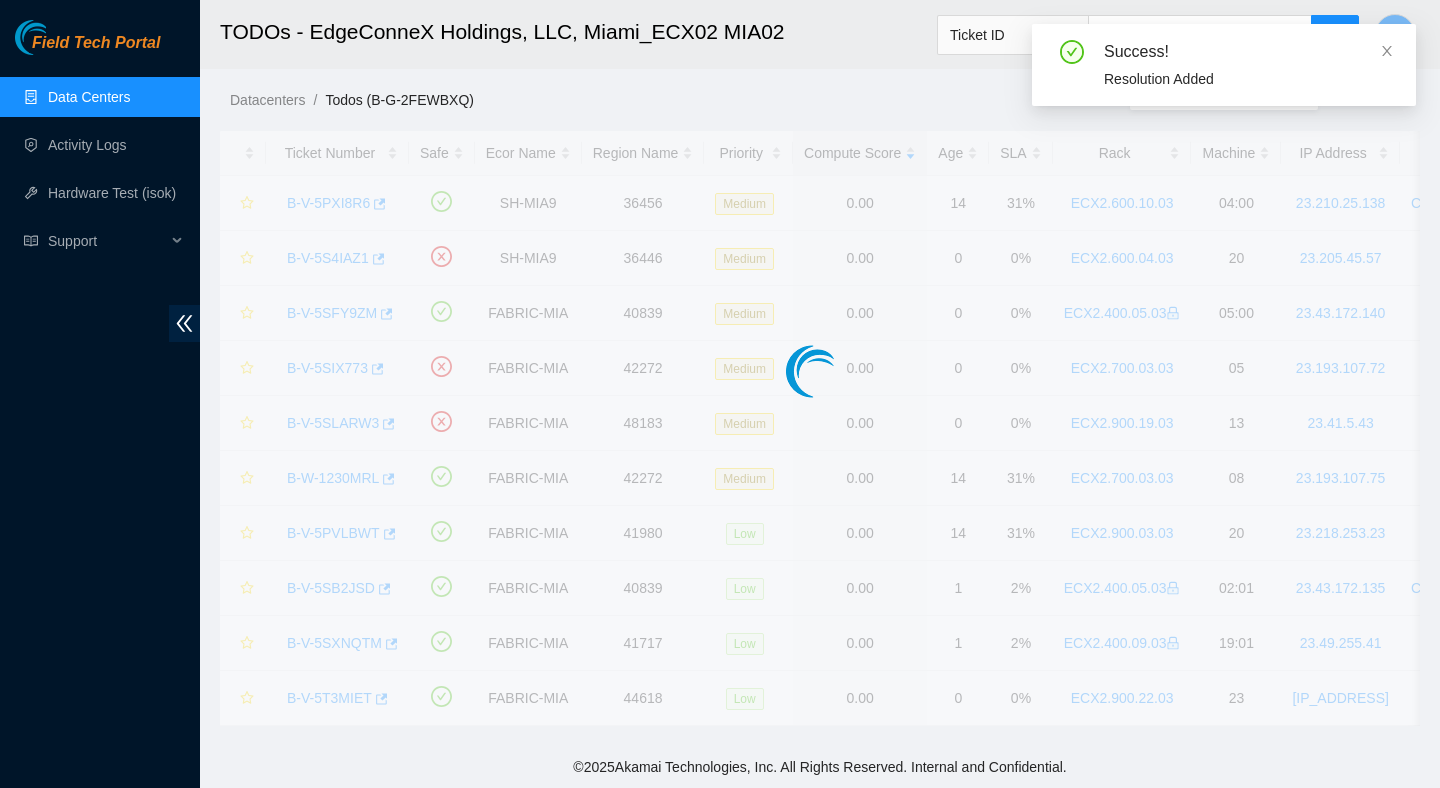 scroll, scrollTop: 502, scrollLeft: 0, axis: vertical 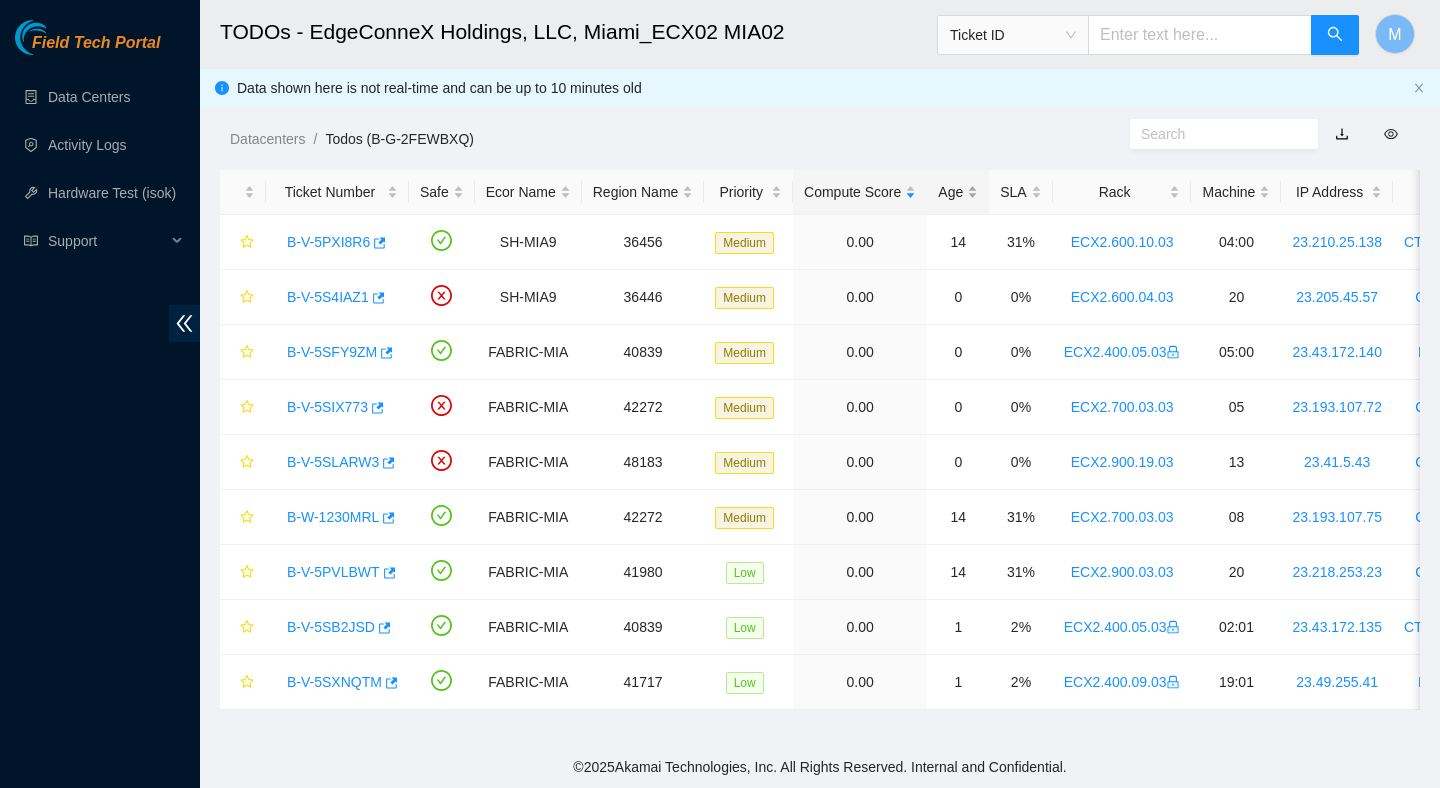 click on "Age" at bounding box center [958, 192] 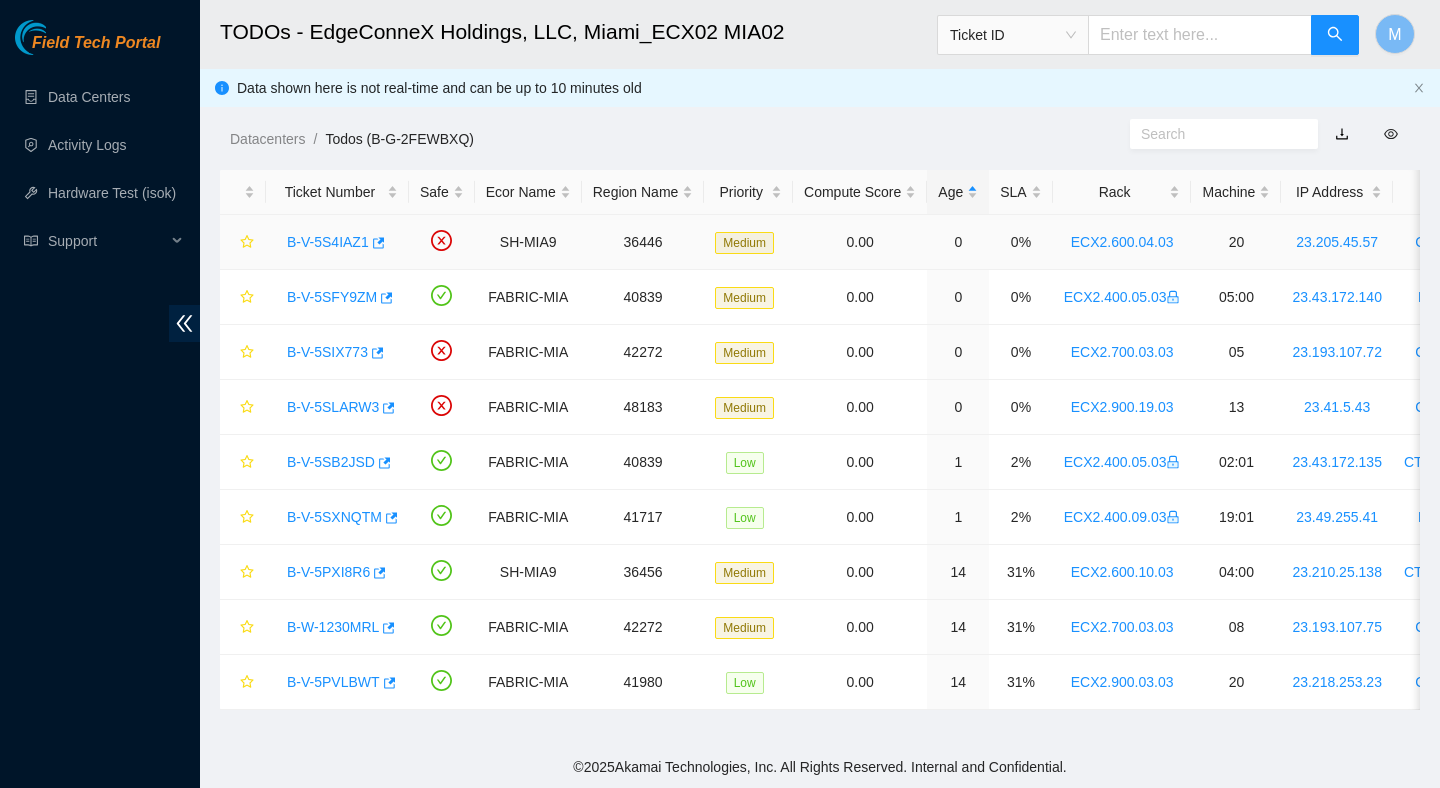click on "B-V-5S4IAZ1" at bounding box center (328, 242) 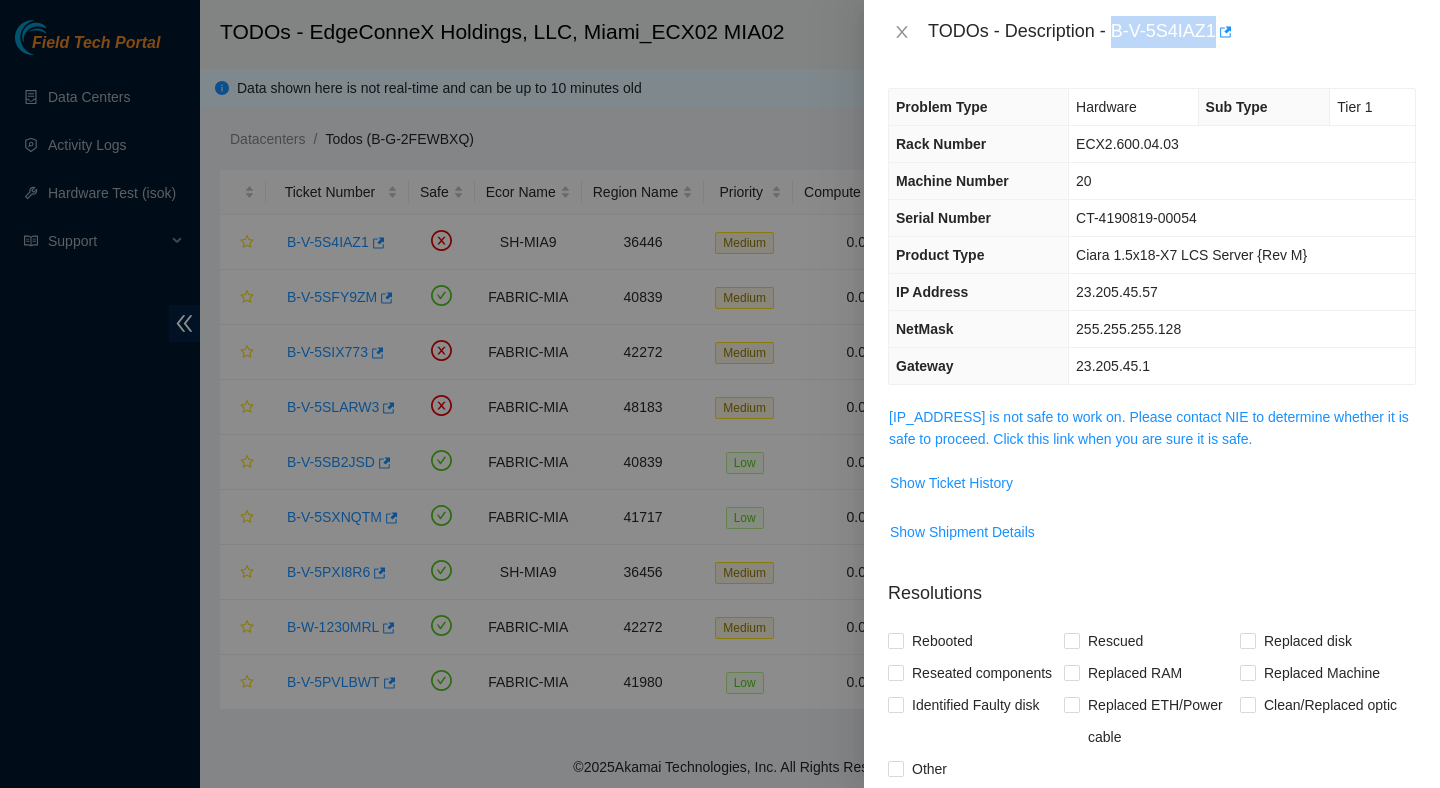 drag, startPoint x: 1114, startPoint y: 28, endPoint x: 1223, endPoint y: 49, distance: 111.0045 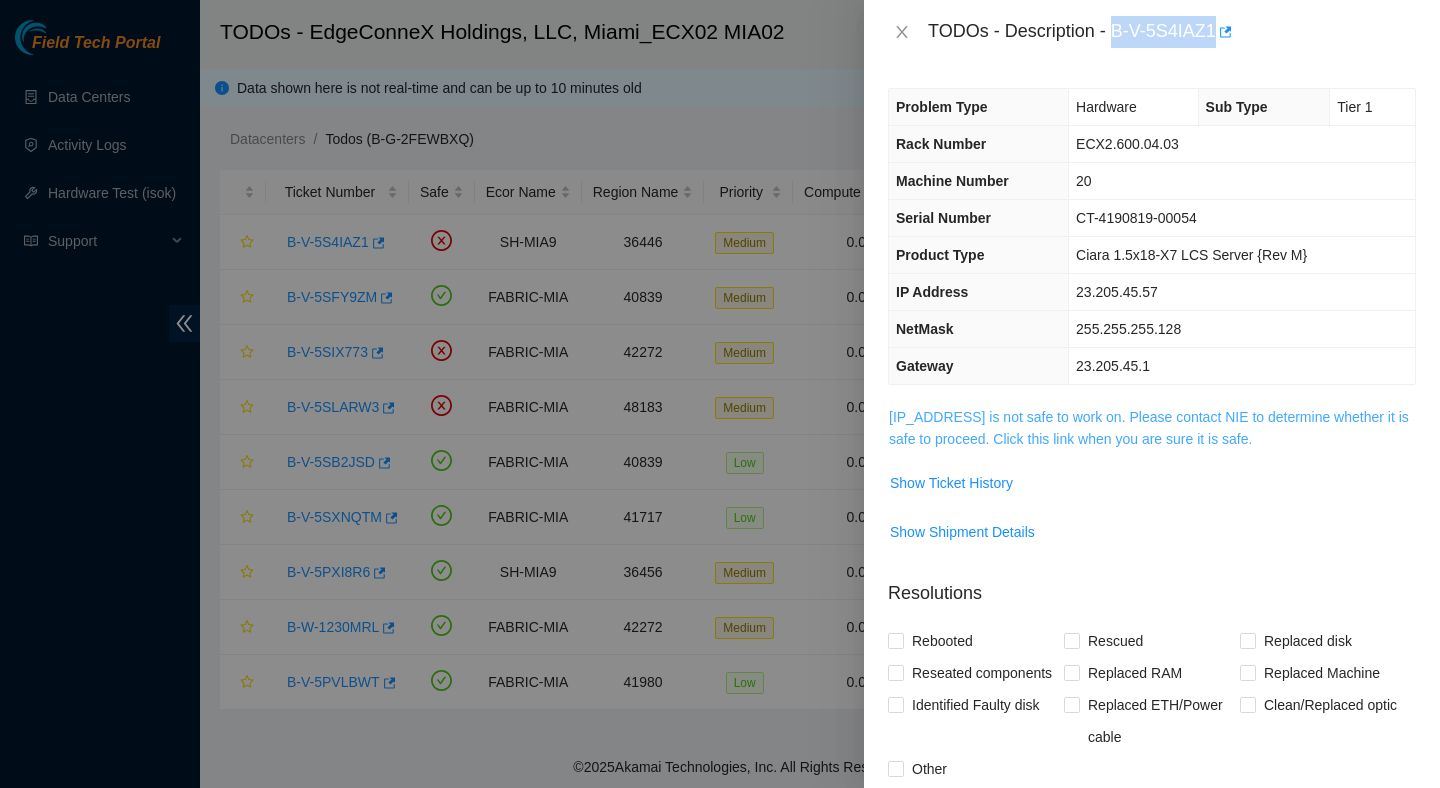click on "23.205.45.57 is not safe to work on. Please contact NIE to determine whether it is safe to proceed. Click this link when you are sure it is safe." at bounding box center [1149, 428] 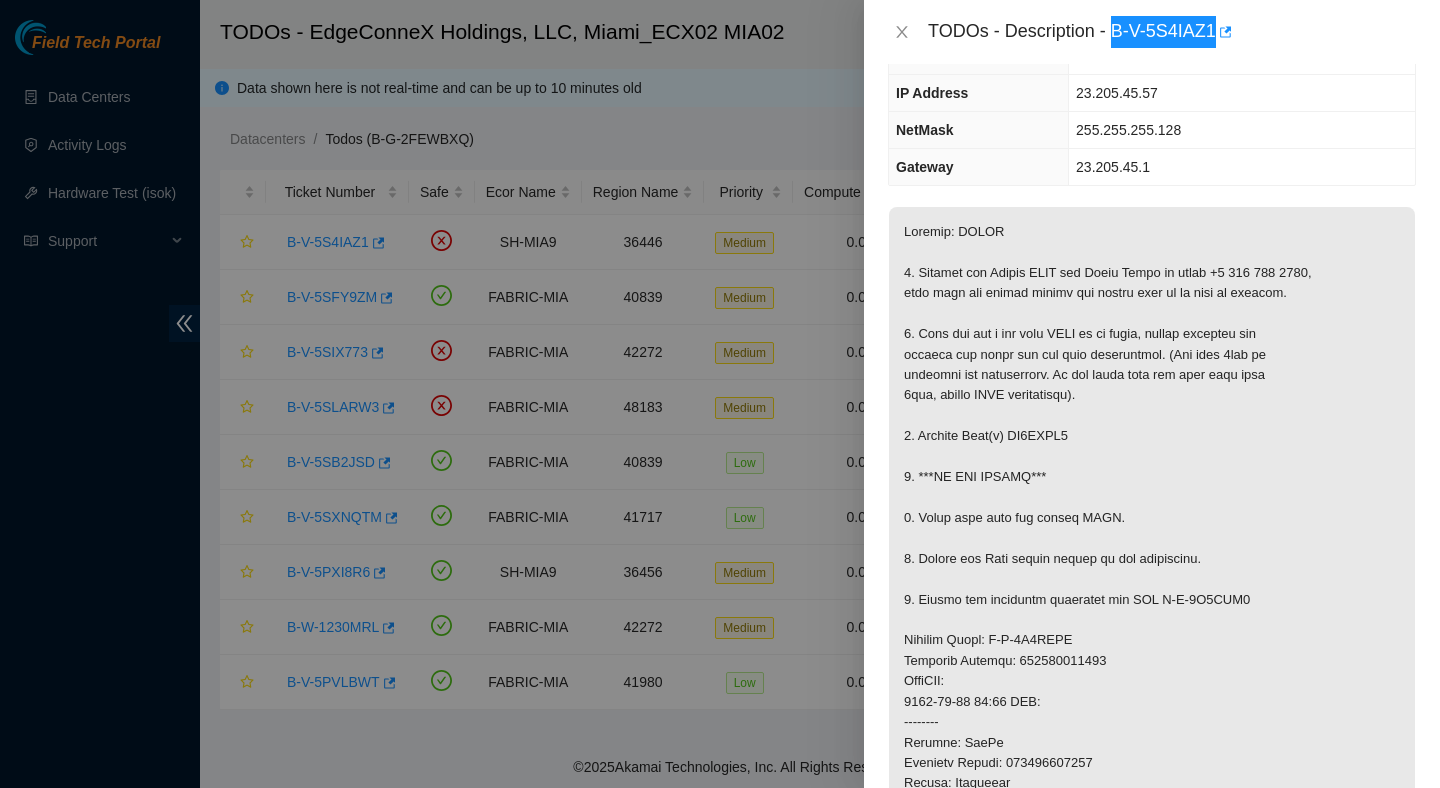 scroll, scrollTop: 207, scrollLeft: 0, axis: vertical 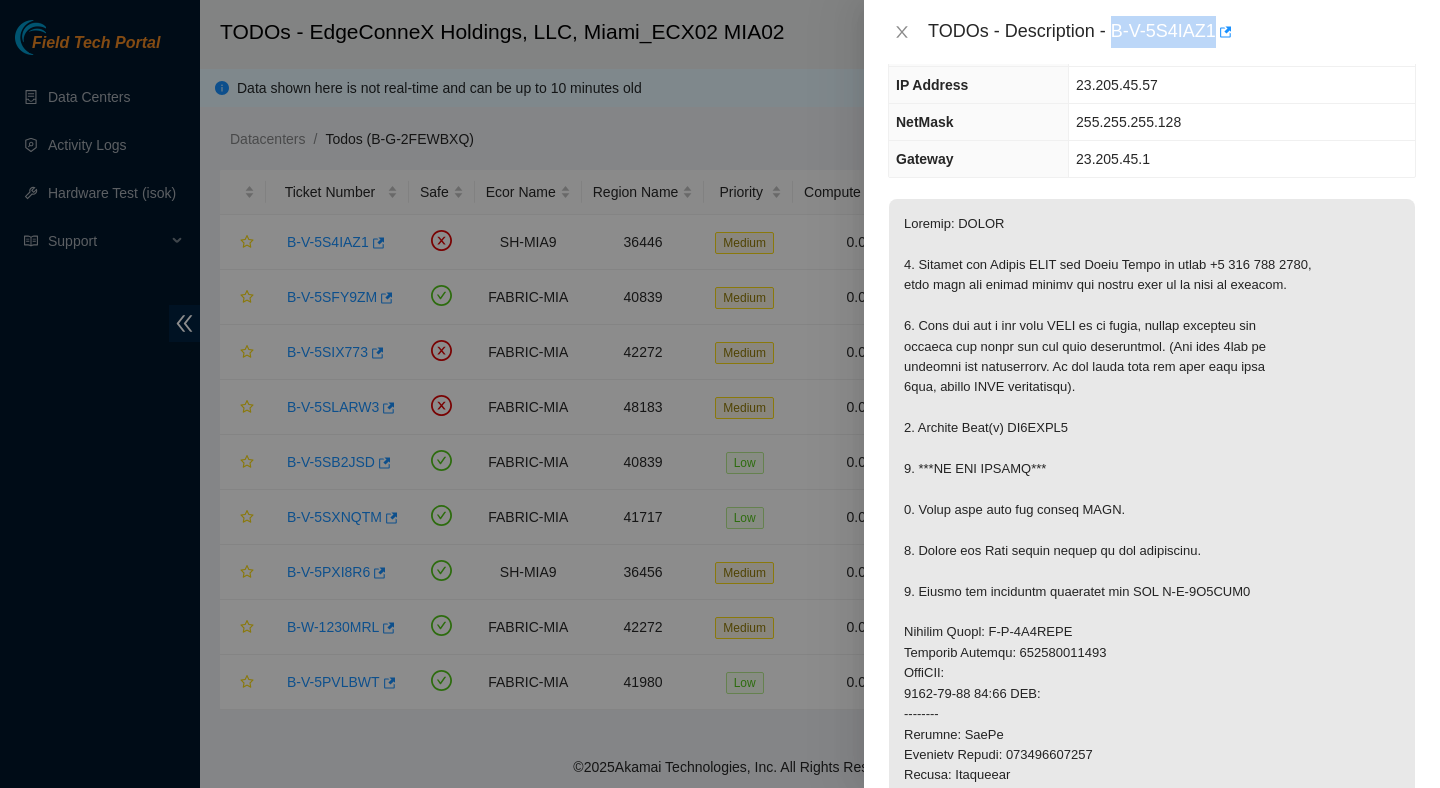 click at bounding box center [1152, 673] 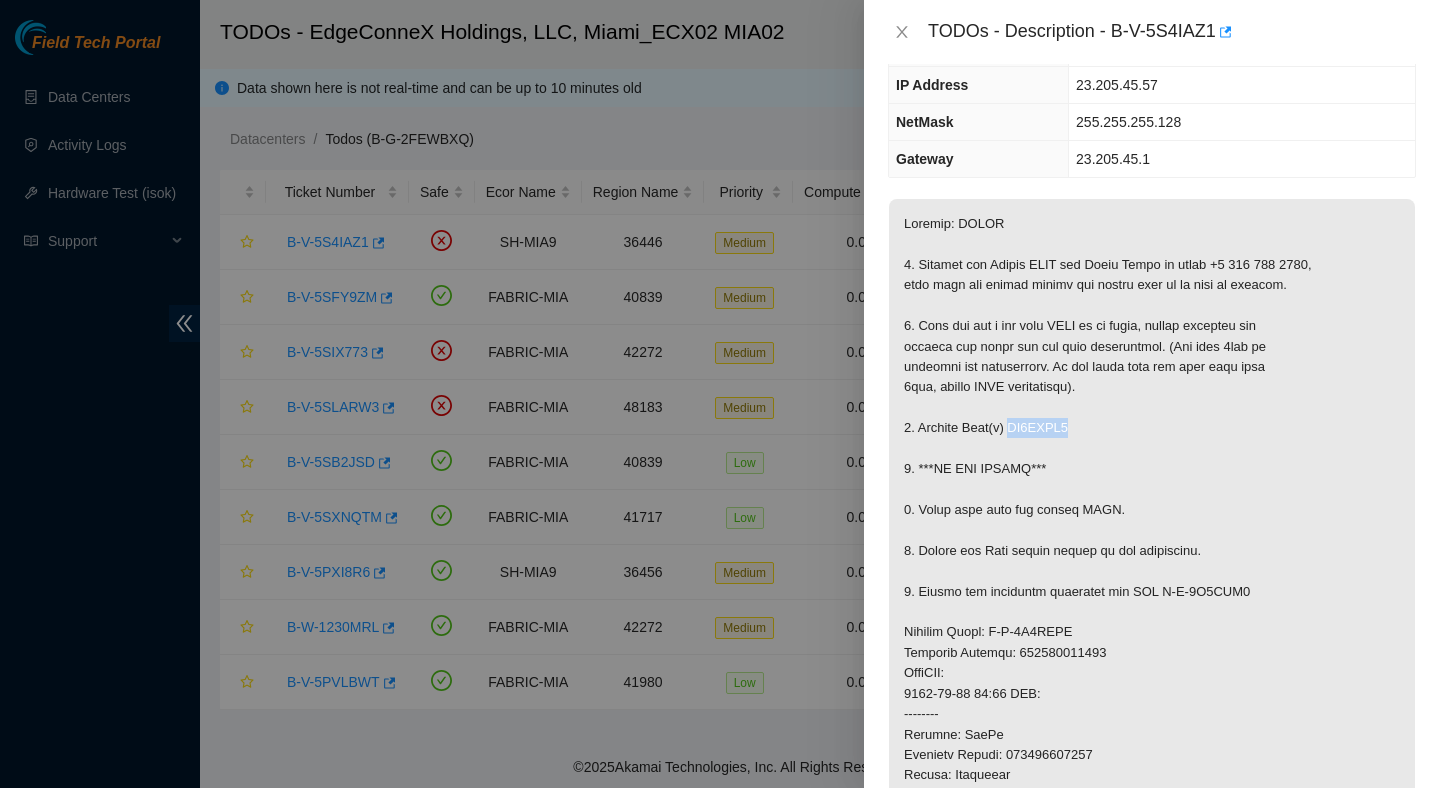 click at bounding box center (1152, 673) 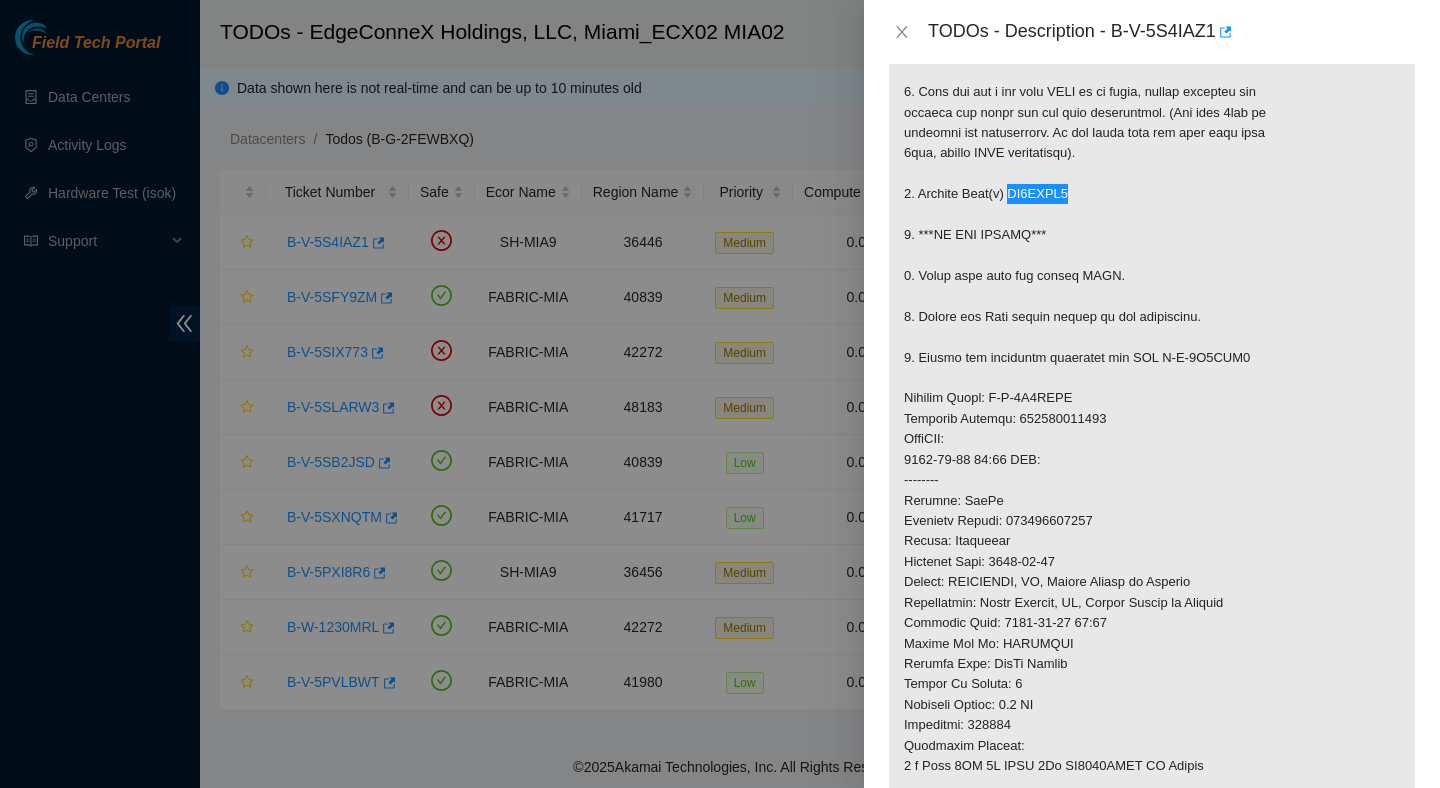 scroll, scrollTop: 475, scrollLeft: 0, axis: vertical 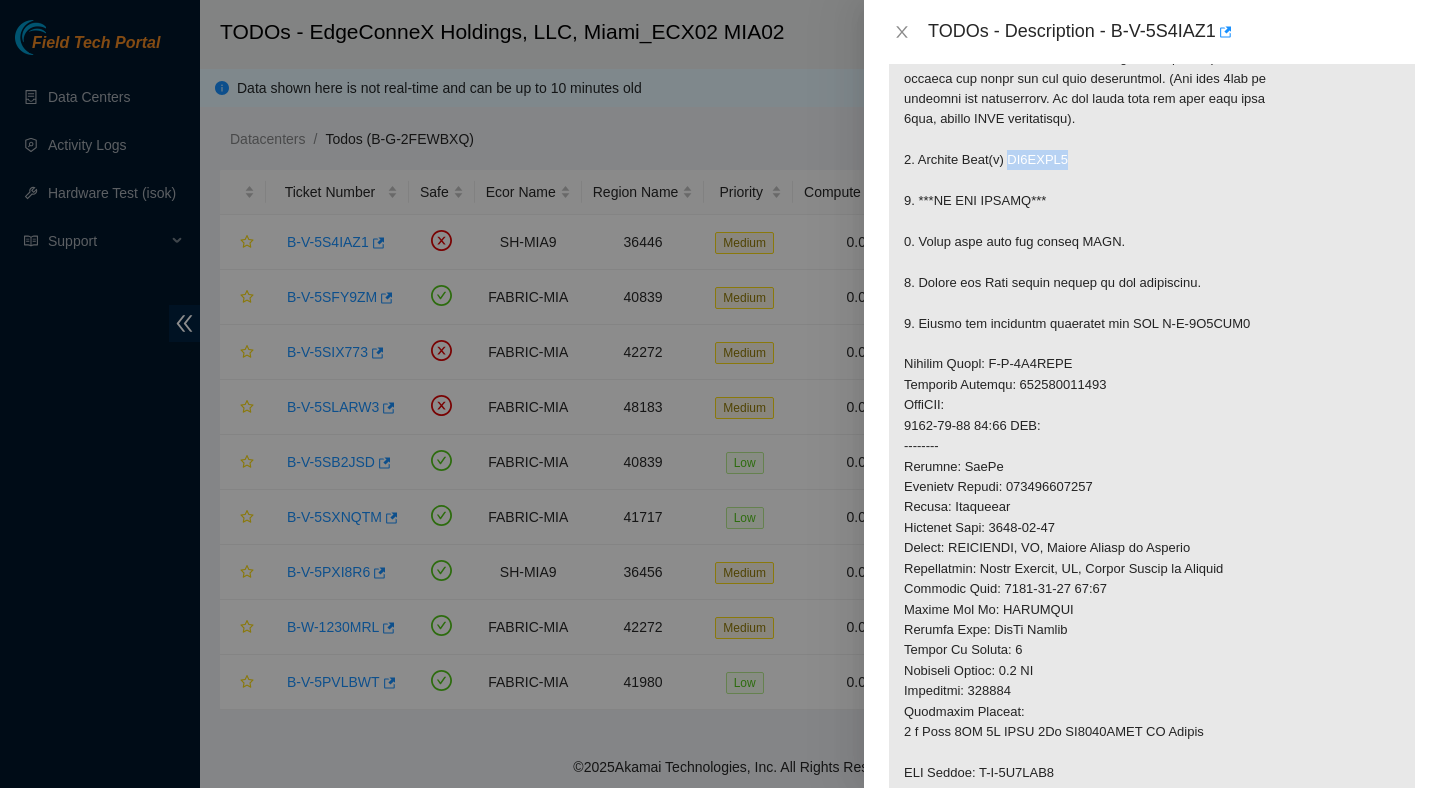 click at bounding box center (1152, 405) 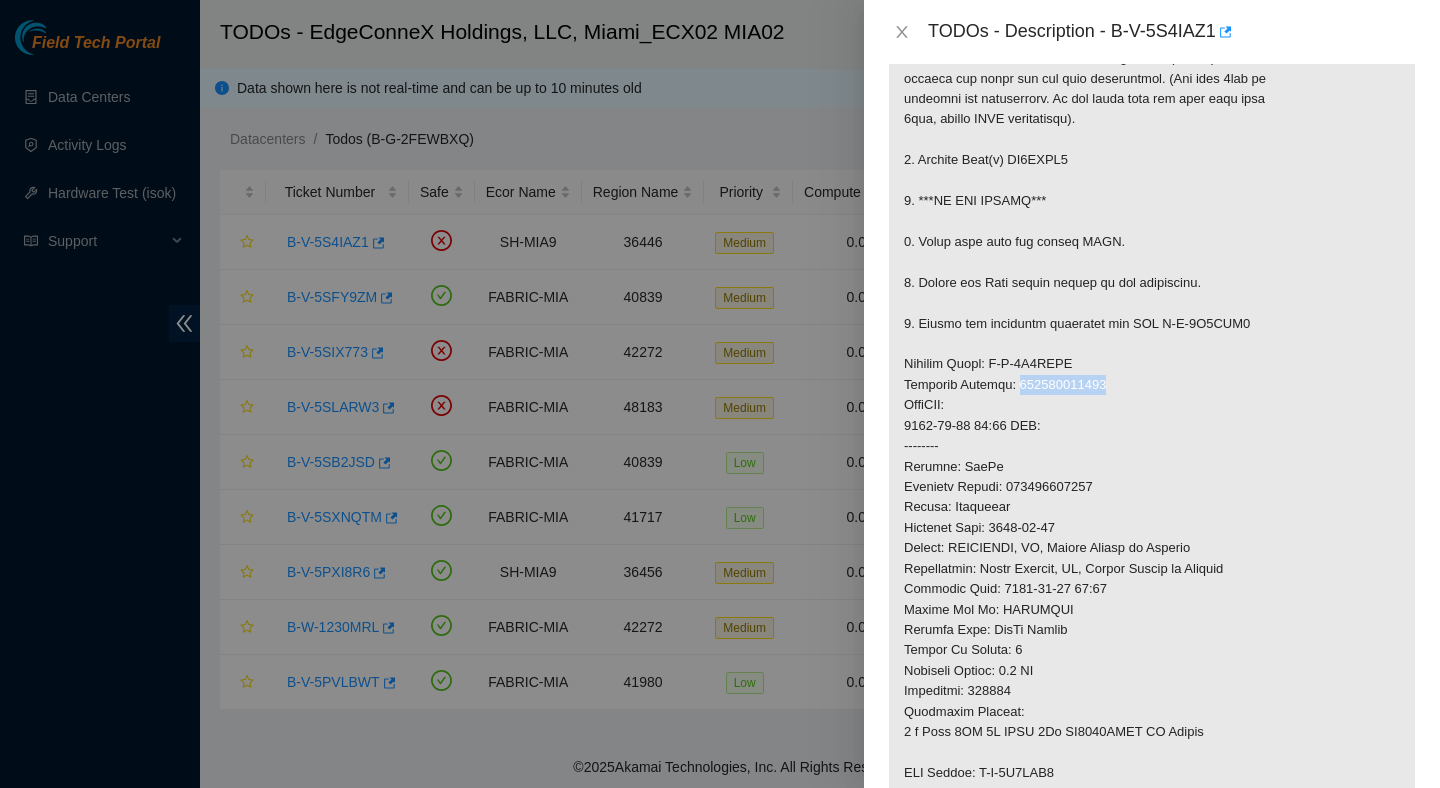 click at bounding box center (1152, 405) 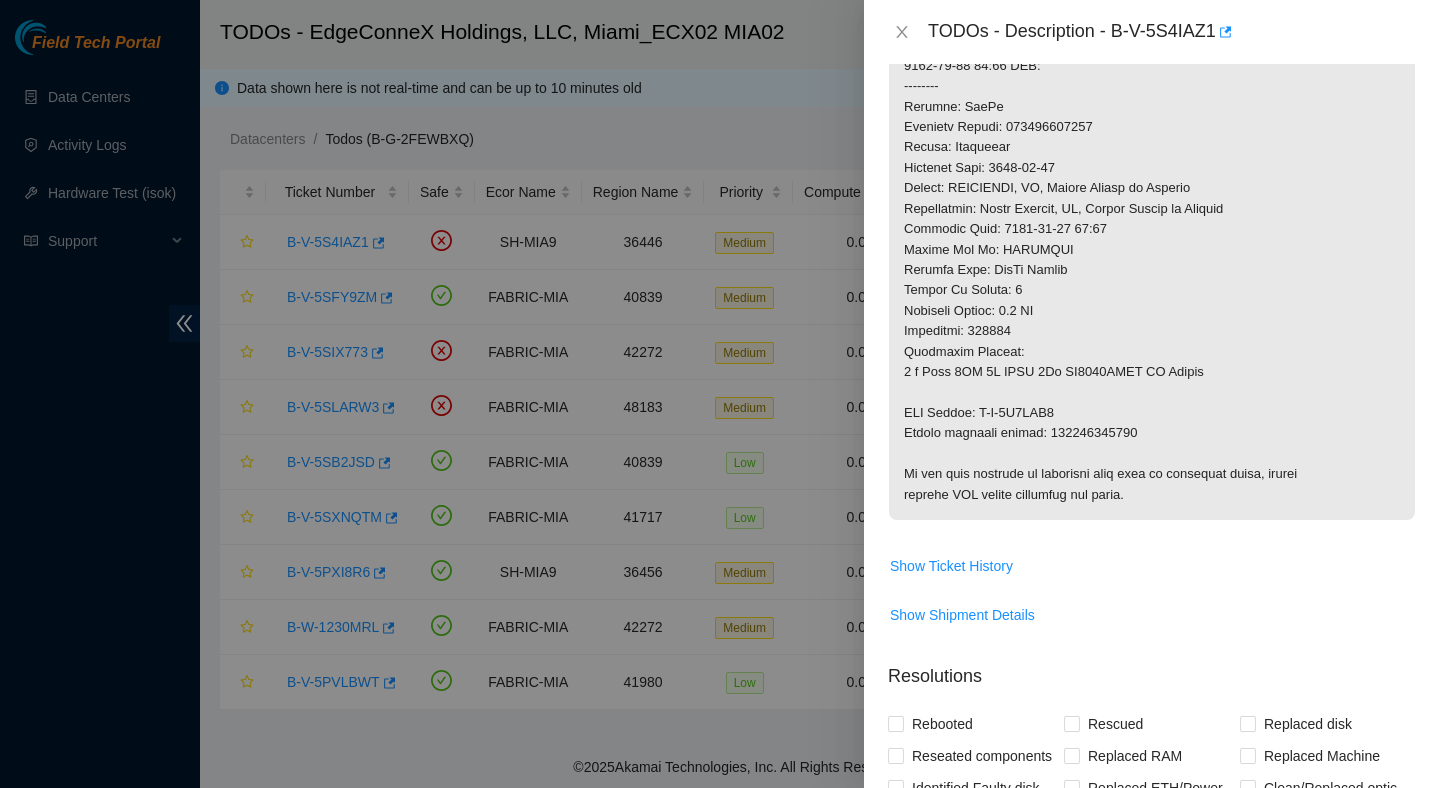 scroll, scrollTop: 836, scrollLeft: 0, axis: vertical 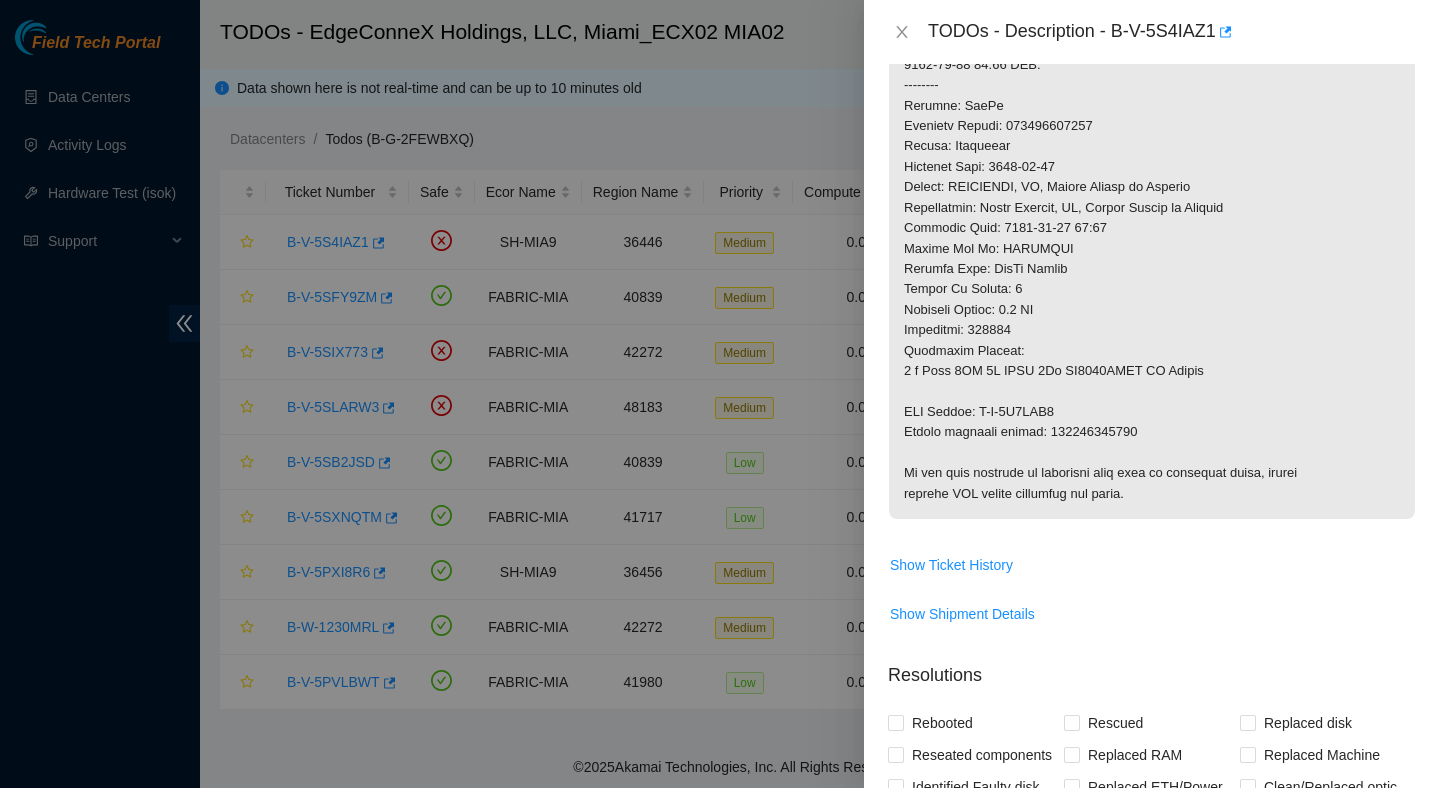 click at bounding box center [1152, 44] 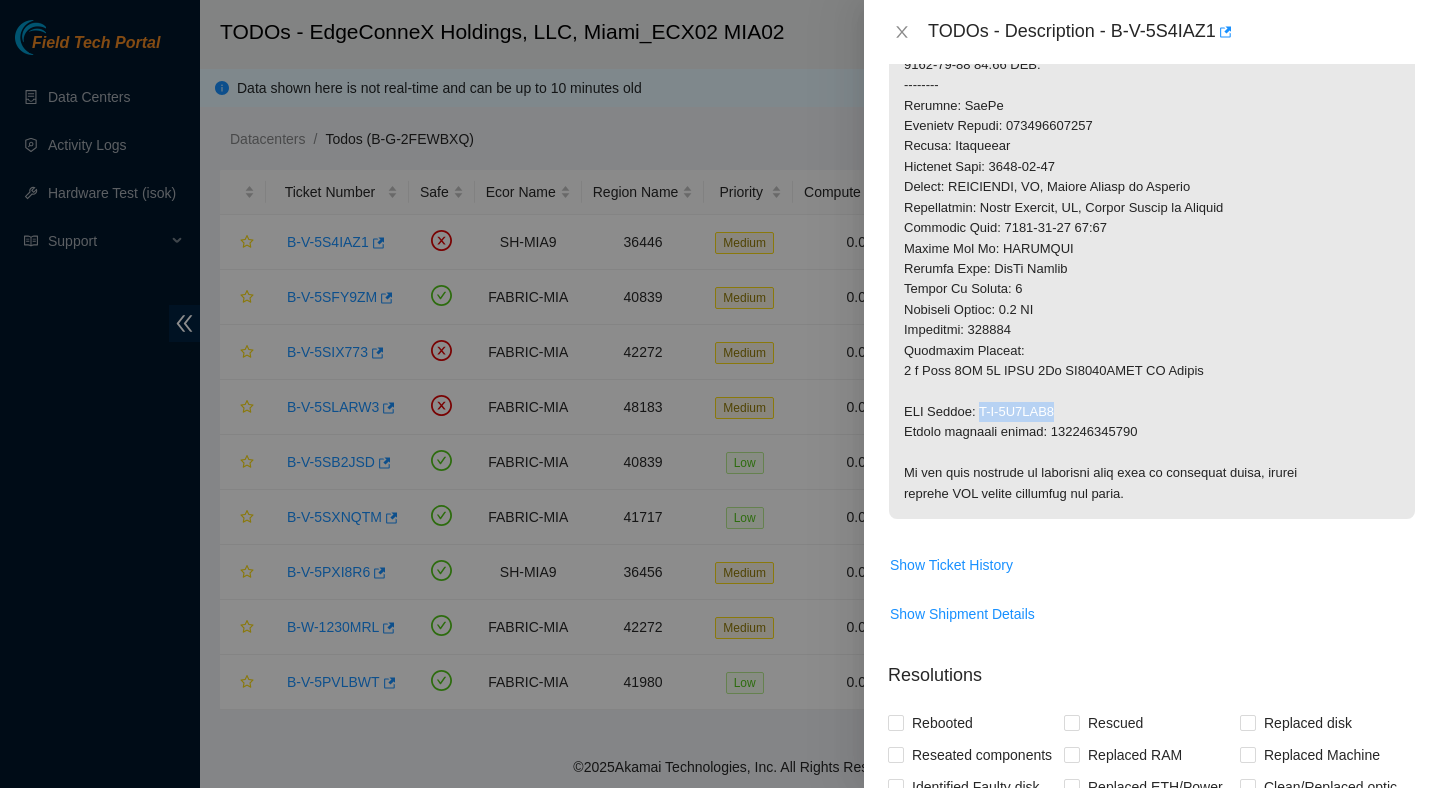 drag, startPoint x: 985, startPoint y: 416, endPoint x: 1074, endPoint y: 419, distance: 89.050545 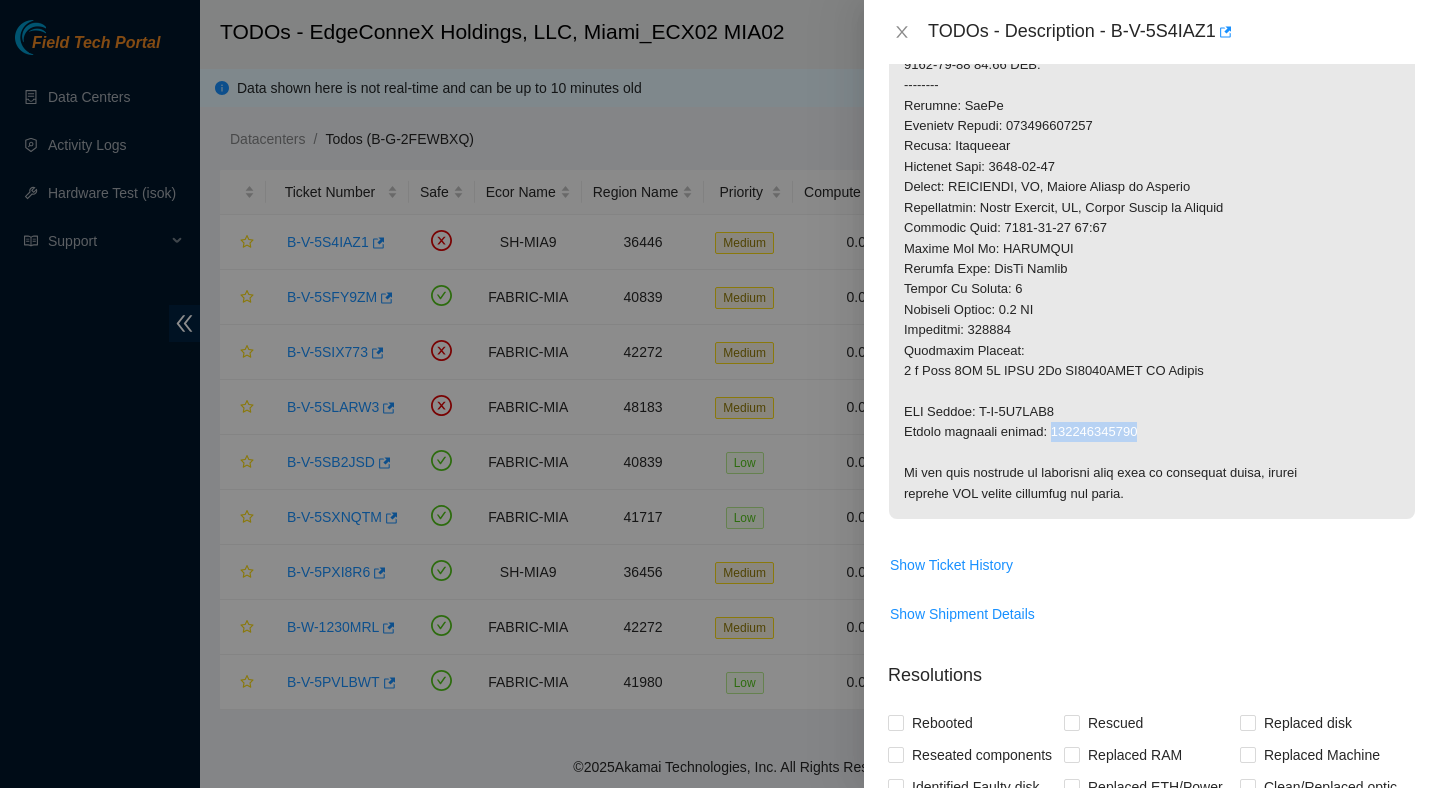 click at bounding box center [1152, 44] 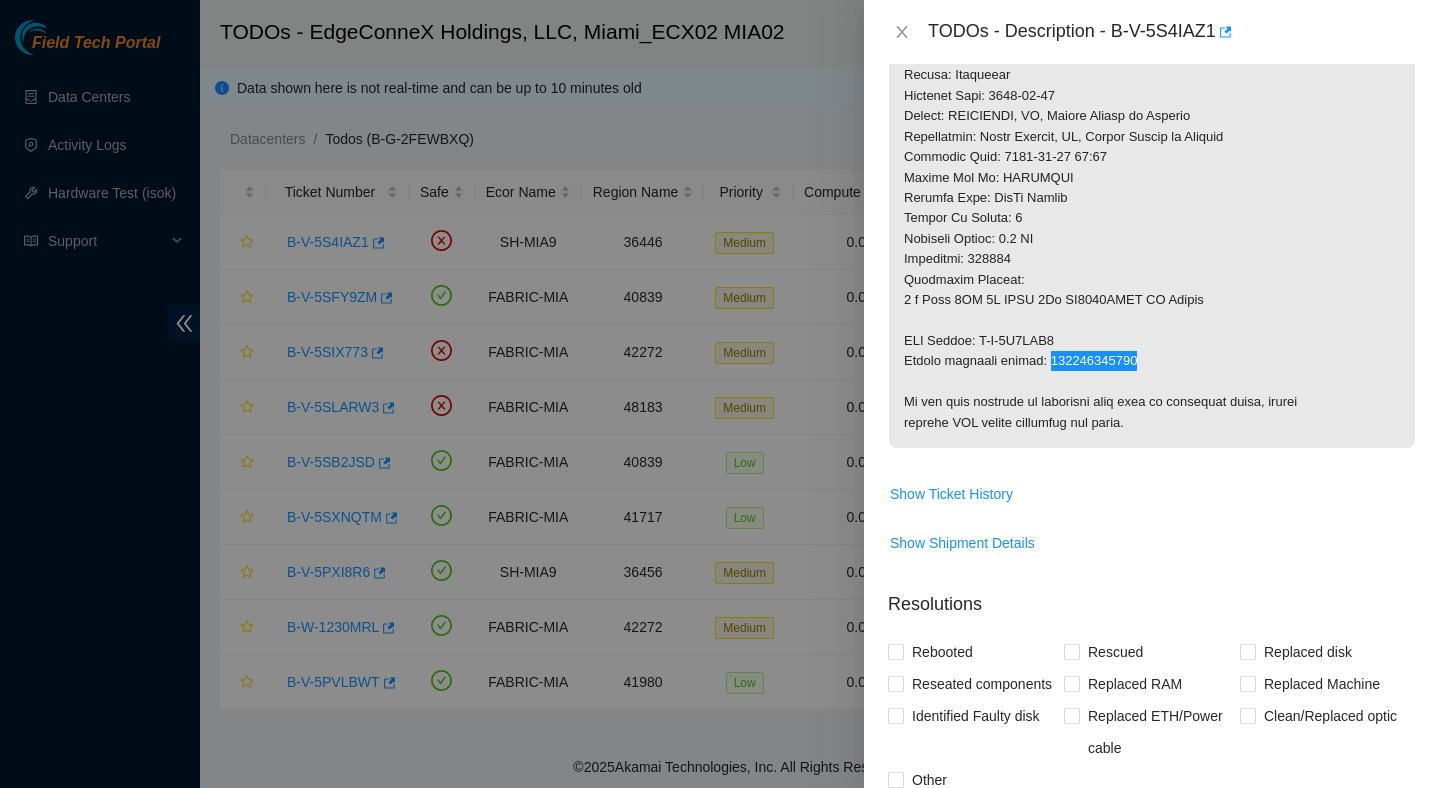 scroll, scrollTop: 906, scrollLeft: 0, axis: vertical 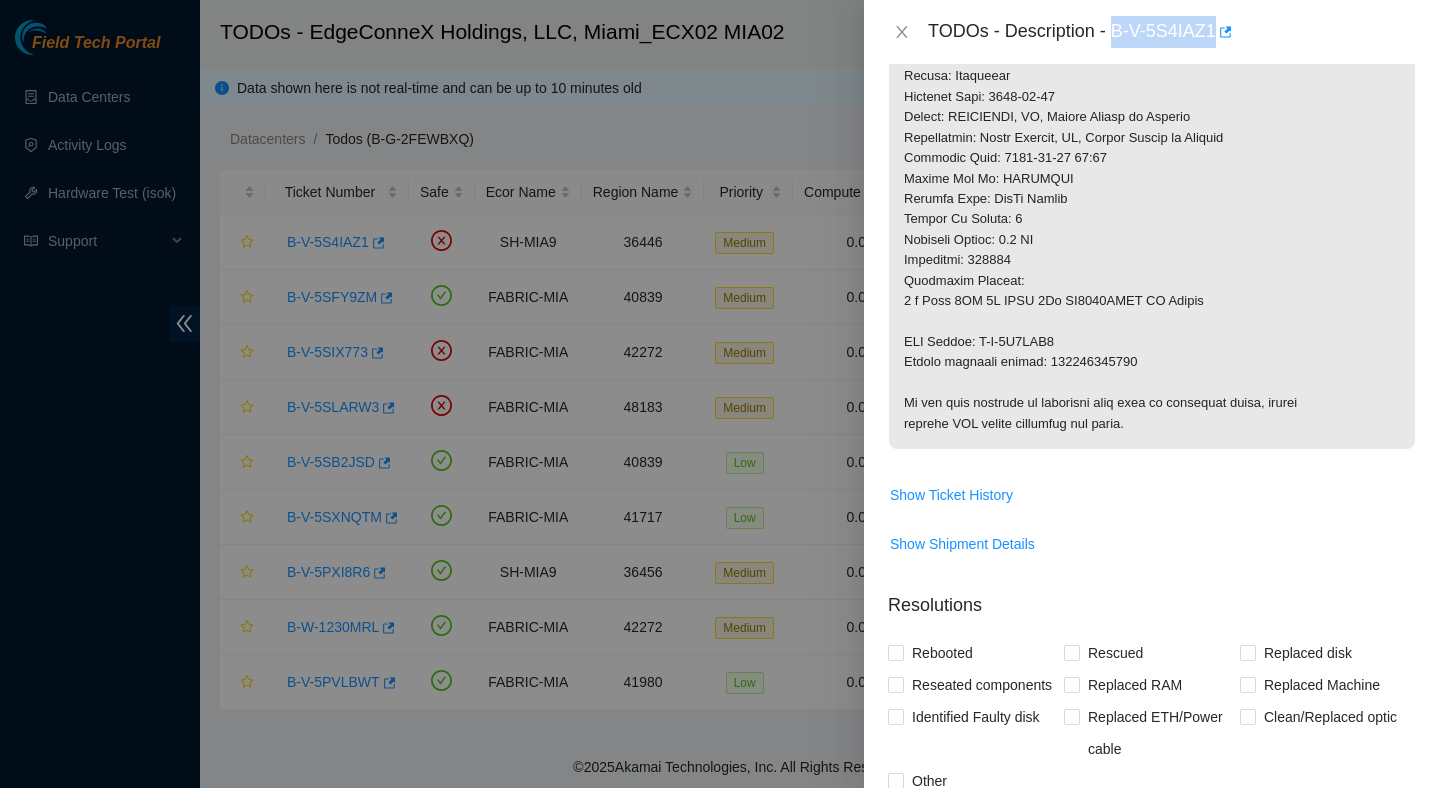 drag, startPoint x: 1119, startPoint y: 28, endPoint x: 1224, endPoint y: 40, distance: 105.68349 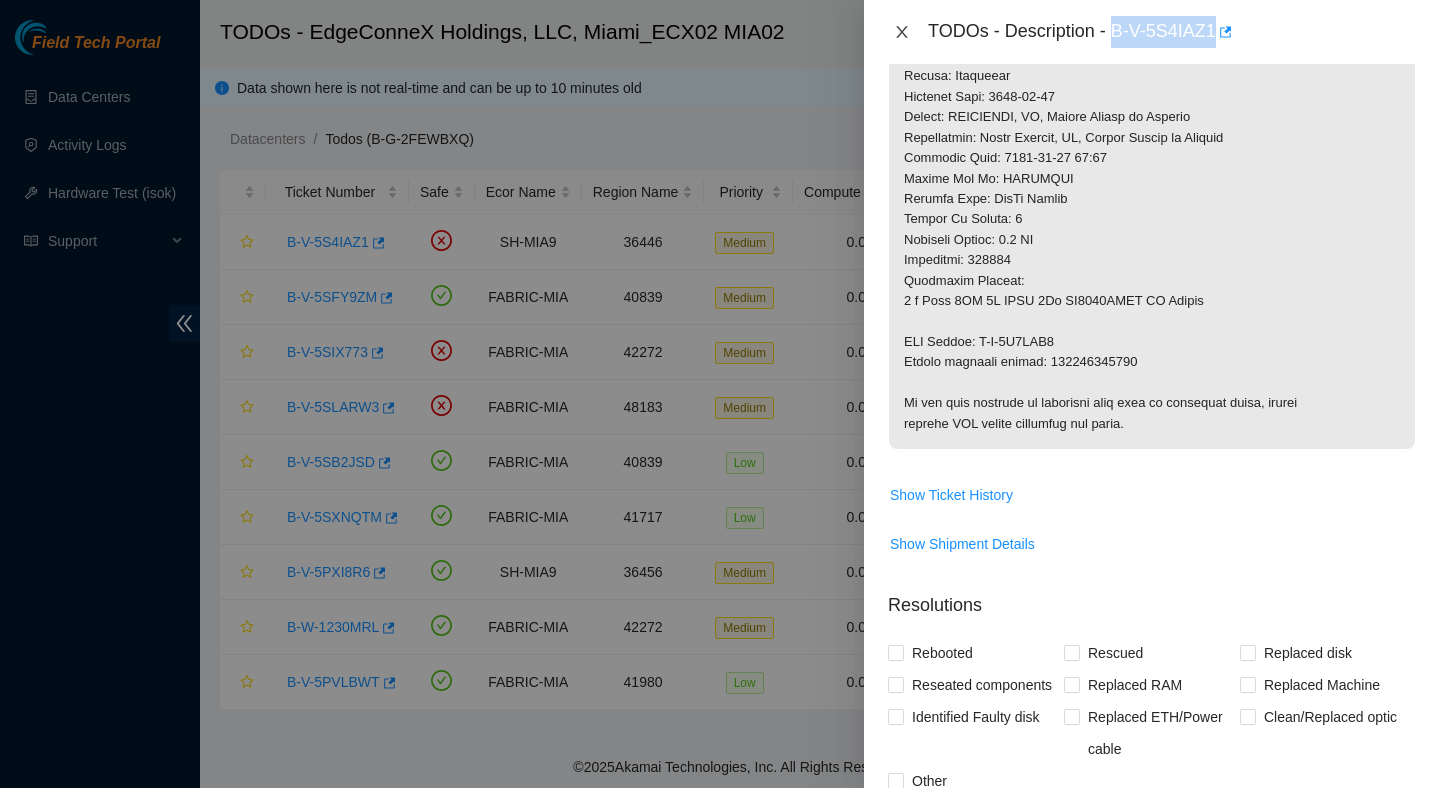 click 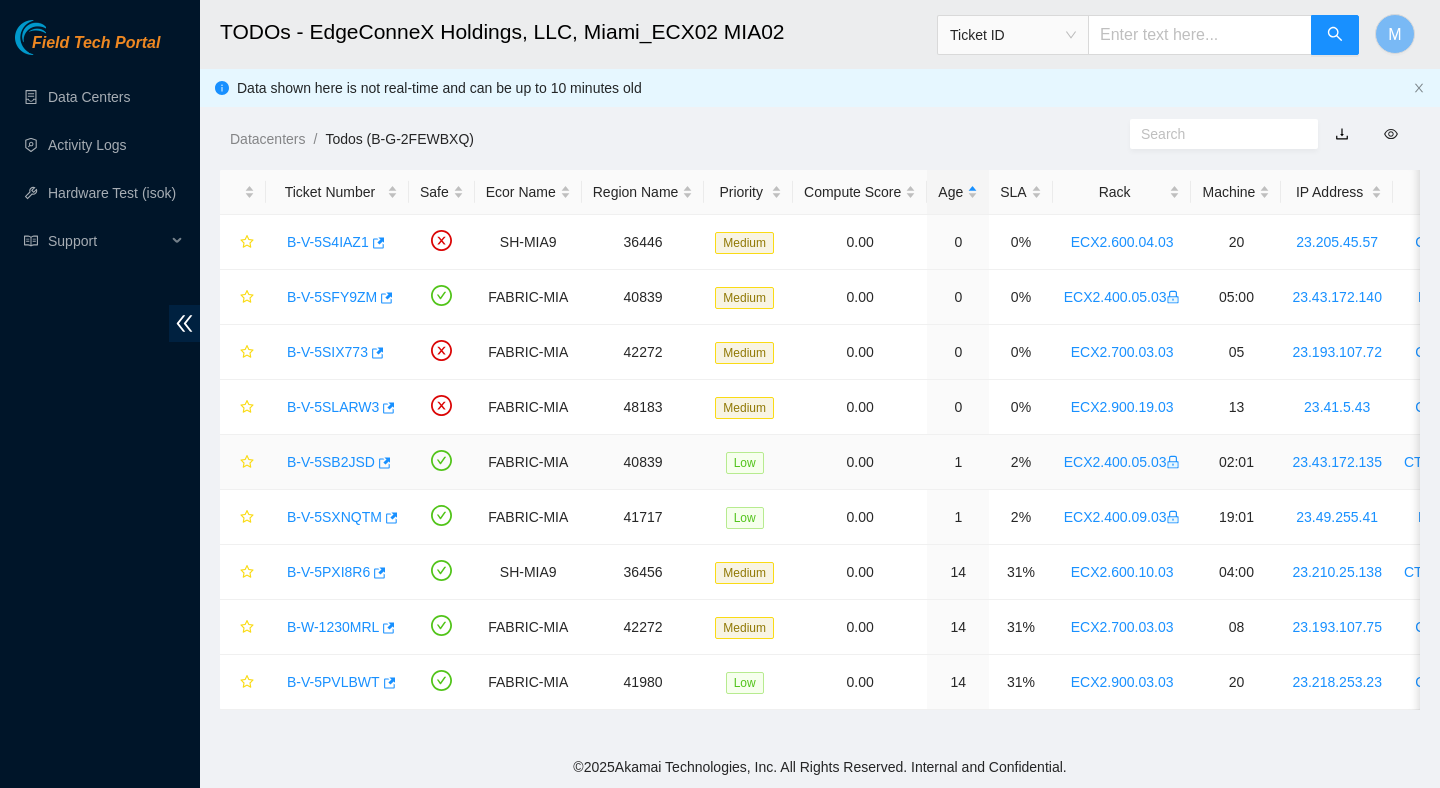 scroll, scrollTop: 394, scrollLeft: 0, axis: vertical 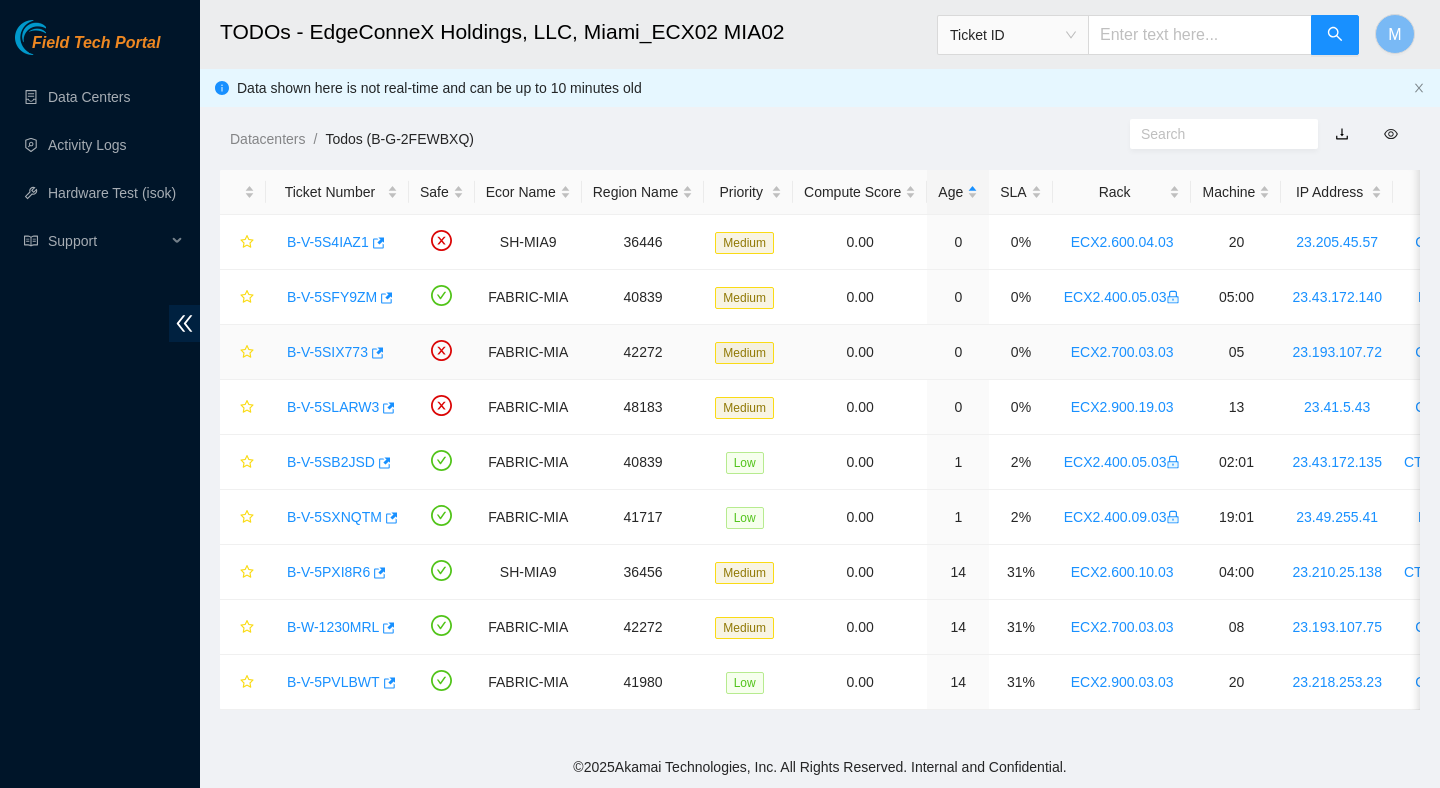 click on "B-V-5SIX773" at bounding box center [327, 352] 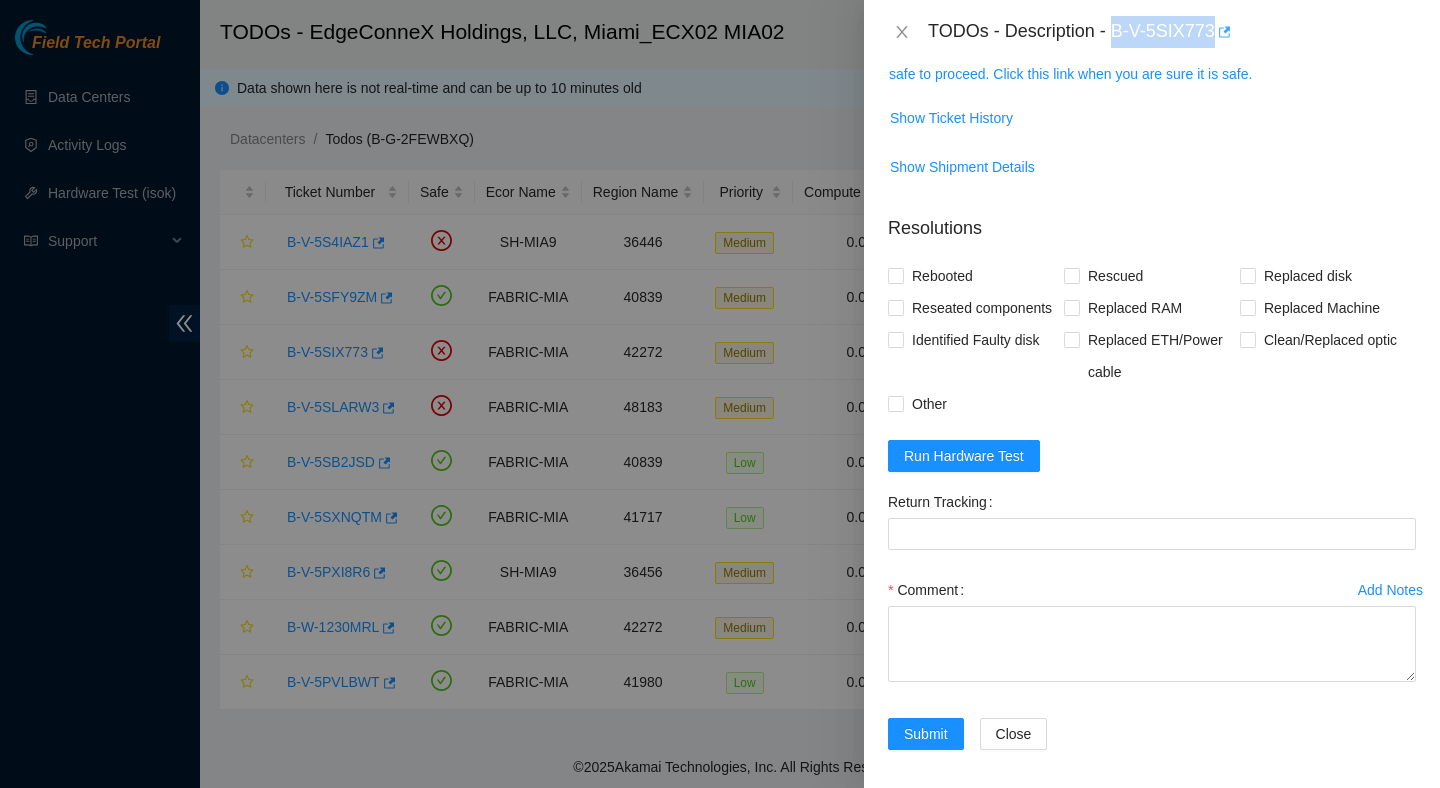 click on "Field Tech Portal Data Centers Activity Logs Hardware Test (isok) Support   TODOs - EdgeConneX Holdings, LLC, Miami_ECX02 MIA02    Ticket ID M Data shown here is not real-time and can be up to 10 minutes old Datacenters / Todos (B-G-2FEWBXQ) / Ticket Number Safe Ecor Name Region Name Priority Compute Score Age SLA Rack Machine IP Address Serial Number Server Type                               B-V-5S4IAZ1 SH-MIA9 36446 Medium 0.00 0 0%  ECX2.600.04.03    20 23.205.45.57 CT-4190819-00054 Ciara 1.5x18-X7 LCS Server {Rev M}   B-V-5SFY9ZM FABRIC-MIA 40839 Medium 0.00 0 0% ECX2.400.05.03  05:00 23.43.172.140 MX-2028-0225-N0 Jabil 1x6-X8 SSD-E Server {Micron}   B-V-5SIX773 FABRIC-MIA 42272 Medium 0.00 0 0%  ECX2.700.03.03    05 23.193.107.72 CT-4190716-00049 Ciara 1.5x18-X7 LCS 64G Server {Rev F}   B-V-5SLARW3 FABRIC-MIA 48183 Medium 0.00 0 0%  ECX2.900.19.03    13 23.41.5.43 CT-4200128-00106 Ciara 1.5x18-X7 LCS 64G Server {Rev K}   B-V-5SB2JSD FABRIC-MIA 40839 Low 0.00 1 2% ECX2.400.05.03  02:01   1" at bounding box center (720, 394) 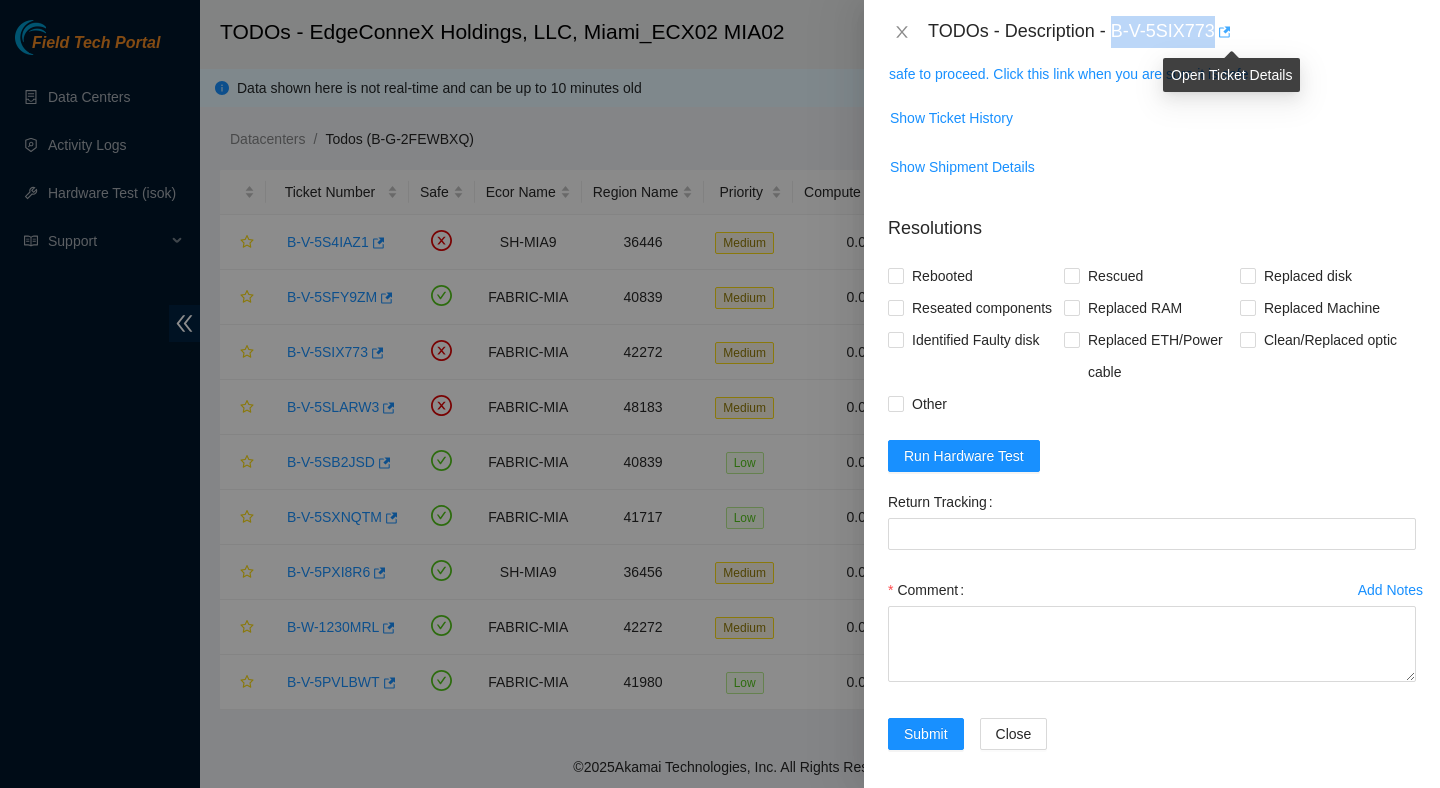 copy on "B-V-5SIX773" 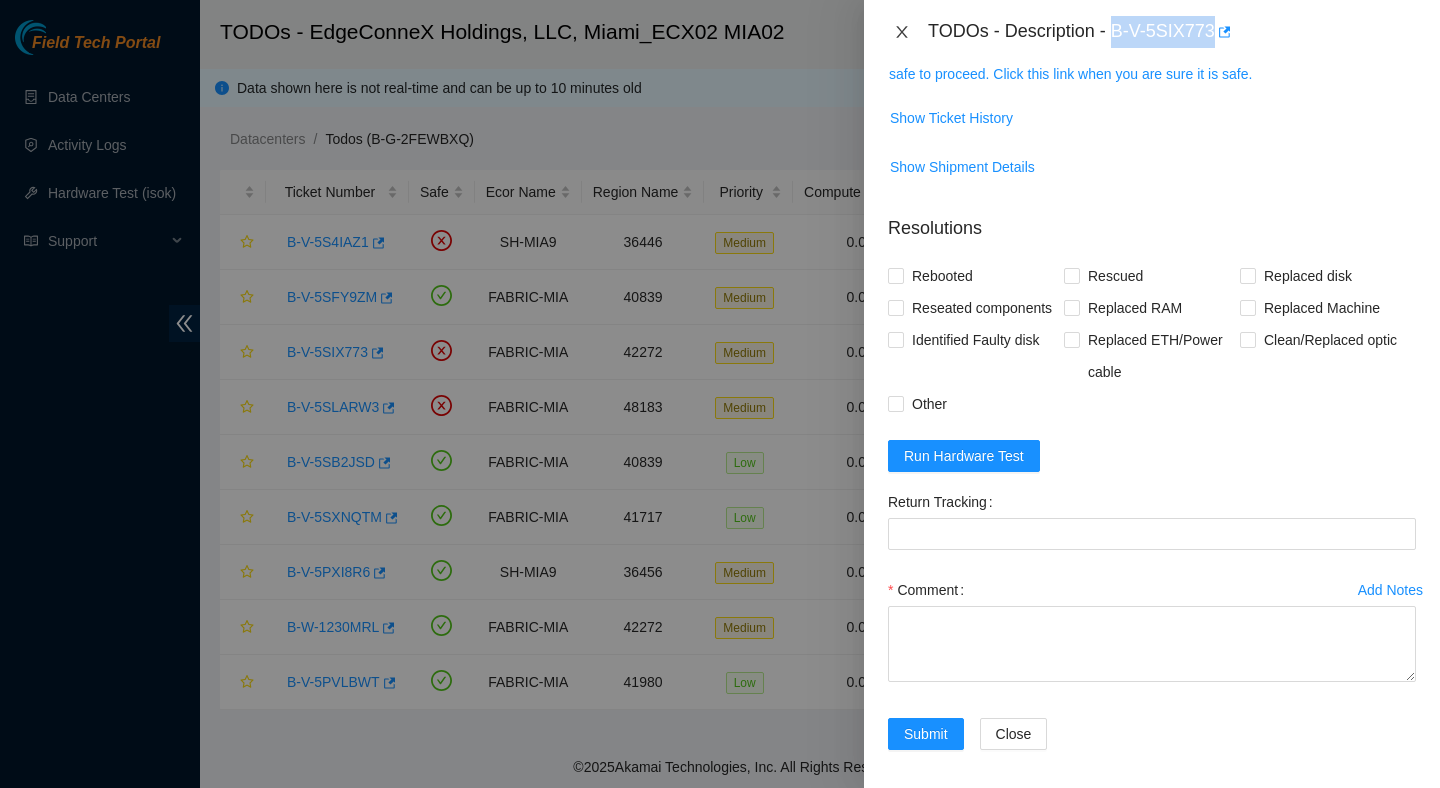 click 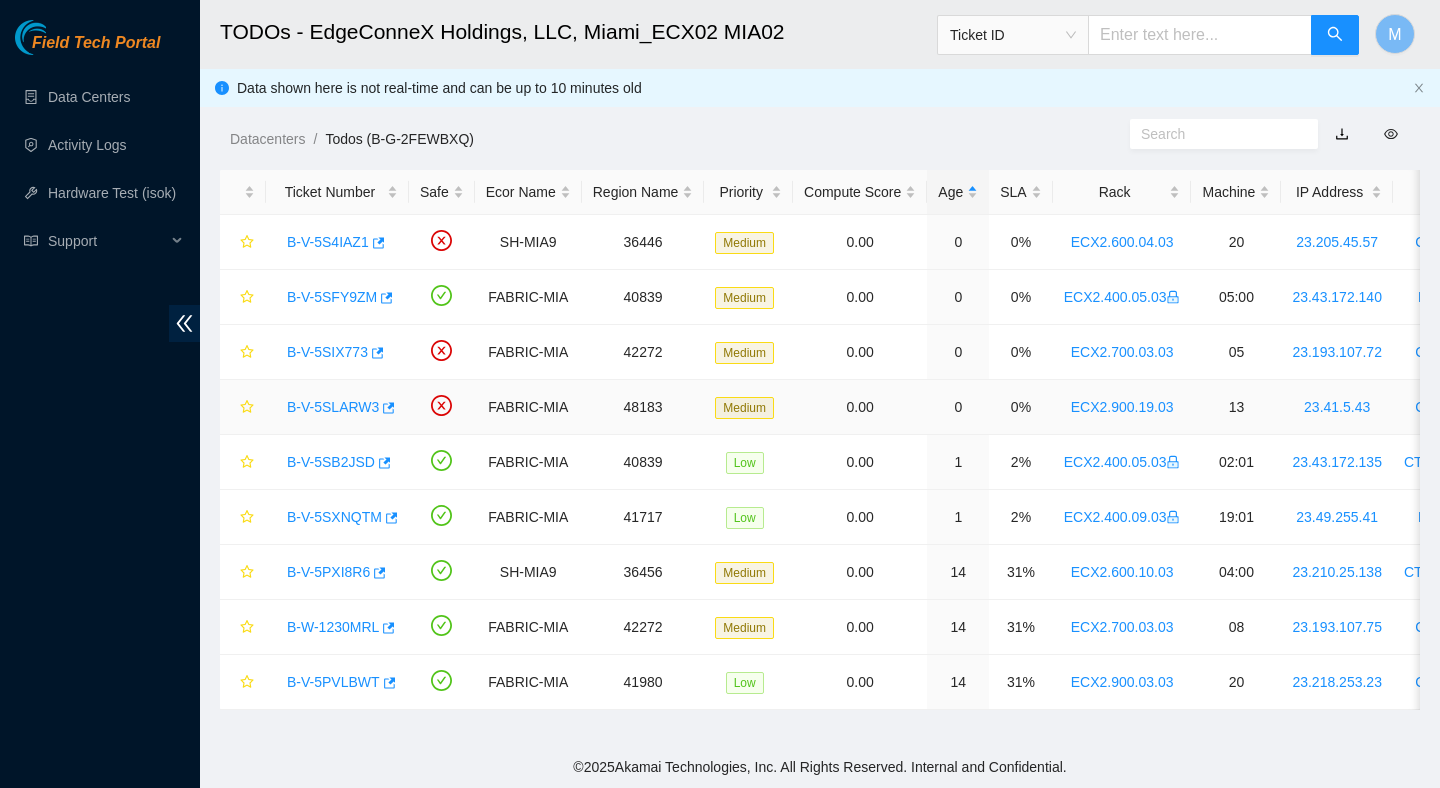 click on "B-V-5SLARW3" at bounding box center [333, 407] 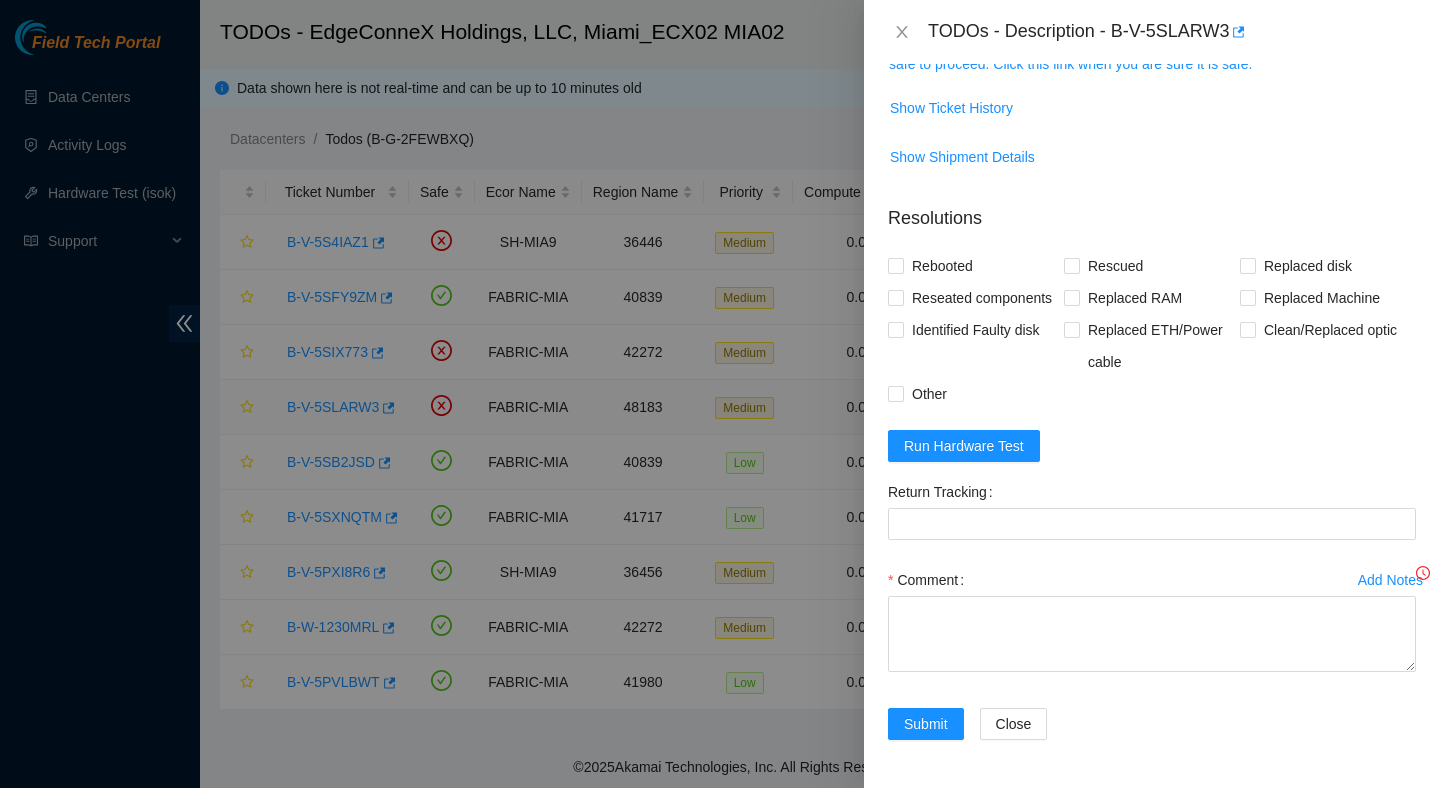 scroll, scrollTop: 365, scrollLeft: 0, axis: vertical 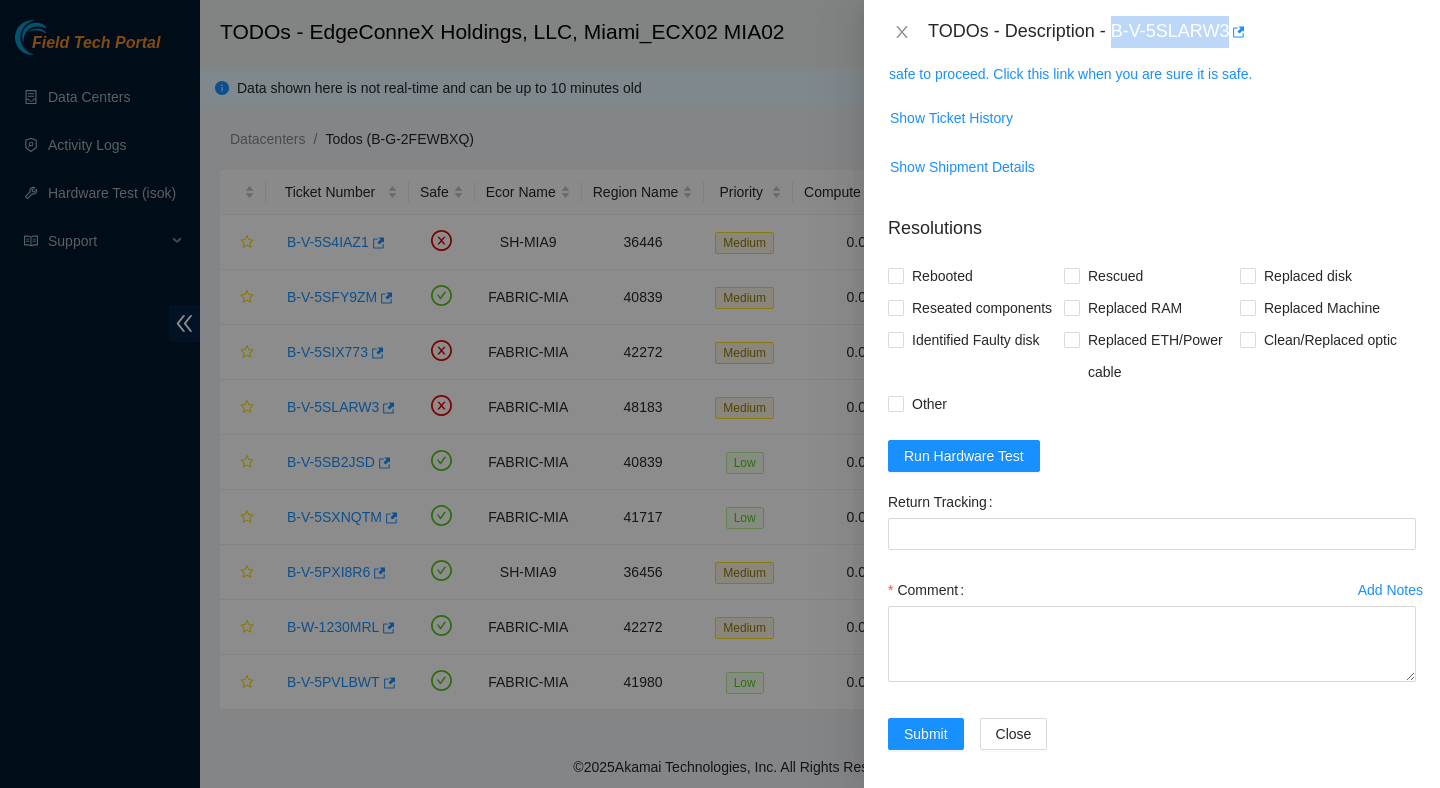 drag, startPoint x: 1120, startPoint y: 28, endPoint x: 1231, endPoint y: 50, distance: 113.15918 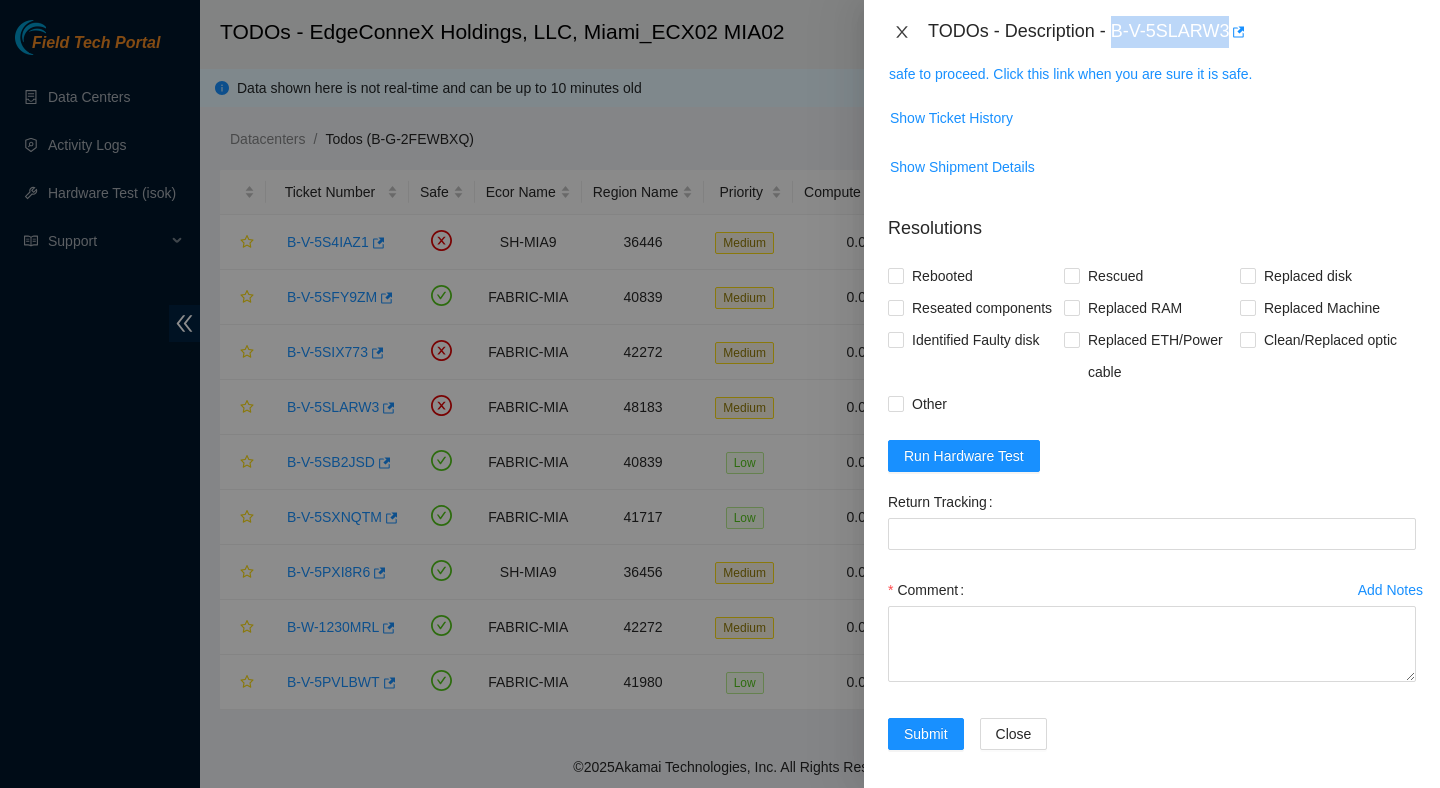 click 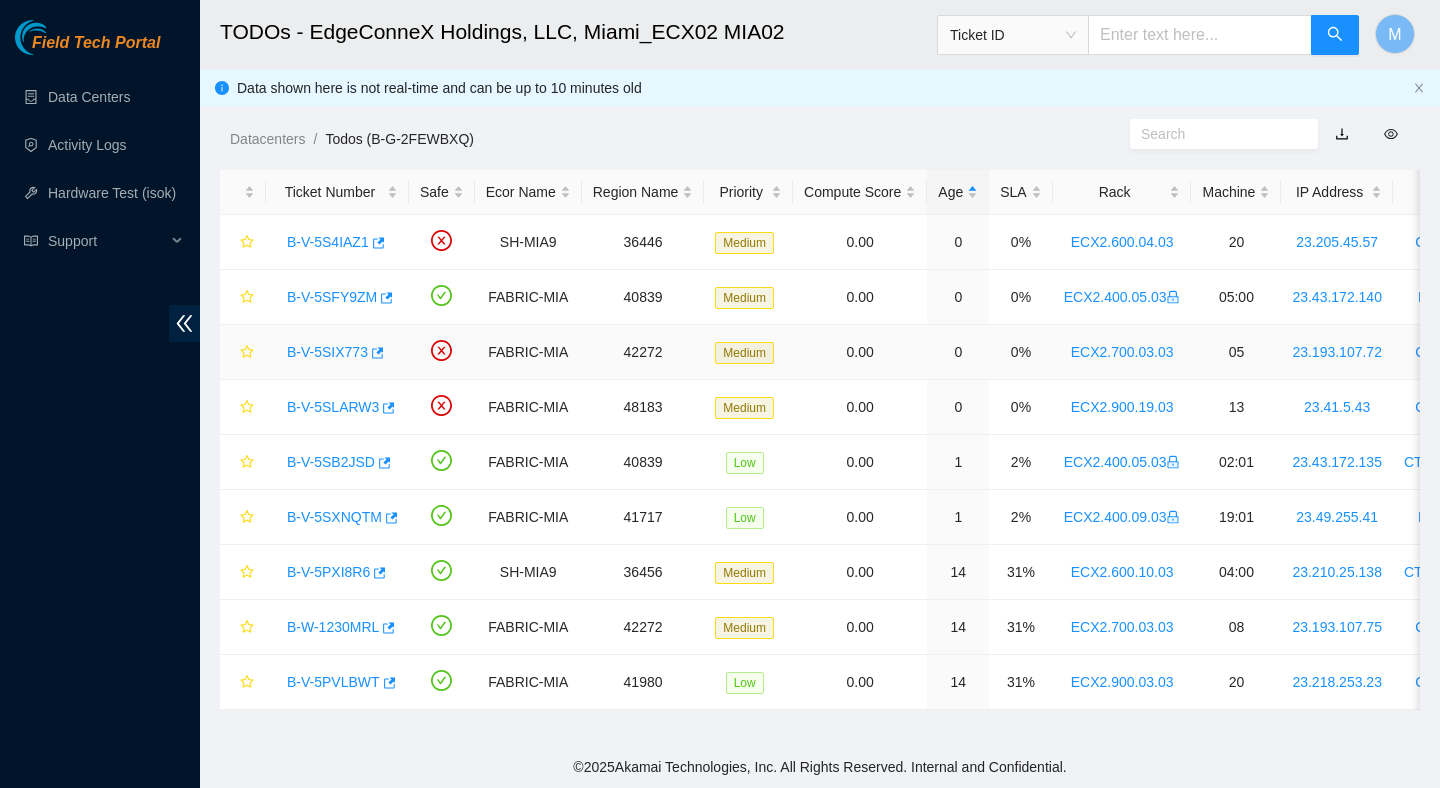 click on "B-V-5SIX773" at bounding box center (327, 352) 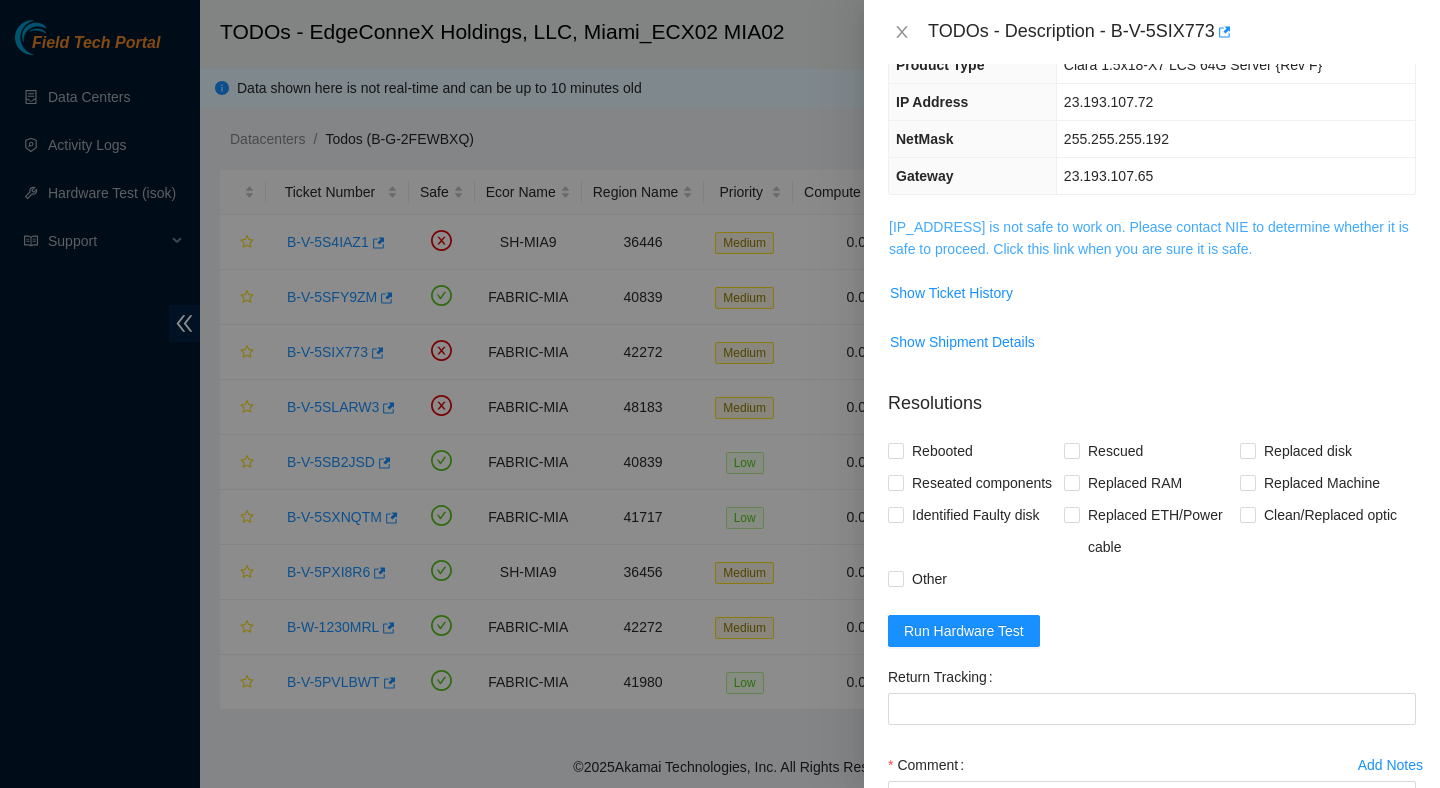 scroll, scrollTop: 150, scrollLeft: 0, axis: vertical 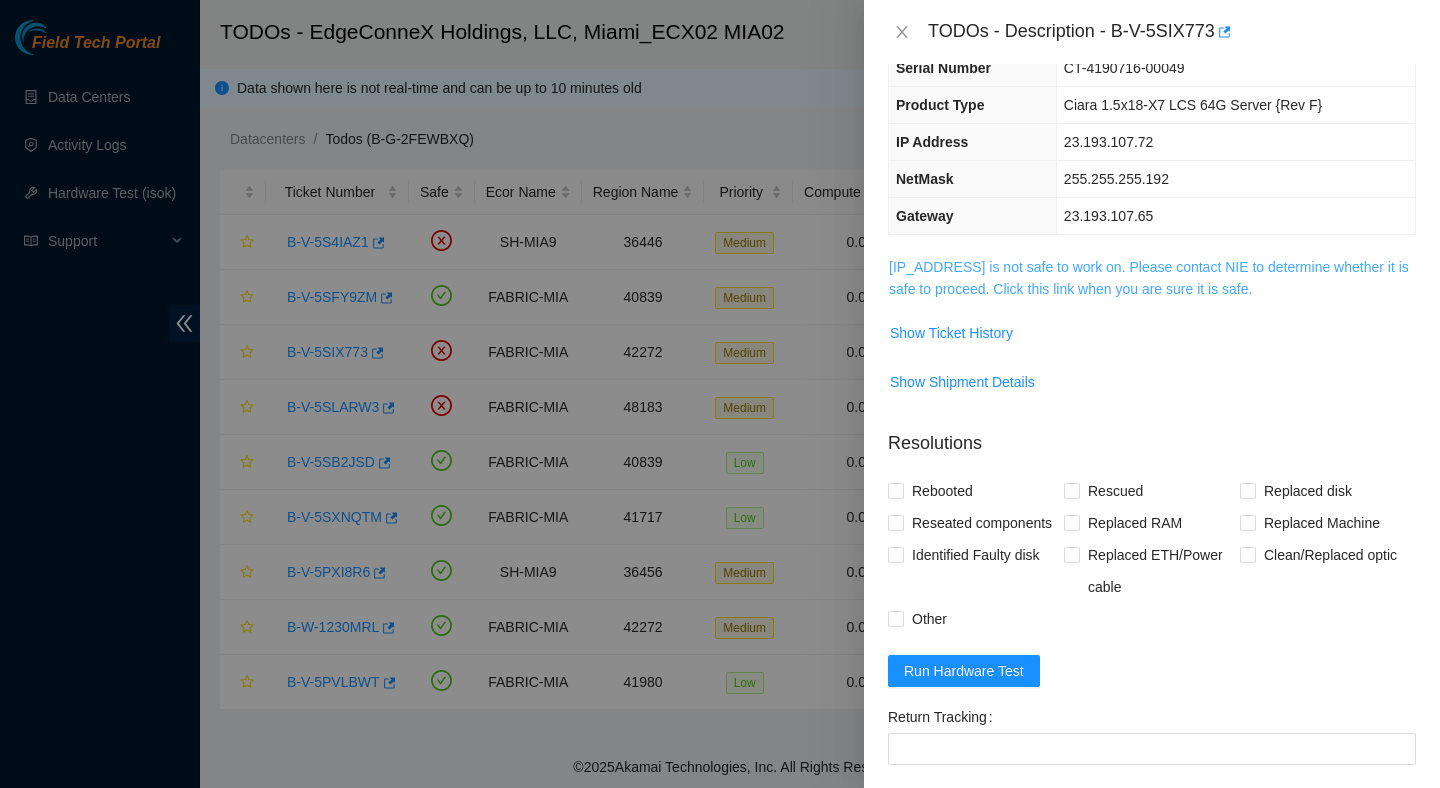 click on "23.193.107.72 is not safe to work on. Please contact NIE to determine whether it is safe to proceed. Click this link when you are sure it is safe." at bounding box center (1149, 278) 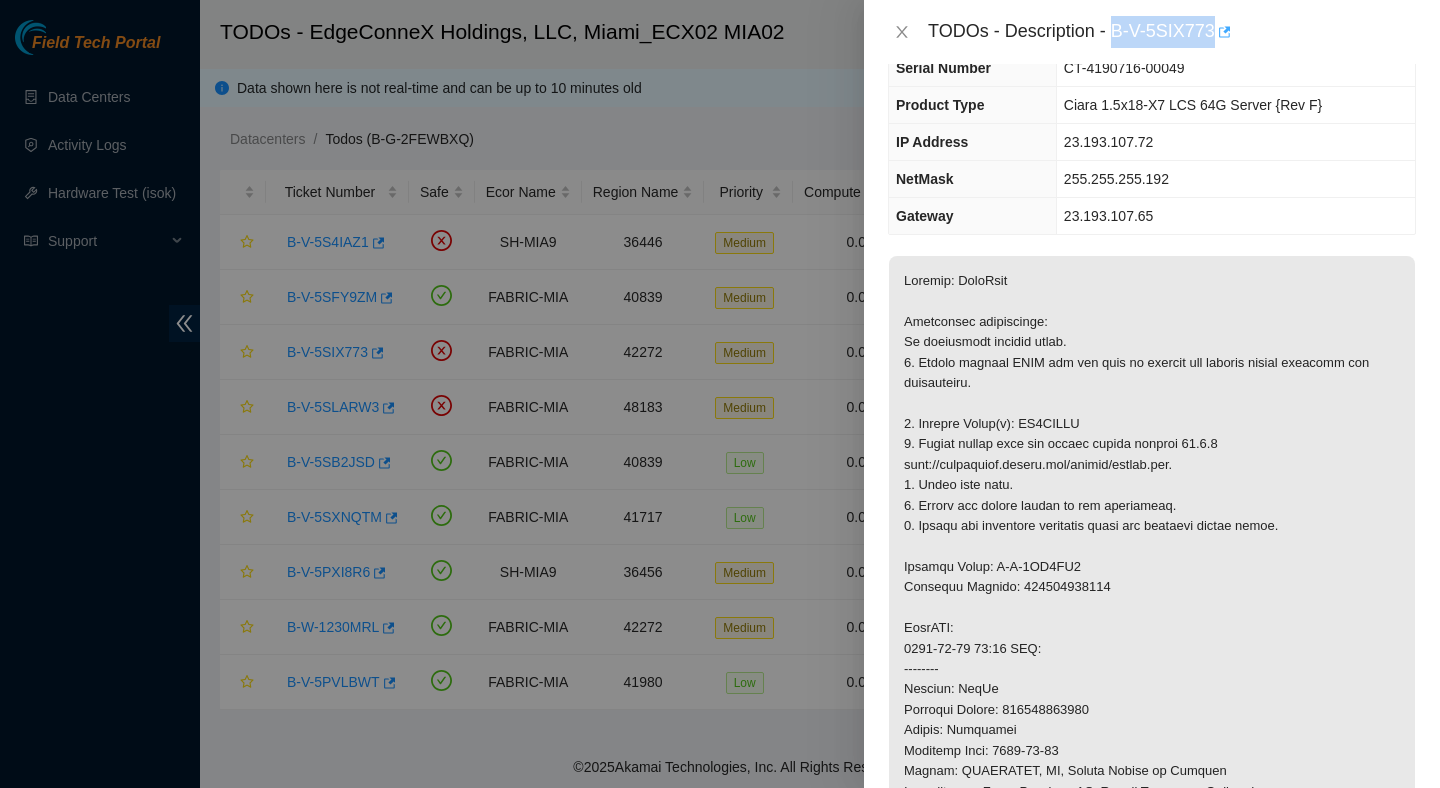 drag, startPoint x: 1117, startPoint y: 33, endPoint x: 1226, endPoint y: 40, distance: 109.22454 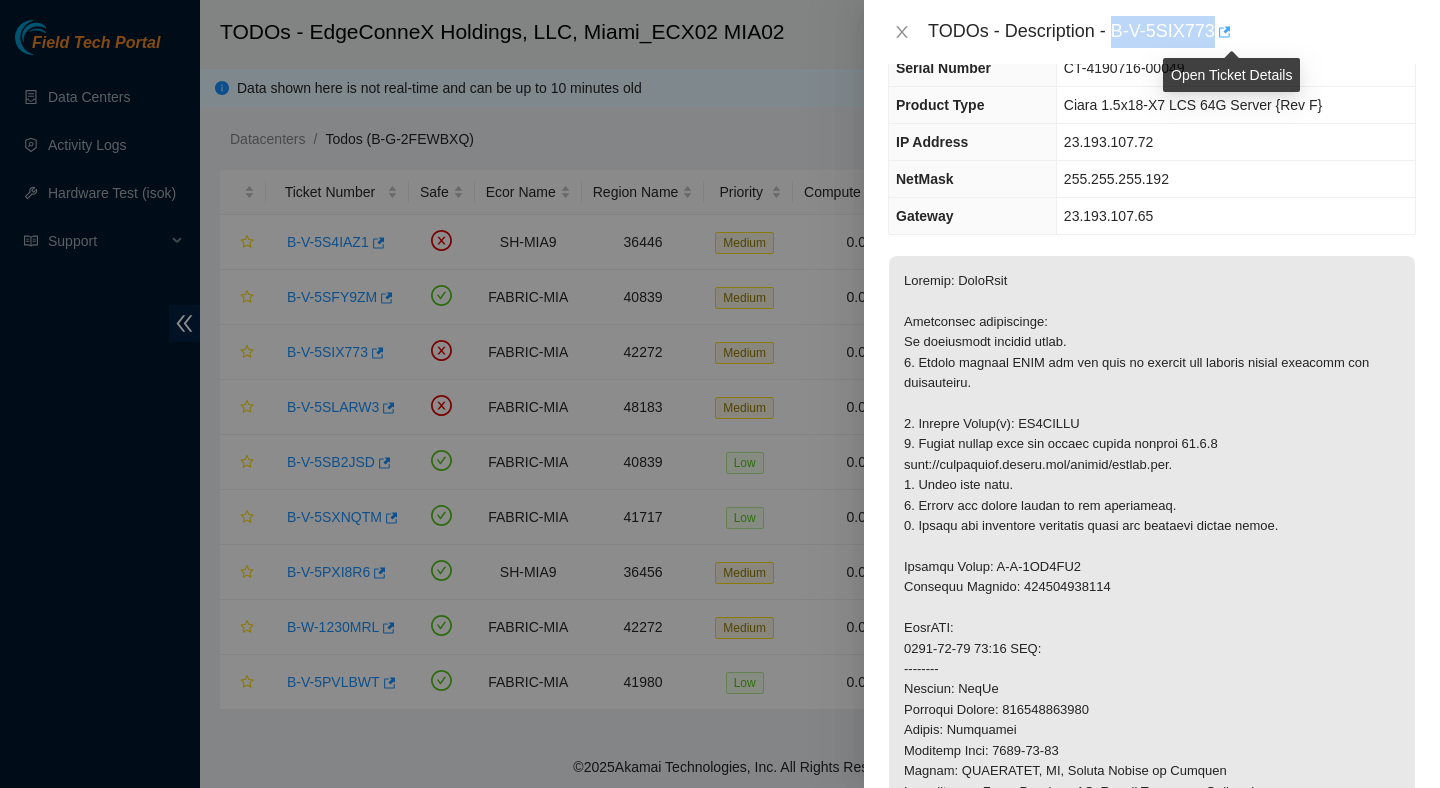 copy on "B-V-5SIX773" 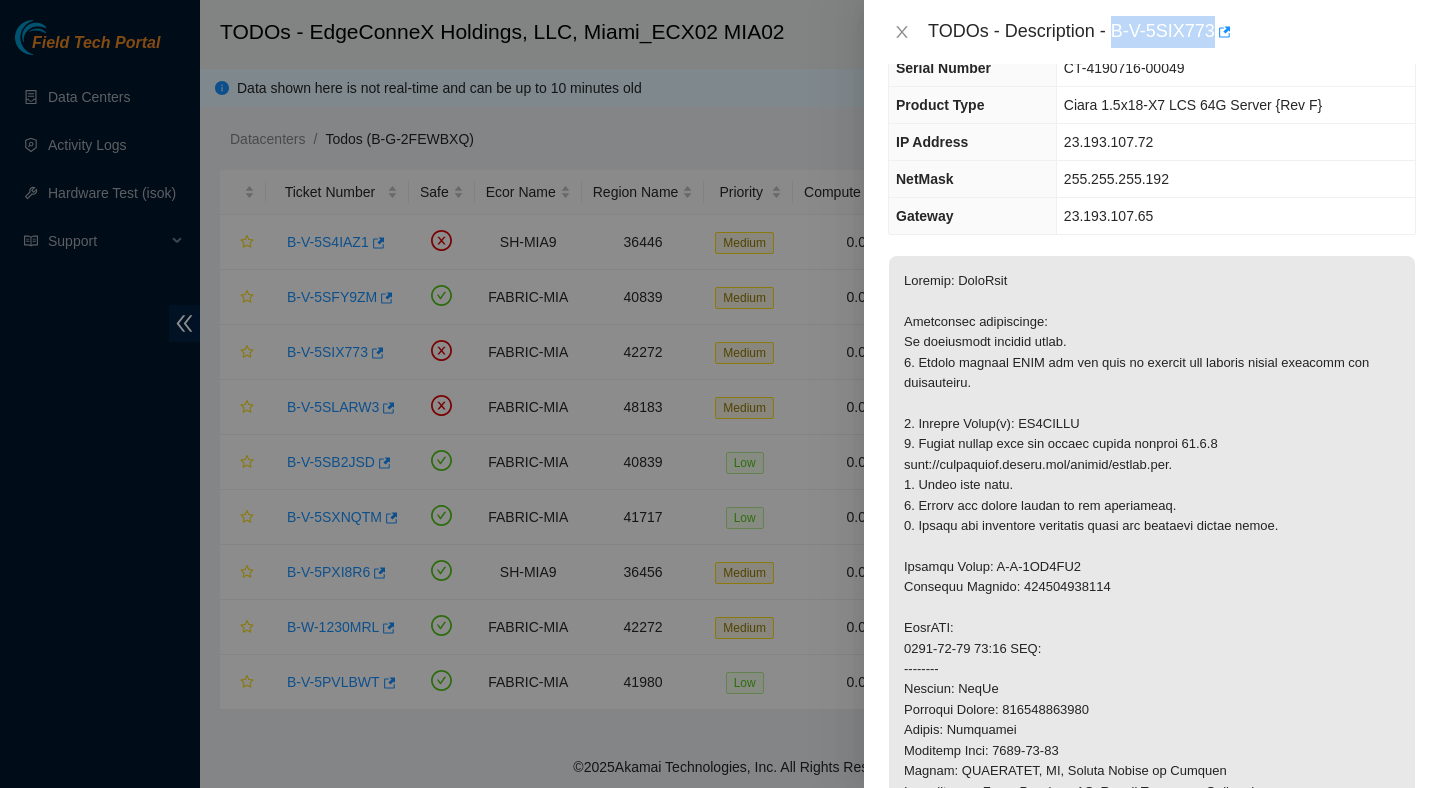 click at bounding box center [1152, 700] 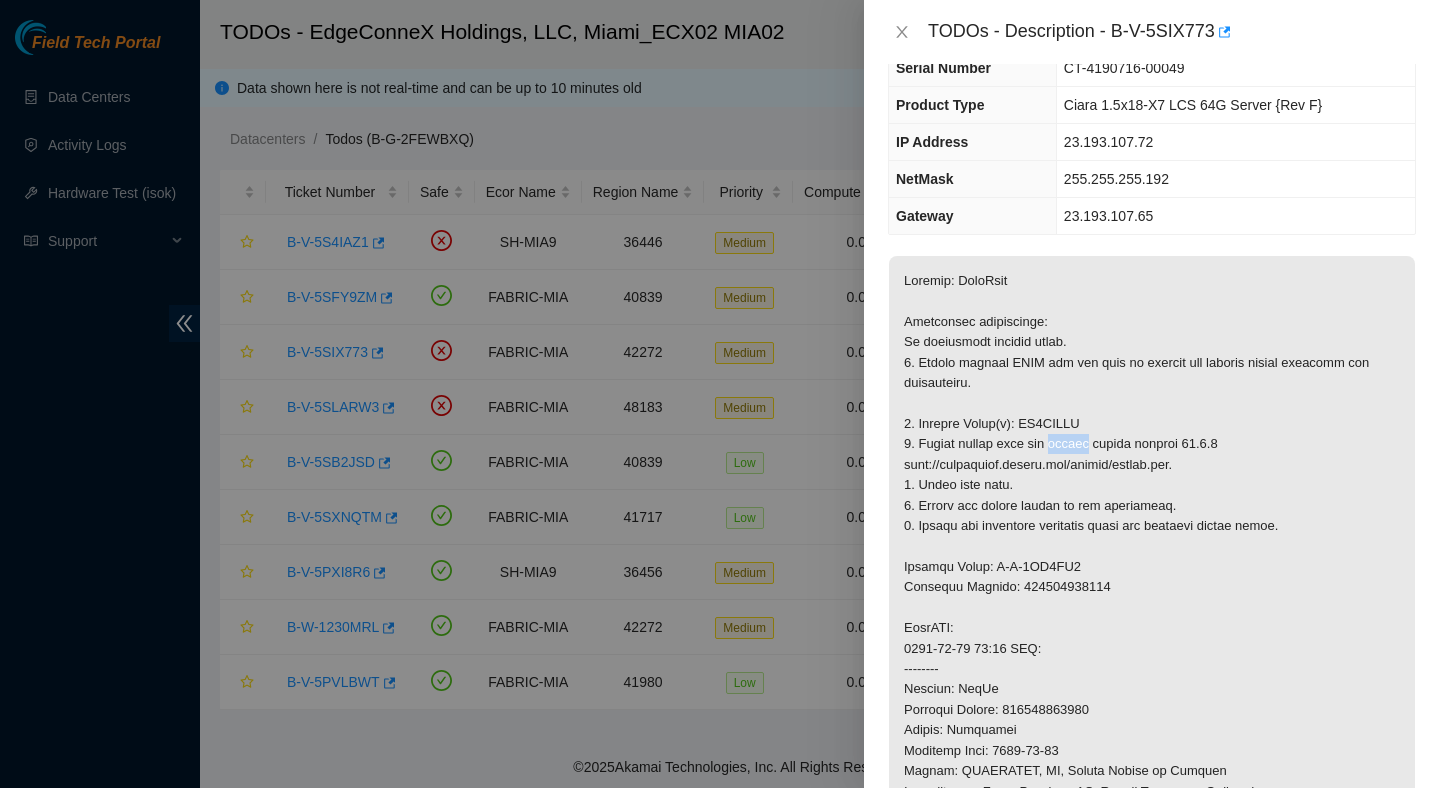 click at bounding box center [1152, 700] 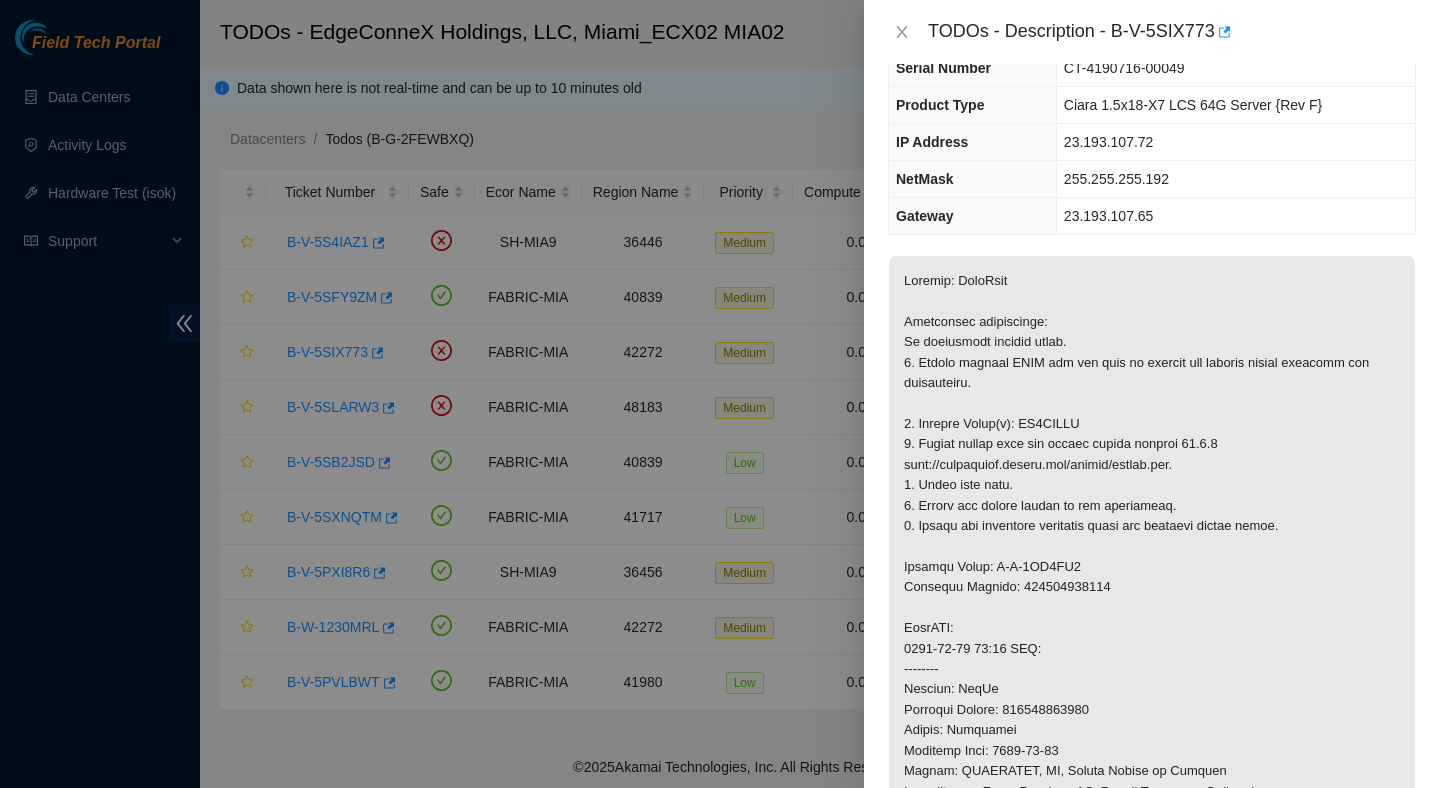 click at bounding box center [1152, 700] 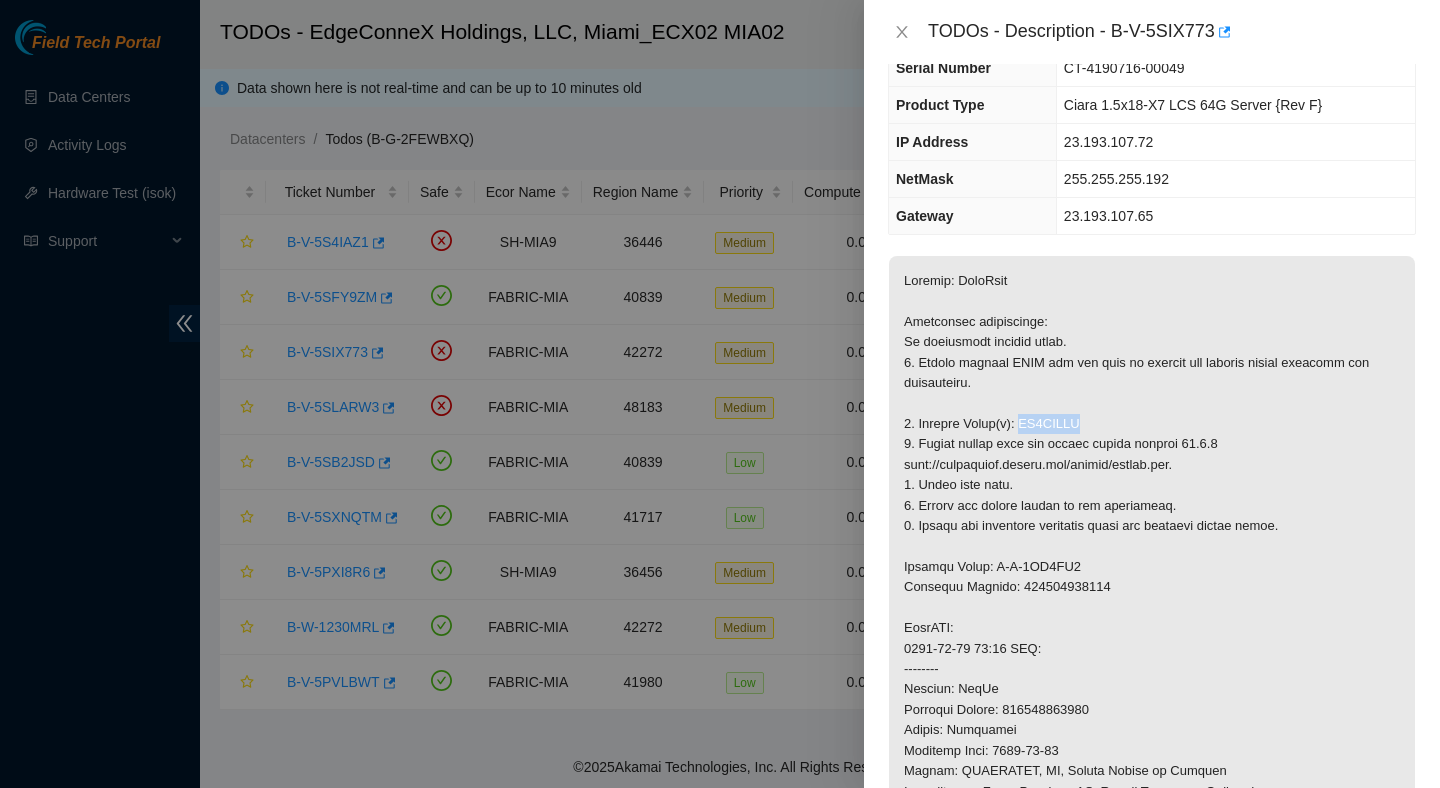 click at bounding box center (1152, 700) 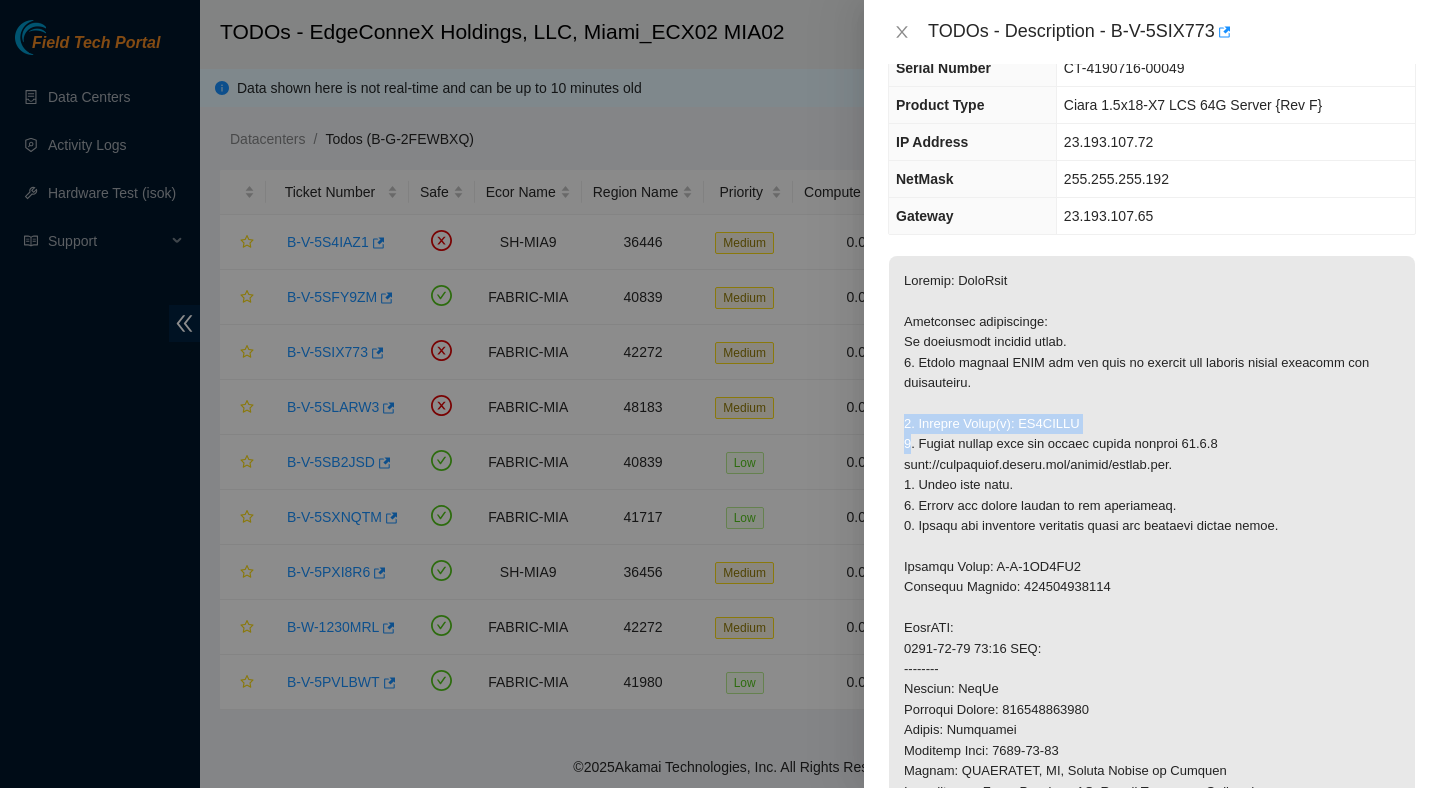click at bounding box center [1152, 700] 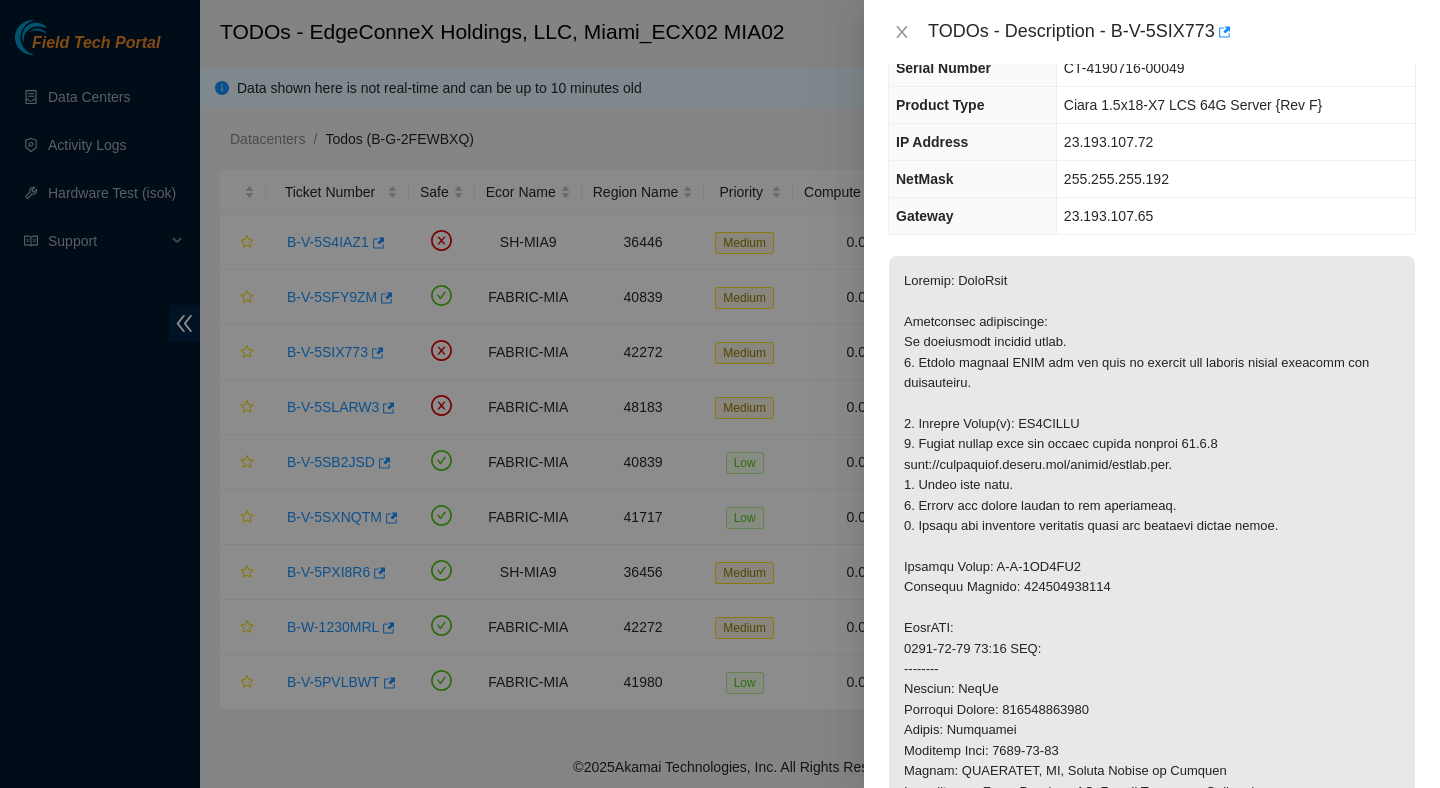 click at bounding box center [1152, 700] 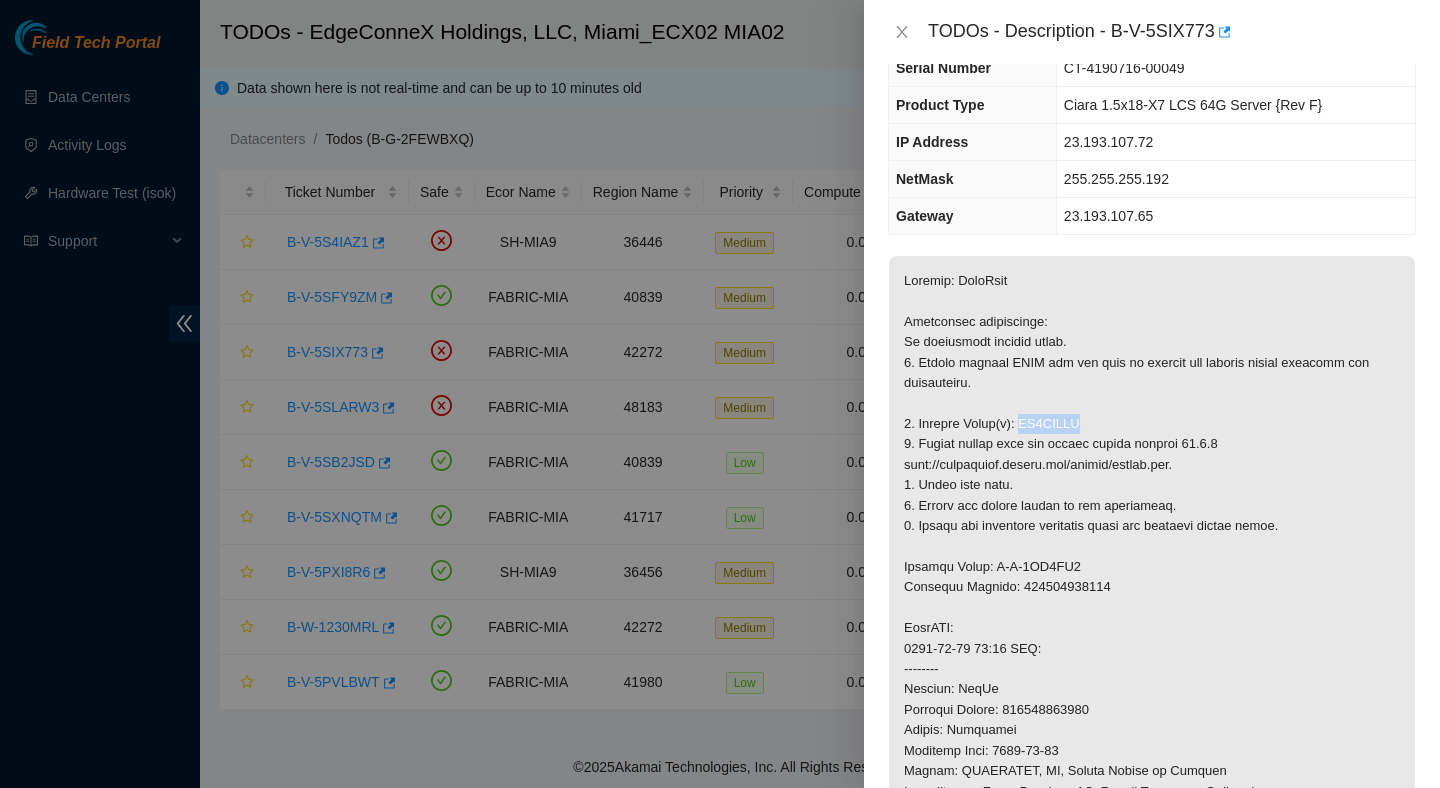 click at bounding box center [1152, 700] 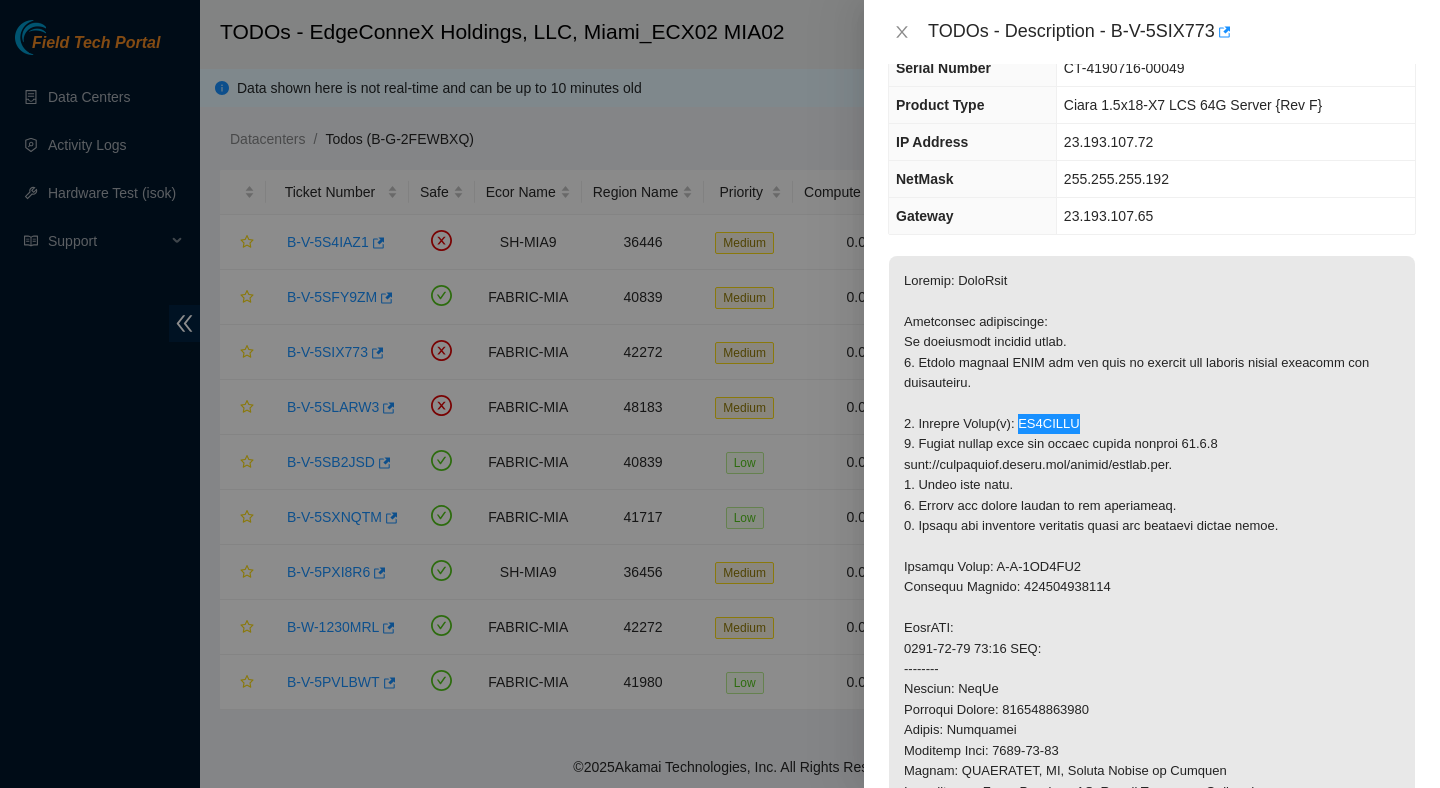 scroll, scrollTop: 315, scrollLeft: 0, axis: vertical 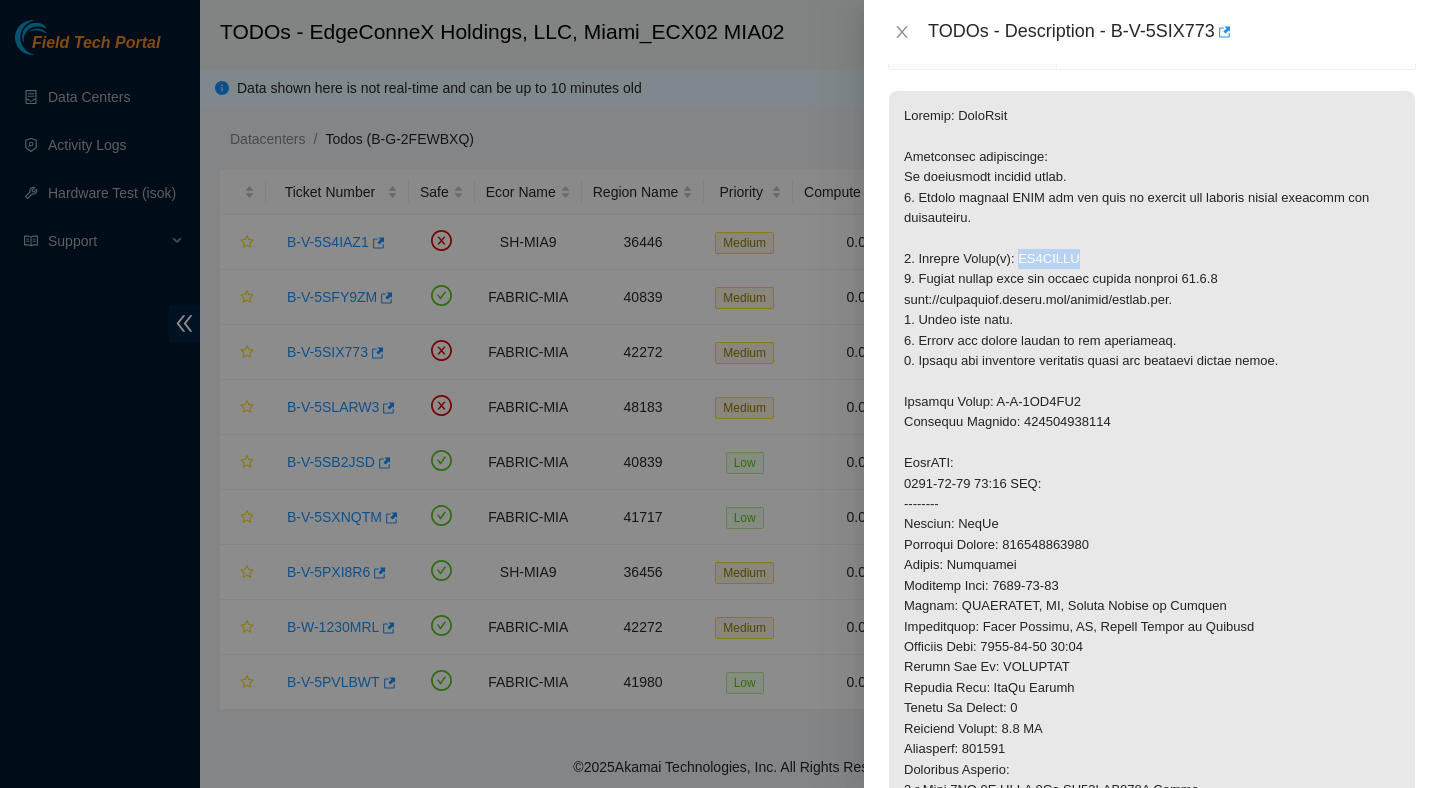 click at bounding box center [1152, 535] 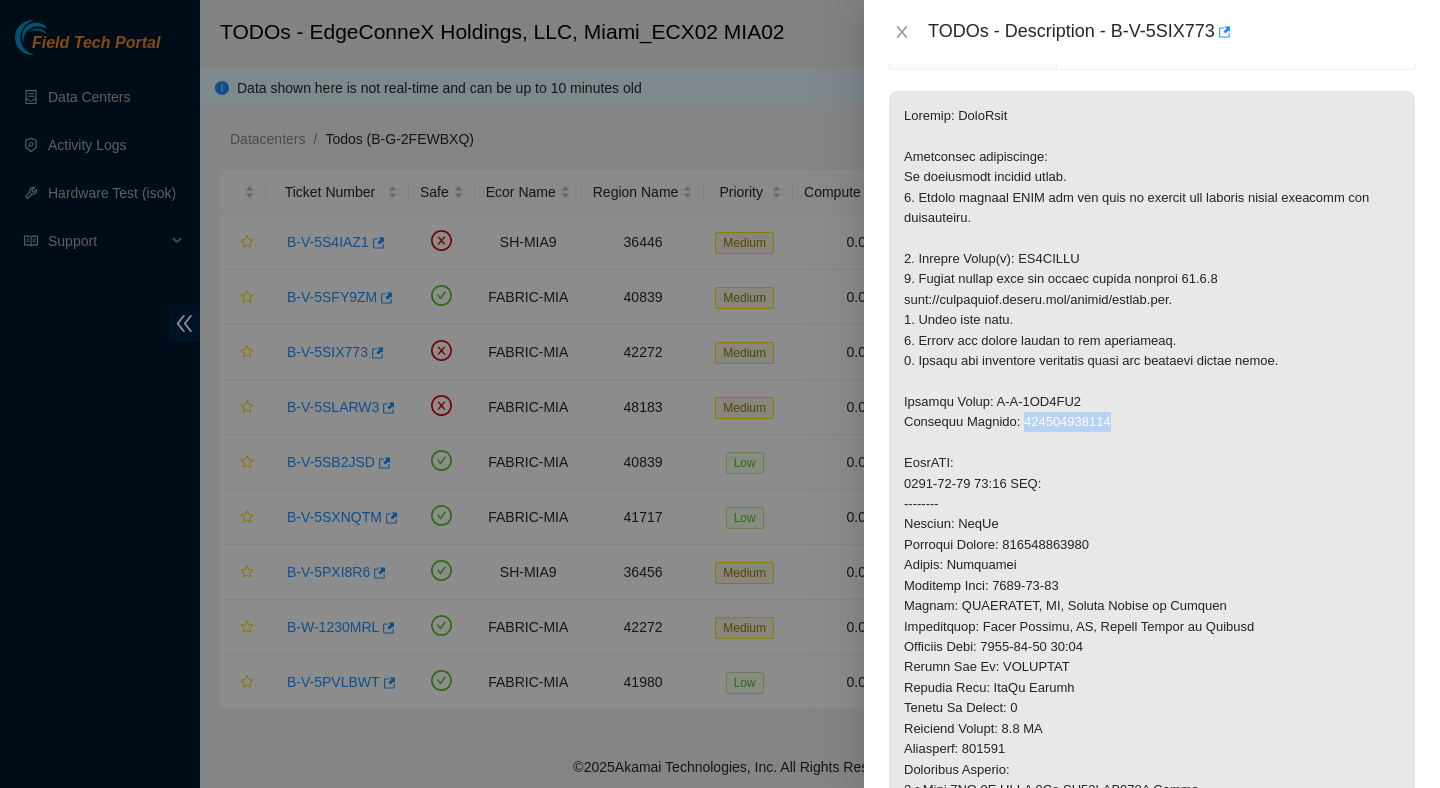click at bounding box center [1152, 535] 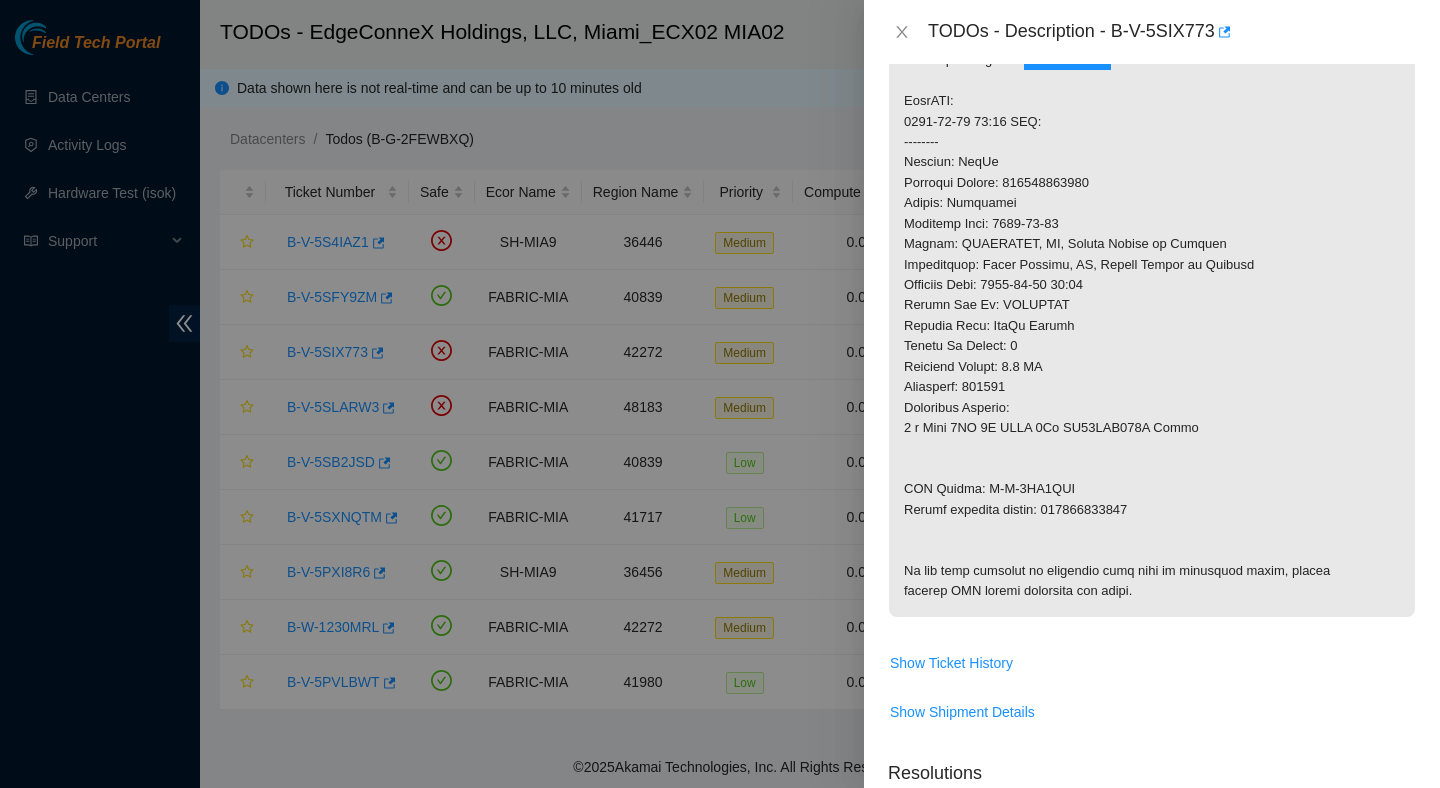 scroll, scrollTop: 681, scrollLeft: 0, axis: vertical 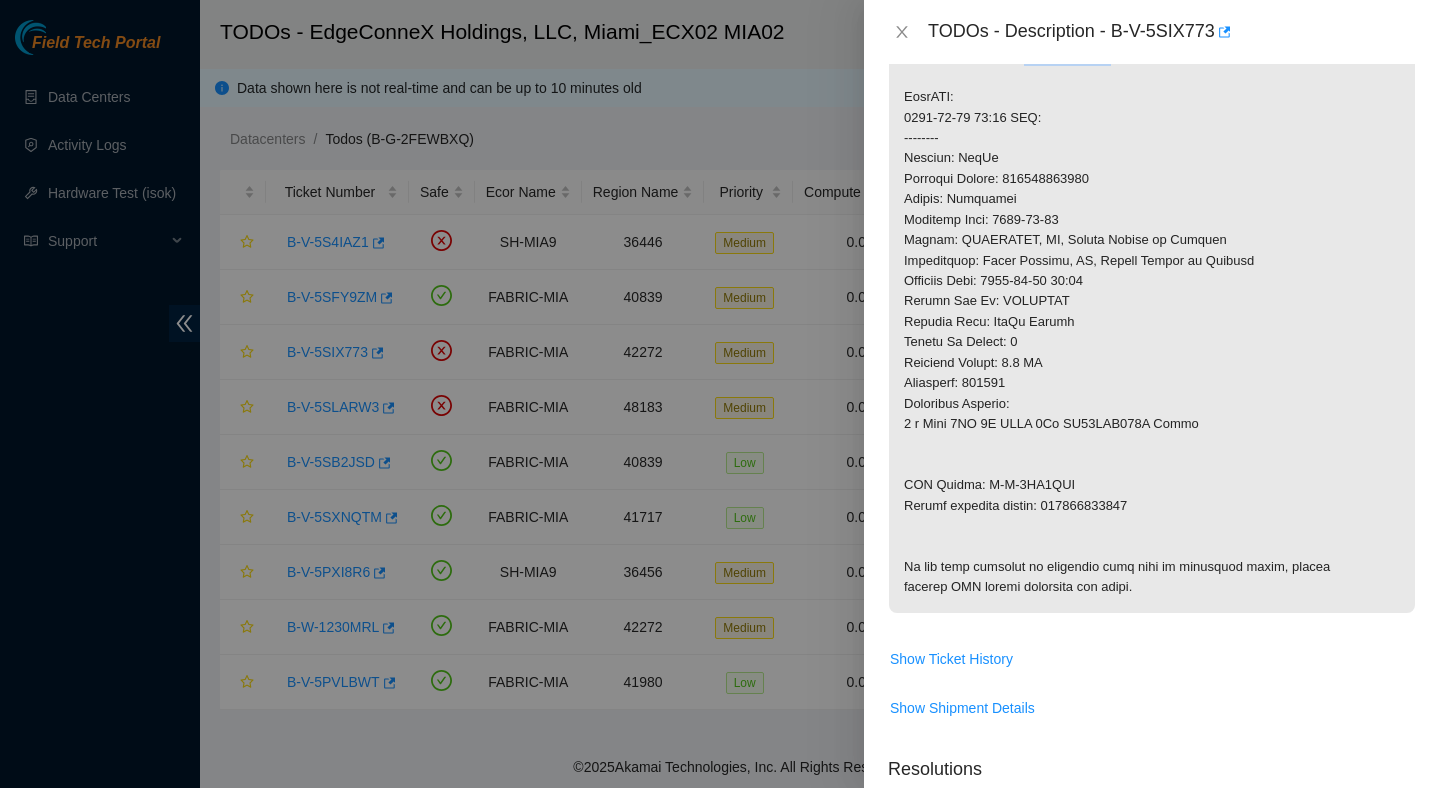 click at bounding box center (1152, 169) 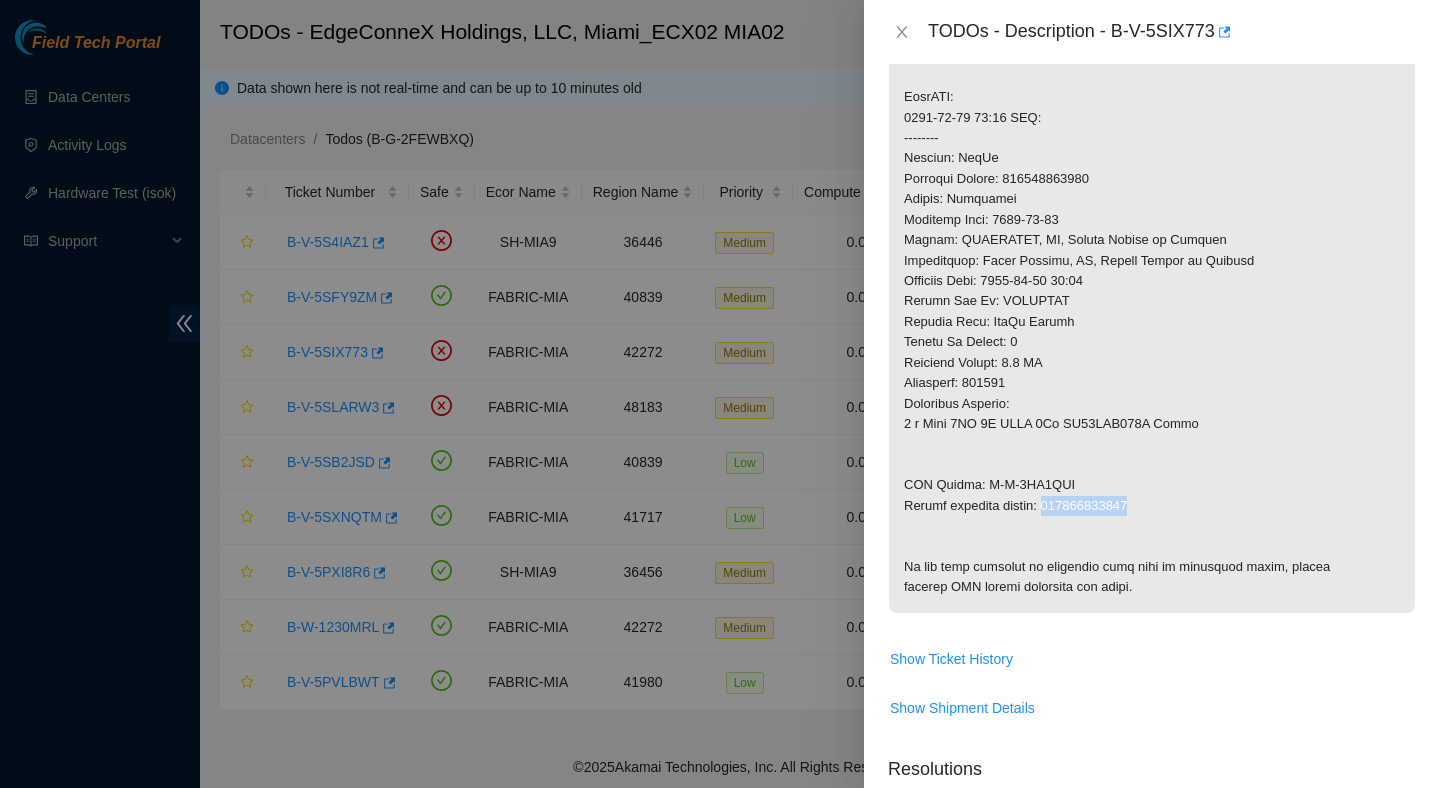 click at bounding box center [1152, 169] 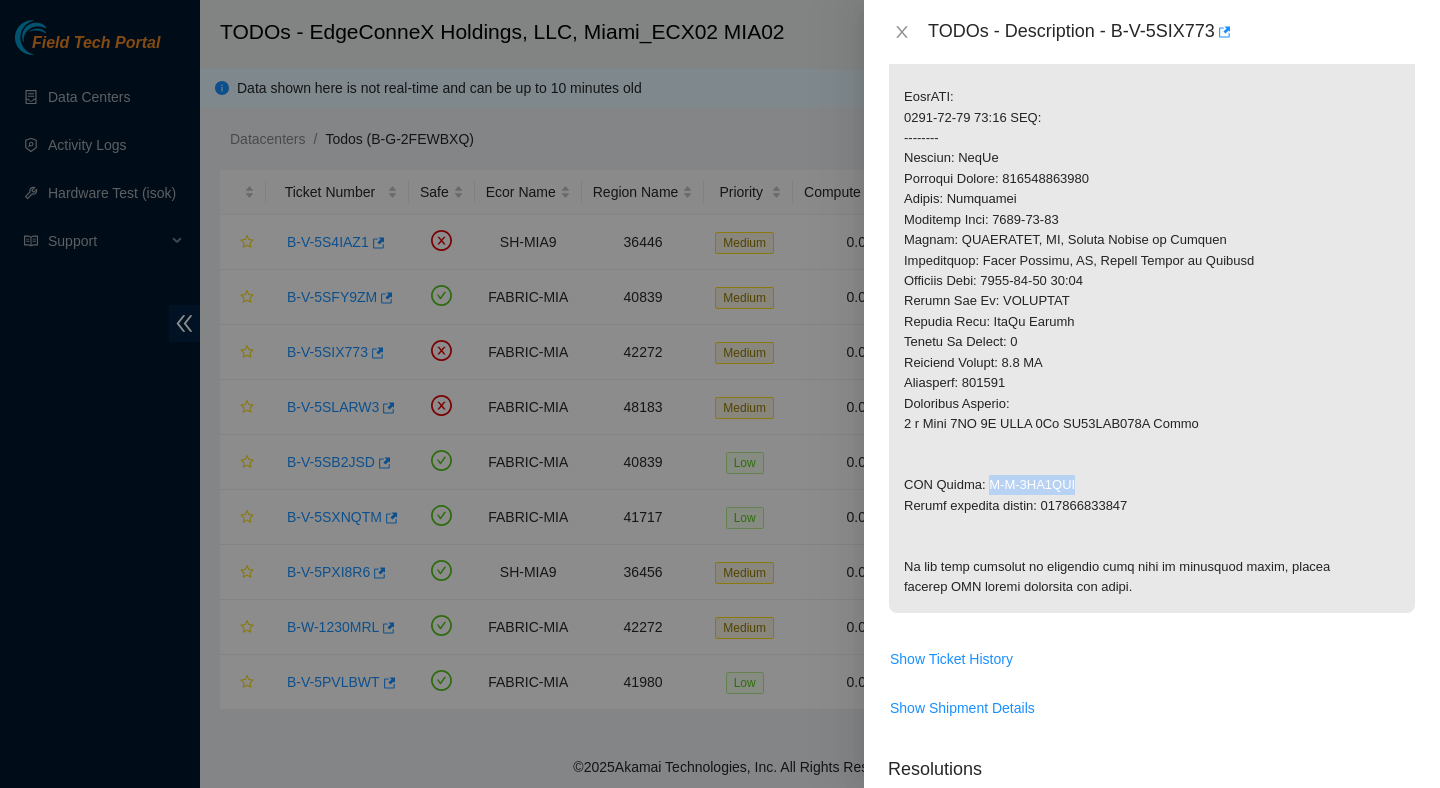 drag, startPoint x: 985, startPoint y: 481, endPoint x: 1082, endPoint y: 483, distance: 97.020615 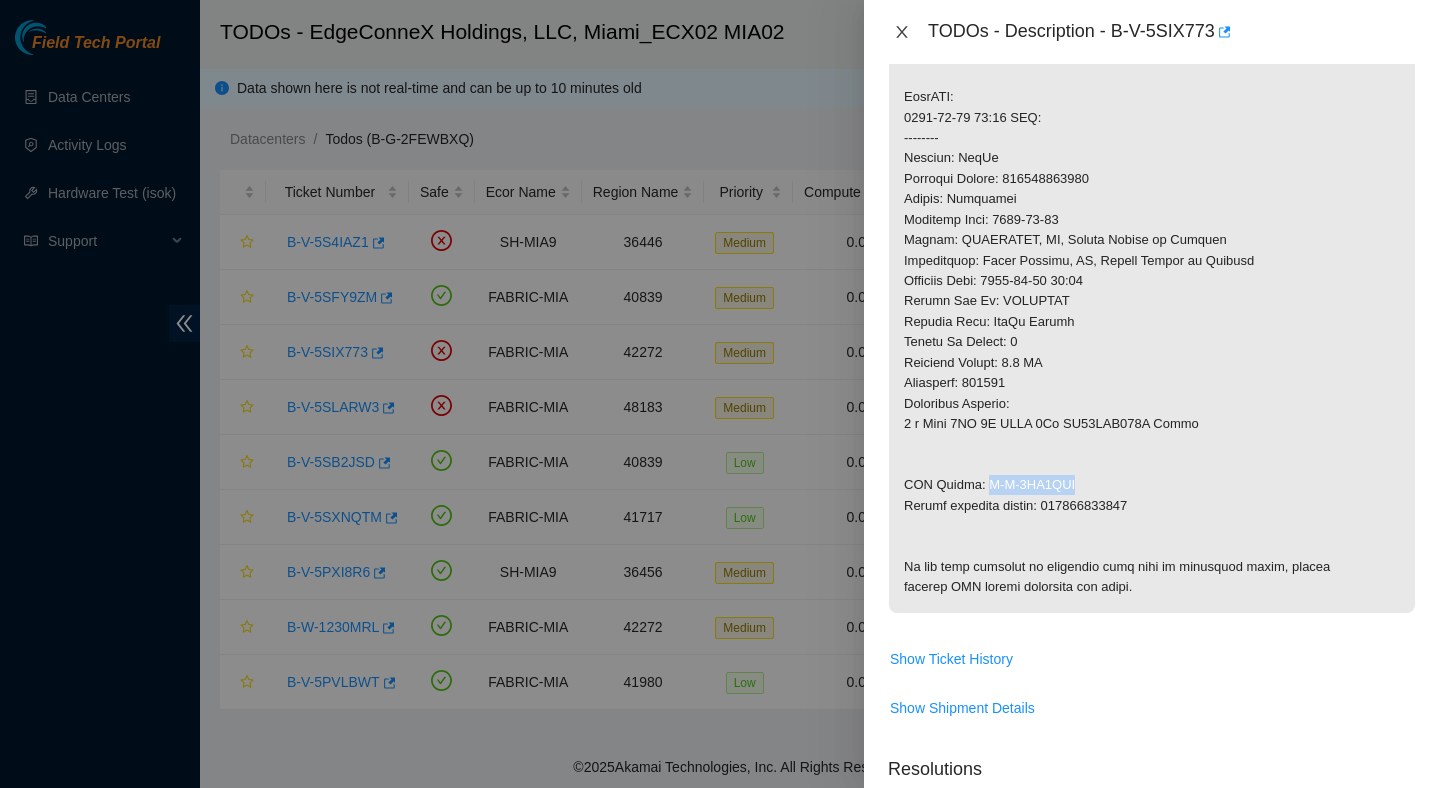 click 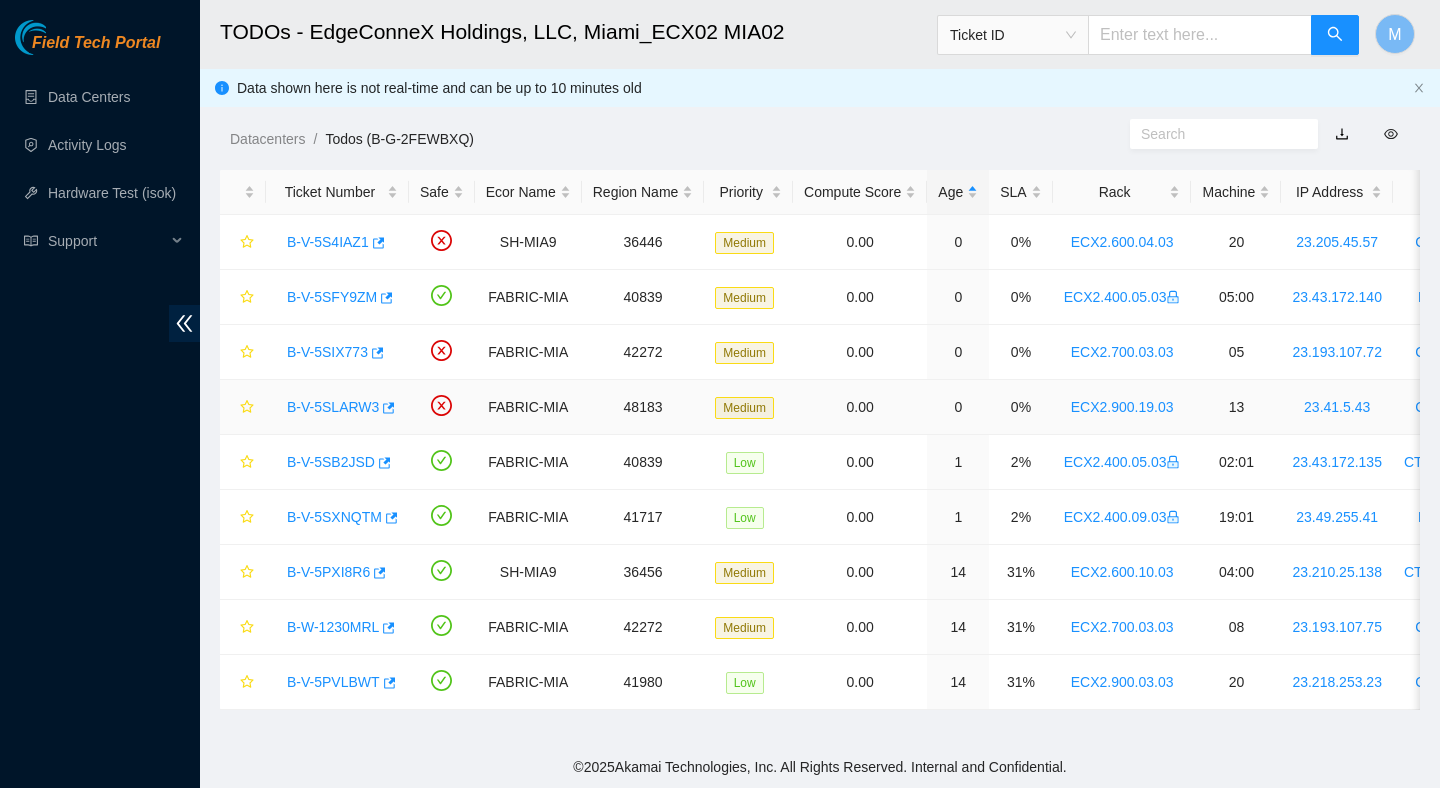 click on "B-V-5SLARW3" at bounding box center (333, 407) 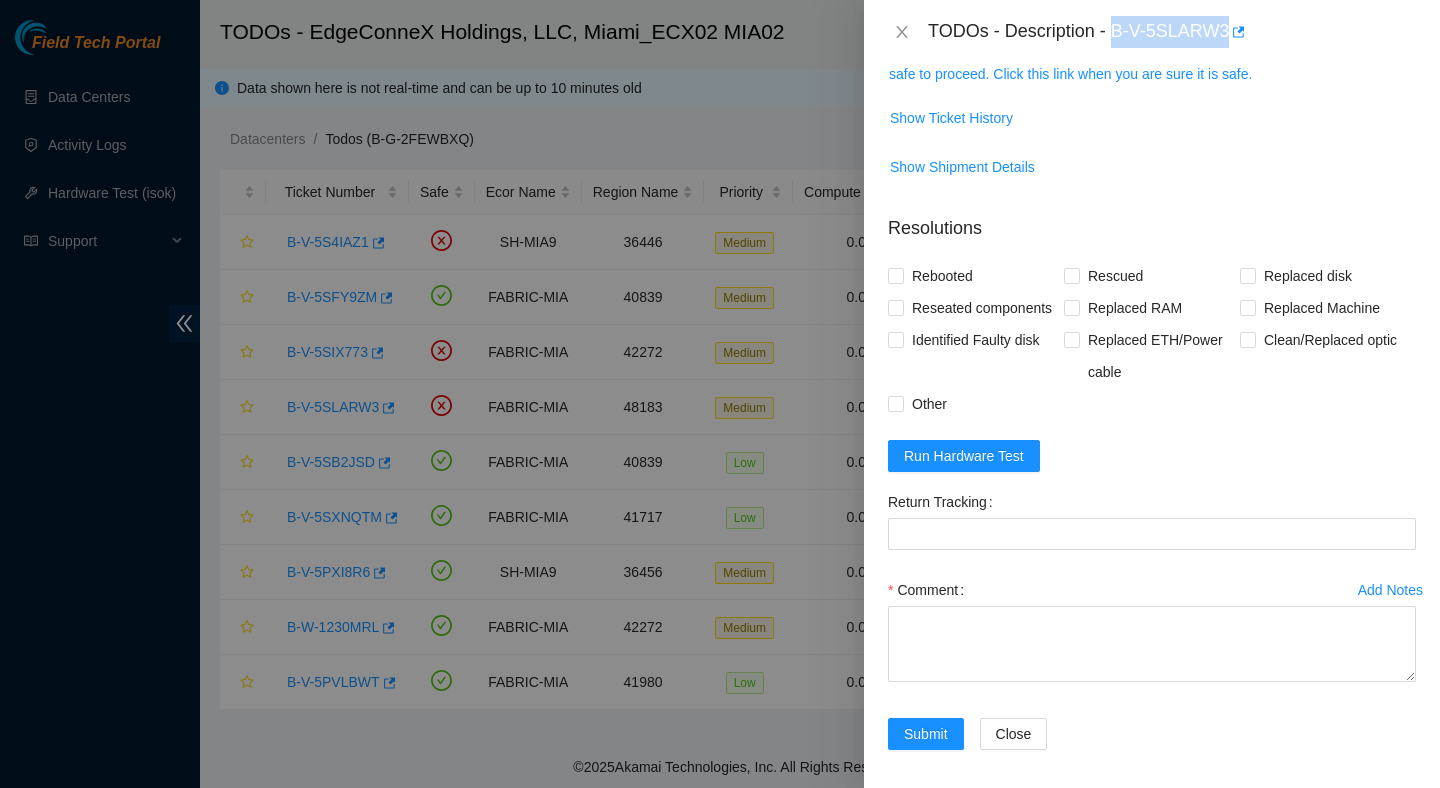 drag, startPoint x: 1117, startPoint y: 34, endPoint x: 1237, endPoint y: 47, distance: 120.70211 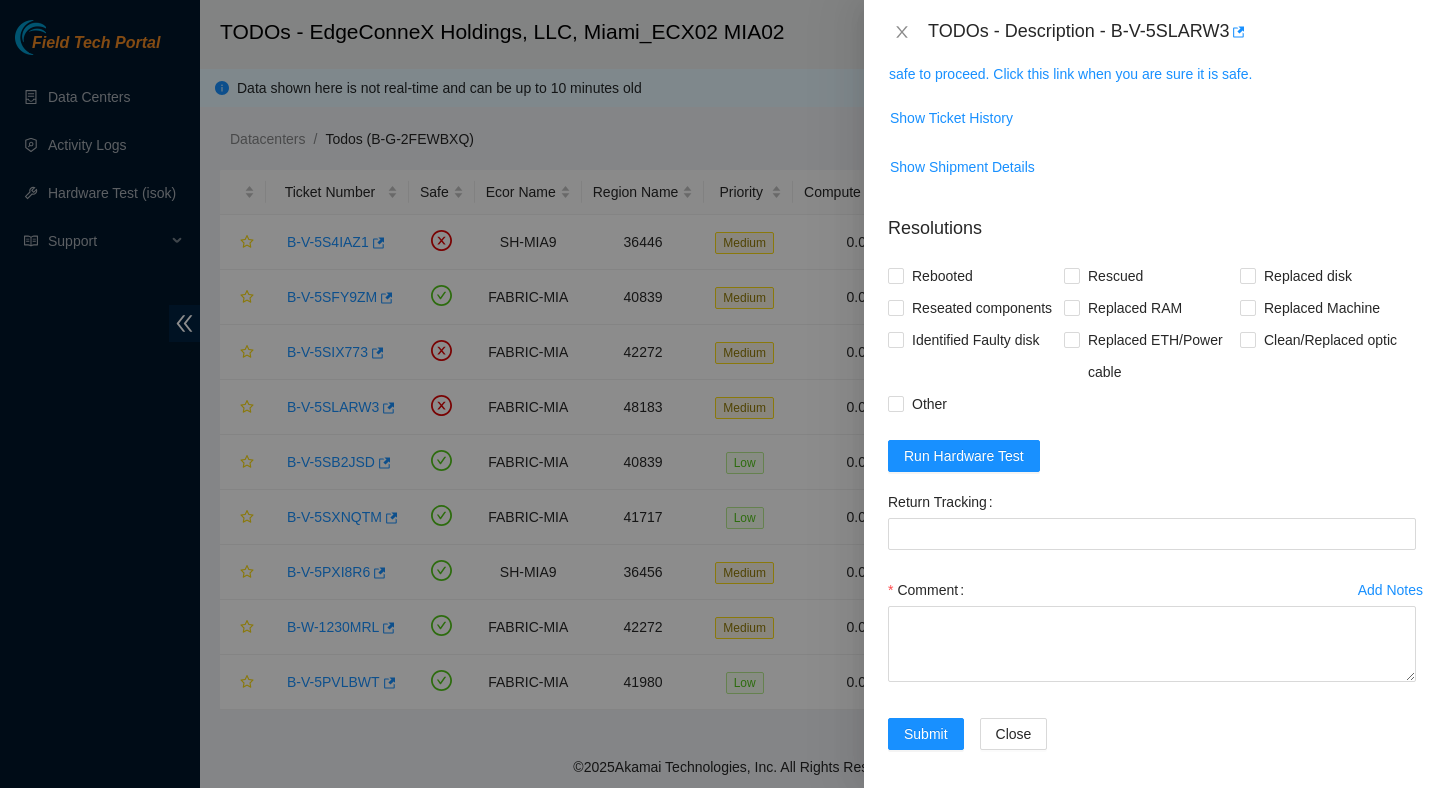 click on "Show Ticket History" at bounding box center [1152, 125] 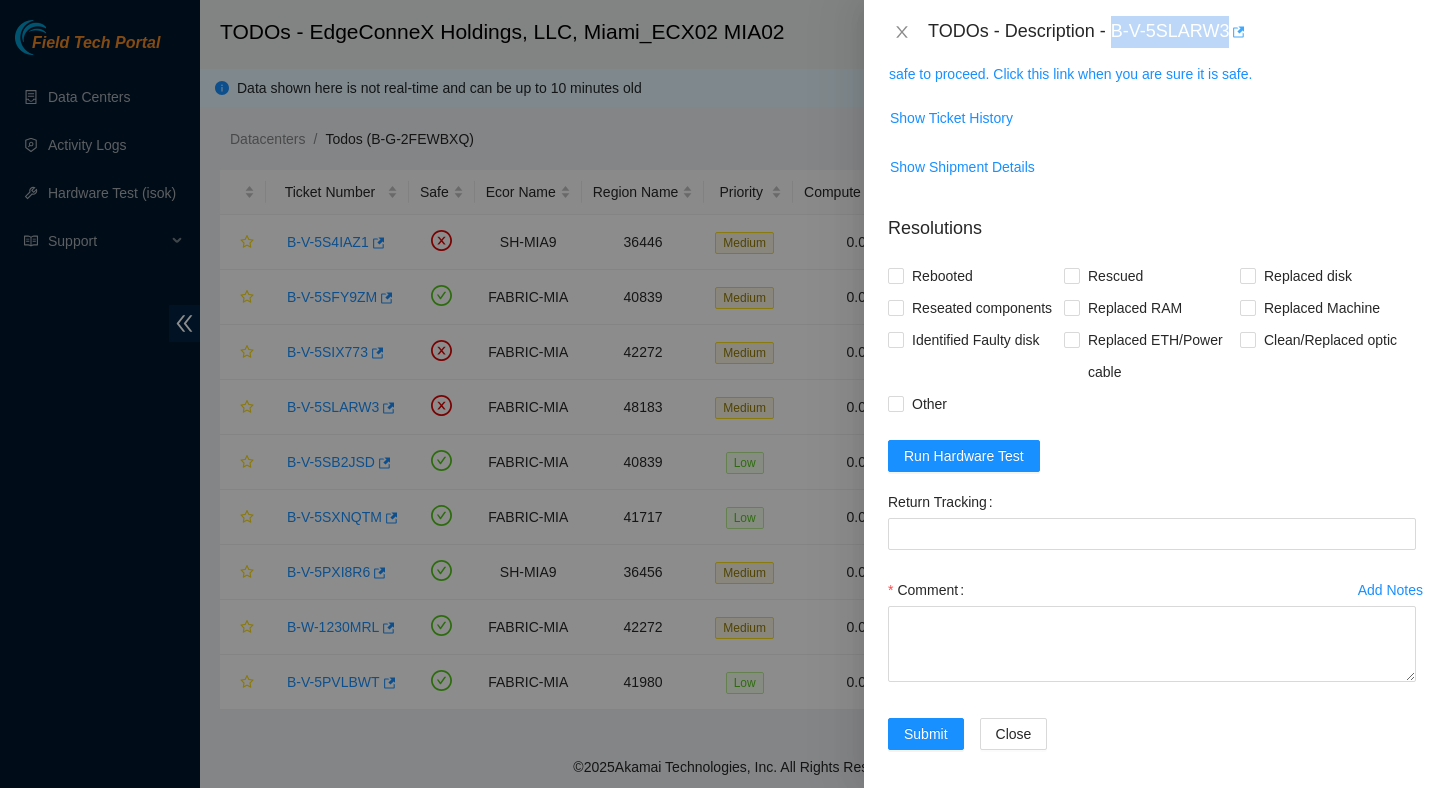 drag, startPoint x: 1119, startPoint y: 29, endPoint x: 1251, endPoint y: 33, distance: 132.0606 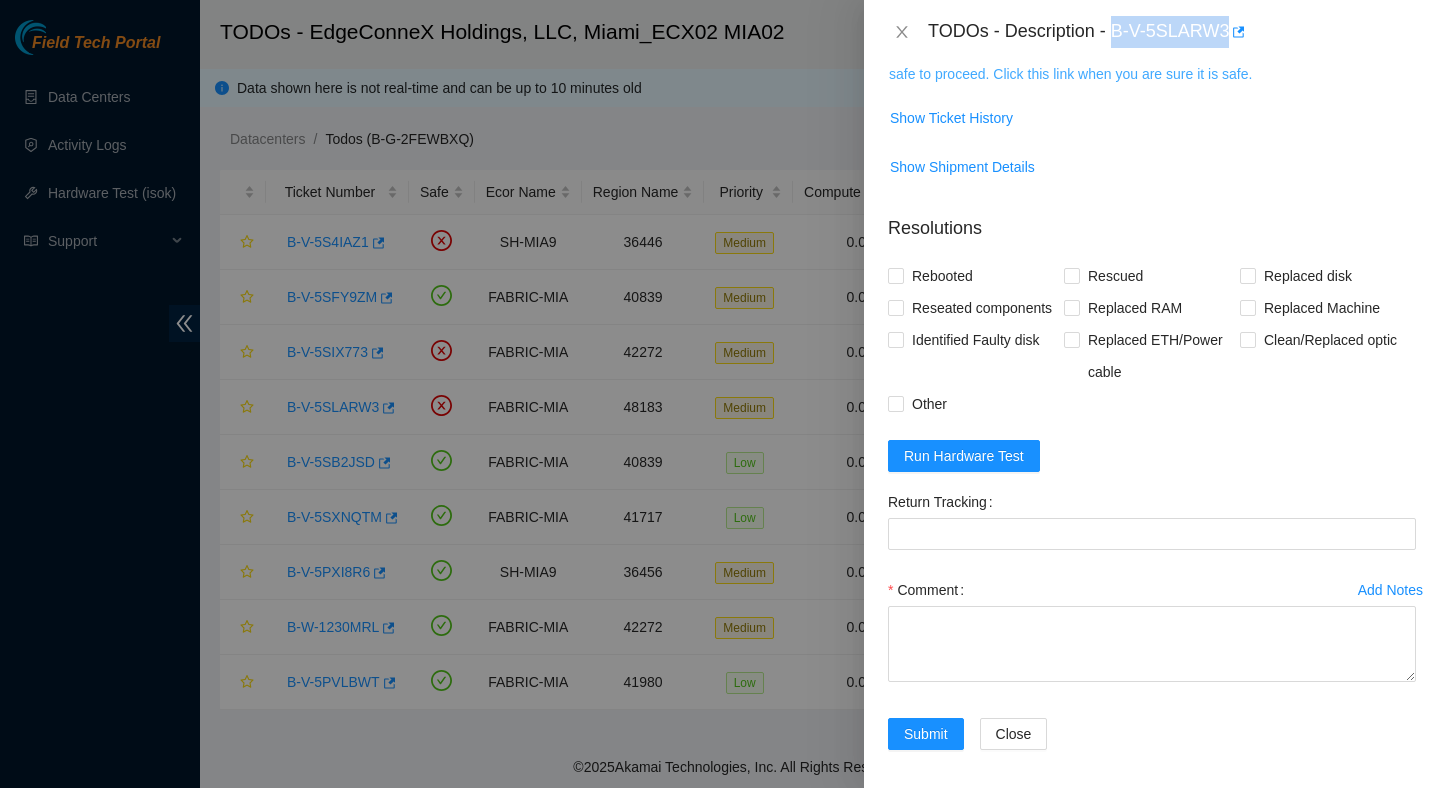 click on "23.41.5.43 is not safe to work on. Please contact NIE to determine whether it is safe to proceed. Click this link when you are sure it is safe." at bounding box center (1149, 63) 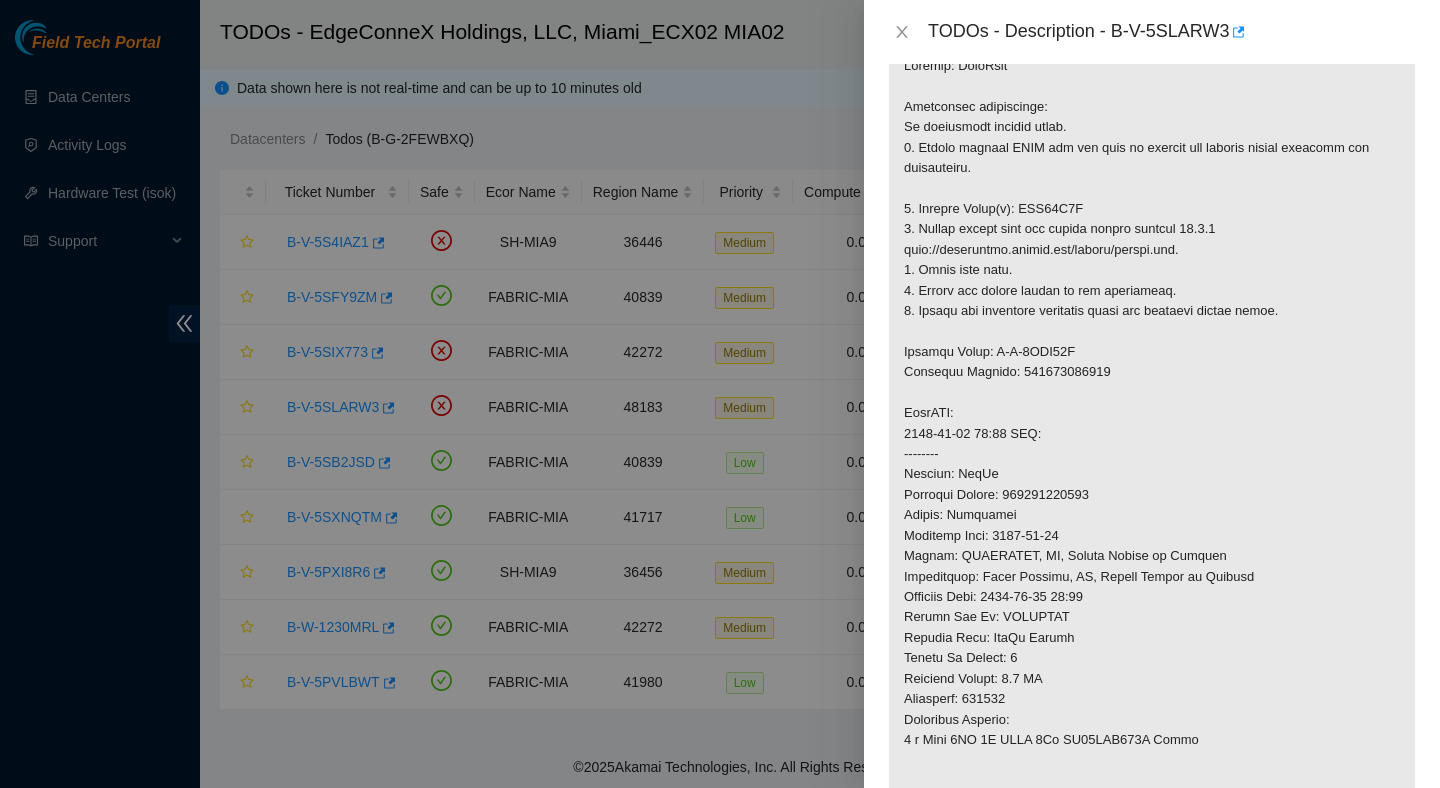 click at bounding box center (1152, 485) 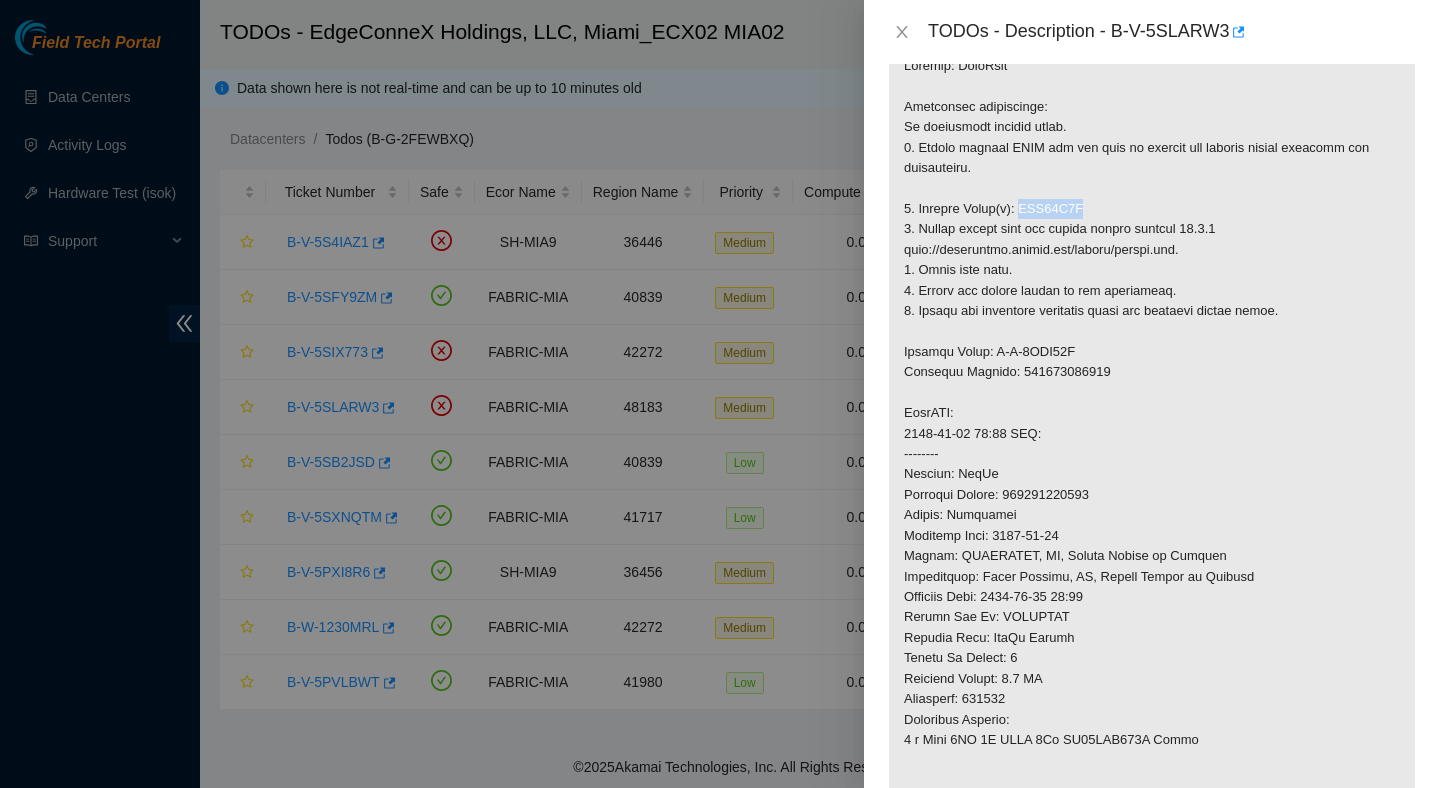 click at bounding box center [1152, 485] 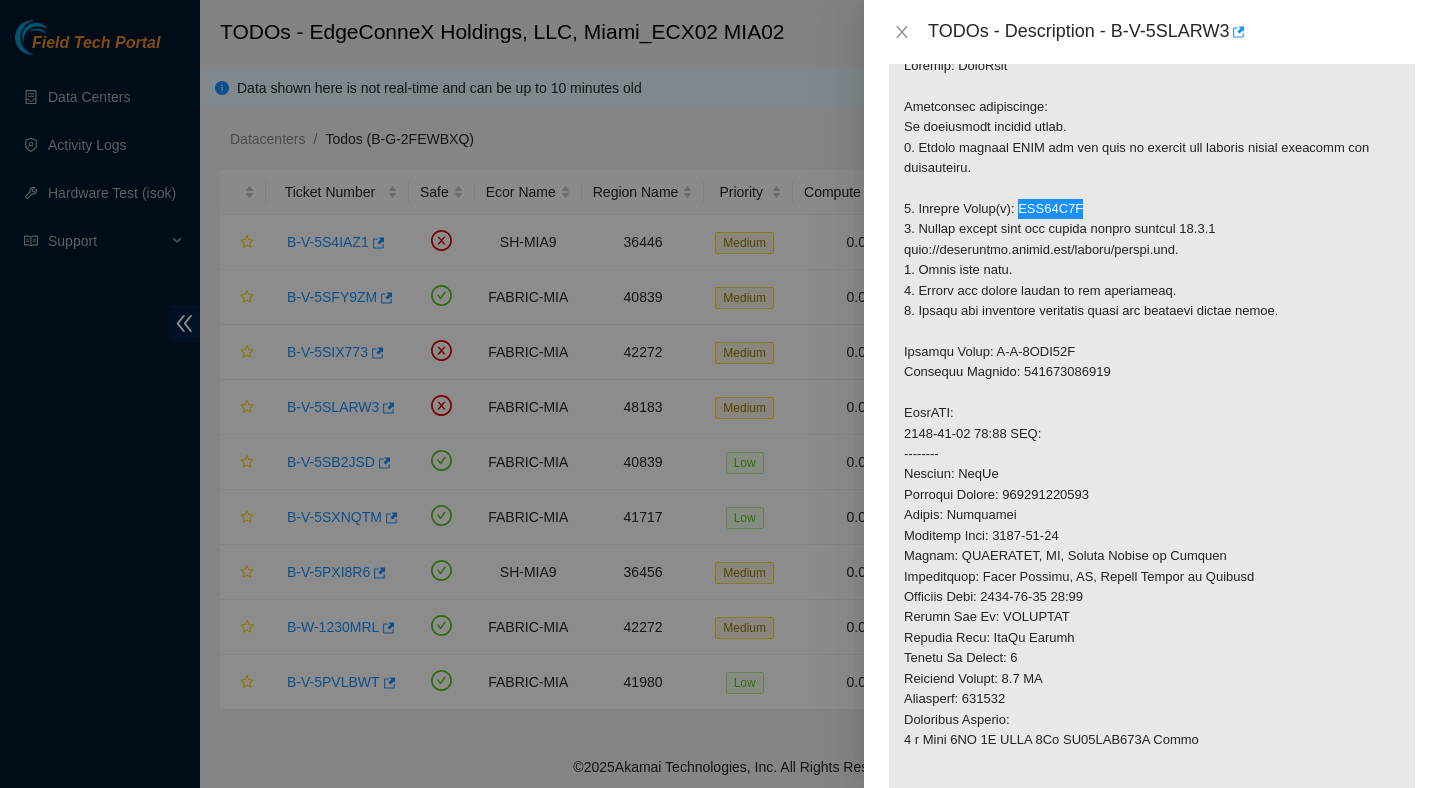 scroll, scrollTop: 415, scrollLeft: 0, axis: vertical 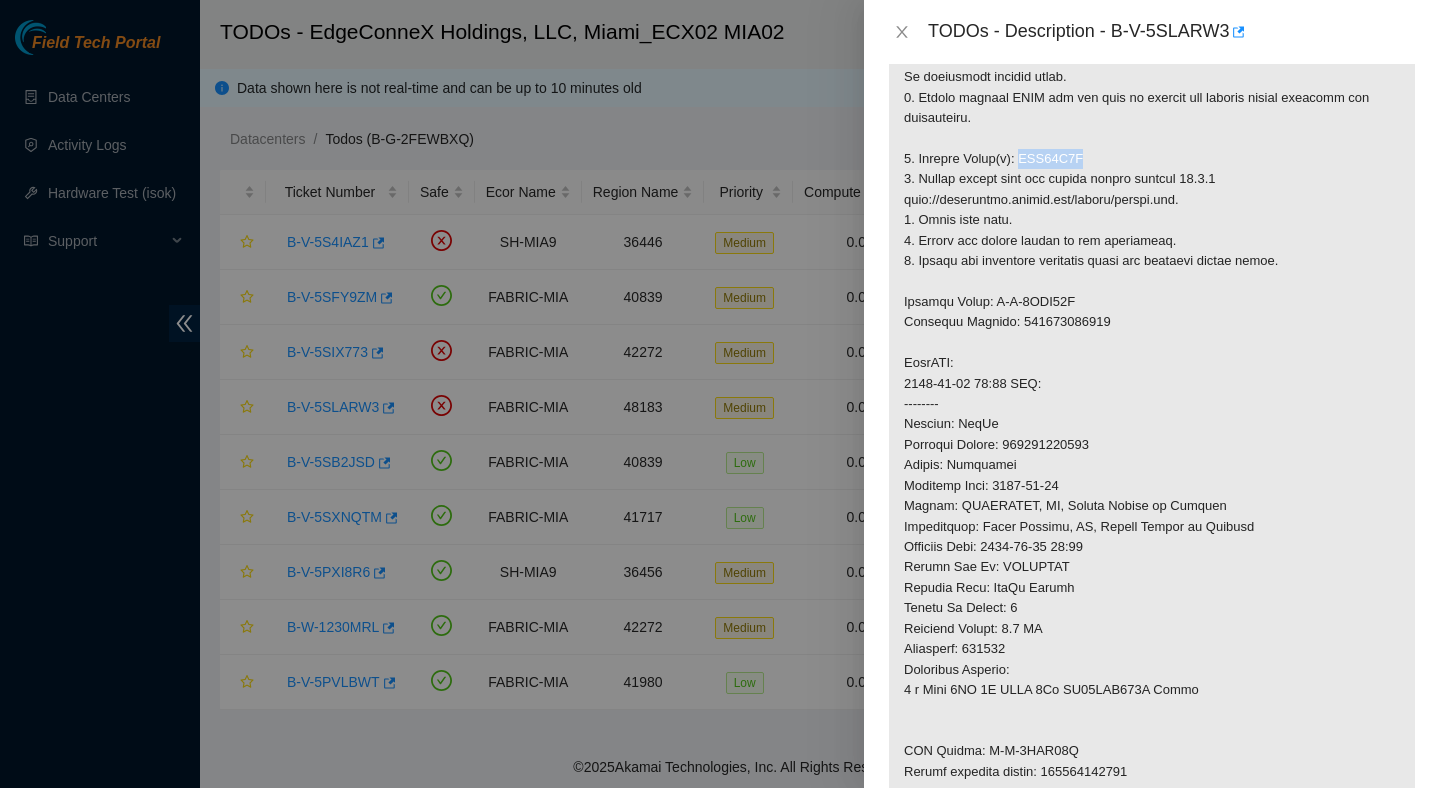 click at bounding box center [1152, 435] 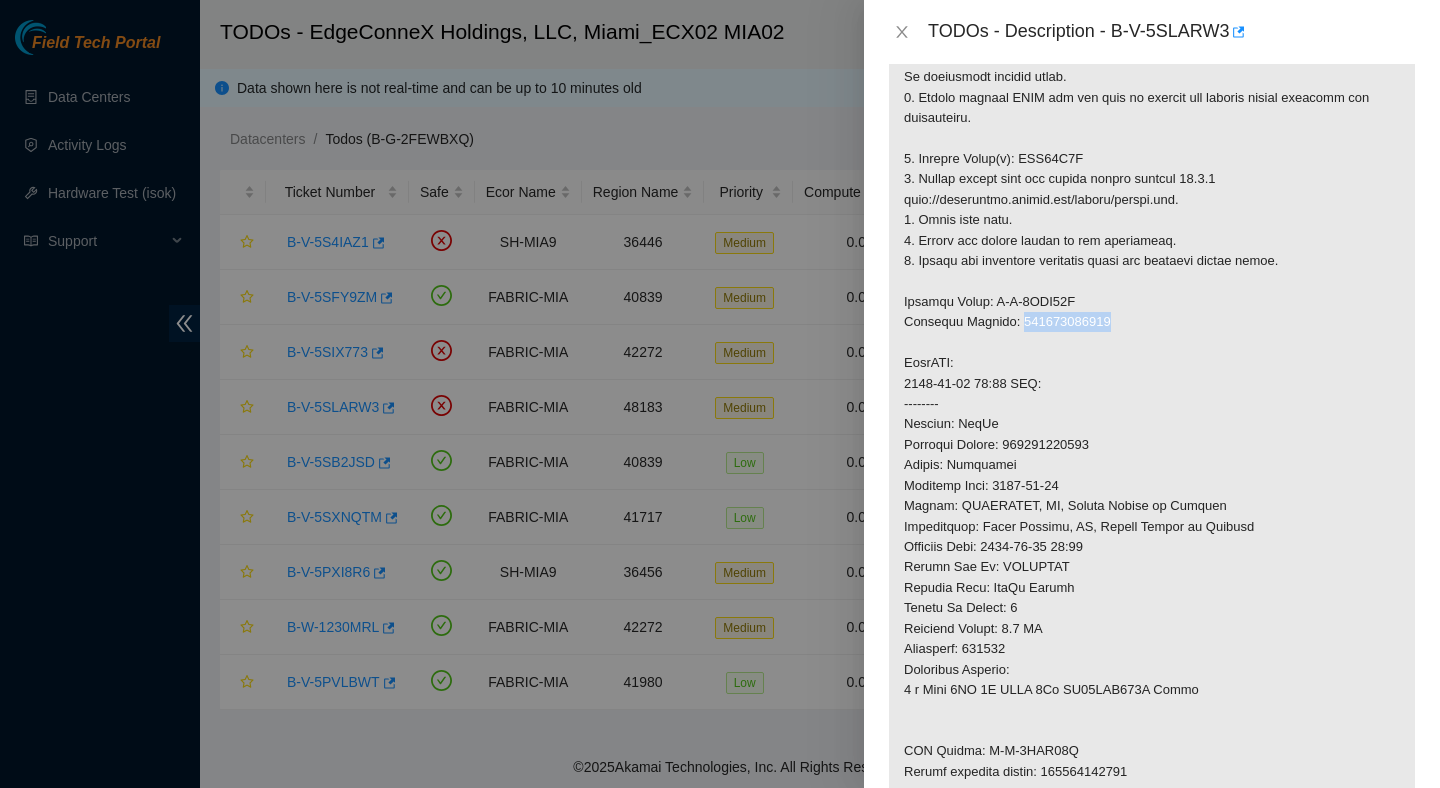 click at bounding box center (1152, 435) 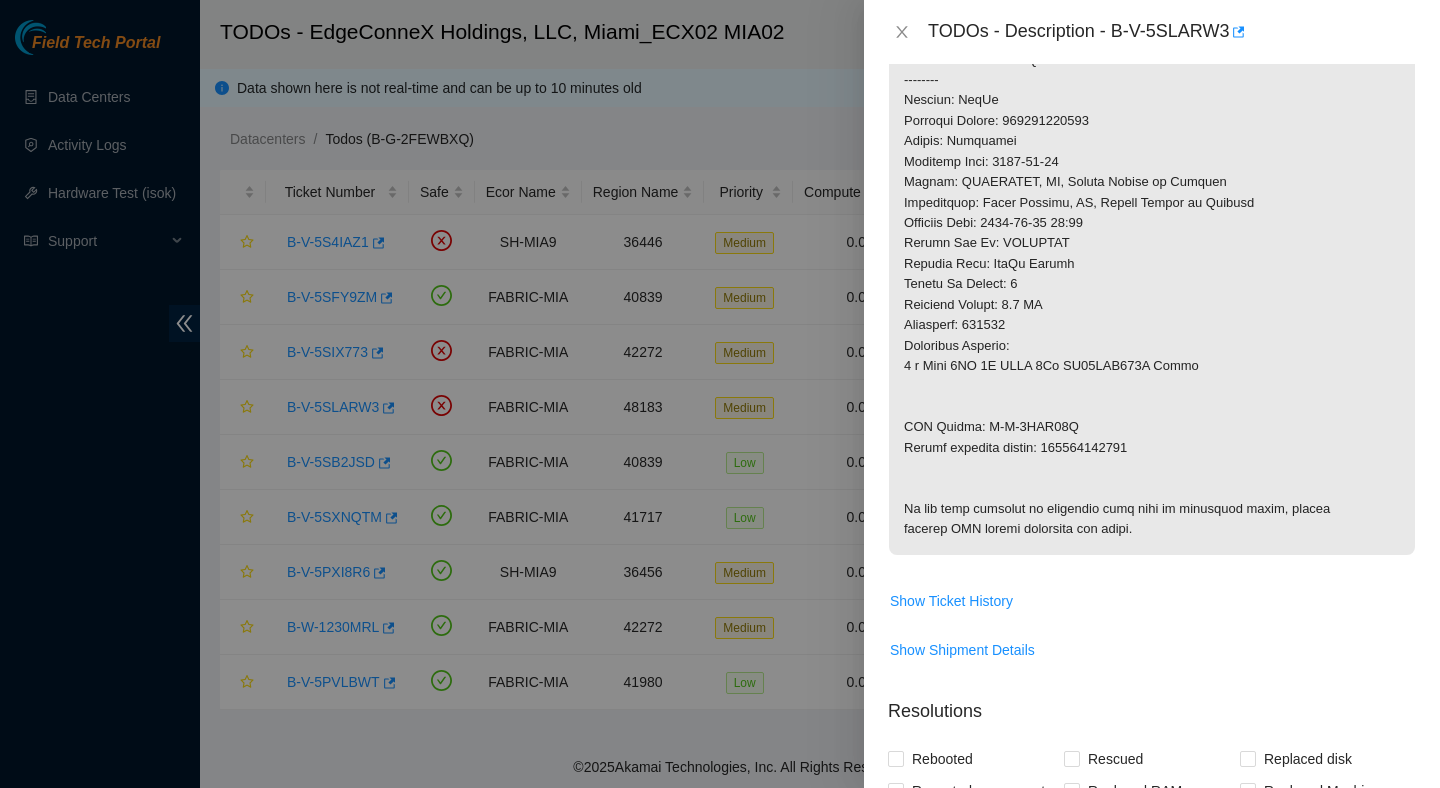 scroll, scrollTop: 738, scrollLeft: 0, axis: vertical 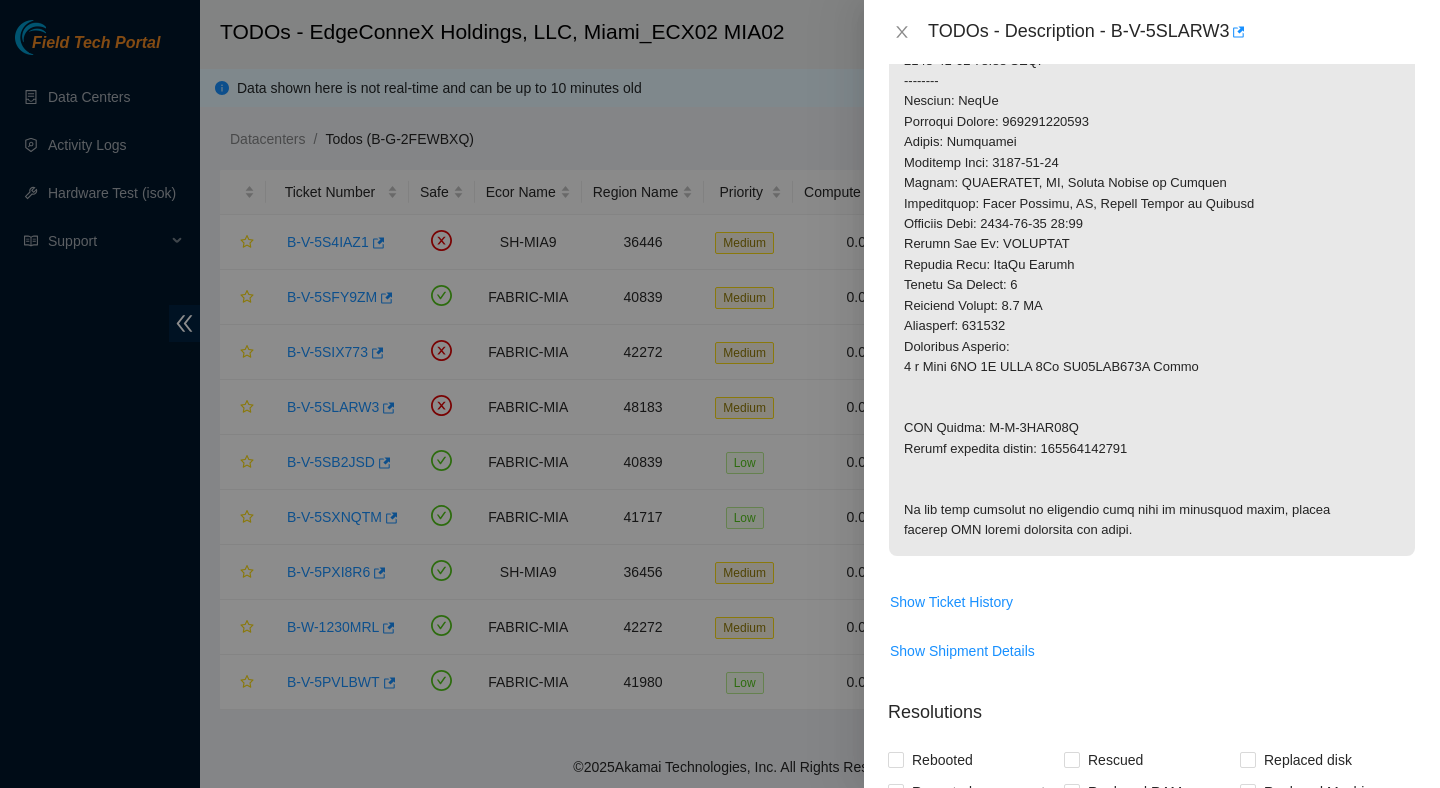 click at bounding box center (1152, 112) 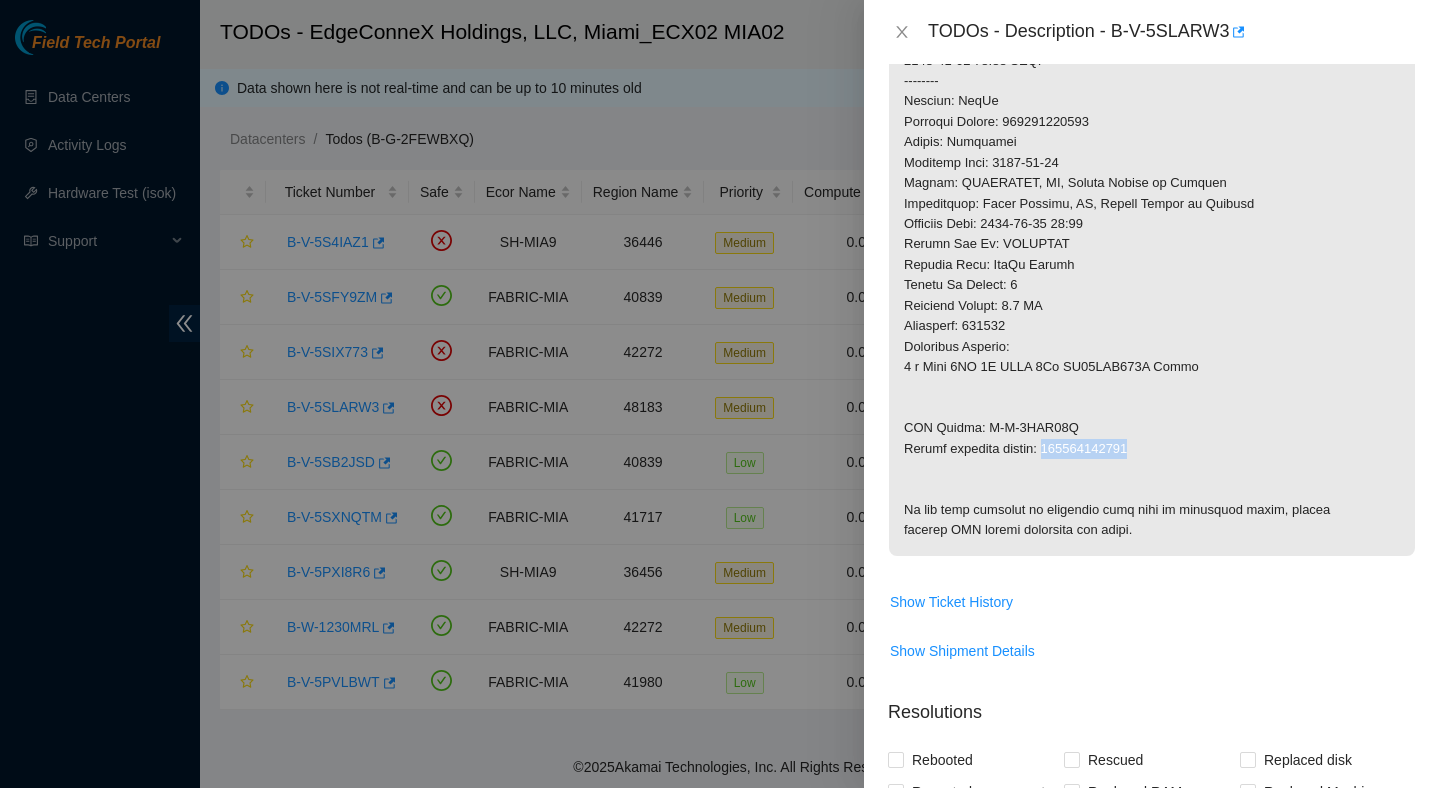 click at bounding box center [1152, 112] 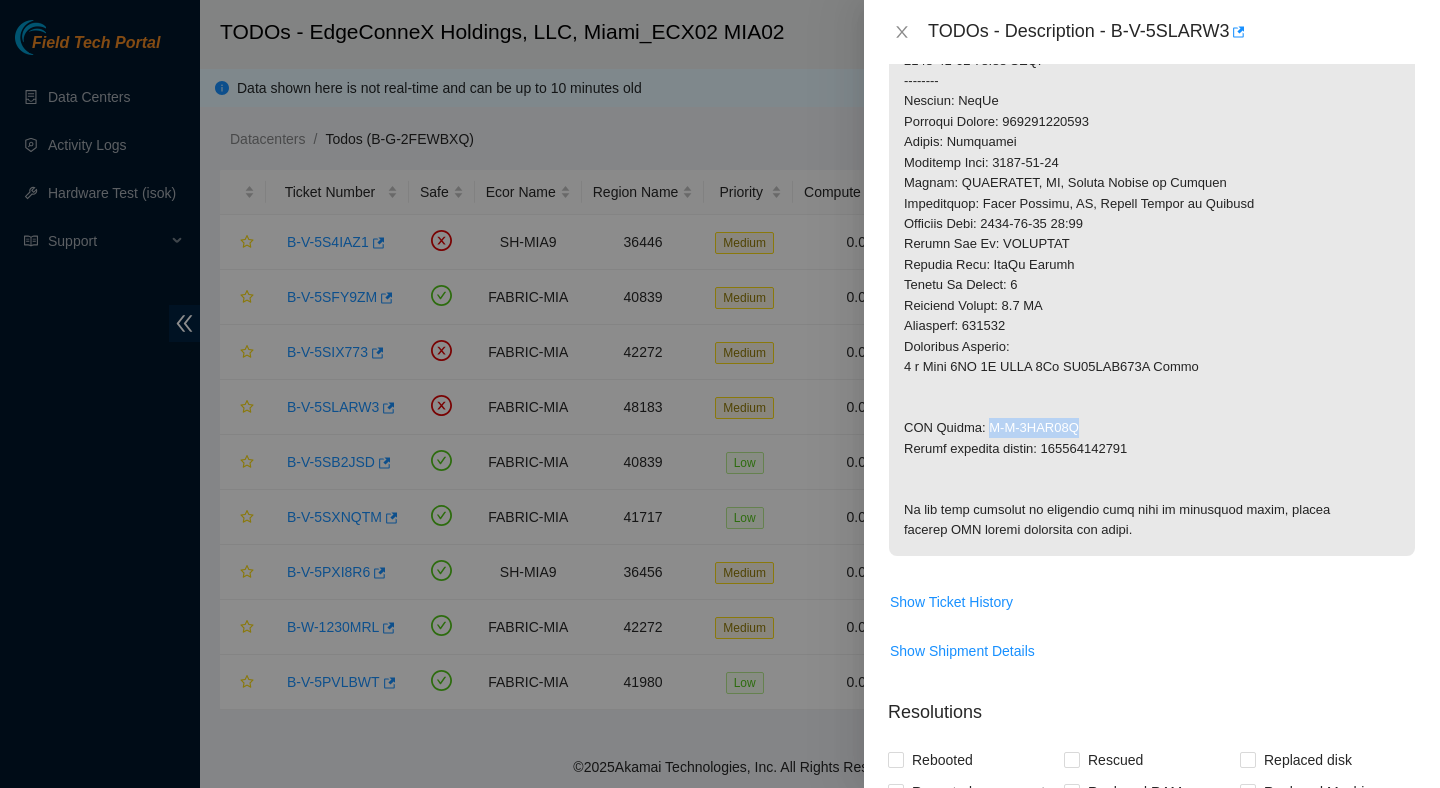 drag, startPoint x: 984, startPoint y: 425, endPoint x: 1089, endPoint y: 425, distance: 105 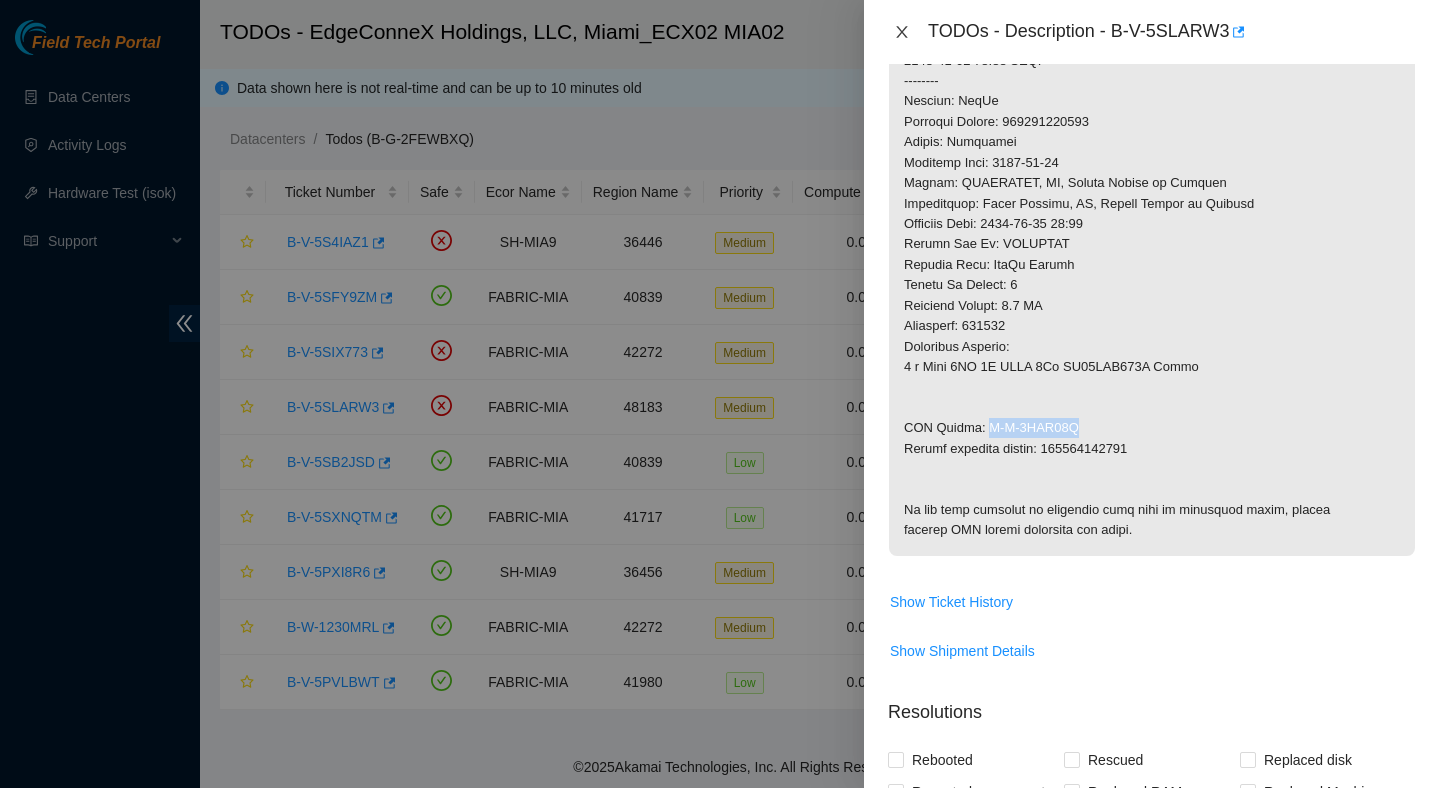 click 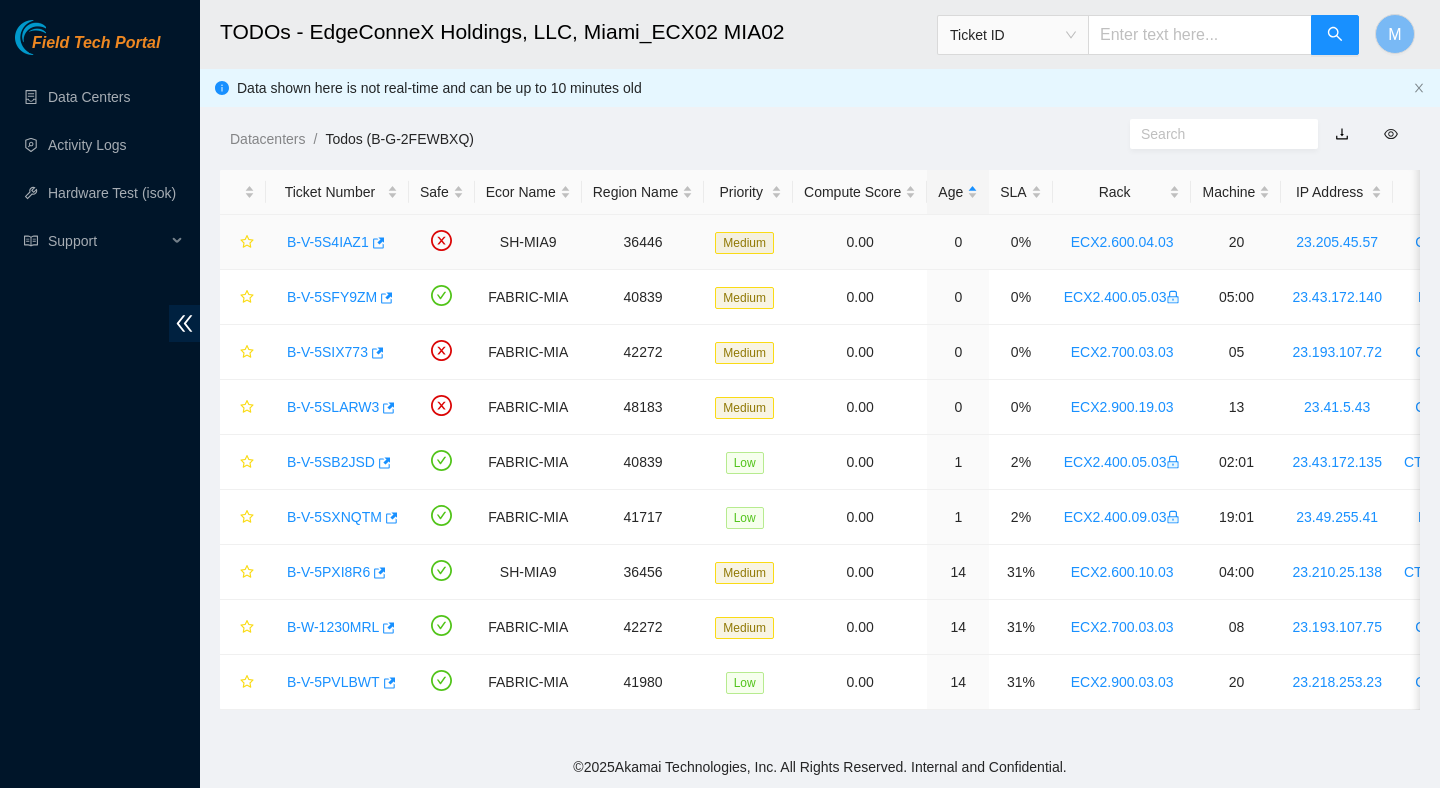click on "B-V-5S4IAZ1" at bounding box center (328, 242) 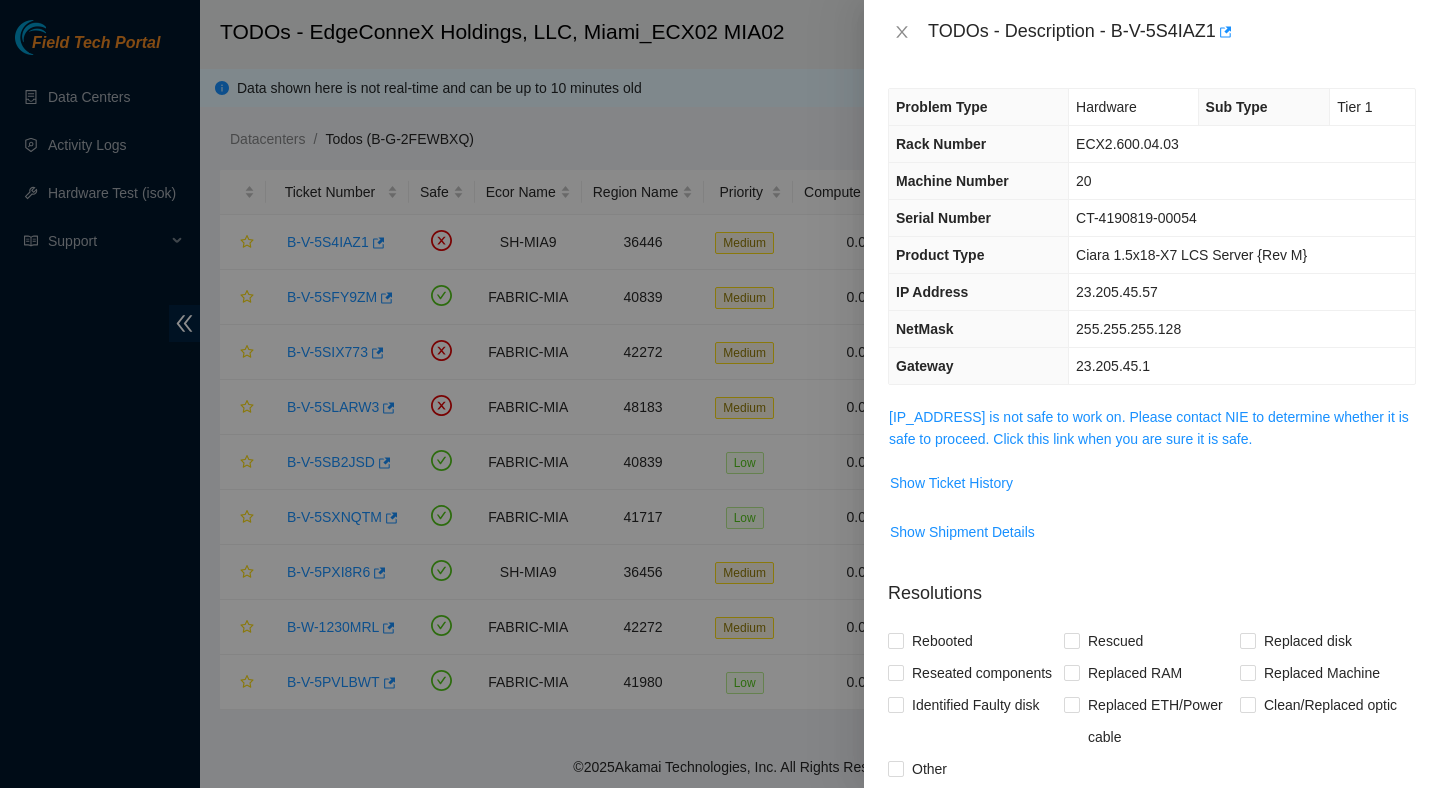 scroll, scrollTop: 13, scrollLeft: 0, axis: vertical 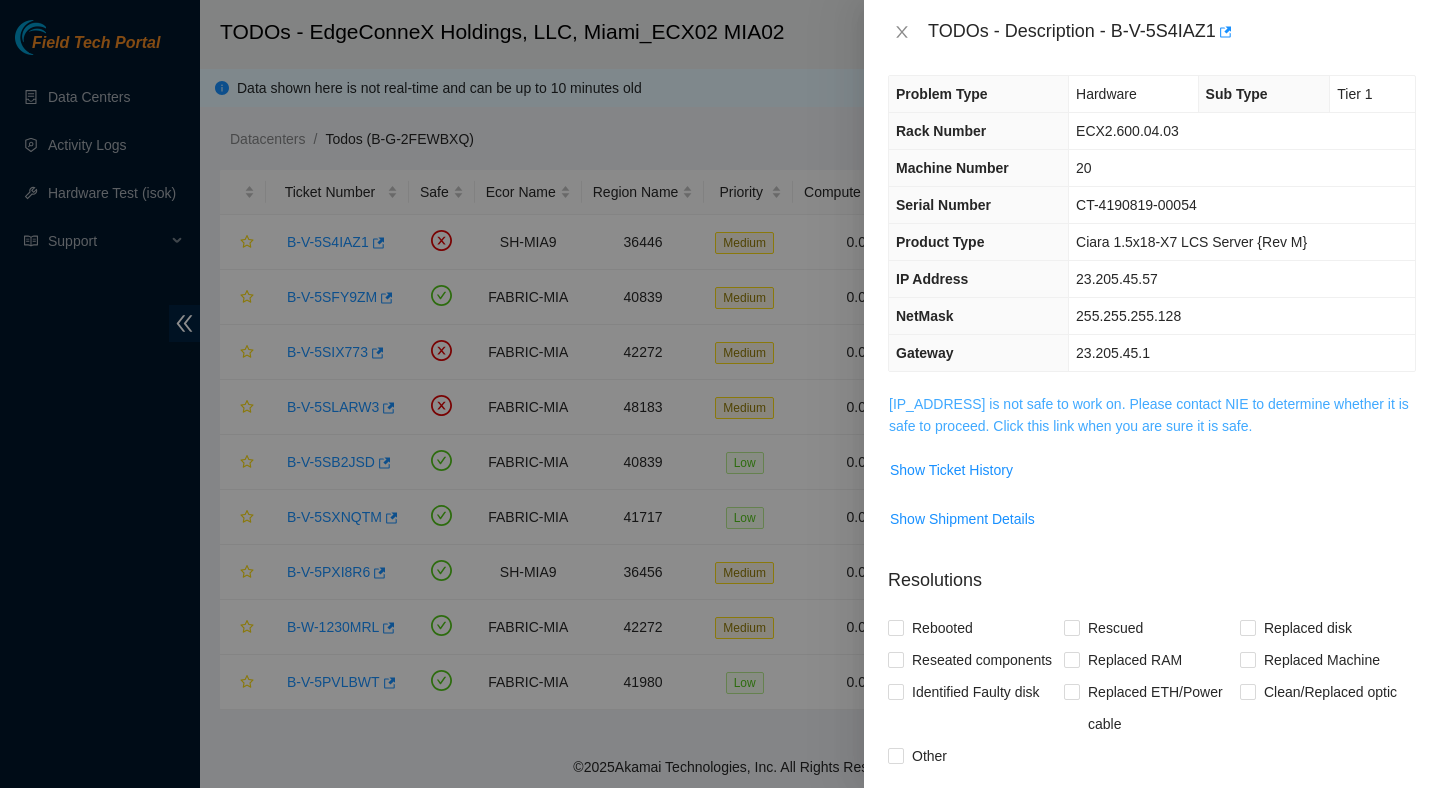 click on "23.205.45.57 is not safe to work on. Please contact NIE to determine whether it is safe to proceed. Click this link when you are sure it is safe." at bounding box center [1149, 415] 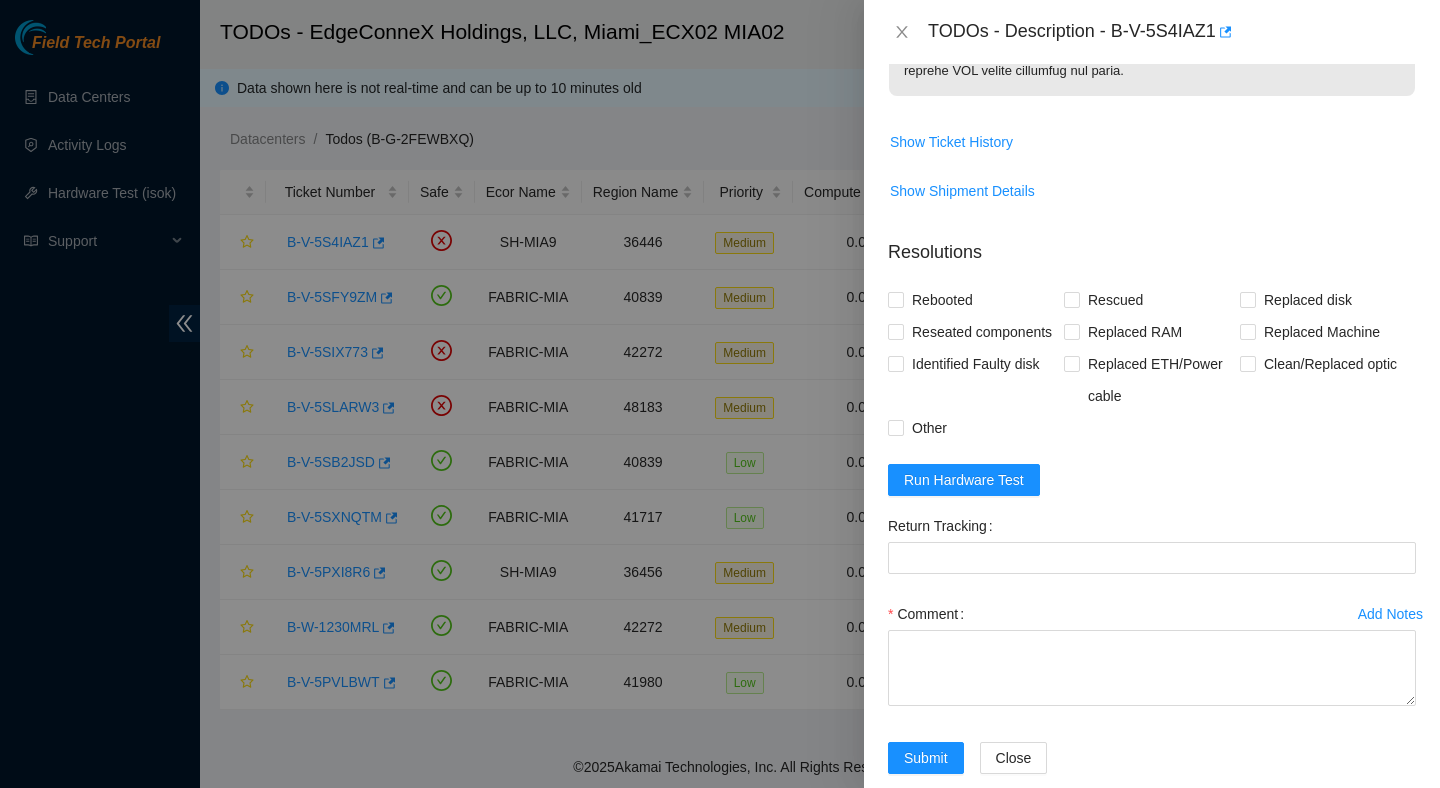 scroll, scrollTop: 1297, scrollLeft: 0, axis: vertical 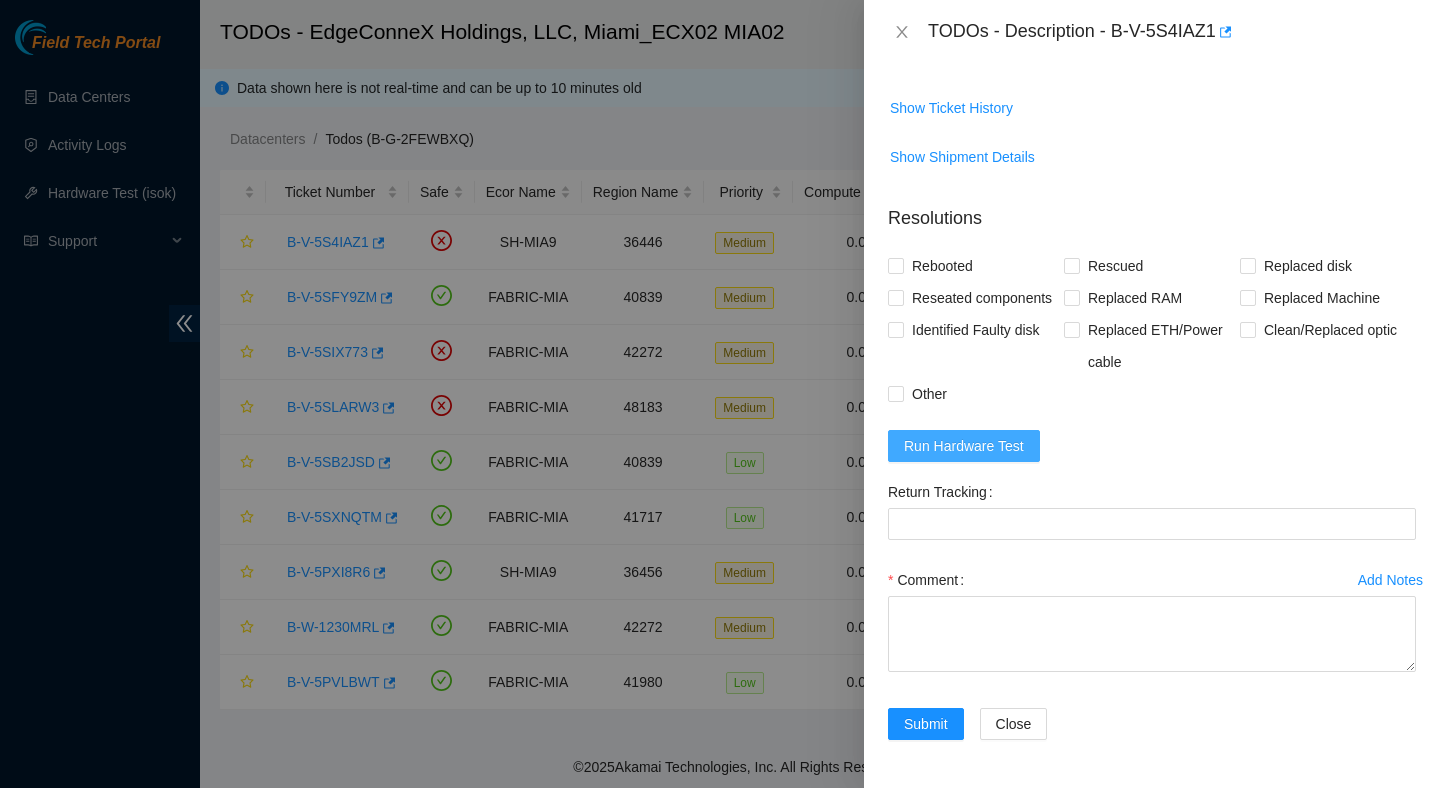 click on "Run Hardware Test" at bounding box center (964, 446) 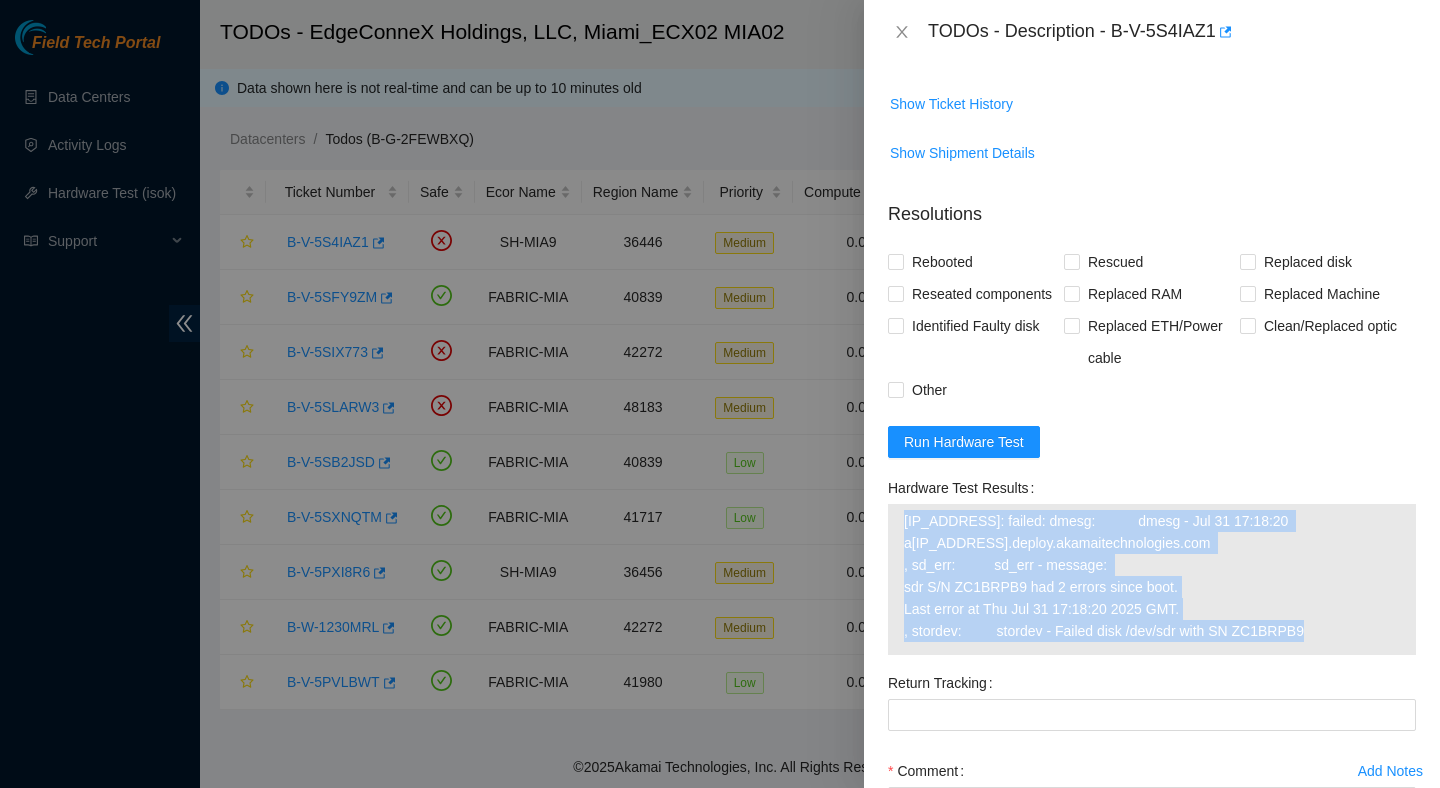 drag, startPoint x: 1334, startPoint y: 661, endPoint x: 892, endPoint y: 567, distance: 451.88495 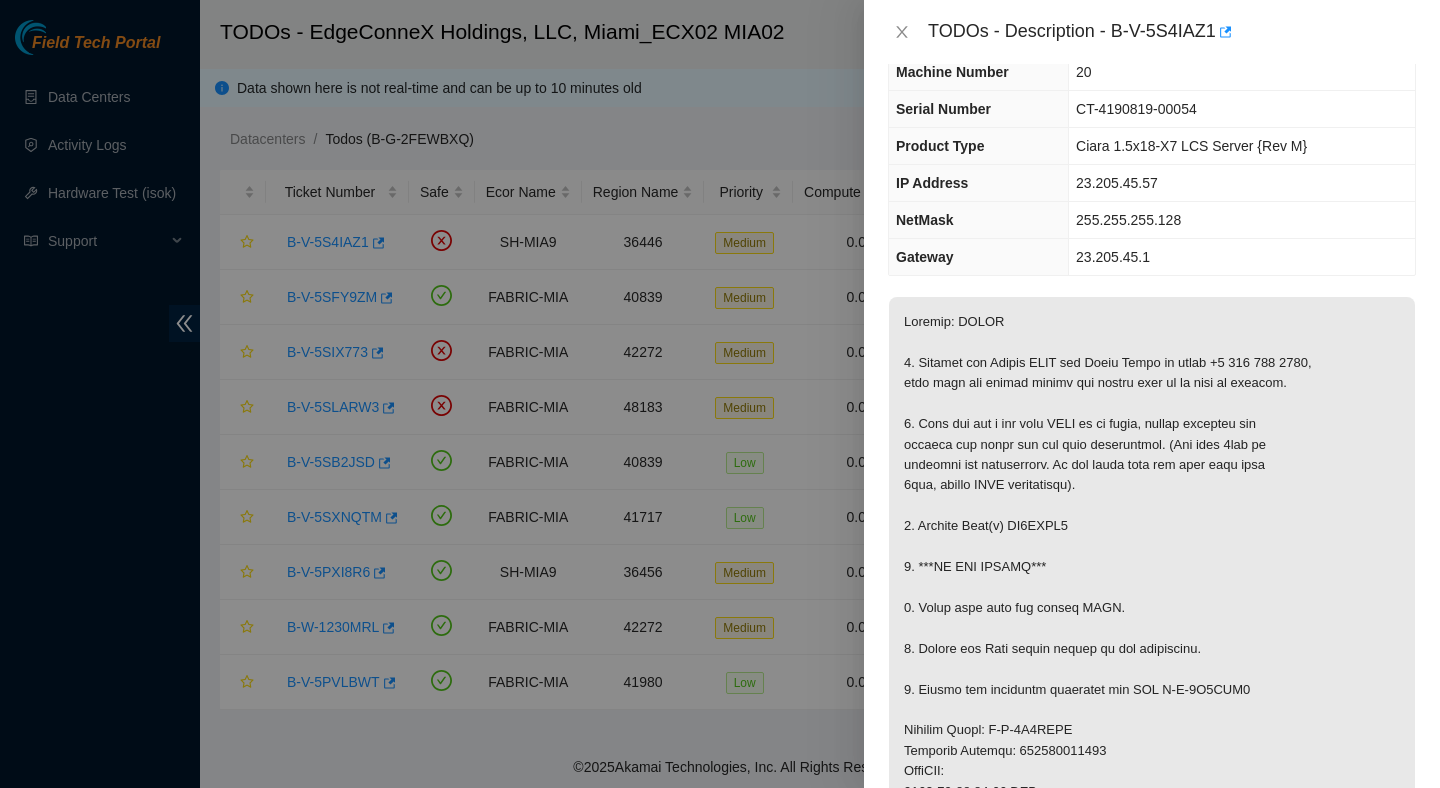 scroll, scrollTop: 114, scrollLeft: 0, axis: vertical 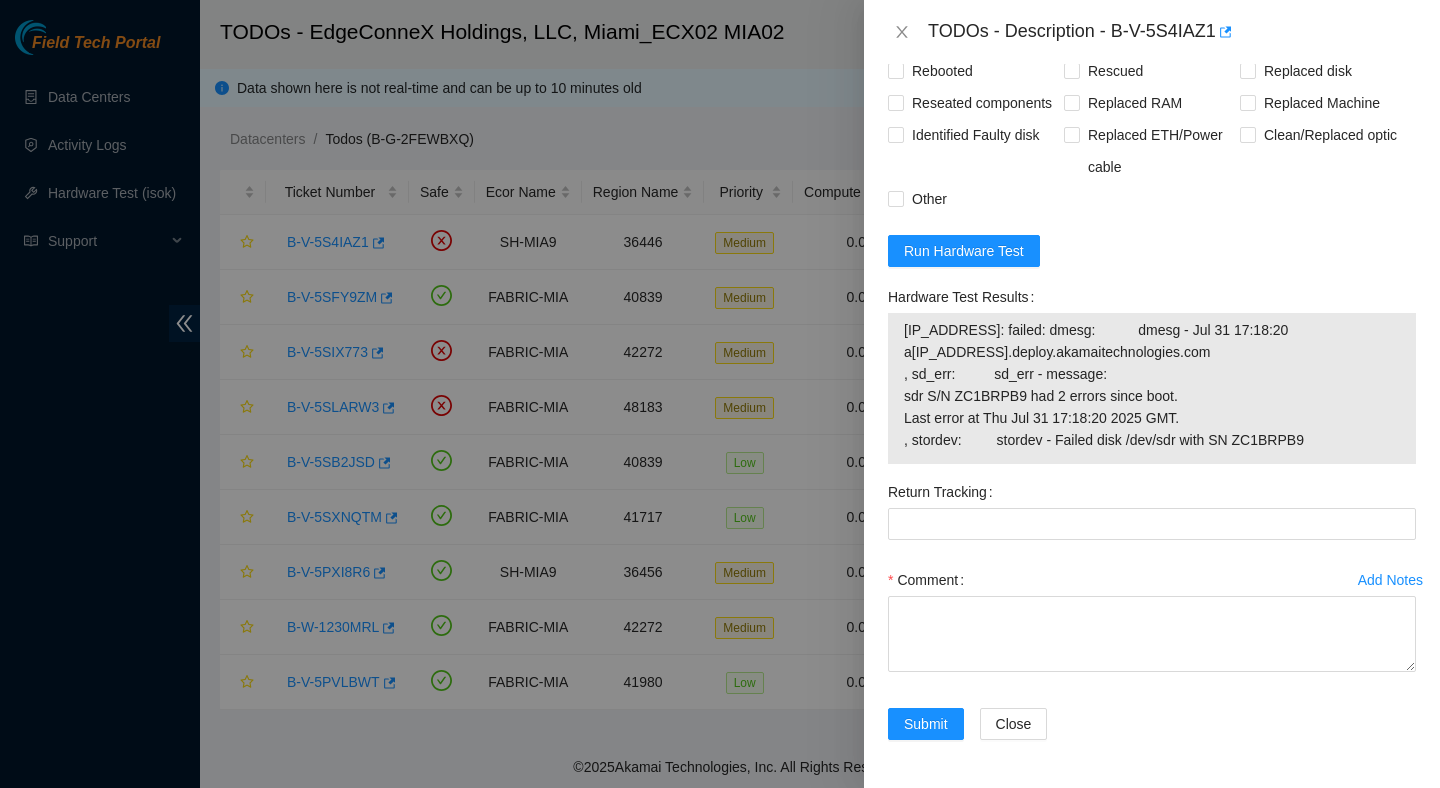click on "Resolutions Rebooted Rescued Replaced disk Reseated components Replaced RAM Replaced Machine Identified Faulty disk Replaced ETH/Power cable Clean/Replaced optic Other Run Hardware Test Hardware Test Results 23.205.45.57: failed: dmesg:           dmesg - Jul 31 17:18:20 a23-205-45-57.deploy.akamaitechnologies.com
, sd_err:          sd_err - message:
sdr S/N ZC1BRPB9 had 2 errors since boot.
Last error at Thu Jul 31 17:18:20 2025 GMT.
, stordev:         stordev - Failed disk /dev/sdr with SN ZC1BRPB9
Return Tracking Add Notes    Comment Submit Close" at bounding box center (1152, 379) 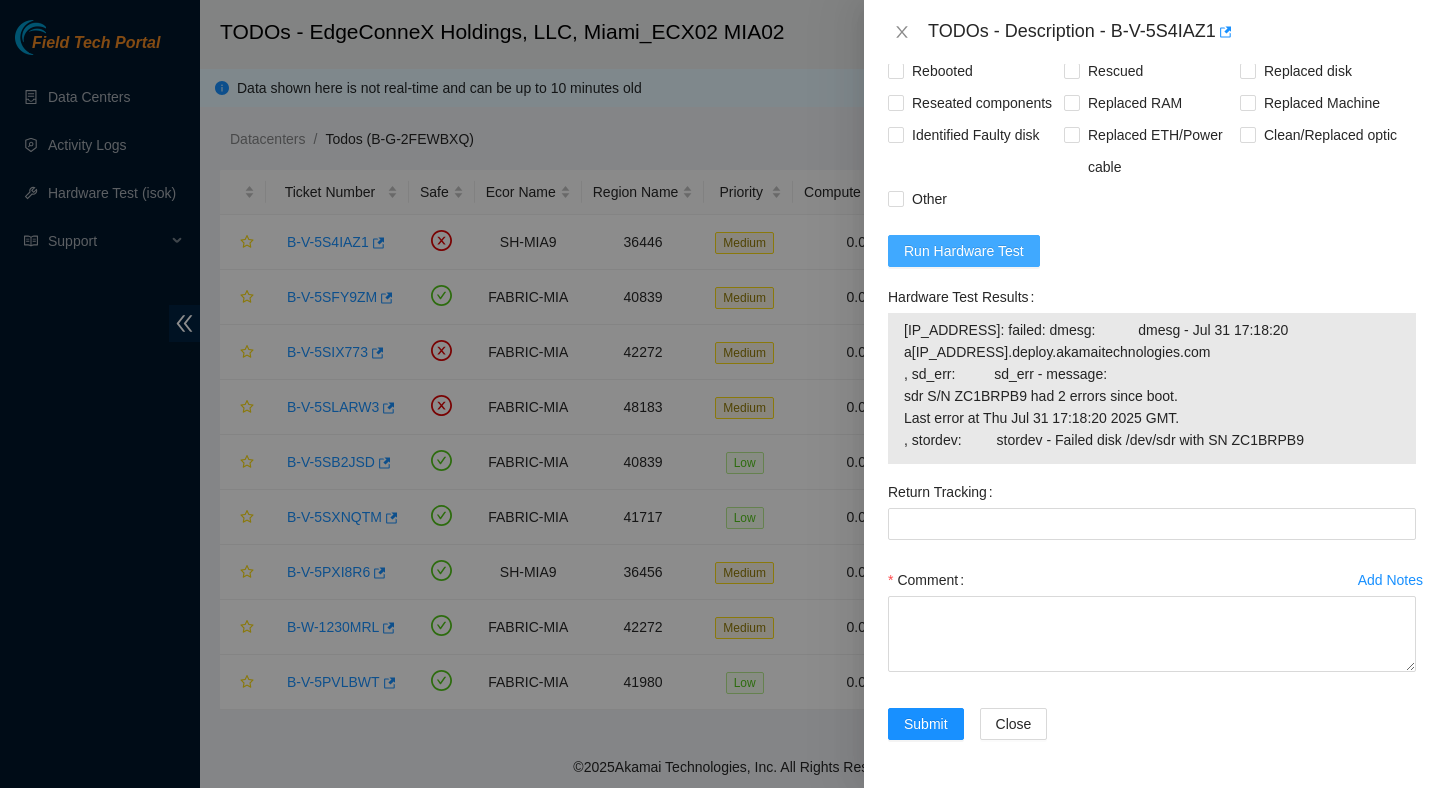 click on "Run Hardware Test" at bounding box center [964, 251] 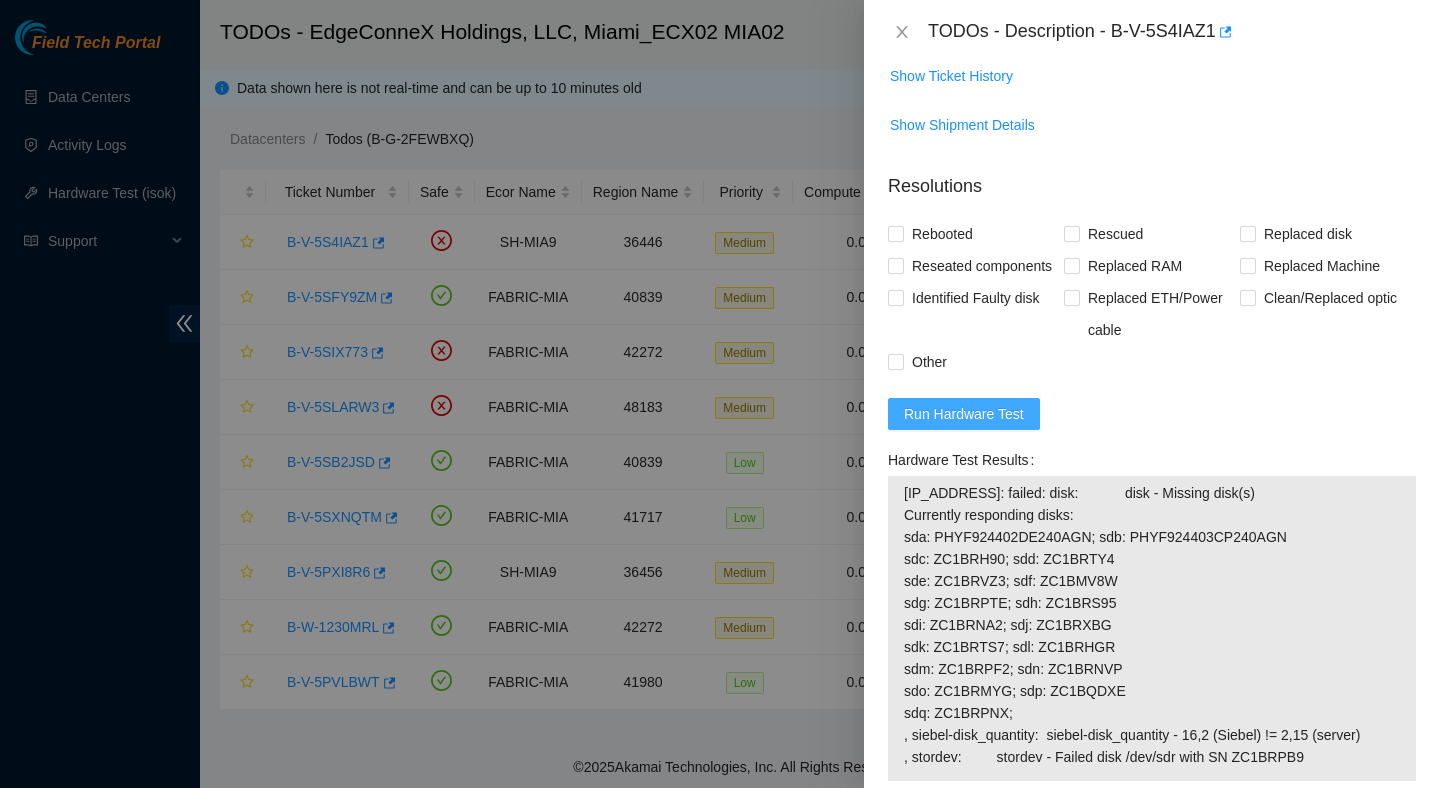 scroll, scrollTop: 1520, scrollLeft: 0, axis: vertical 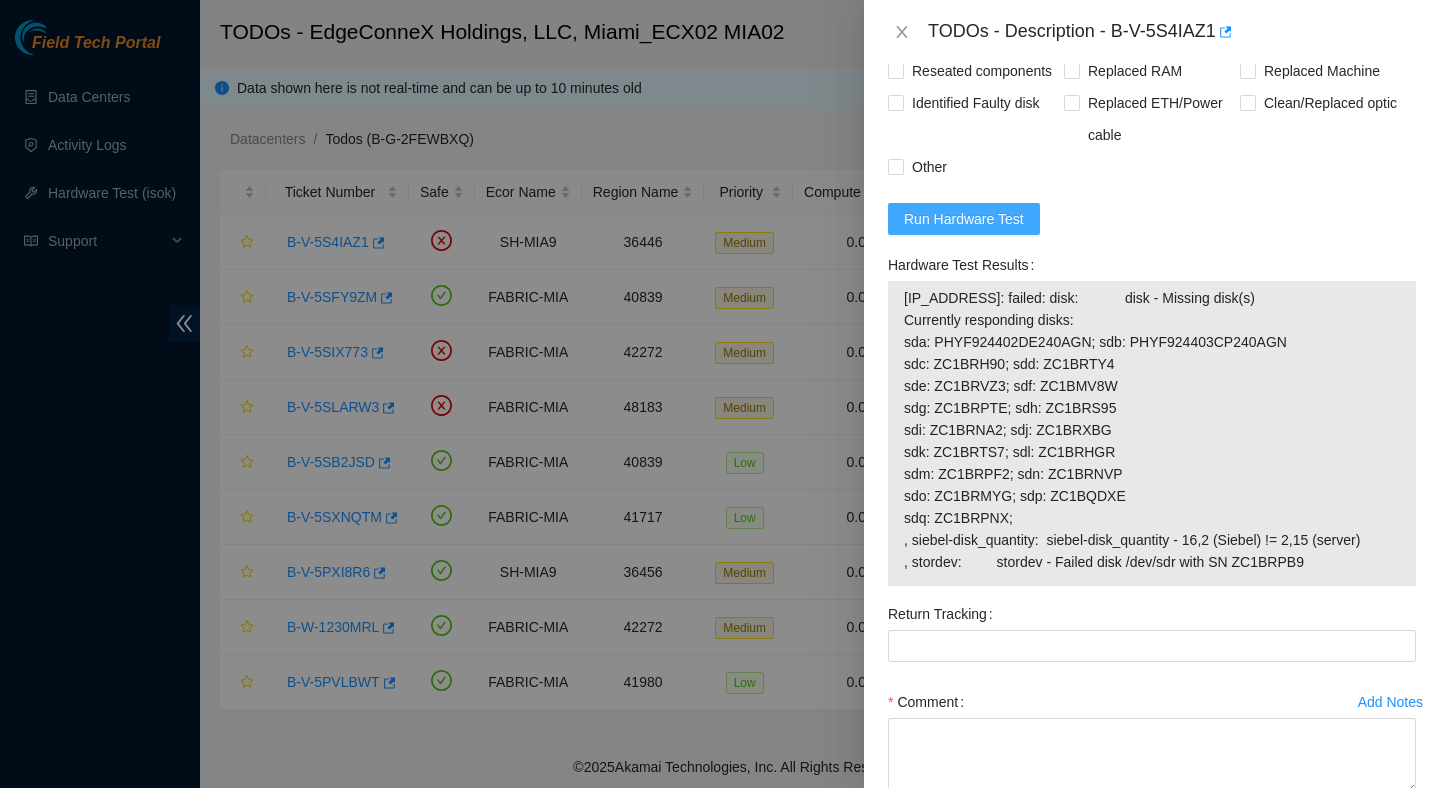 click on "Run Hardware Test" at bounding box center (964, 219) 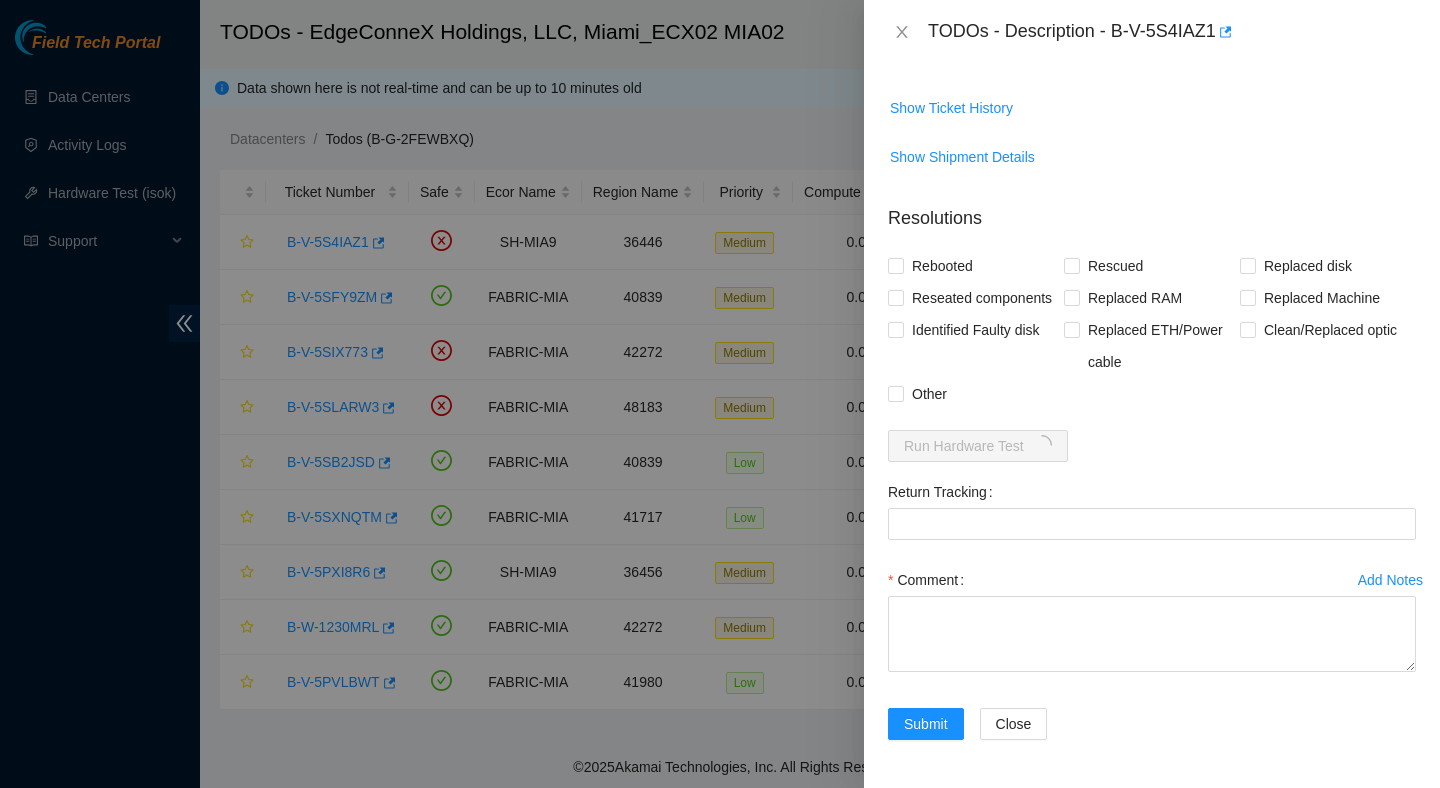 scroll, scrollTop: 1520, scrollLeft: 0, axis: vertical 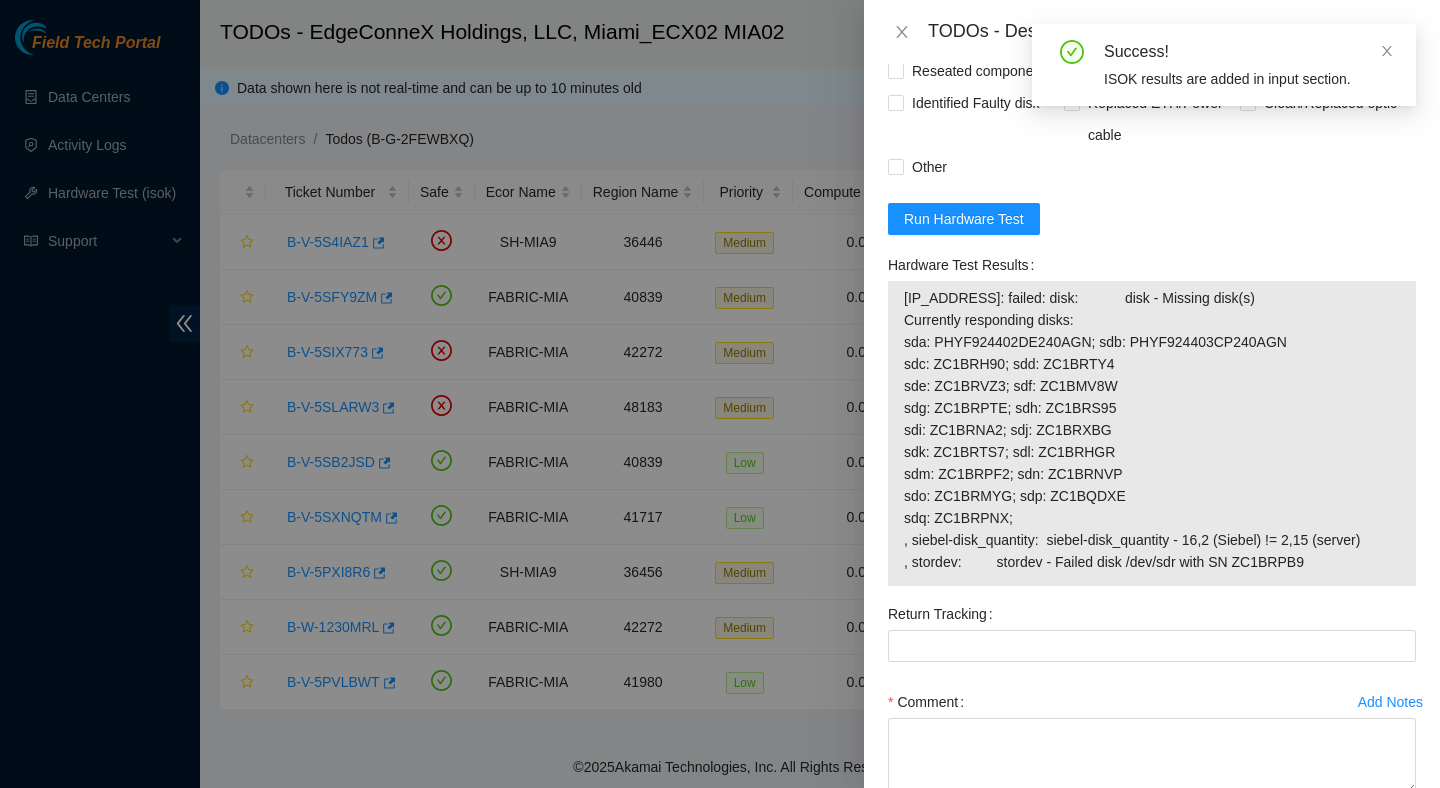 click on "23.205.45.57: failed: disk:            disk - Missing disk(s)
Currently responding disks:
sda: PHYF924402DE240AGN; sdb: PHYF924403CP240AGN
sdc: ZC1BRH90; sdd: ZC1BRTY4
sde: ZC1BRVZ3; sdf: ZC1BMV8W
sdg: ZC1BRPTE; sdh: ZC1BRS95
sdi: ZC1BRNA2; sdj: ZC1BRXBG
sdk: ZC1BRTS7; sdl: ZC1BRHGR
sdm: ZC1BRPF2; sdn: ZC1BRNVP
sdo: ZC1BRMYG; sdp: ZC1BQDXE
sdq: ZC1BRPNX;
, siebel-disk_quantity:  siebel-disk_quantity - 16,2 (Siebel) != 2,15 (server)
, stordev:         stordev - Failed disk /dev/sdr with SN ZC1BRPB9" at bounding box center [1152, 430] 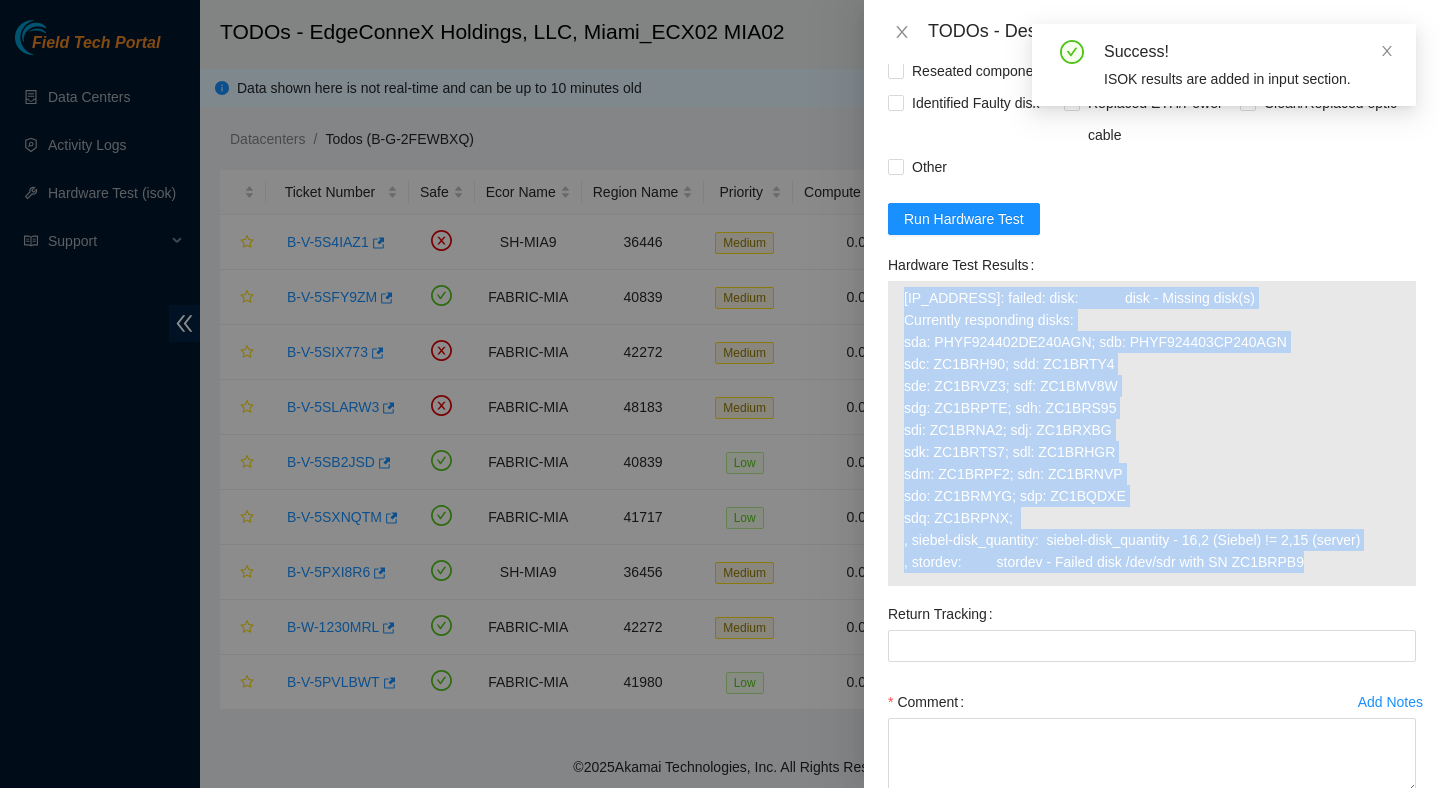drag, startPoint x: 1352, startPoint y: 603, endPoint x: 884, endPoint y: 320, distance: 546.91223 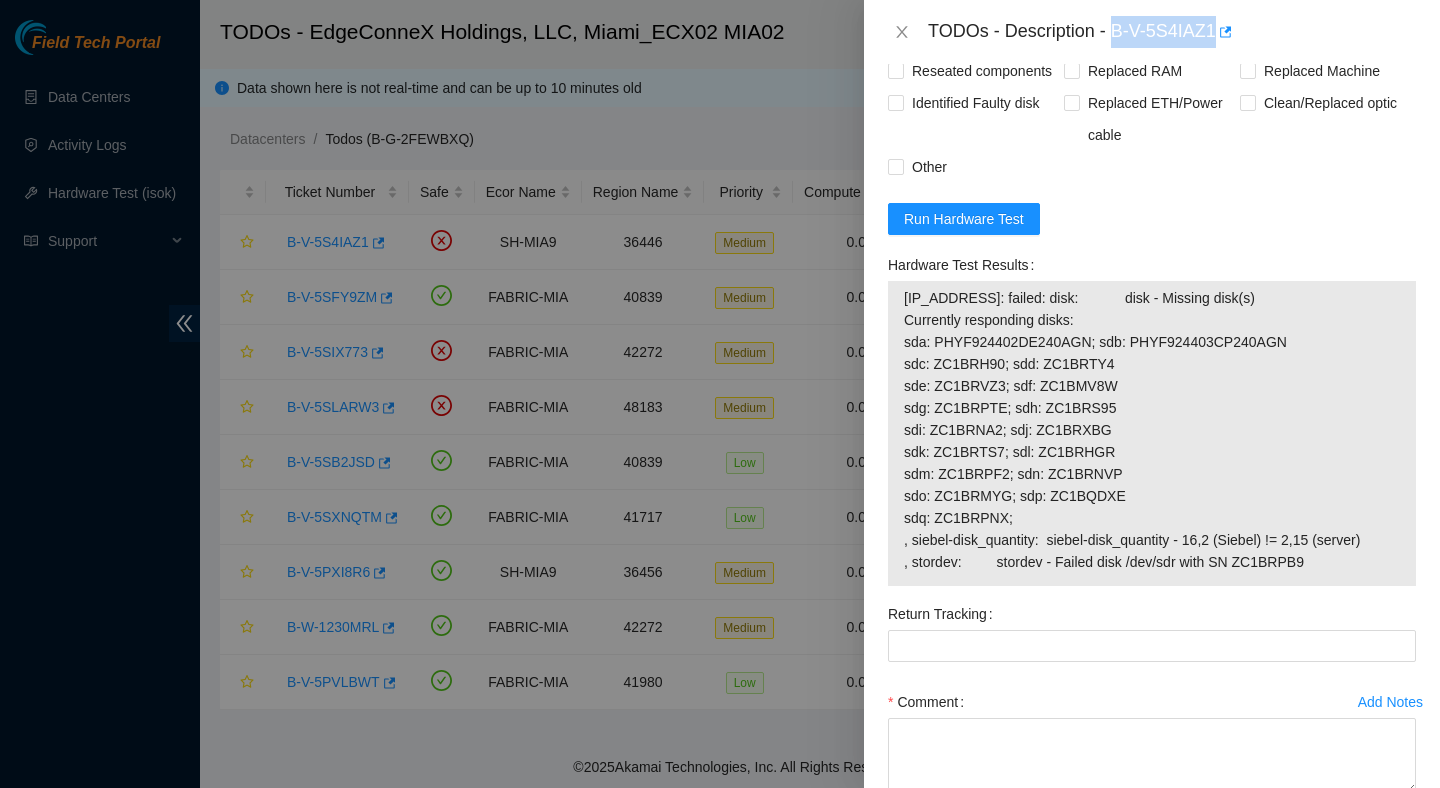 drag, startPoint x: 1118, startPoint y: 30, endPoint x: 1221, endPoint y: 39, distance: 103.392456 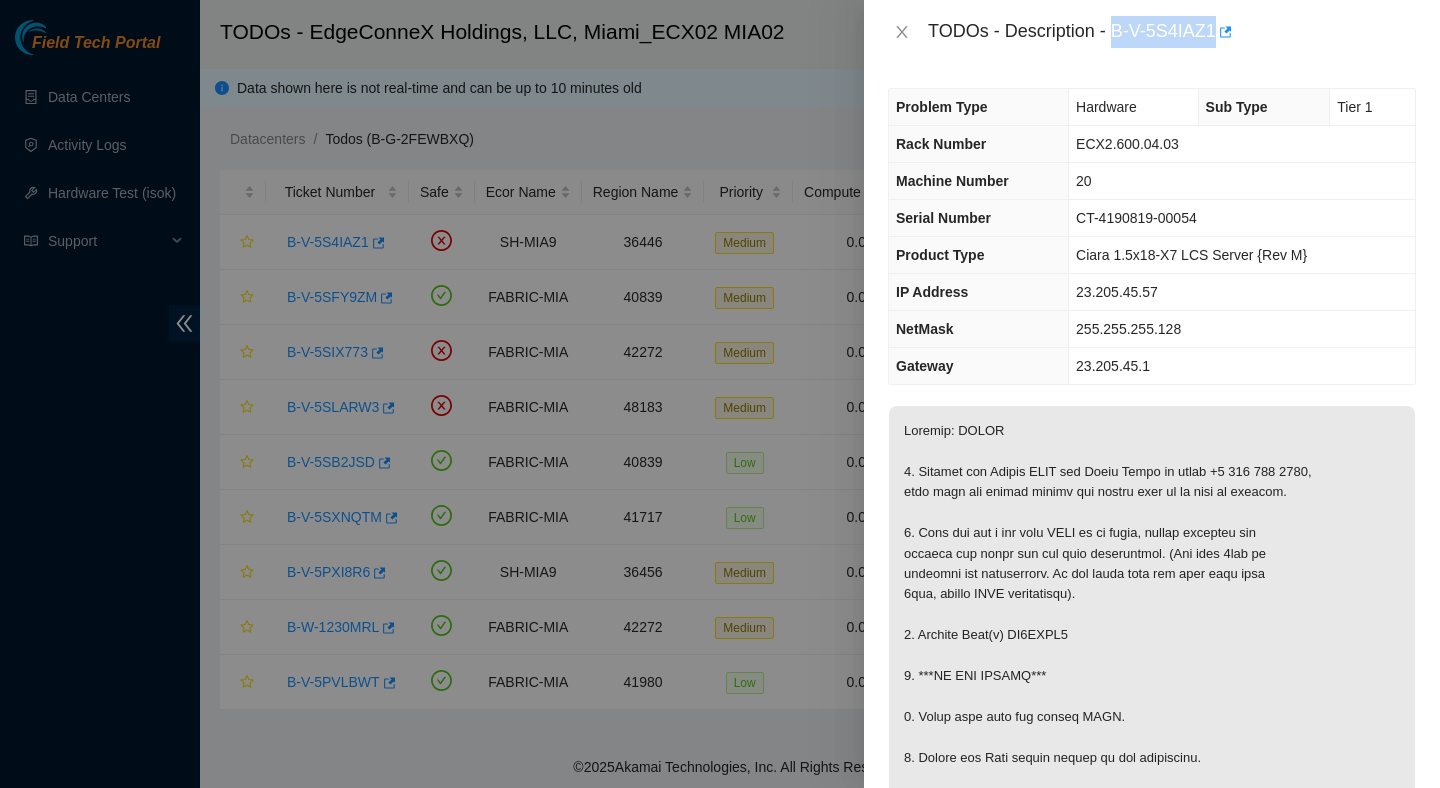 scroll, scrollTop: 6, scrollLeft: 0, axis: vertical 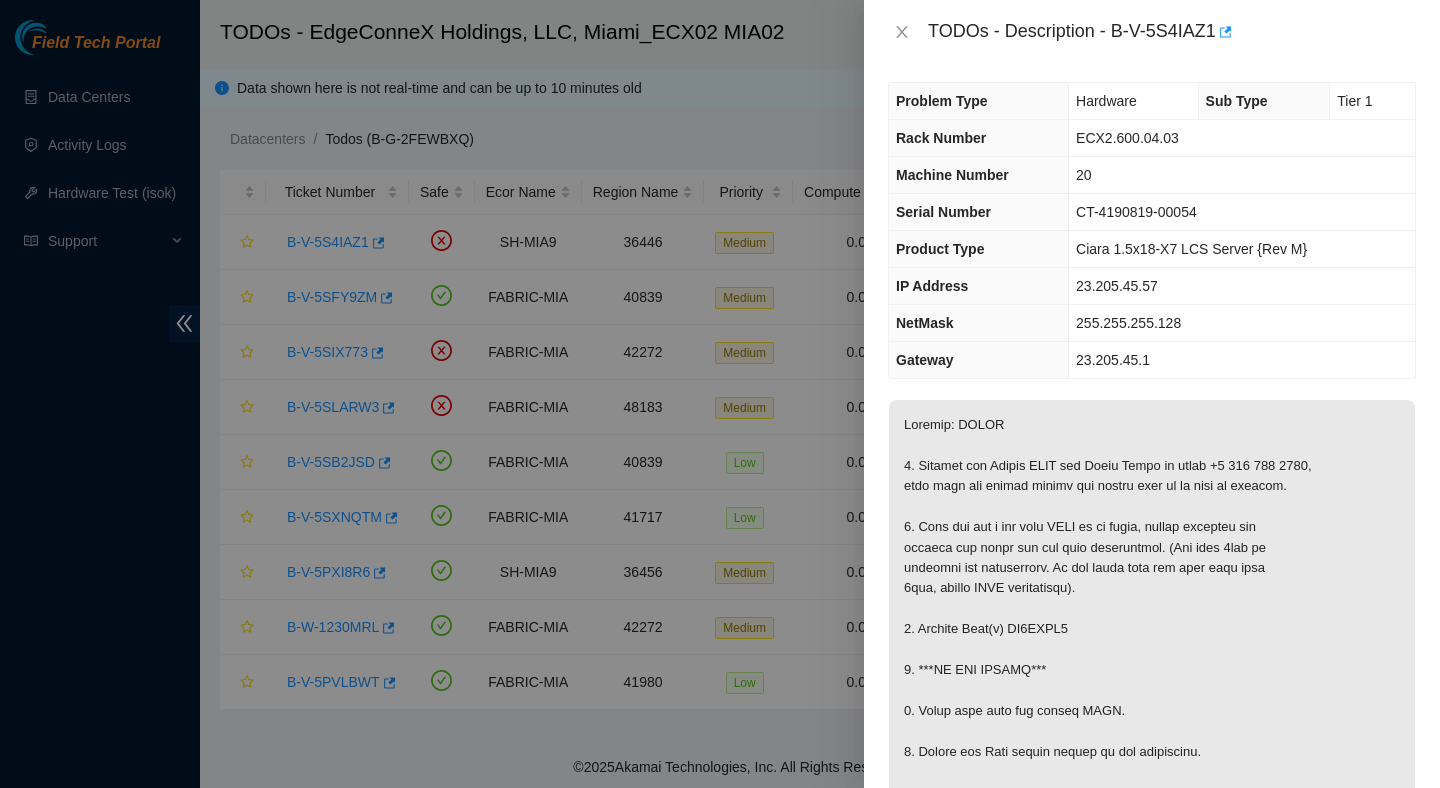 click at bounding box center (1152, 874) 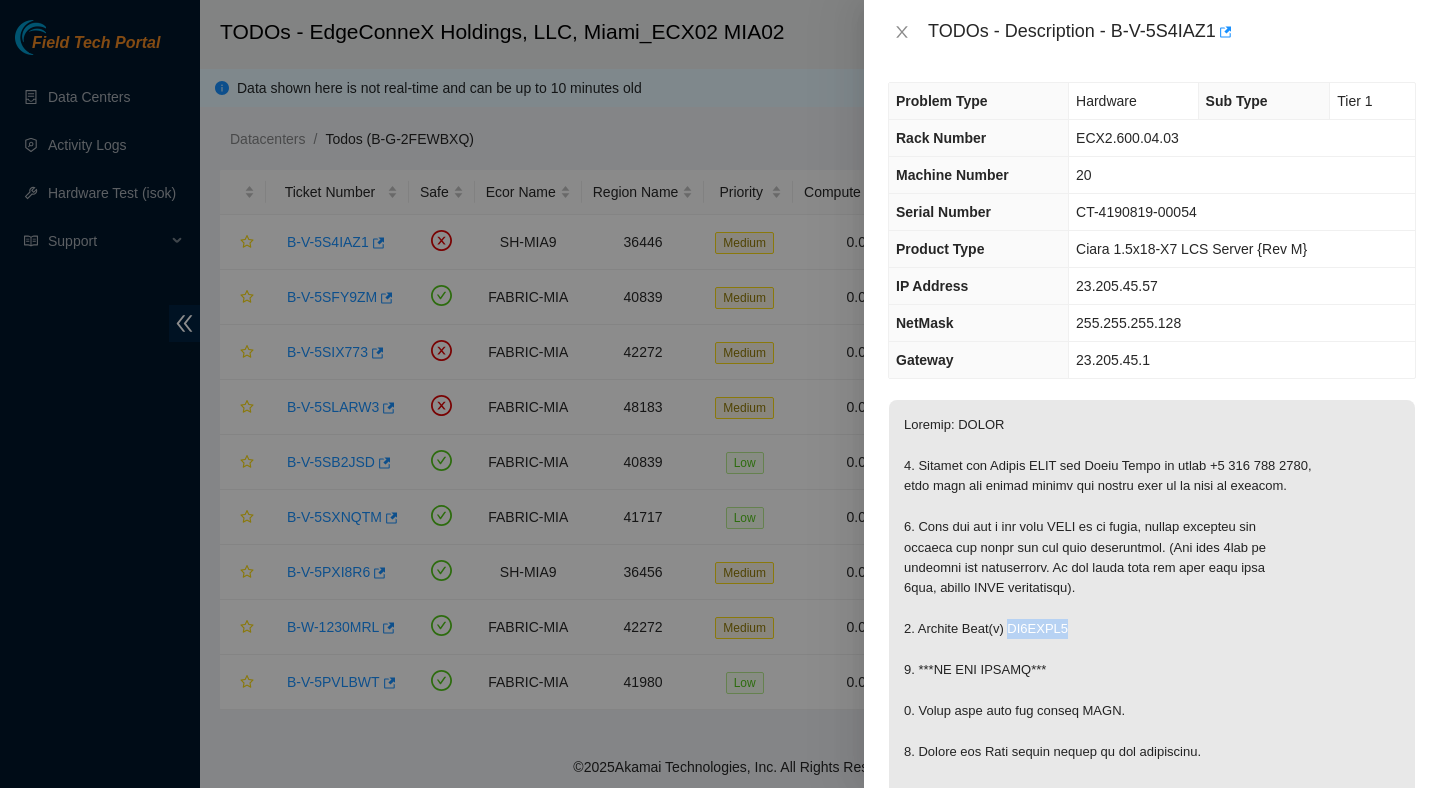 click at bounding box center [1152, 874] 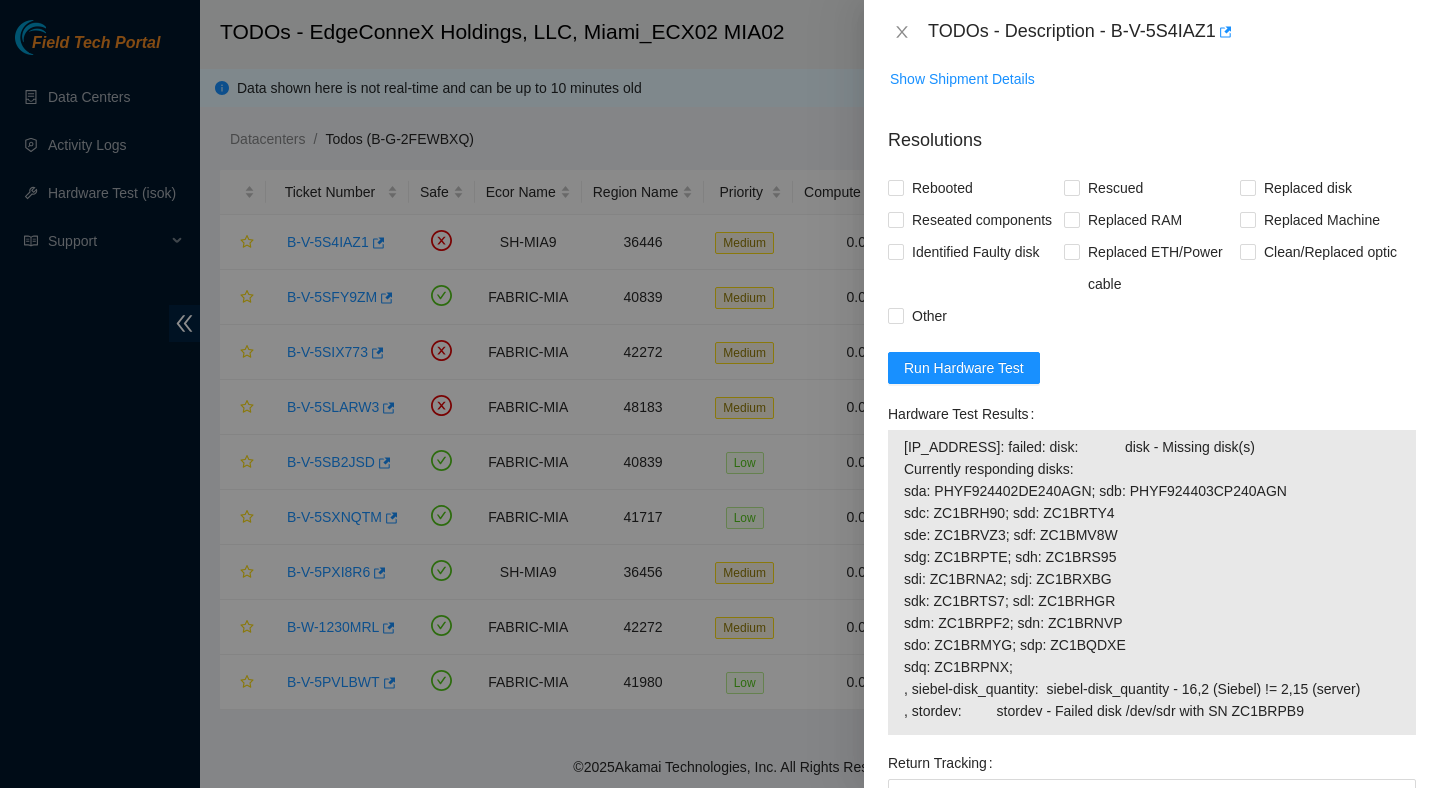 scroll, scrollTop: 1674, scrollLeft: 0, axis: vertical 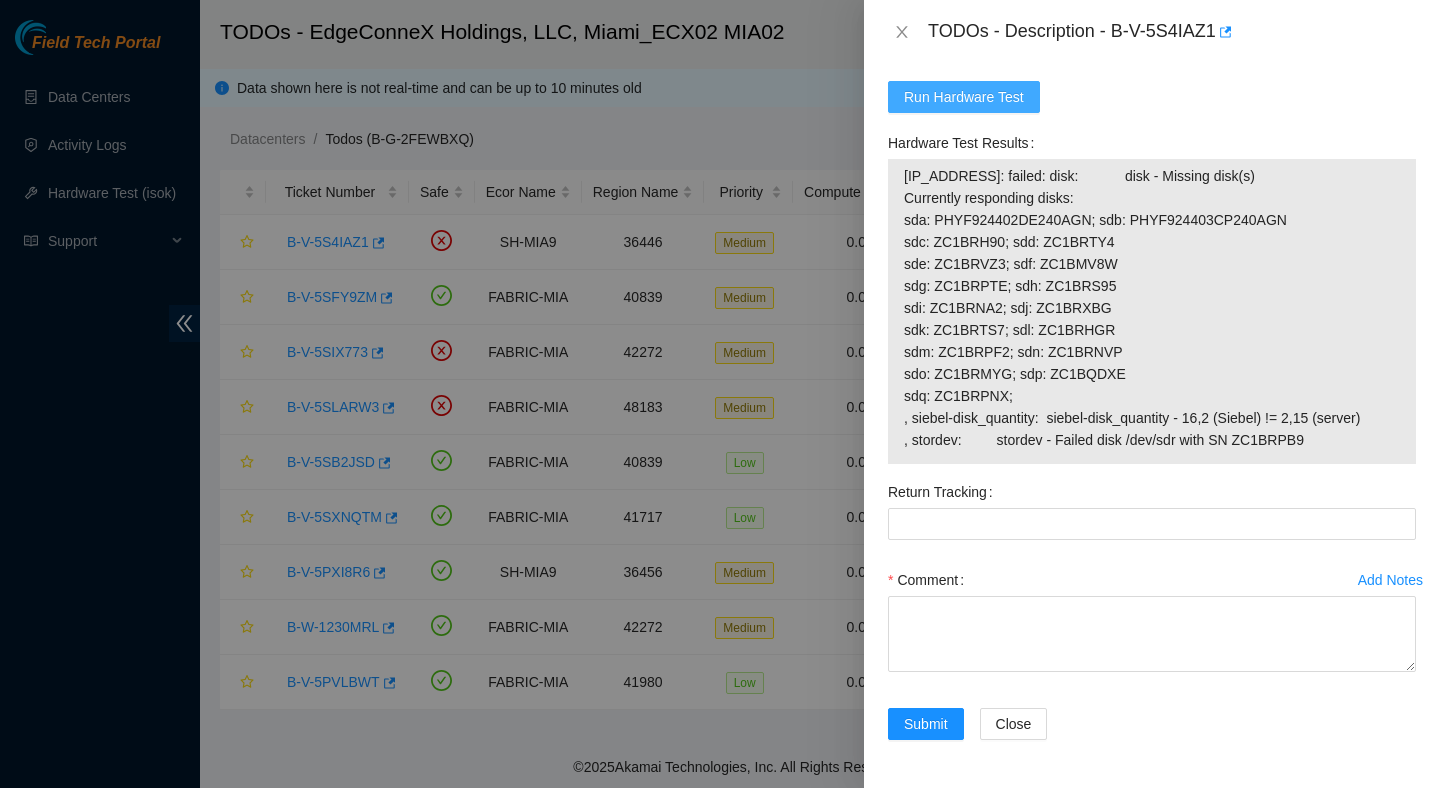 click on "Run Hardware Test" at bounding box center (964, 97) 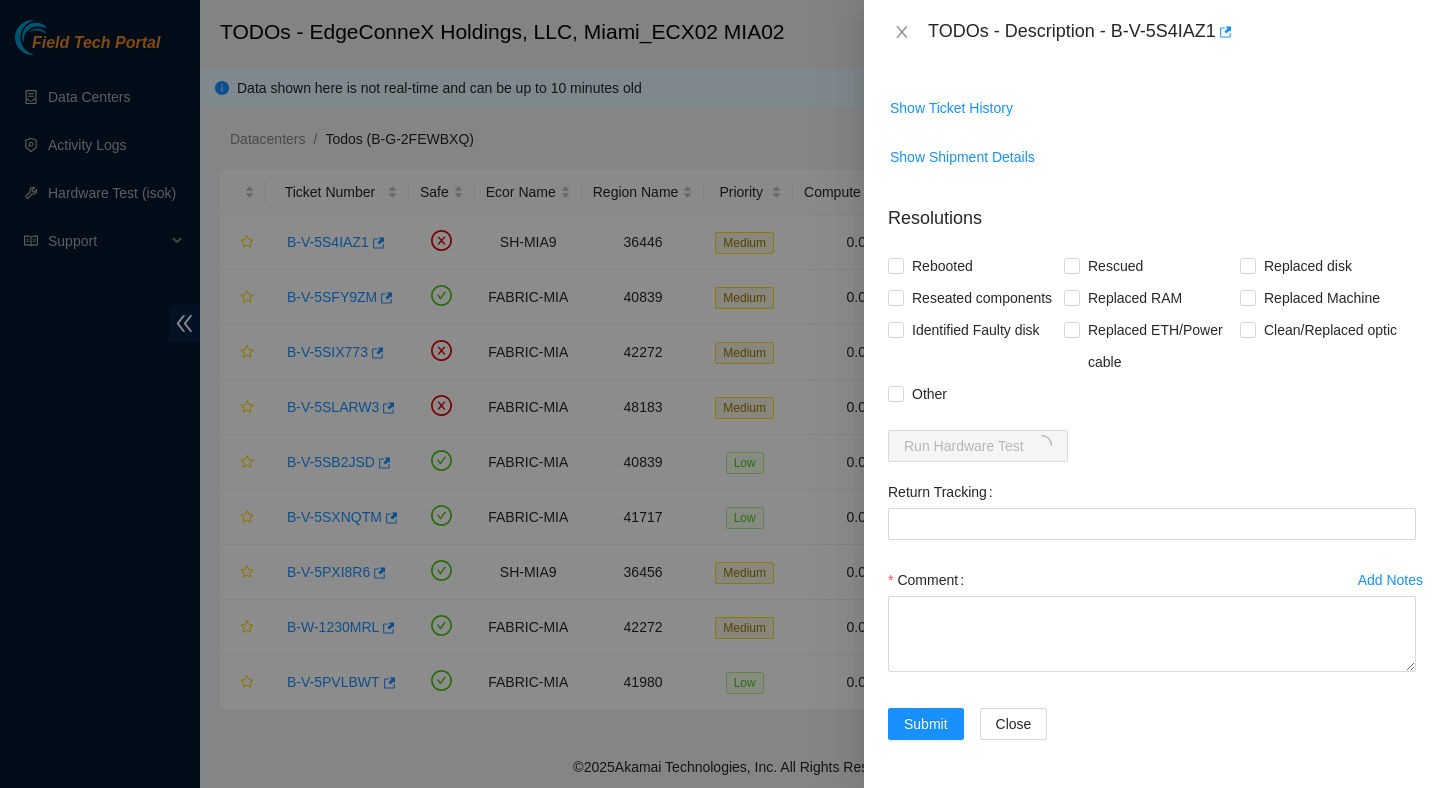 scroll, scrollTop: 1674, scrollLeft: 0, axis: vertical 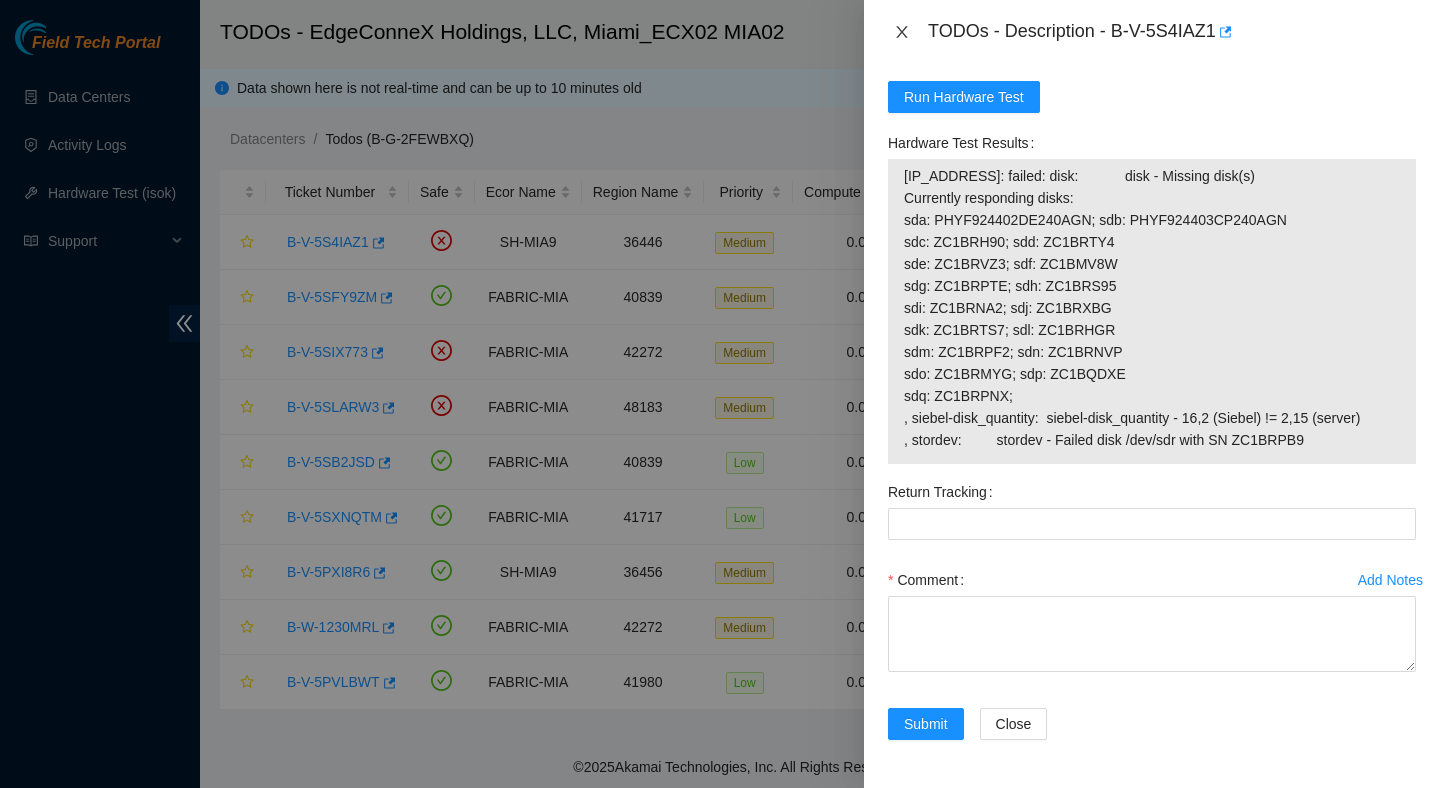 click 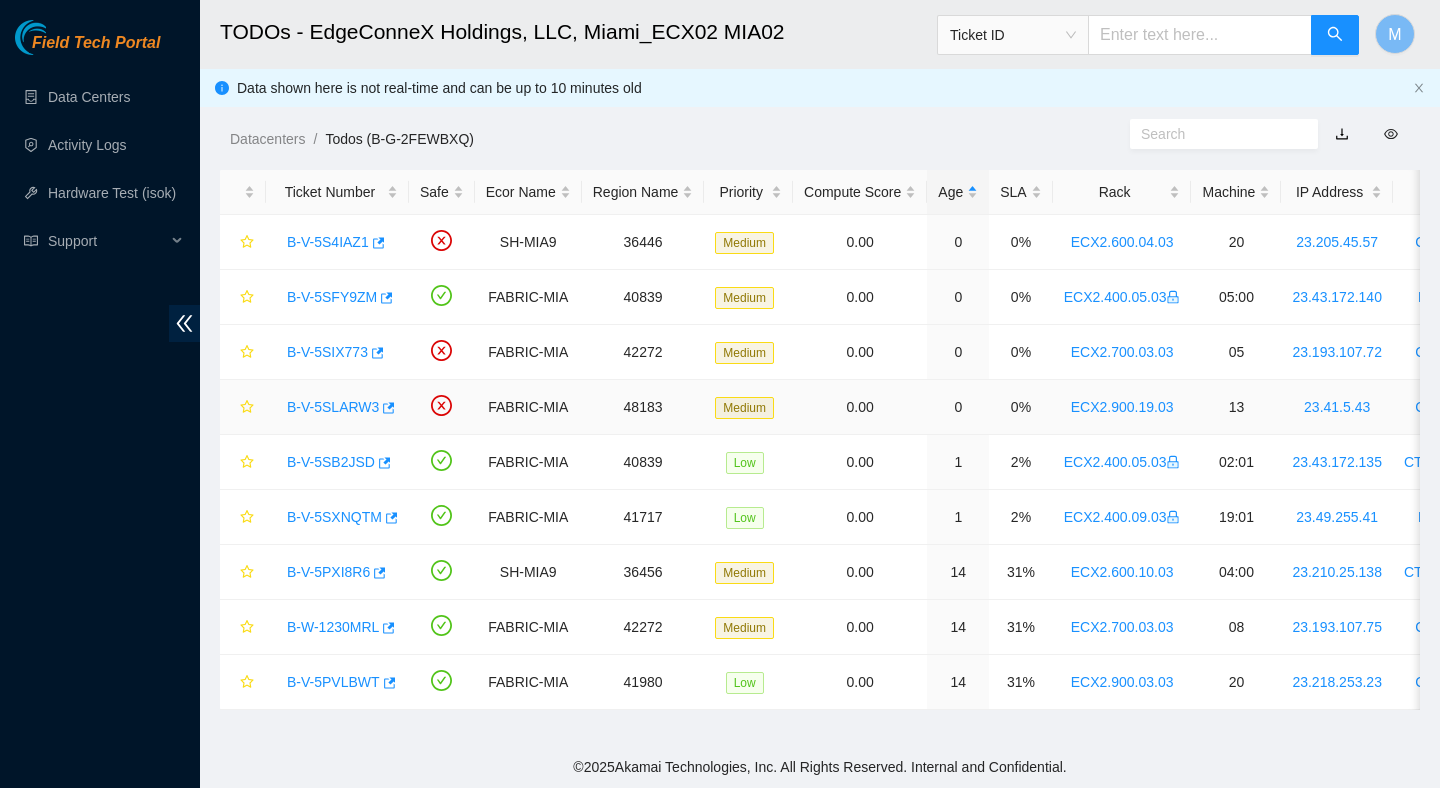 scroll, scrollTop: 458, scrollLeft: 0, axis: vertical 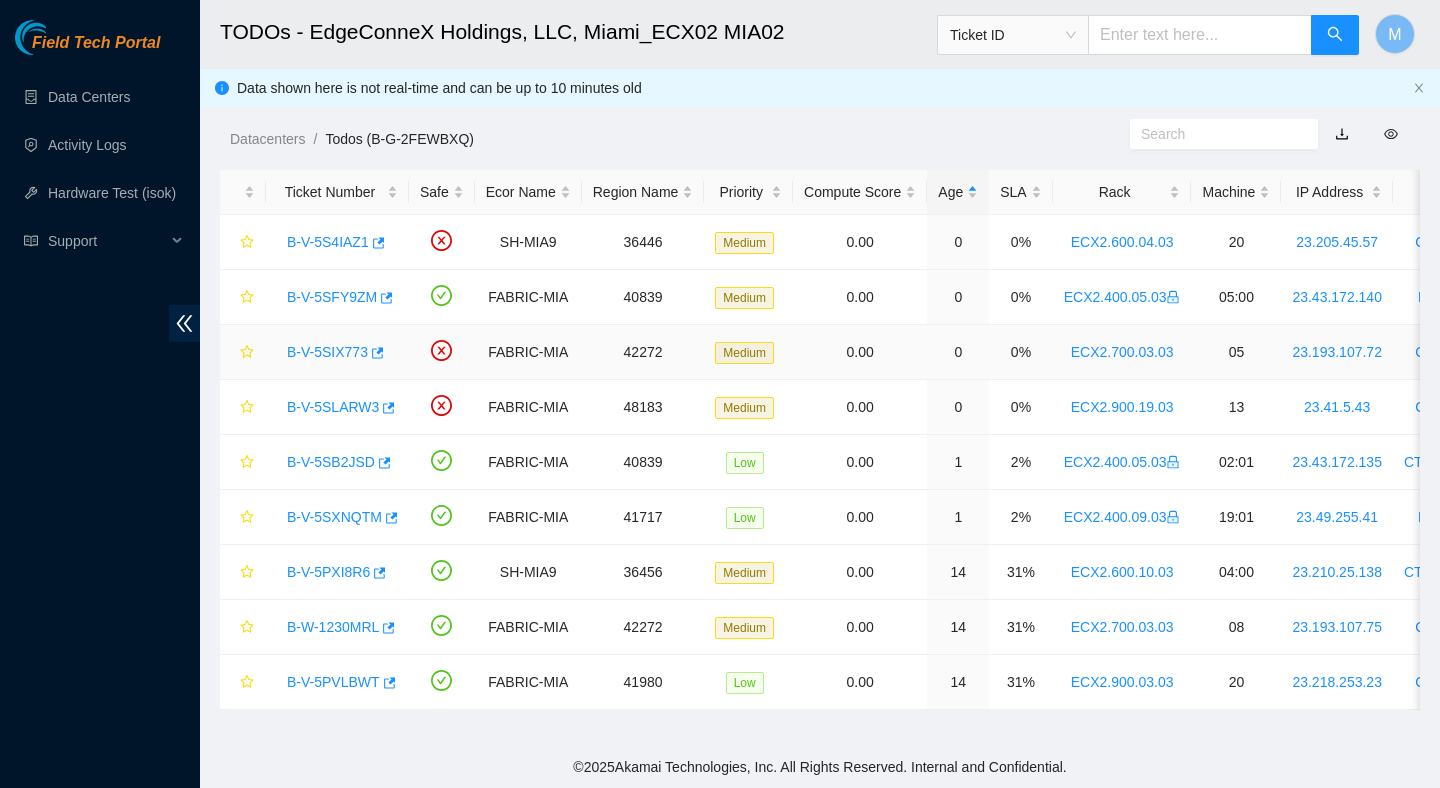 click on "B-V-5SIX773" at bounding box center [327, 352] 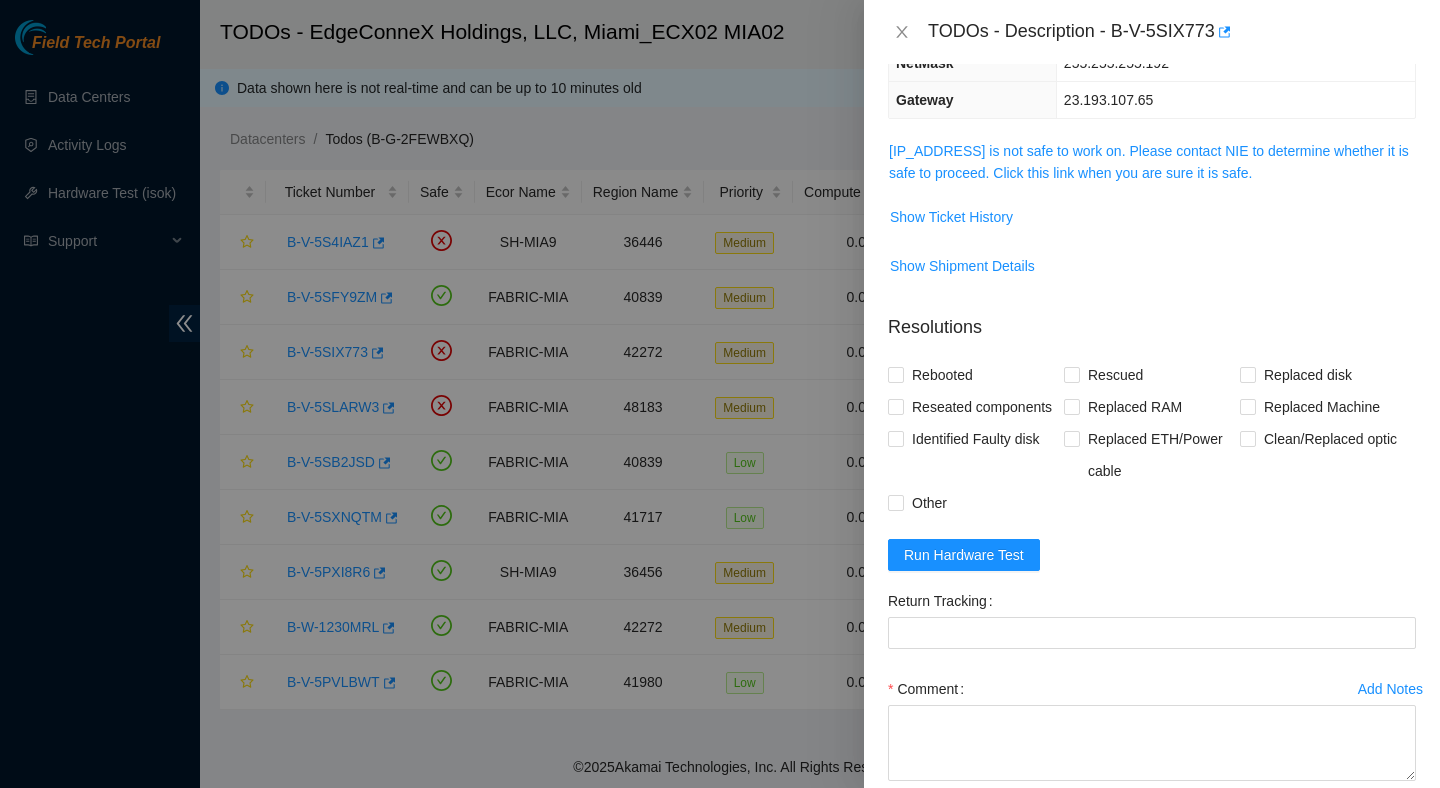scroll, scrollTop: 236, scrollLeft: 0, axis: vertical 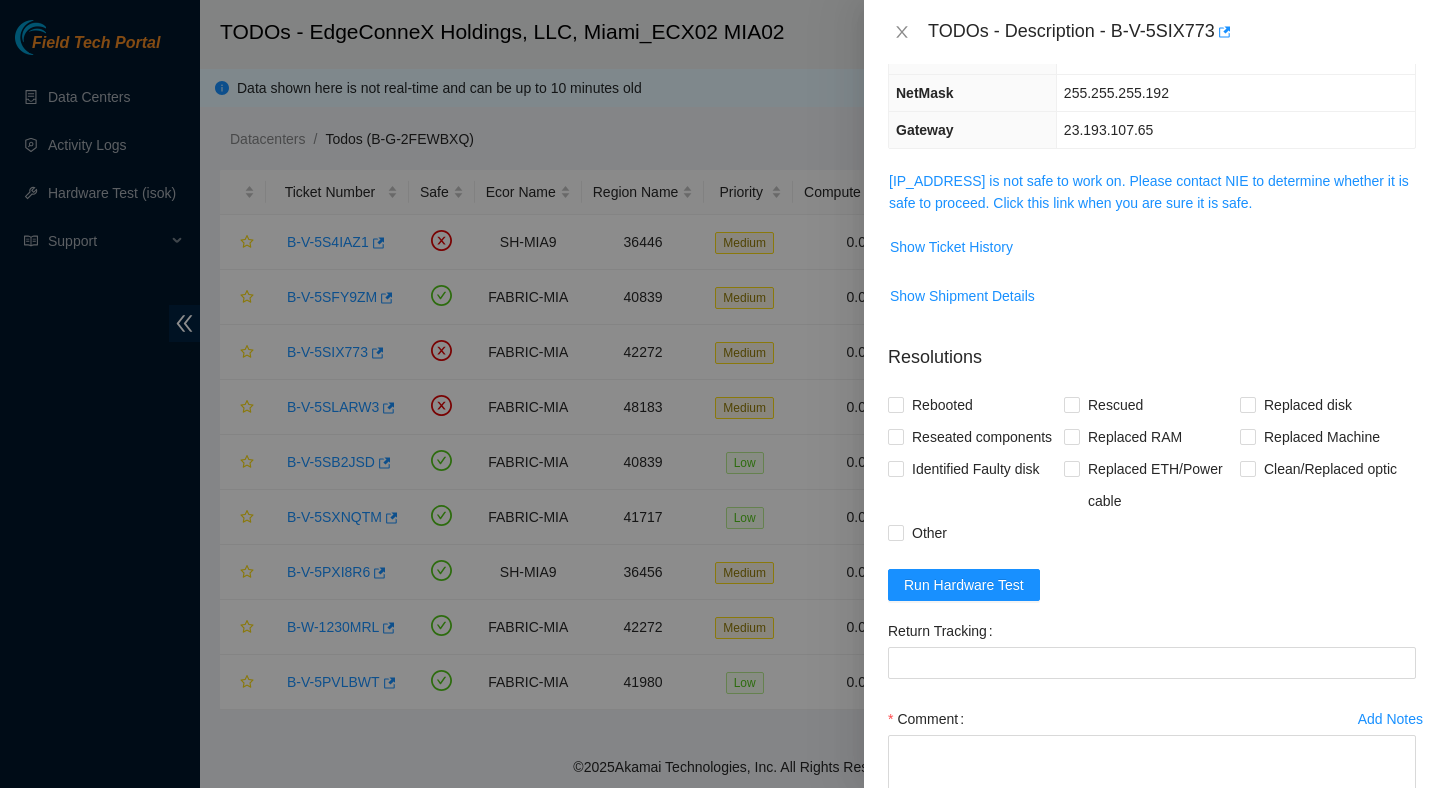 click on "23.193.107.72 is not safe to work on. Please contact NIE to determine whether it is safe to proceed. Click this link when you are sure it is safe." at bounding box center (1152, 192) 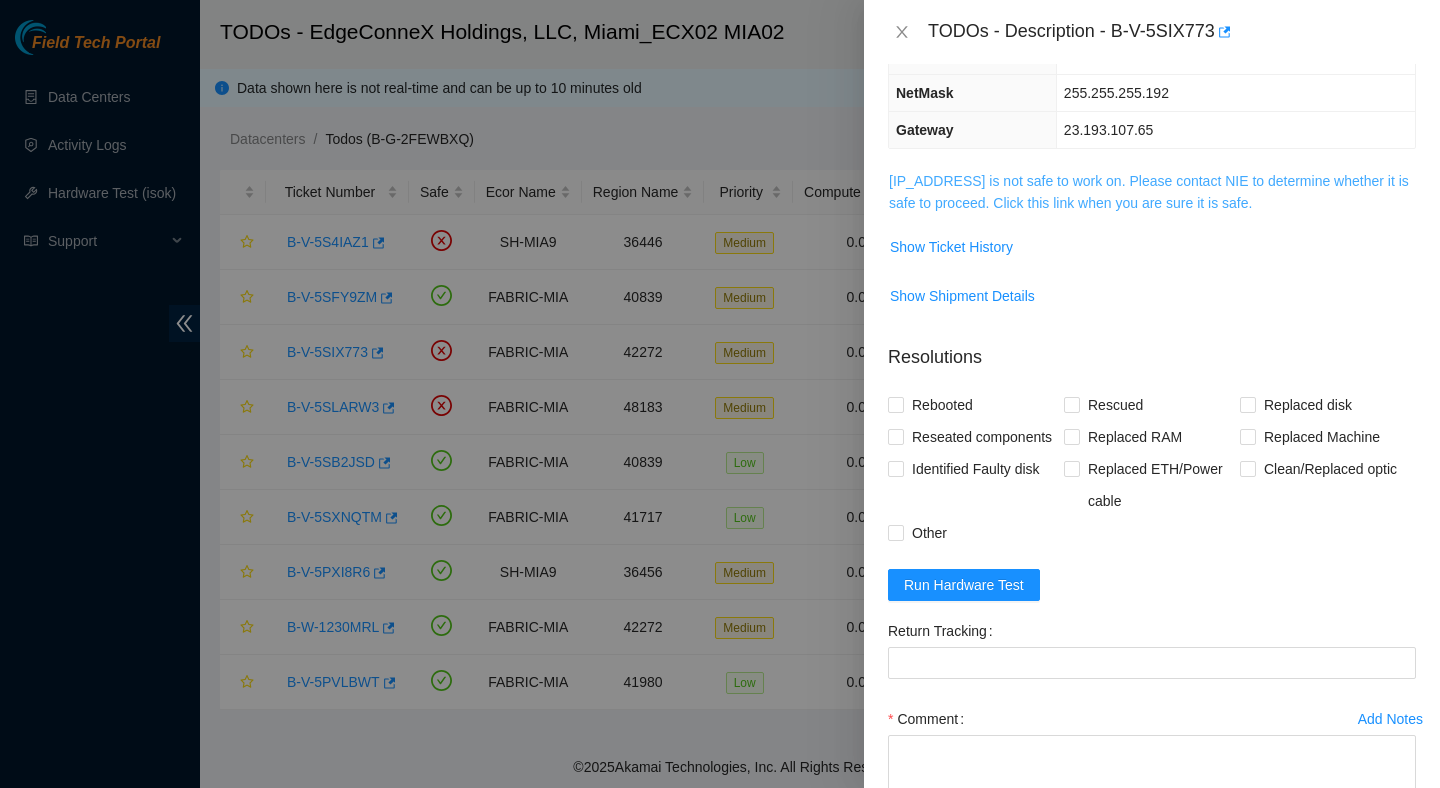 click on "23.193.107.72 is not safe to work on. Please contact NIE to determine whether it is safe to proceed. Click this link when you are sure it is safe." at bounding box center [1149, 192] 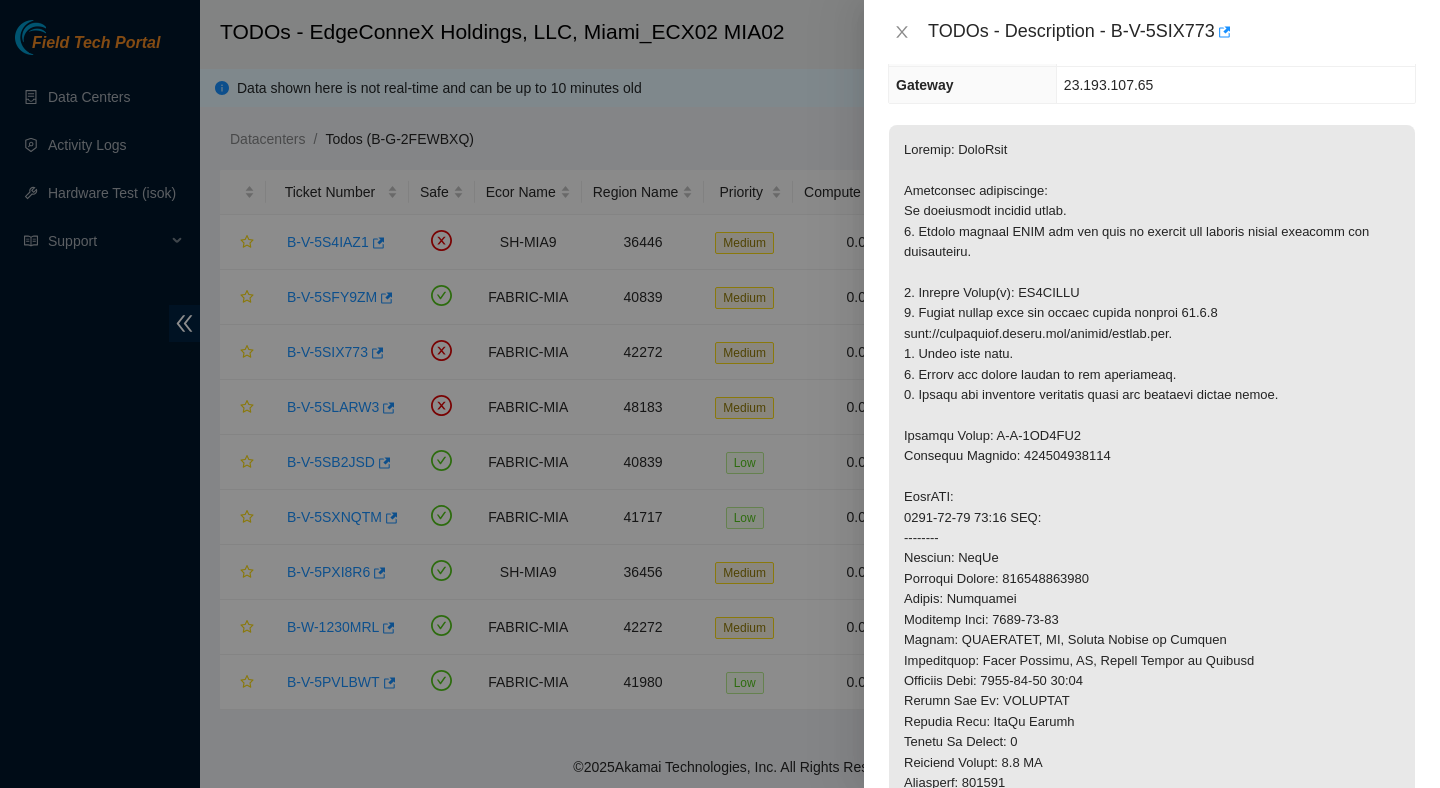 scroll, scrollTop: 296, scrollLeft: 0, axis: vertical 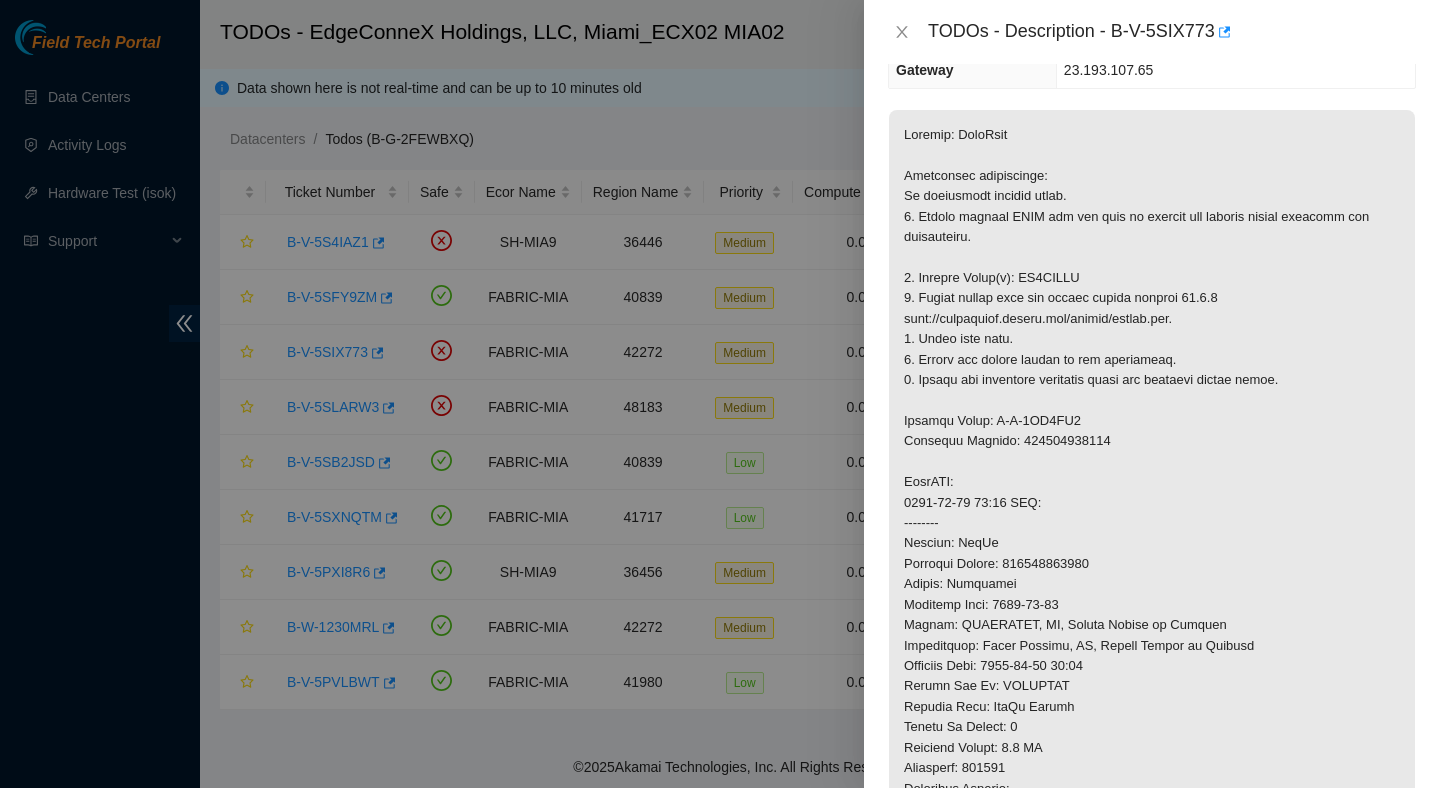 click on "TODOs - Description - B-V-5SIX773" at bounding box center (1152, 32) 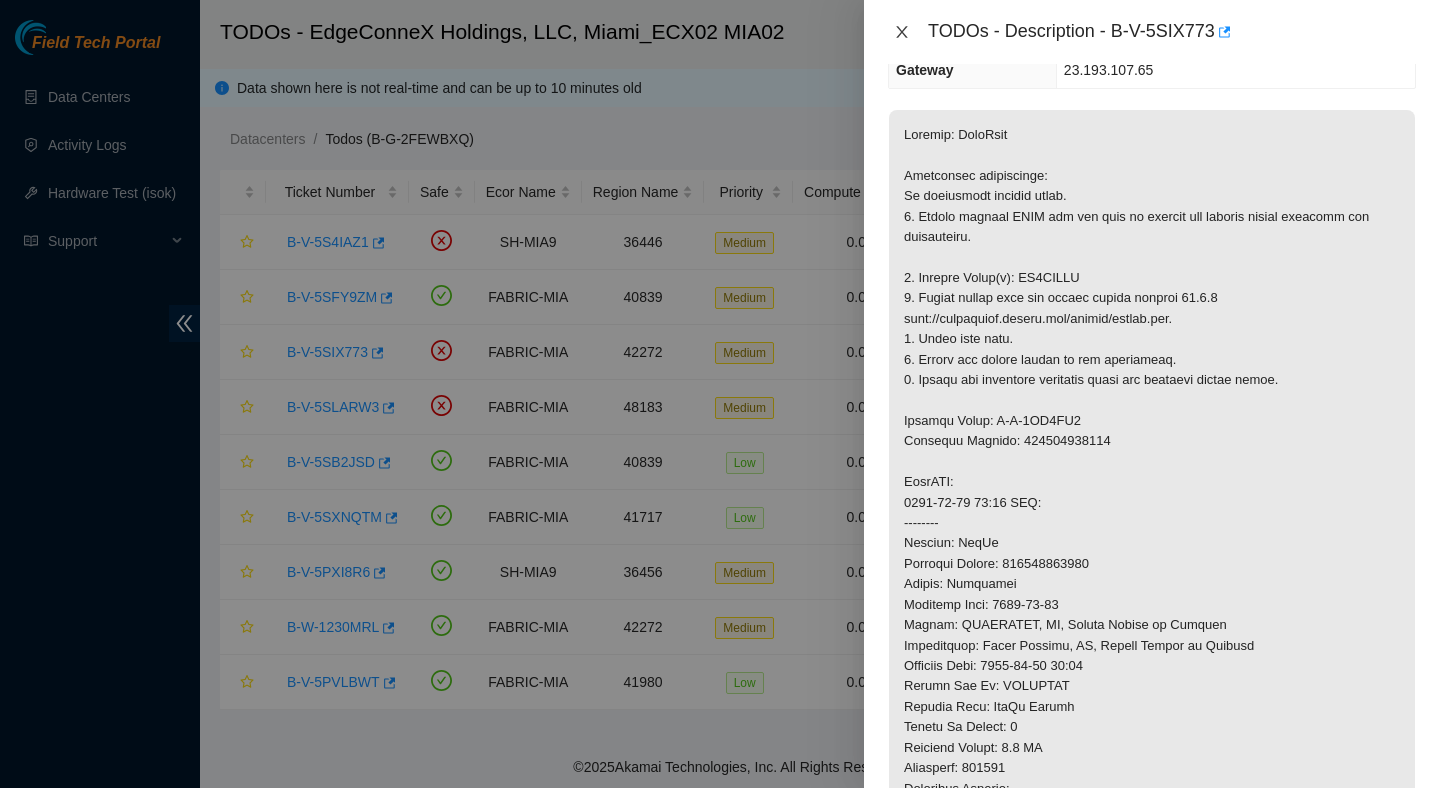 click 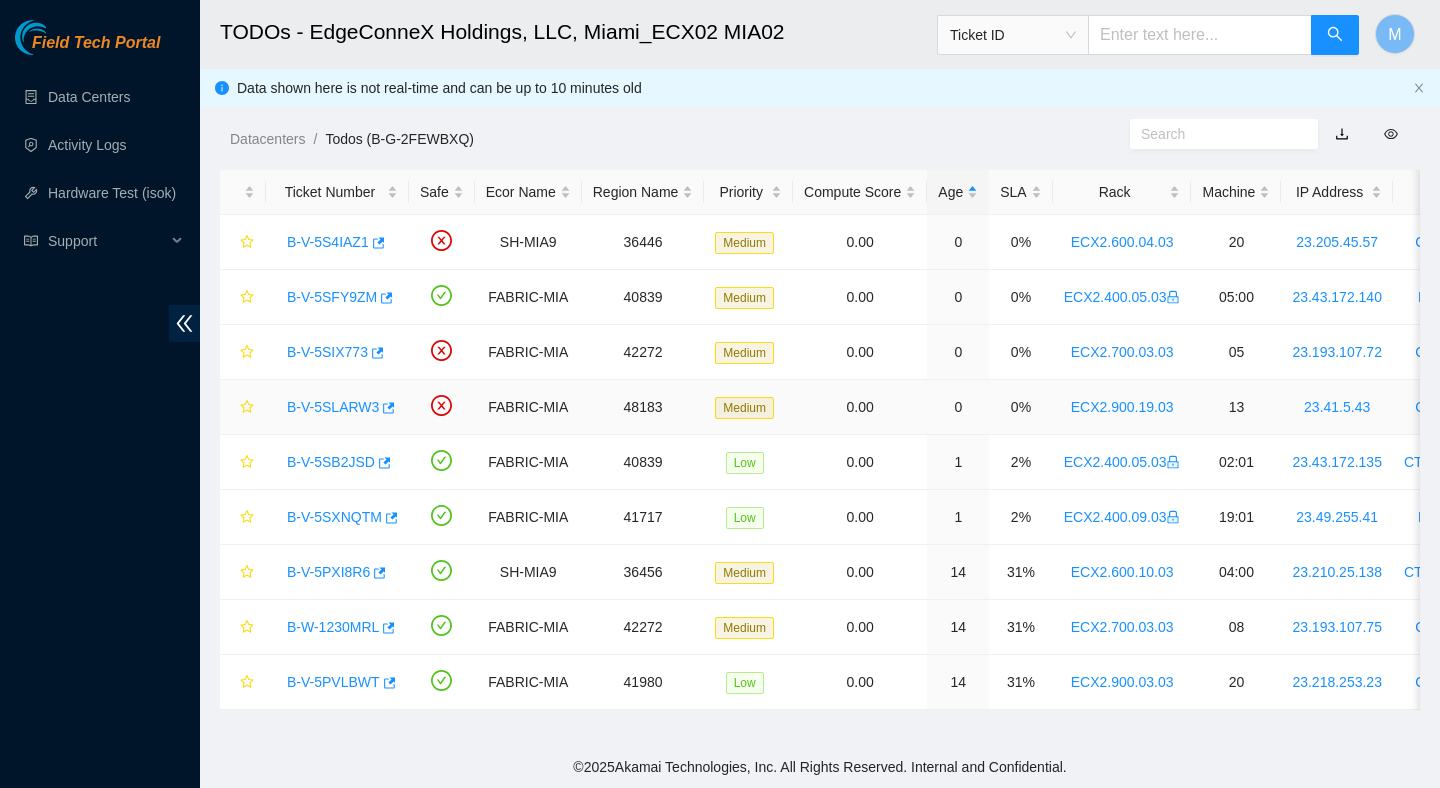 click on "B-V-5SLARW3" at bounding box center [333, 407] 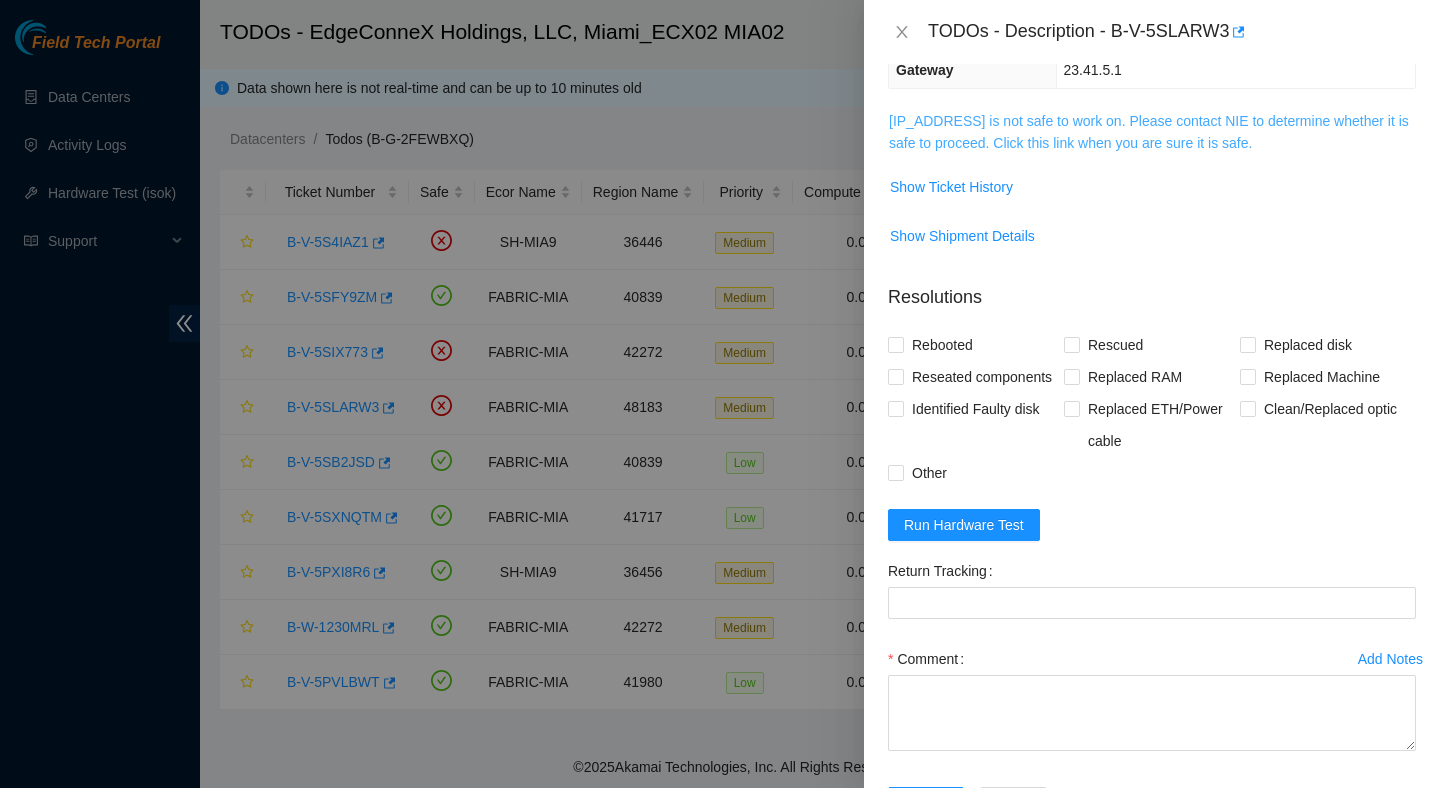 click on "23.41.5.43 is not safe to work on. Please contact NIE to determine whether it is safe to proceed. Click this link when you are sure it is safe." at bounding box center [1149, 132] 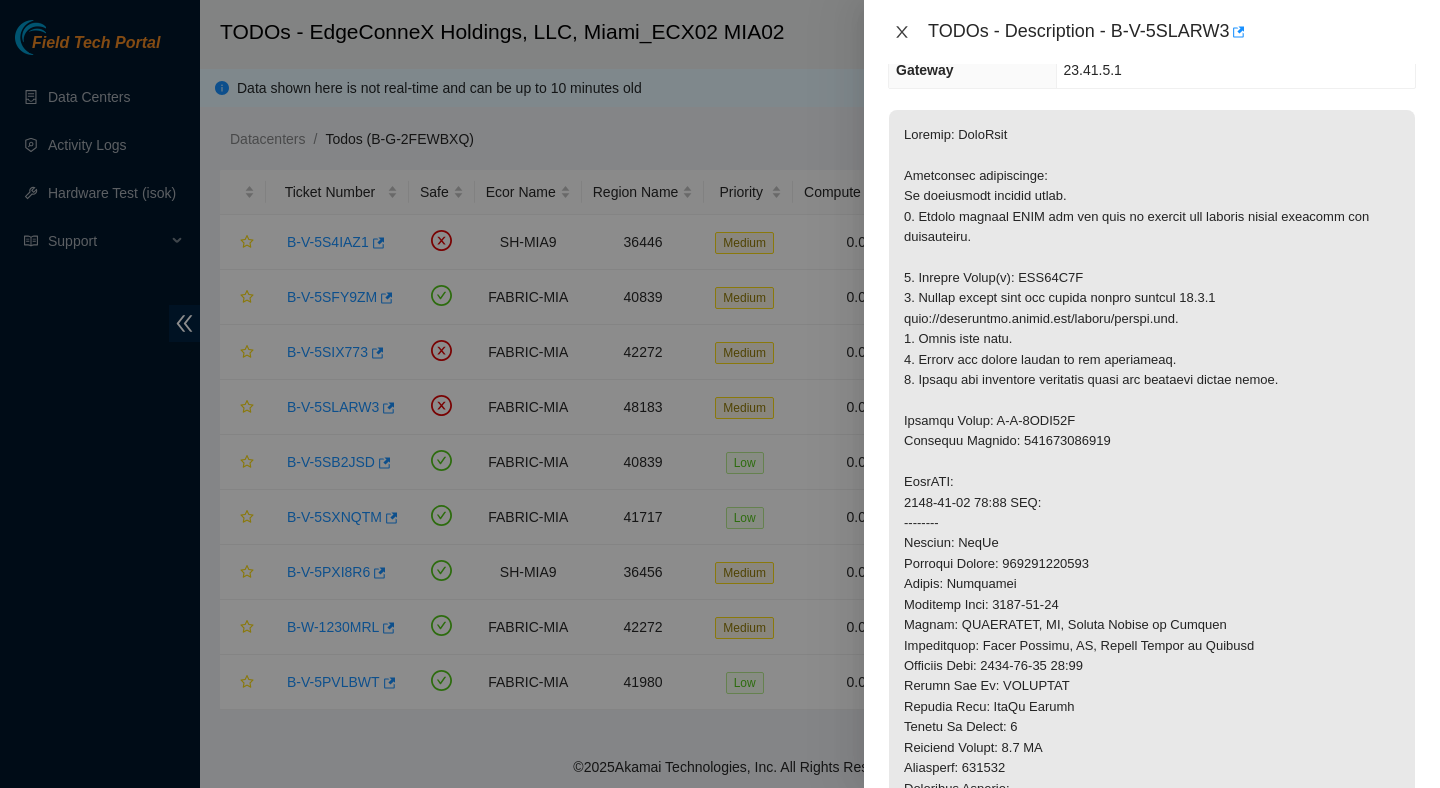 click 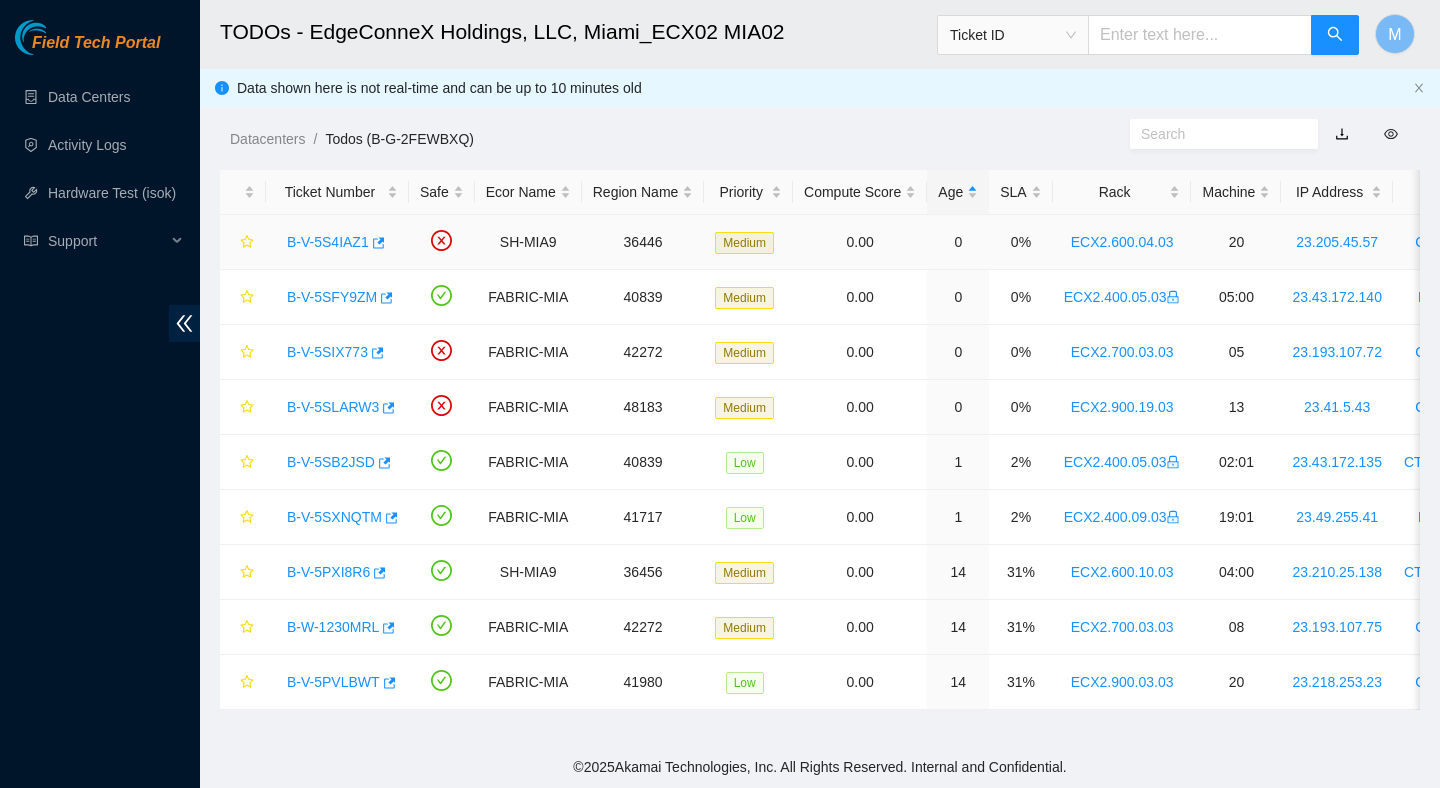 click on "B-V-5S4IAZ1" at bounding box center [337, 242] 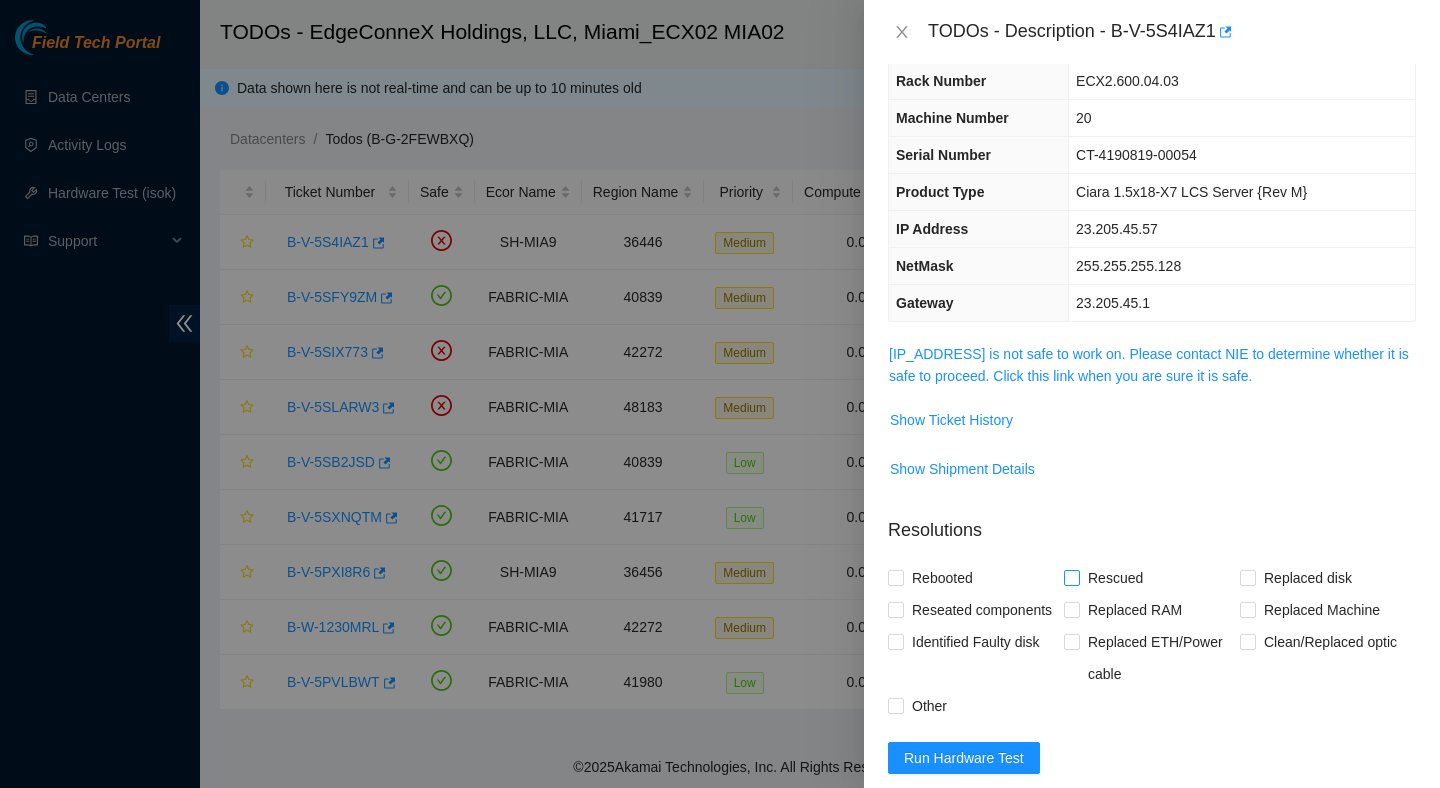 click on "23.205.45.57 is not safe to work on. Please contact NIE to determine whether it is safe to proceed. Click this link when you are sure it is safe." at bounding box center [1149, 365] 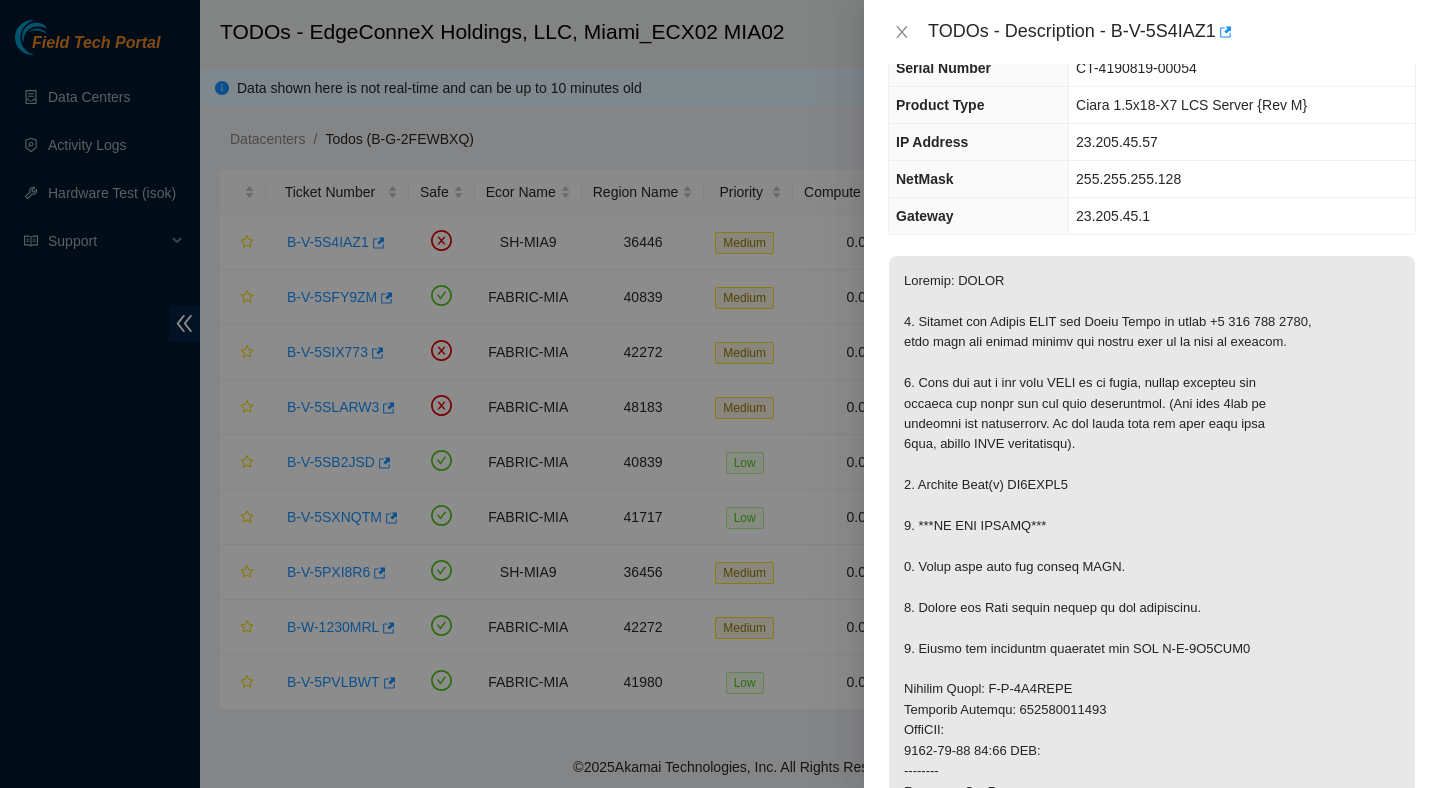 scroll, scrollTop: 0, scrollLeft: 0, axis: both 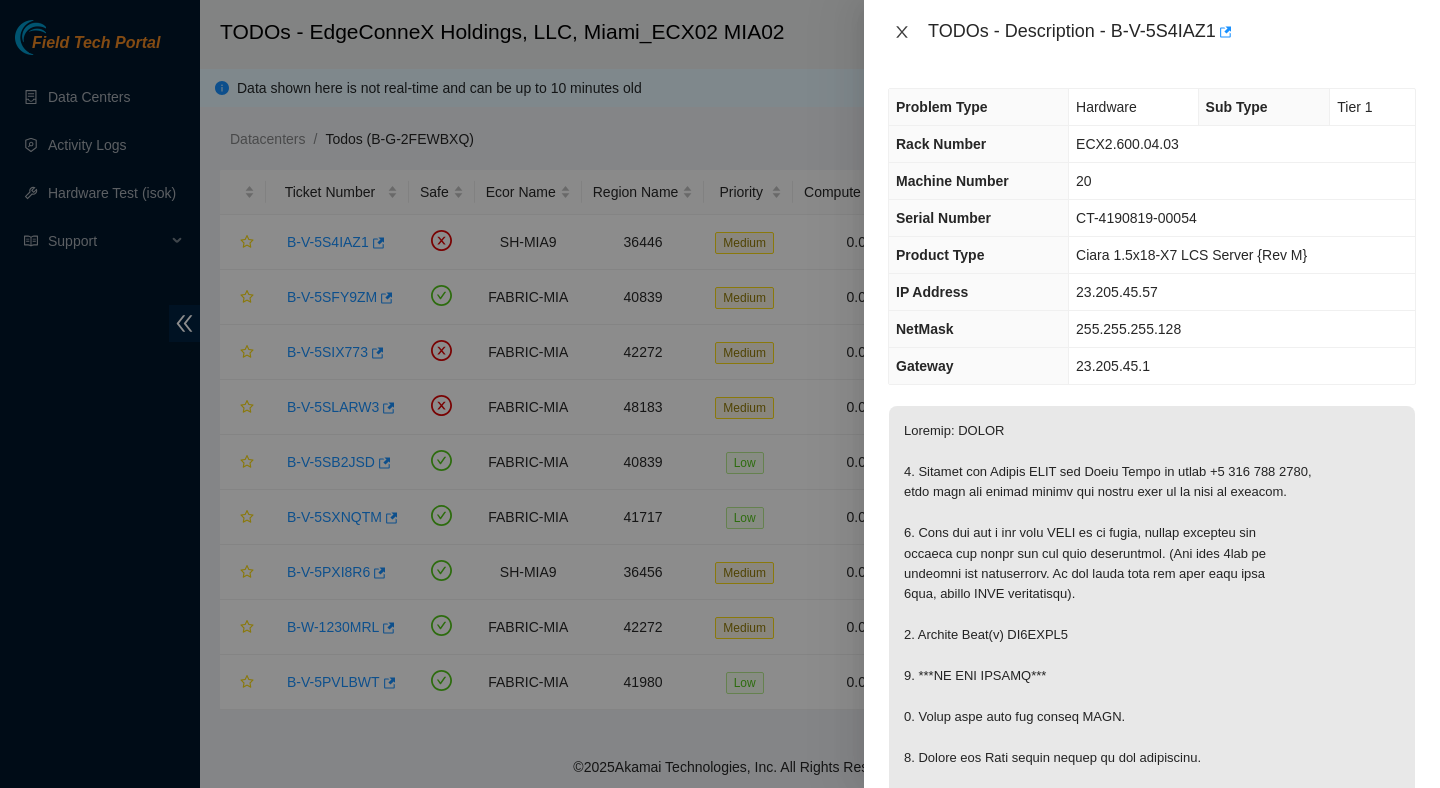 click 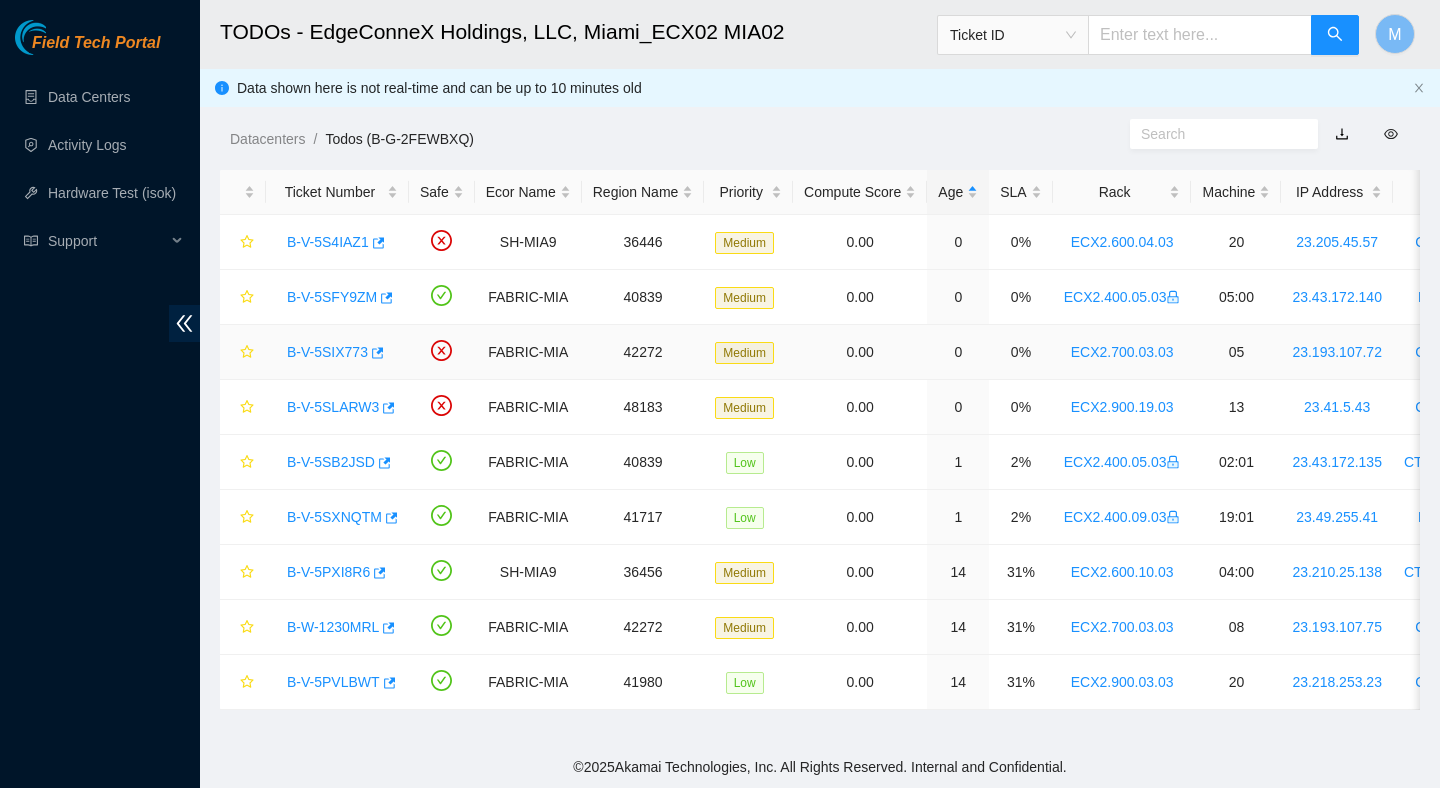 click on "B-V-5SIX773" at bounding box center (327, 352) 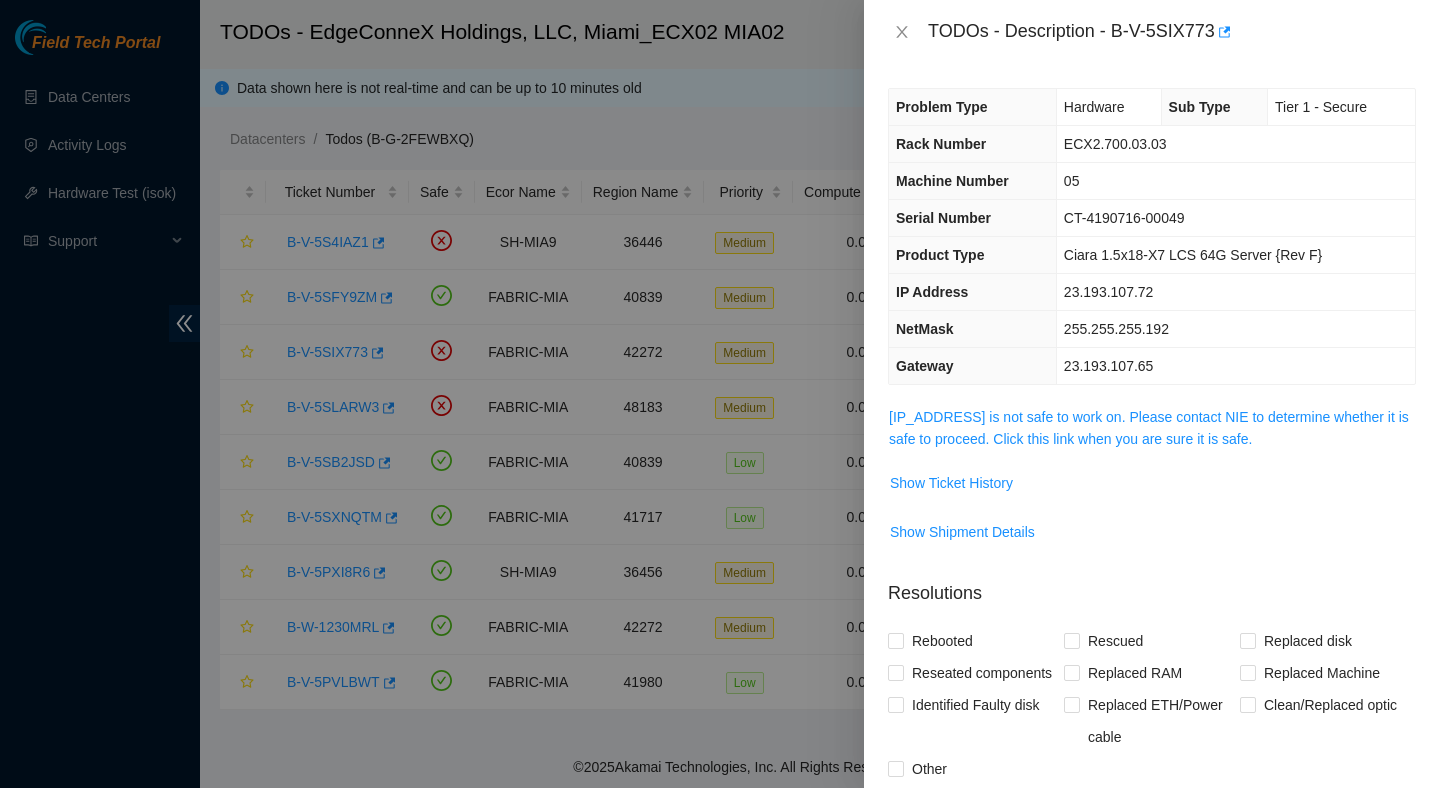 click on "TODOs - Description - B-V-5SIX773" at bounding box center [1152, 32] 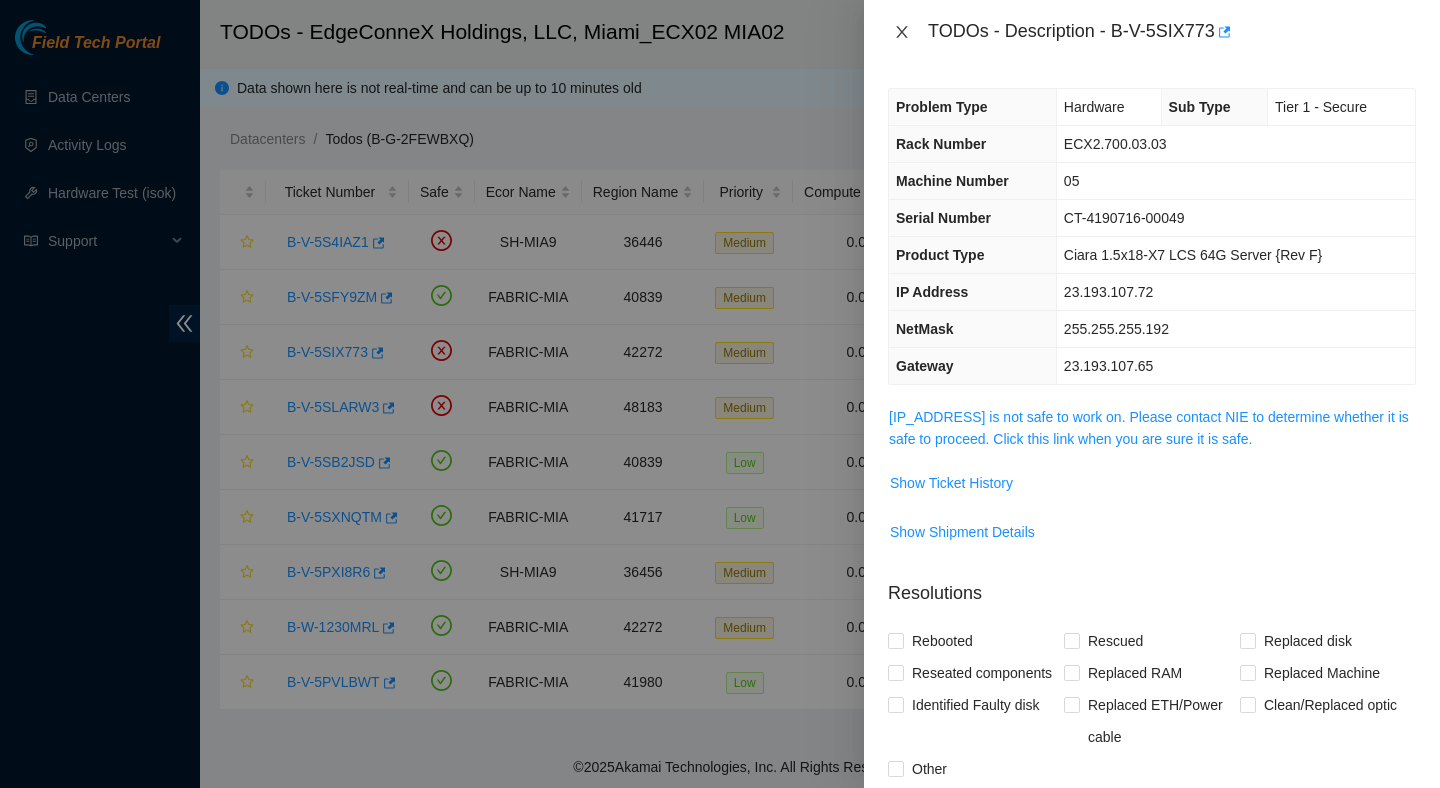 click 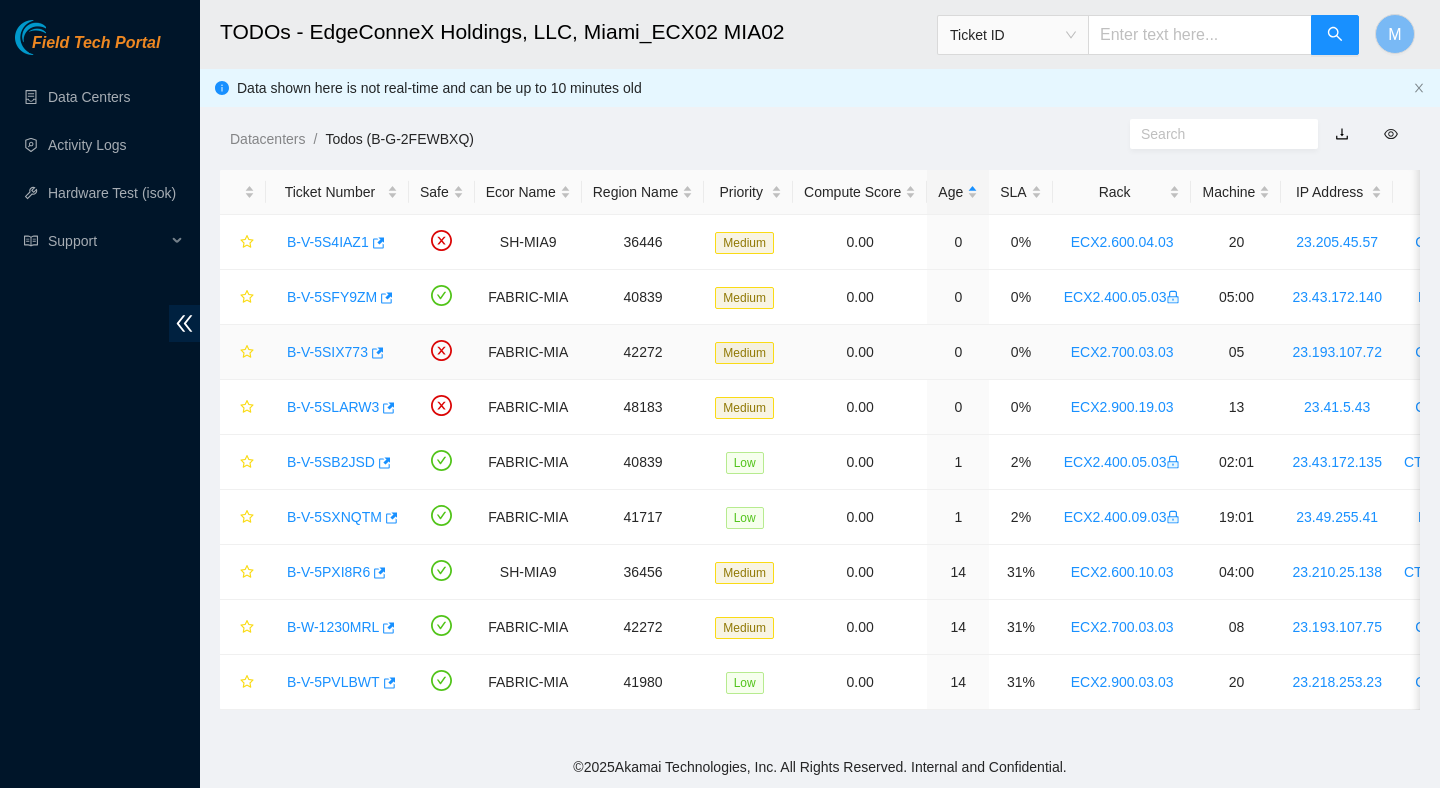 click on "B-V-5SIX773" at bounding box center [337, 352] 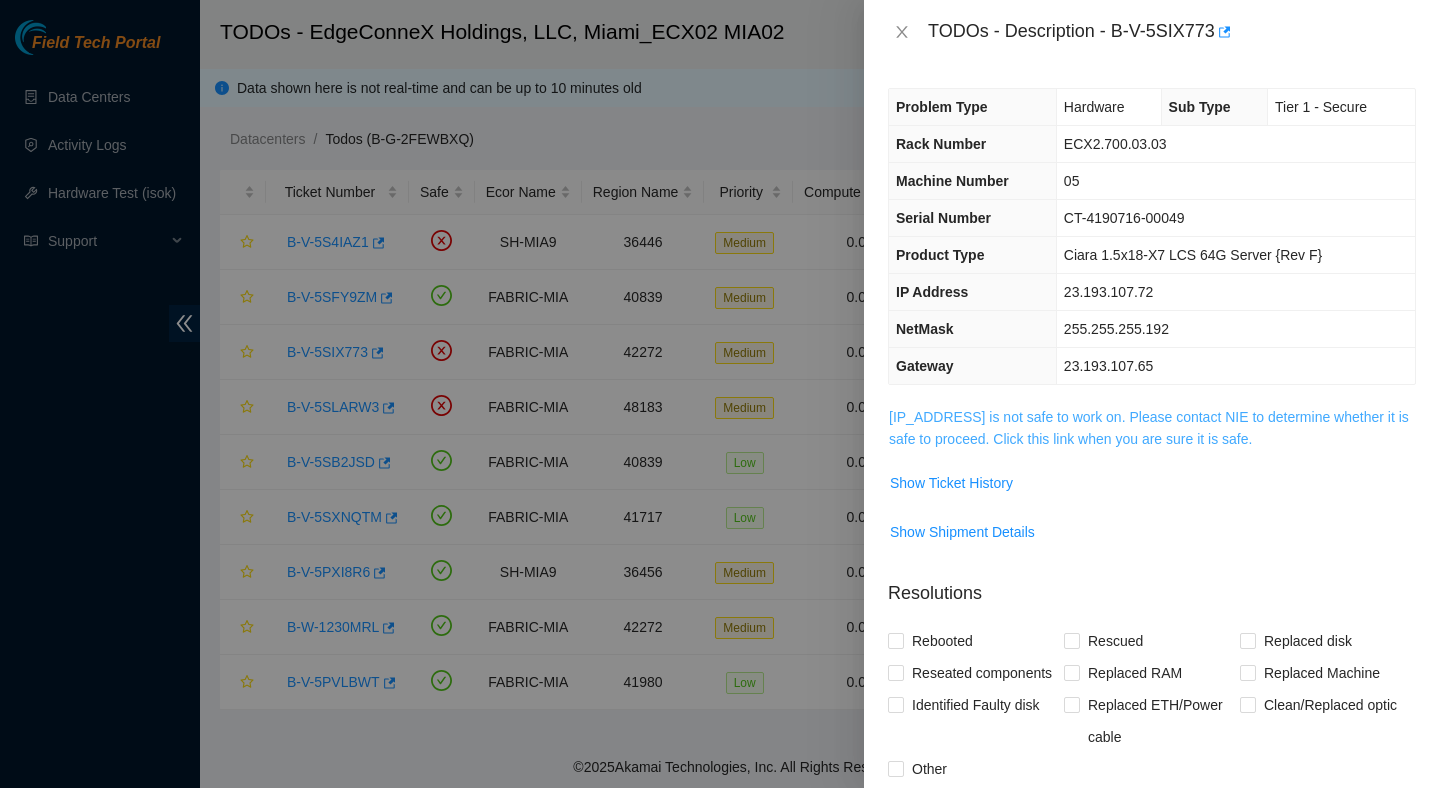 click on "23.193.107.72 is not safe to work on. Please contact NIE to determine whether it is safe to proceed. Click this link when you are sure it is safe." at bounding box center (1149, 428) 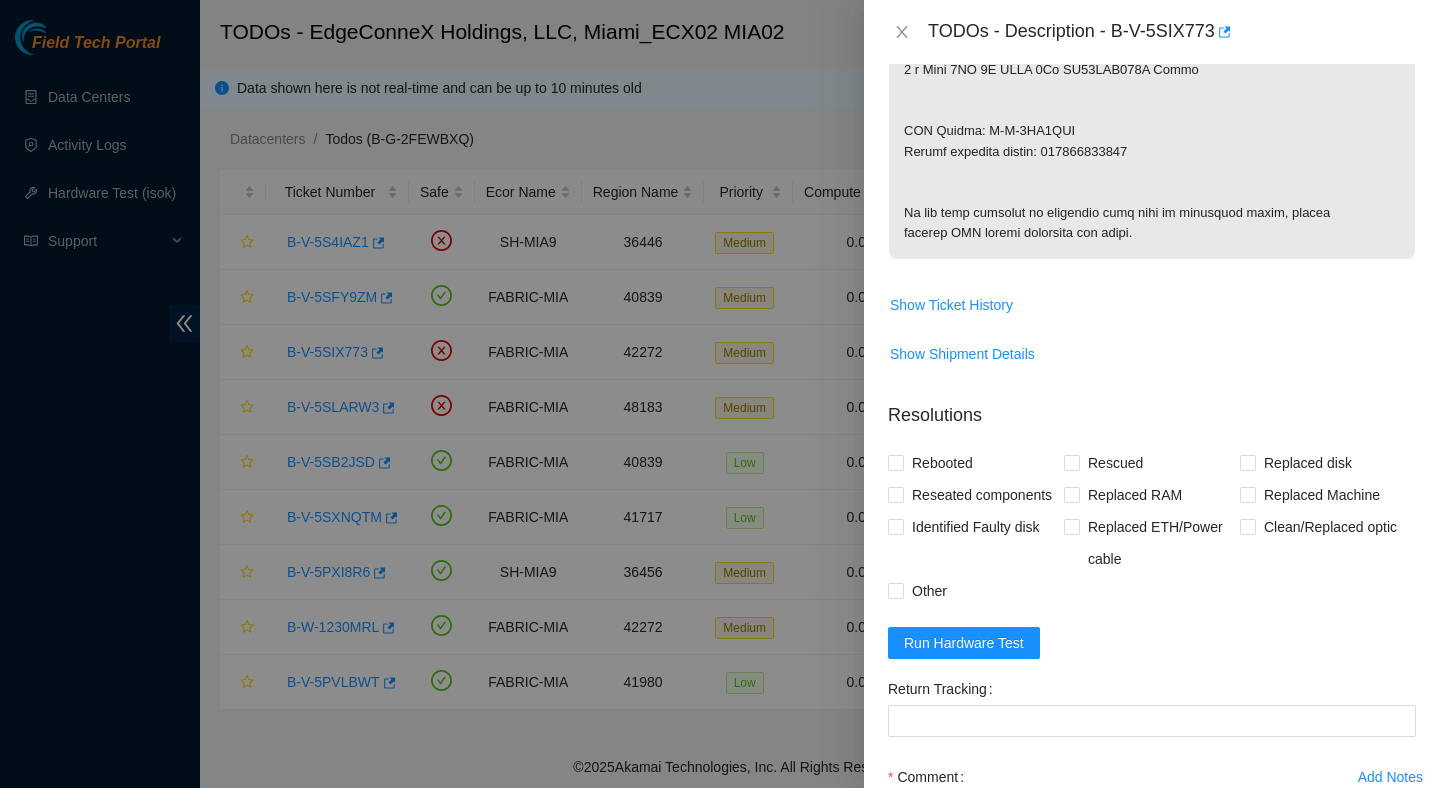scroll, scrollTop: 1219, scrollLeft: 0, axis: vertical 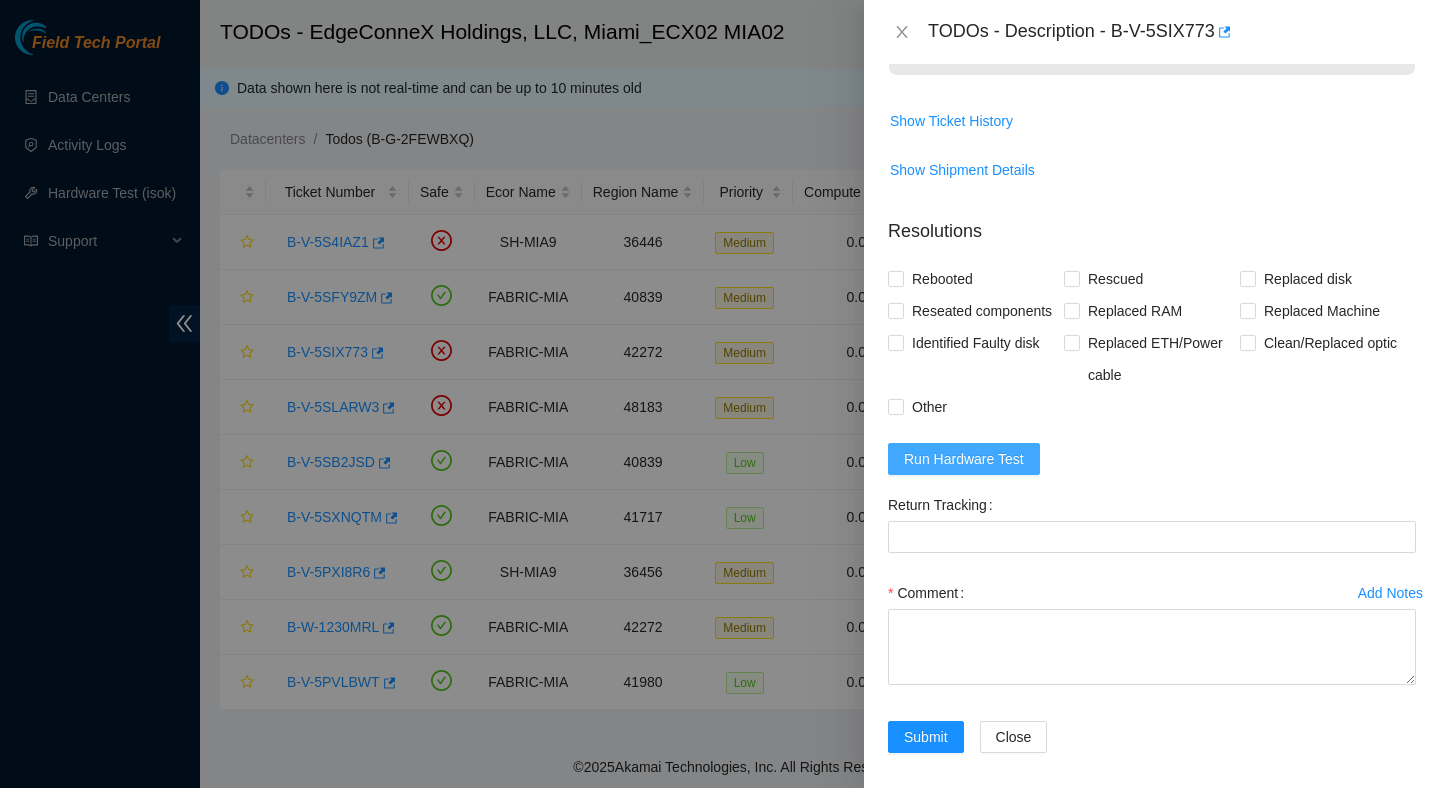 click on "Run Hardware Test" at bounding box center [964, 459] 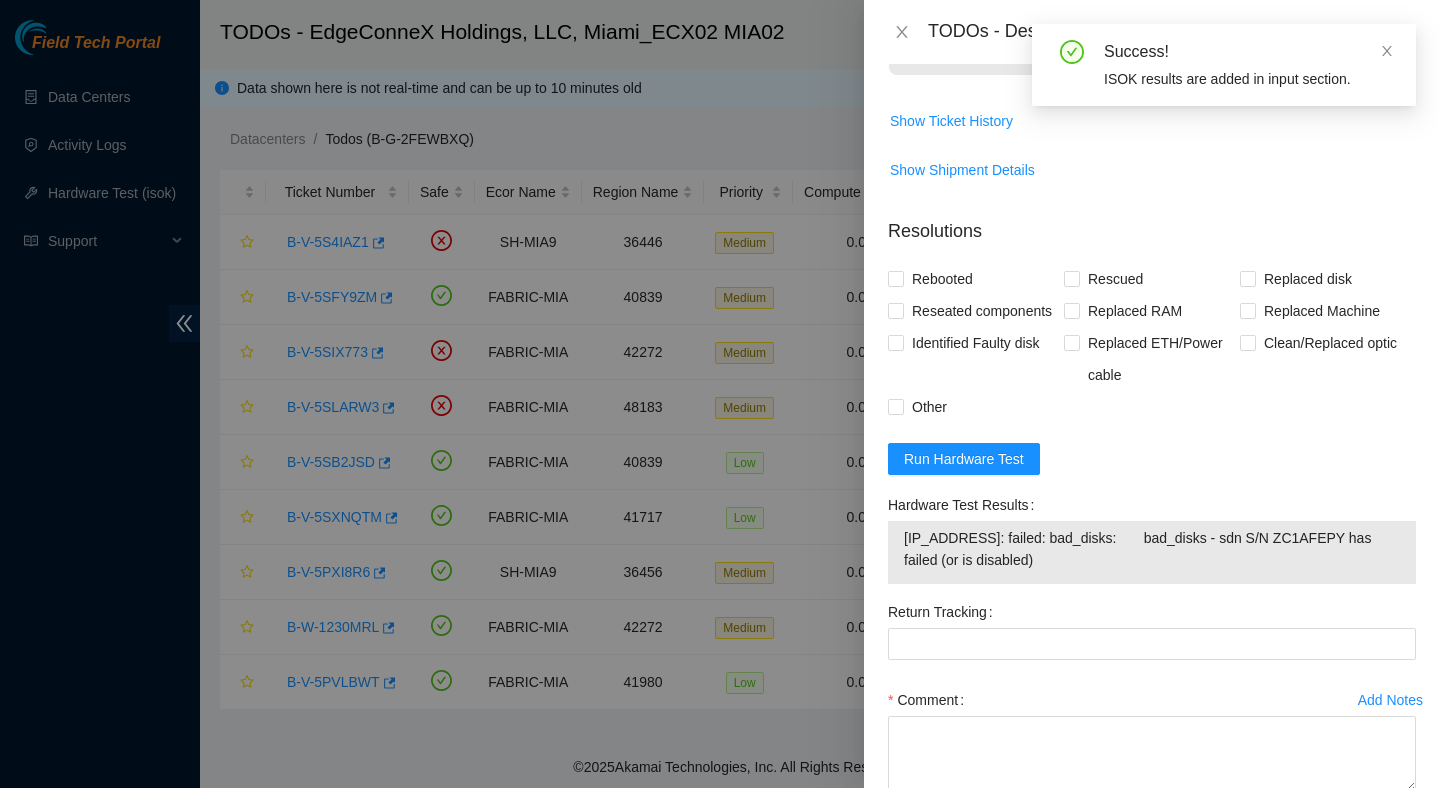 click on "23.193.107.72: failed: bad_disks:       bad_disks - sdn S/N ZC1AFEPY has failed (or is disabled)" at bounding box center [1152, 549] 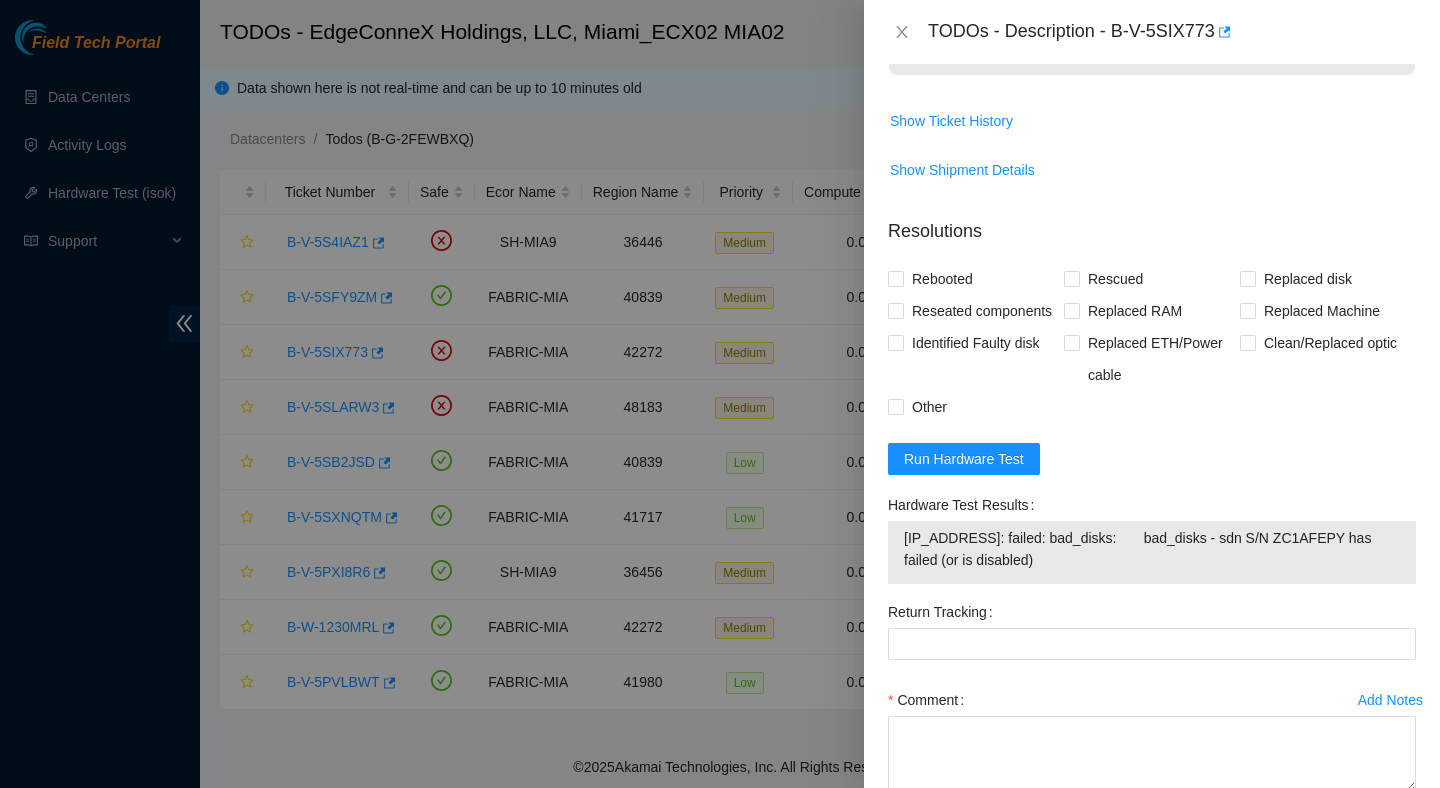 scroll, scrollTop: 0, scrollLeft: 0, axis: both 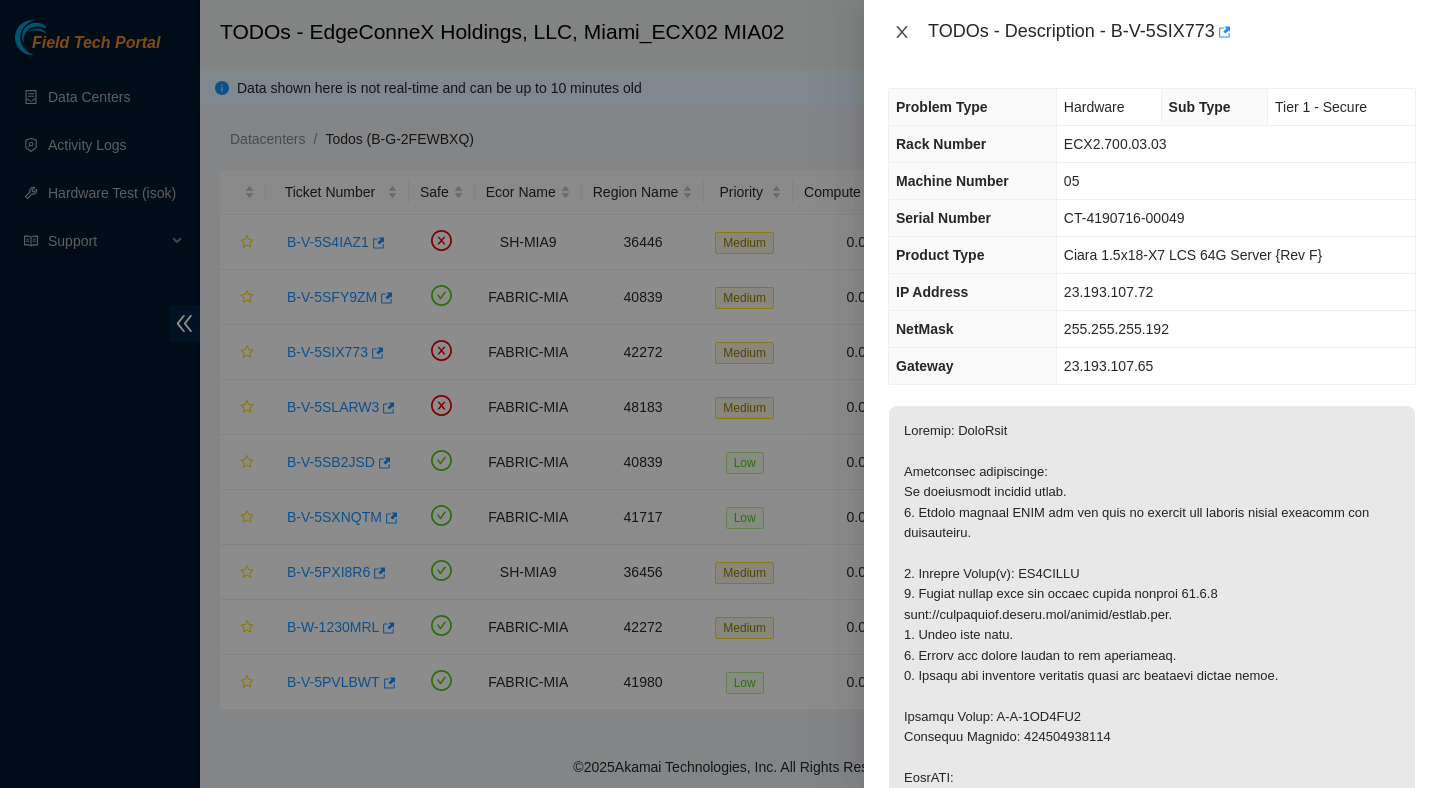 click 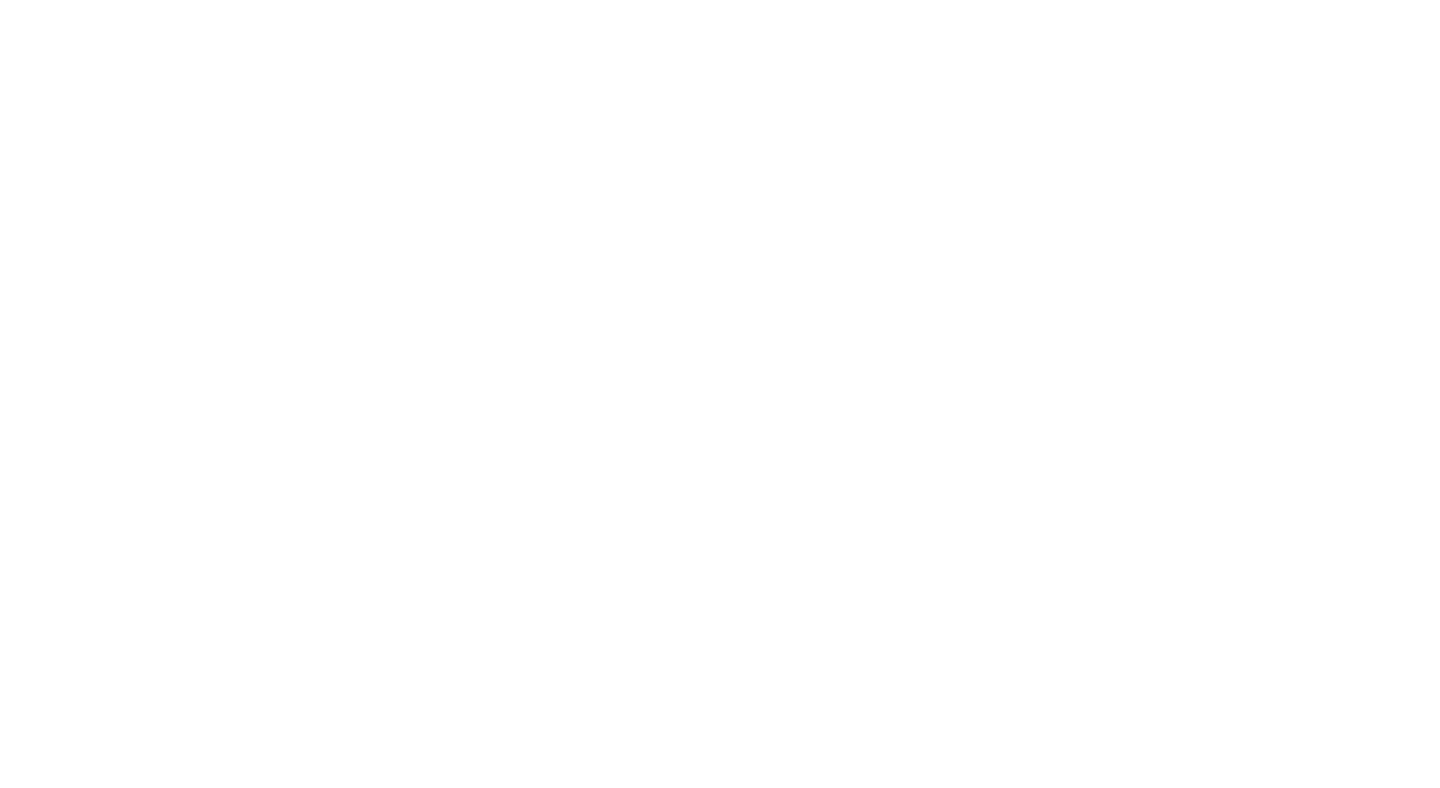 scroll, scrollTop: 0, scrollLeft: 0, axis: both 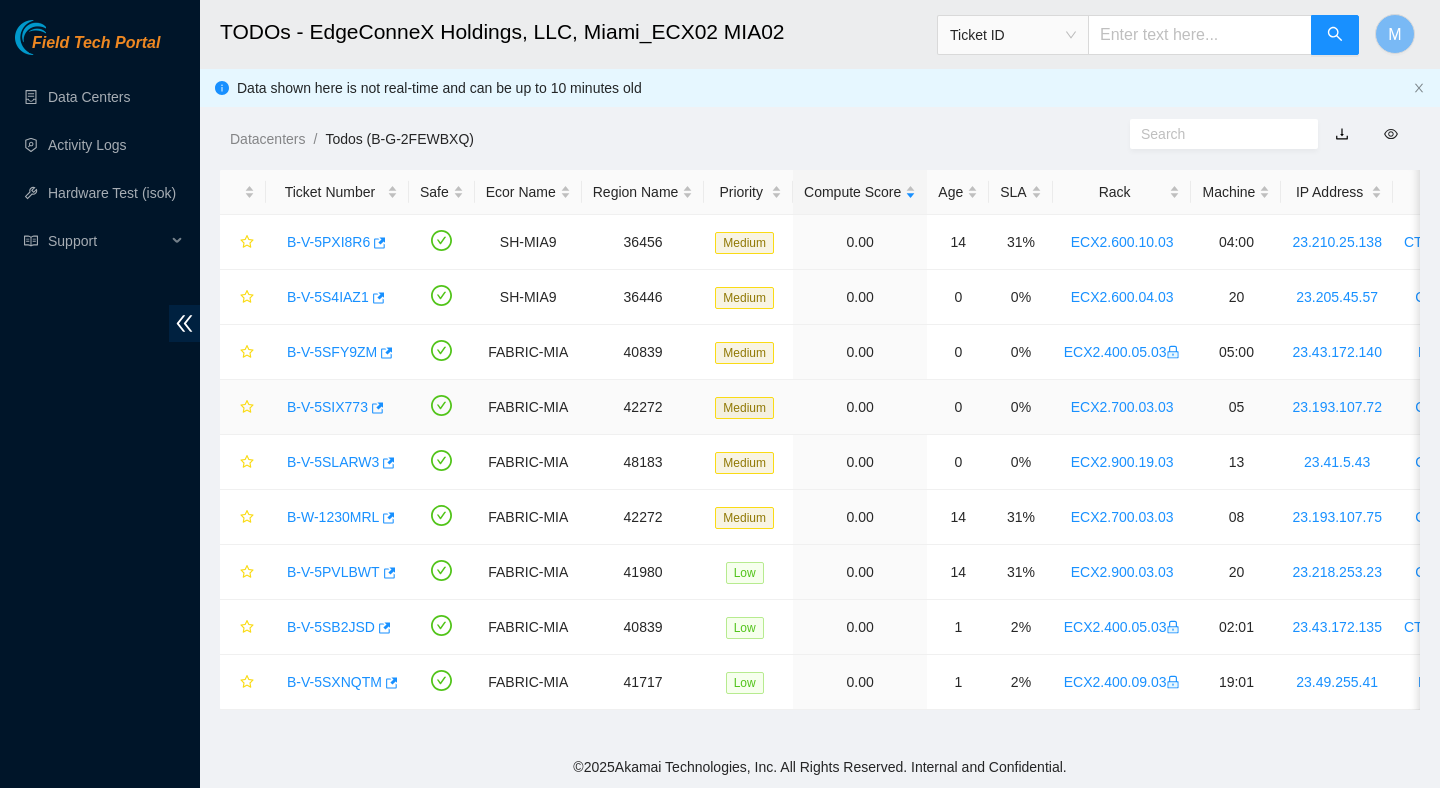click on "B-V-5SIX773" at bounding box center [337, 407] 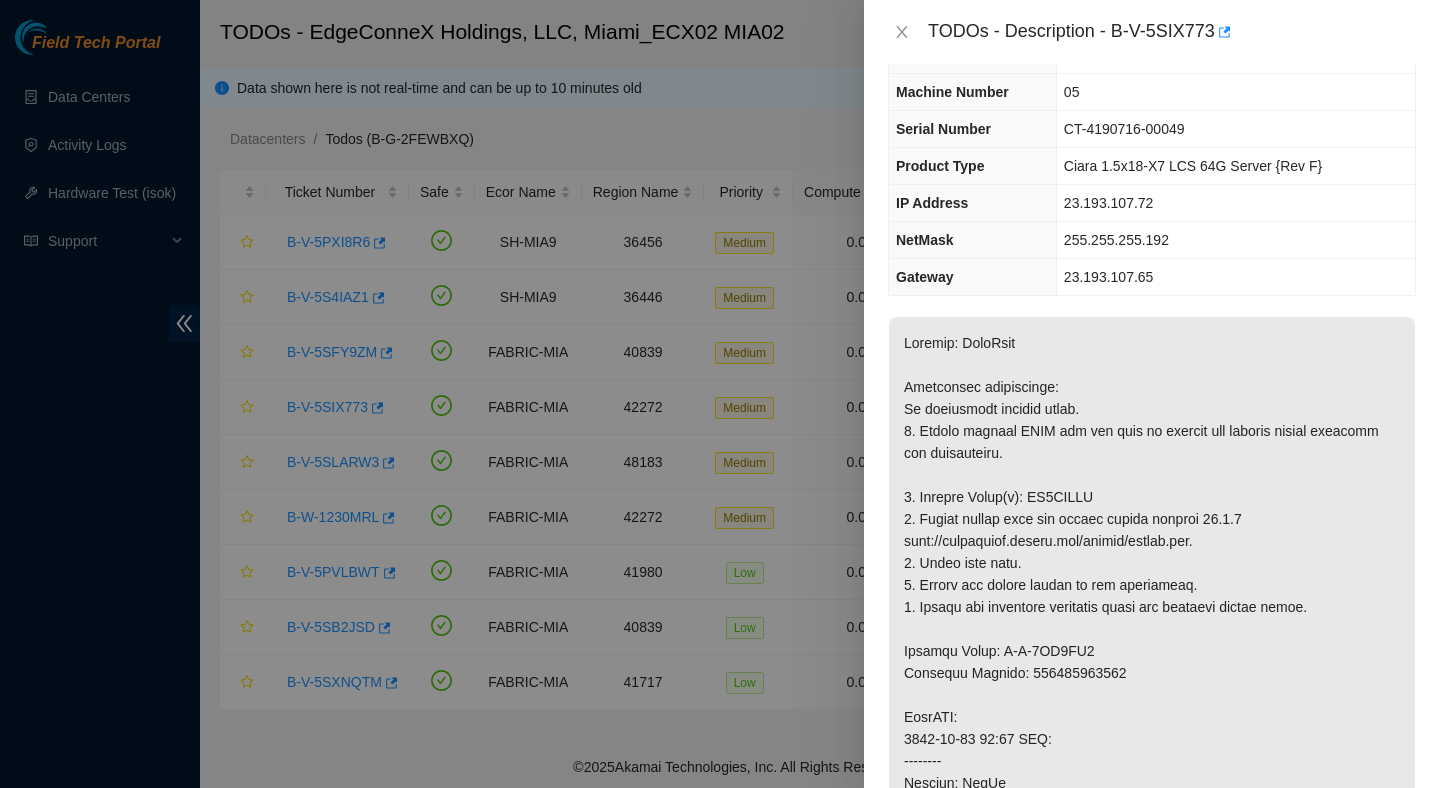 scroll, scrollTop: 91, scrollLeft: 0, axis: vertical 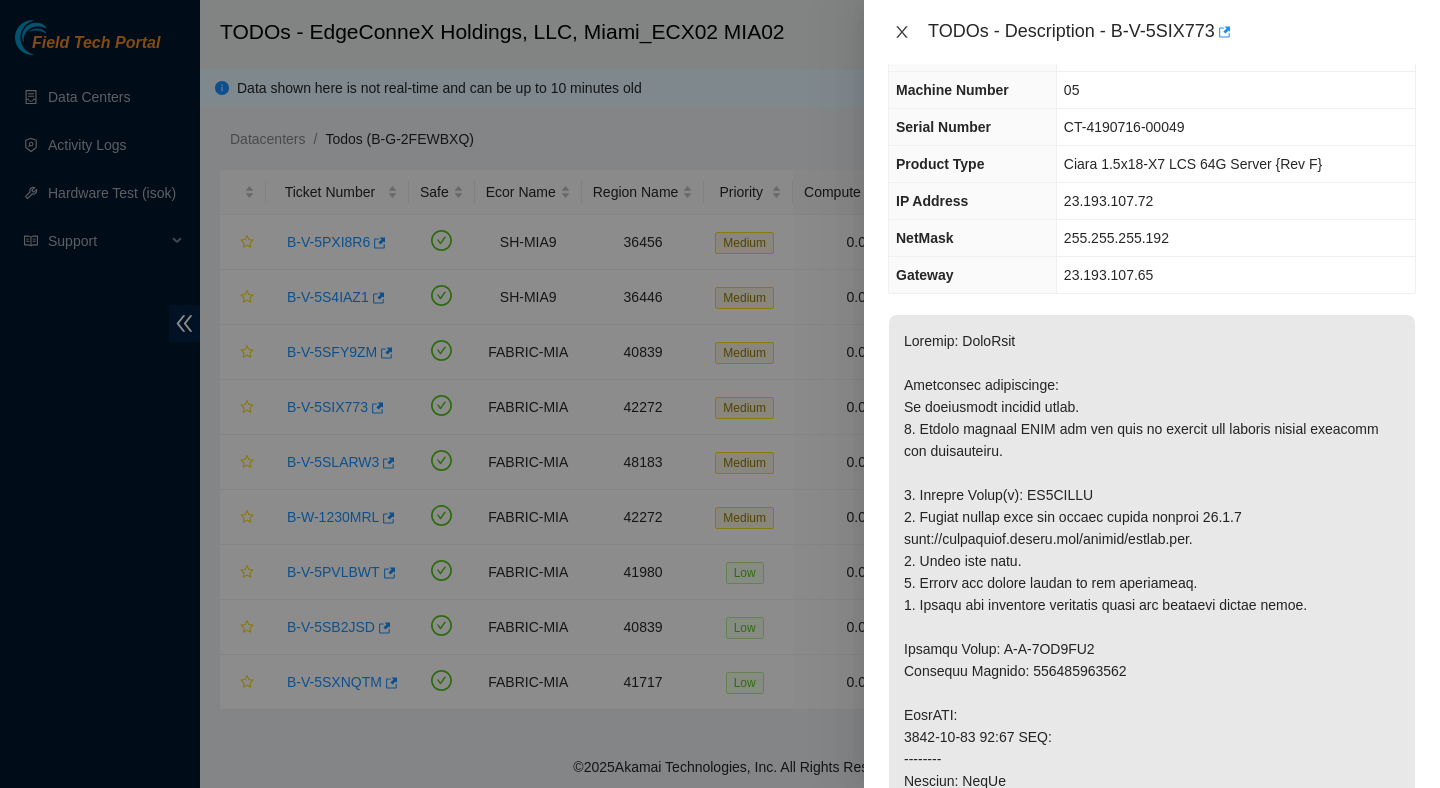 click 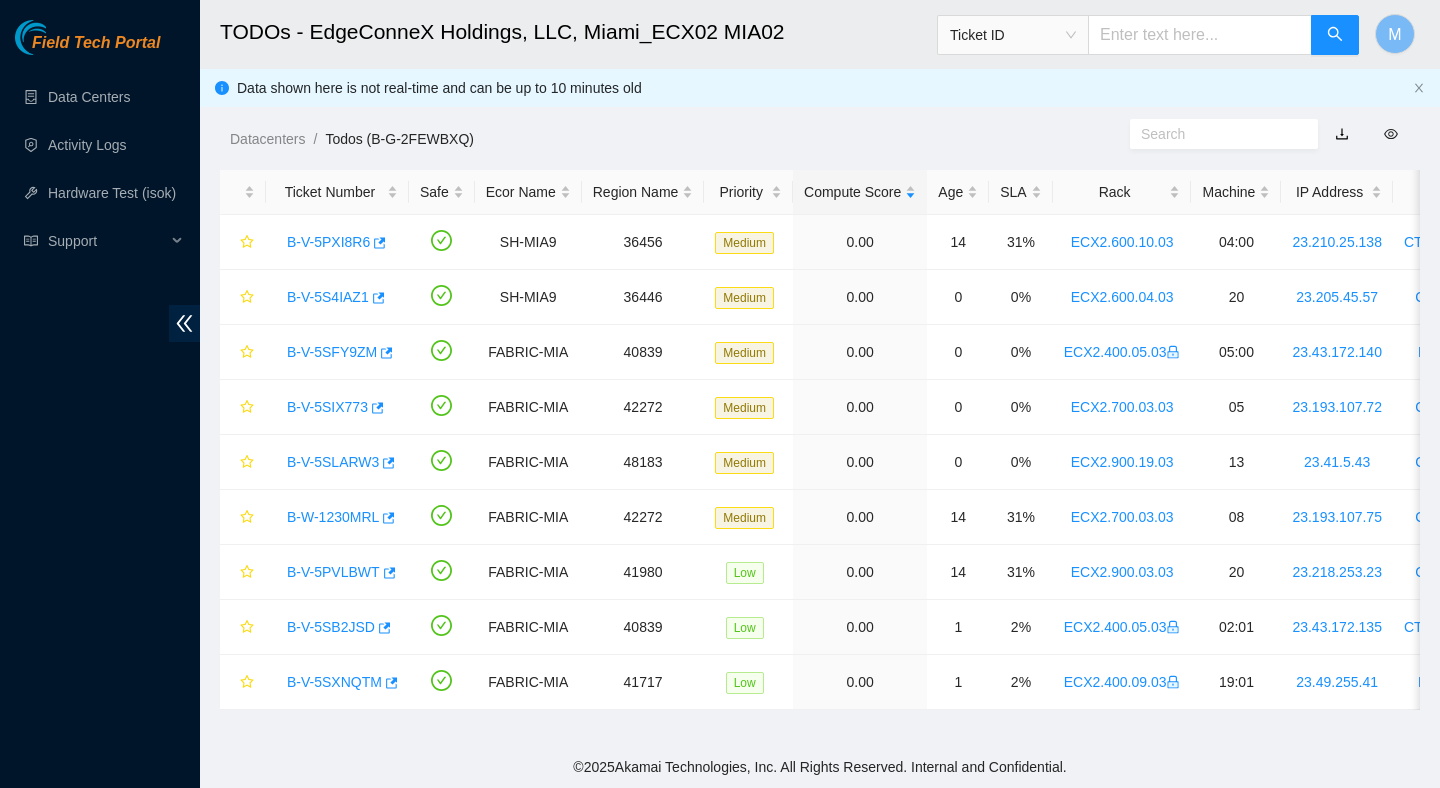 scroll, scrollTop: 113, scrollLeft: 0, axis: vertical 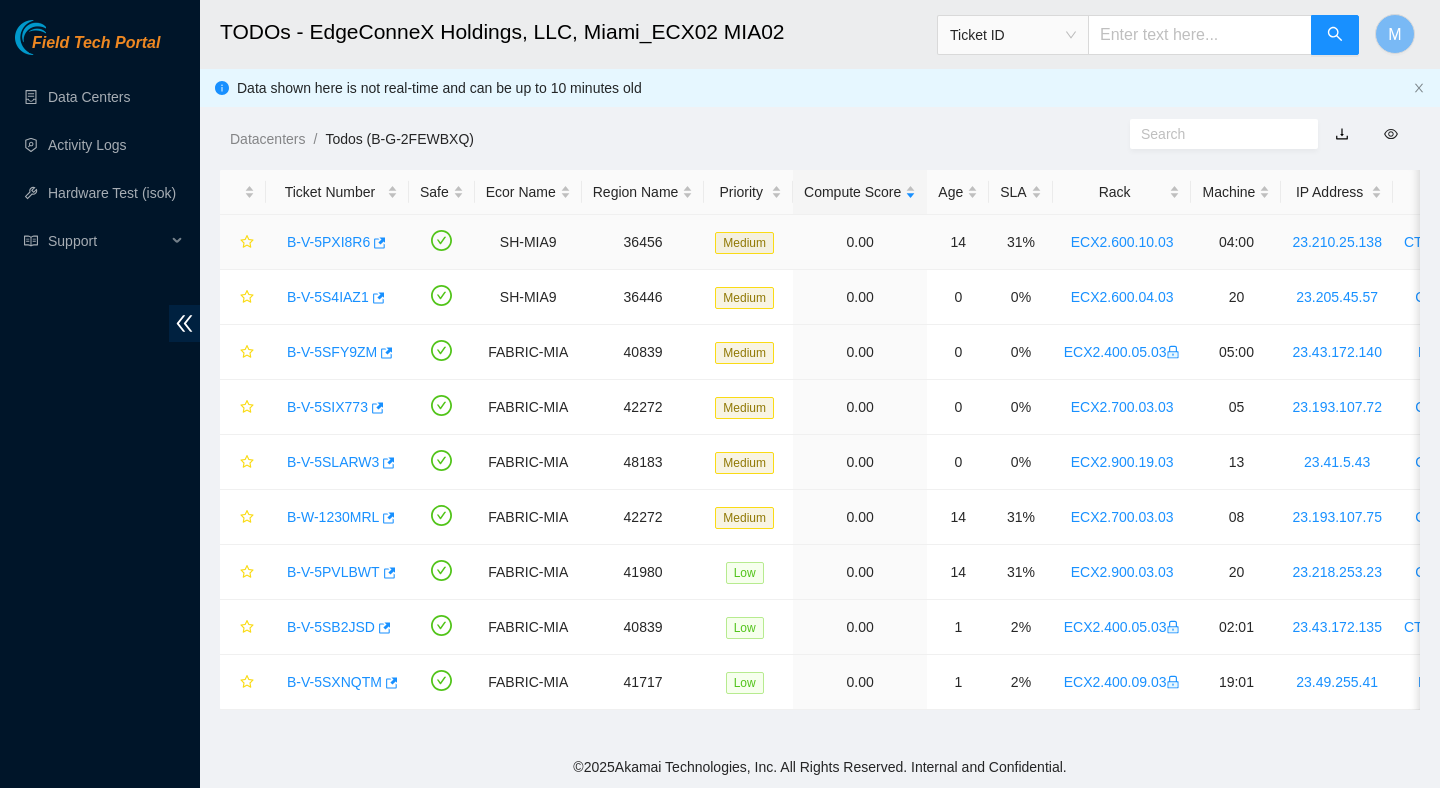 click on "B-V-5PXI8R6" at bounding box center (328, 242) 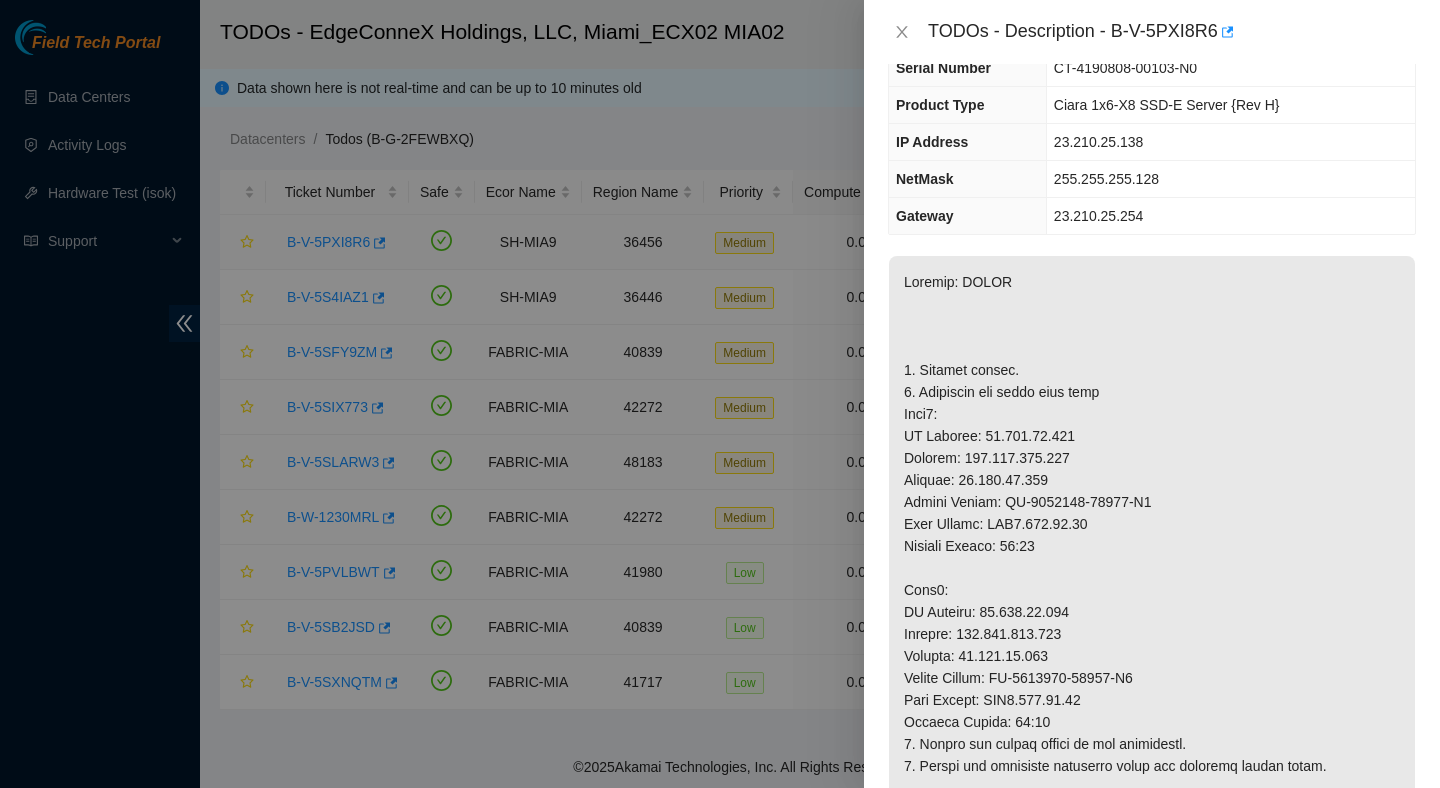 scroll, scrollTop: 91, scrollLeft: 0, axis: vertical 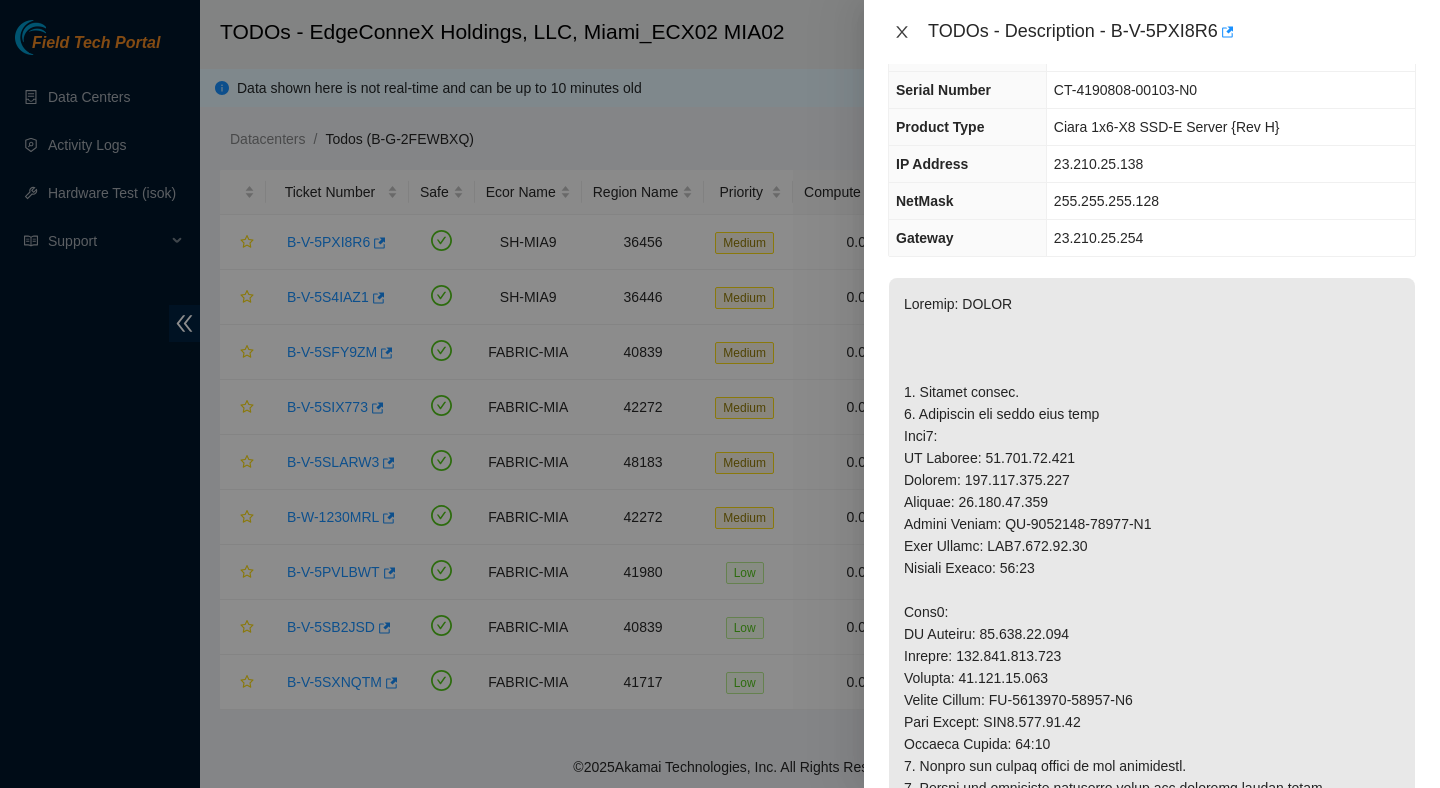 click 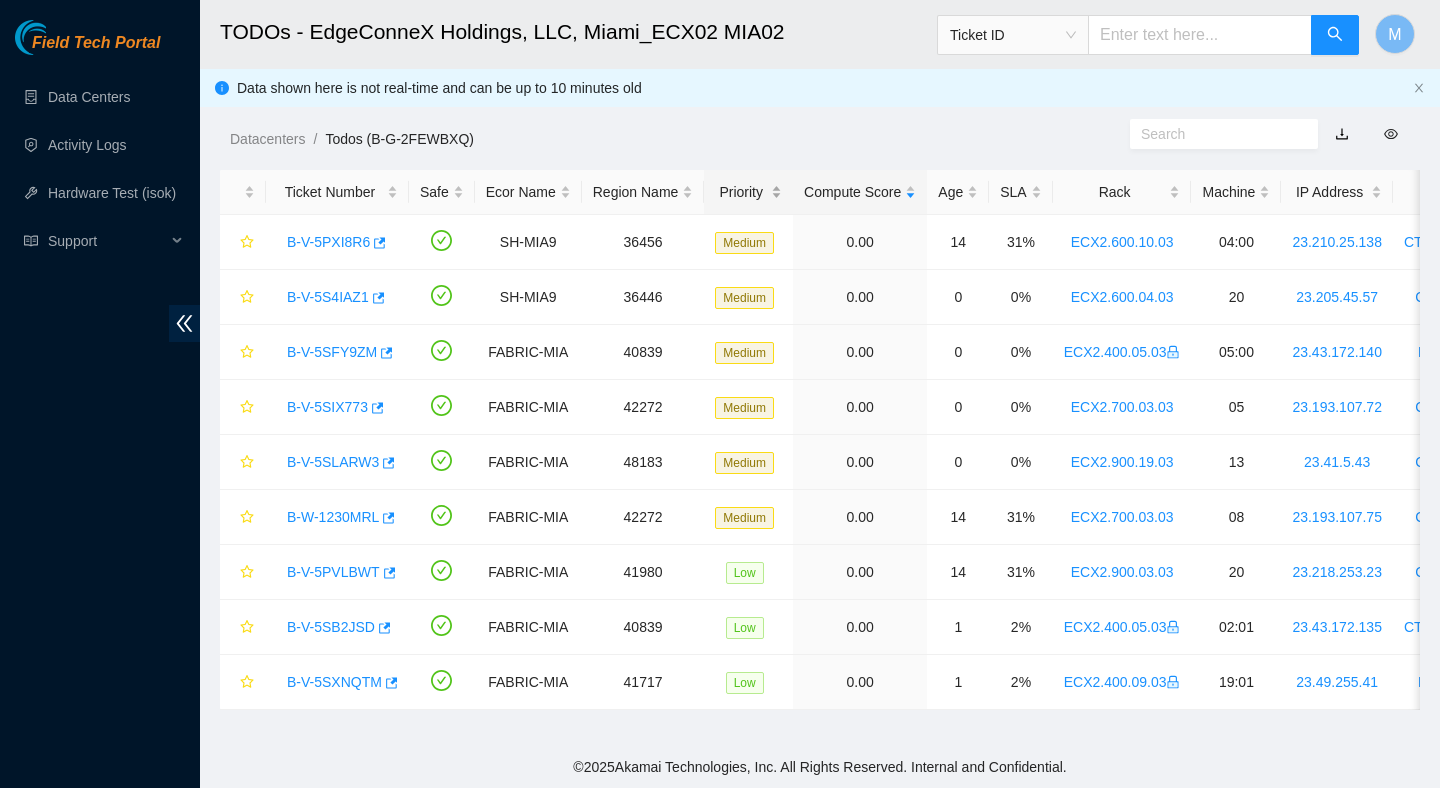 scroll, scrollTop: 113, scrollLeft: 0, axis: vertical 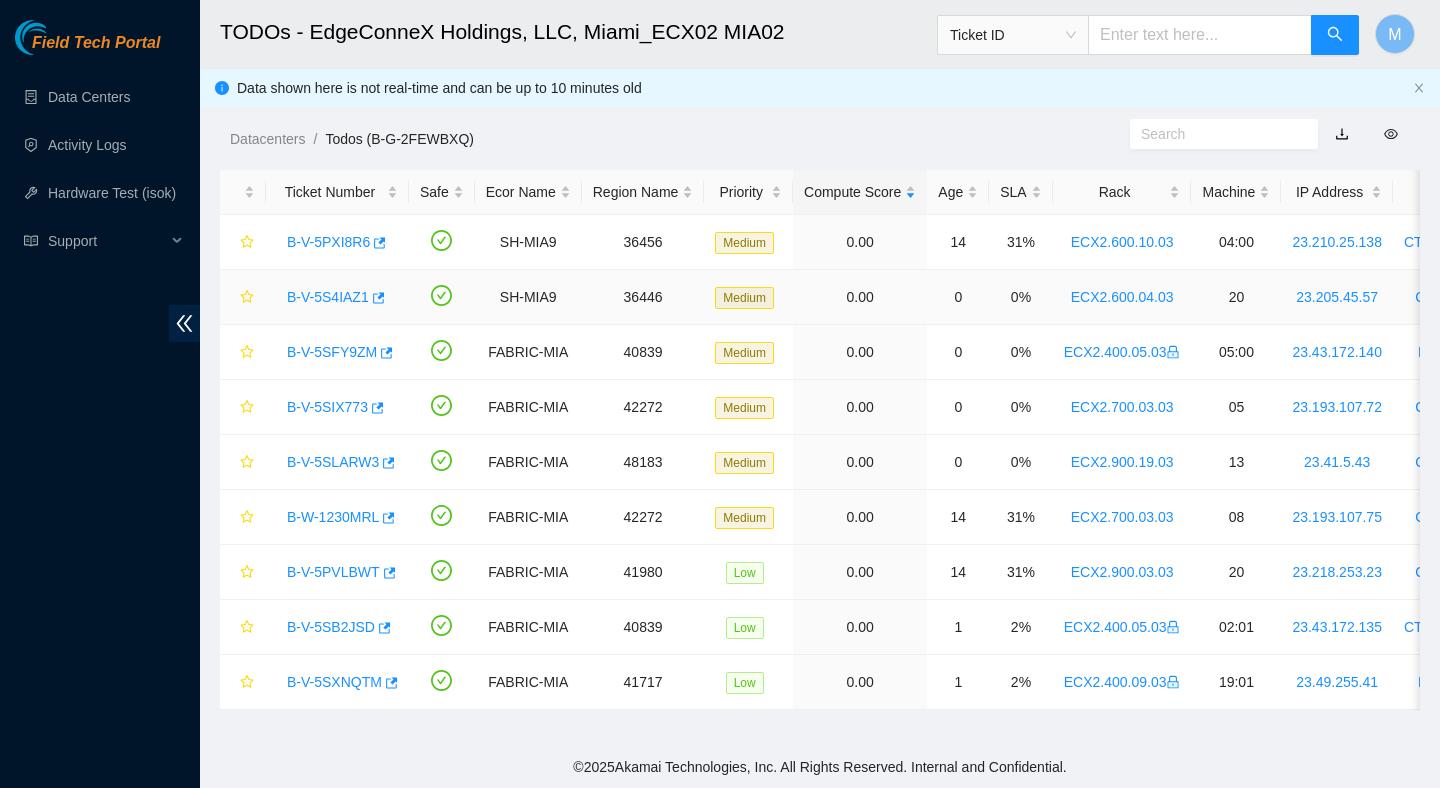 click on "B-V-5S4IAZ1" at bounding box center (328, 297) 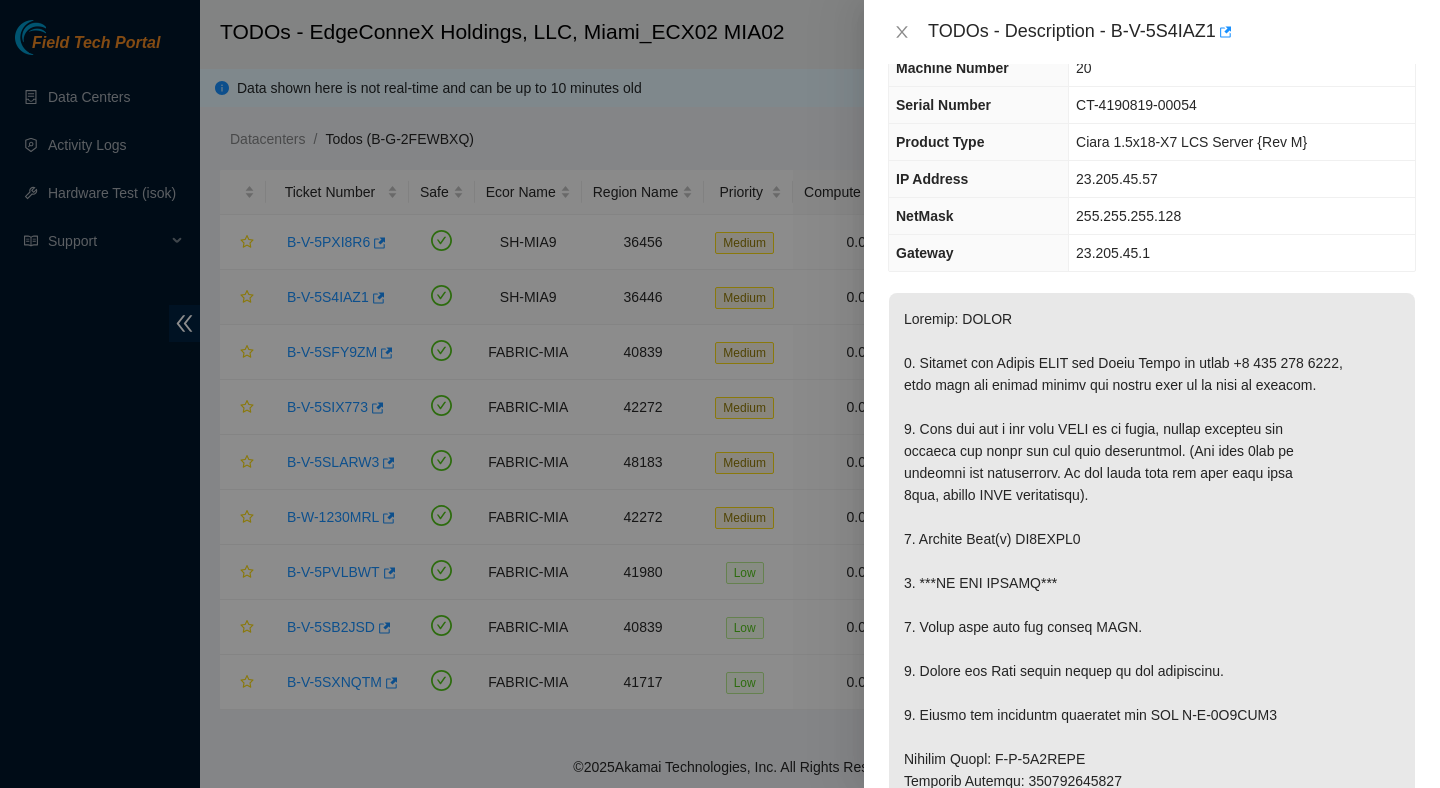 scroll, scrollTop: 91, scrollLeft: 0, axis: vertical 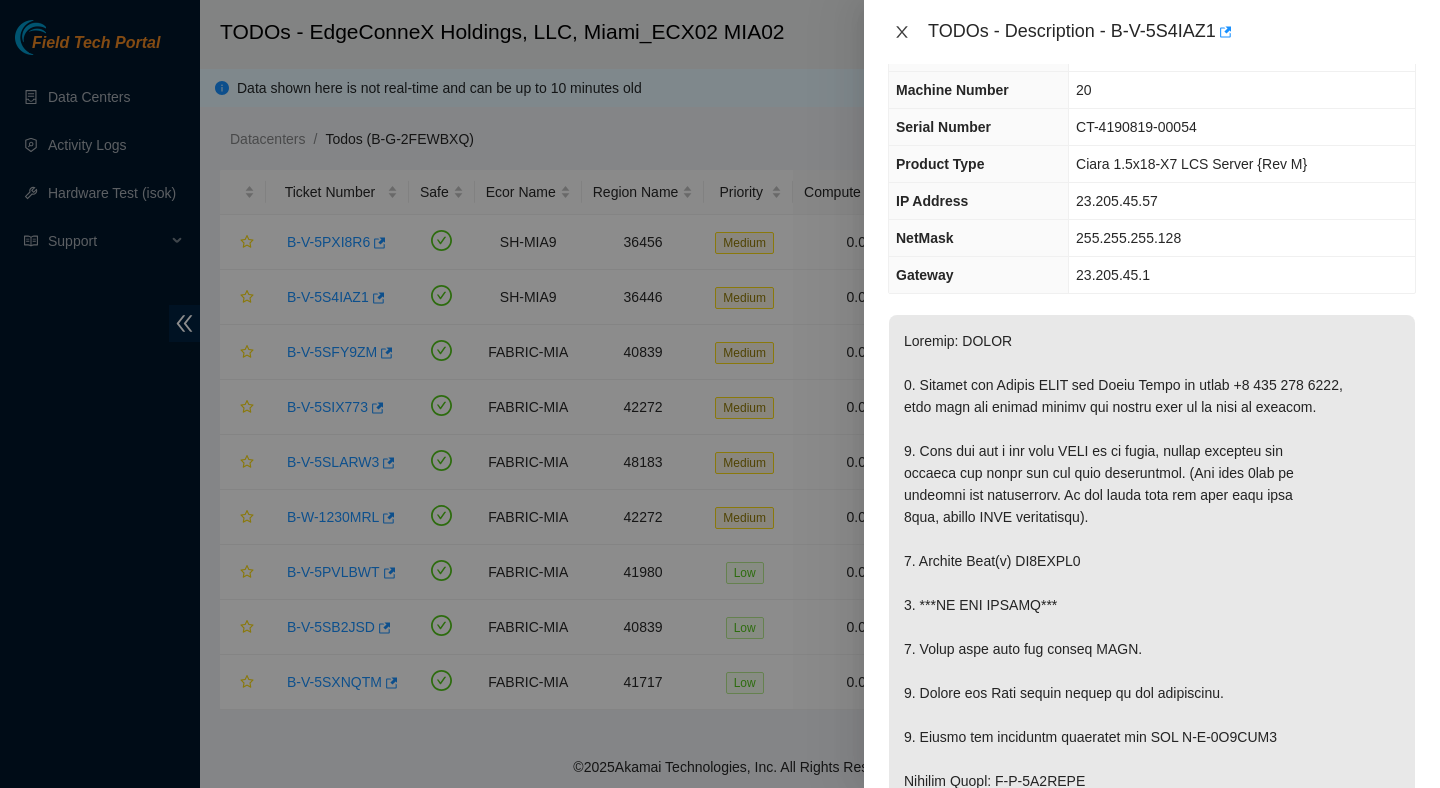 click at bounding box center (902, 32) 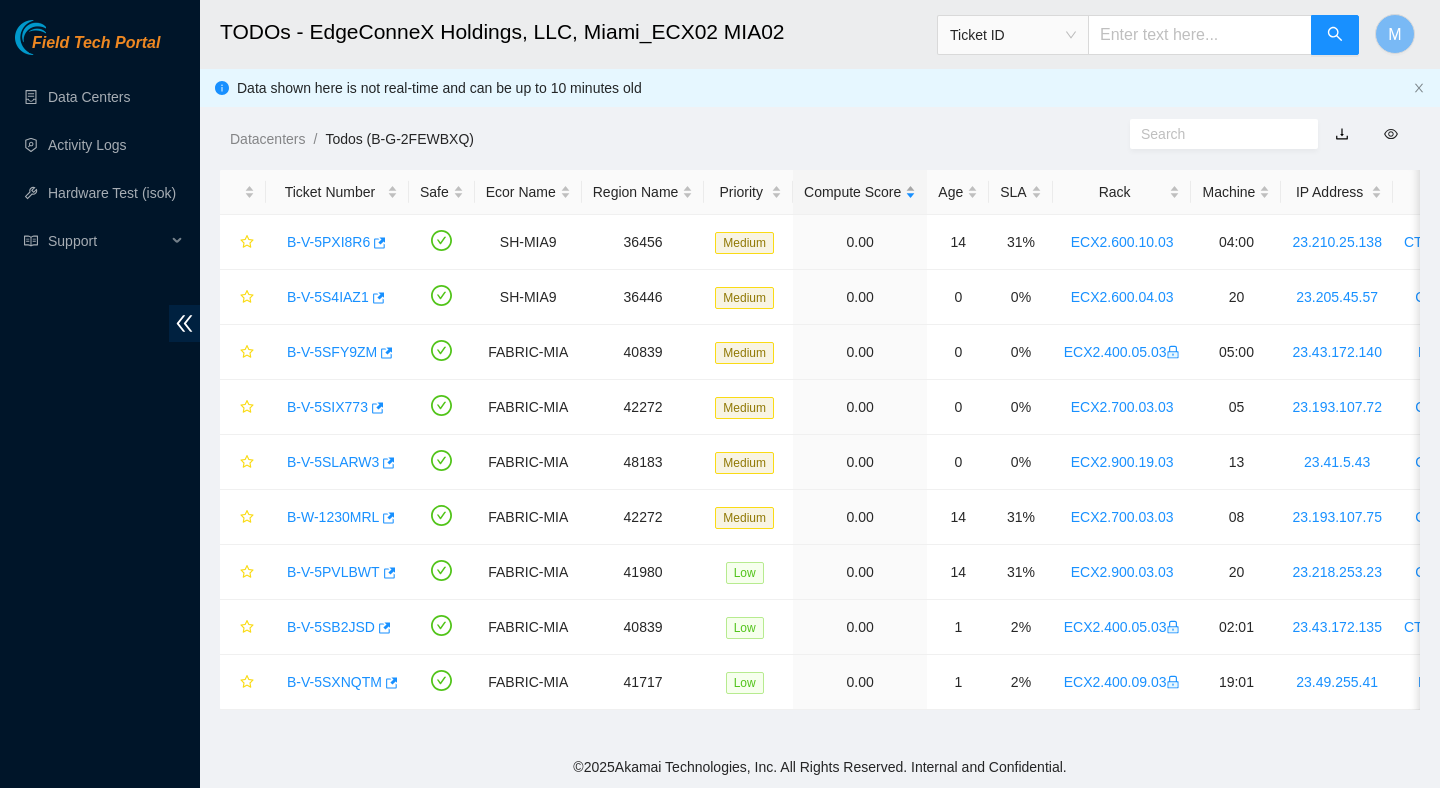 scroll, scrollTop: 113, scrollLeft: 0, axis: vertical 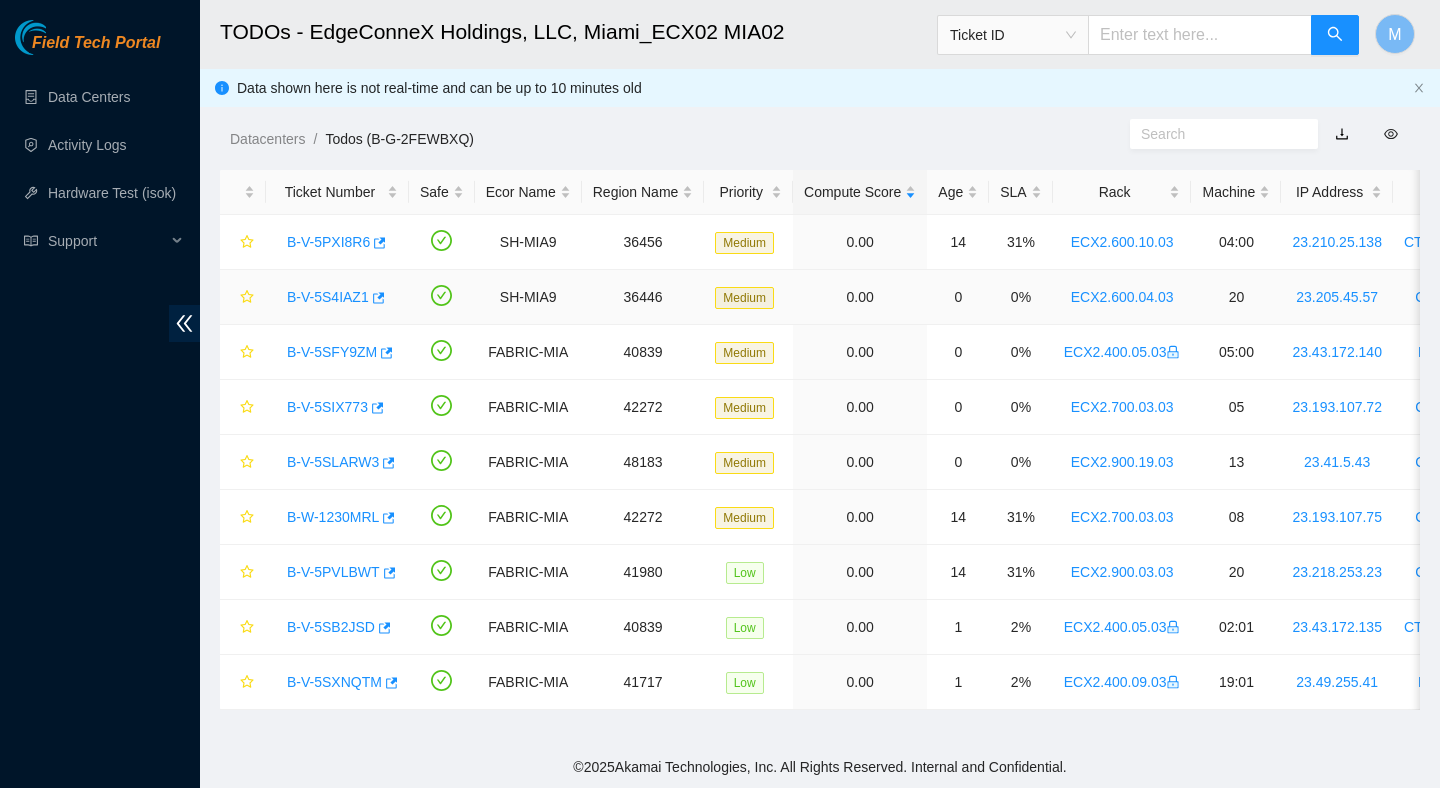 click on "B-V-5S4IAZ1" at bounding box center (328, 297) 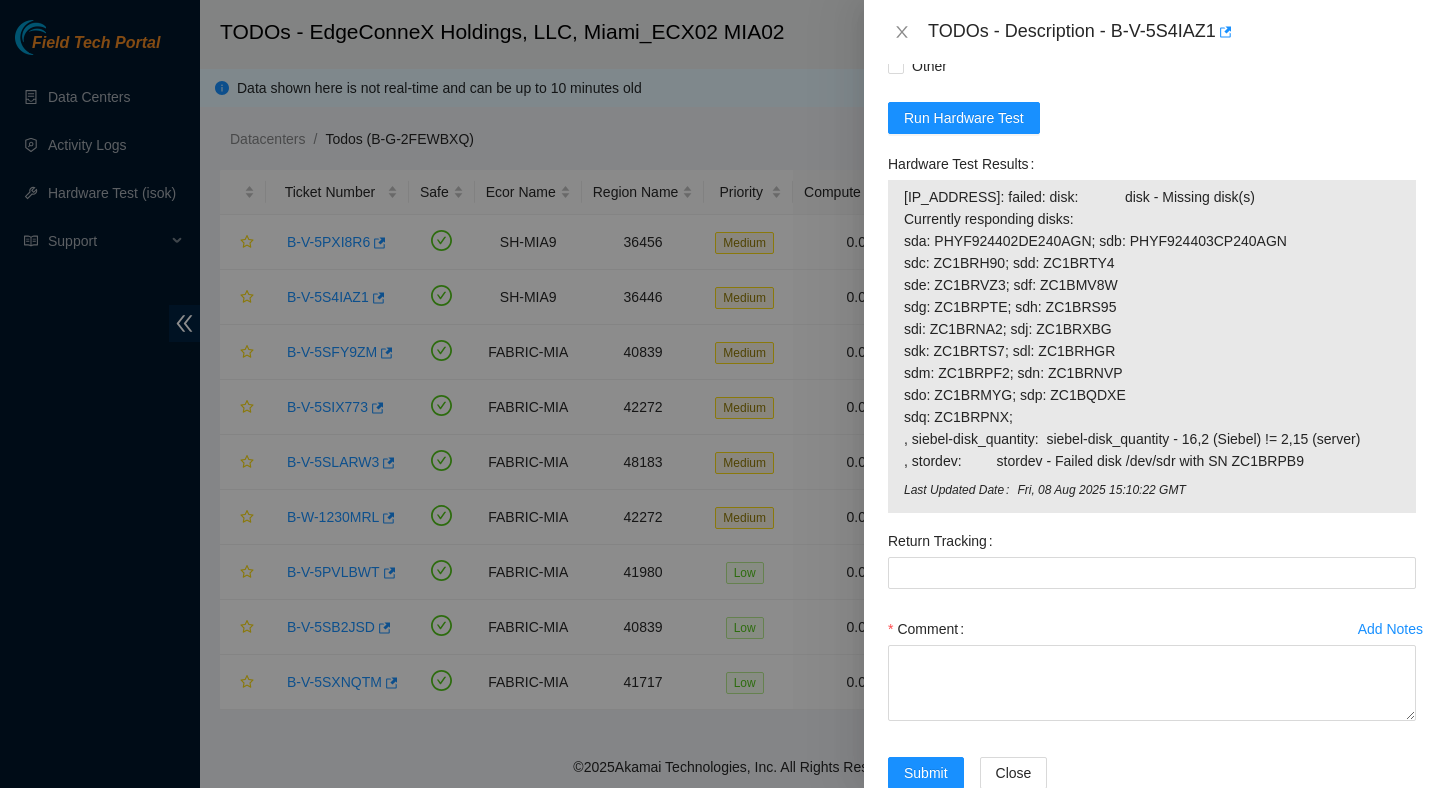 scroll, scrollTop: 1691, scrollLeft: 0, axis: vertical 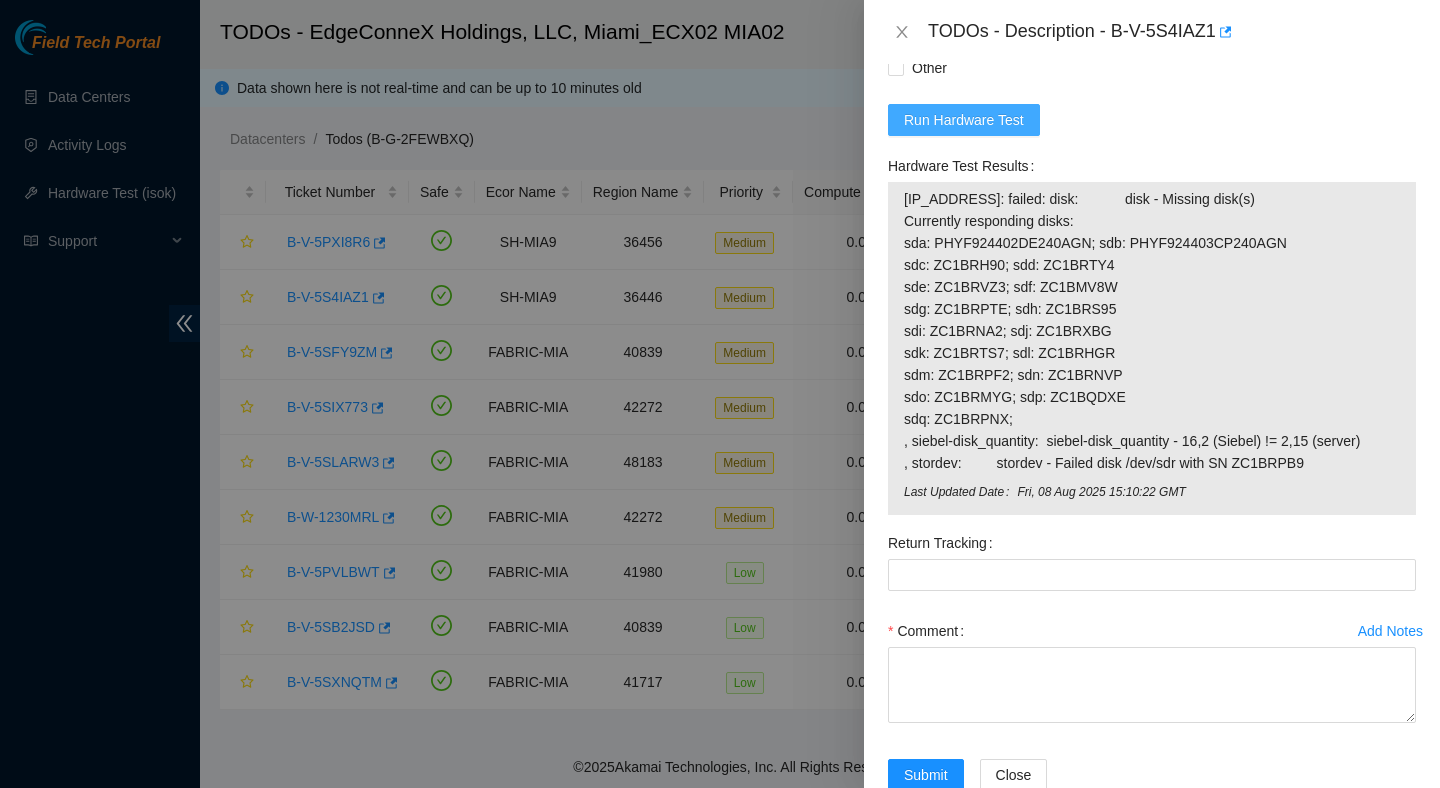 click on "Run Hardware Test" at bounding box center [964, 120] 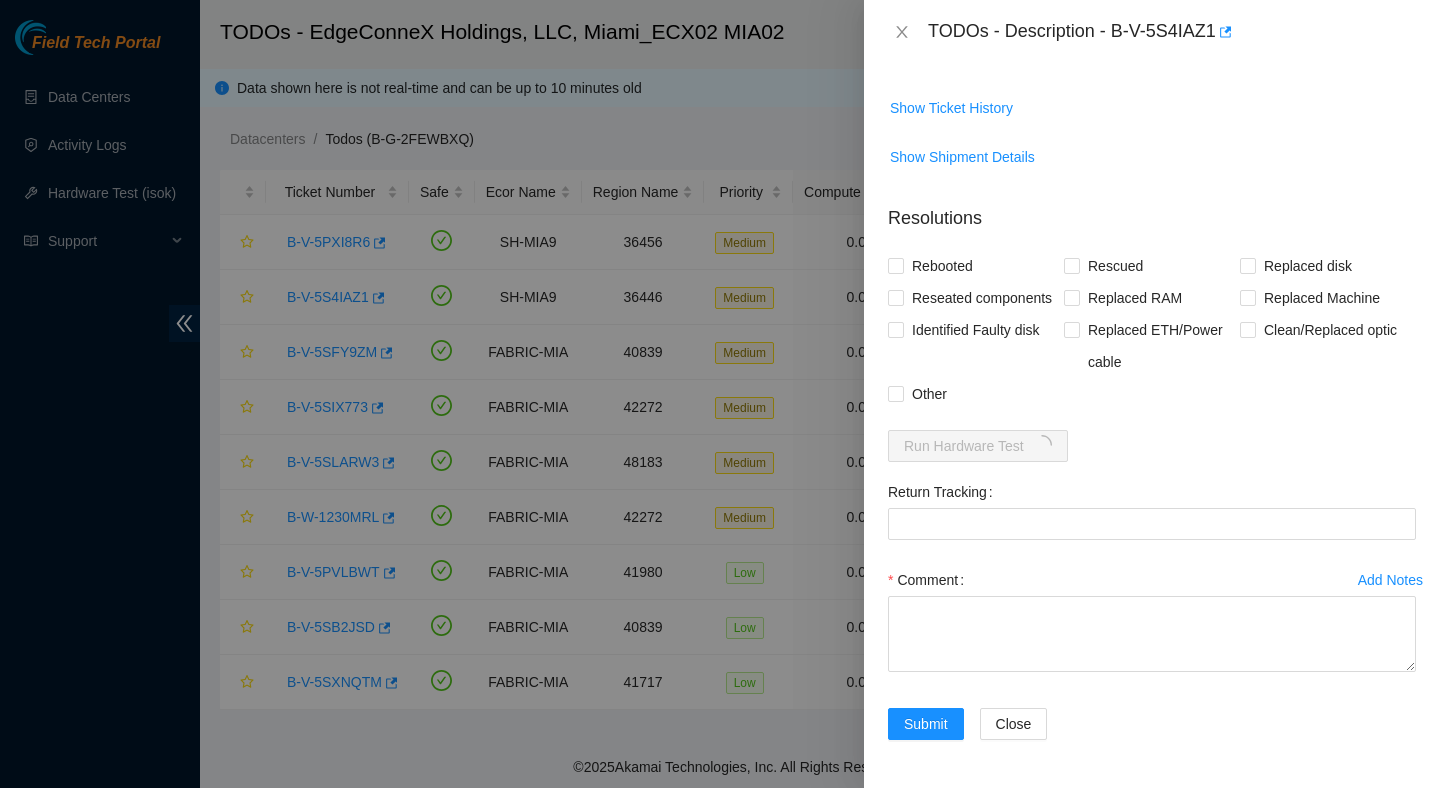 scroll, scrollTop: 1691, scrollLeft: 0, axis: vertical 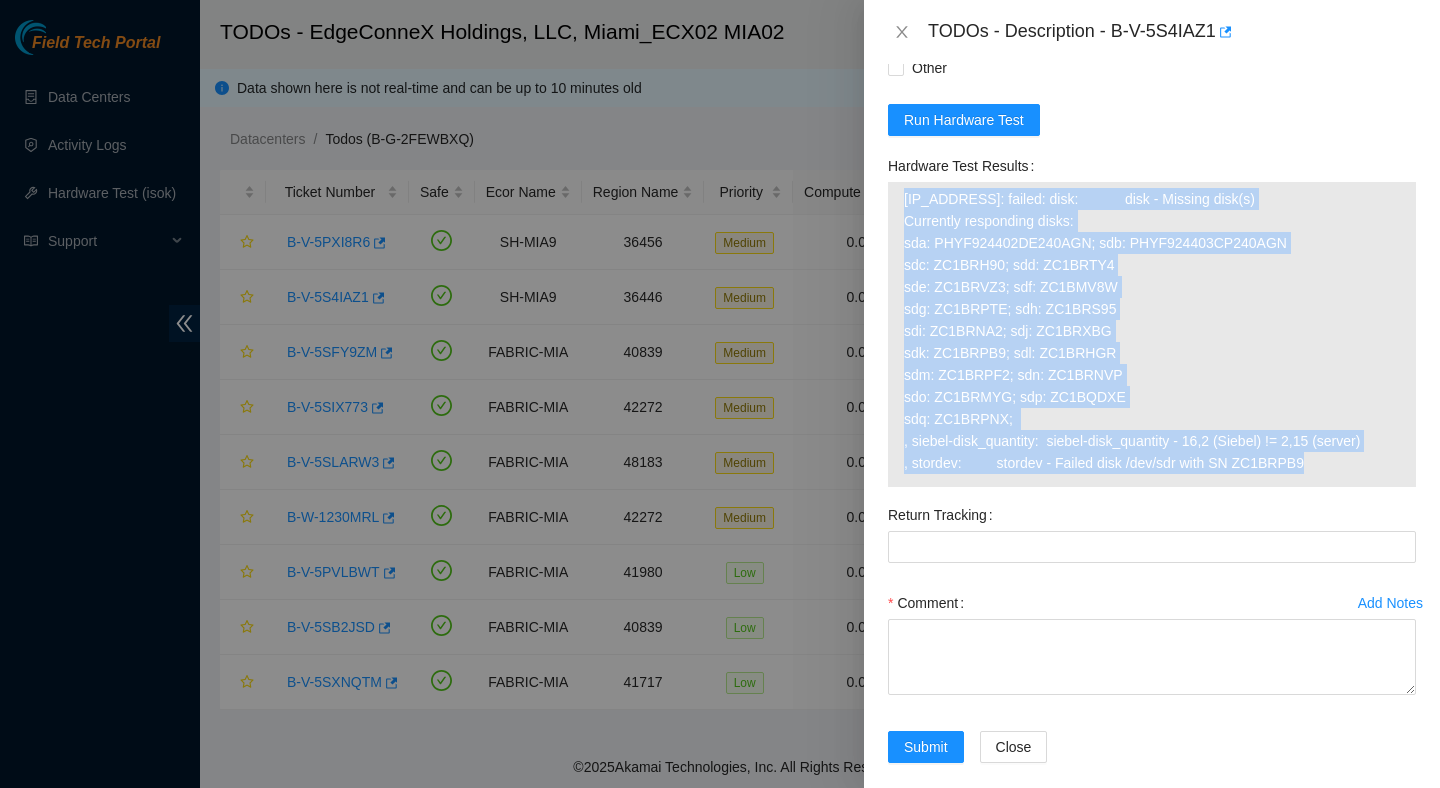 drag, startPoint x: 1332, startPoint y: 495, endPoint x: 897, endPoint y: 231, distance: 508.8428 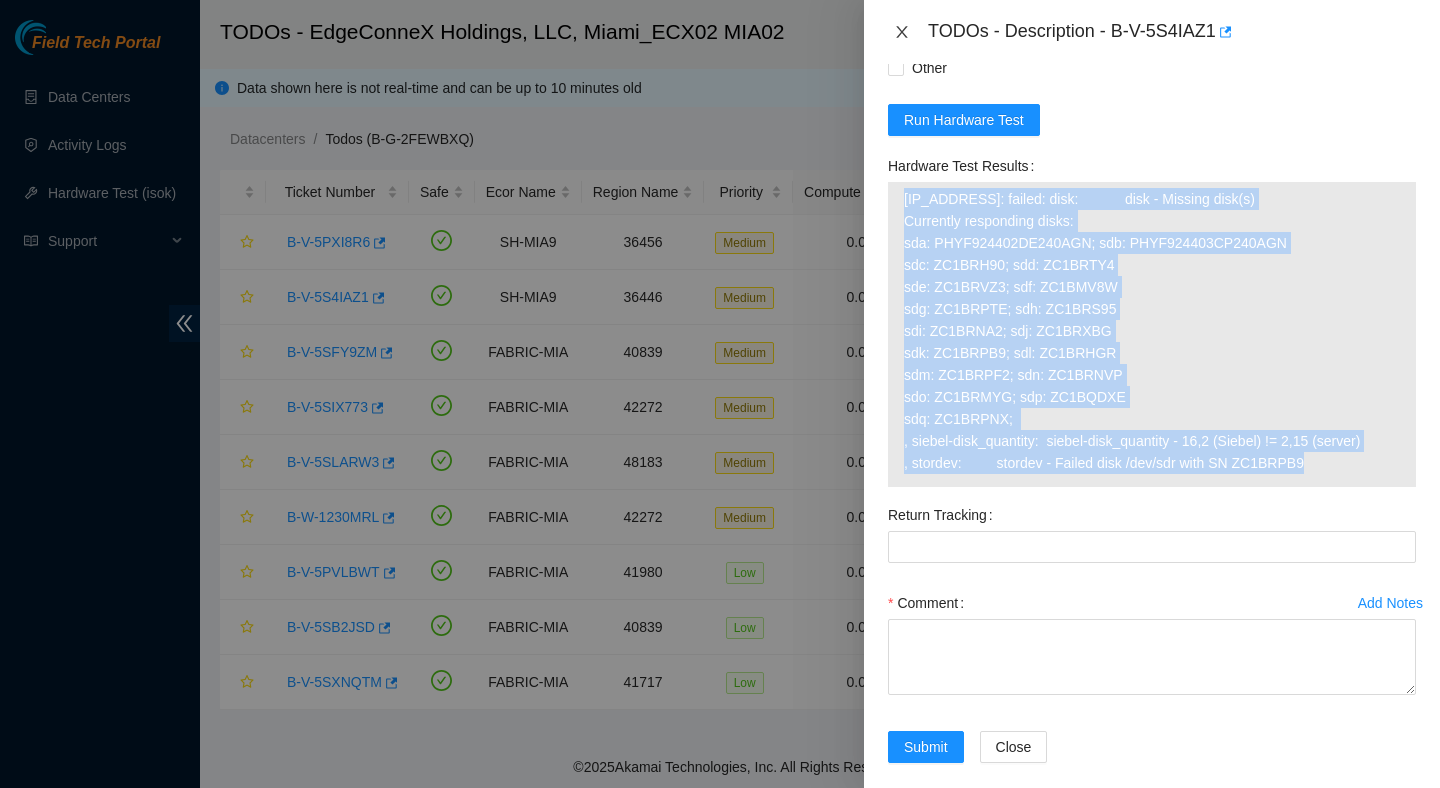 click 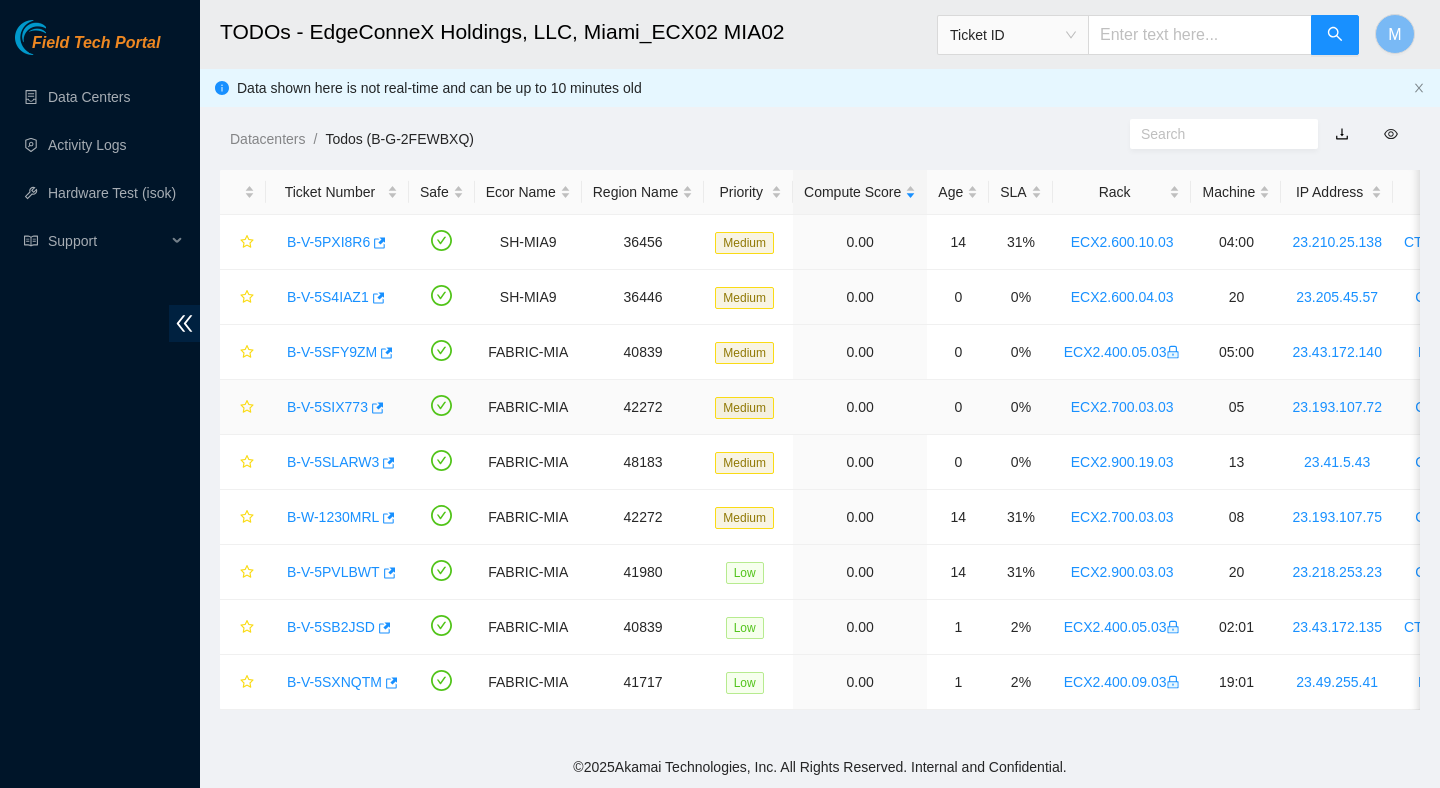 click on "B-V-5SIX773" at bounding box center [327, 407] 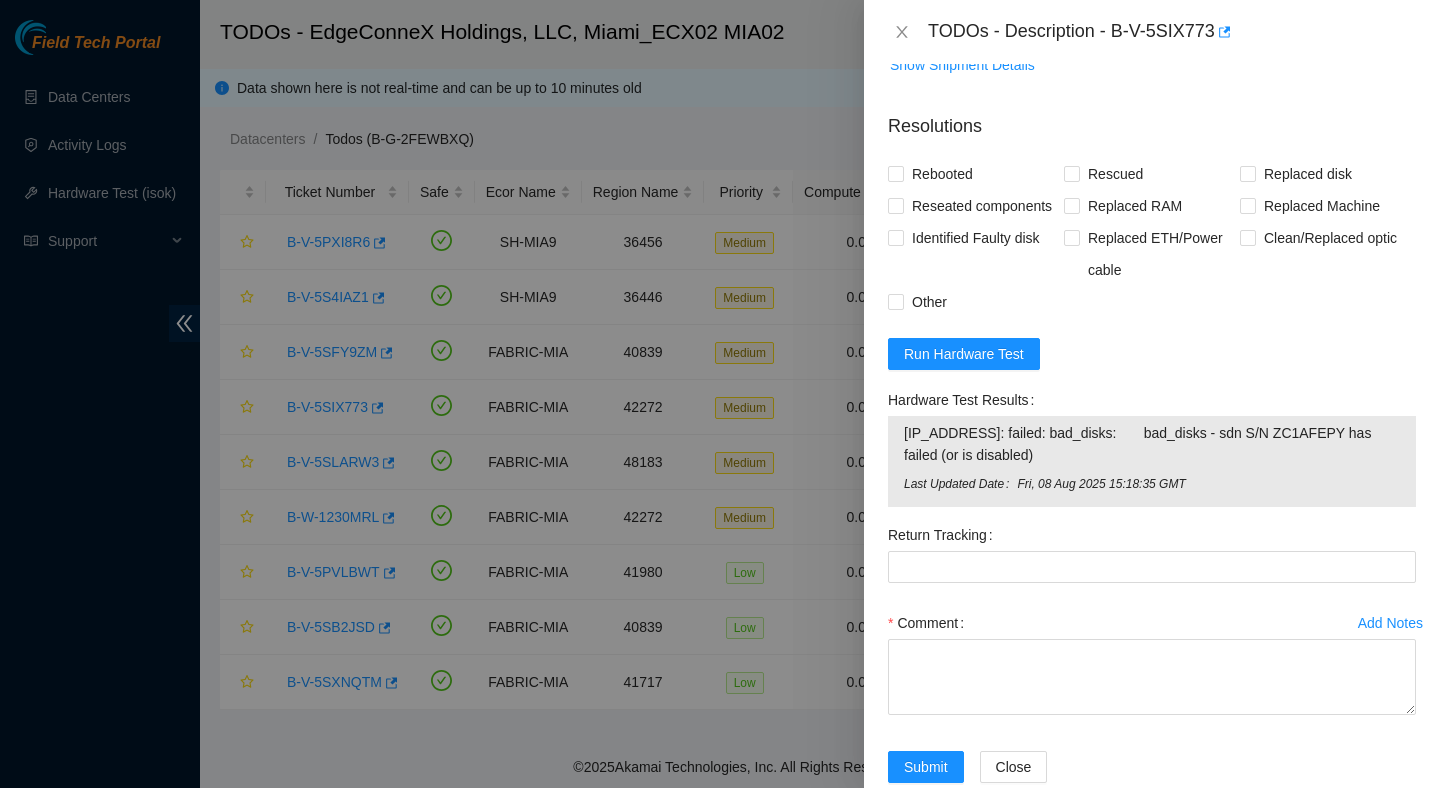 scroll, scrollTop: 1404, scrollLeft: 0, axis: vertical 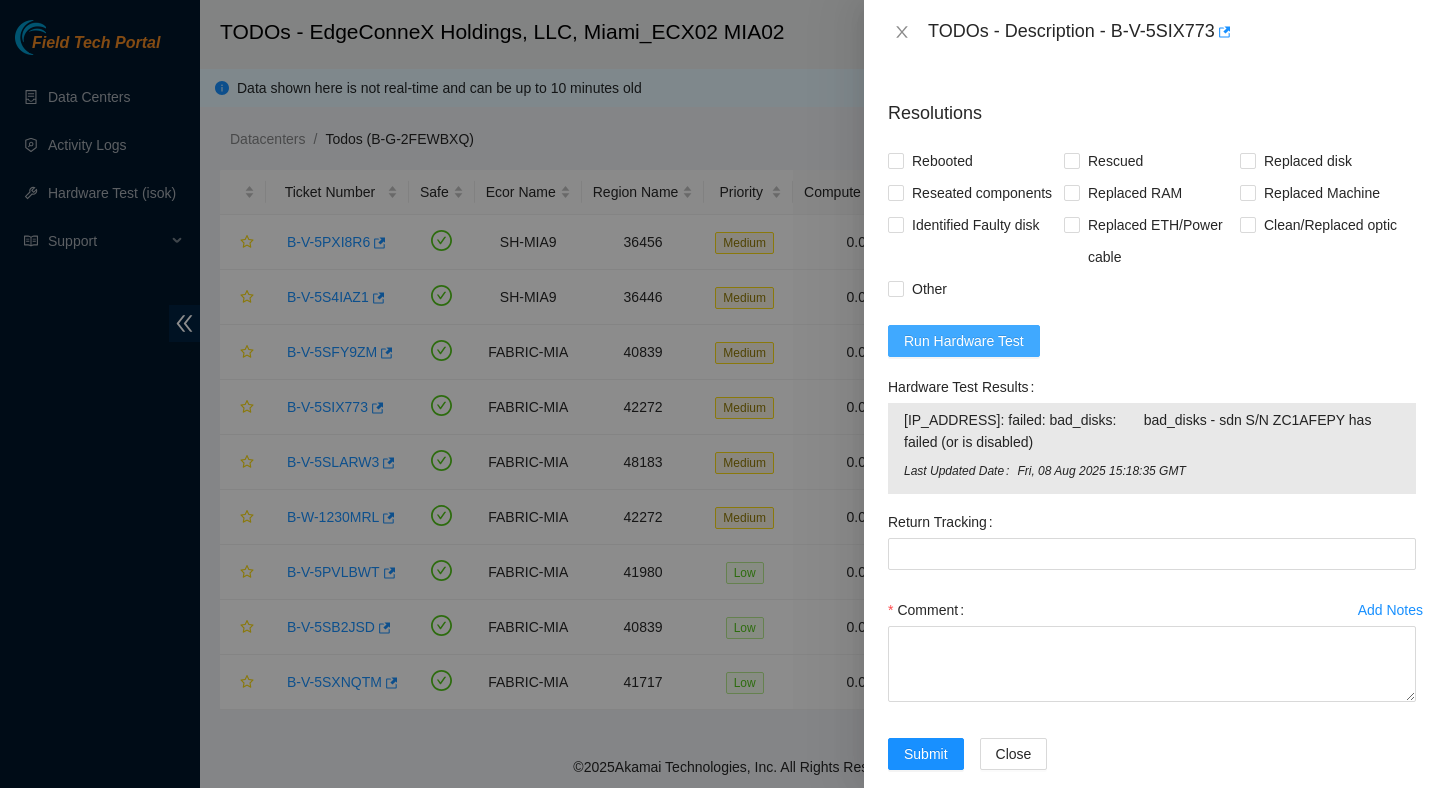 click on "Run Hardware Test" at bounding box center [964, 341] 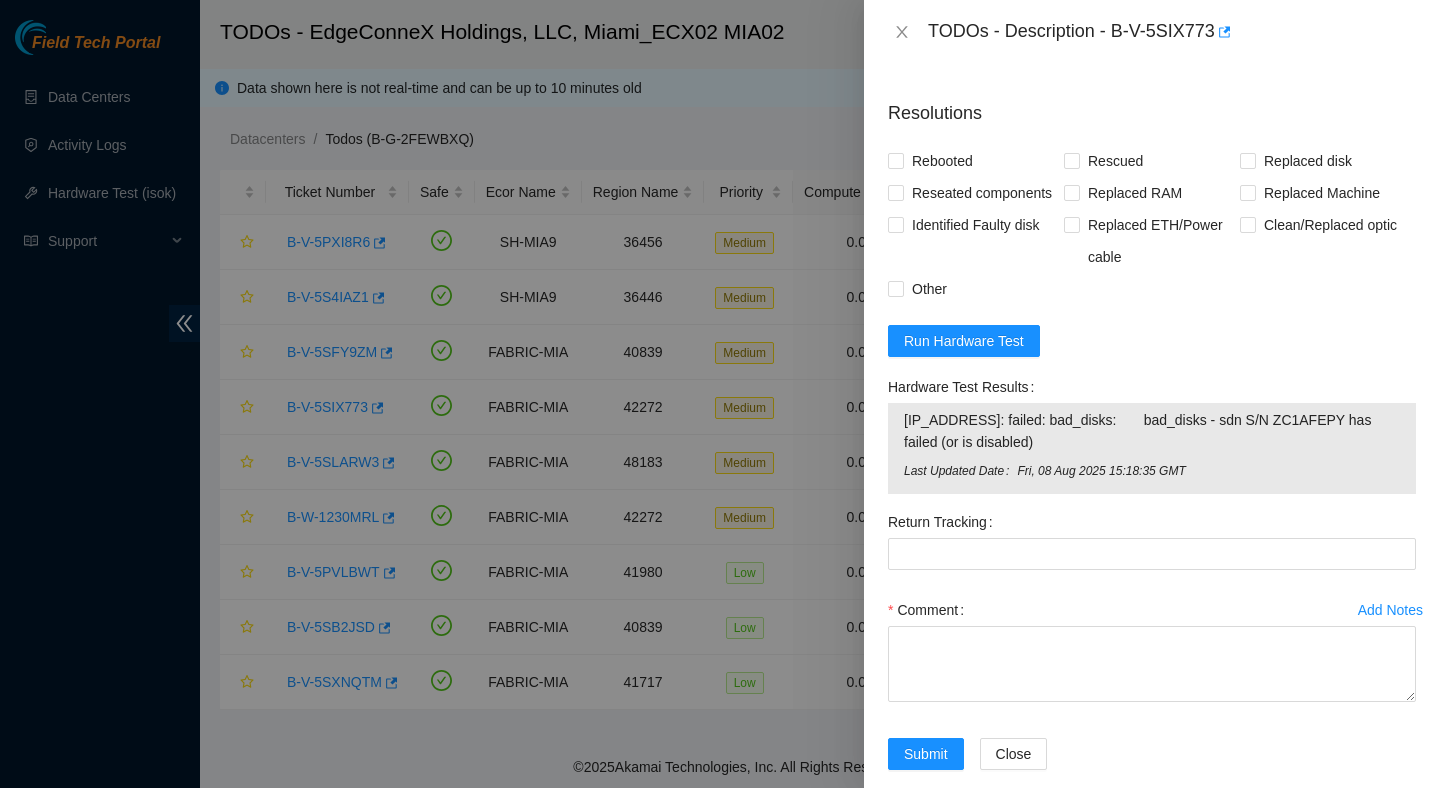 click on "Show Shipment Details" at bounding box center [1152, 59] 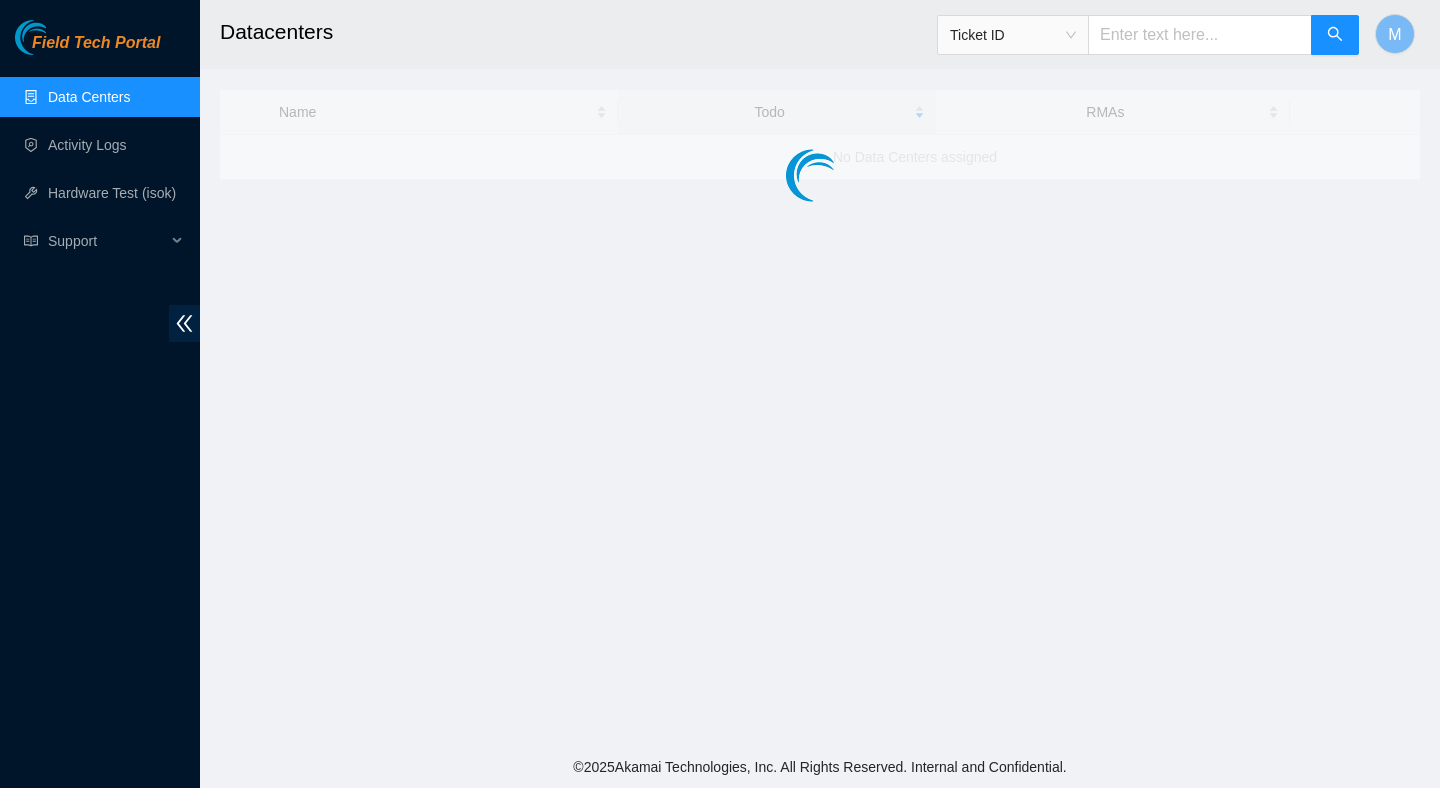 scroll, scrollTop: 0, scrollLeft: 0, axis: both 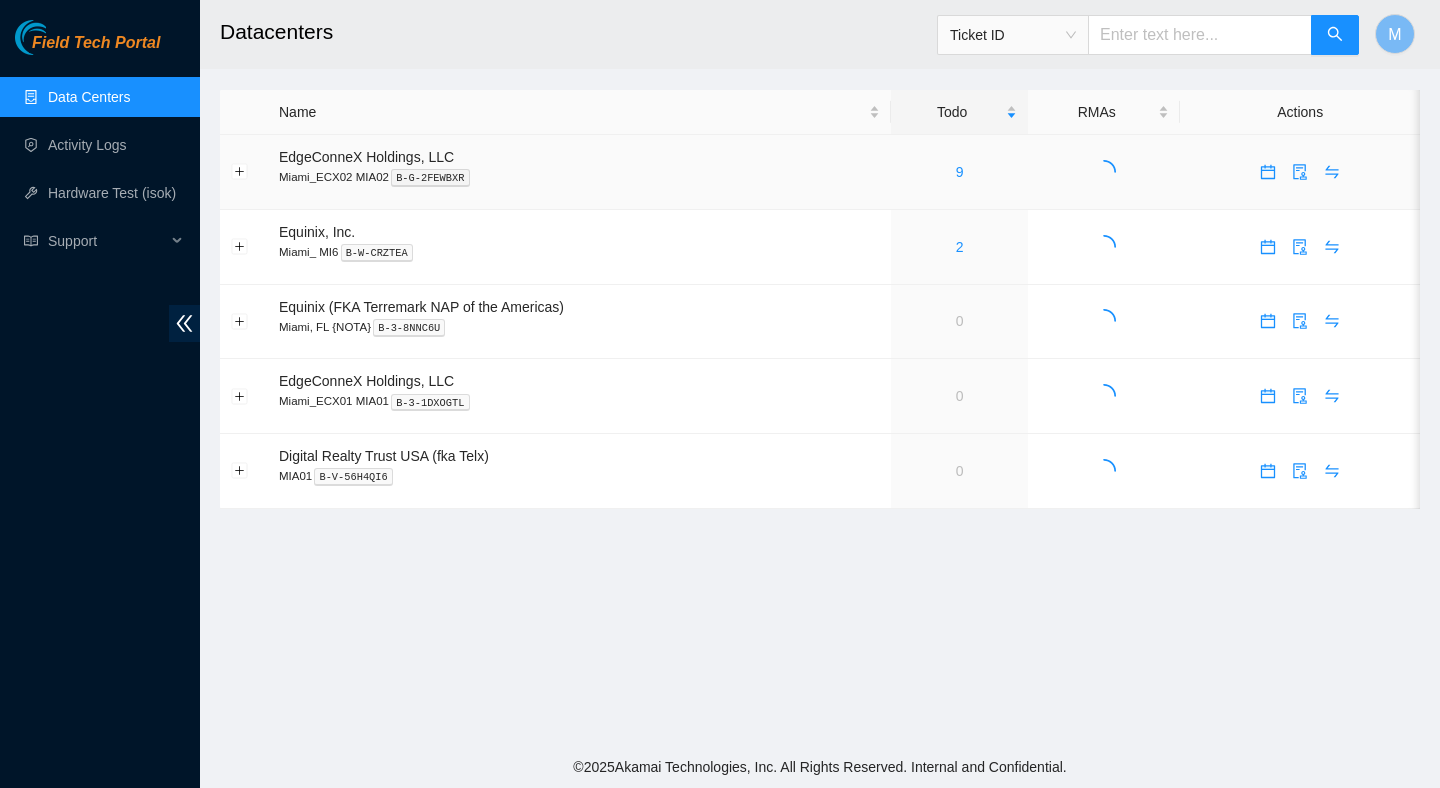 click on "9" at bounding box center [959, 172] 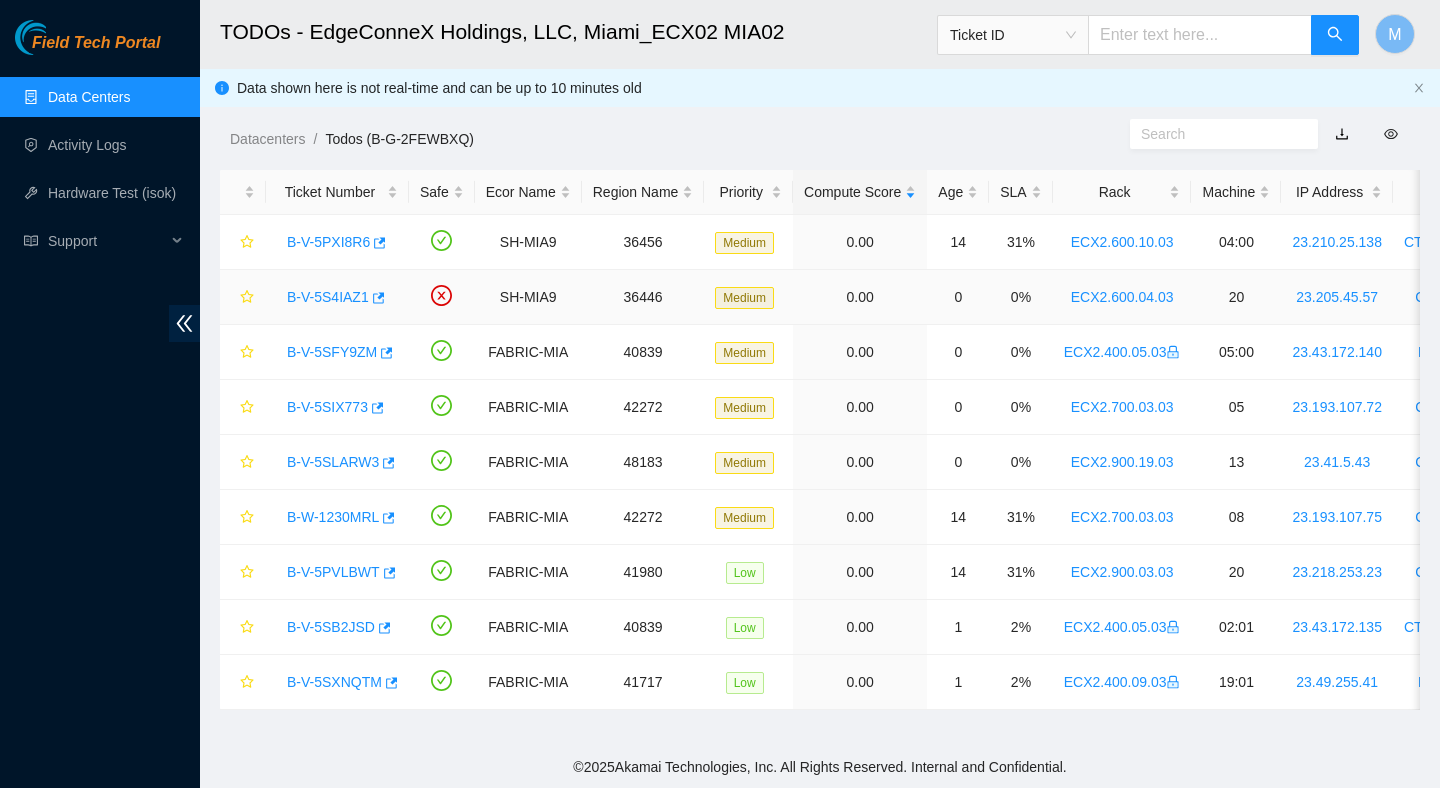click on "B-V-5S4IAZ1" at bounding box center (328, 297) 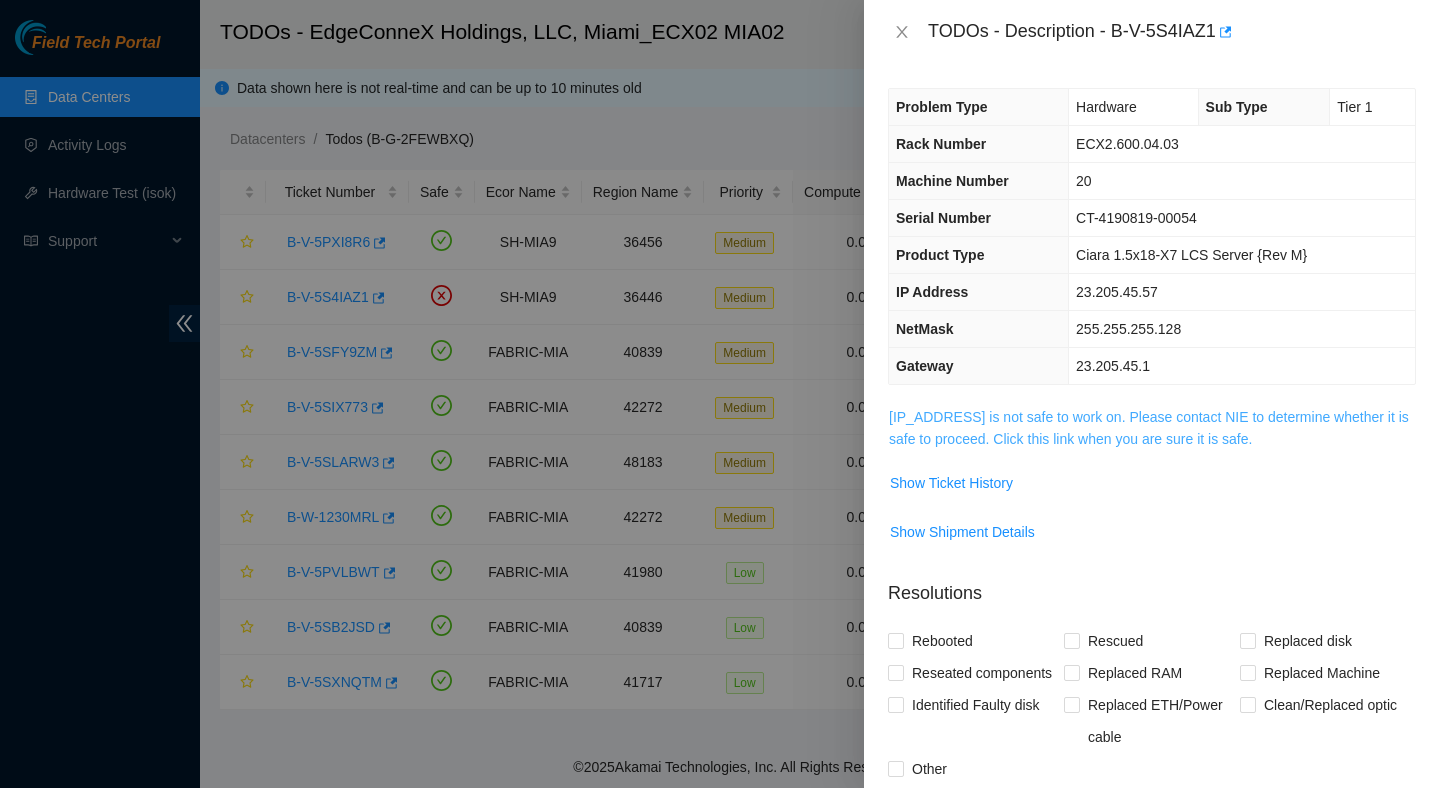 click on "[IP_ADDRESS] is not safe to work on. Please contact NIE to determine whether it is safe to proceed. Click this link when you are sure it is safe." at bounding box center (1149, 428) 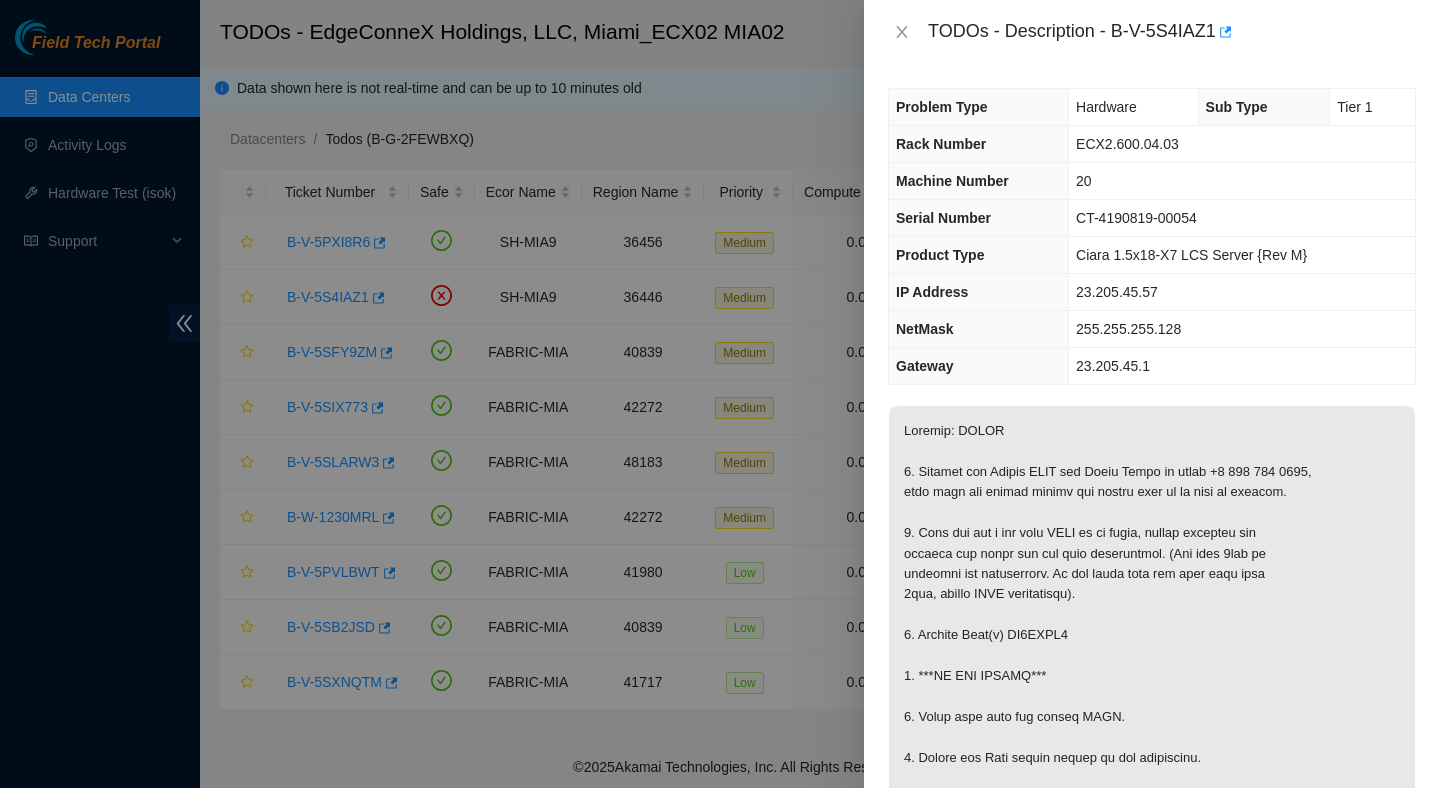 scroll, scrollTop: 256, scrollLeft: 0, axis: vertical 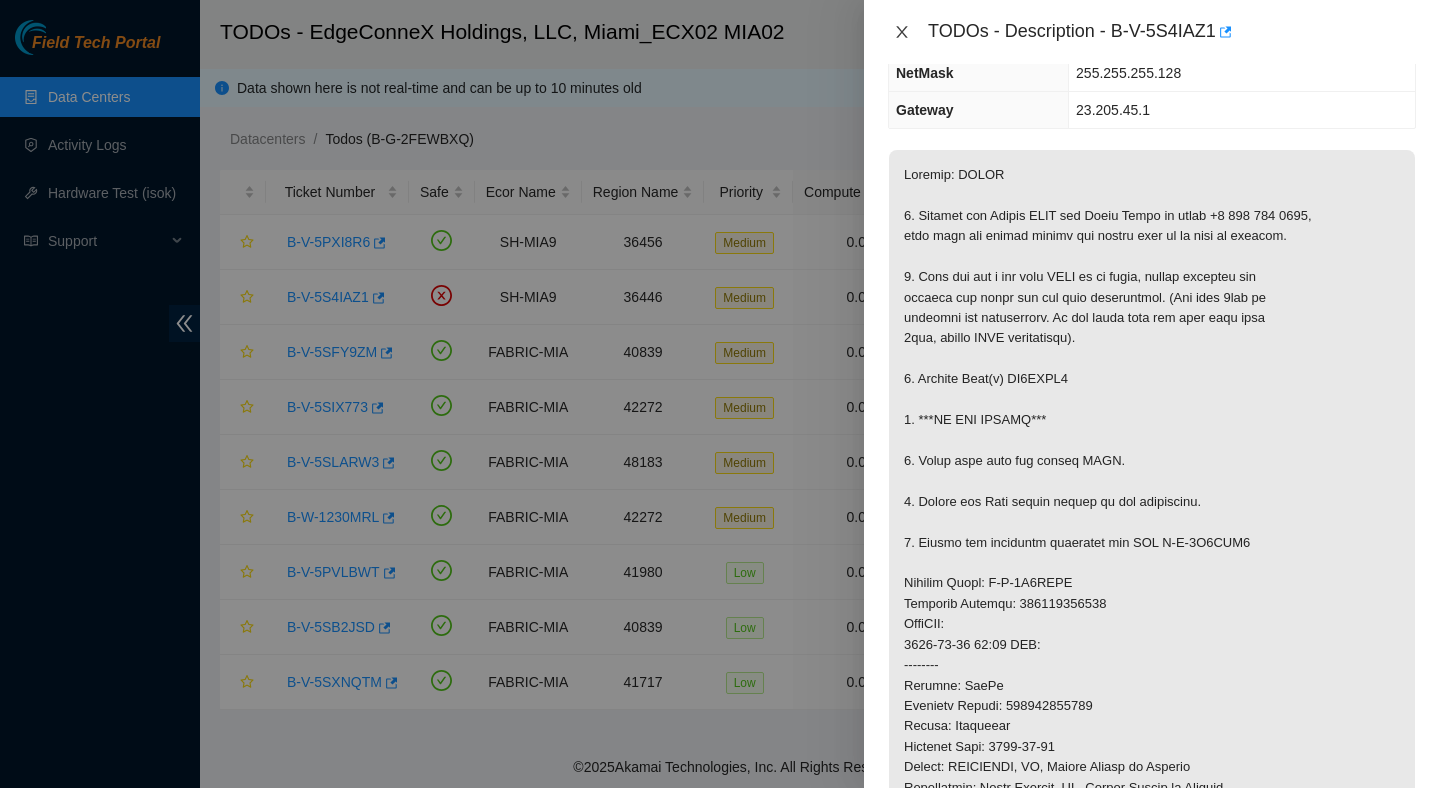 click 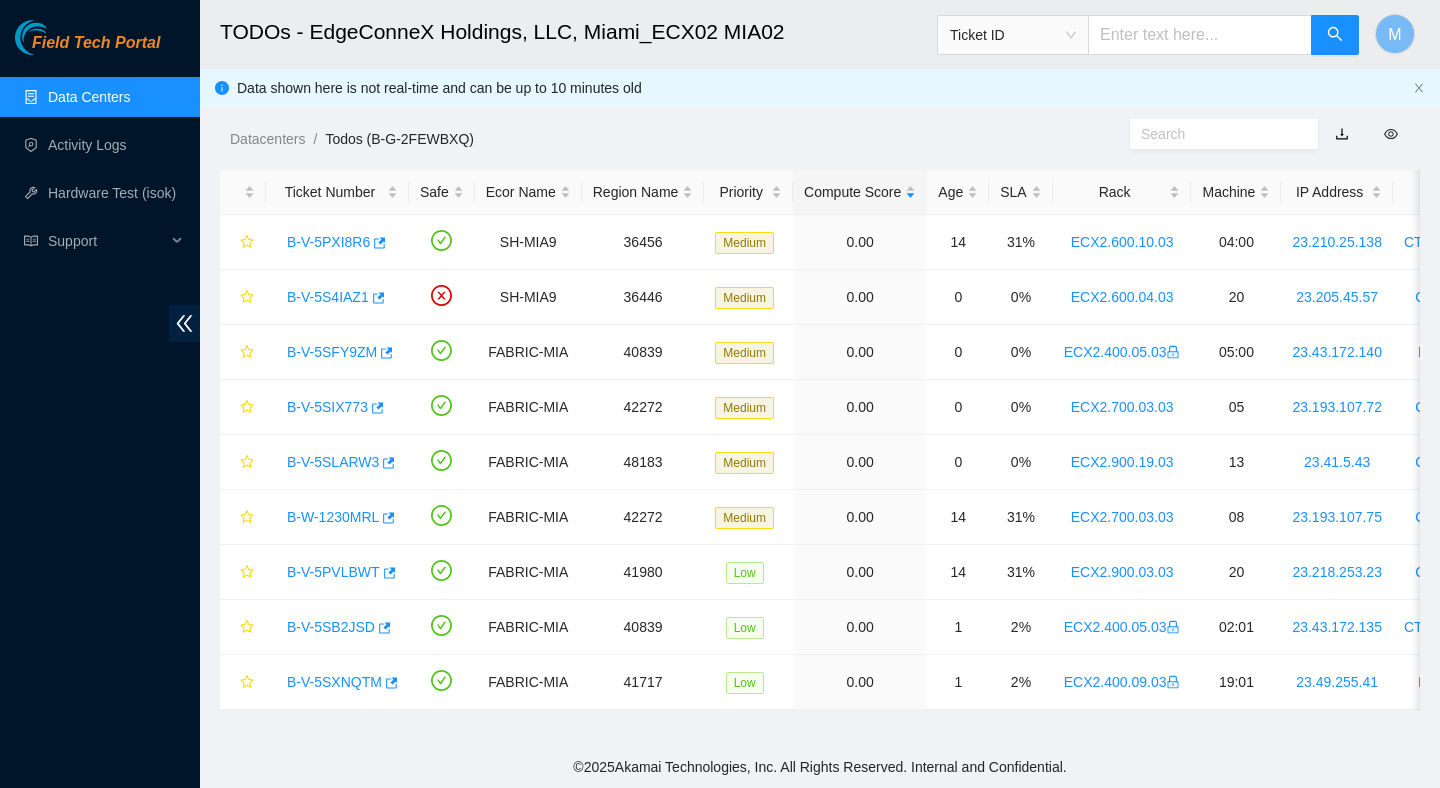 scroll, scrollTop: 322, scrollLeft: 0, axis: vertical 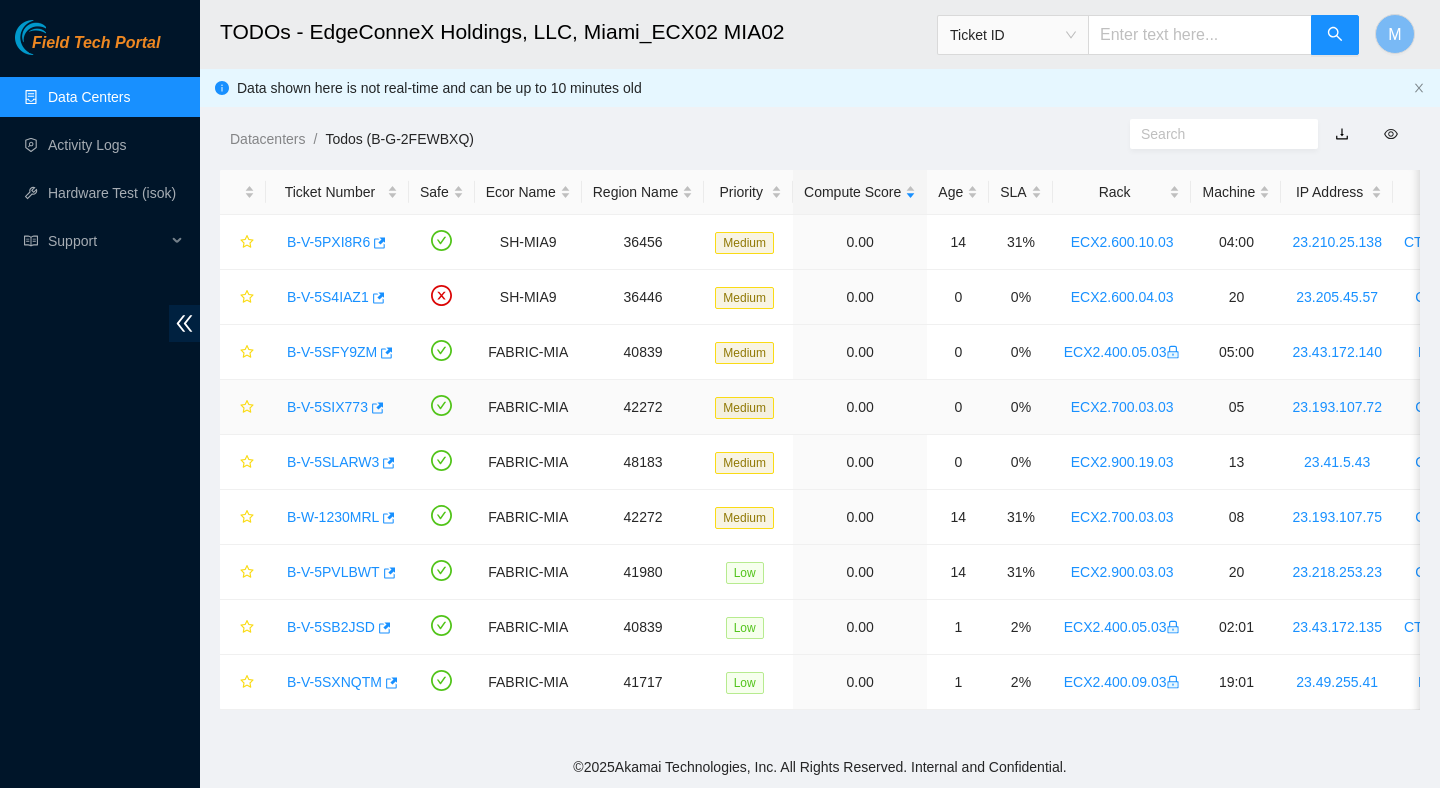 click on "B-V-5SIX773" at bounding box center [327, 407] 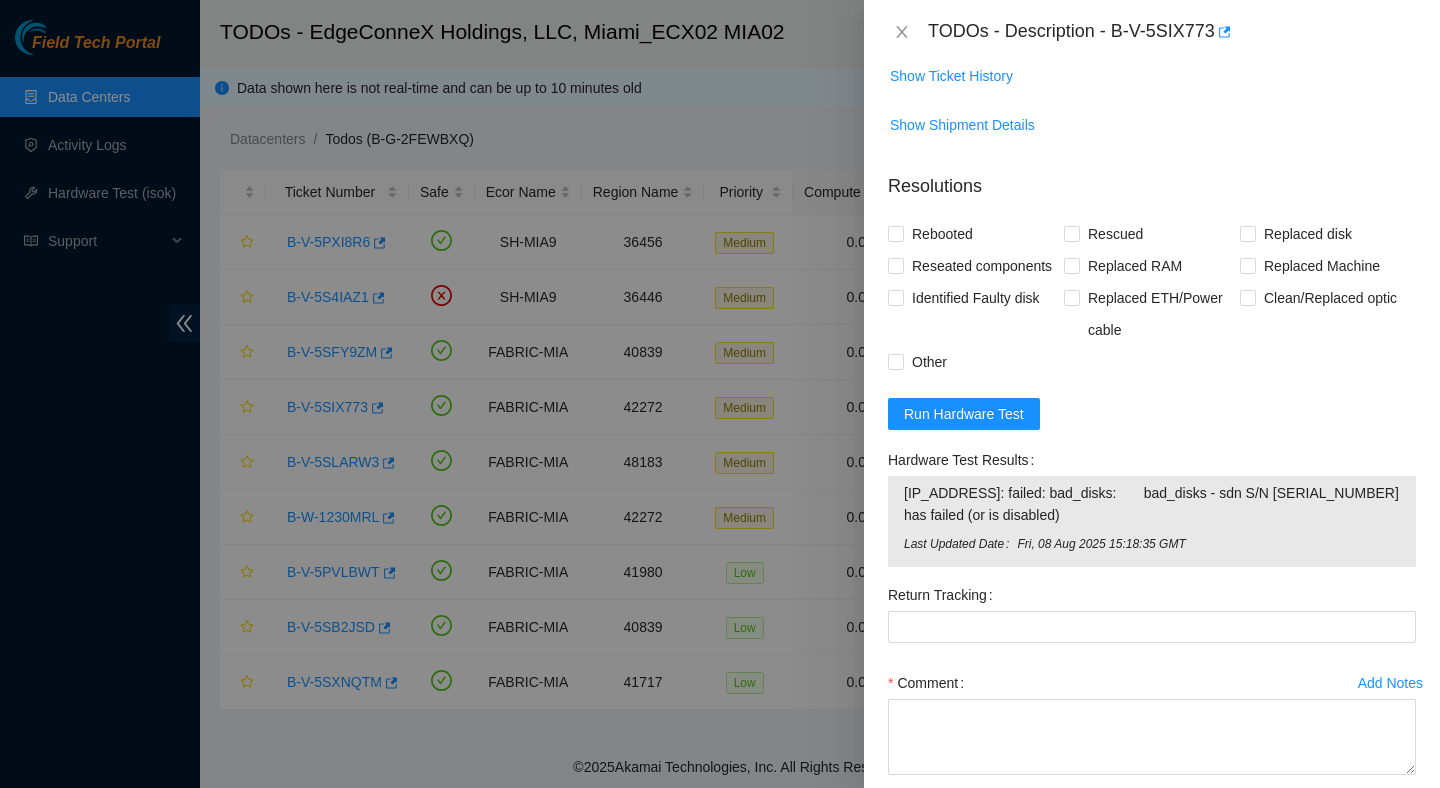 scroll, scrollTop: 1356, scrollLeft: 0, axis: vertical 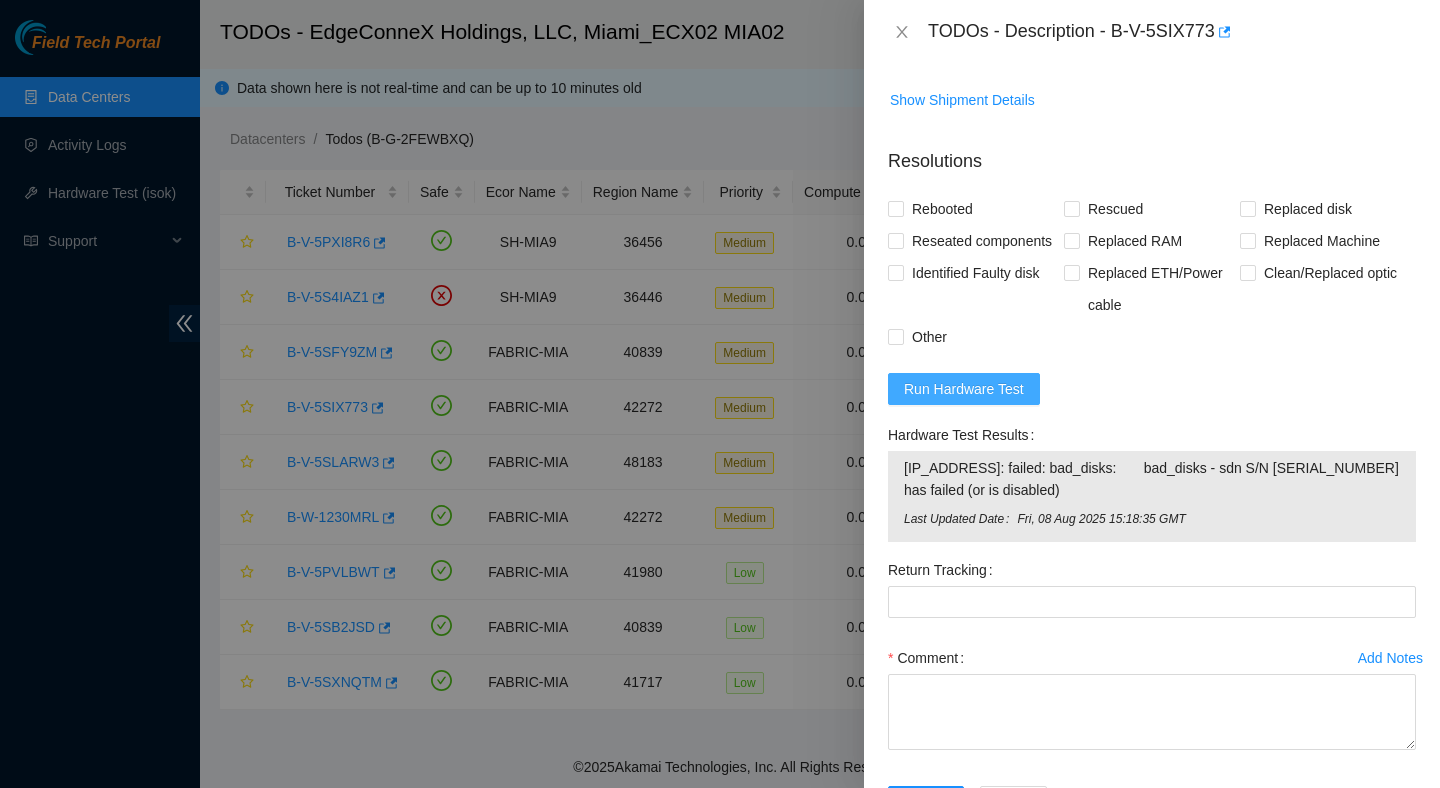 click on "Run Hardware Test" at bounding box center (964, 389) 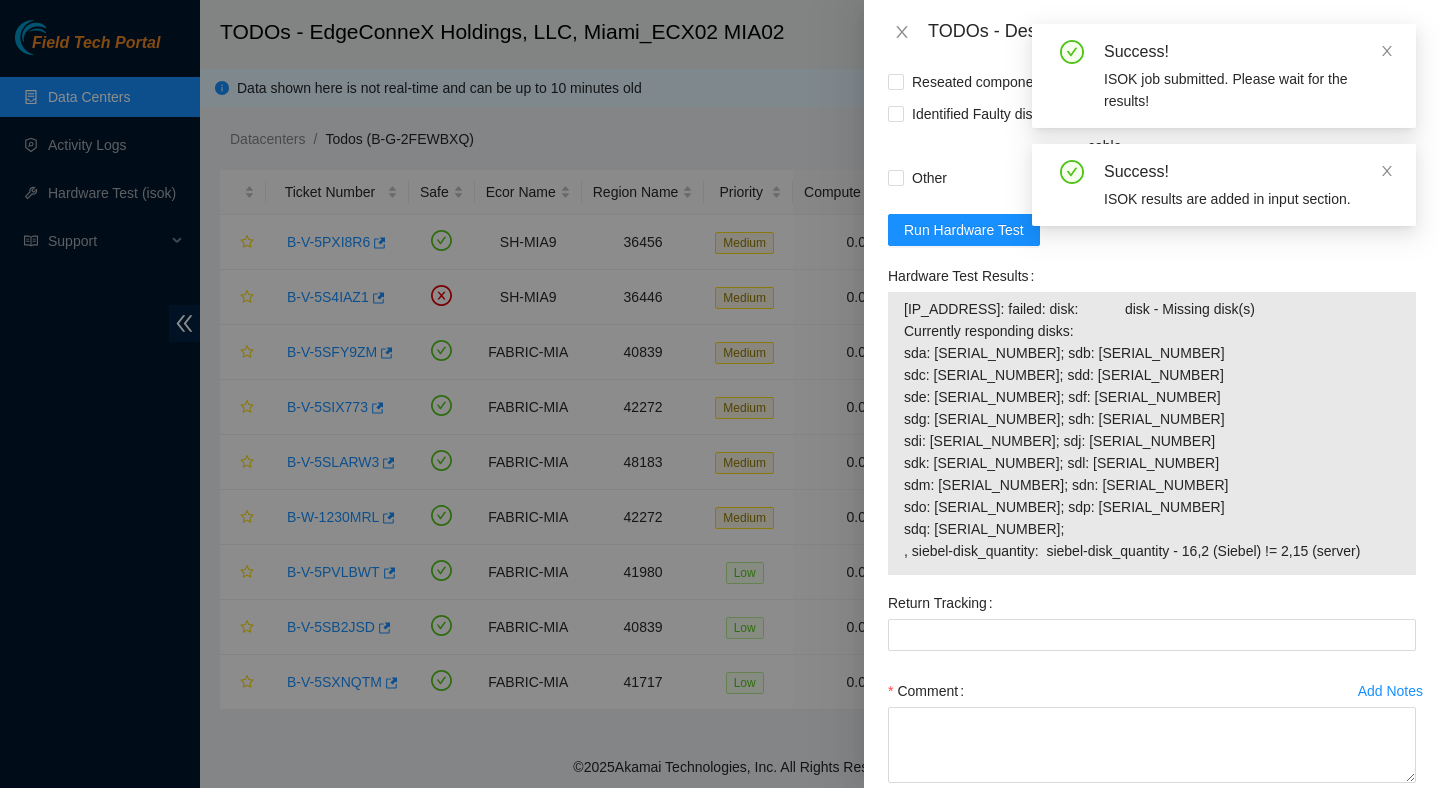scroll, scrollTop: 1746, scrollLeft: 0, axis: vertical 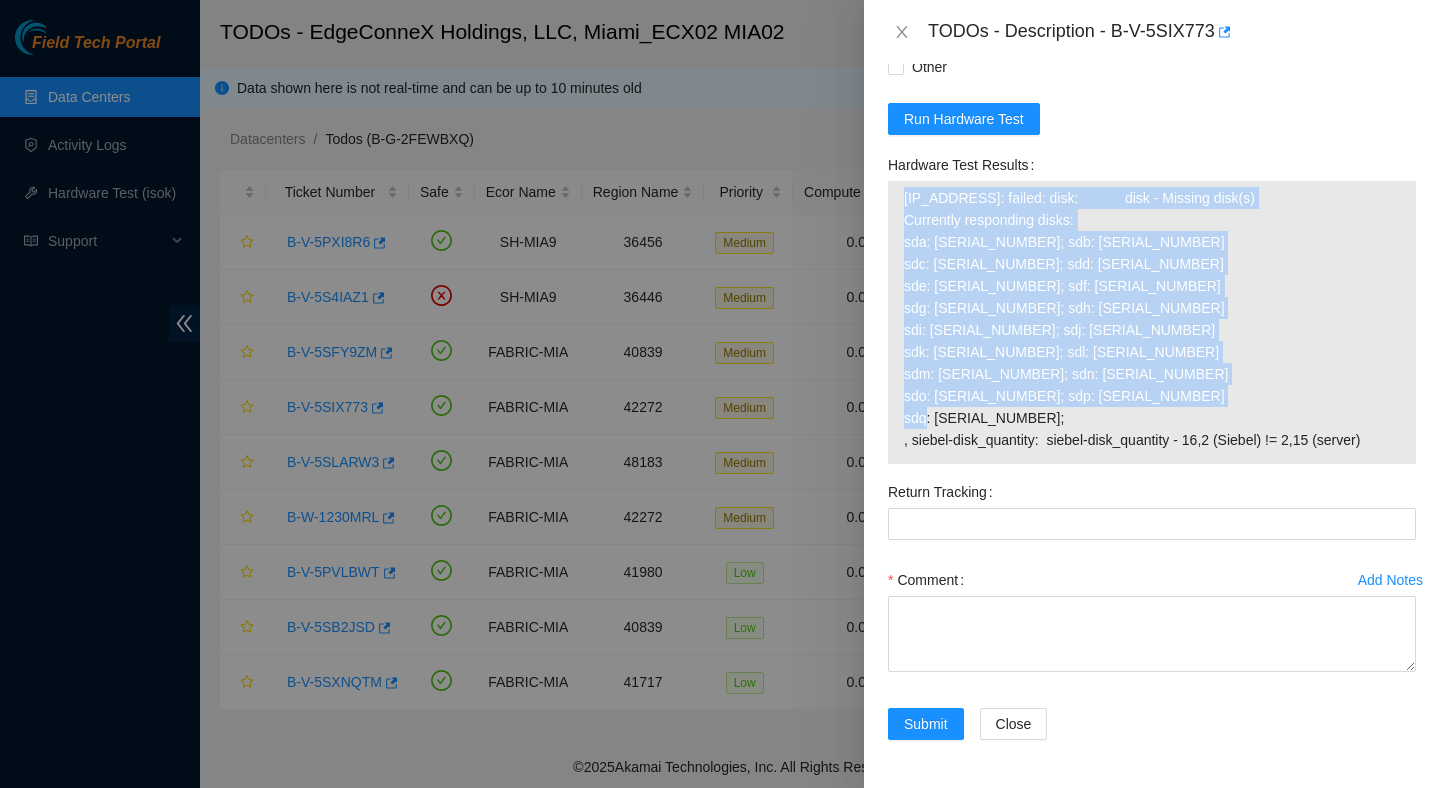 drag, startPoint x: 1392, startPoint y: 441, endPoint x: 901, endPoint y: 216, distance: 540.09814 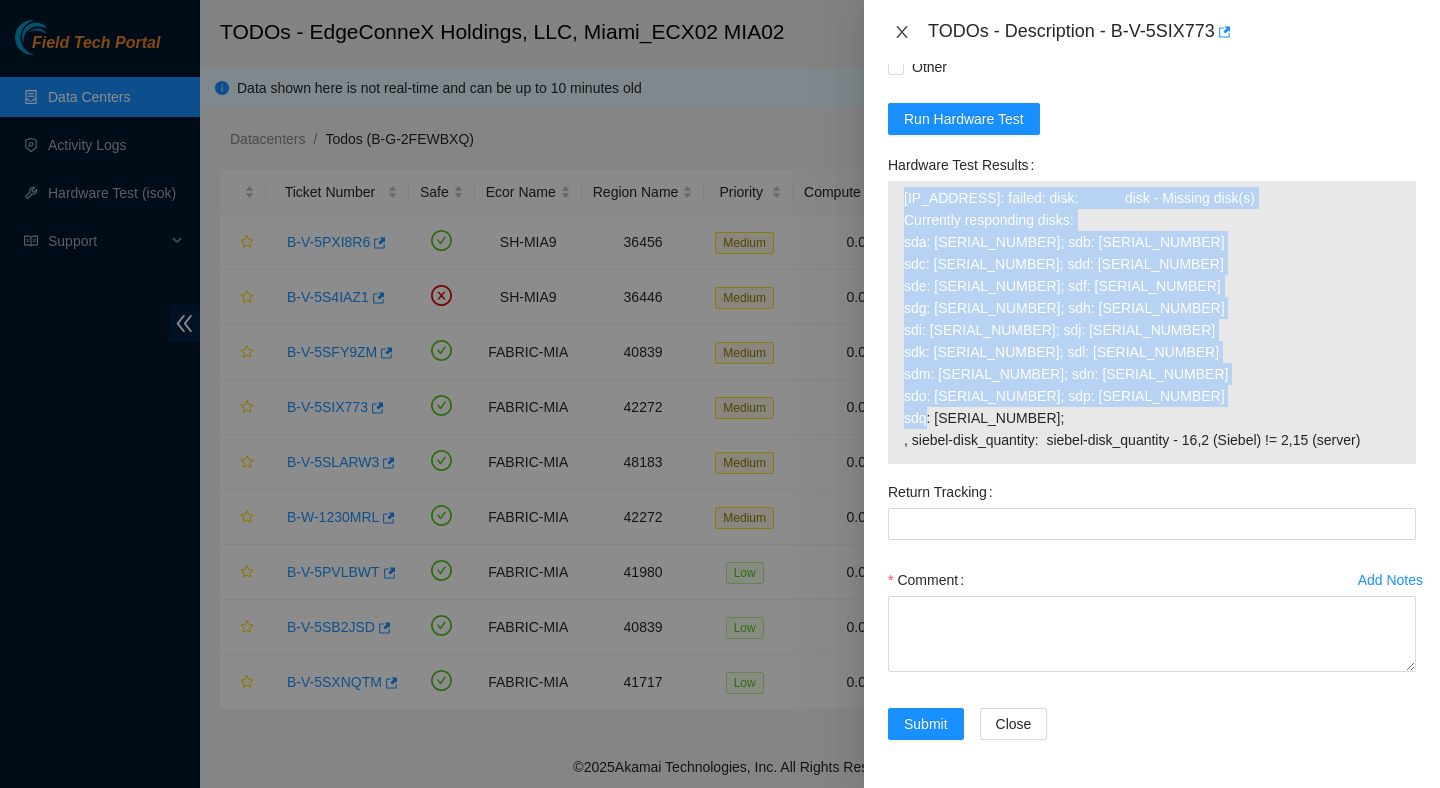 click 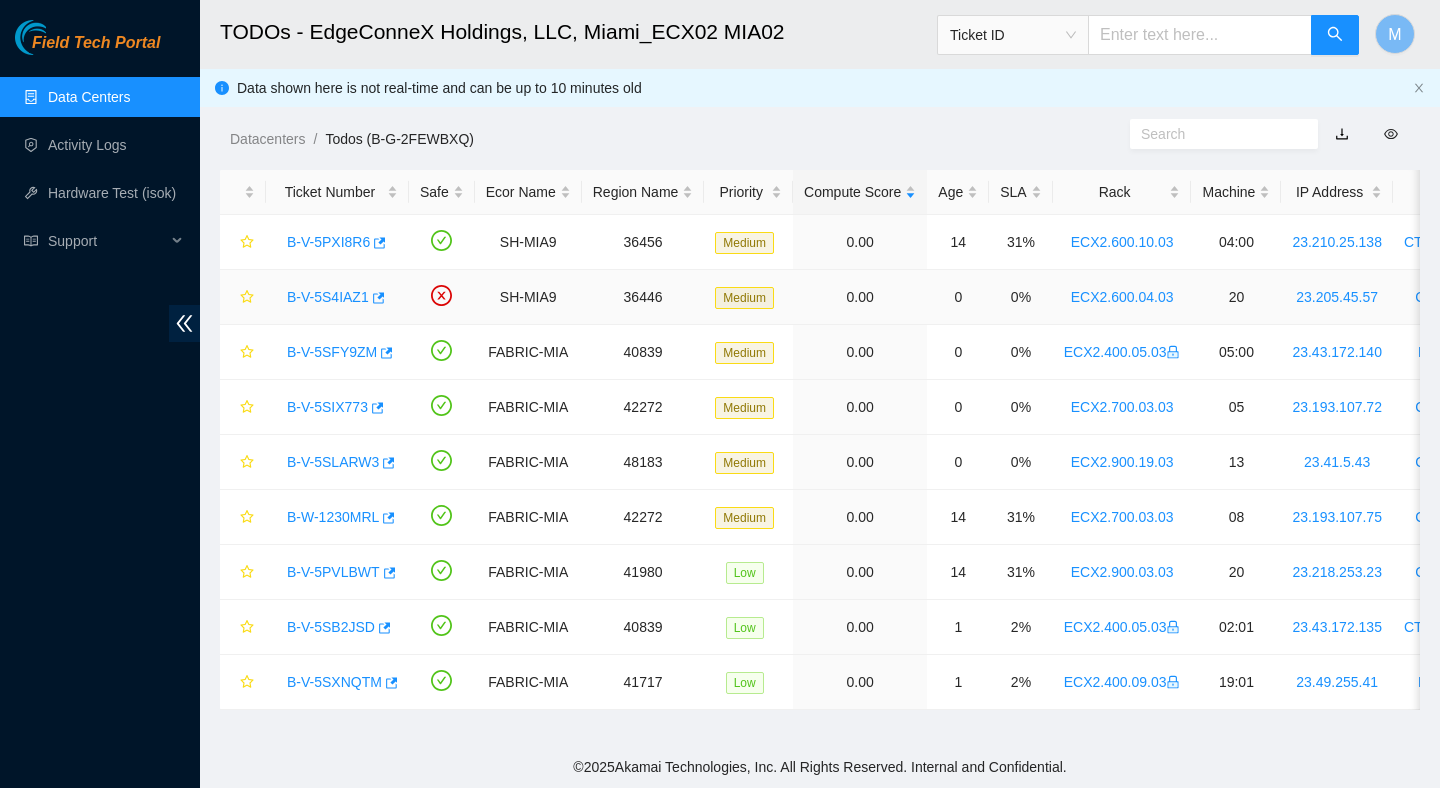 scroll, scrollTop: 458, scrollLeft: 0, axis: vertical 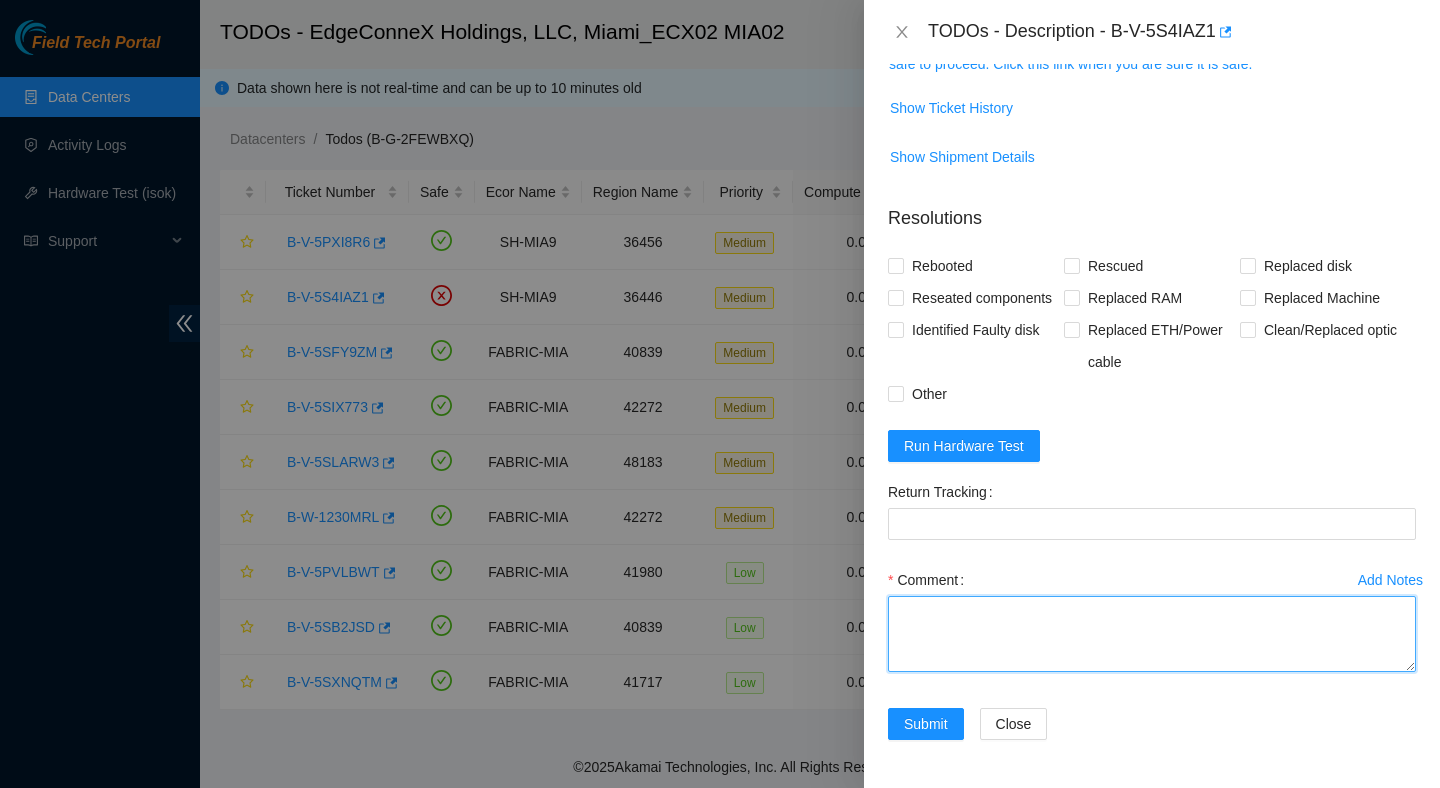 click on "Comment" at bounding box center [1152, 634] 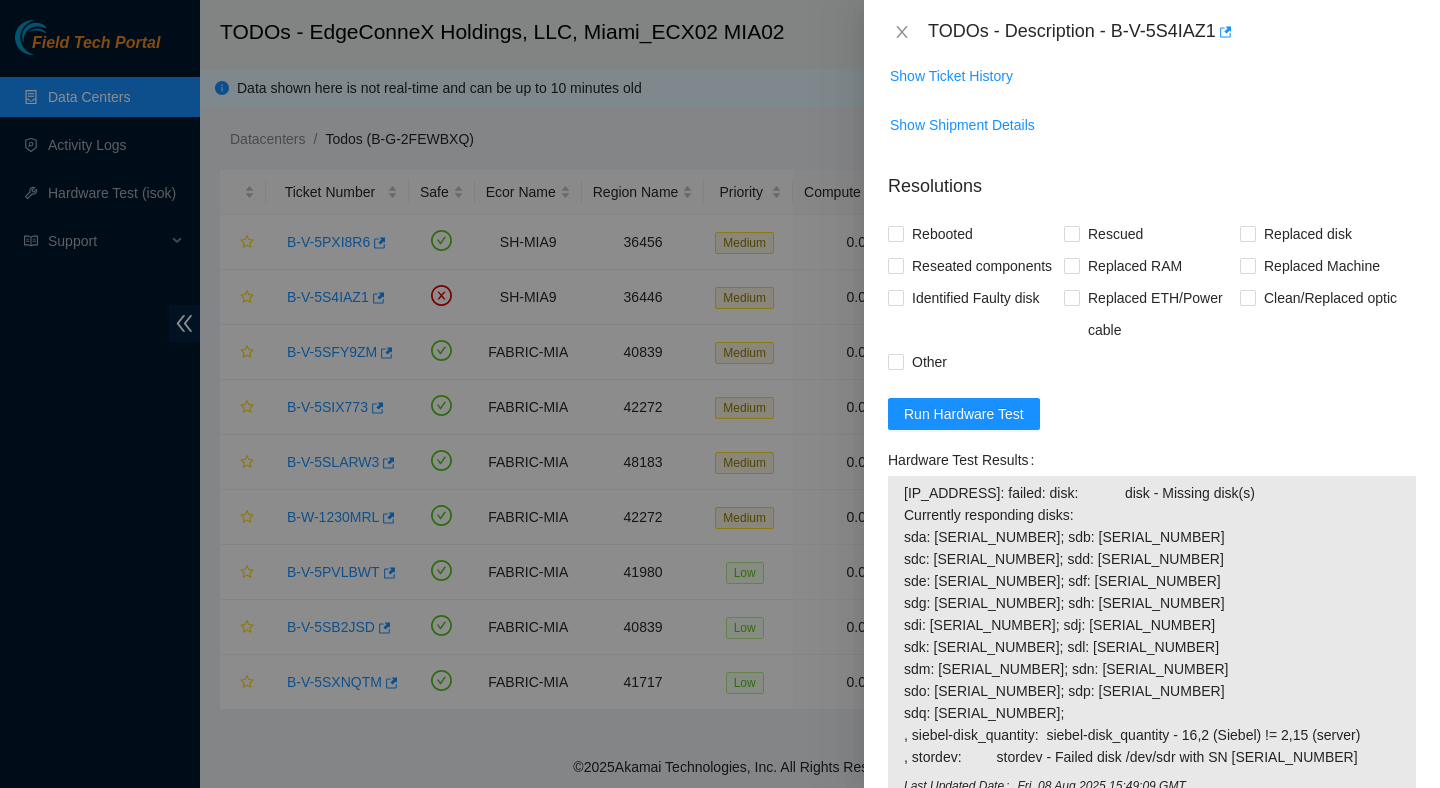 paste on "Verified ticket is safe to work on : Yes
NOCC Authorized: Yes
Located server connected to monitor and verified SN: Yes
Ran Pre isok : [IP_ADDRESS]: failed: dmesg:           dmesg - Jul 31 17:18:20 a[IP_ADDRESS].deploy.akamaitechnologies.com
, sd_err:          sd_err - message:
sdr S/N [SERIAL_NUMBER] had 2 errors since boot.
Last error at Thu Jul 31 17:18:20 2025 GMT.
, stordev:         stordev - Failed disk /dev/sdr with SN [SERIAL_NUMBER]
verified and shut down machine : Yes
removed and replaced disk : Yes
- old SN: [SERIAL_NUMBER]
- new SN: [SERIAL_NUMBER]
Powered up server : Yes
Verified all disks are reporting : Yes
Spoke with Erick Campos, told me to swap [SERIAL_NUMBER] with [SERIAL_NUMBER]
[SERIAL_NUMBER] is now the one not in the machine.
Post Isok: [IP_ADDRESS]: failed: disk:            disk - Missing disk(s)
Currently responding disks:
sda: [SERIAL_NUMBER]; sdb: [SERIAL_NUMBER]
sdc: [SERIAL_NUMBER]; sdd: [SERIAL_NUMBER]
sde: [SERIAL_NUMBER]; sdf: [SERIAL_NUMBER]
sdg: [SERIAL_NUMBER]; sdh: [SERIAL_NUMBER]
sdi: [SERIAL_NUMBER]; sdj: [SERIAL_NUMBER]
sdk: [SERIAL_NUMBER]; sdl: [SERIAL_NUMBER]
sdm..." 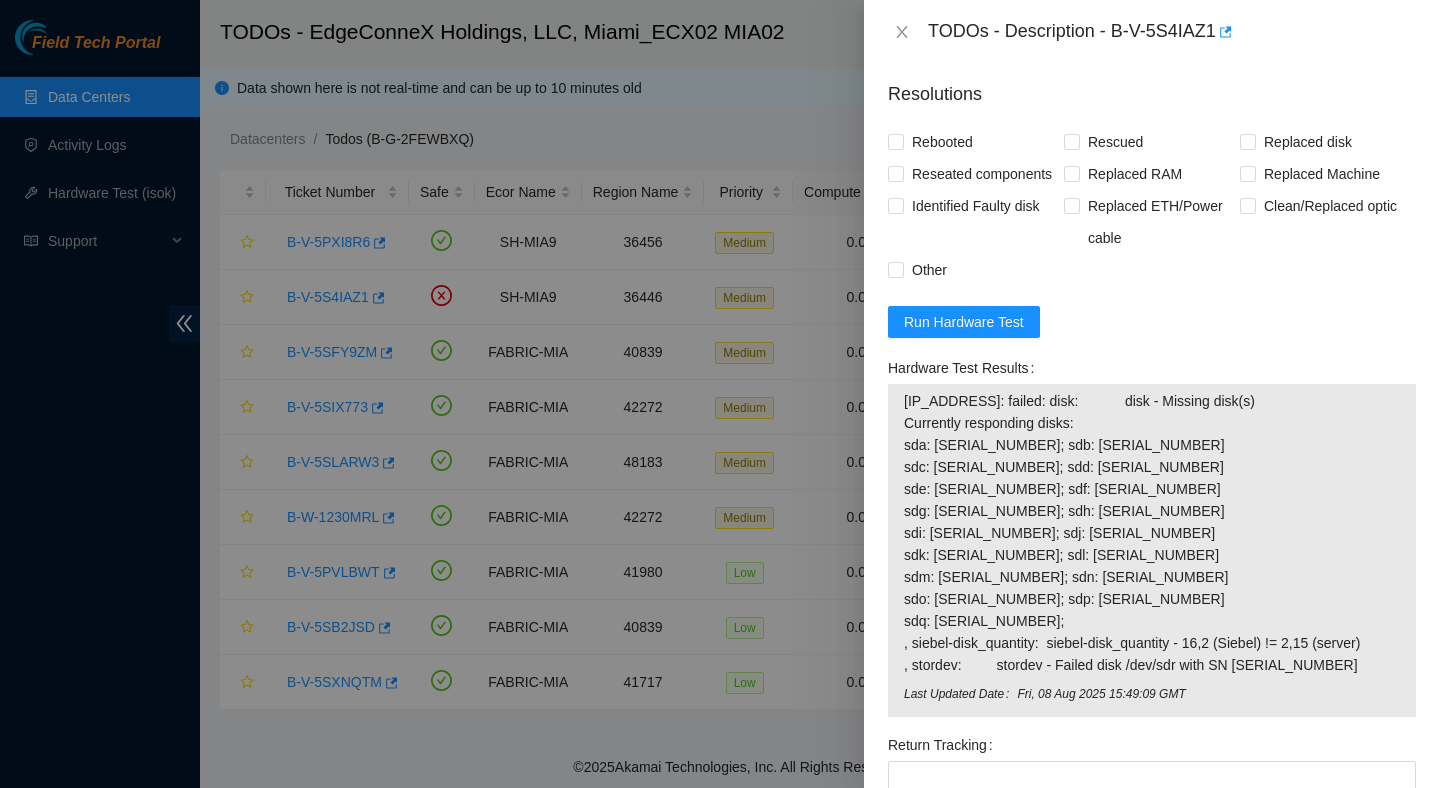 scroll, scrollTop: 474, scrollLeft: 0, axis: vertical 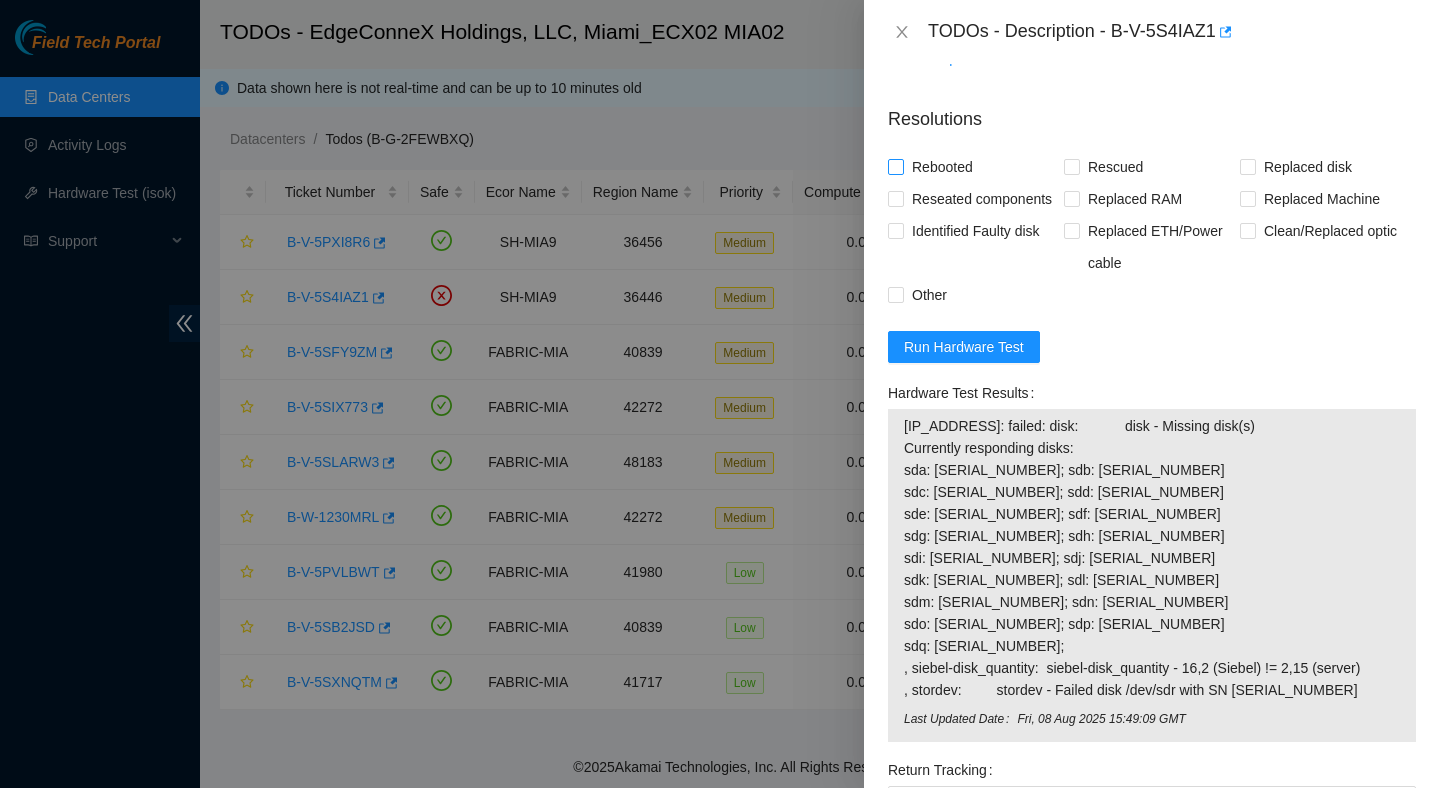 type on "Verified ticket is safe to work on : Yes
NOCC Authorized: Yes
Located server connected to monitor and verified SN: Yes
Ran Pre isok : [IP_ADDRESS]: failed: dmesg:           dmesg - Jul 31 17:18:20 a[IP_ADDRESS].deploy.akamaitechnologies.com
, sd_err:          sd_err - message:
sdr S/N [SERIAL_NUMBER] had 2 errors since boot.
Last error at Thu Jul 31 17:18:20 2025 GMT.
, stordev:         stordev - Failed disk /dev/sdr with SN [SERIAL_NUMBER]
verified and shut down machine : Yes
removed and replaced disk : Yes
- old SN: [SERIAL_NUMBER]
- new SN: [SERIAL_NUMBER]
Powered up server : Yes
Verified all disks are reporting : Yes
Spoke with Erick Campos, told me to swap [SERIAL_NUMBER] with [SERIAL_NUMBER]
[SERIAL_NUMBER] is now the one not in the machine.
Post Isok: [IP_ADDRESS]: failed: disk:            disk - Missing disk(s)
Currently responding disks:
sda: [SERIAL_NUMBER]; sdb: [SERIAL_NUMBER]
sdc: [SERIAL_NUMBER]; sdd: [SERIAL_NUMBER]
sde: [SERIAL_NUMBER]; sdf: [SERIAL_NUMBER]
sdg: [SERIAL_NUMBER]; sdh: [SERIAL_NUMBER]
sdi: [SERIAL_NUMBER]; sdj: [SERIAL_NUMBER]
sdk: [SERIAL_NUMBER]; sdl: [SERIAL_NUMBER]
sdm..." 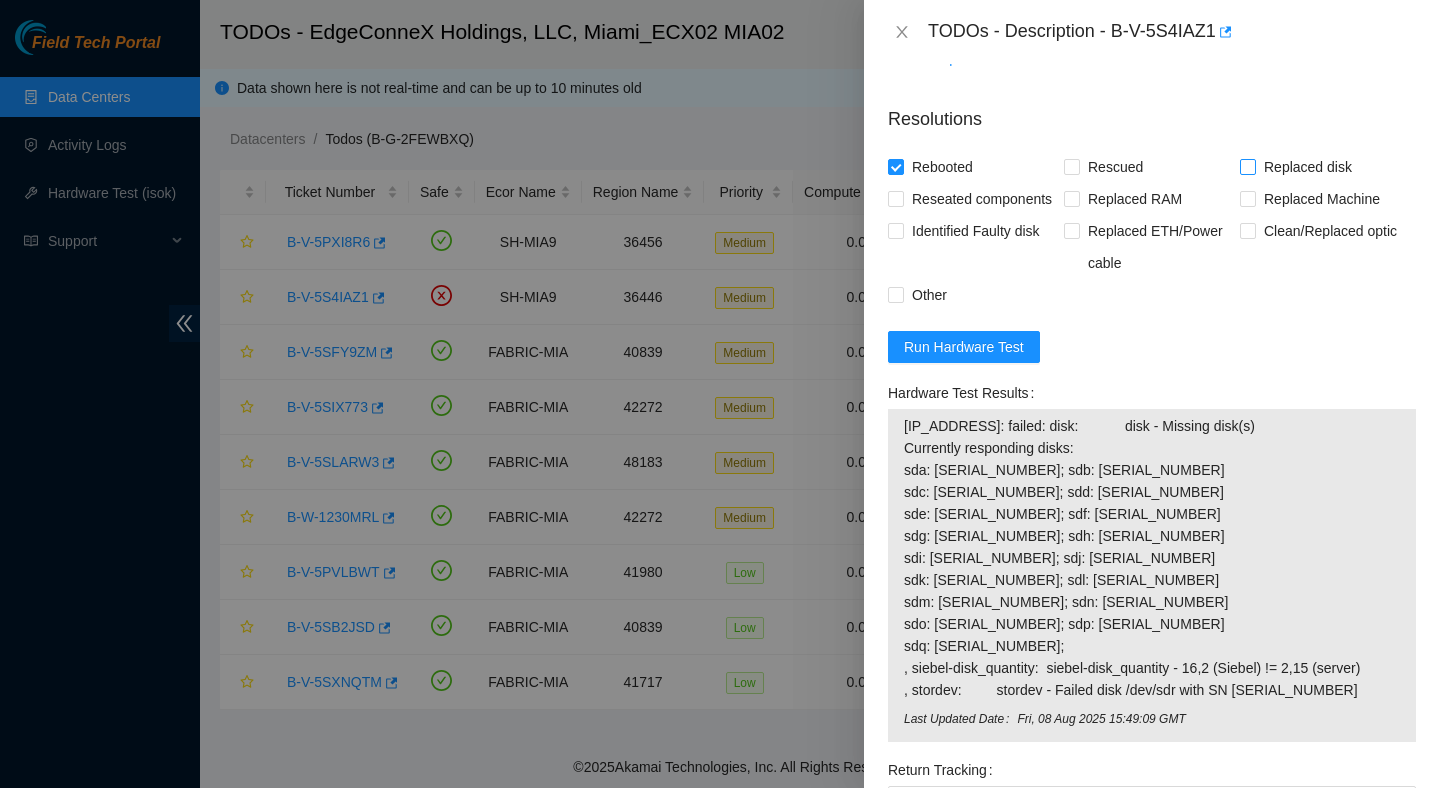 click on "Replaced disk" at bounding box center (1308, 167) 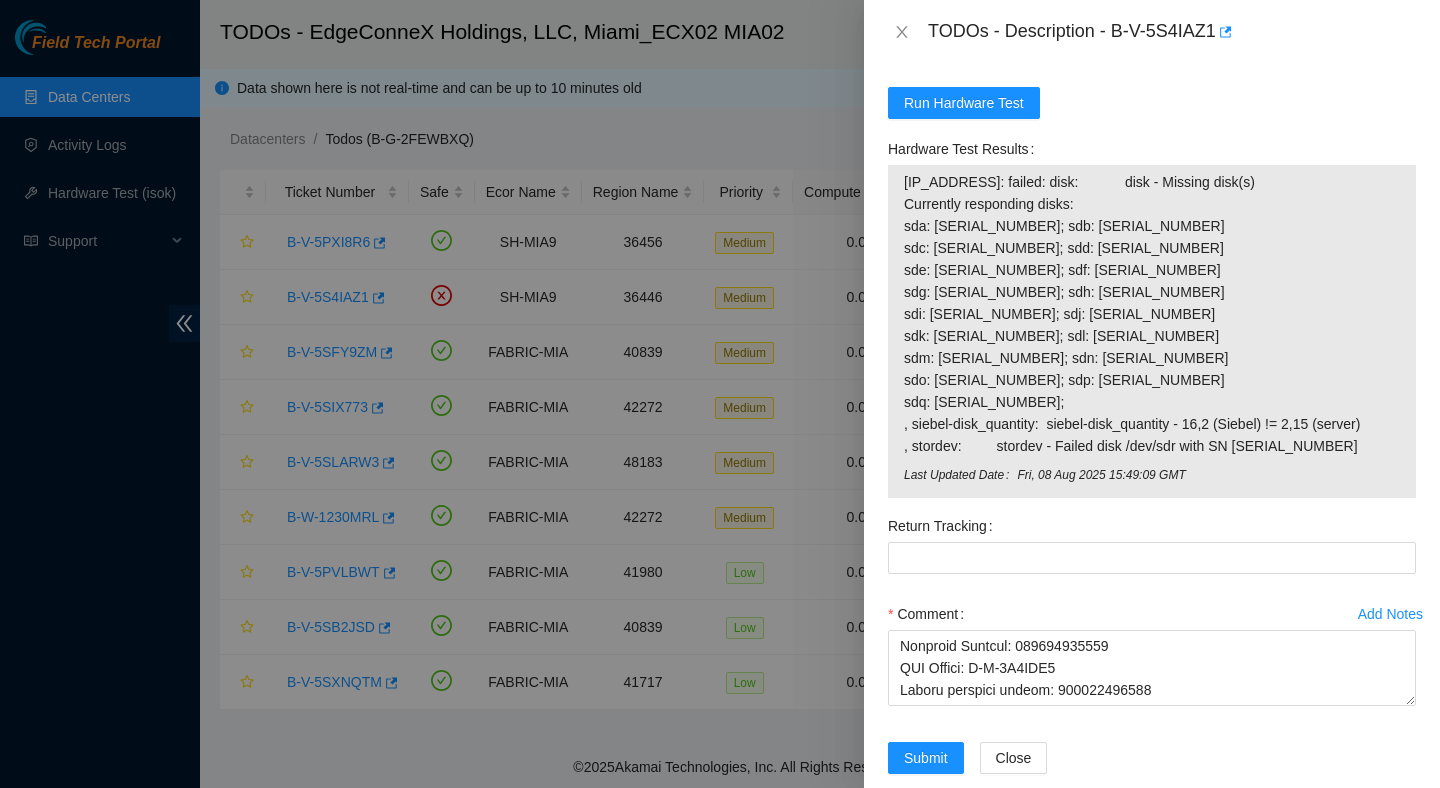 scroll, scrollTop: 784, scrollLeft: 0, axis: vertical 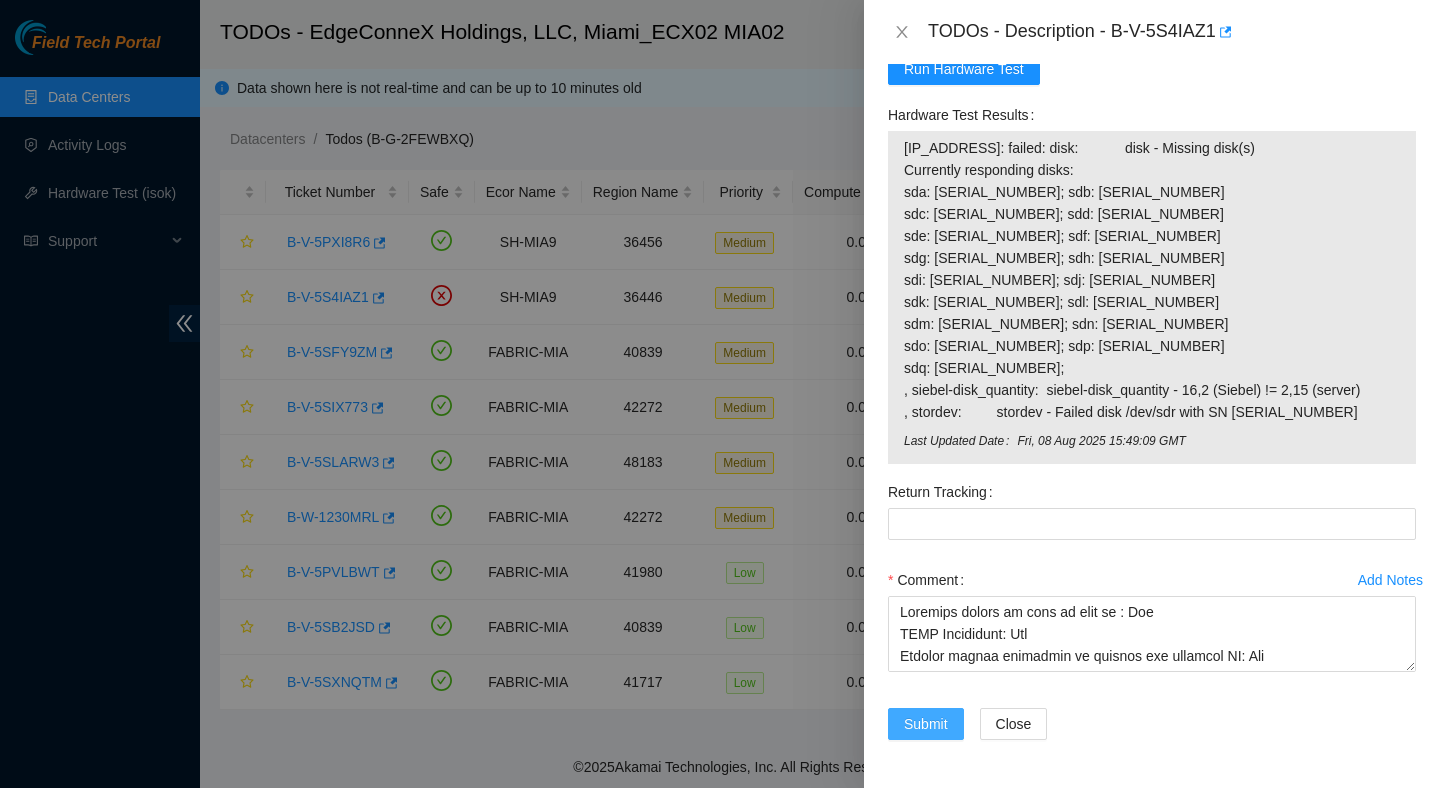 click on "Submit" at bounding box center [926, 724] 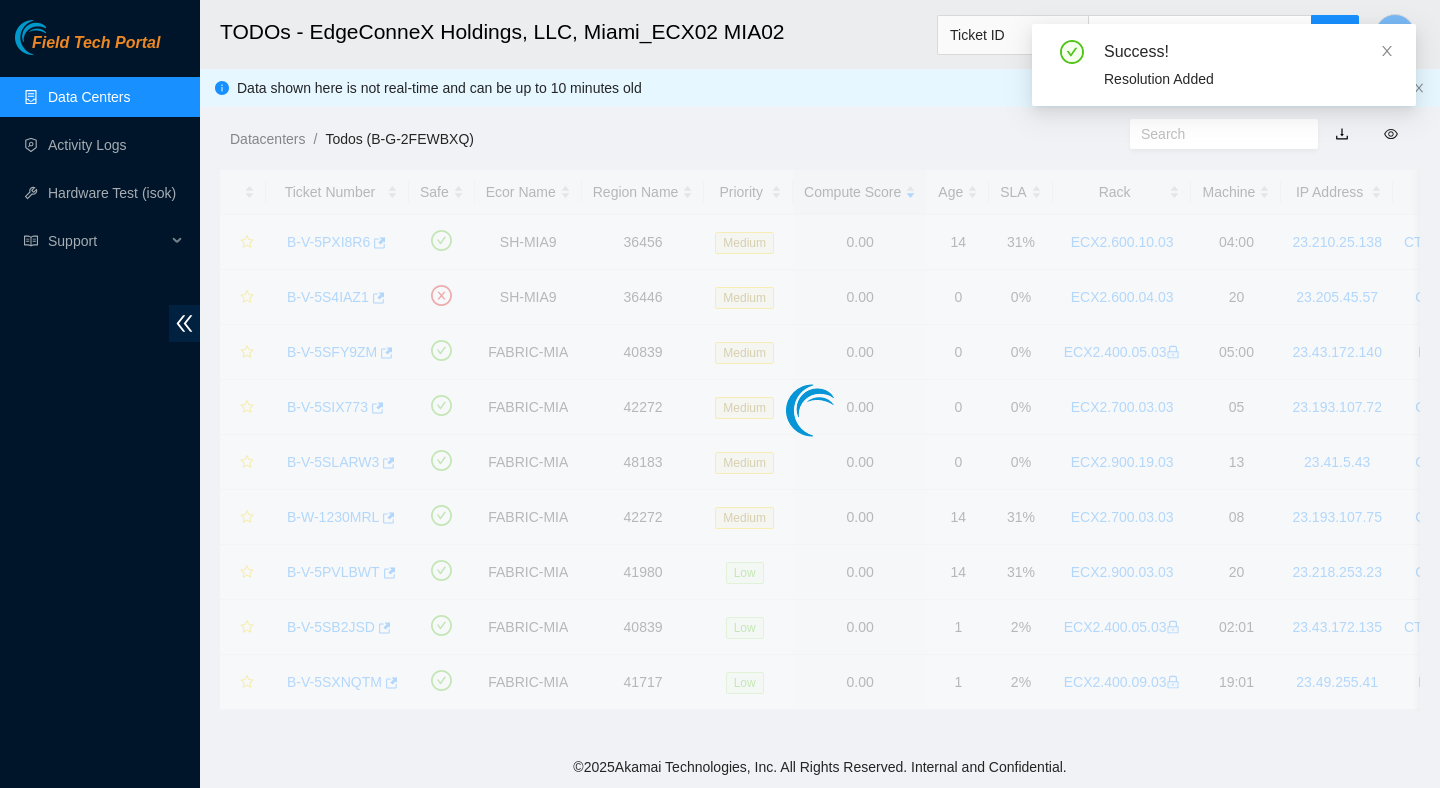 scroll, scrollTop: 458, scrollLeft: 0, axis: vertical 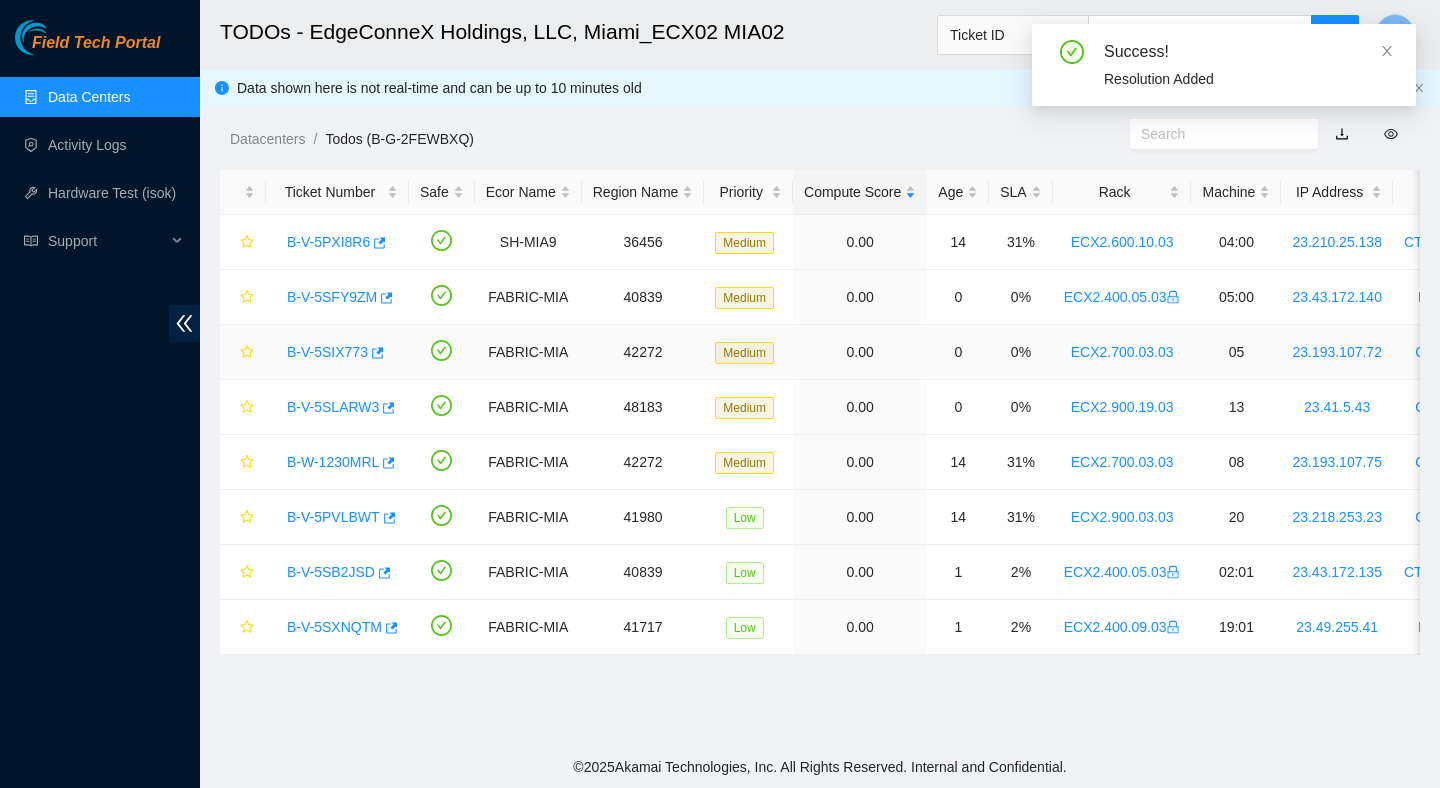 click on "B-V-5SIX773" at bounding box center (327, 352) 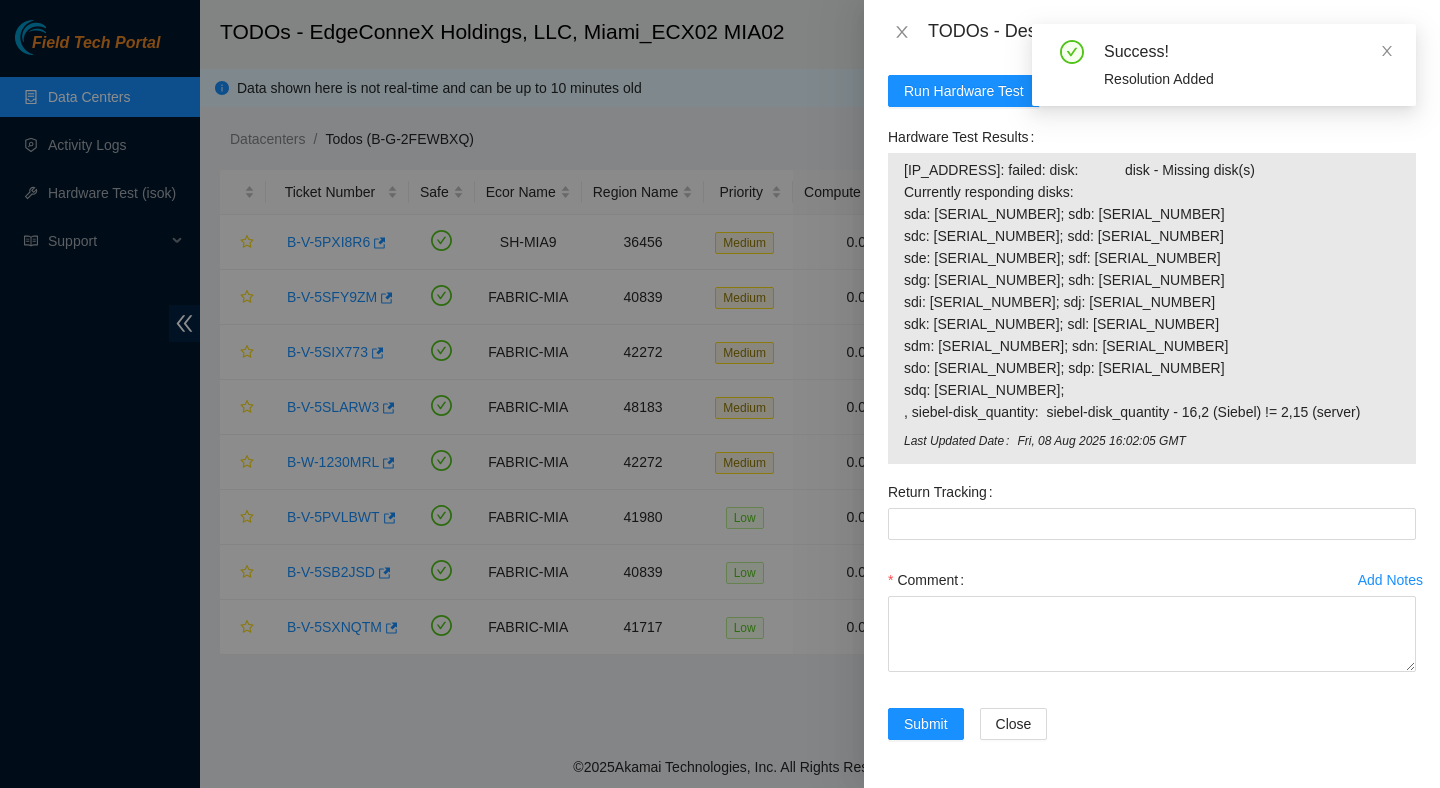 scroll, scrollTop: 1710, scrollLeft: 0, axis: vertical 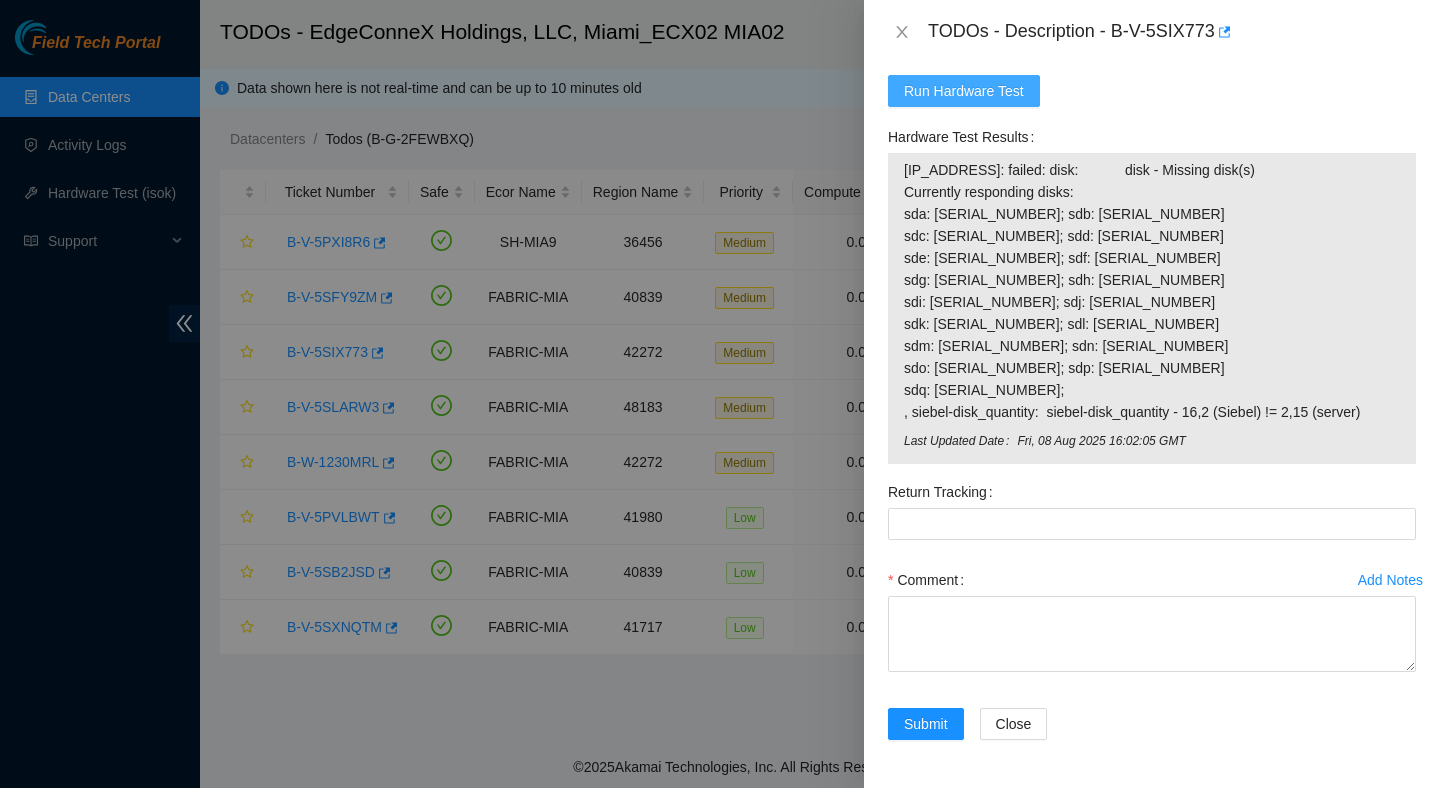 click on "Run Hardware Test" at bounding box center (964, 91) 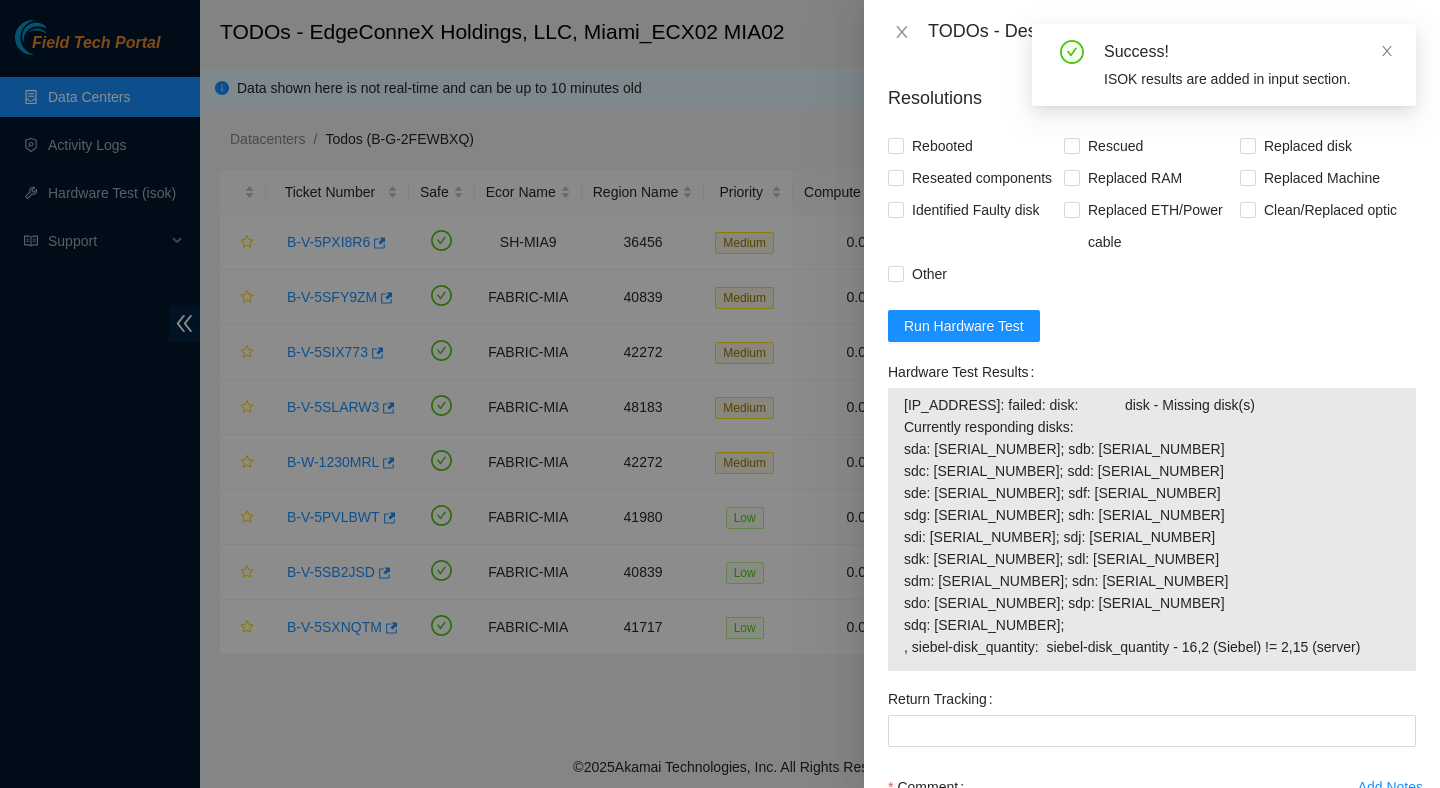 scroll, scrollTop: 1710, scrollLeft: 0, axis: vertical 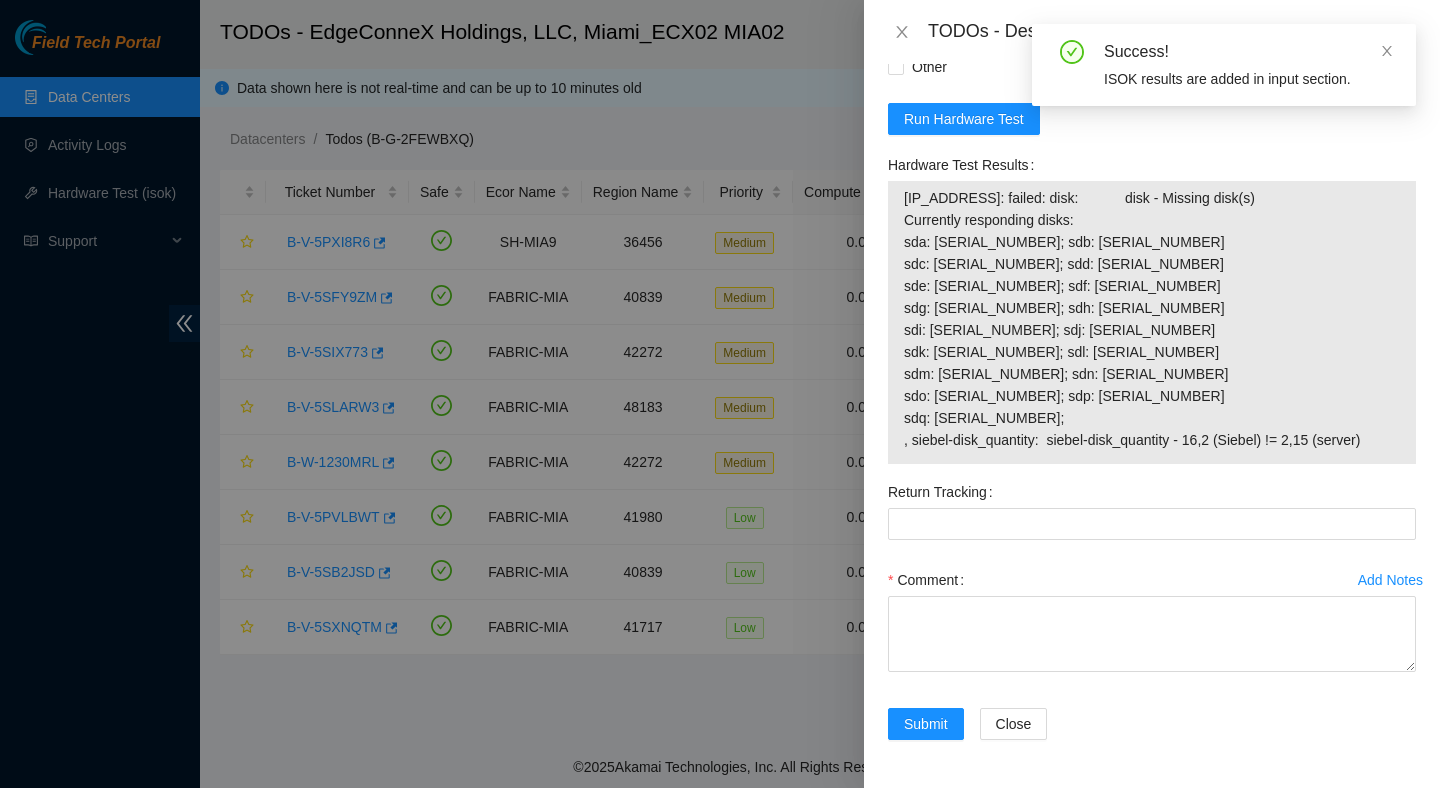 drag, startPoint x: 1402, startPoint y: 488, endPoint x: 874, endPoint y: 271, distance: 570.85284 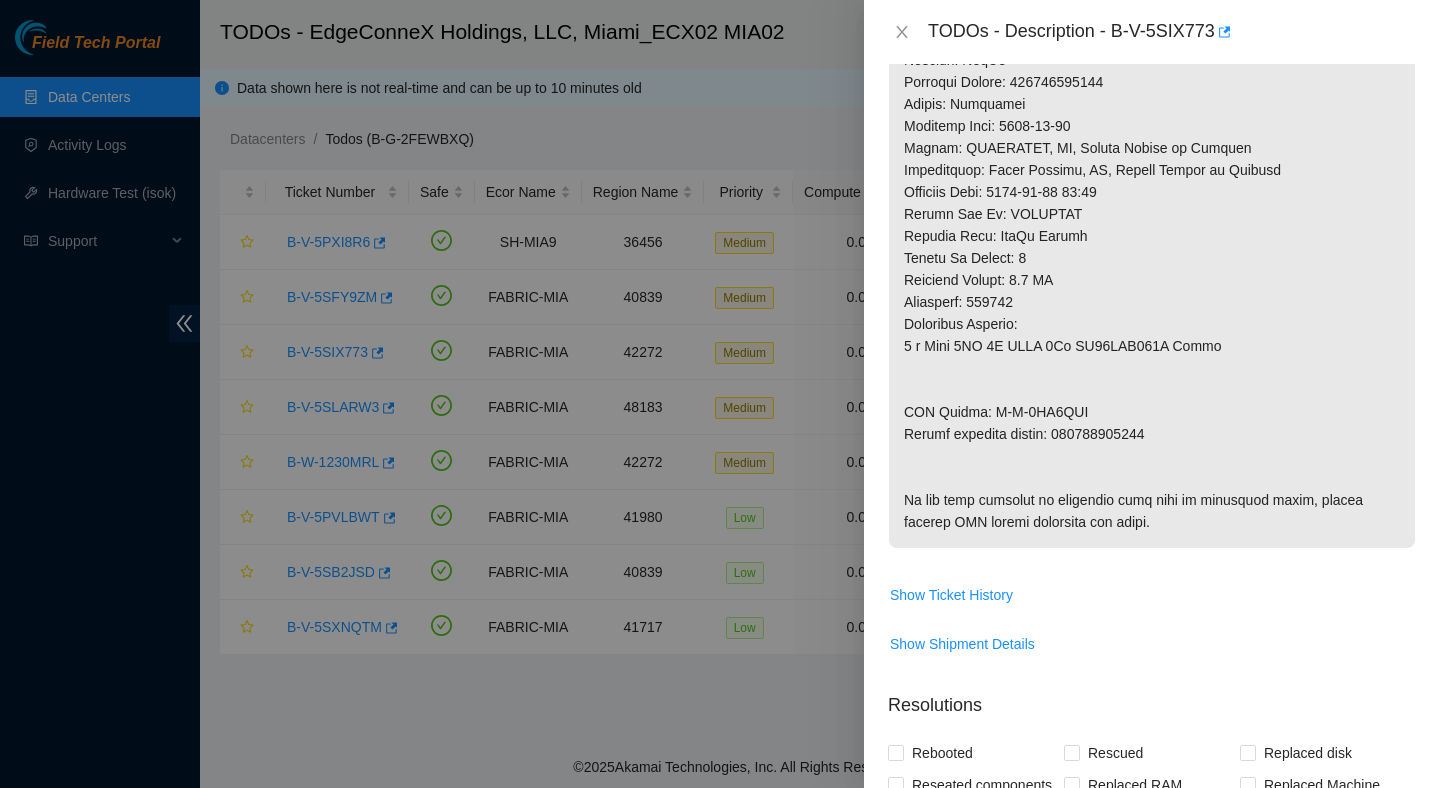 scroll, scrollTop: 0, scrollLeft: 0, axis: both 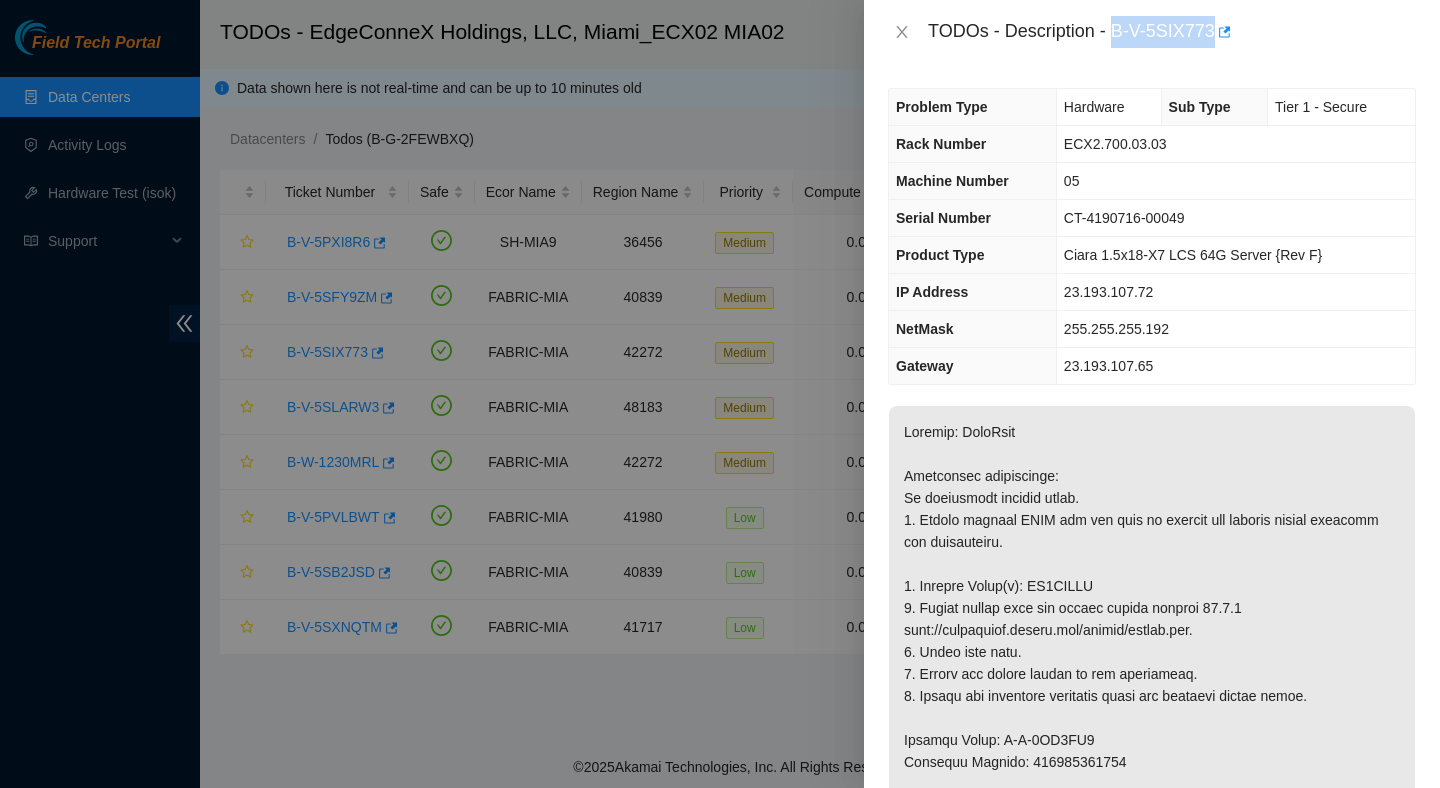 drag, startPoint x: 1116, startPoint y: 32, endPoint x: 1221, endPoint y: 39, distance: 105.23308 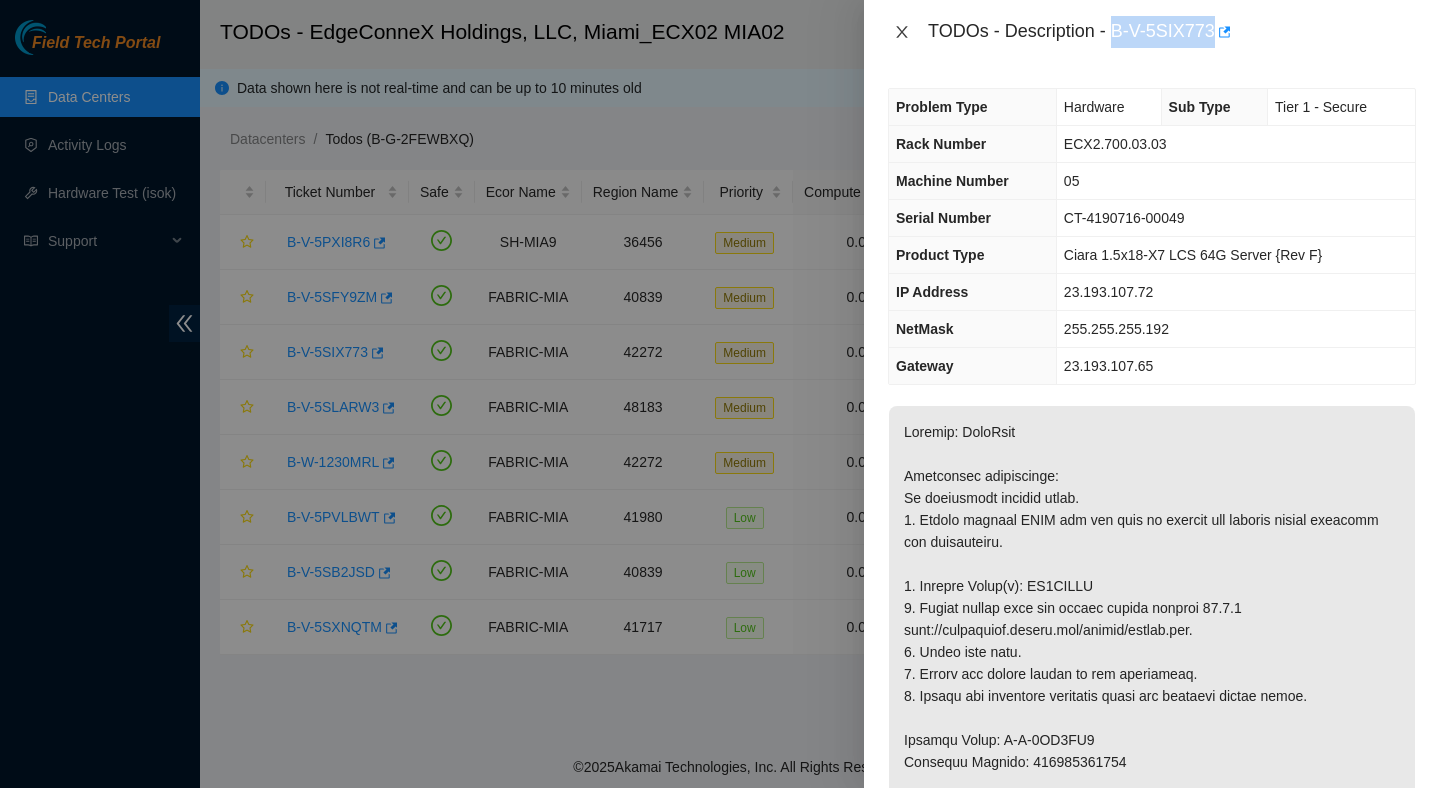 click at bounding box center (902, 32) 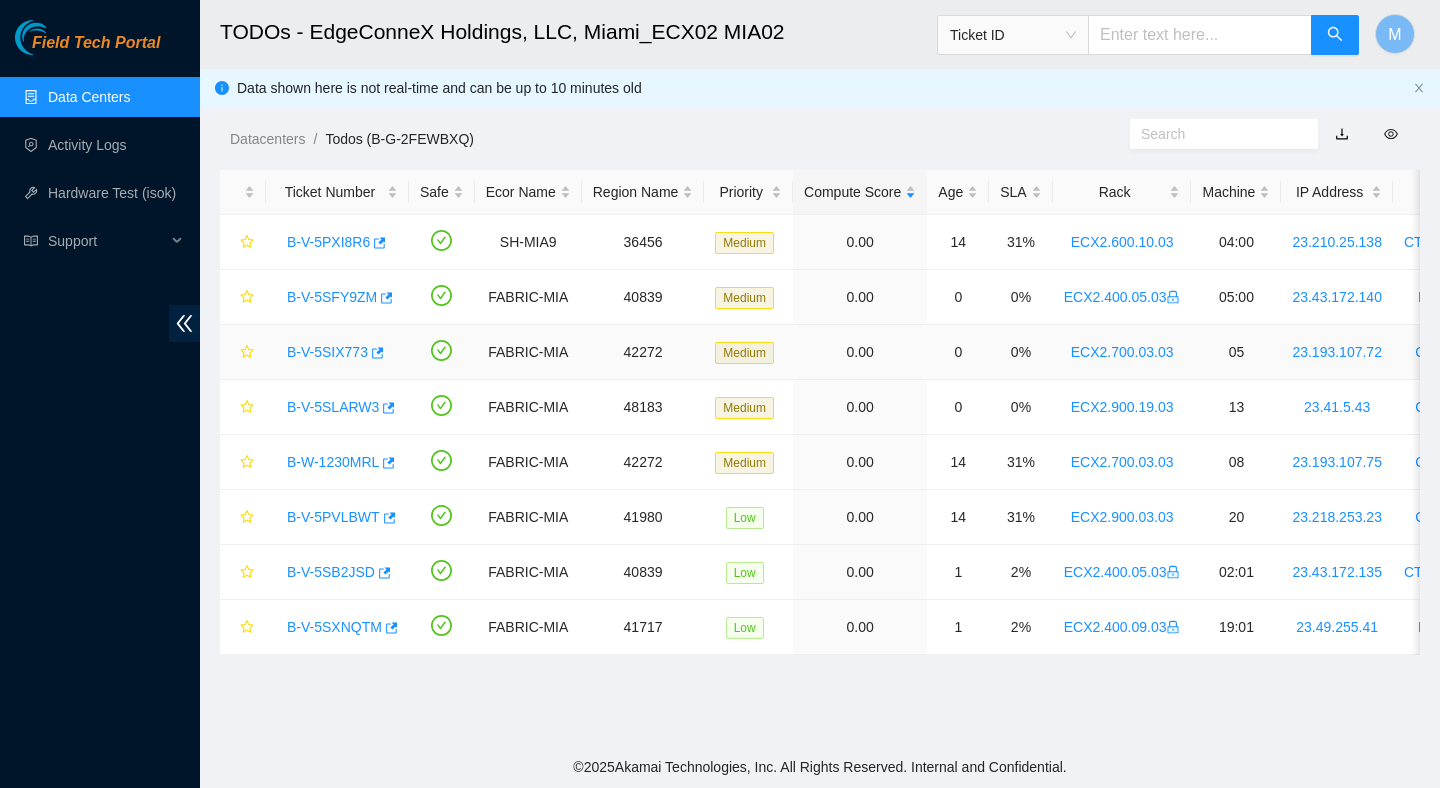 click on "B-V-5SIX773" at bounding box center [327, 352] 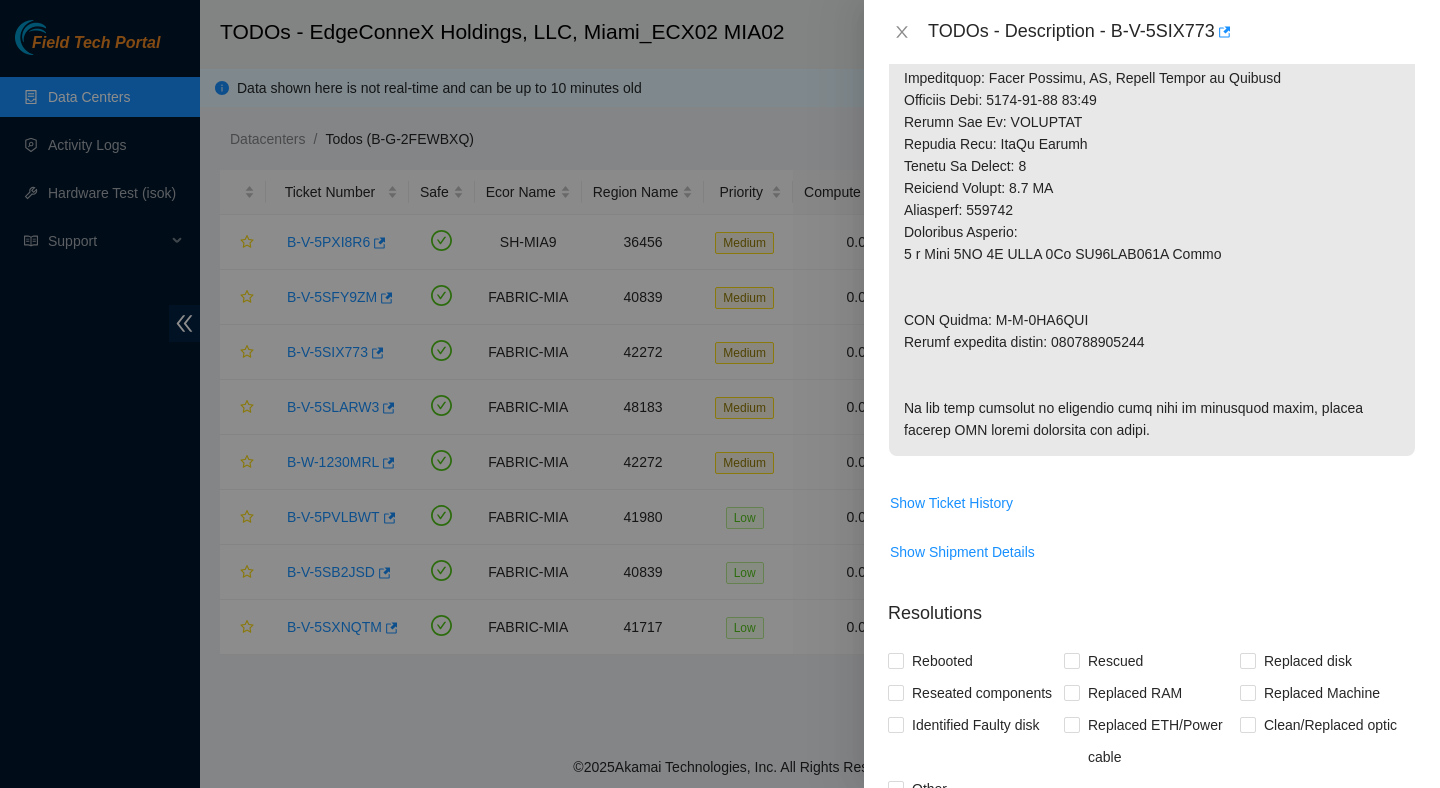 scroll, scrollTop: 1419, scrollLeft: 0, axis: vertical 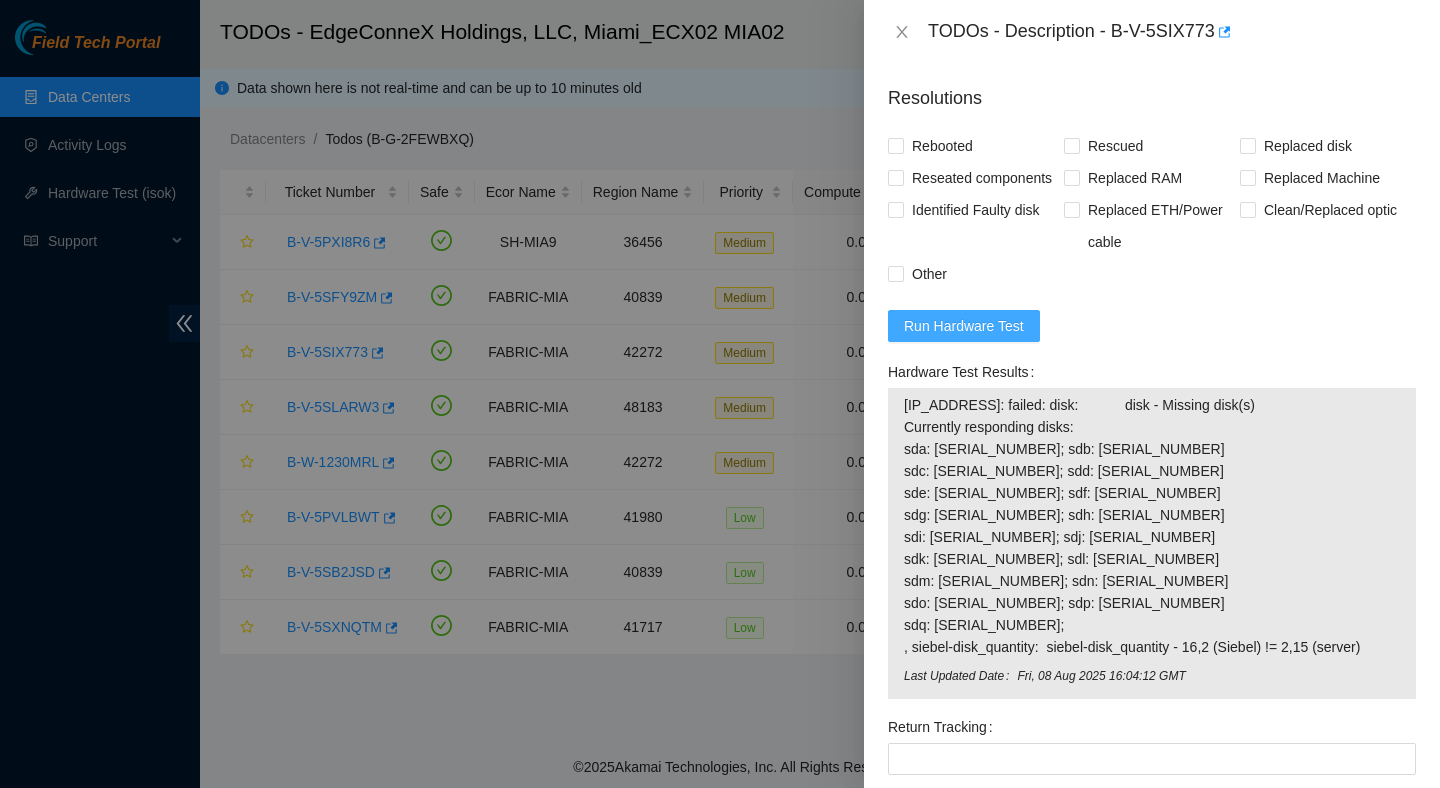 click on "Run Hardware Test" at bounding box center (964, 326) 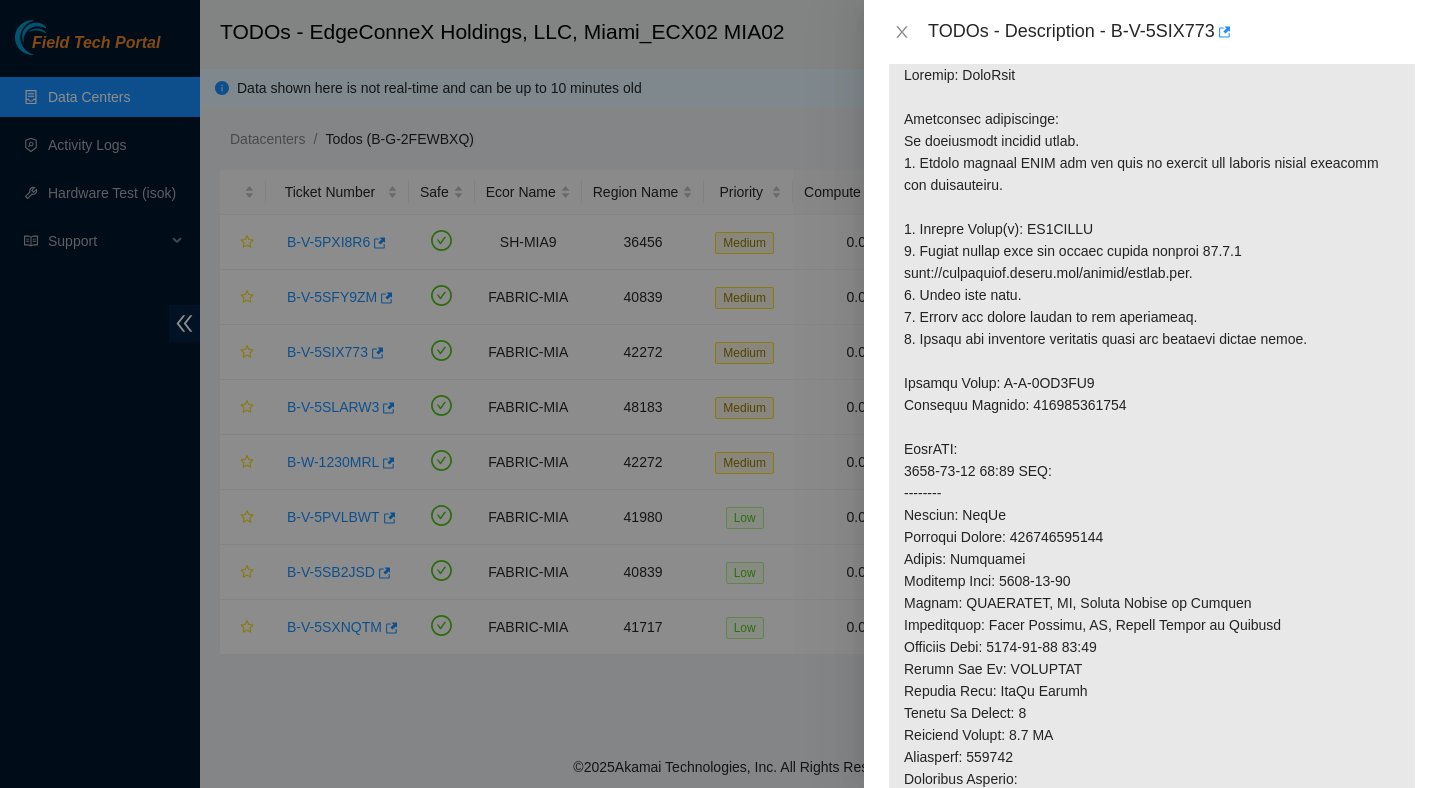 scroll, scrollTop: 0, scrollLeft: 0, axis: both 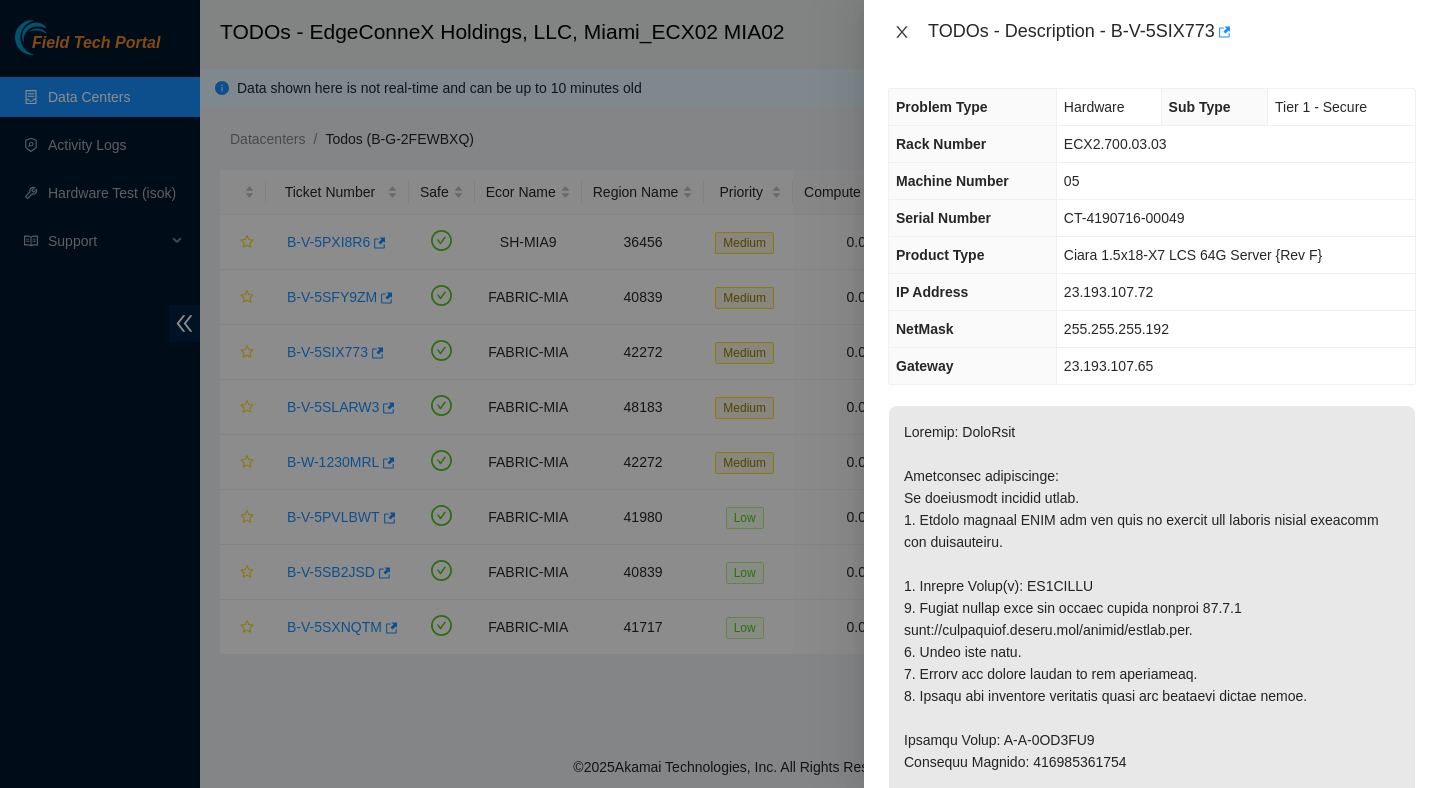 click at bounding box center [902, 32] 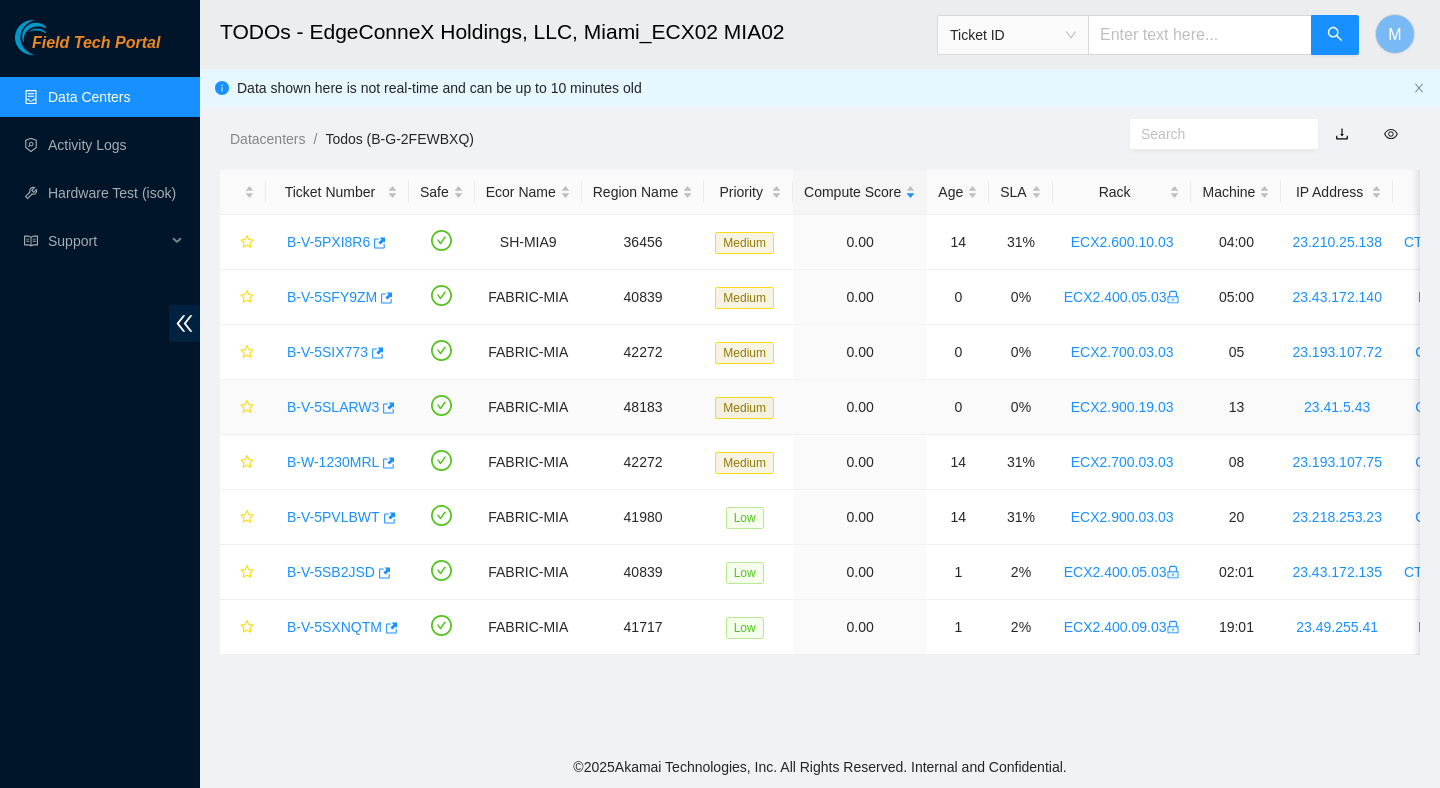 click on "B-V-5SLARW3" at bounding box center [333, 407] 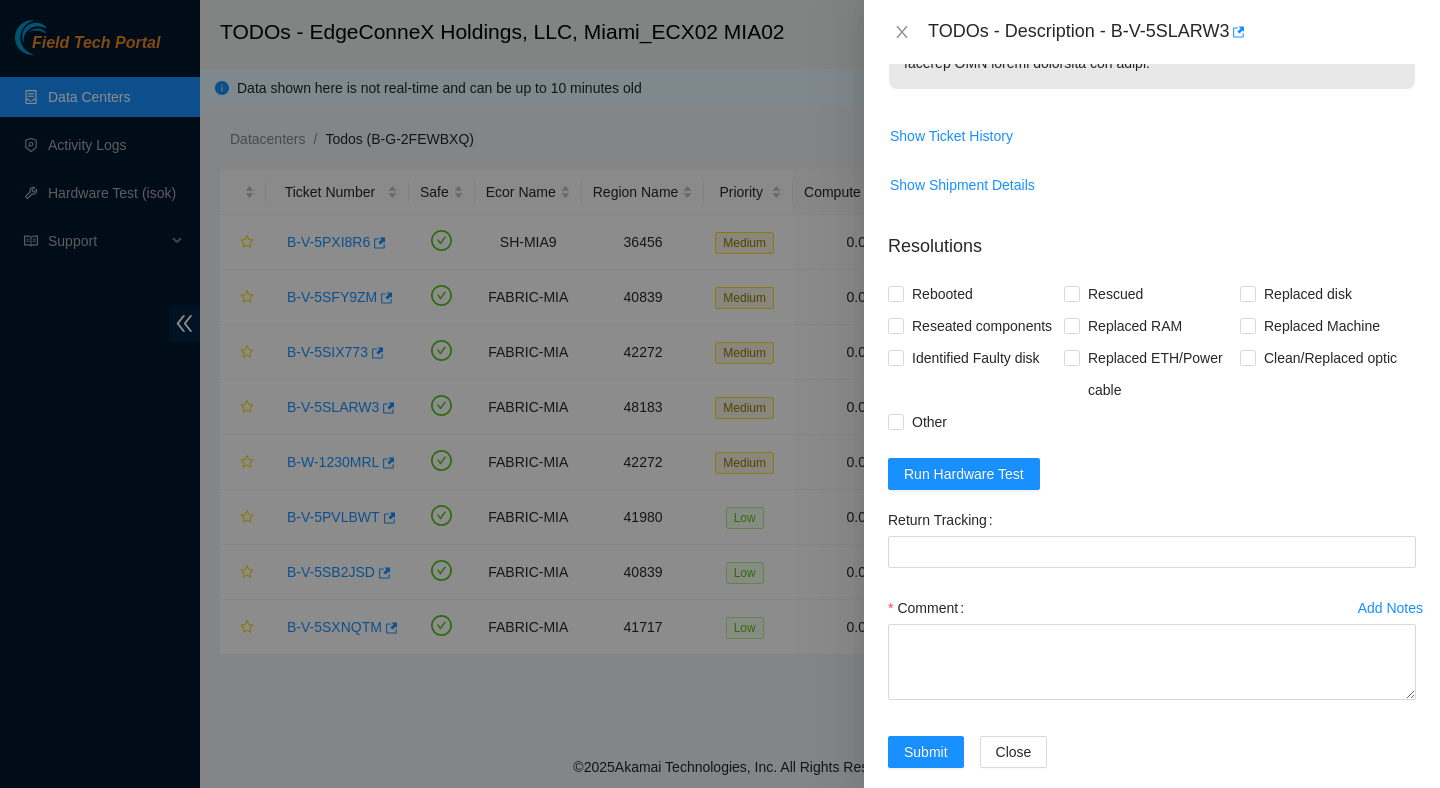 scroll, scrollTop: 1305, scrollLeft: 0, axis: vertical 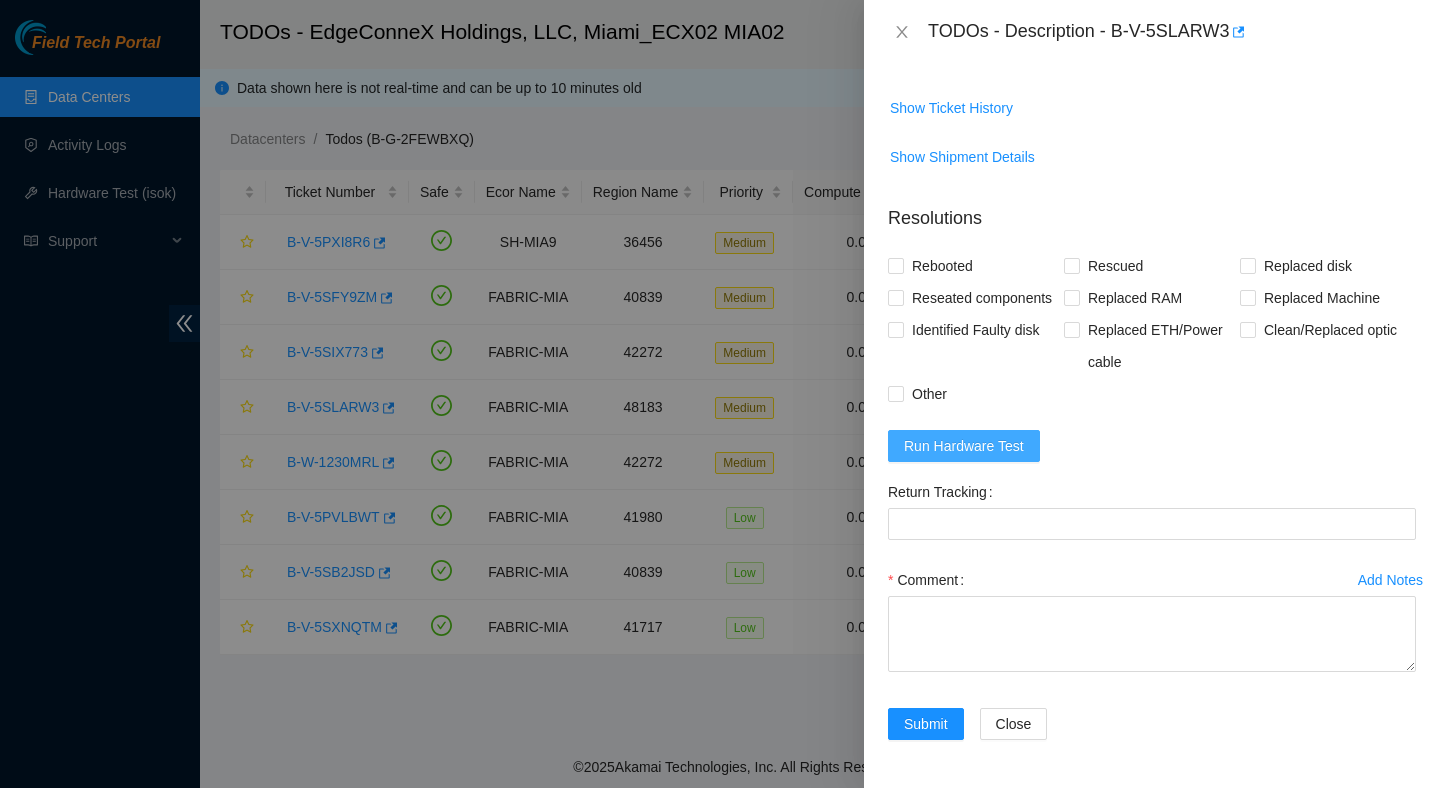 click on "Run Hardware Test" at bounding box center (964, 446) 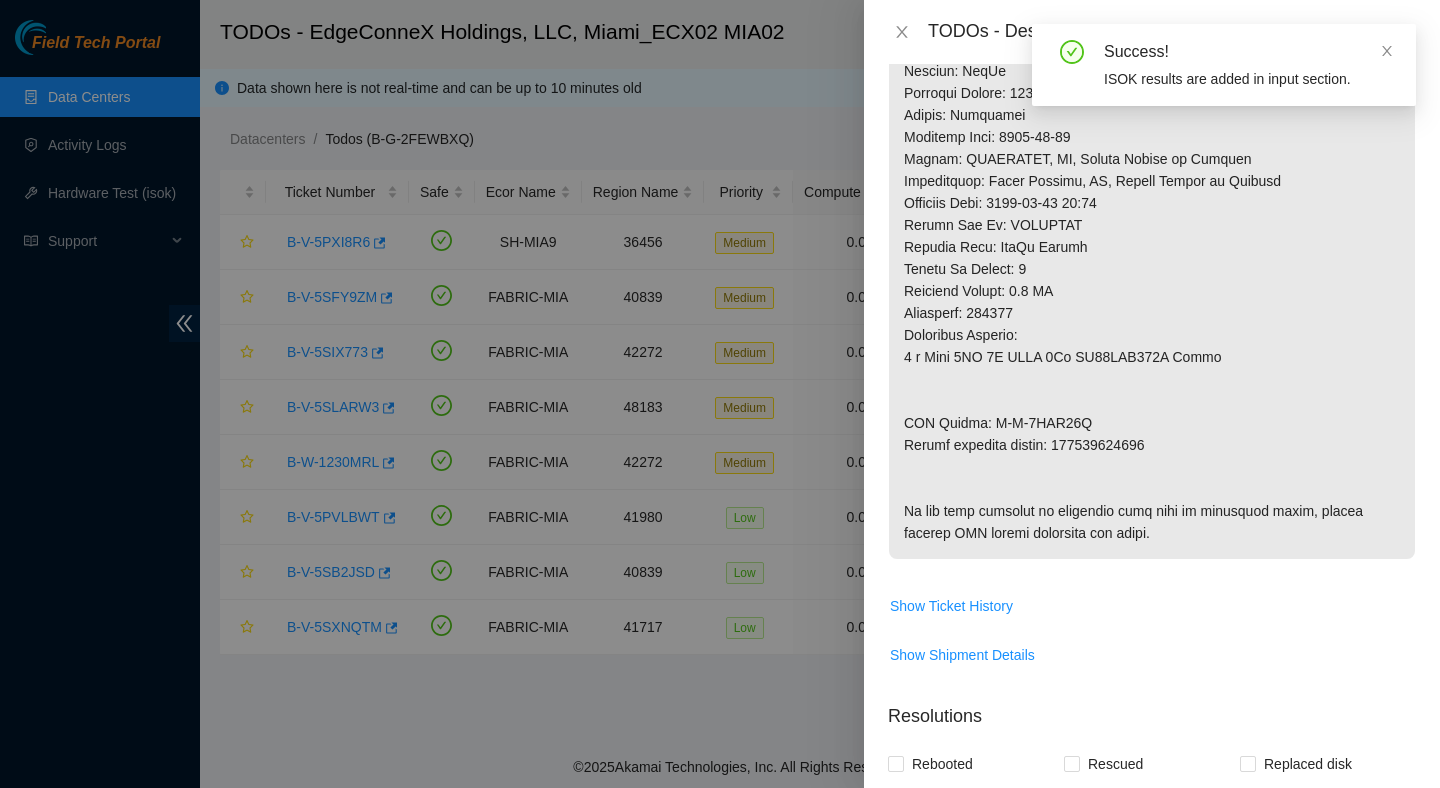 scroll, scrollTop: 808, scrollLeft: 0, axis: vertical 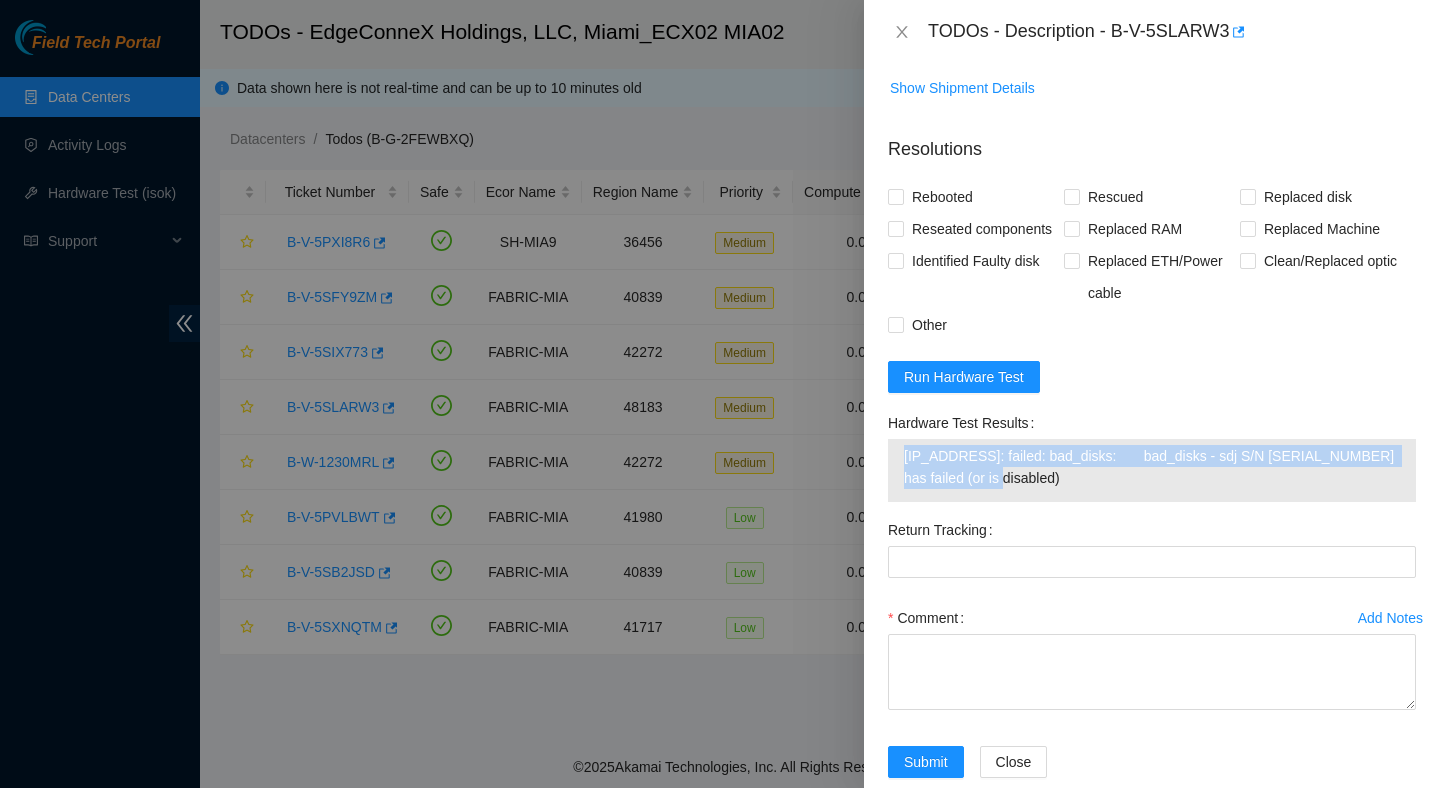 drag, startPoint x: 1013, startPoint y: 605, endPoint x: 893, endPoint y: 588, distance: 121.19818 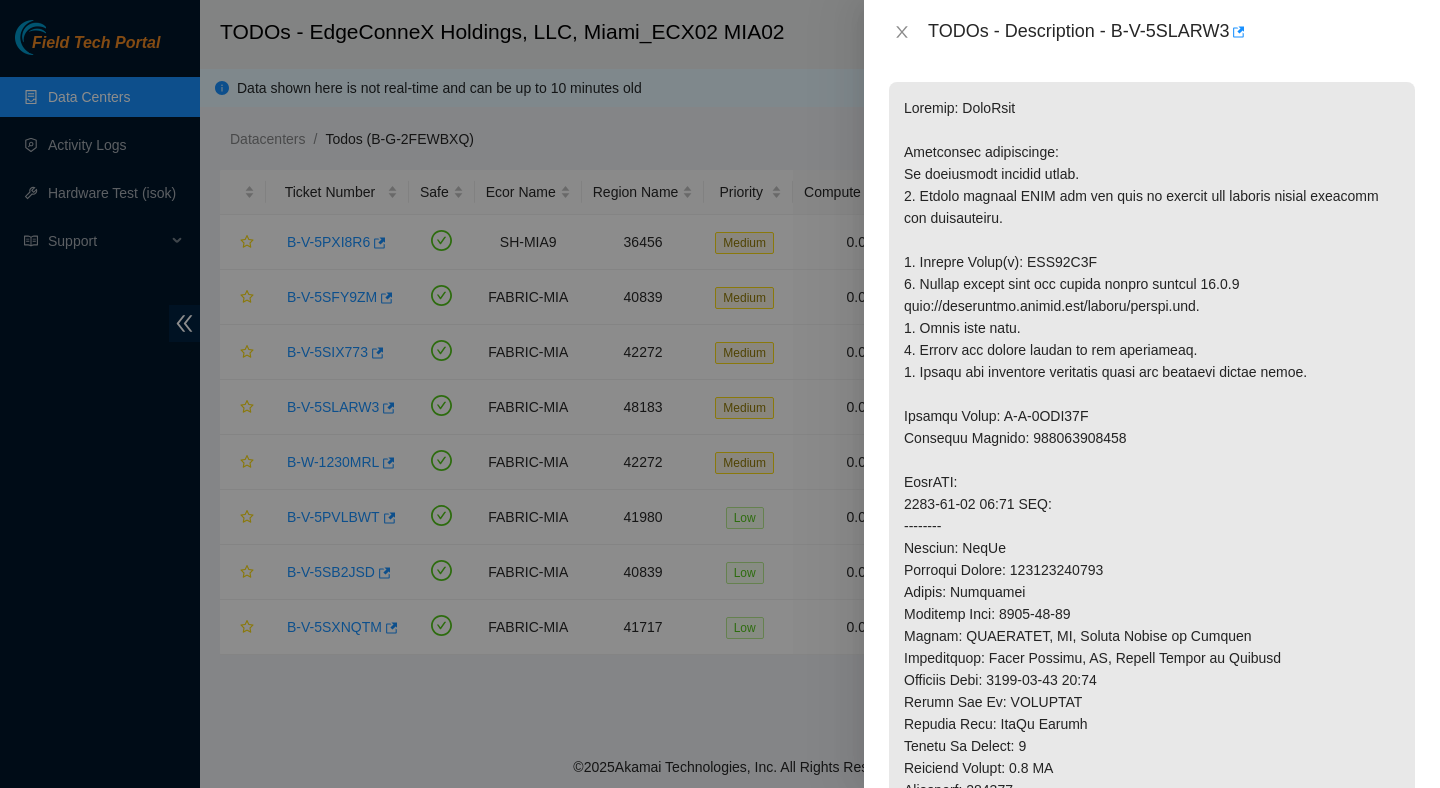 scroll, scrollTop: 0, scrollLeft: 0, axis: both 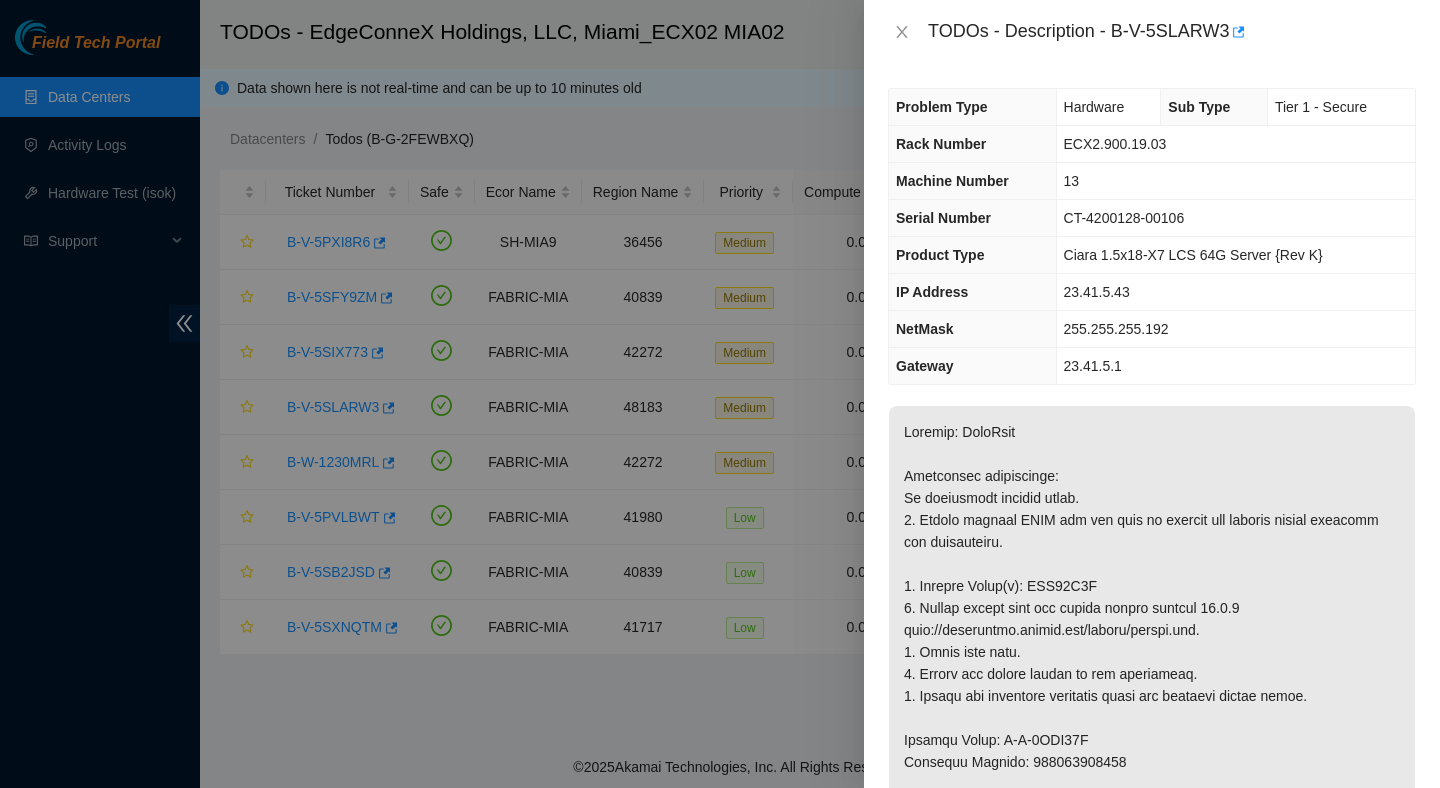 click on "TODOs - Description - B-V-5SLARW3" at bounding box center (1152, 32) 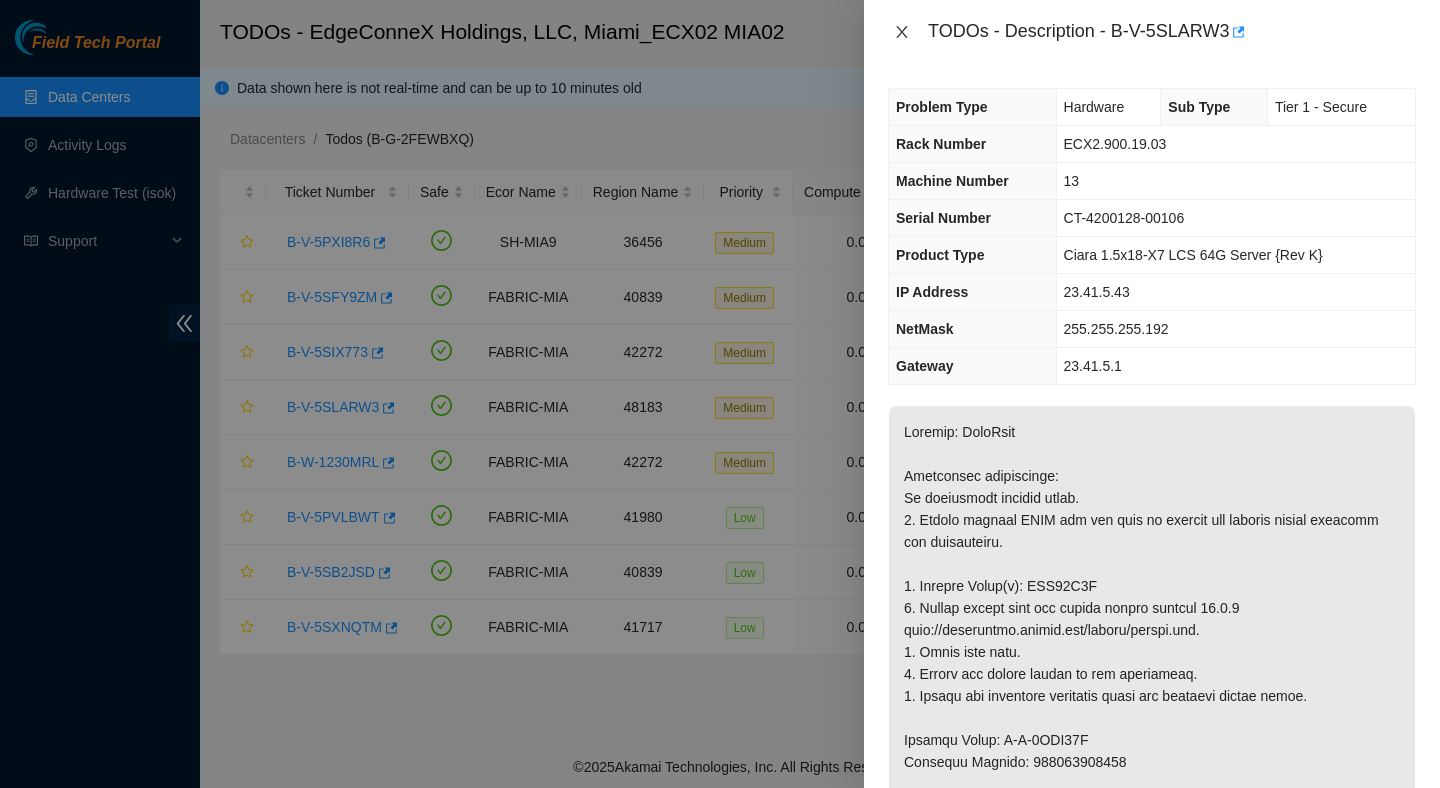 click at bounding box center (902, 32) 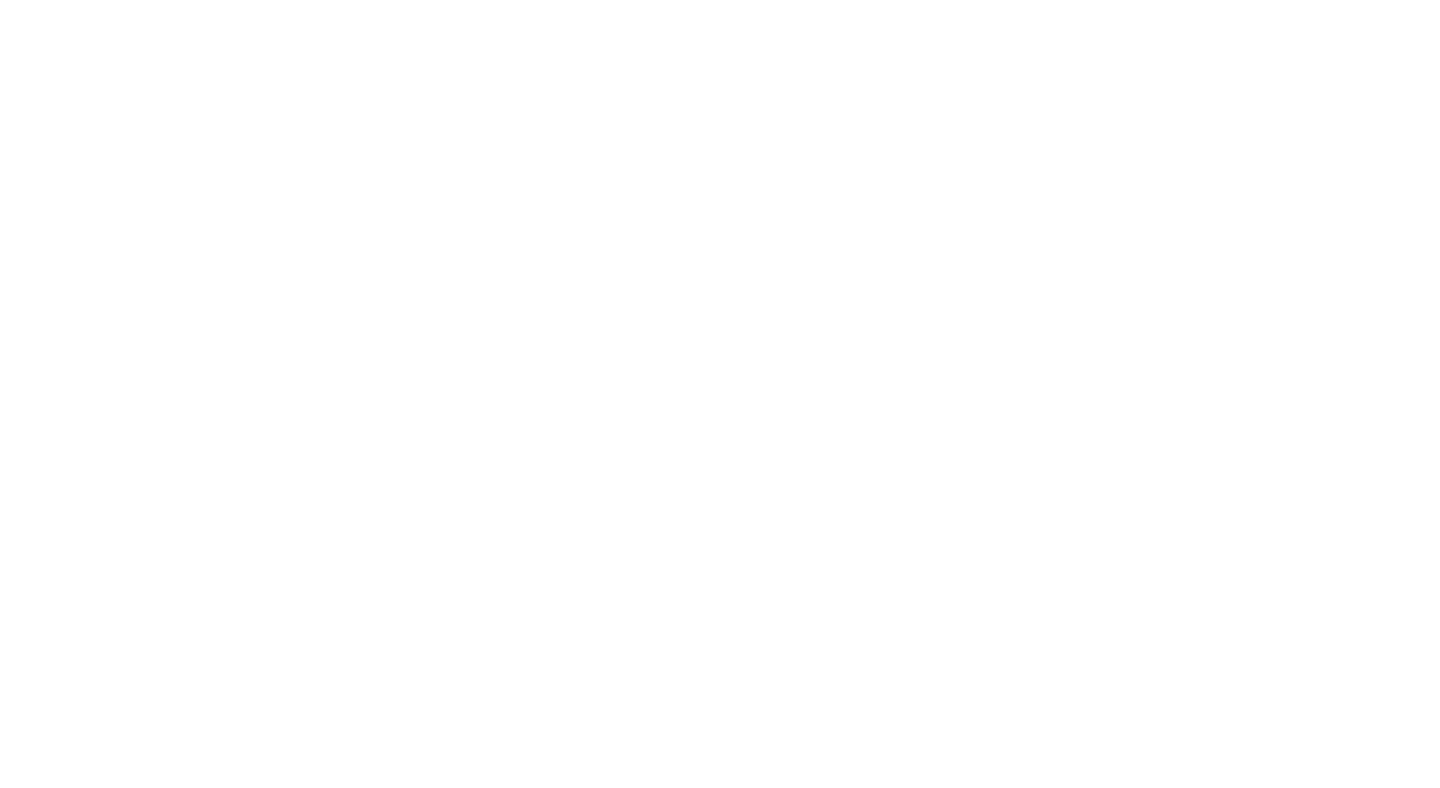 scroll, scrollTop: 0, scrollLeft: 0, axis: both 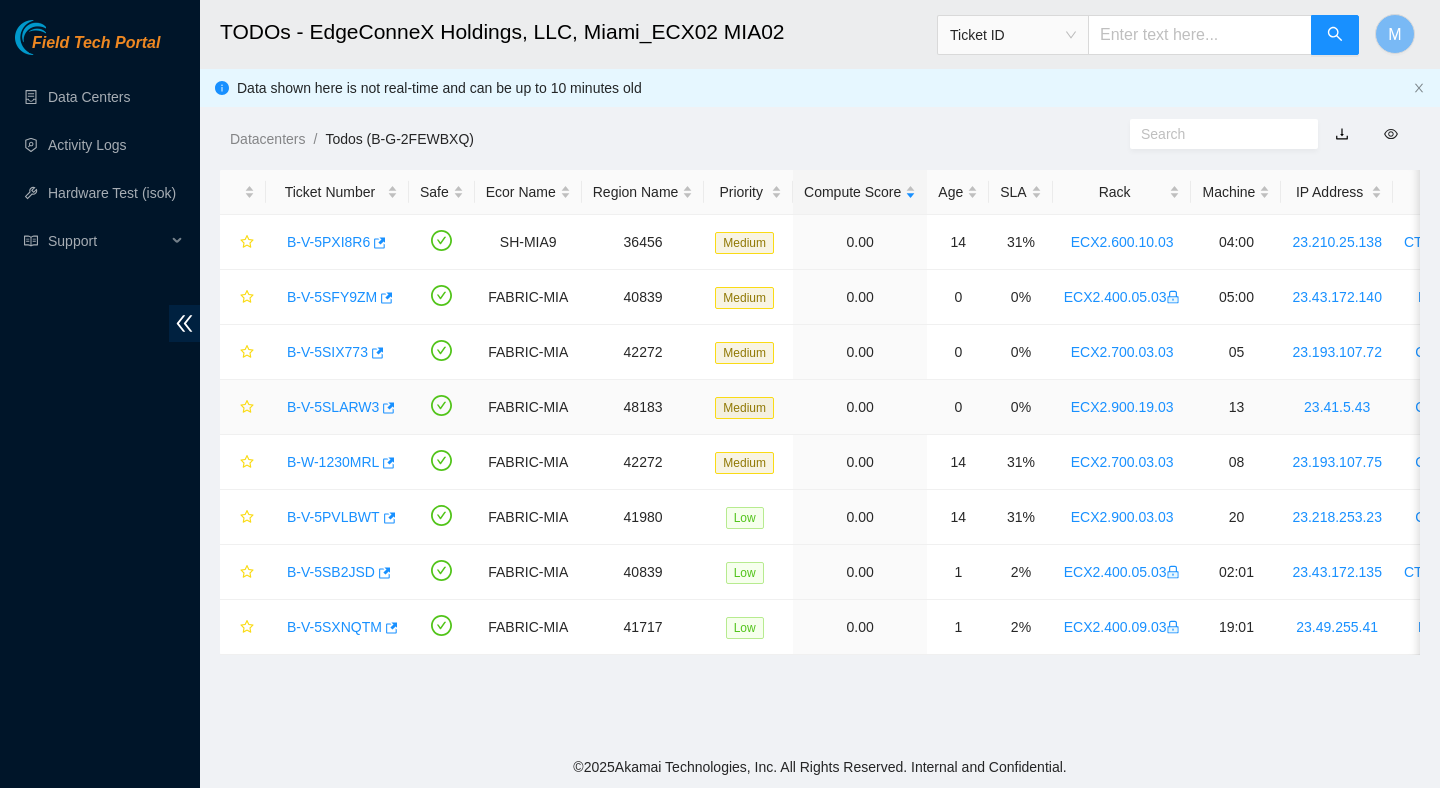 click on "B-V-5SLARW3" at bounding box center (333, 407) 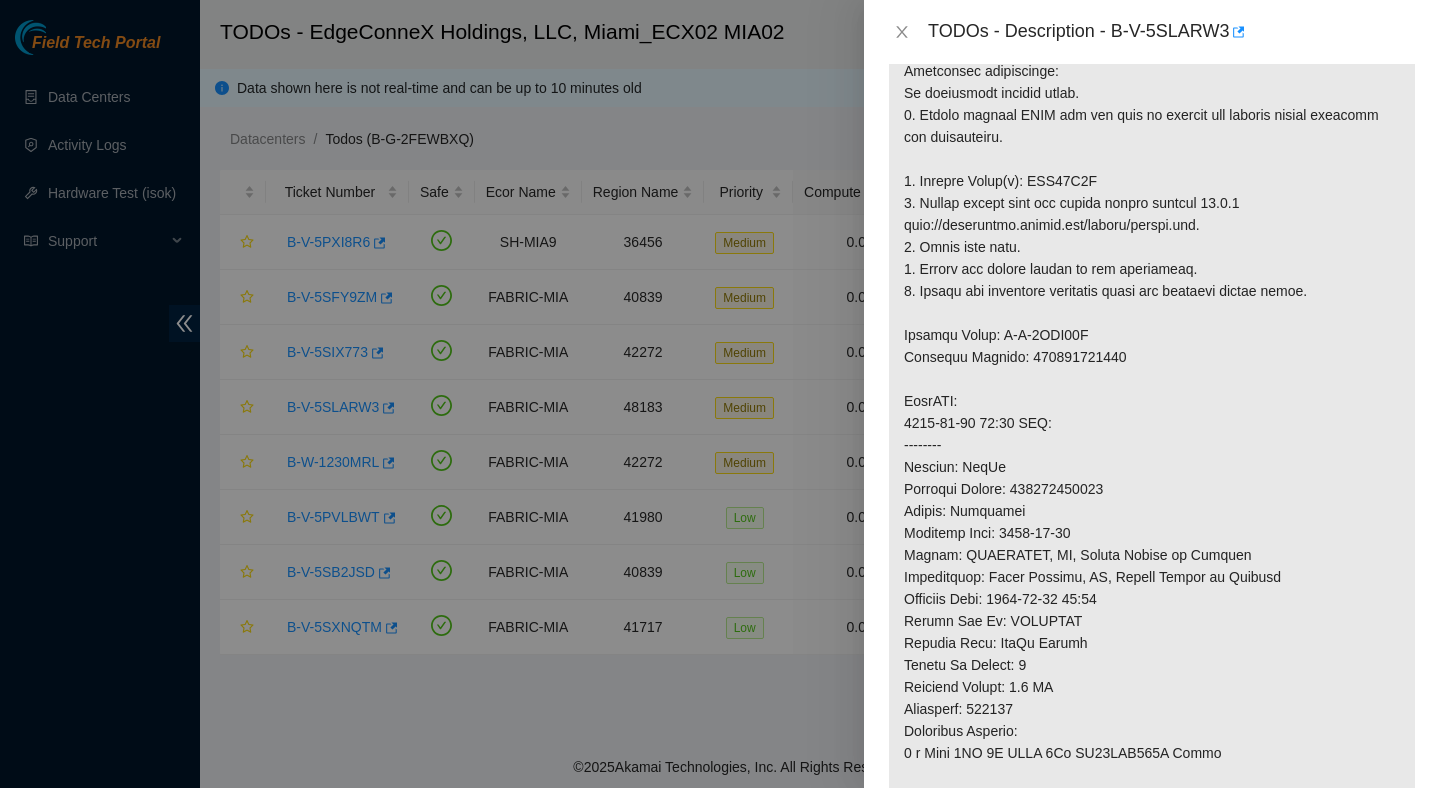 scroll, scrollTop: 0, scrollLeft: 0, axis: both 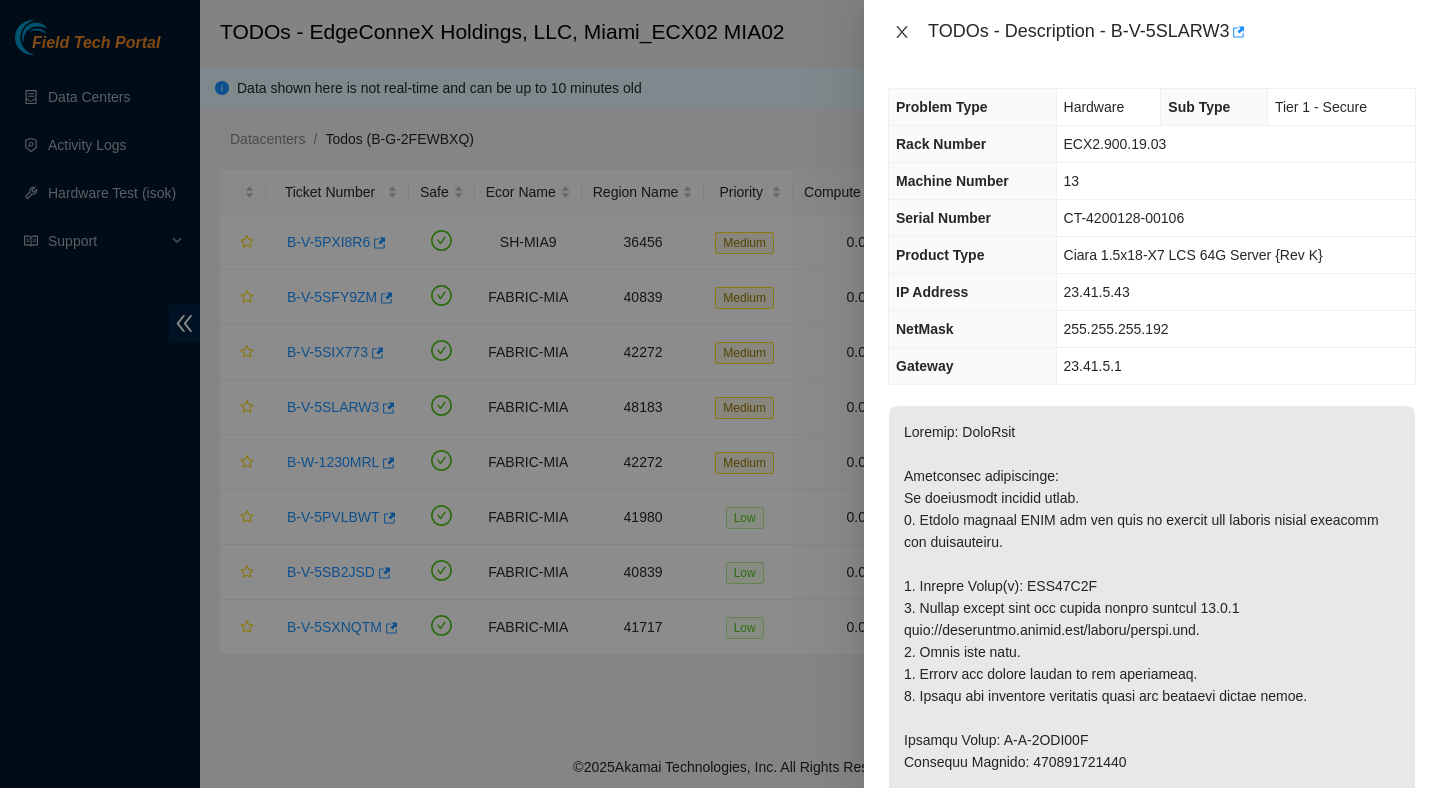 click 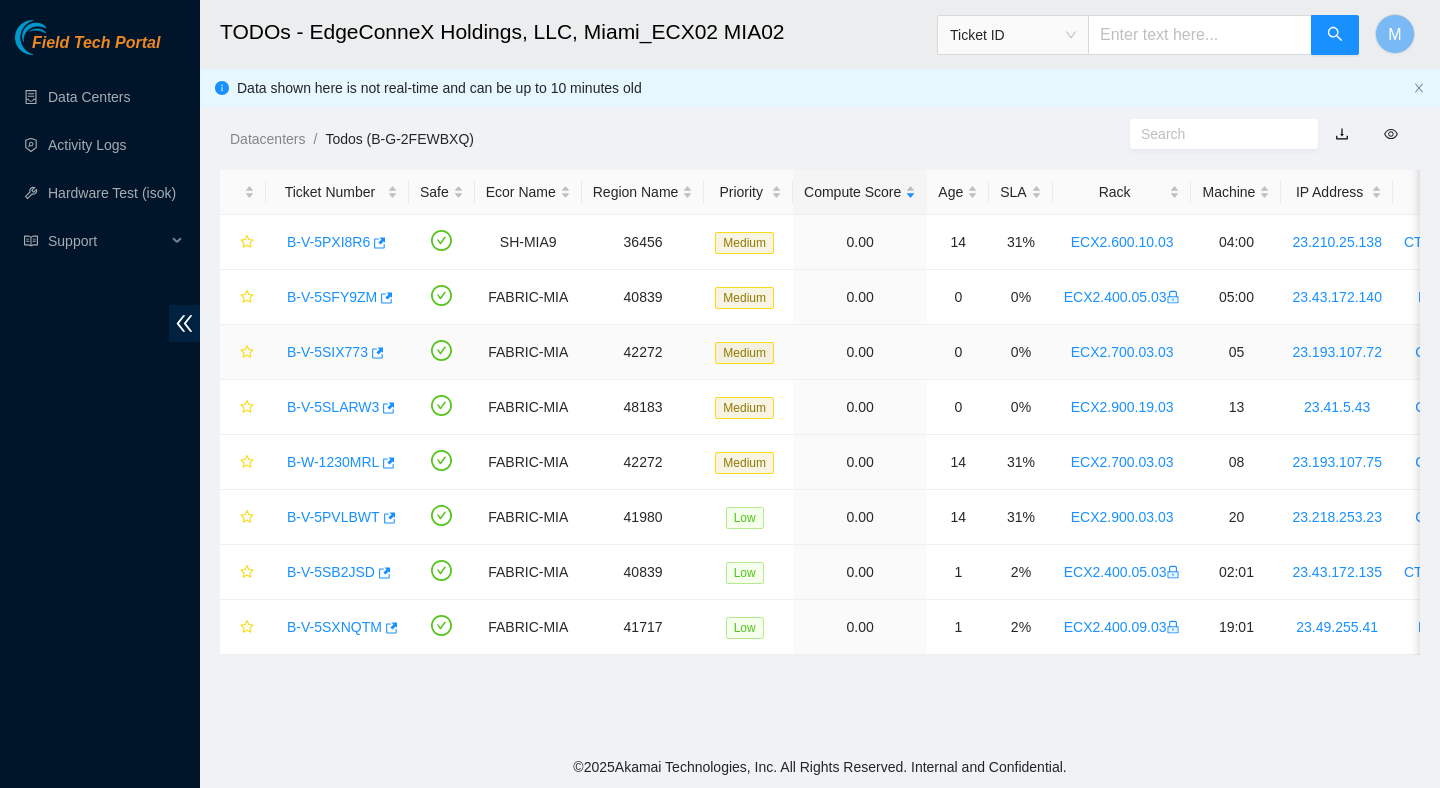 click on "B-V-5SIX773" at bounding box center (327, 352) 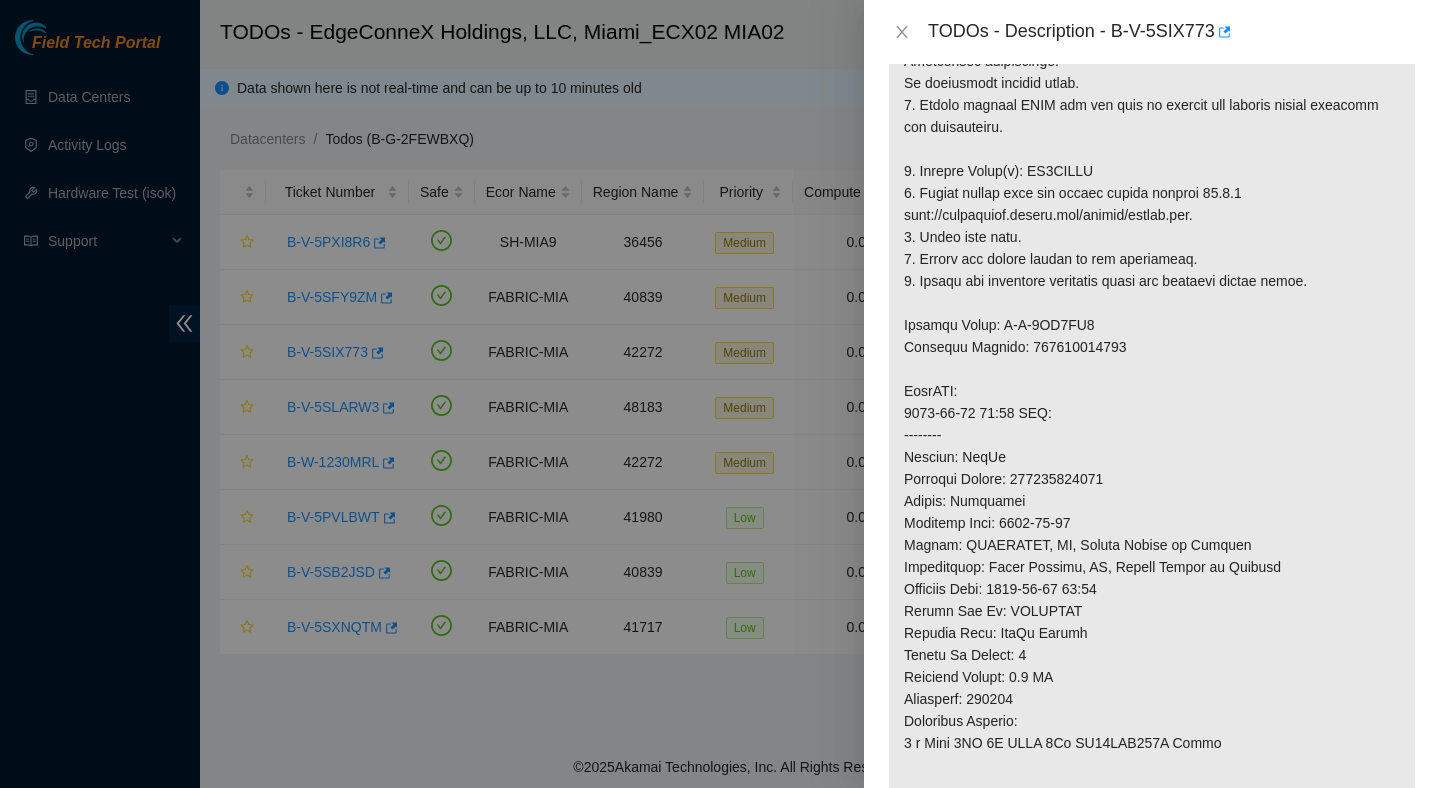 scroll, scrollTop: 402, scrollLeft: 0, axis: vertical 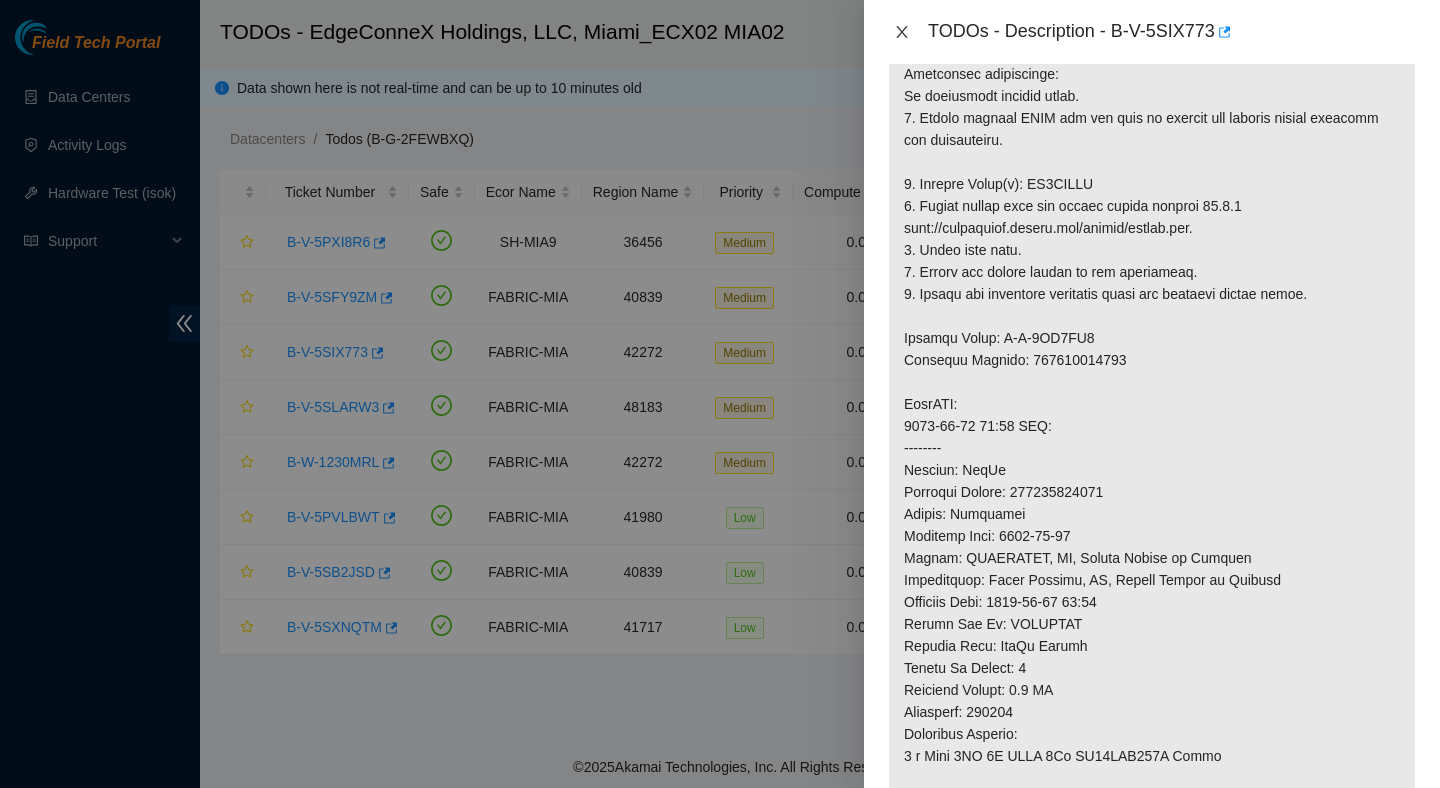 click 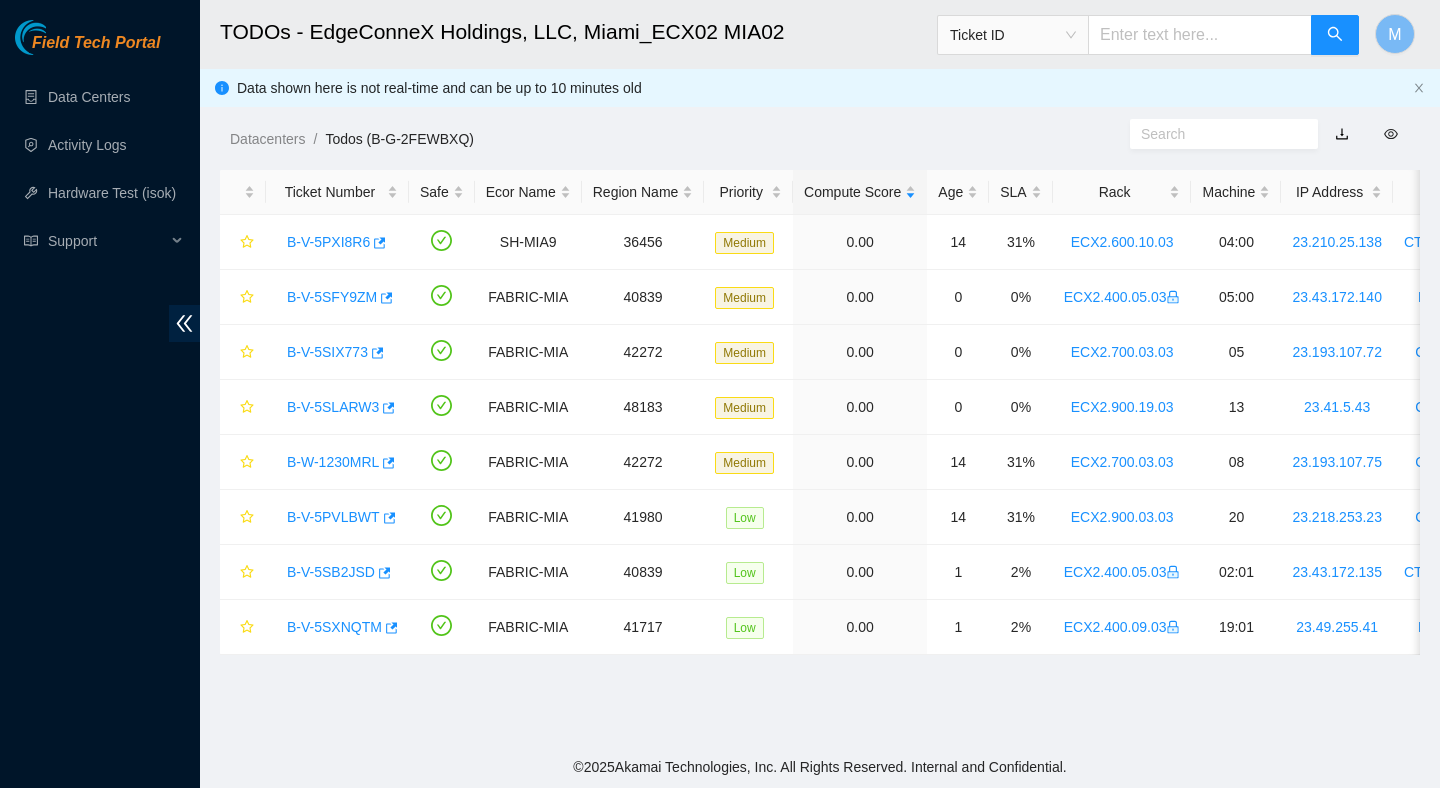 scroll, scrollTop: 431, scrollLeft: 0, axis: vertical 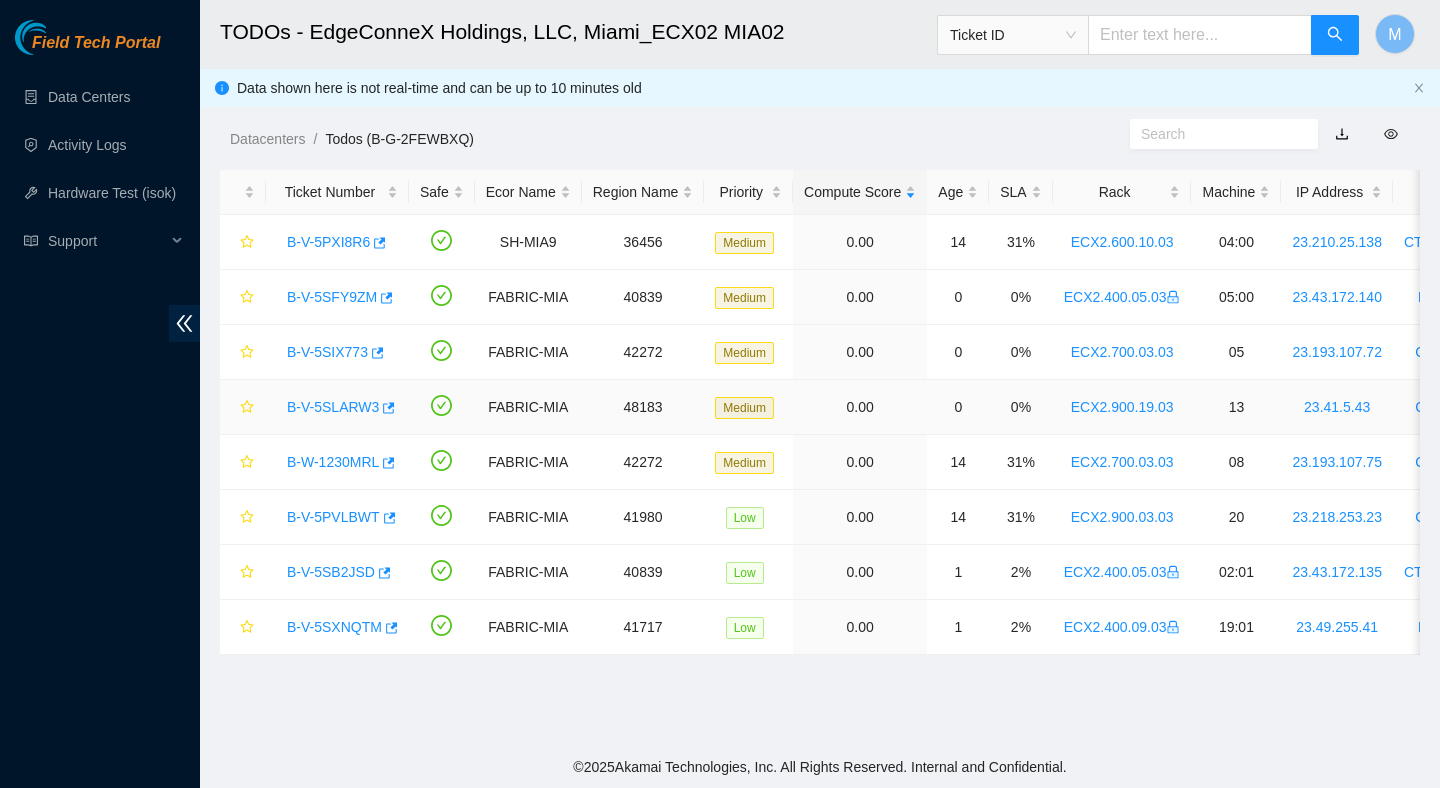 click on "B-V-5SLARW3" at bounding box center [333, 407] 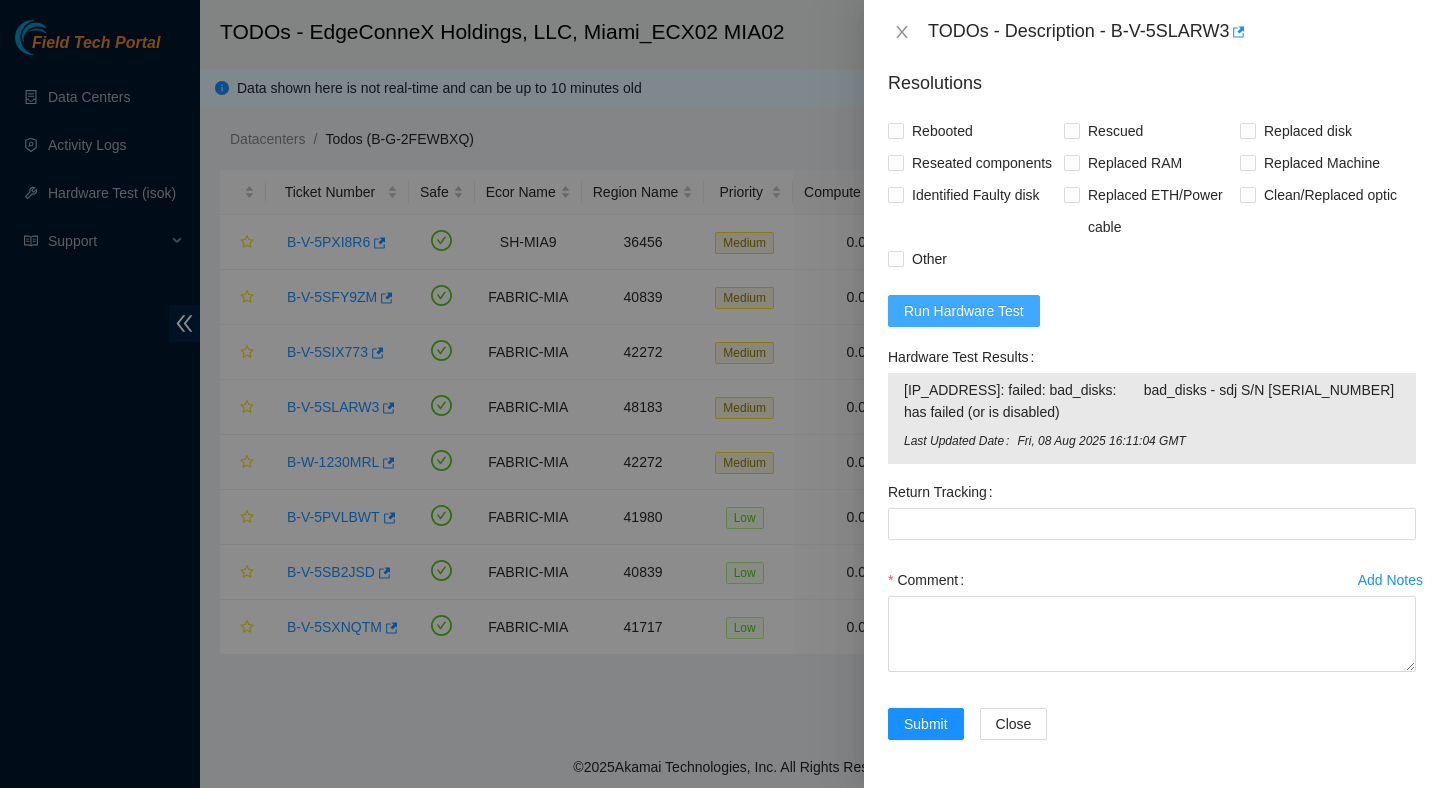click on "Run Hardware Test" at bounding box center [964, 311] 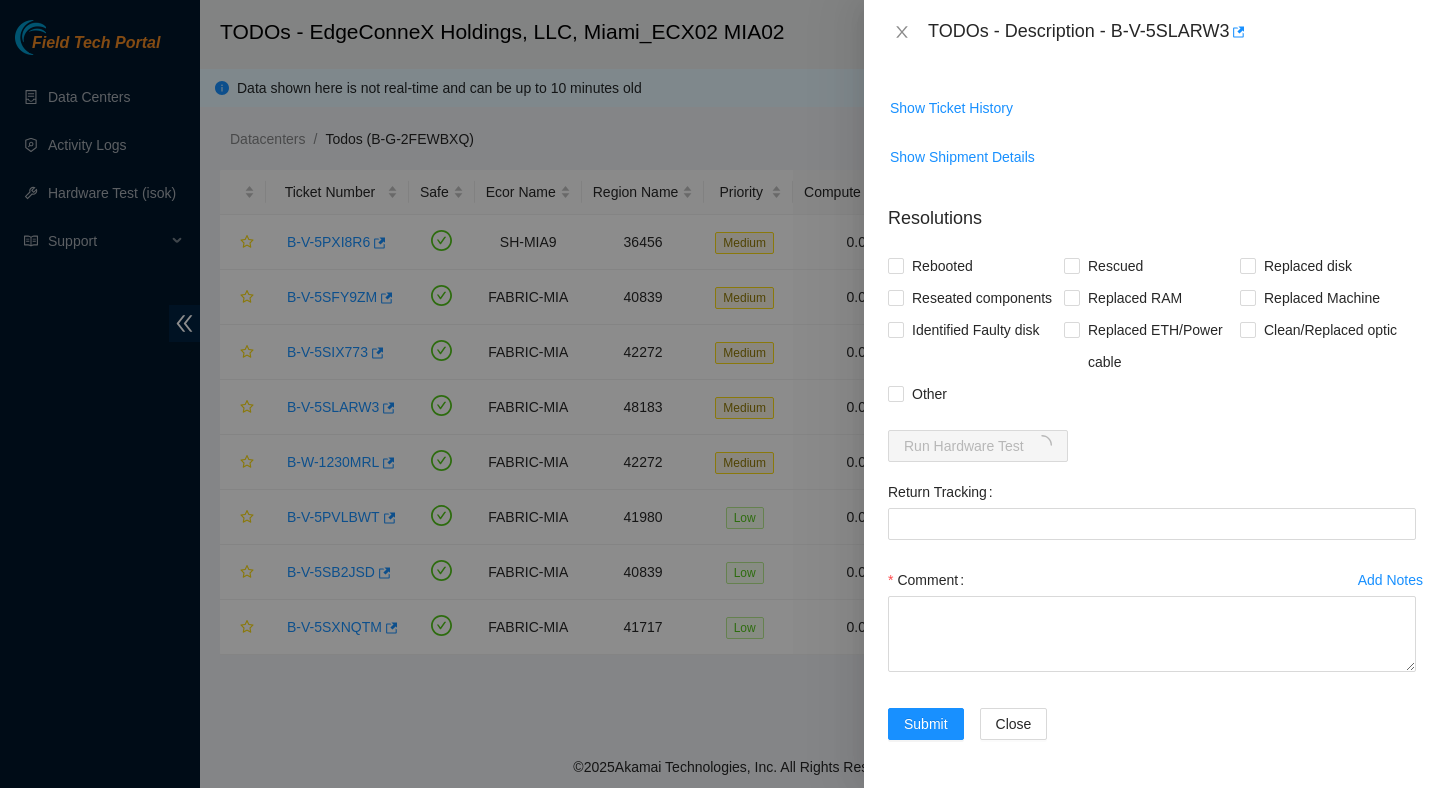 scroll, scrollTop: 1504, scrollLeft: 0, axis: vertical 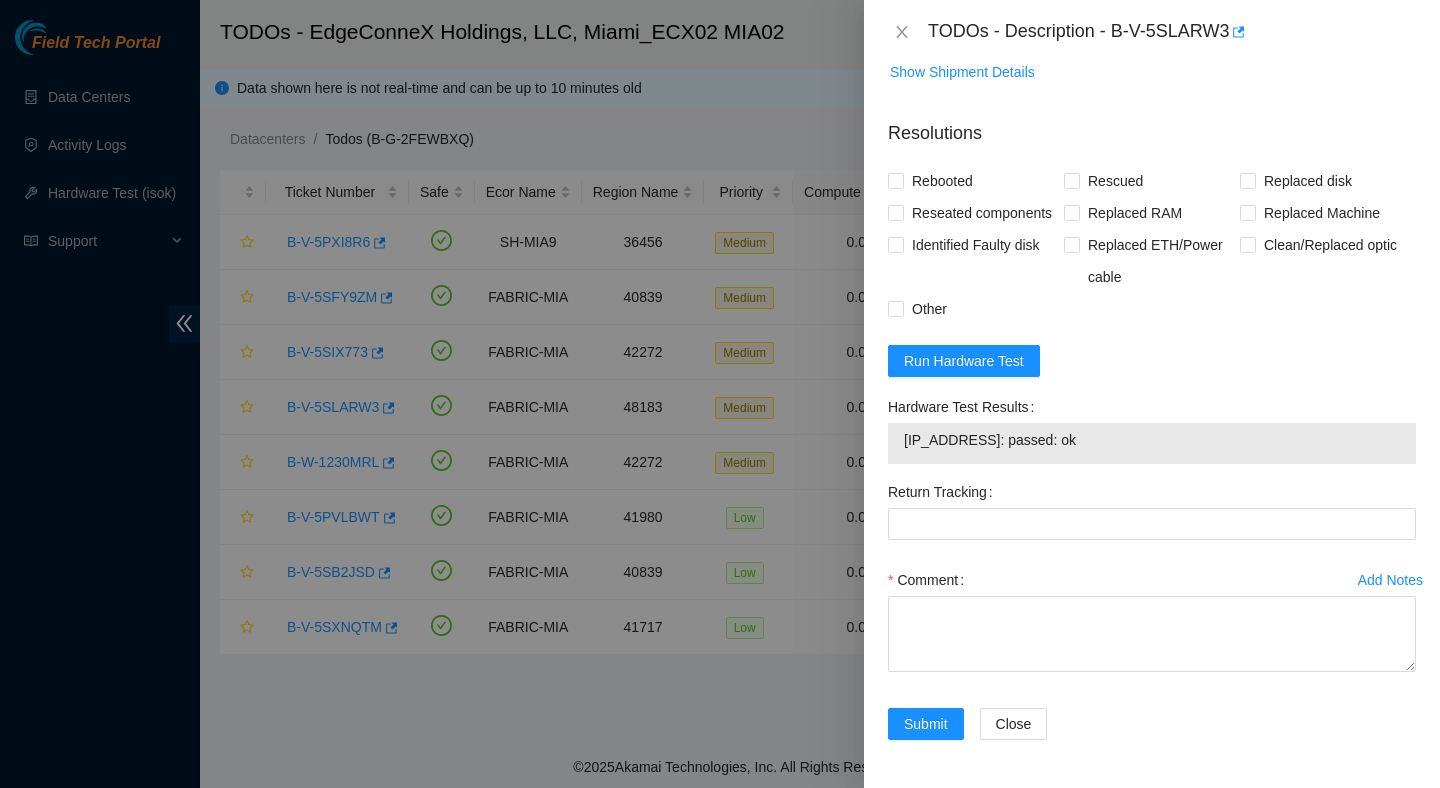 click on "[IP_ADDRESS]: passed: ok" at bounding box center (1152, 440) 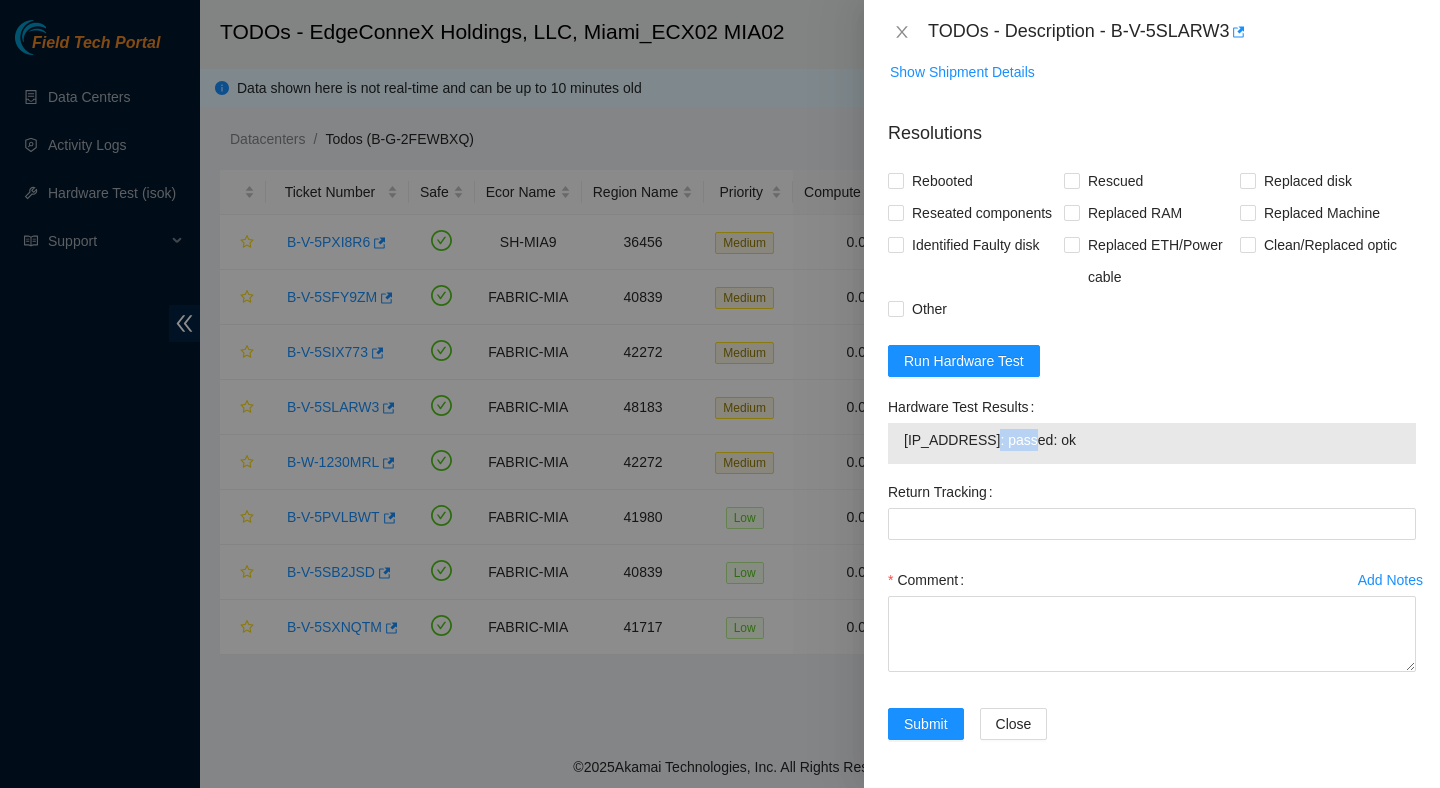 click on "[IP_ADDRESS]: passed: ok" at bounding box center [1152, 440] 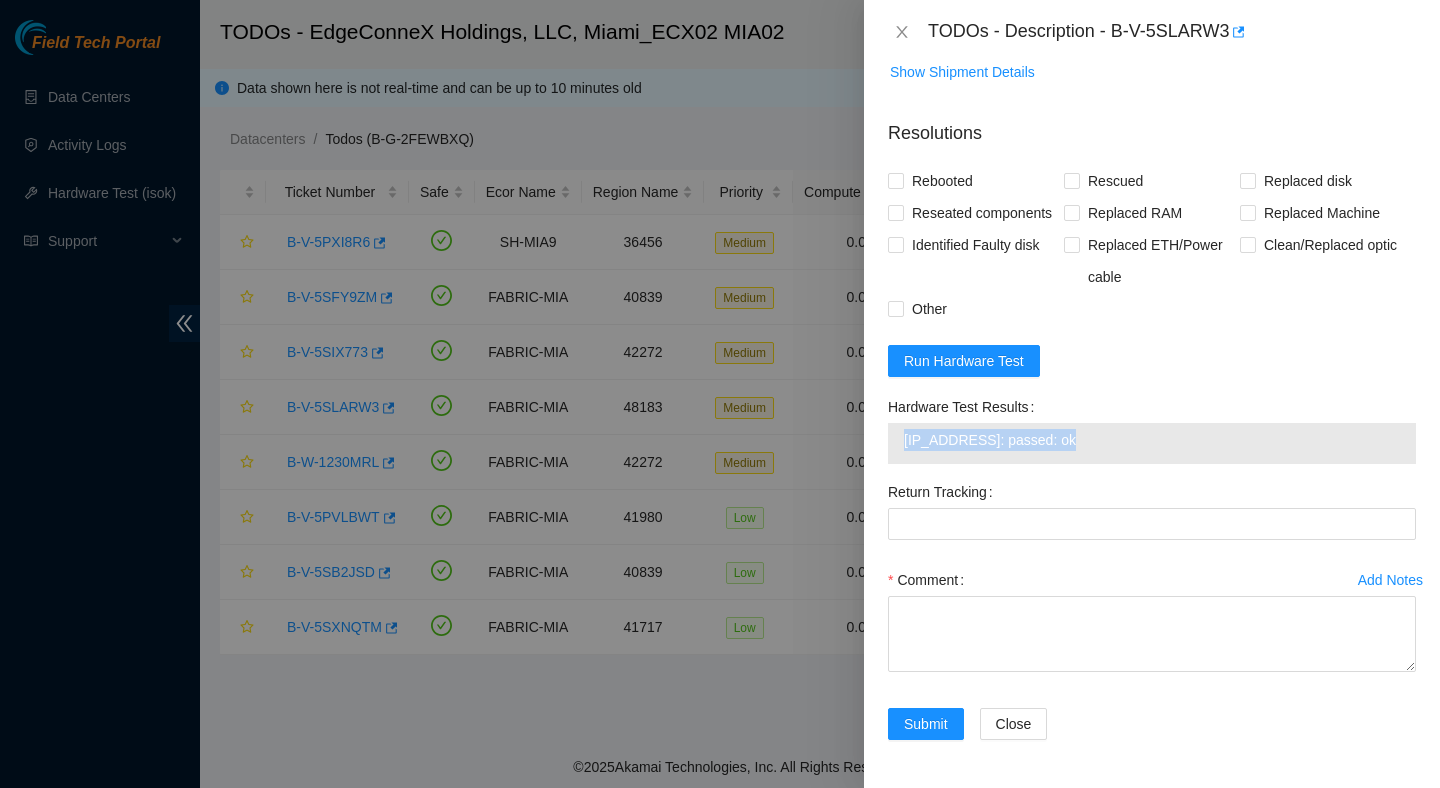 click on "[IP_ADDRESS]: passed: ok" at bounding box center [1152, 440] 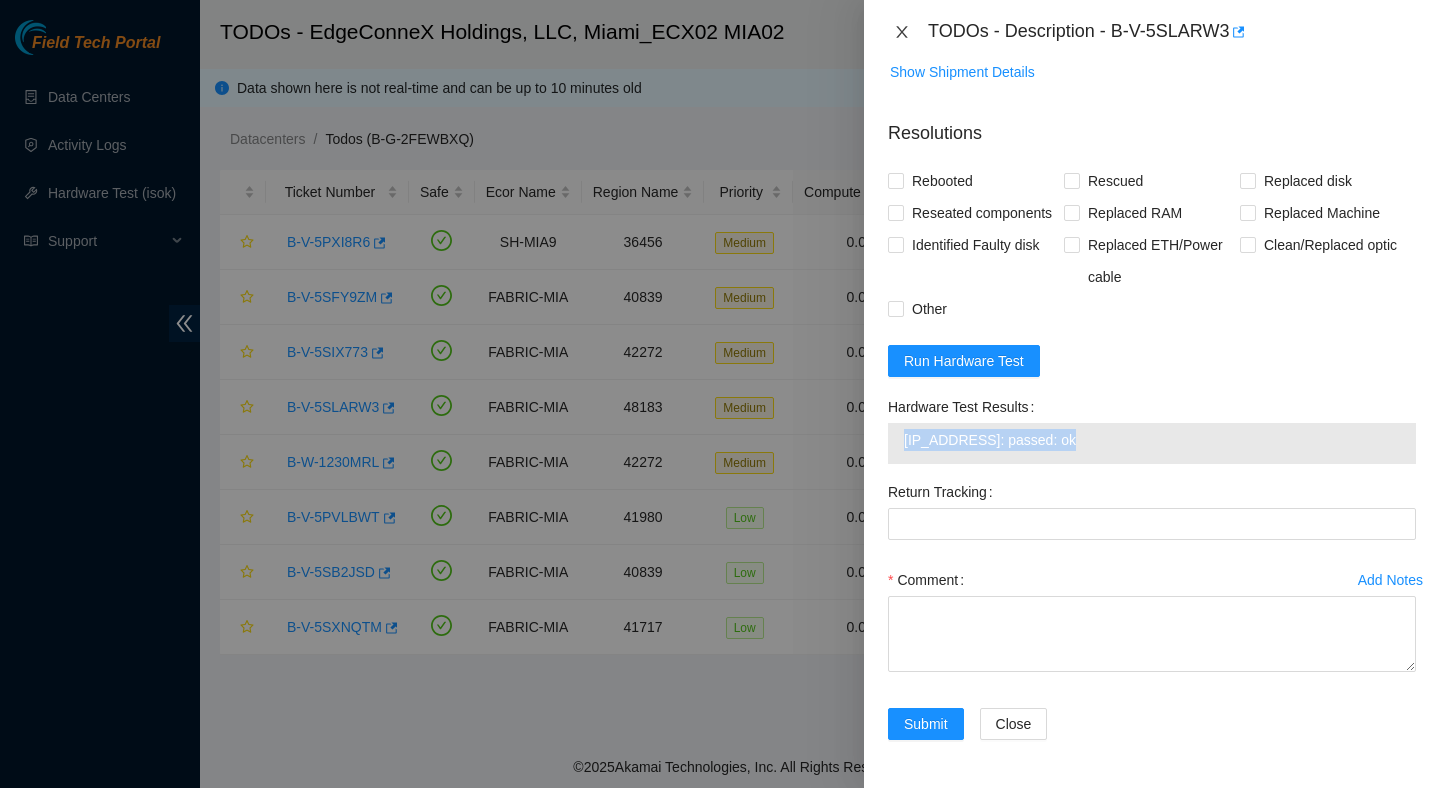 click 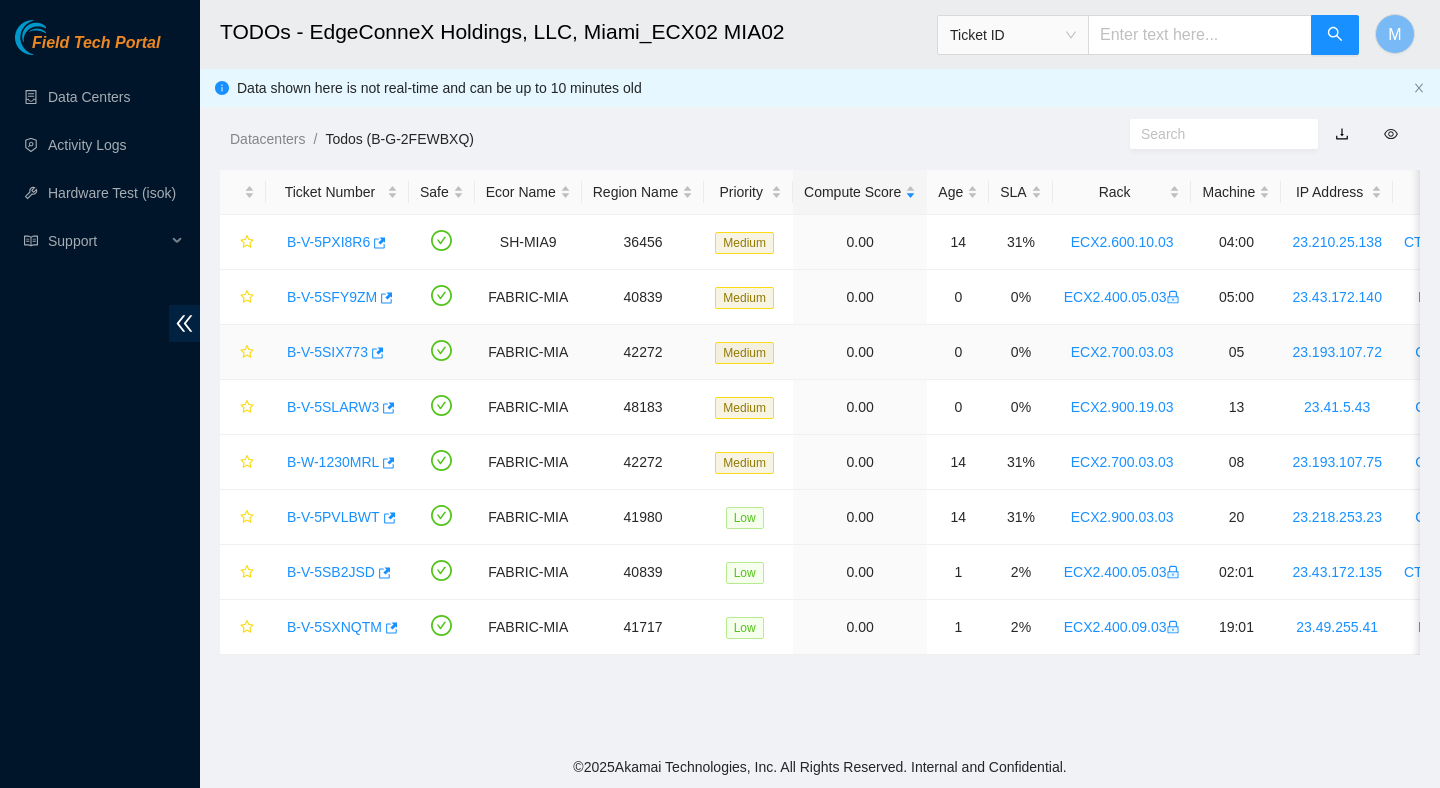 click on "B-V-5SIX773" at bounding box center [327, 352] 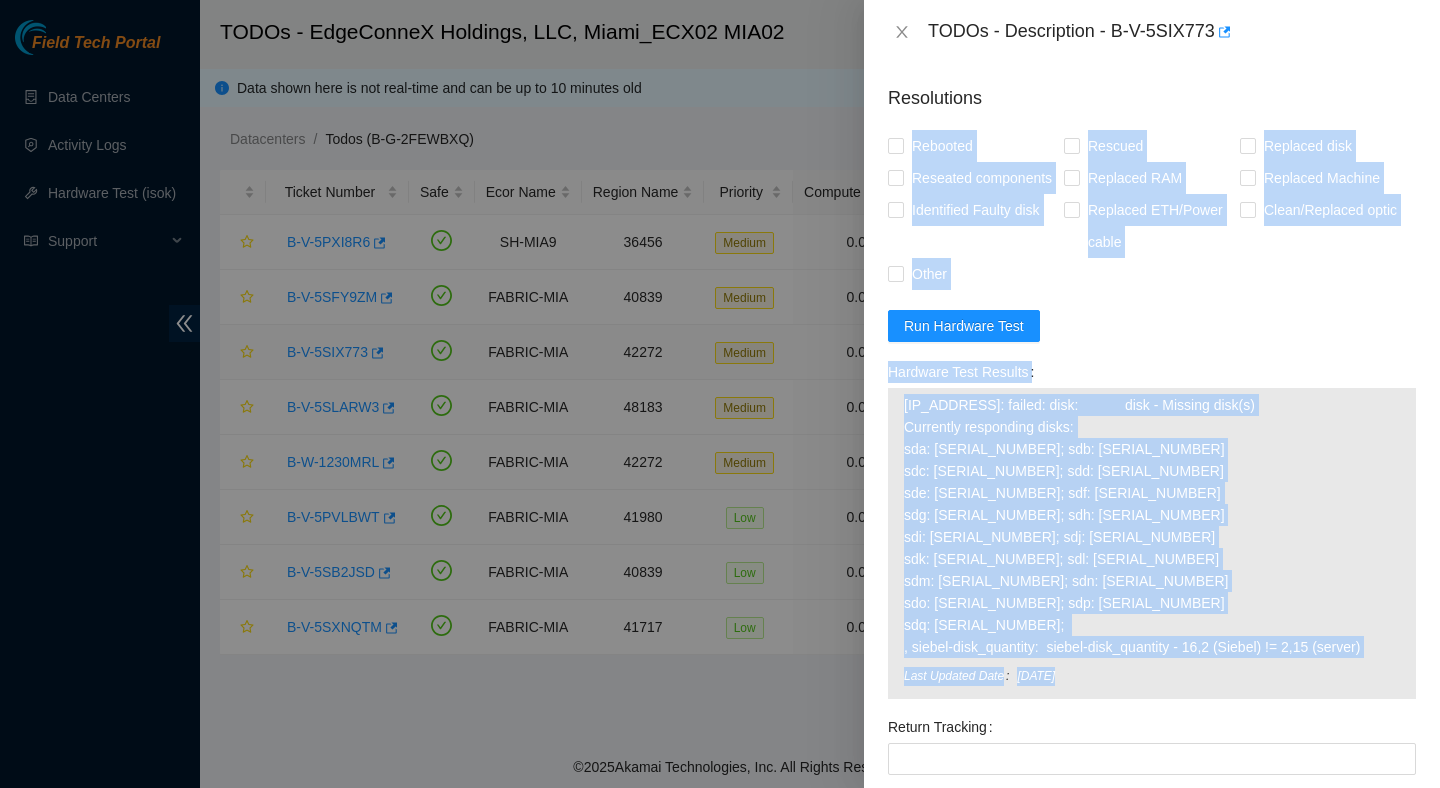 scroll, scrollTop: 1514, scrollLeft: 0, axis: vertical 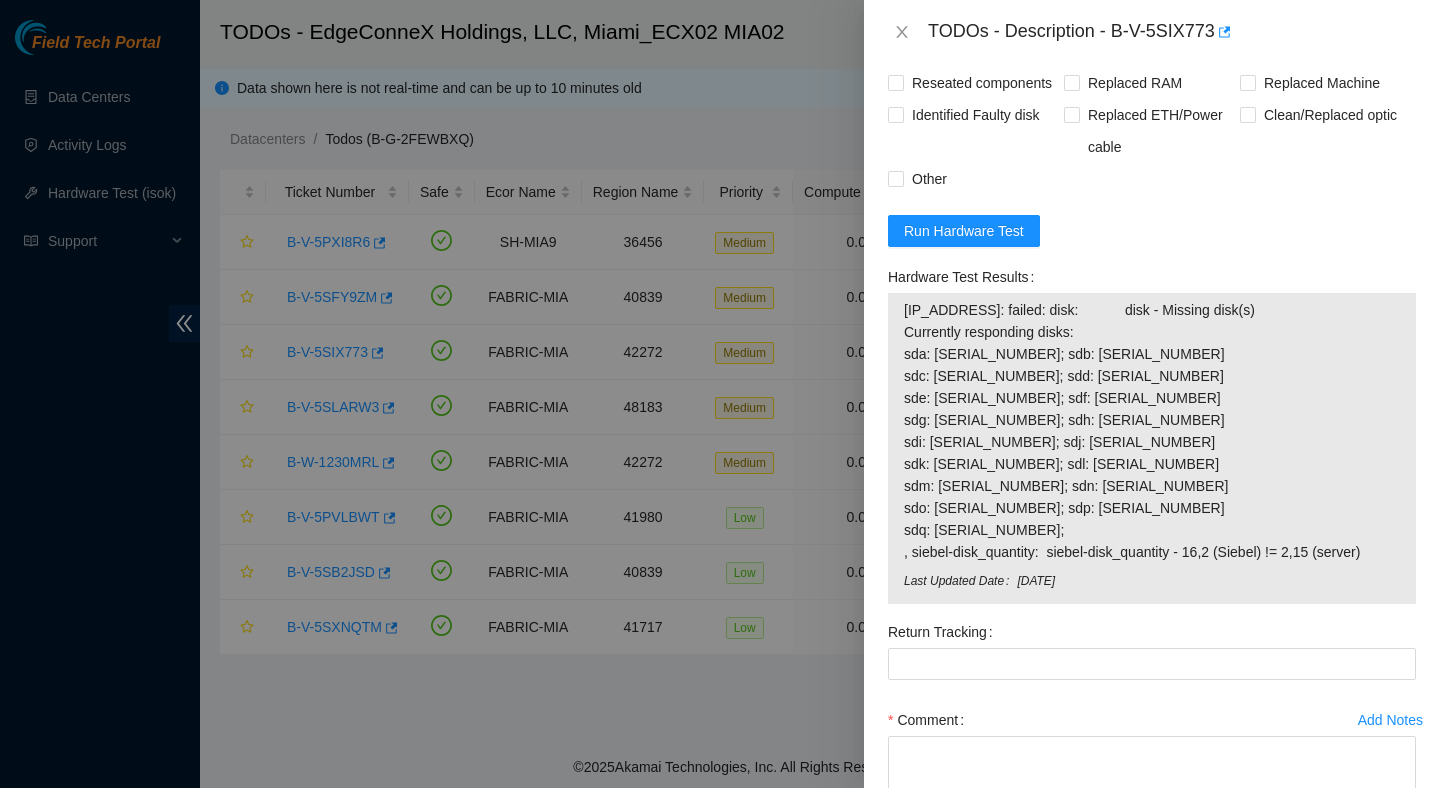 click on "Resolutions Rebooted Rescued Replaced disk Reseated components Replaced RAM Replaced Machine Identified Faulty disk Replaced ETH/Power cable Clean/Replaced optic Other Run Hardware Test Hardware Test Results [IP_ADDRESS]: failed: disk:            disk - Missing disk(s)
Currently responding disks:
sda: [SERIAL_NUMBER]; sdb: [SERIAL_NUMBER]
sdc: [SERIAL_NUMBER]; sdd: [SERIAL_NUMBER]
sde: [SERIAL_NUMBER]; sdf: [SERIAL_NUMBER]
sdg: [SERIAL_NUMBER]; sdh: [SERIAL_NUMBER]
sdi: [SERIAL_NUMBER]; sdj: [SERIAL_NUMBER]
sdk: [SERIAL_NUMBER]; sdl: [SERIAL_NUMBER]
sdm: [SERIAL_NUMBER]; sdn: [SERIAL_NUMBER]
sdo: [SERIAL_NUMBER]; sdp: [SERIAL_NUMBER]
sdq: [SERIAL_NUMBER];
, siebel-disk_quantity:  siebel-disk_quantity - 16,2 (Siebel) != 2,15 (server)
Last Updated Date [DATE] Return Tracking Add Notes    Comment Submit Close" at bounding box center (1152, 439) 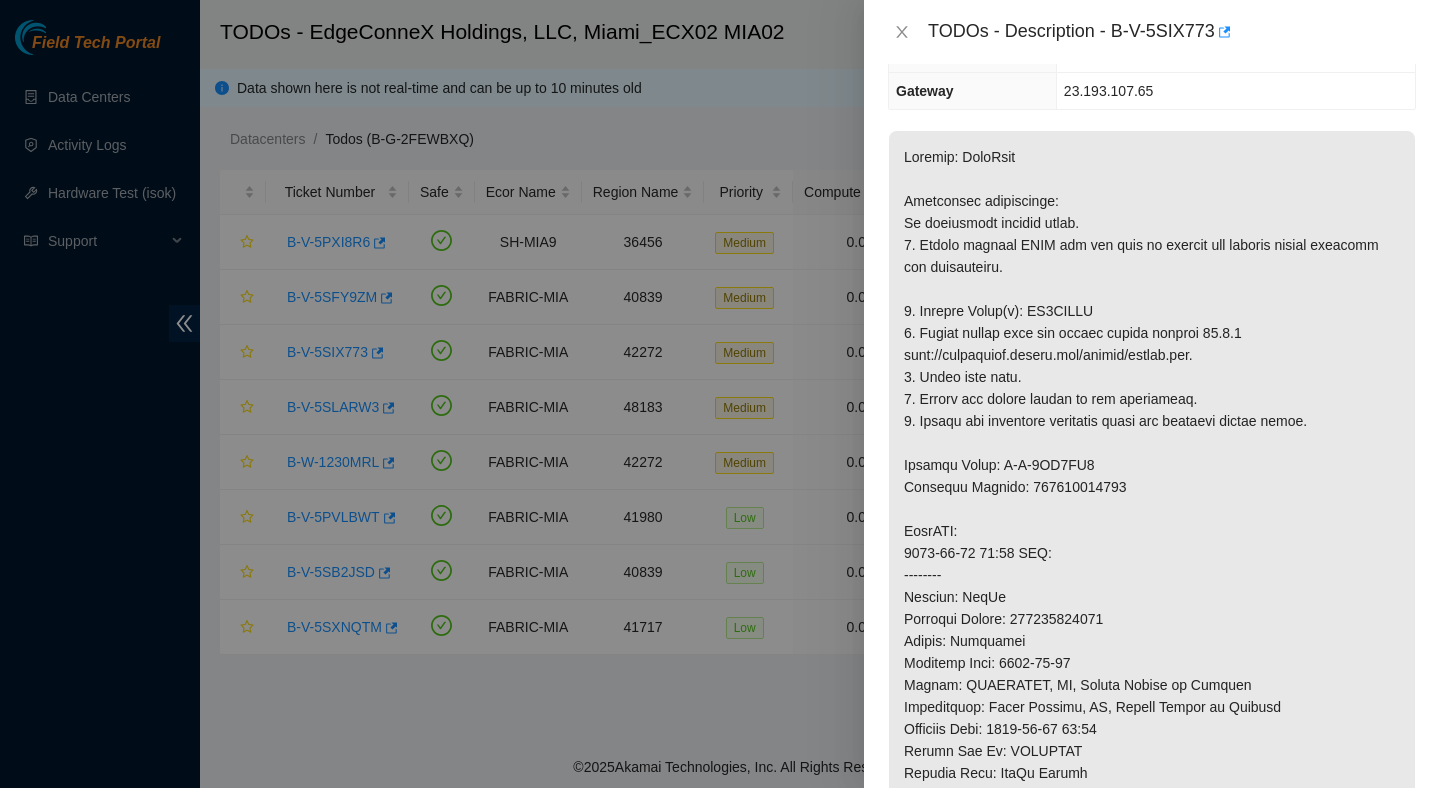 scroll, scrollTop: 0, scrollLeft: 0, axis: both 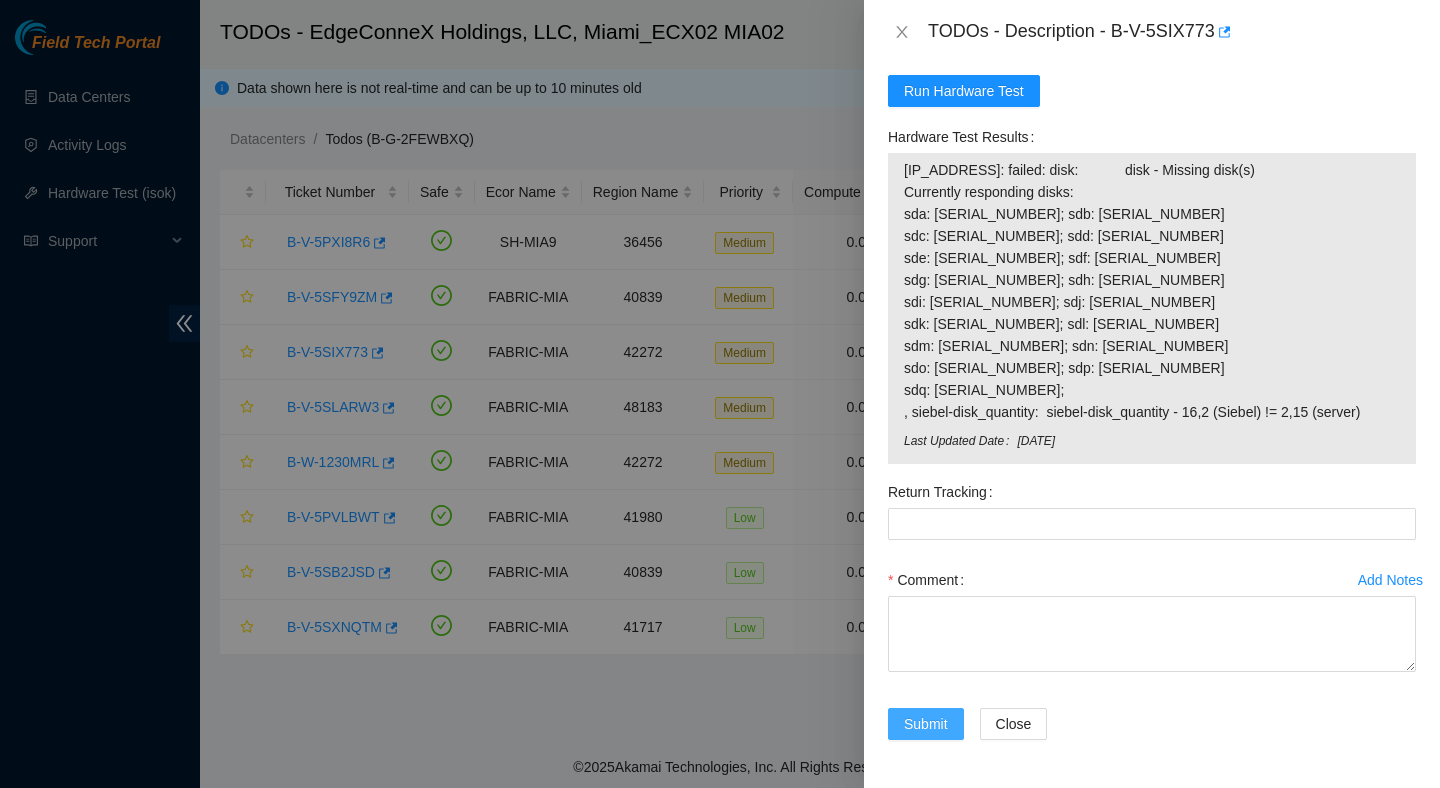 click on "Submit" at bounding box center (926, 724) 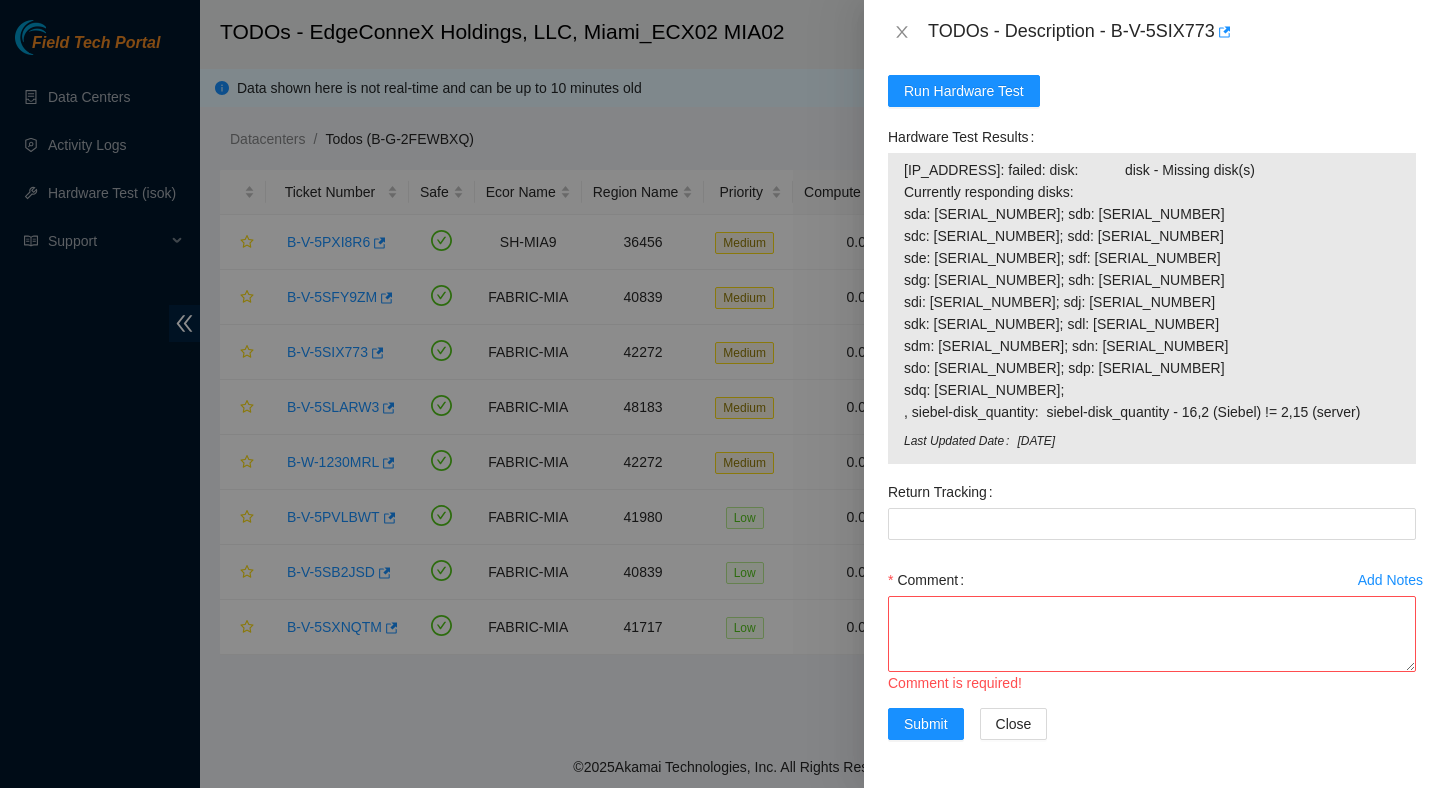 click on "Close" at bounding box center (1040, 736) 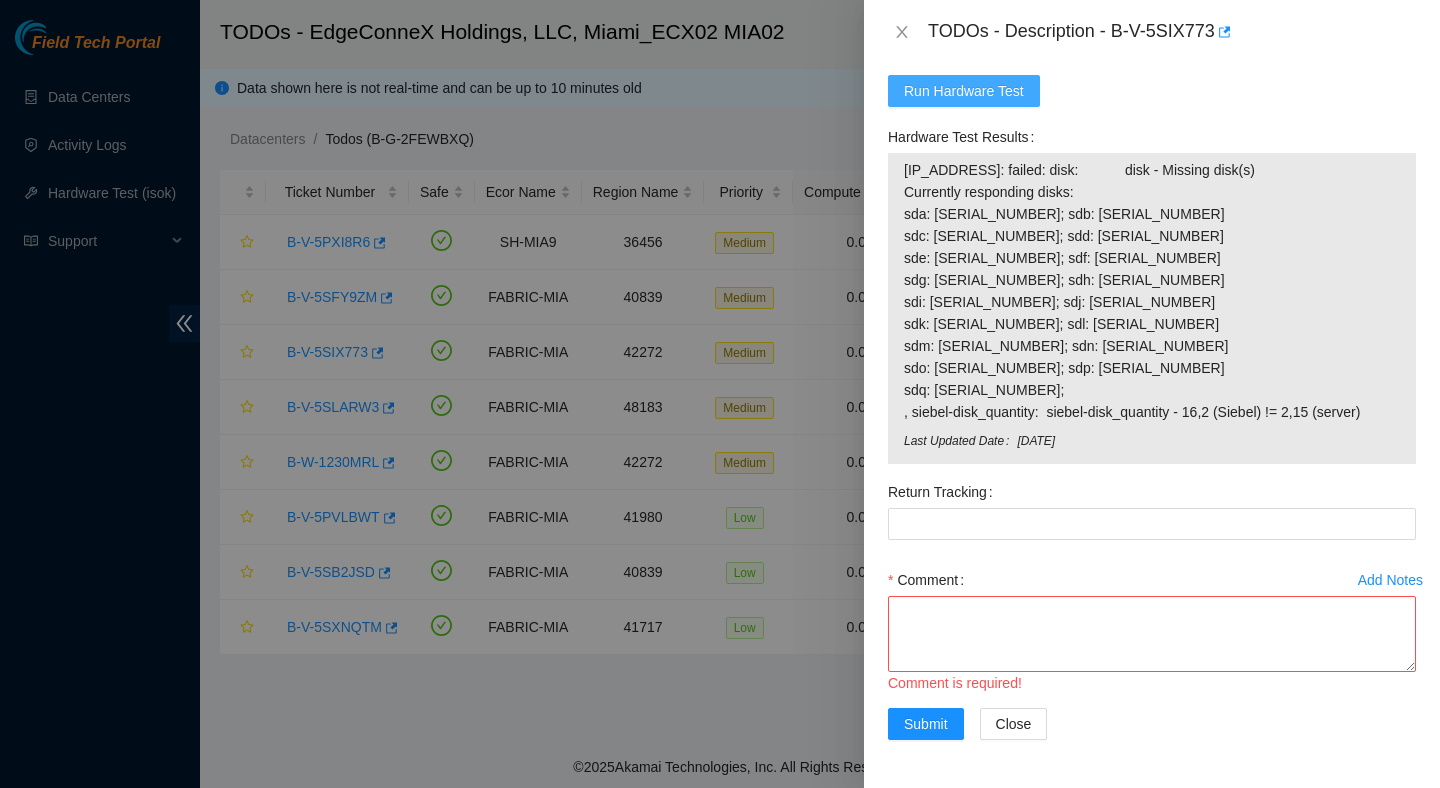 click on "Run Hardware Test" at bounding box center (964, 91) 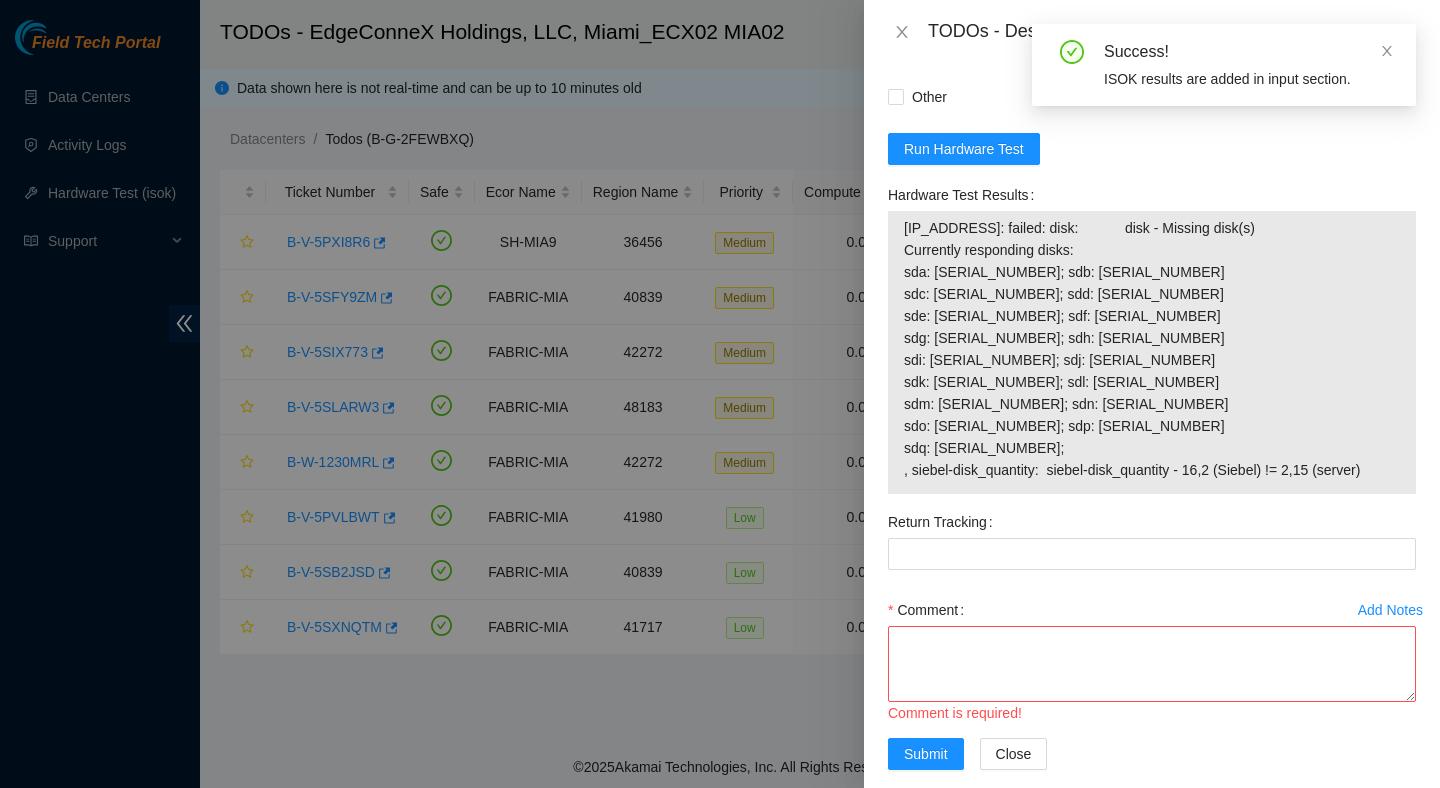 scroll, scrollTop: 1597, scrollLeft: 0, axis: vertical 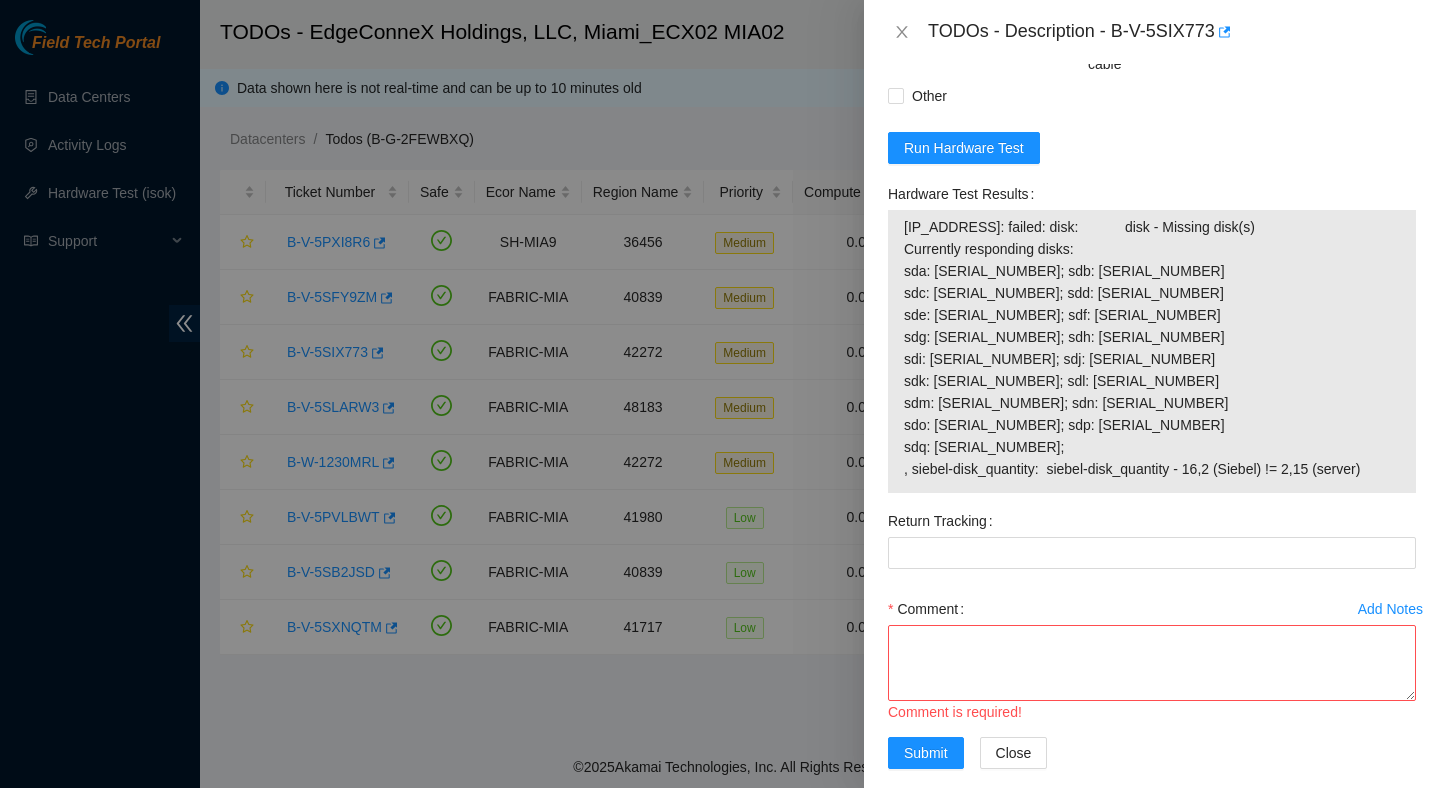 click on "[IP_ADDRESS]: failed: disk:            disk - Missing disk(s)
Currently responding disks:
sda: [SERIAL_NUMBER]; sdb: [SERIAL_NUMBER]
sdc: [SERIAL_NUMBER]; sdd: [SERIAL_NUMBER]
sde: [SERIAL_NUMBER]; sdf: [SERIAL_NUMBER]
sdg: [SERIAL_NUMBER]; sdh: [SERIAL_NUMBER]
sdi: [SERIAL_NUMBER]; sdj: [SERIAL_NUMBER]
sdk: [SERIAL_NUMBER]; sdl: [SERIAL_NUMBER]
sdm: [SERIAL_NUMBER]; sdn: [SERIAL_NUMBER]
sdo: [SERIAL_NUMBER]; sdp: [SERIAL_NUMBER]
sdq: [SERIAL_NUMBER];
, siebel-disk_quantity:  siebel-disk_quantity - 16,2 (Siebel) != 2,15 (server)" at bounding box center [1152, 348] 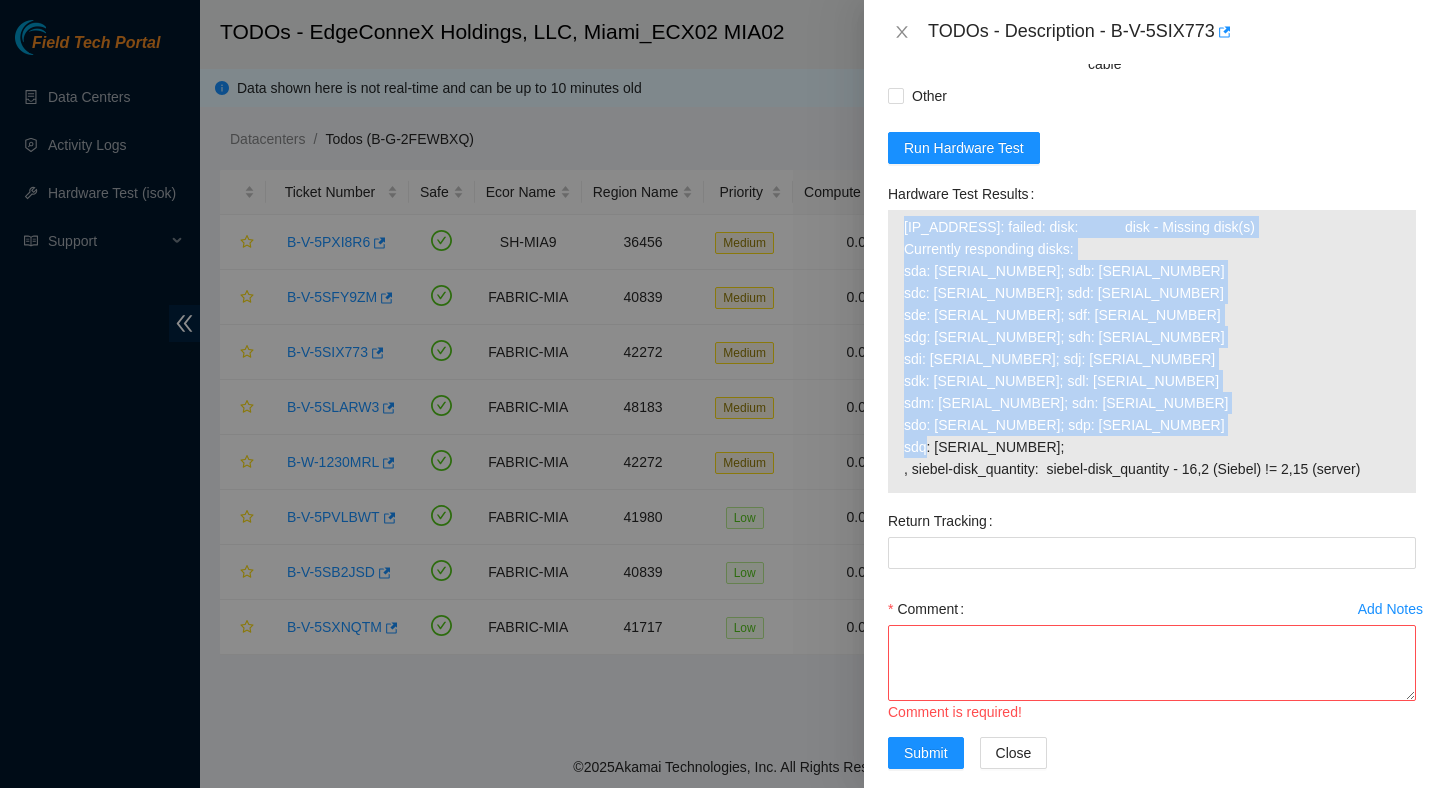 drag, startPoint x: 906, startPoint y: 345, endPoint x: 1397, endPoint y: 594, distance: 550.5288 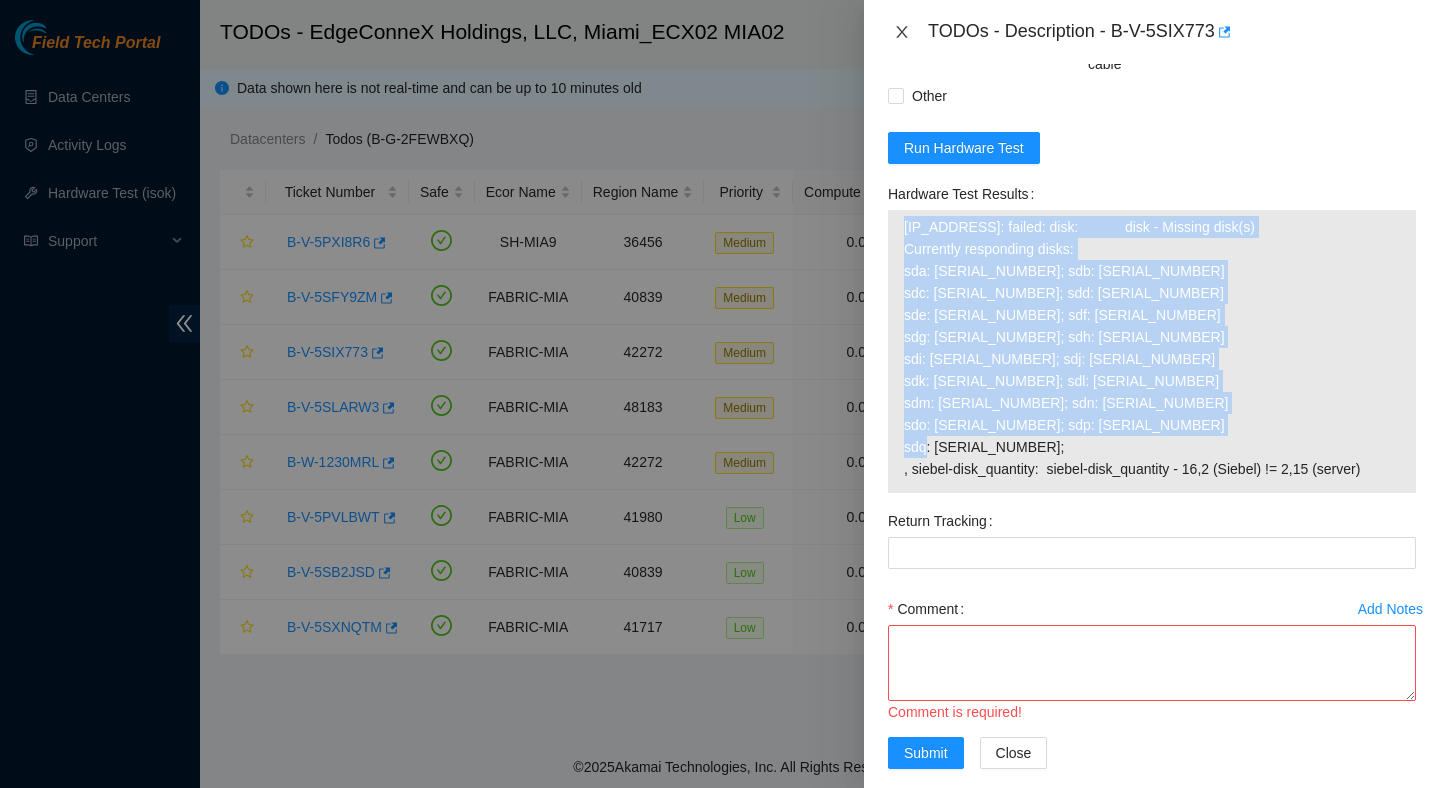 click at bounding box center (902, 32) 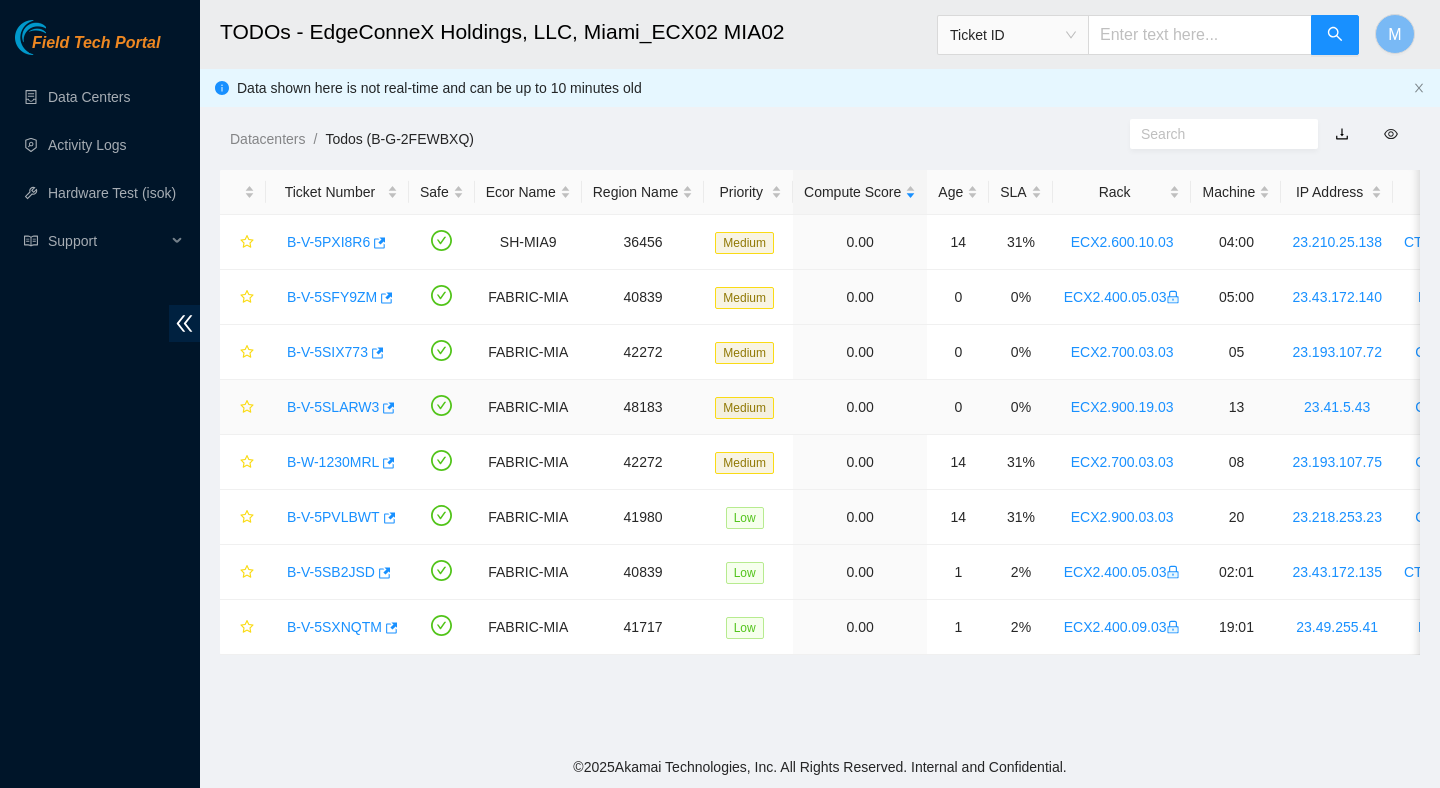 scroll, scrollTop: 309, scrollLeft: 0, axis: vertical 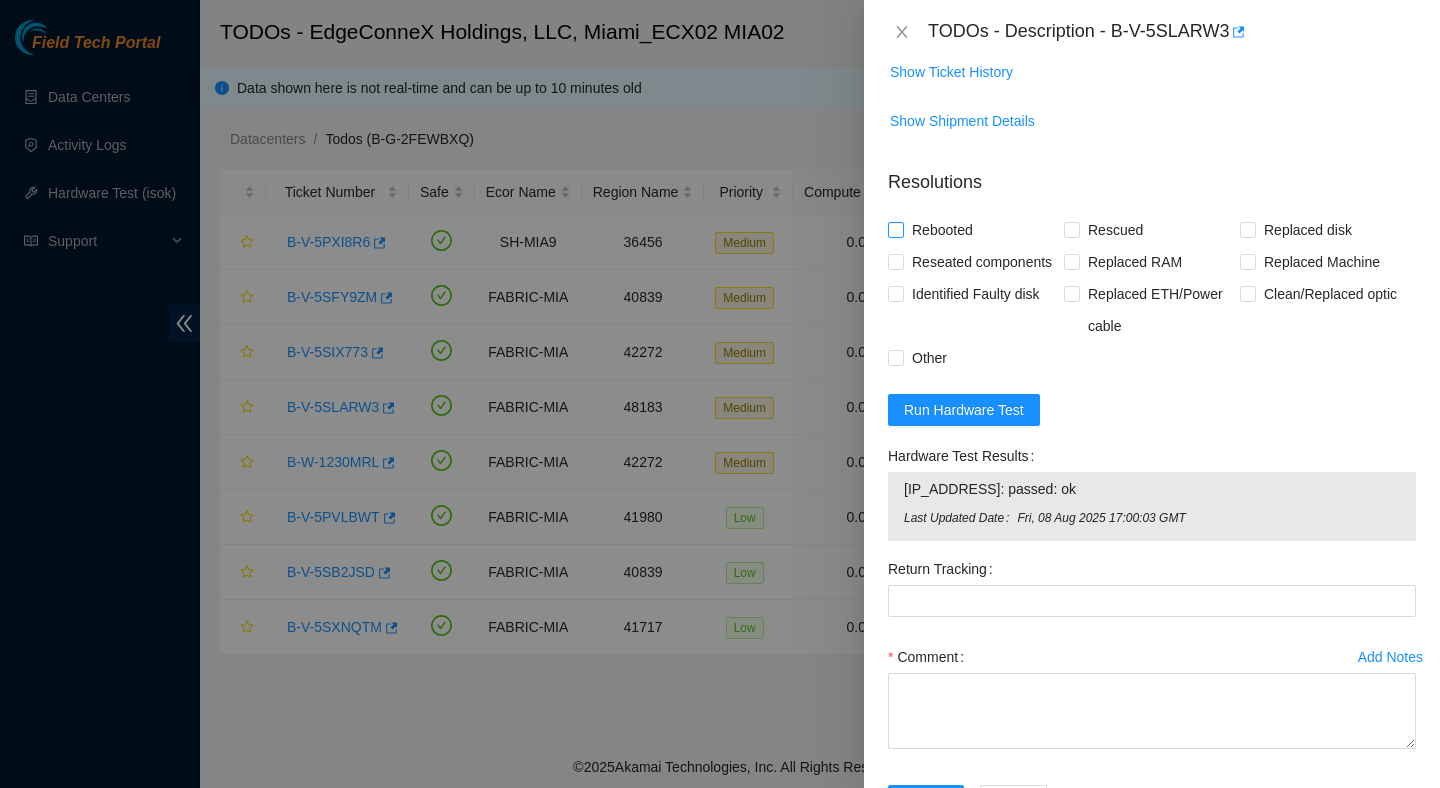click on "Rebooted" at bounding box center [942, 230] 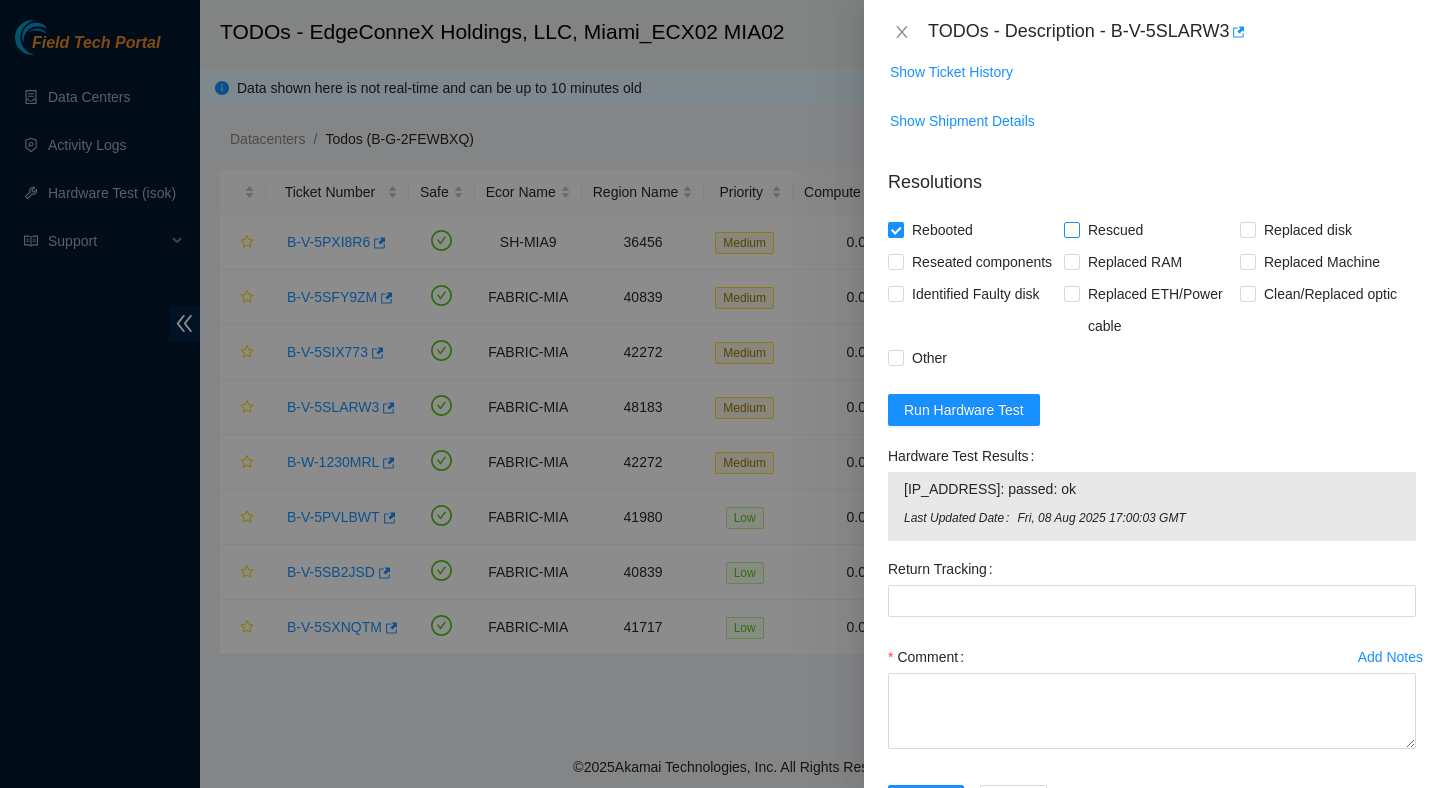 click on "Rescued" at bounding box center (1115, 230) 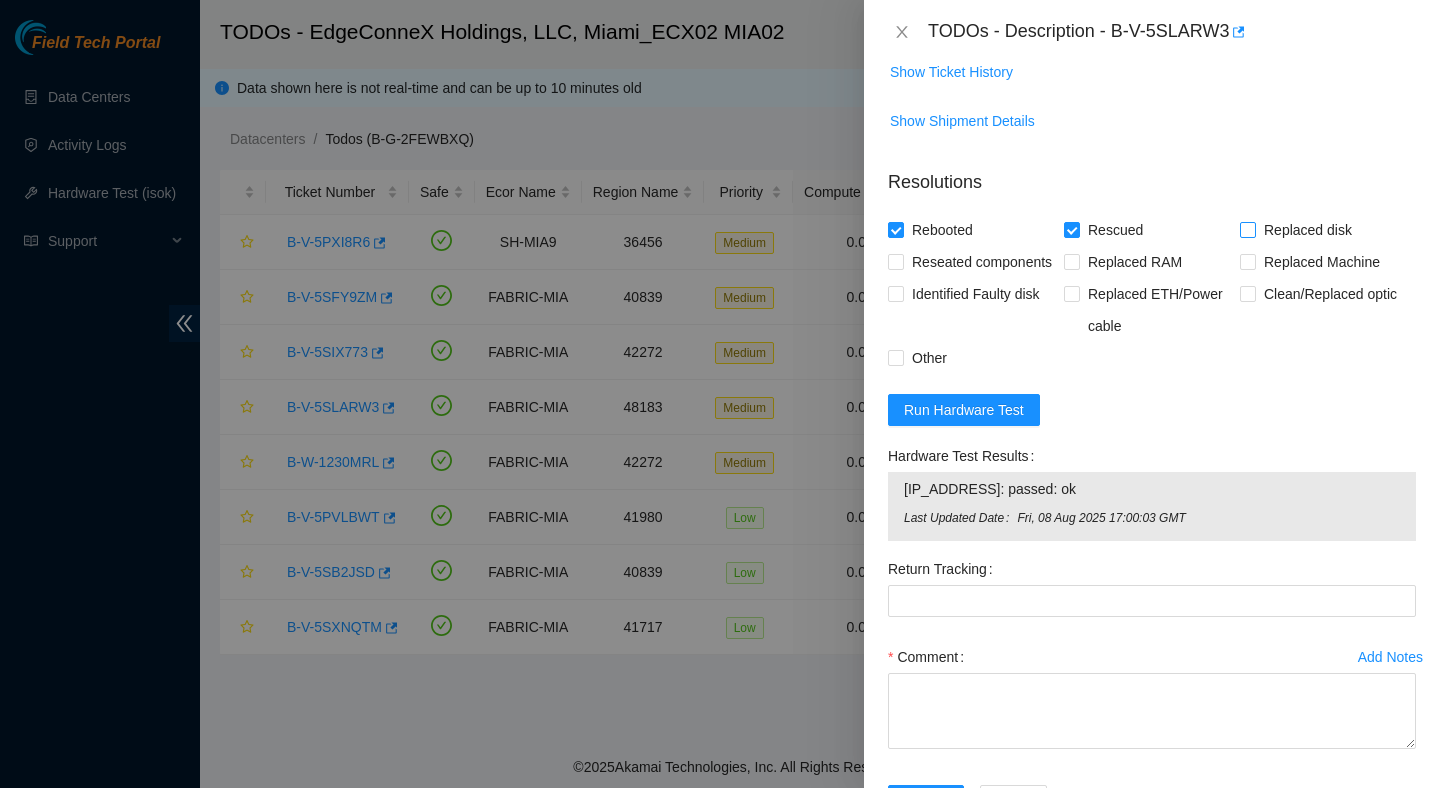 click on "Replaced disk" at bounding box center (1308, 230) 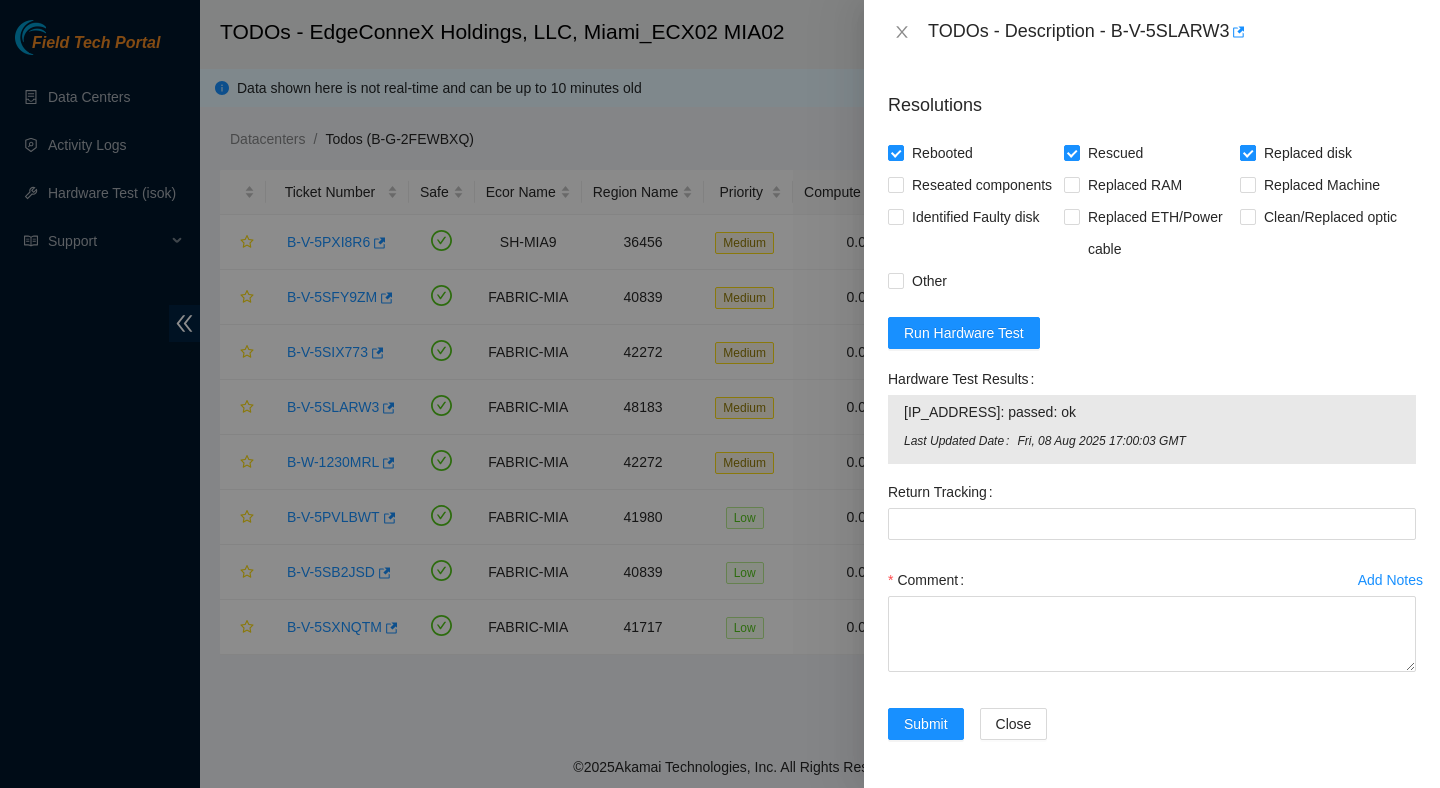 scroll, scrollTop: 1532, scrollLeft: 0, axis: vertical 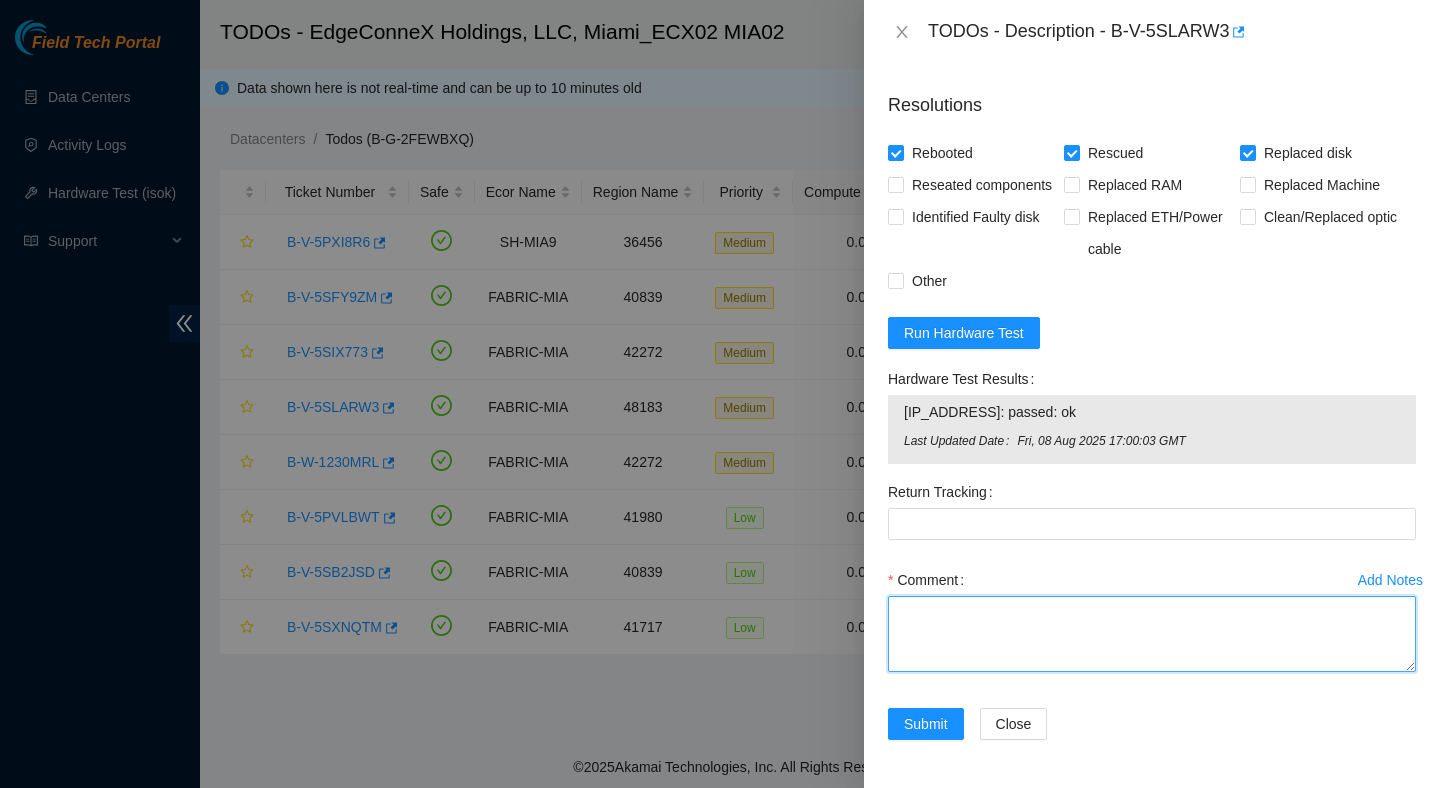 click on "Comment" at bounding box center [1152, 634] 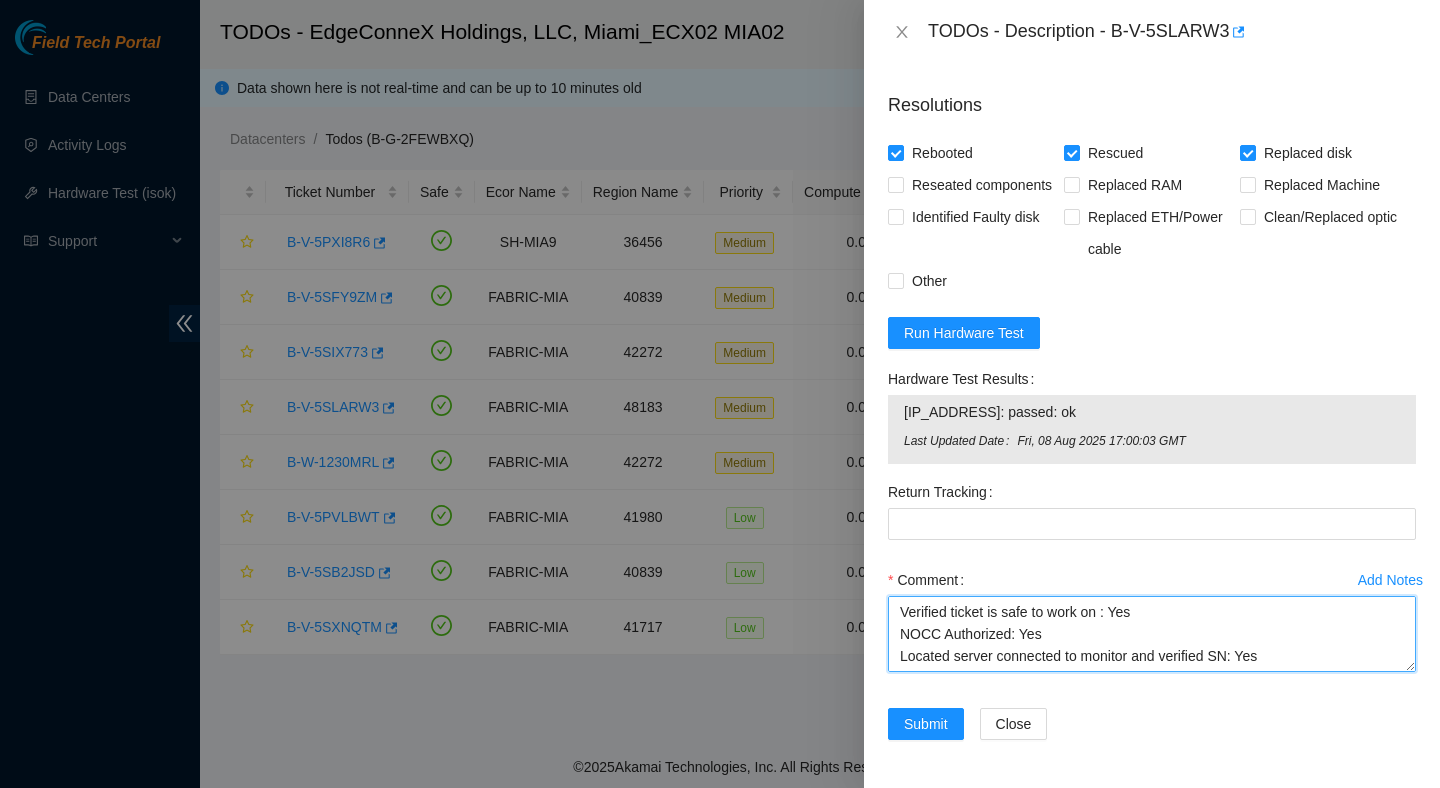 scroll, scrollTop: 411, scrollLeft: 0, axis: vertical 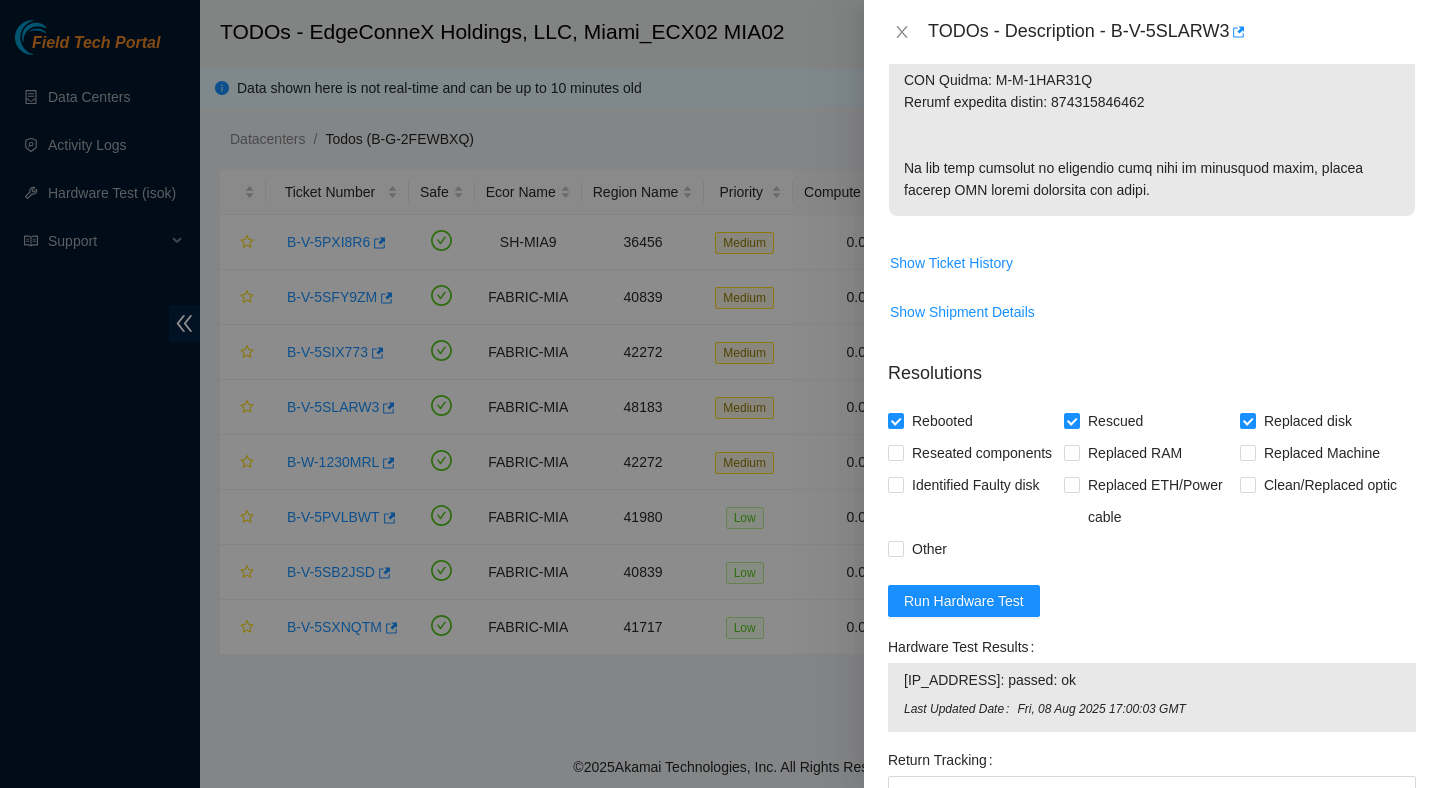 type on "Verified ticket is safe to work on : Yes
NOCC Authorized: Yes
Located server connected to monitor and verified SN: Yes
Ran Pre isok : [IP_ADDRESS]: failed: bad_disks:       bad_disks - sdj S/N [SERIAL_NUMBER] has failed (or is disabled)
verified and shut down machine : Yes
removed and replaced disk : Yes
- old SN: [SERIAL_NUMBER]
- new SN: [SERIAL_NUMBER]
Powered up server : Yes
- rescued :Yes
- configured machine :Yes
- reboot :Yes
Verified all disks are reporting : Yes
Post Isok: [IP_ADDRESS]: passed: ok
Tracking Numbers: [NUMBER]
RMA Return: [SERIAL_NUMBER]
Return tracking number: [NUMBER]" 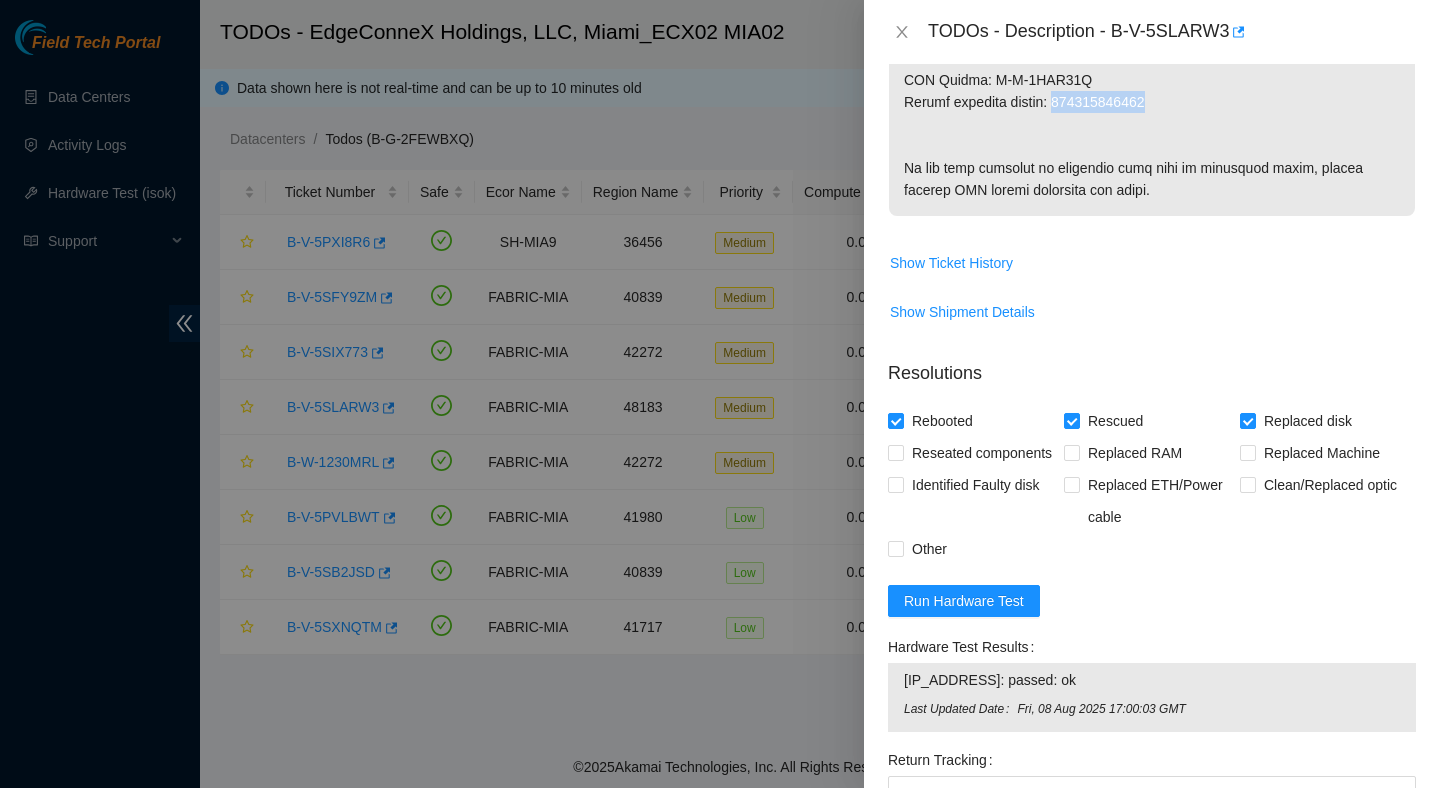 click at bounding box center (1152, -261) 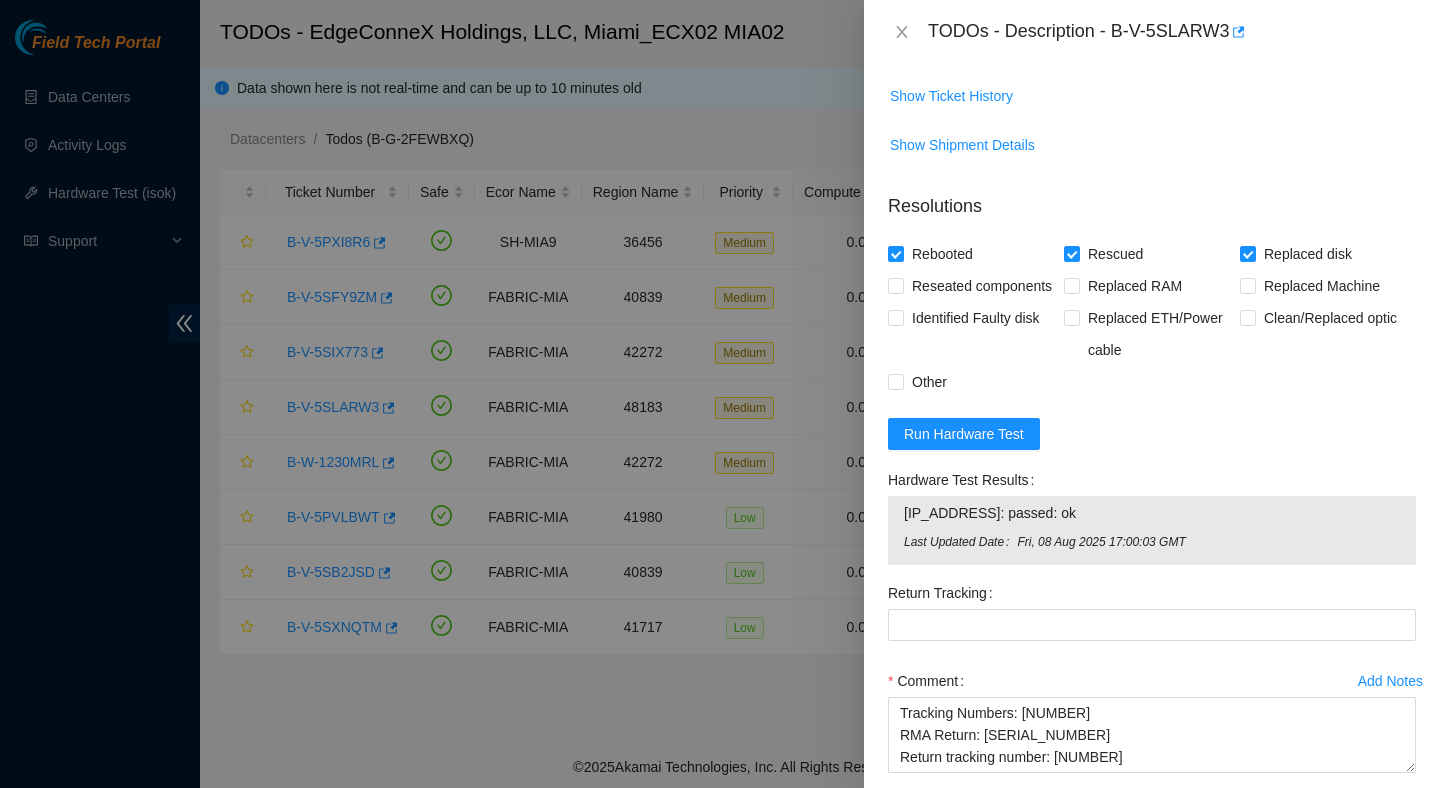 scroll, scrollTop: 1376, scrollLeft: 0, axis: vertical 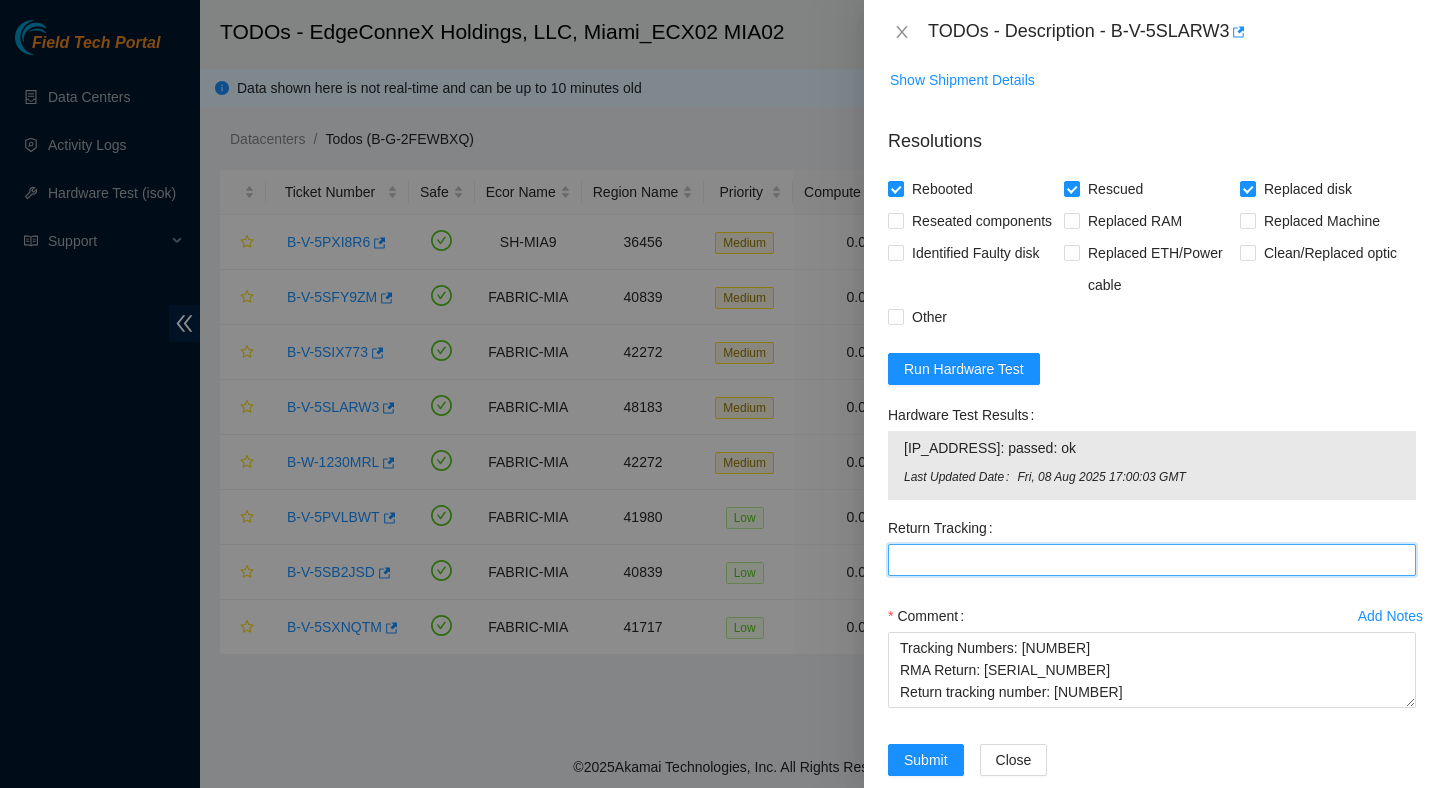 click on "Return Tracking" at bounding box center [1152, 560] 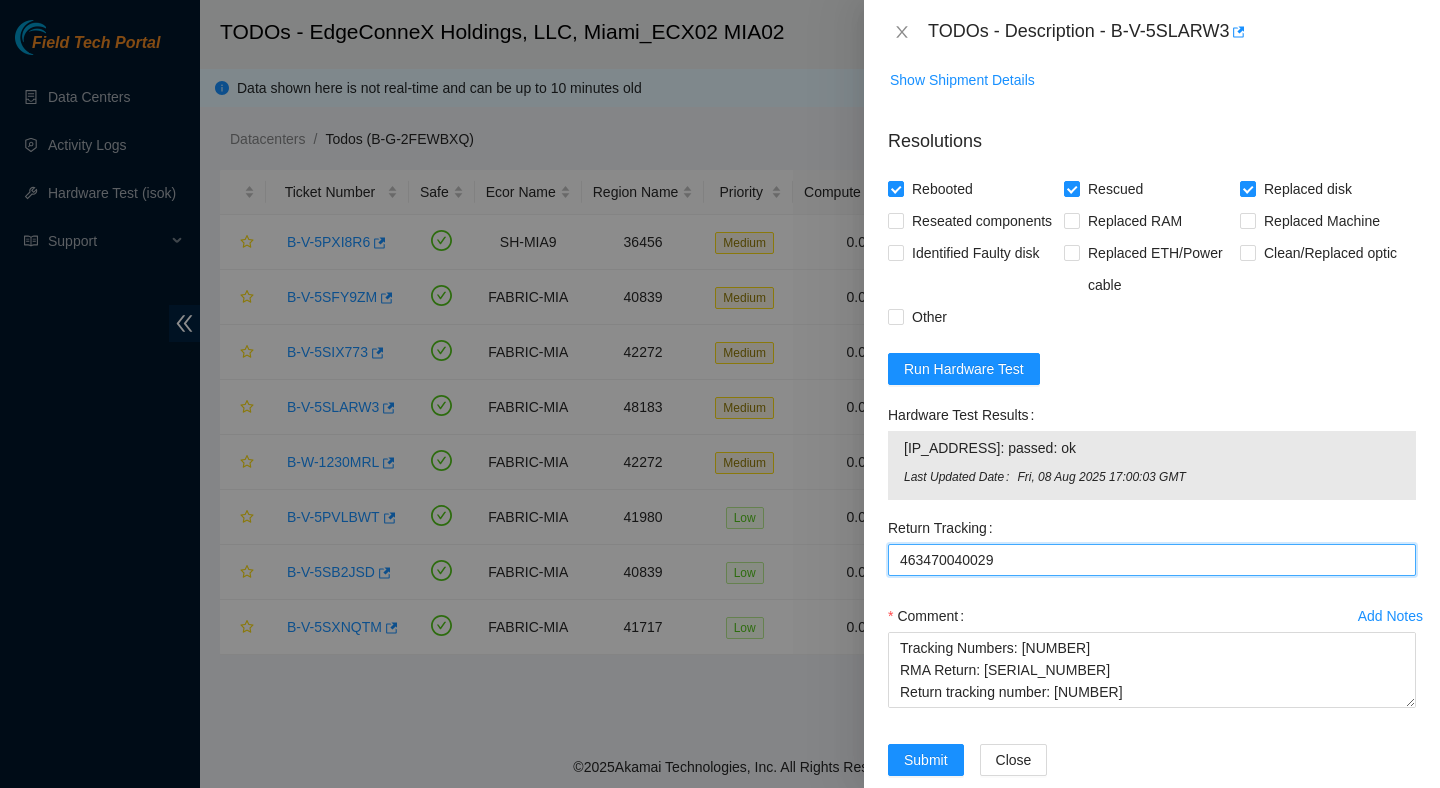 scroll, scrollTop: 1532, scrollLeft: 0, axis: vertical 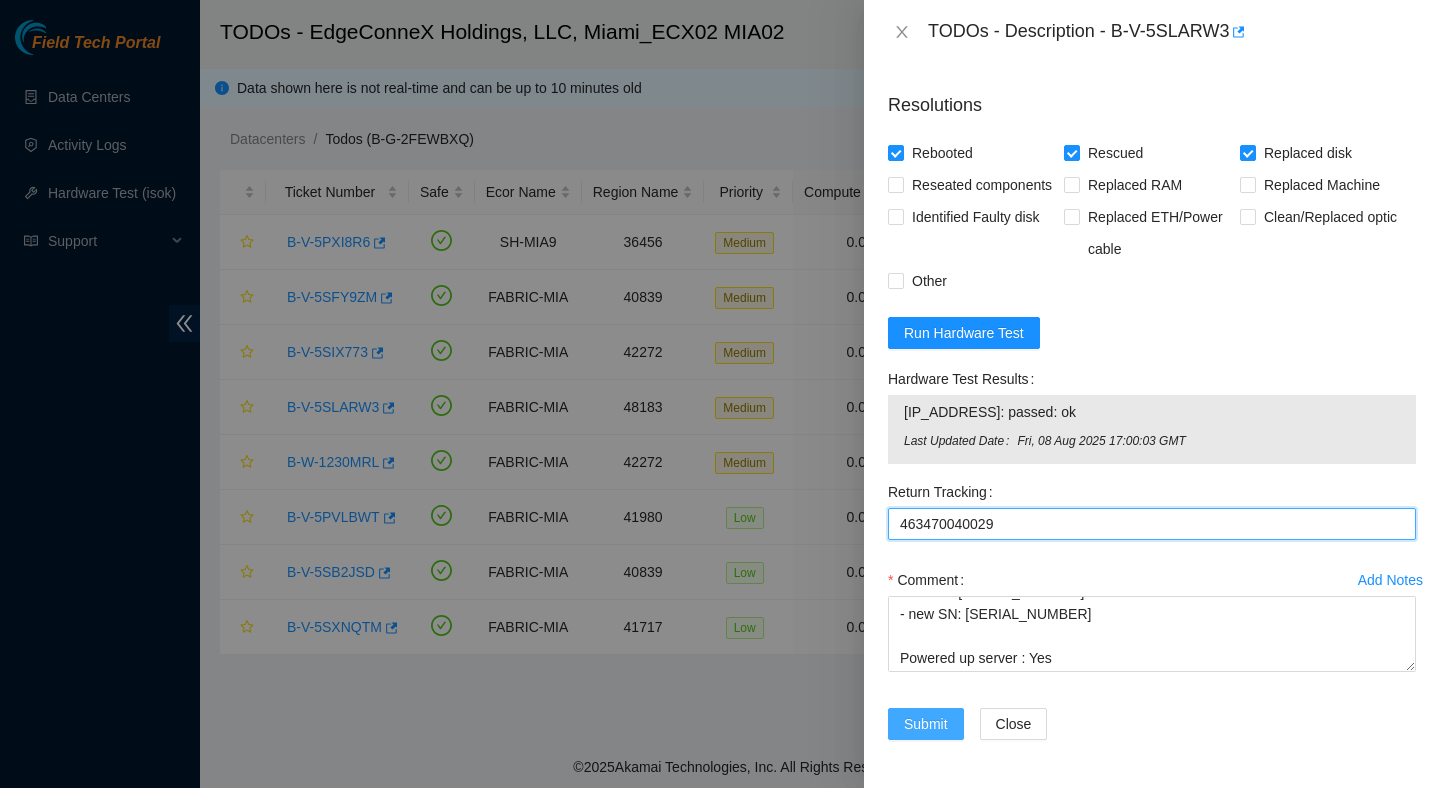 type on "463470040029" 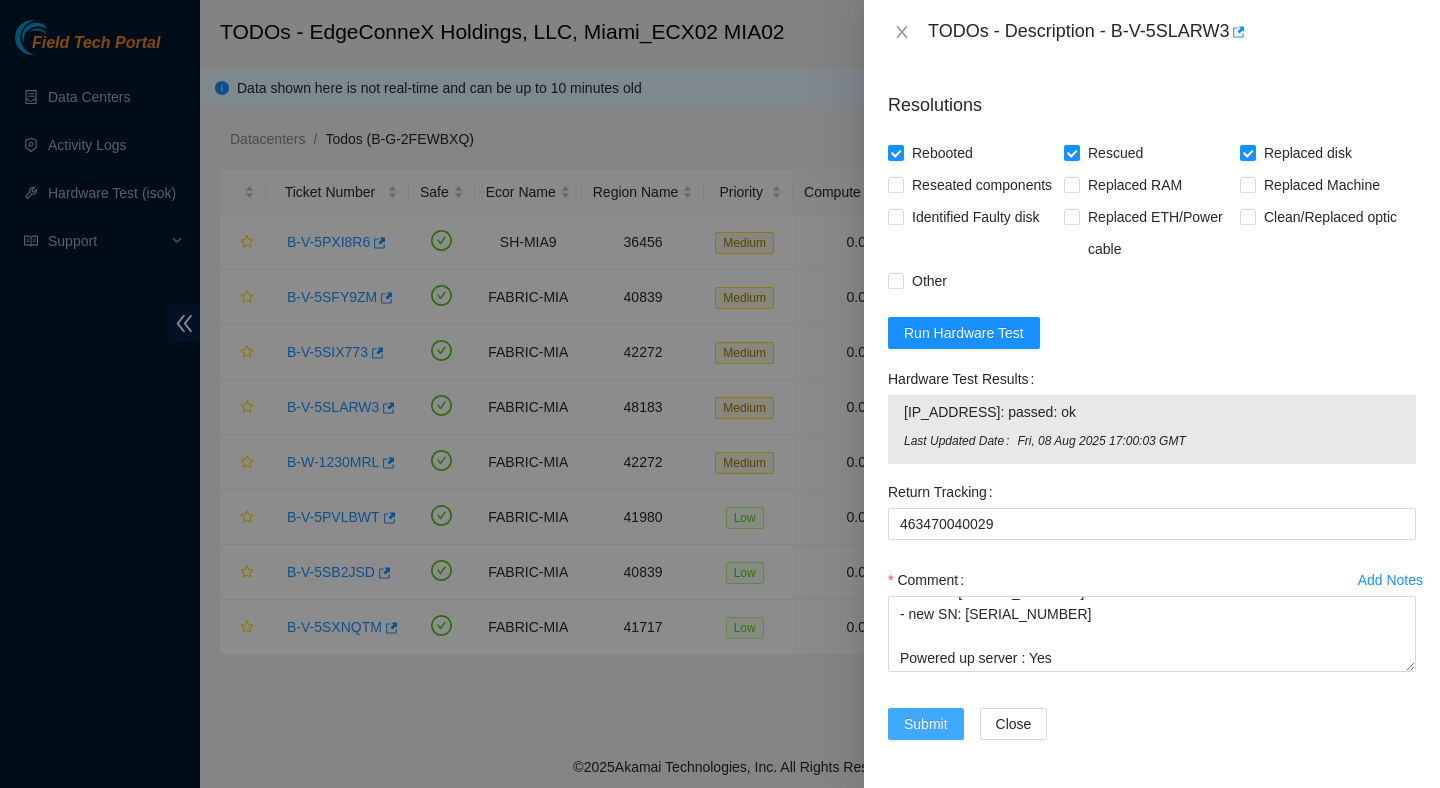 click on "Submit" at bounding box center [926, 724] 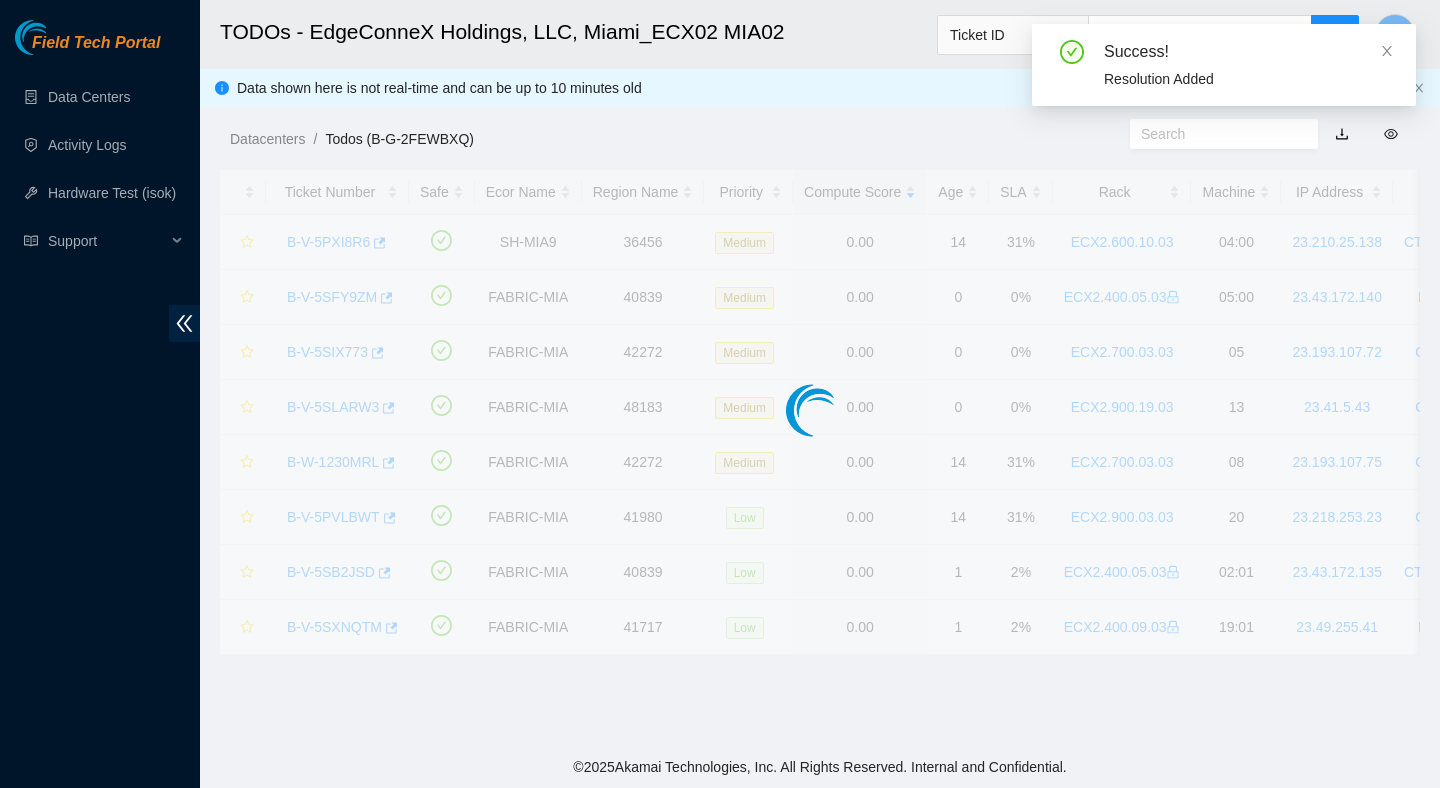 scroll, scrollTop: 502, scrollLeft: 0, axis: vertical 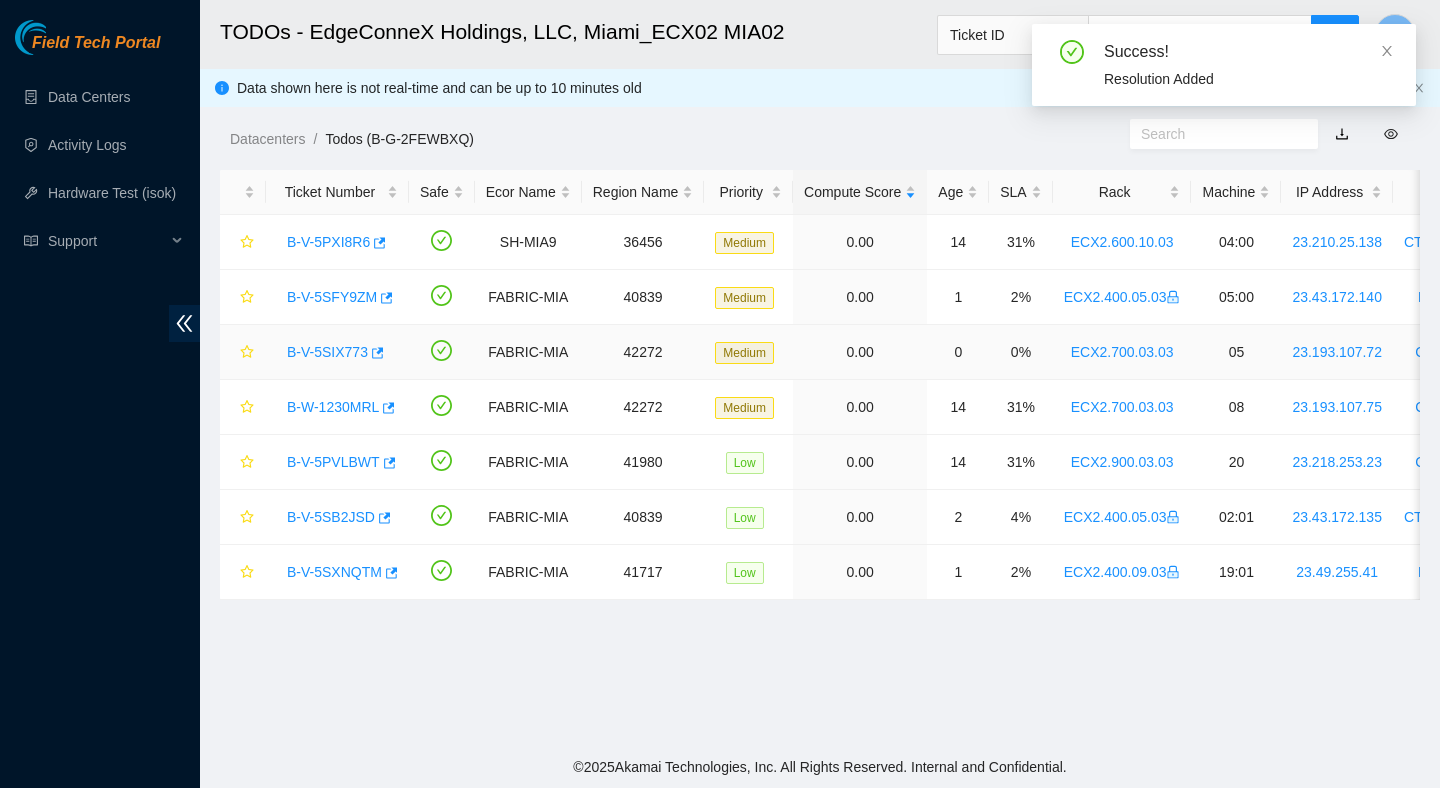 click on "B-V-5SIX773" at bounding box center [327, 352] 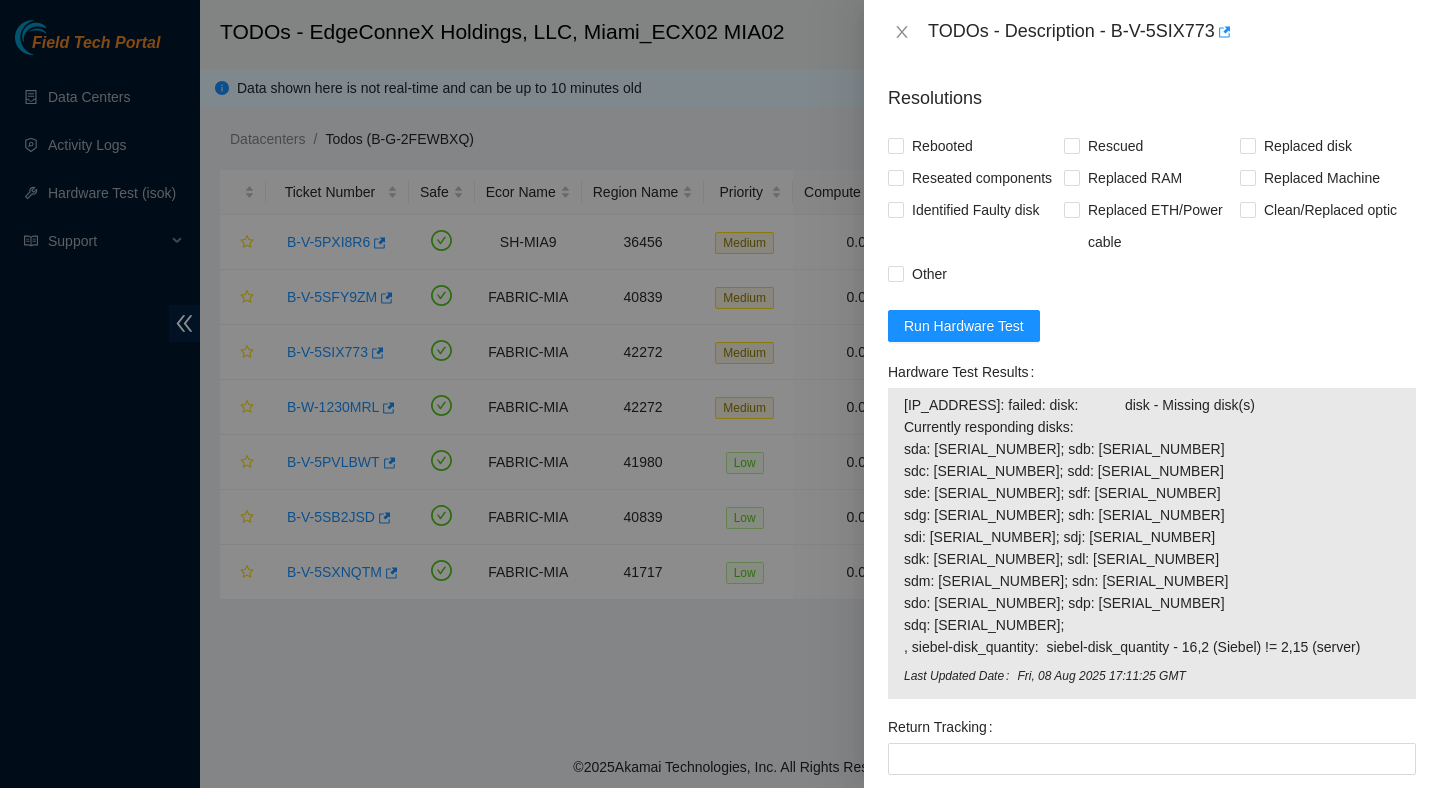 scroll, scrollTop: 1532, scrollLeft: 0, axis: vertical 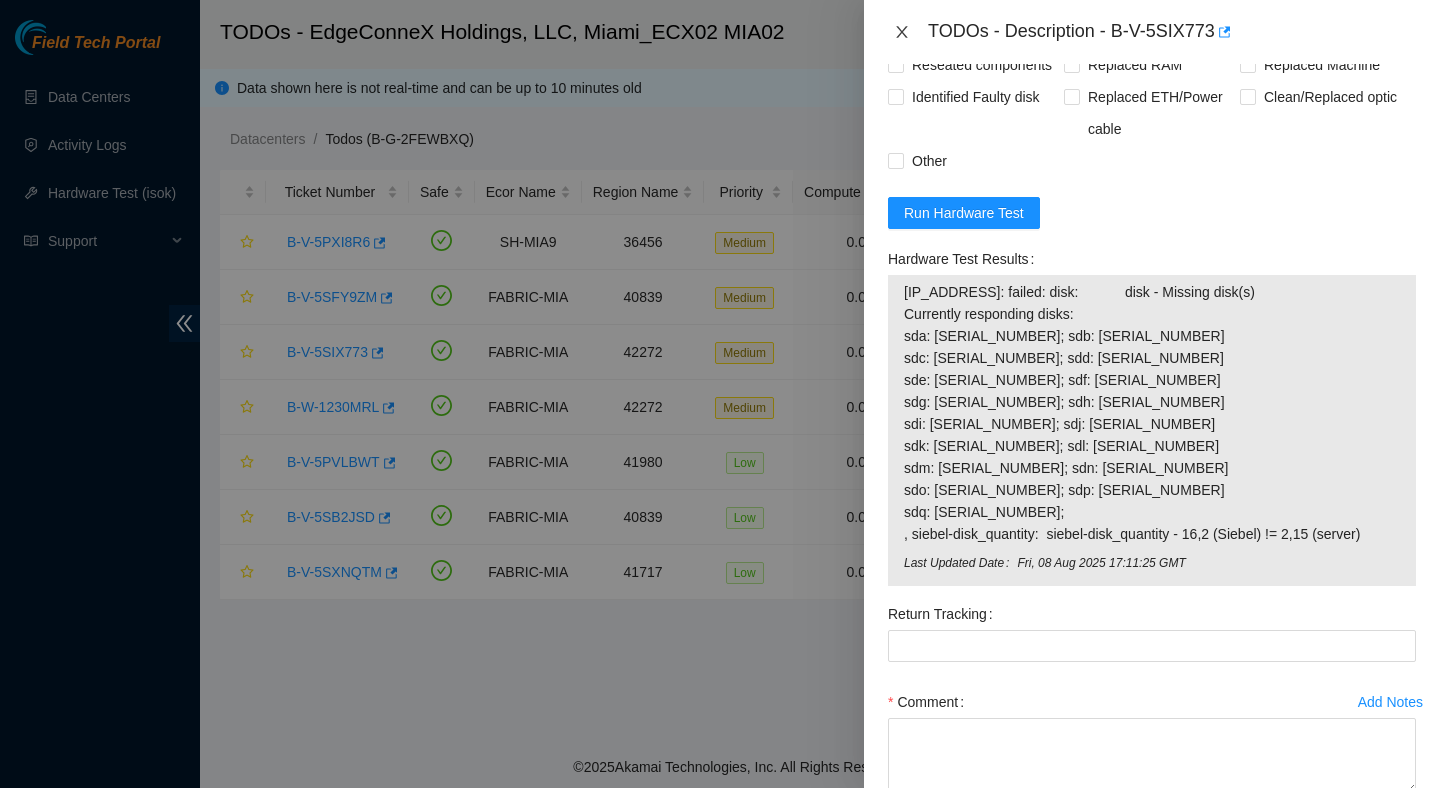 click 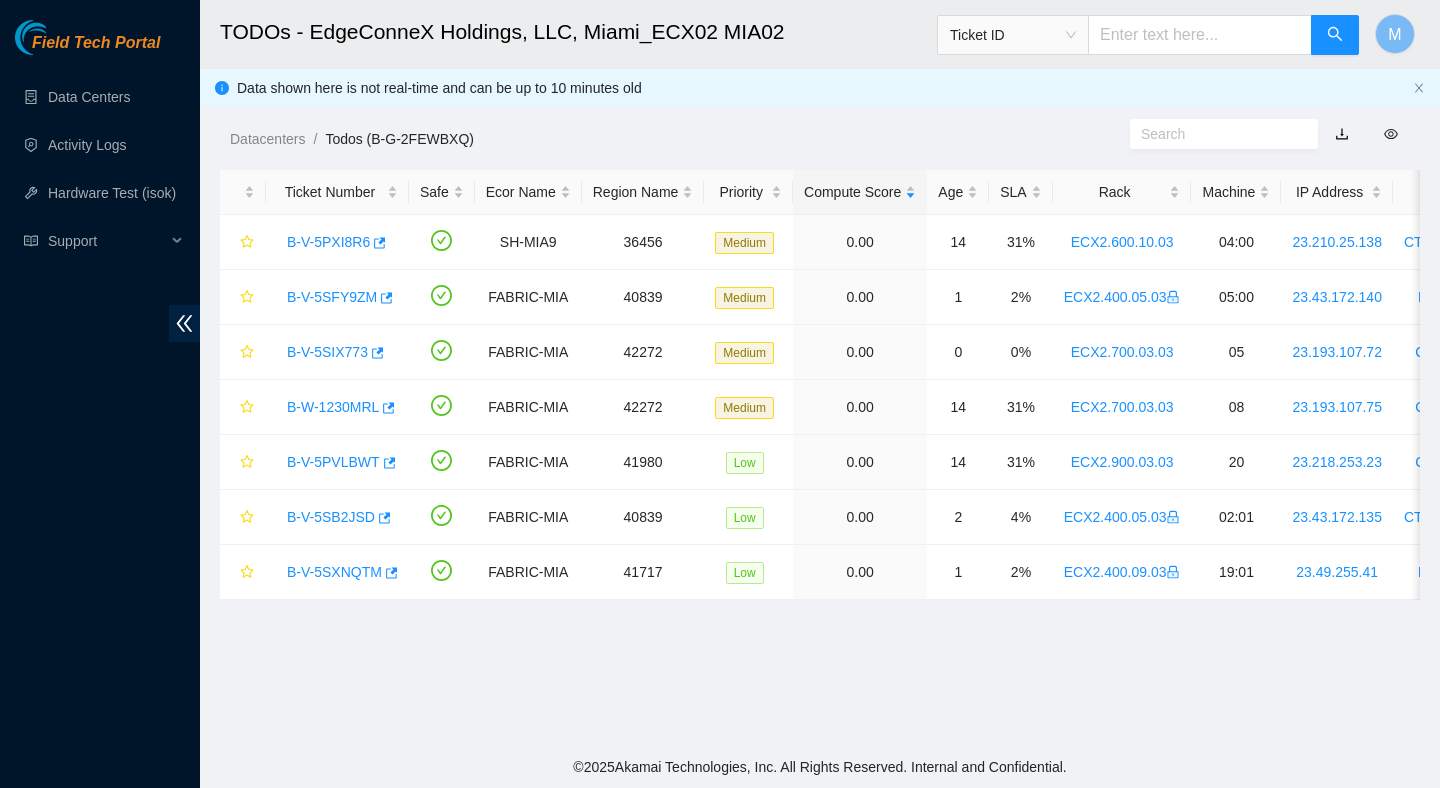 scroll, scrollTop: 502, scrollLeft: 0, axis: vertical 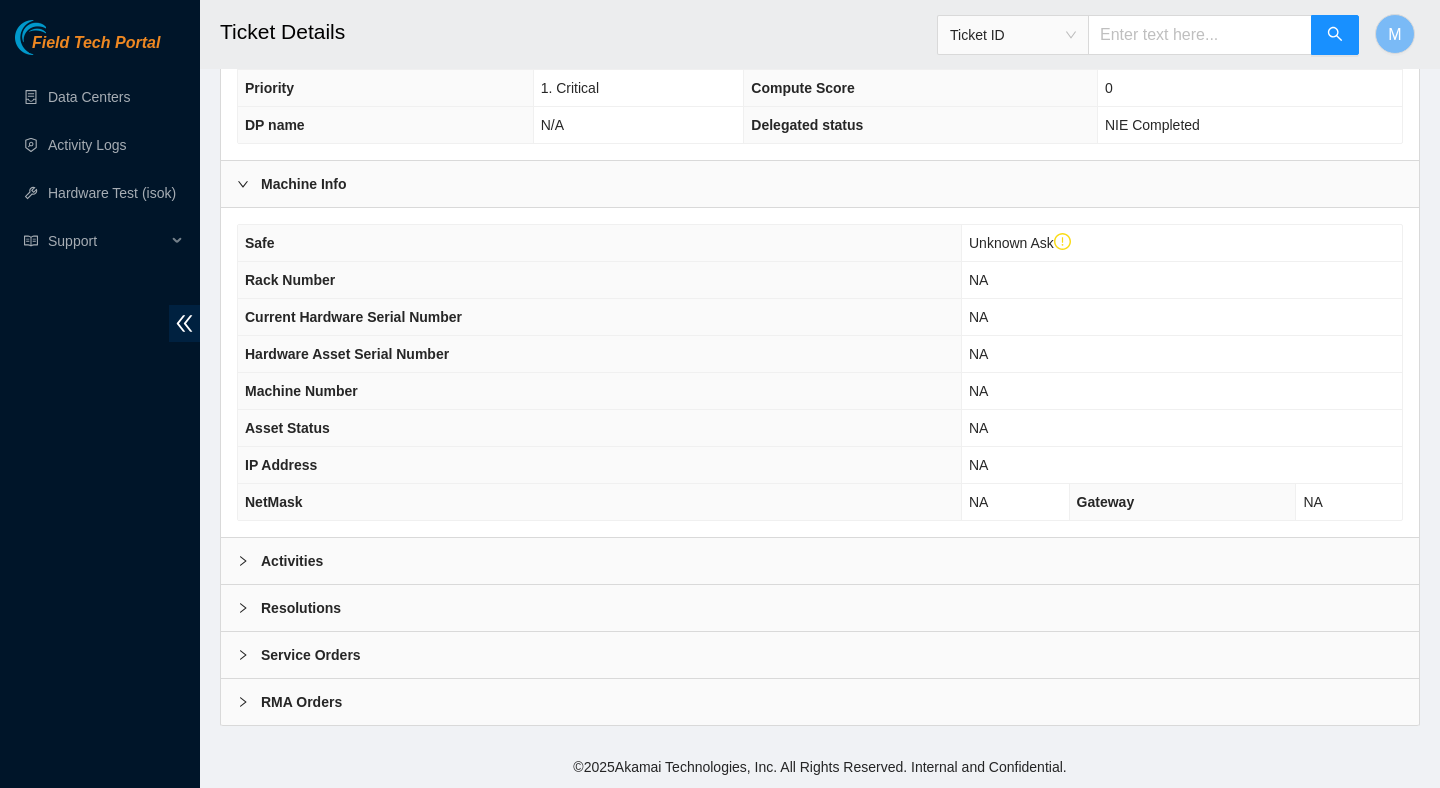 click on "Activities" at bounding box center [292, 561] 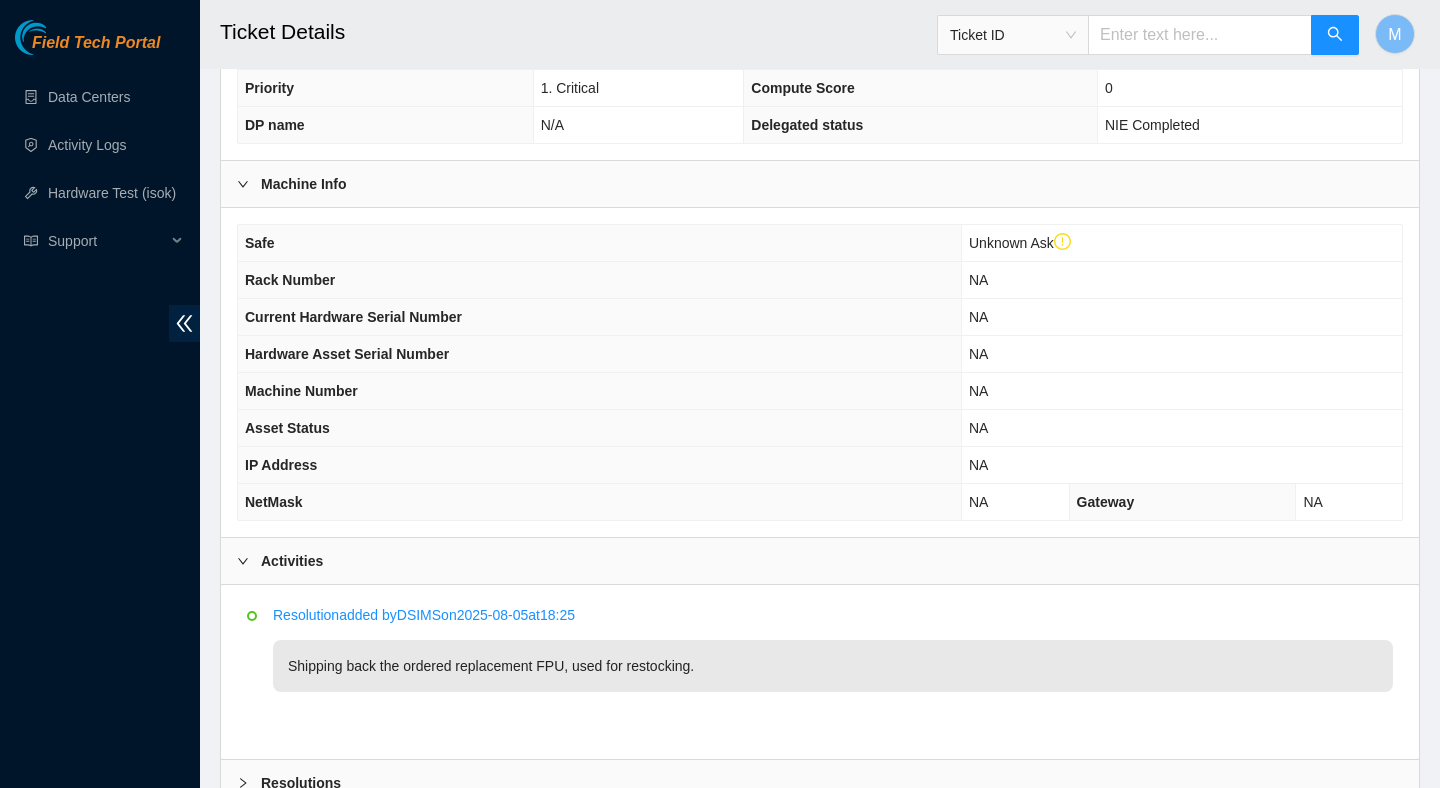 scroll, scrollTop: 782, scrollLeft: 0, axis: vertical 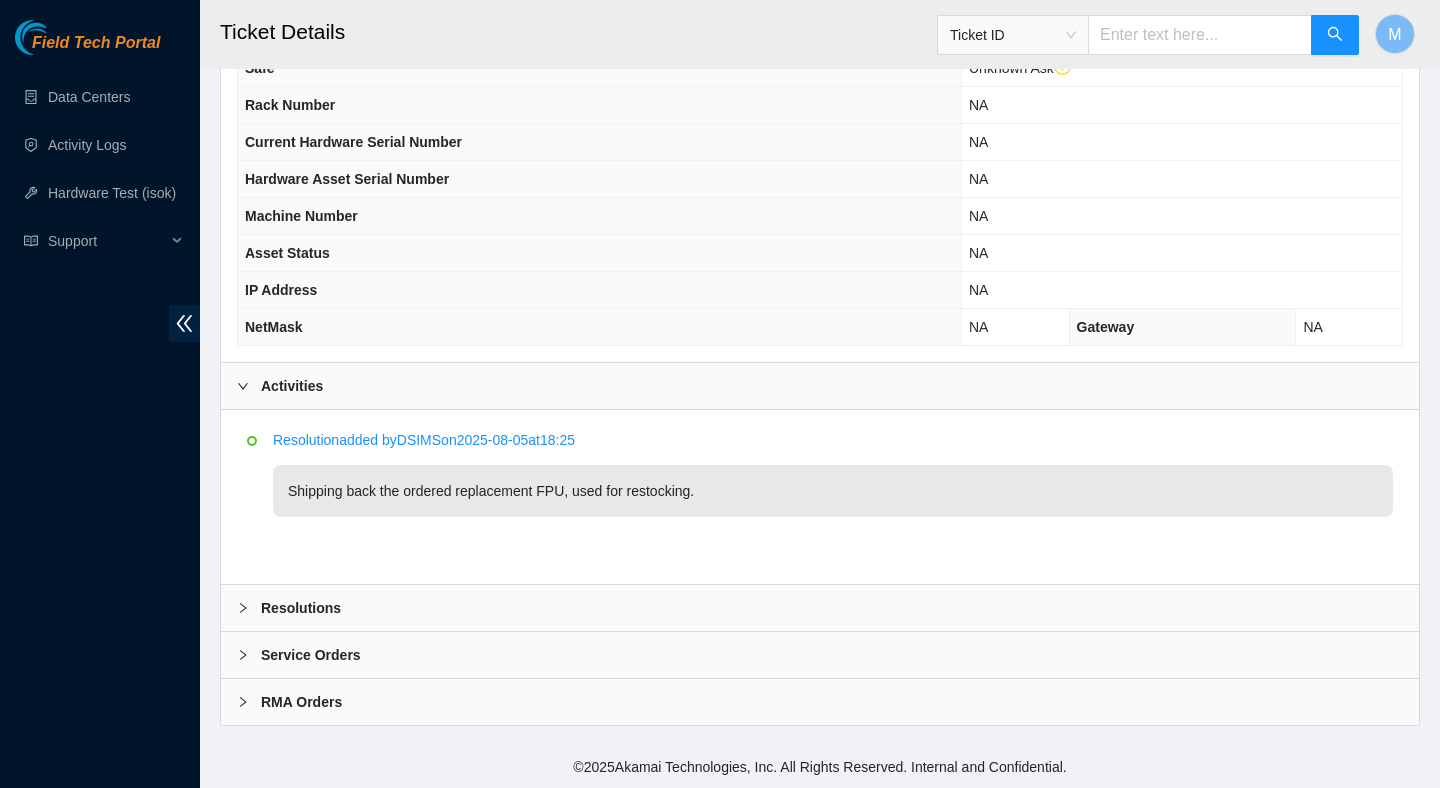 click on "Resolutions" at bounding box center (820, 608) 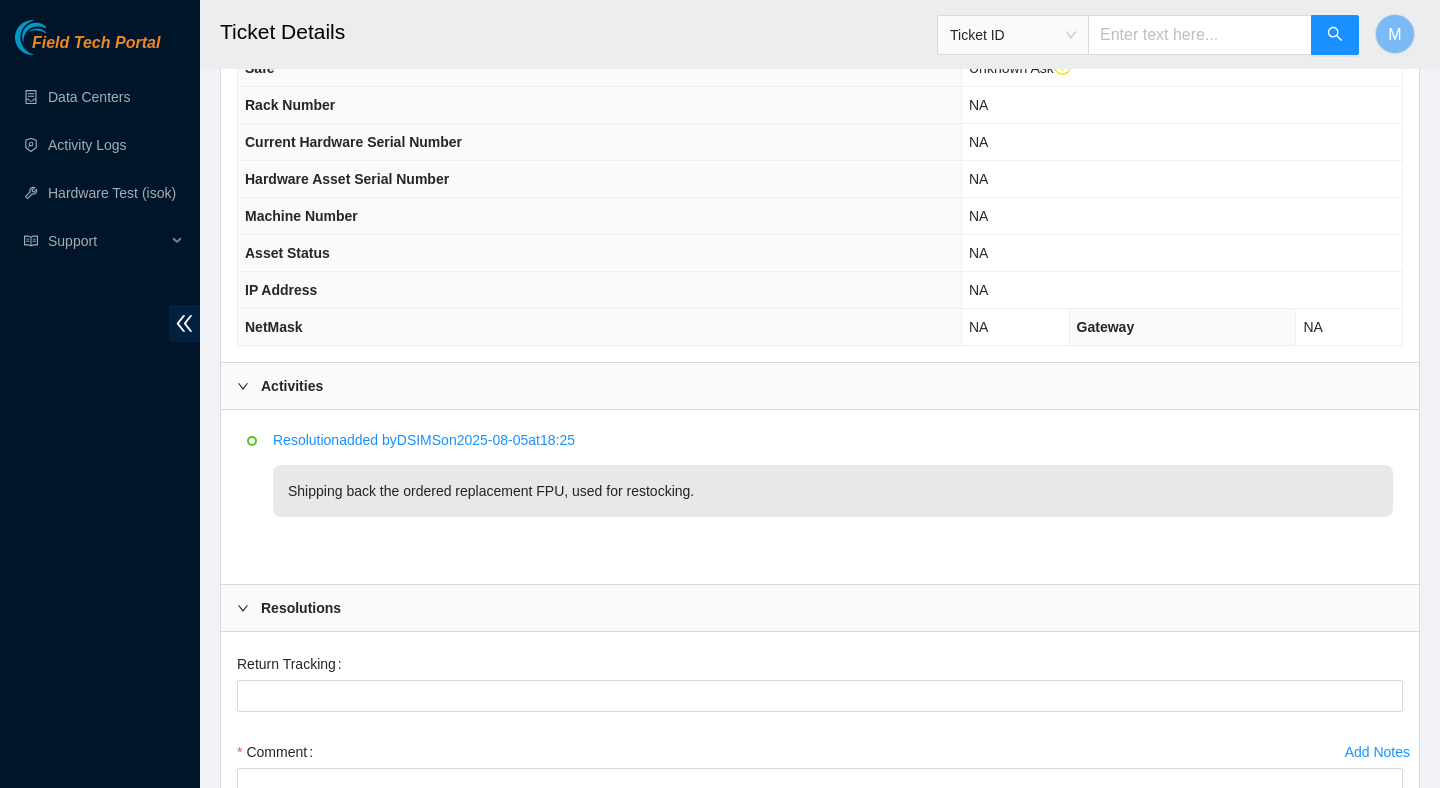 scroll, scrollTop: 1103, scrollLeft: 0, axis: vertical 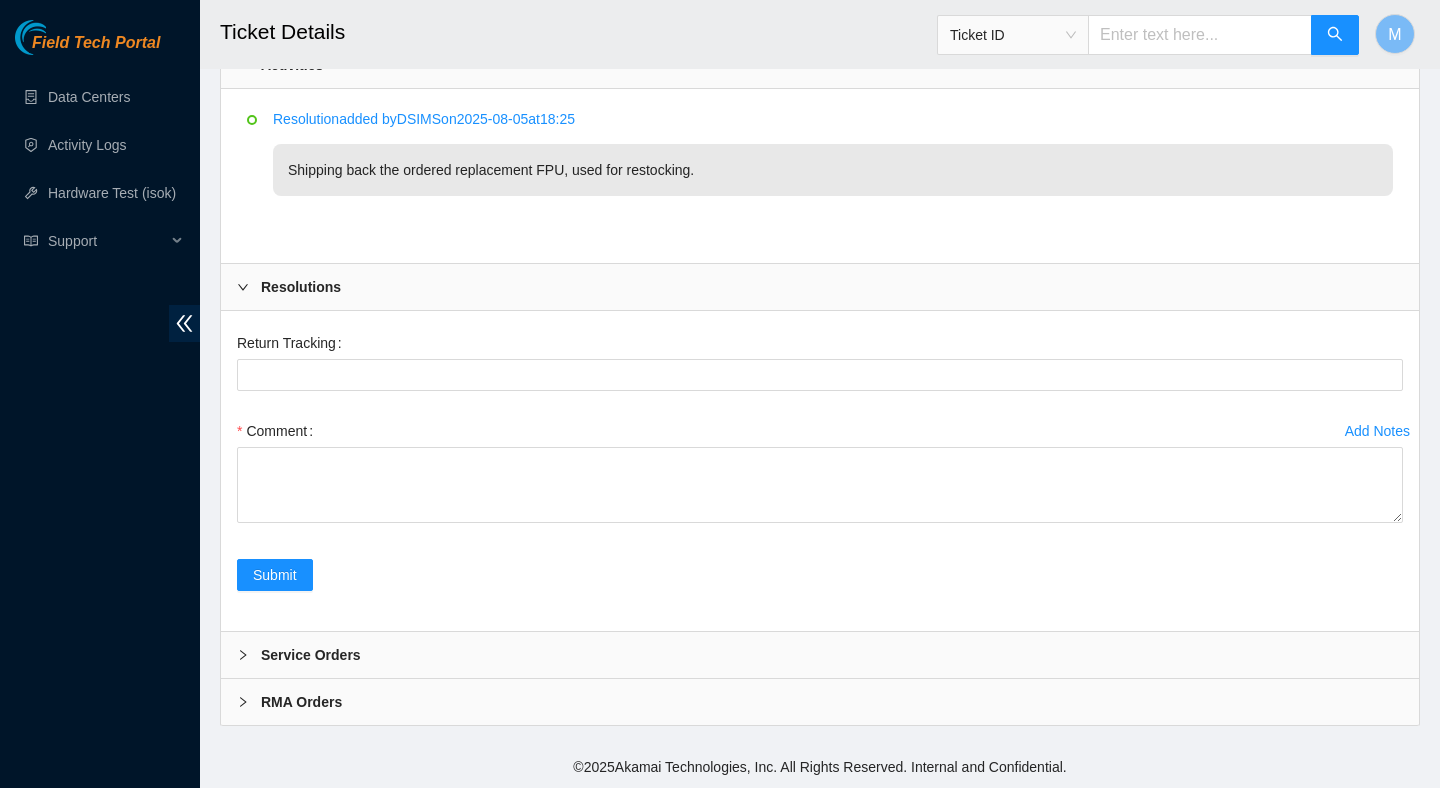 click on "Service Orders" at bounding box center (820, 655) 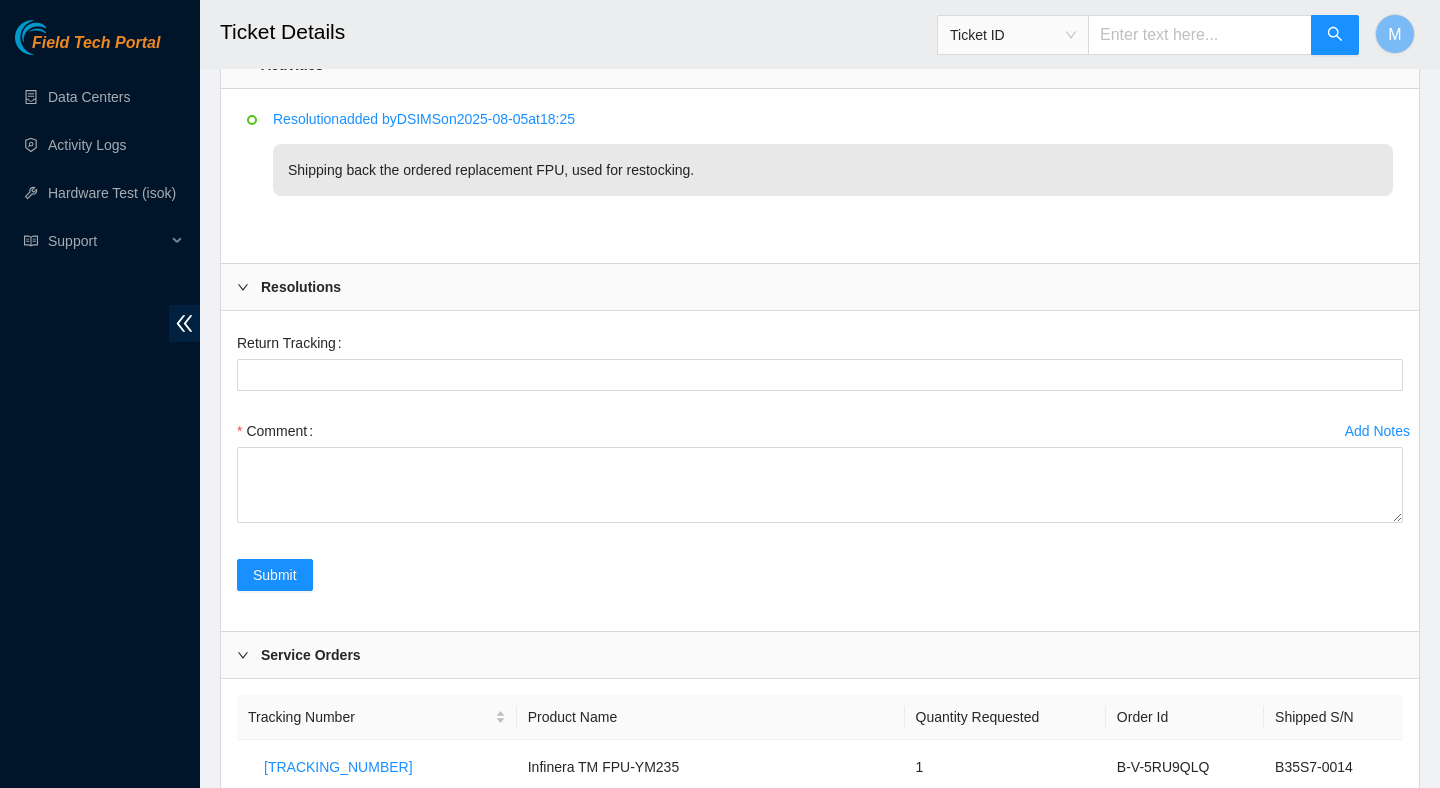 scroll, scrollTop: 1291, scrollLeft: 0, axis: vertical 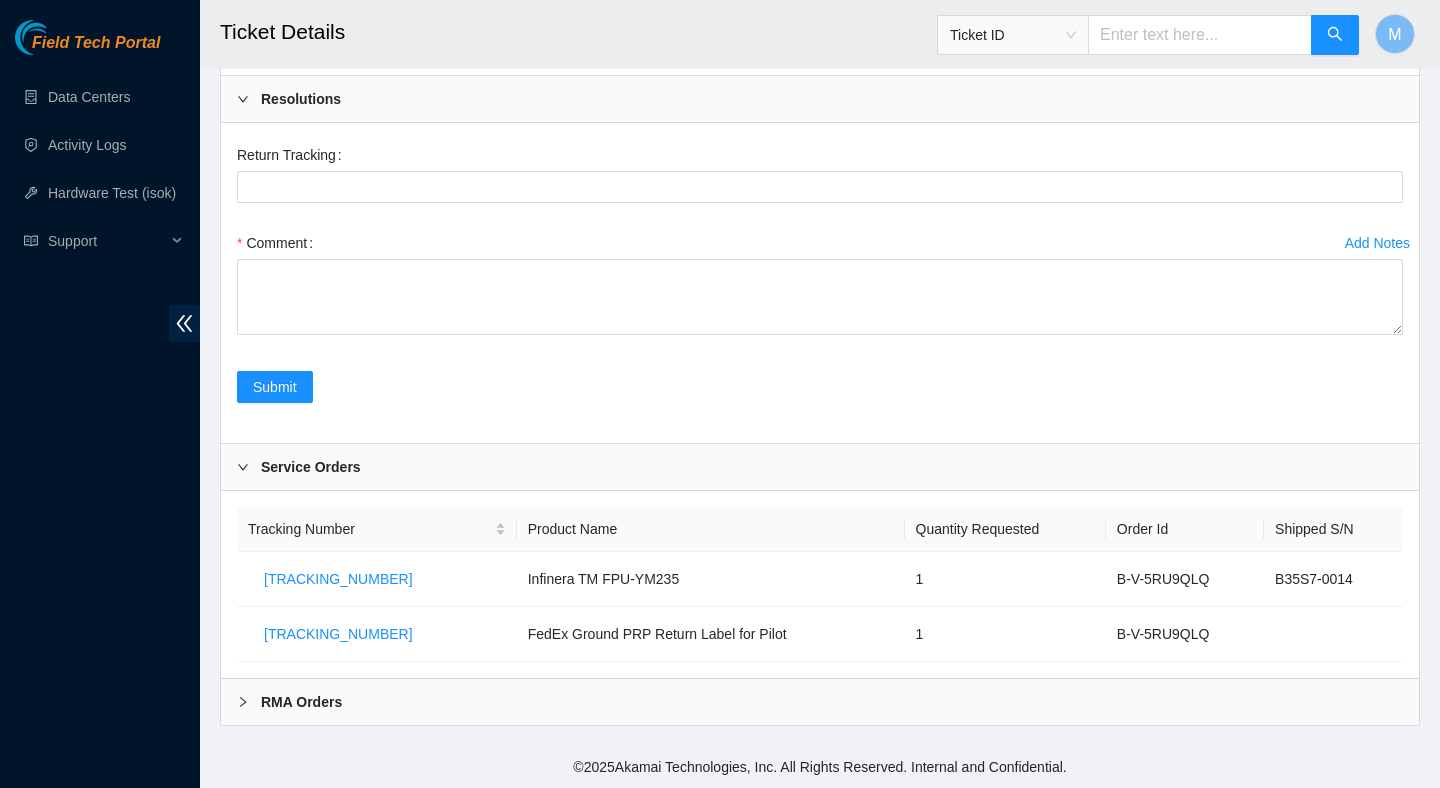 click on "RMA Orders" at bounding box center (820, 702) 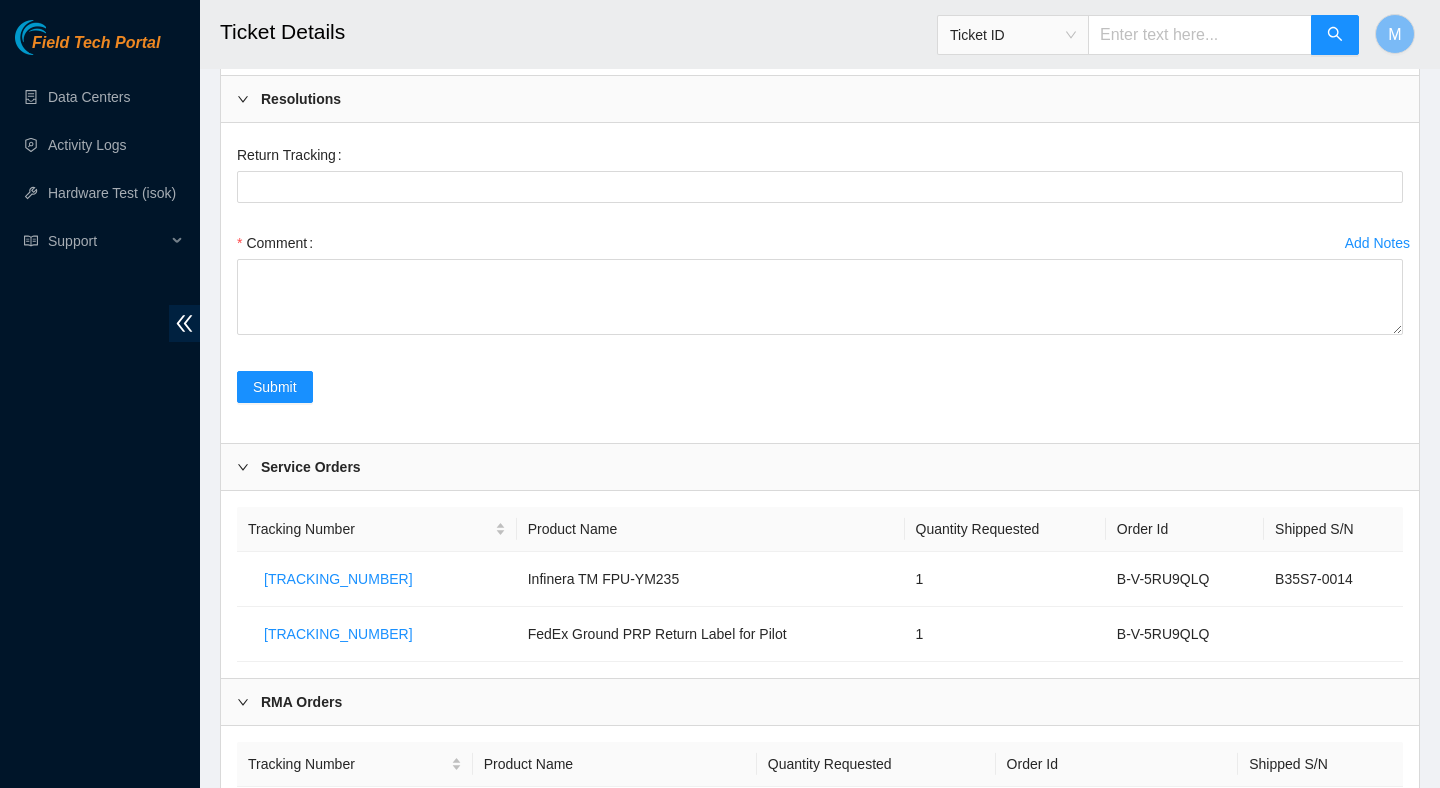 scroll, scrollTop: 1424, scrollLeft: 0, axis: vertical 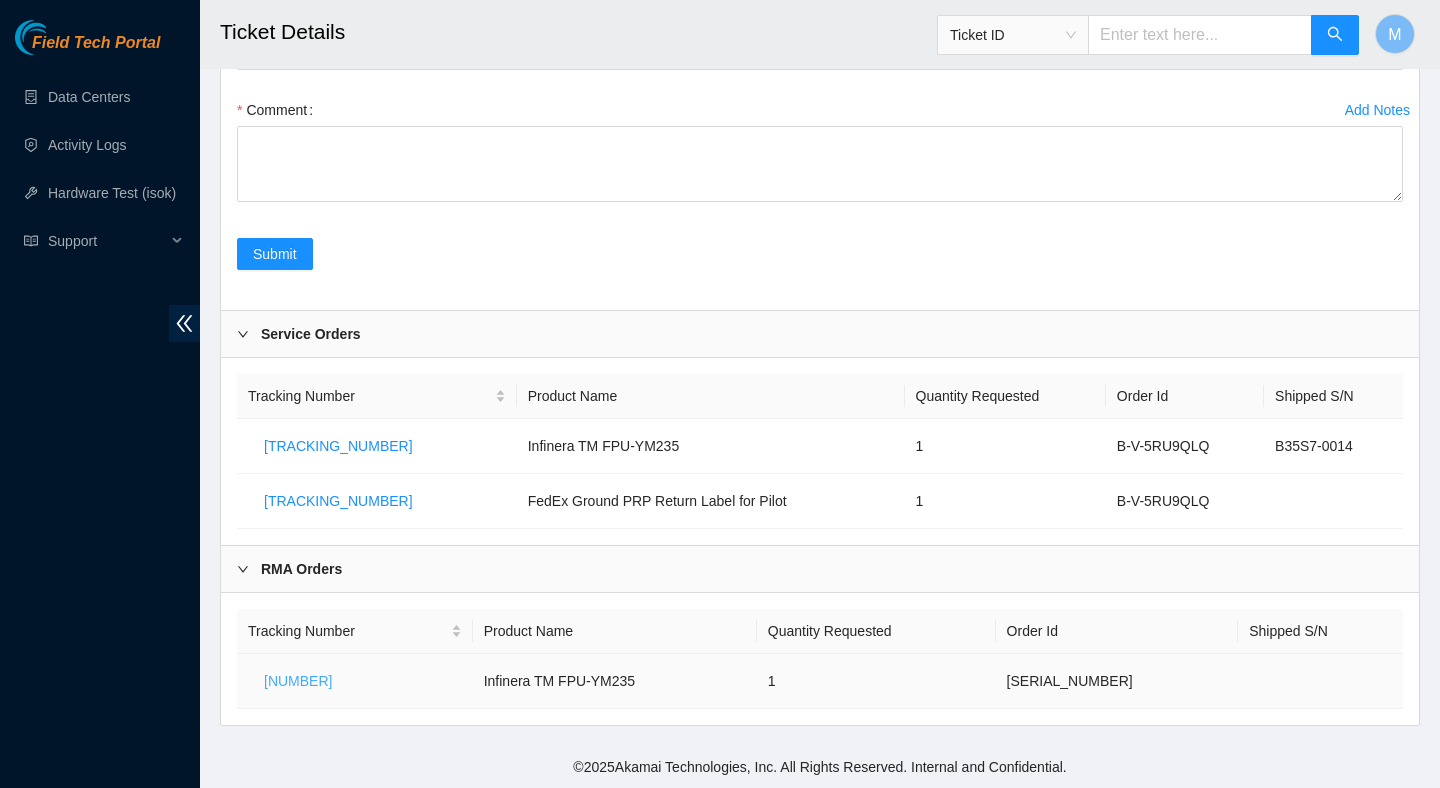 click on "[NUMBER]" at bounding box center (298, 681) 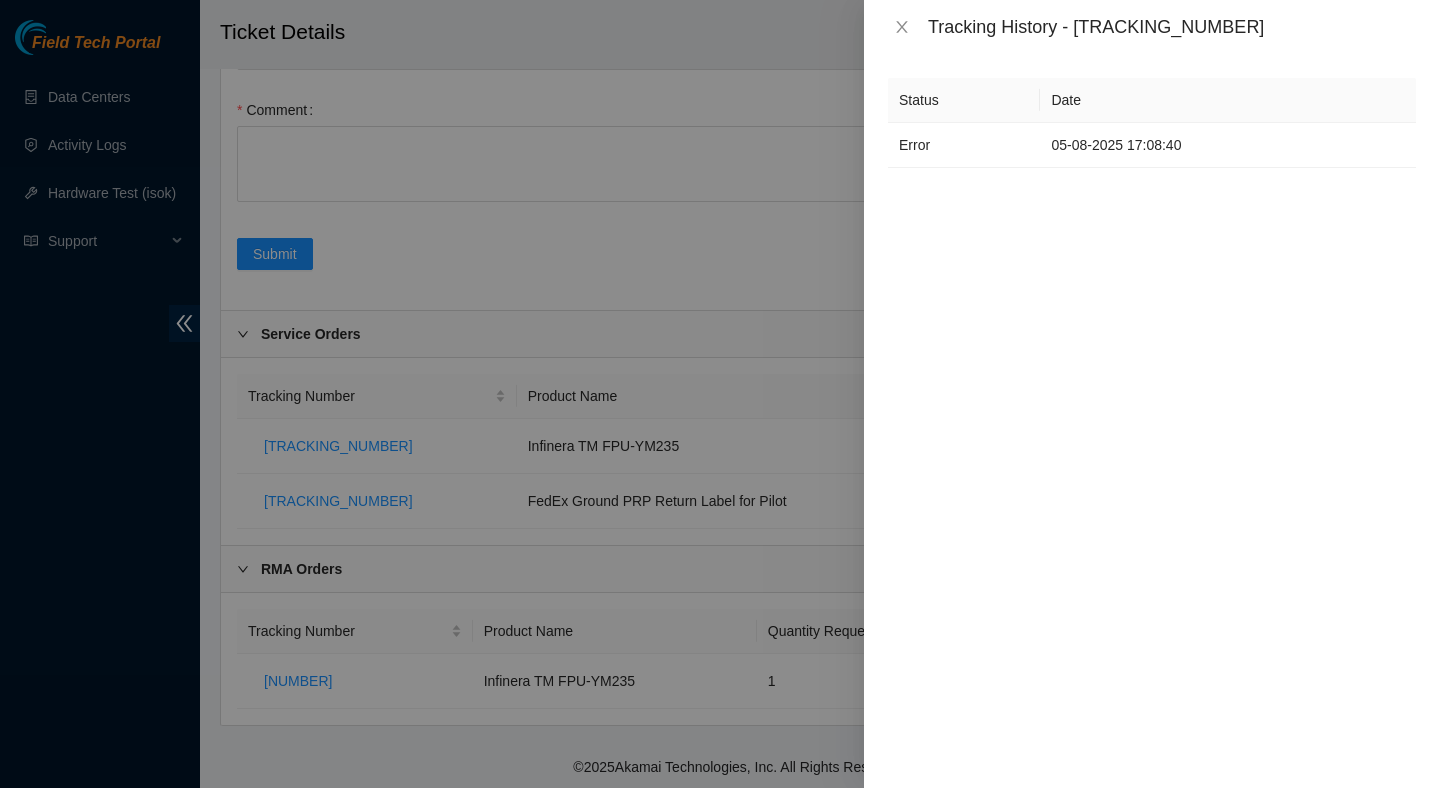 click on "Tracking History - [TRACKING_NUMBER]" at bounding box center (1172, 27) 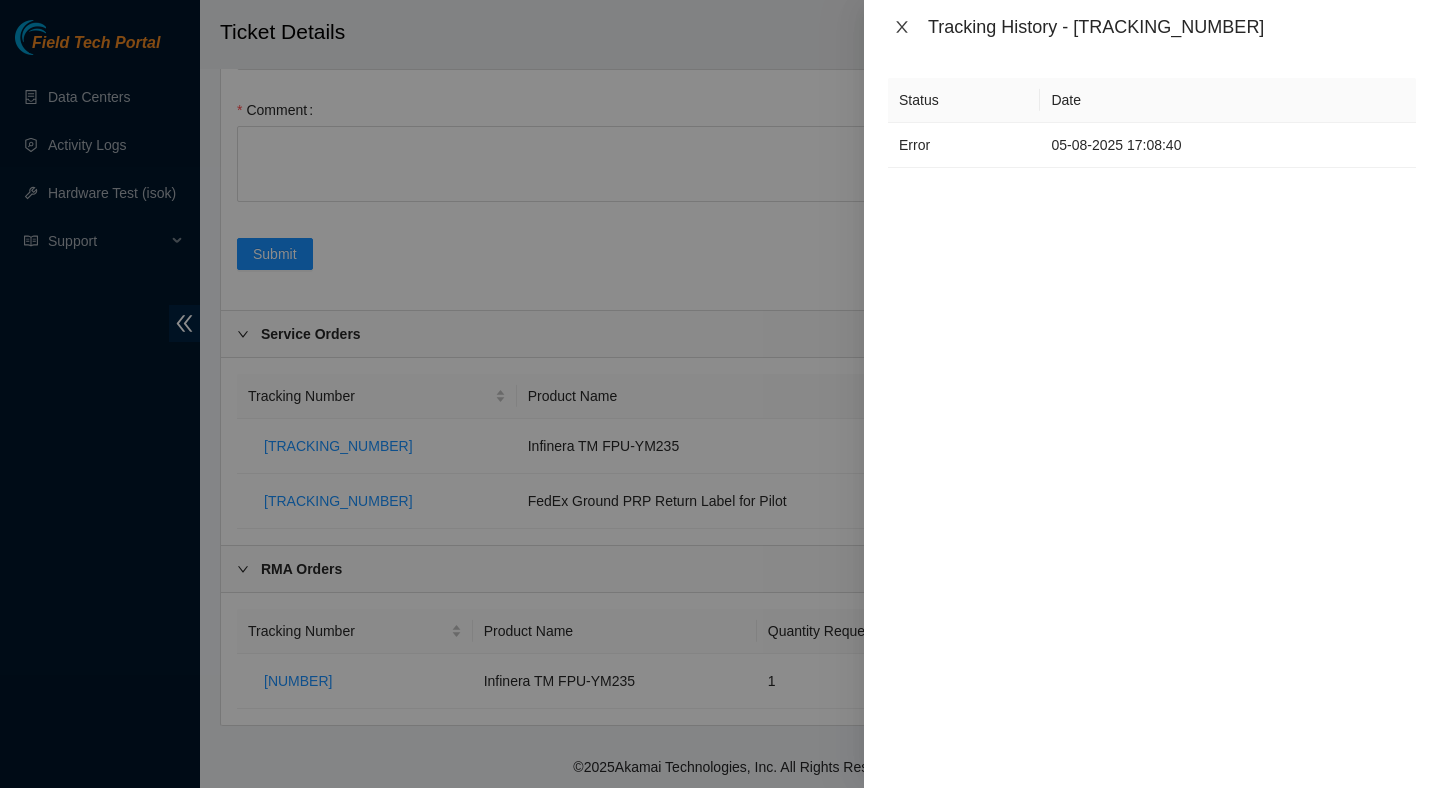 click 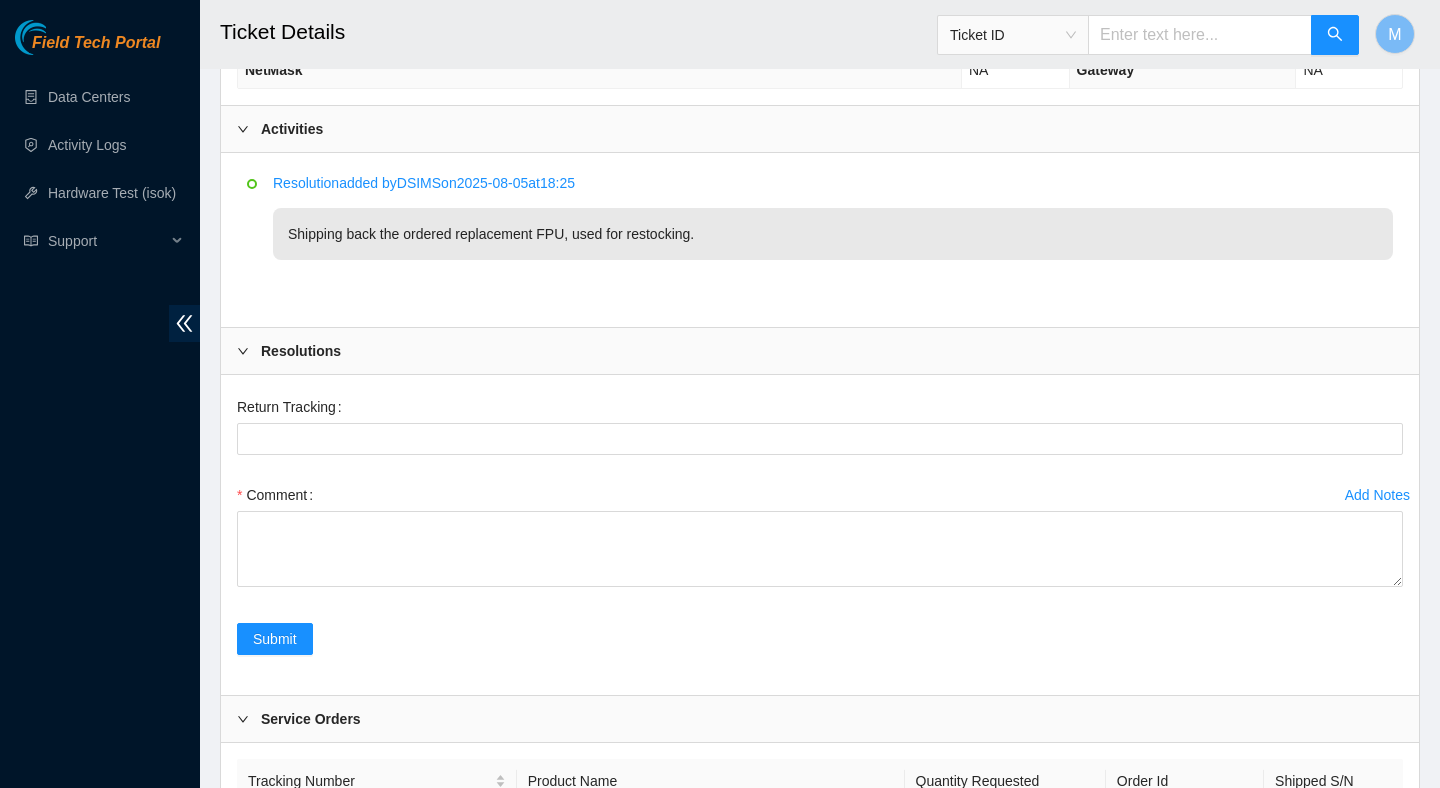 scroll, scrollTop: 1424, scrollLeft: 0, axis: vertical 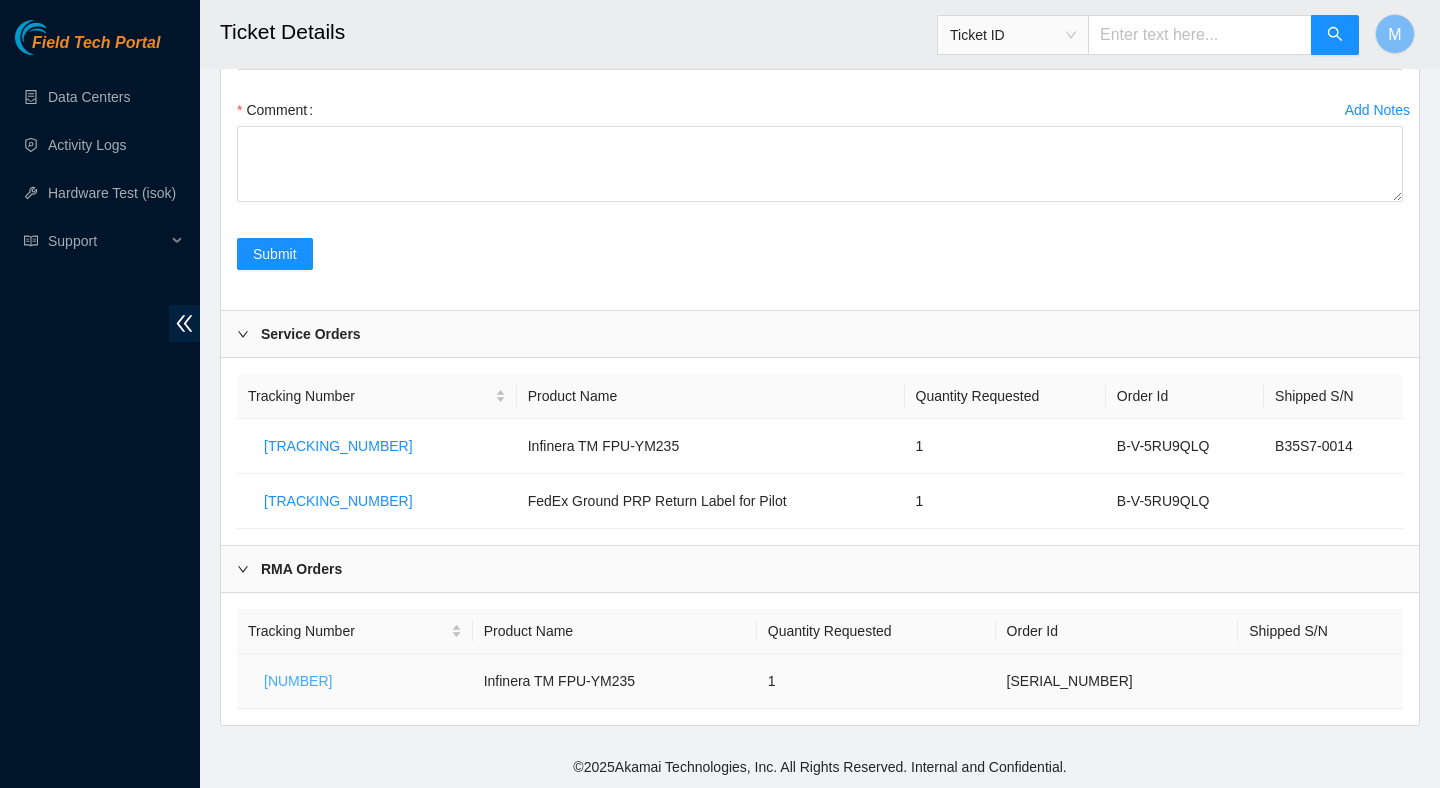 click on "[NUMBER]" at bounding box center [298, 681] 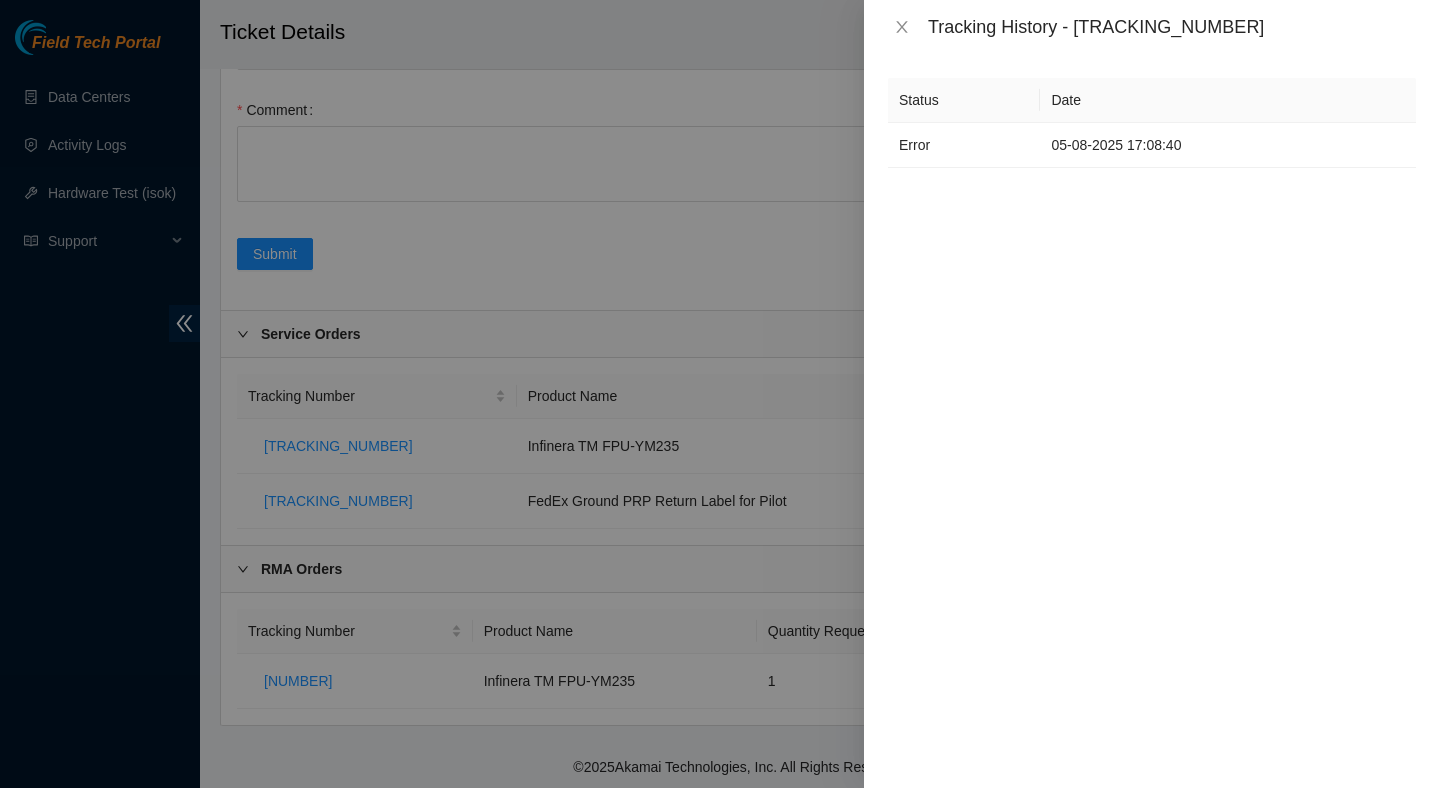 drag, startPoint x: 1079, startPoint y: 25, endPoint x: 1336, endPoint y: 36, distance: 257.2353 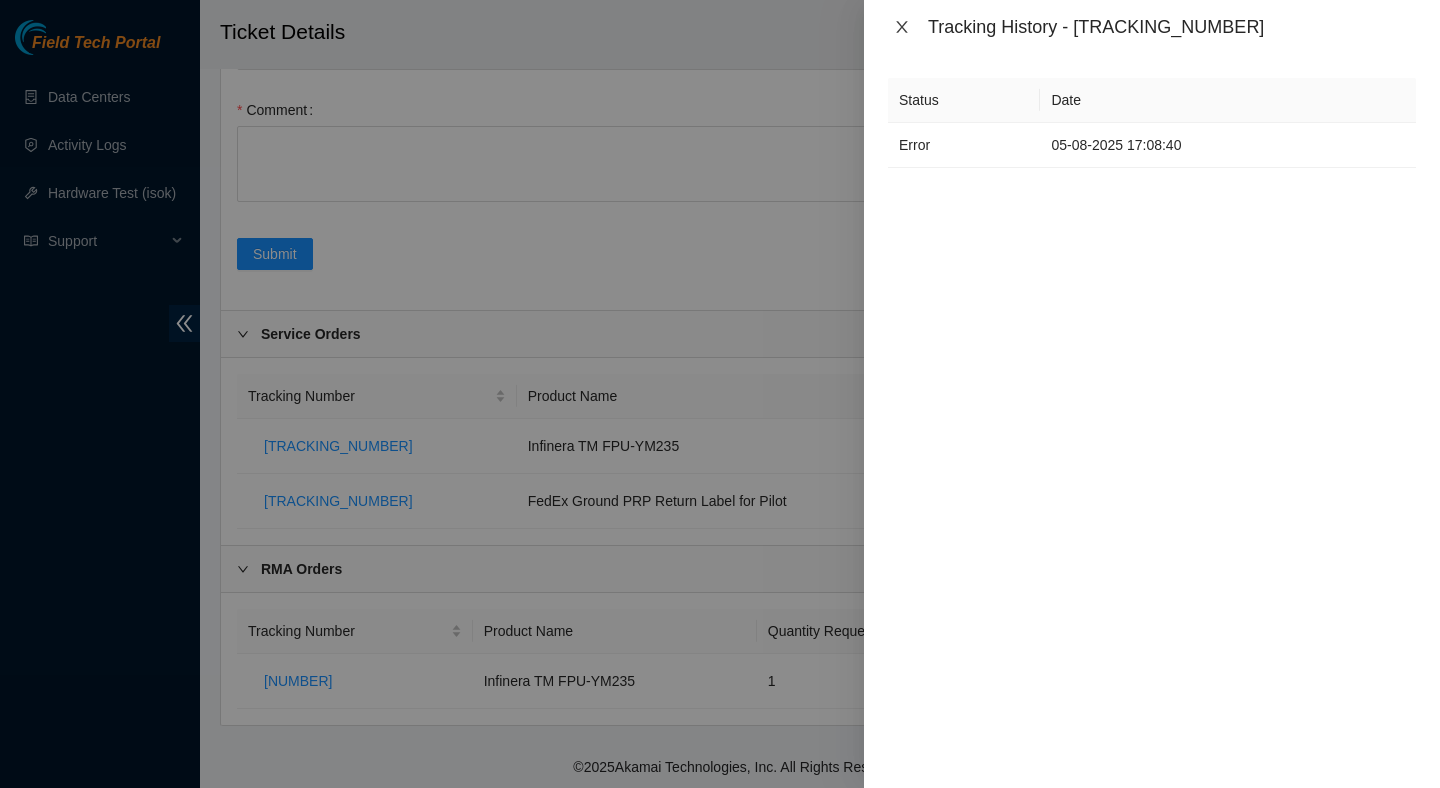 click 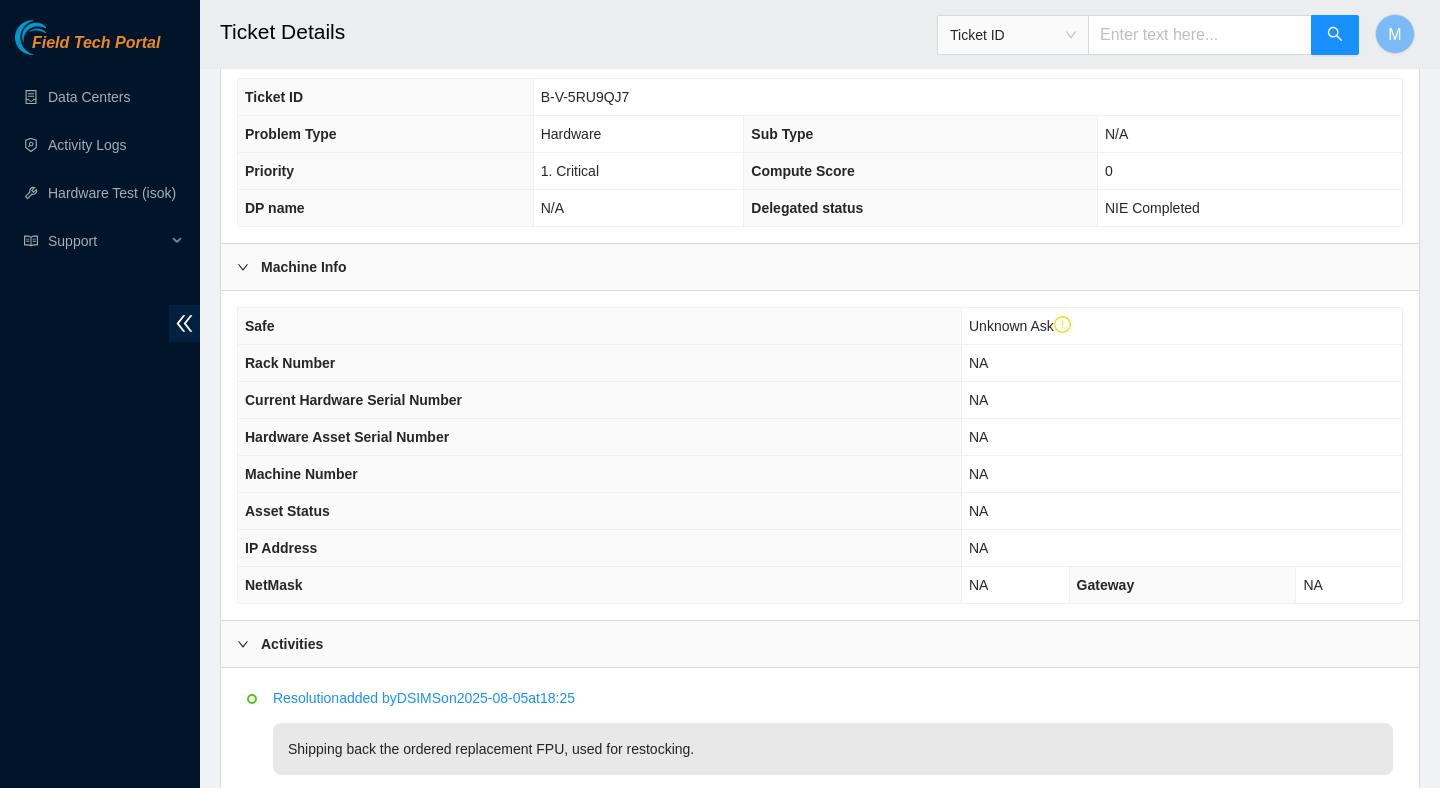 scroll, scrollTop: 0, scrollLeft: 0, axis: both 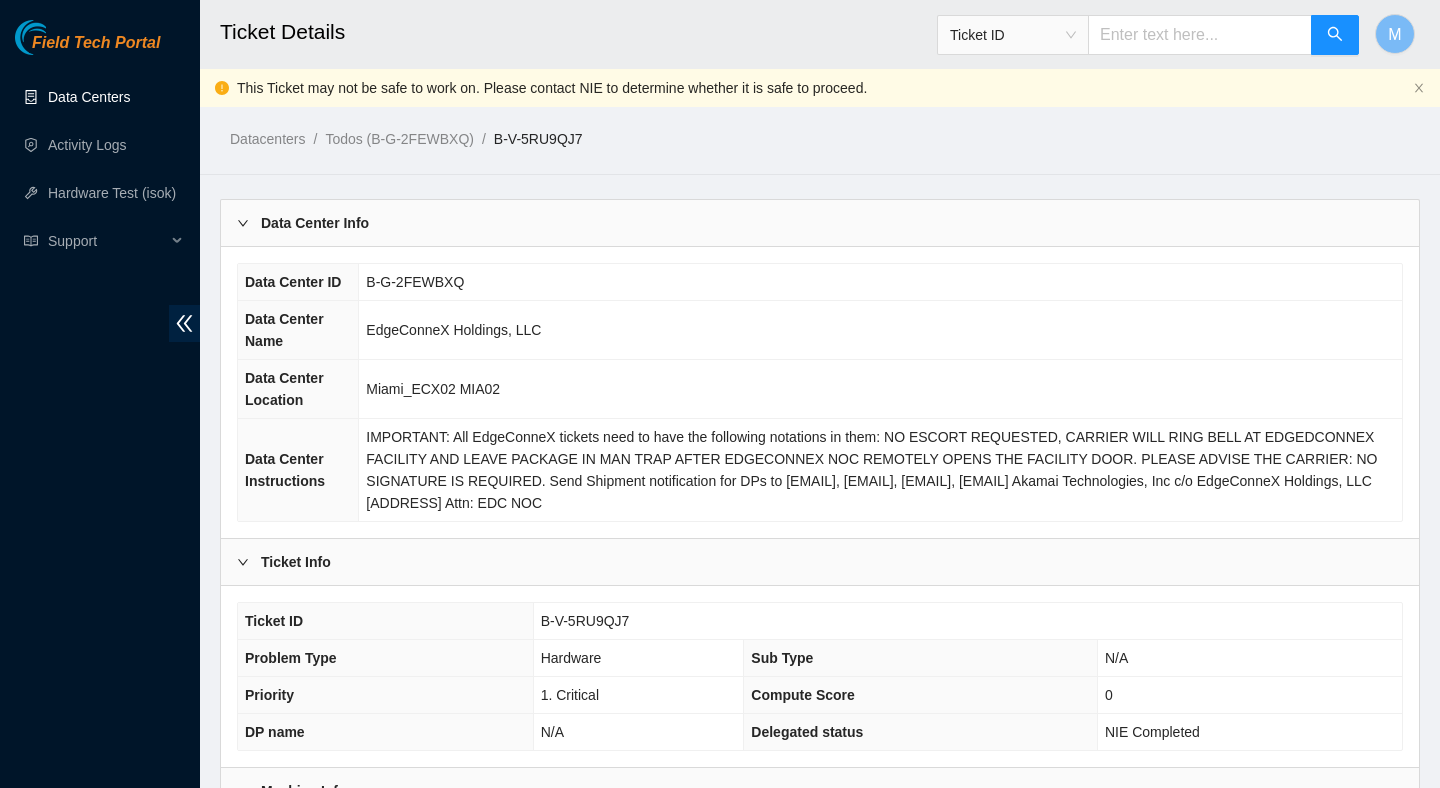 click on "Data Centers" at bounding box center (89, 97) 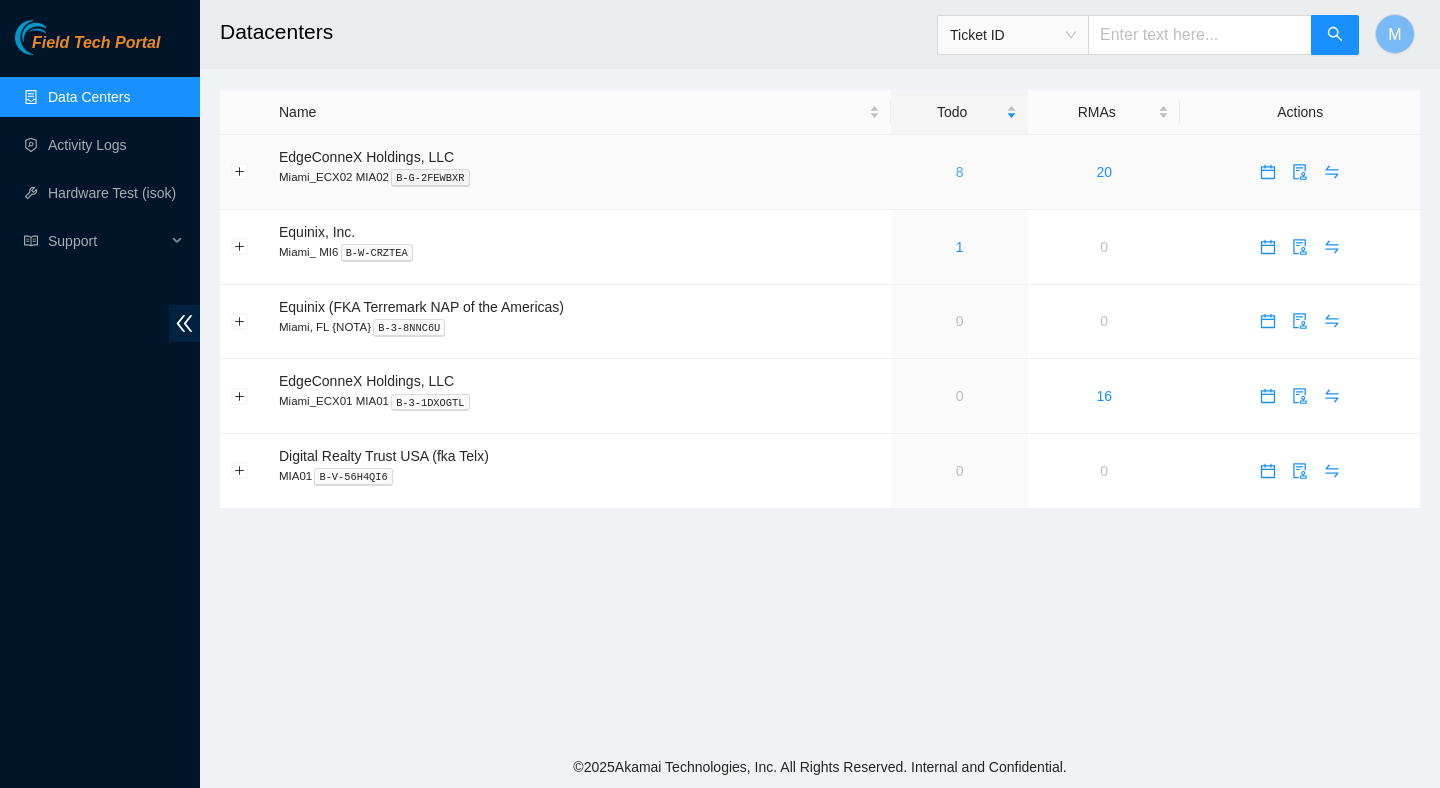 click on "8" at bounding box center (960, 172) 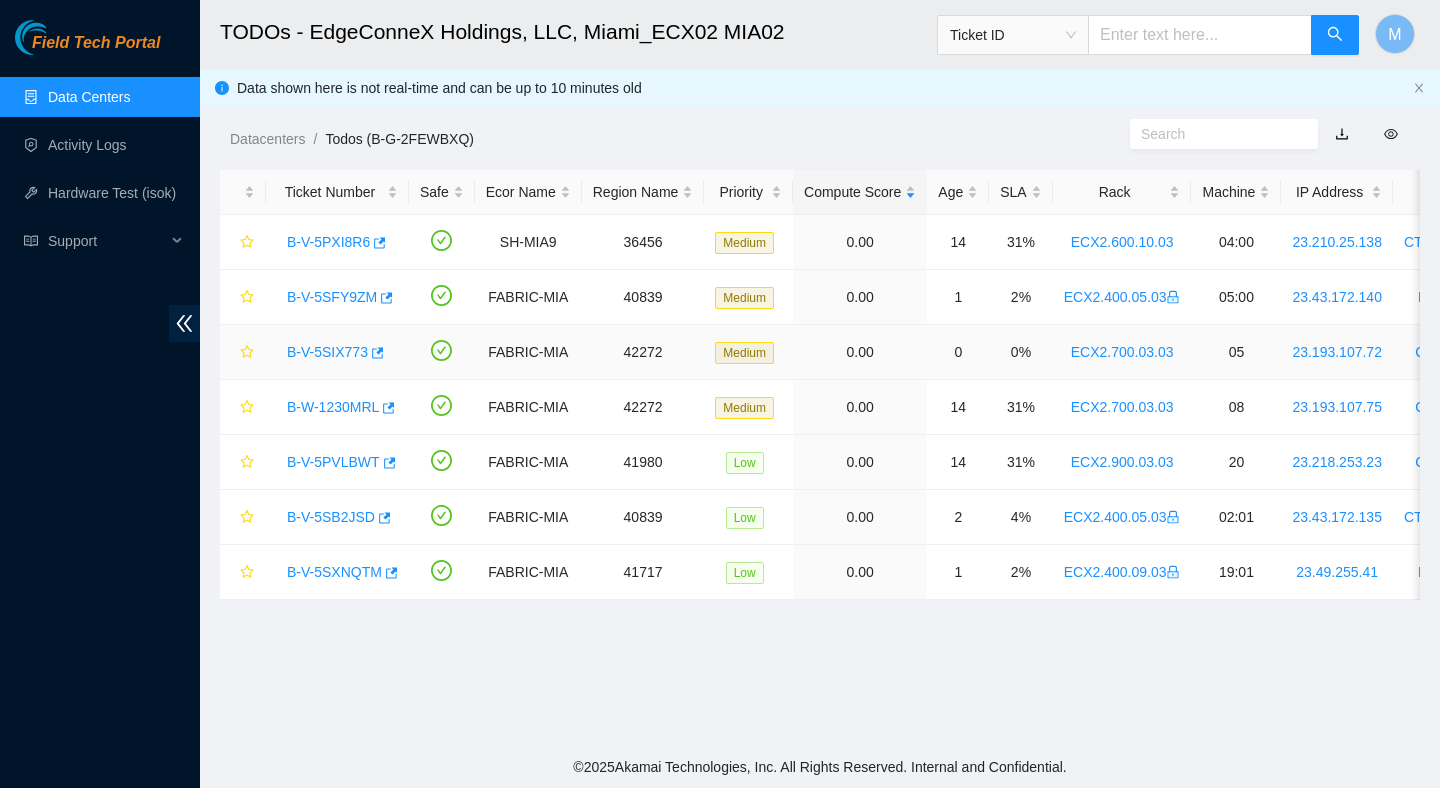 click on "B-V-5SIX773" at bounding box center [327, 352] 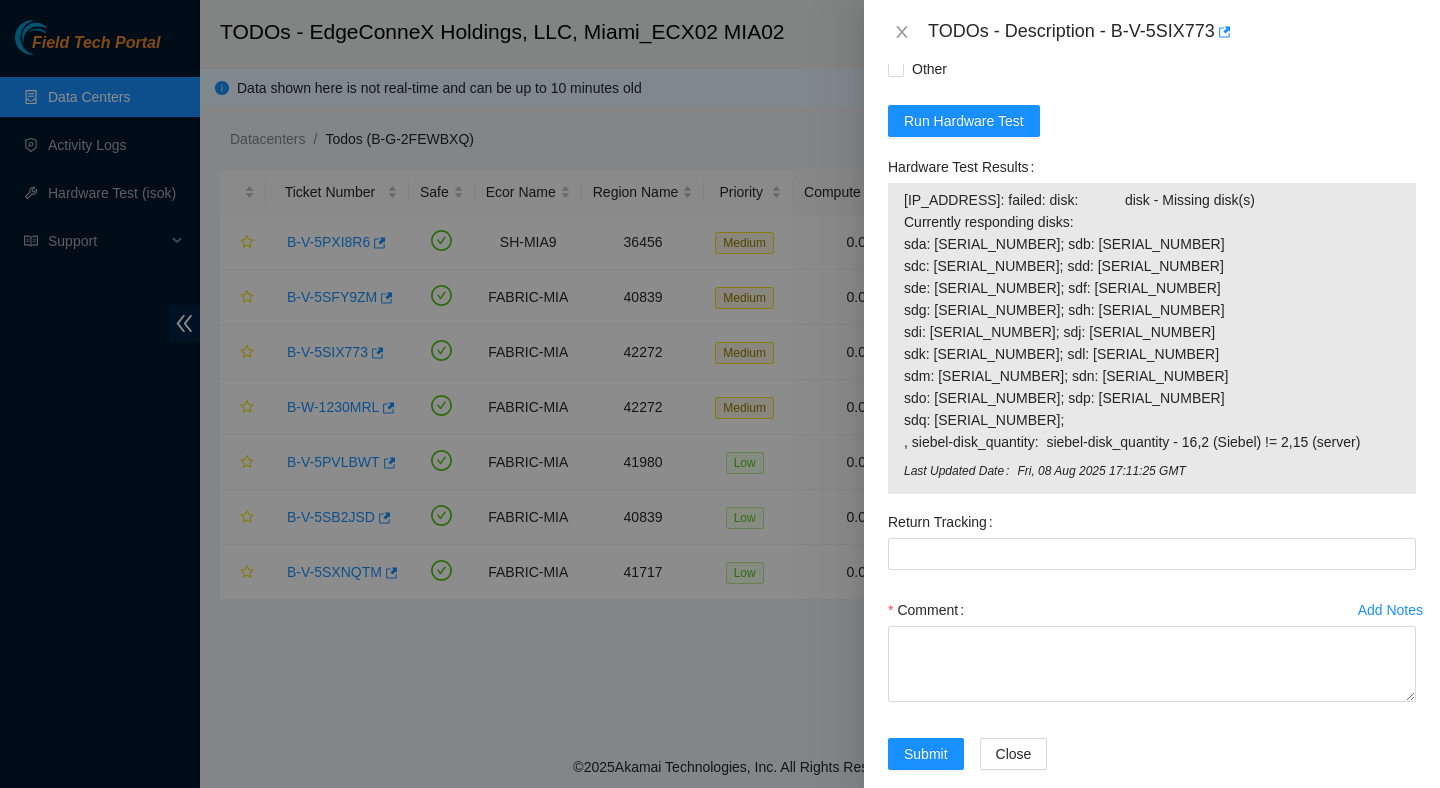 scroll, scrollTop: 1628, scrollLeft: 0, axis: vertical 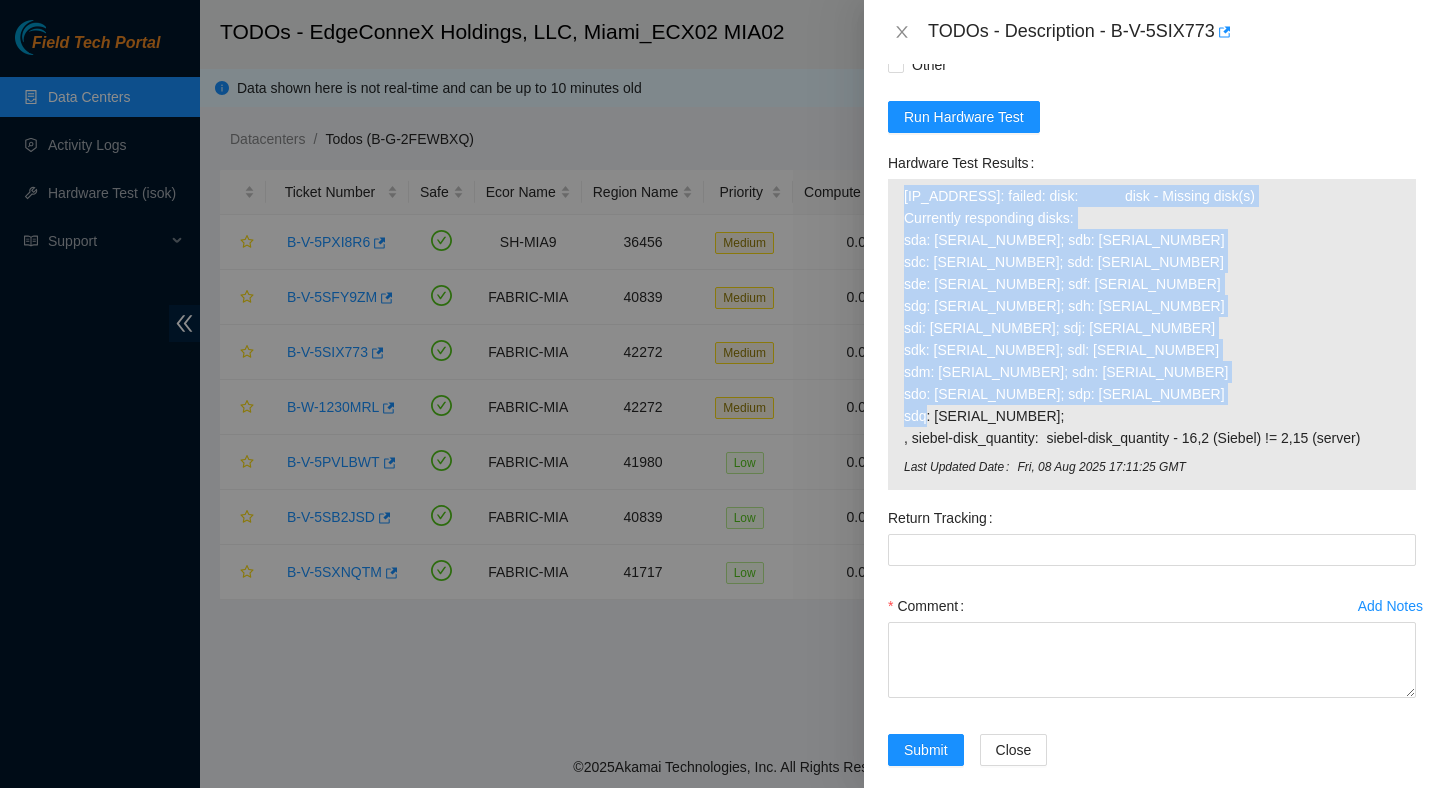 drag, startPoint x: 1395, startPoint y: 565, endPoint x: 872, endPoint y: 352, distance: 564.7106 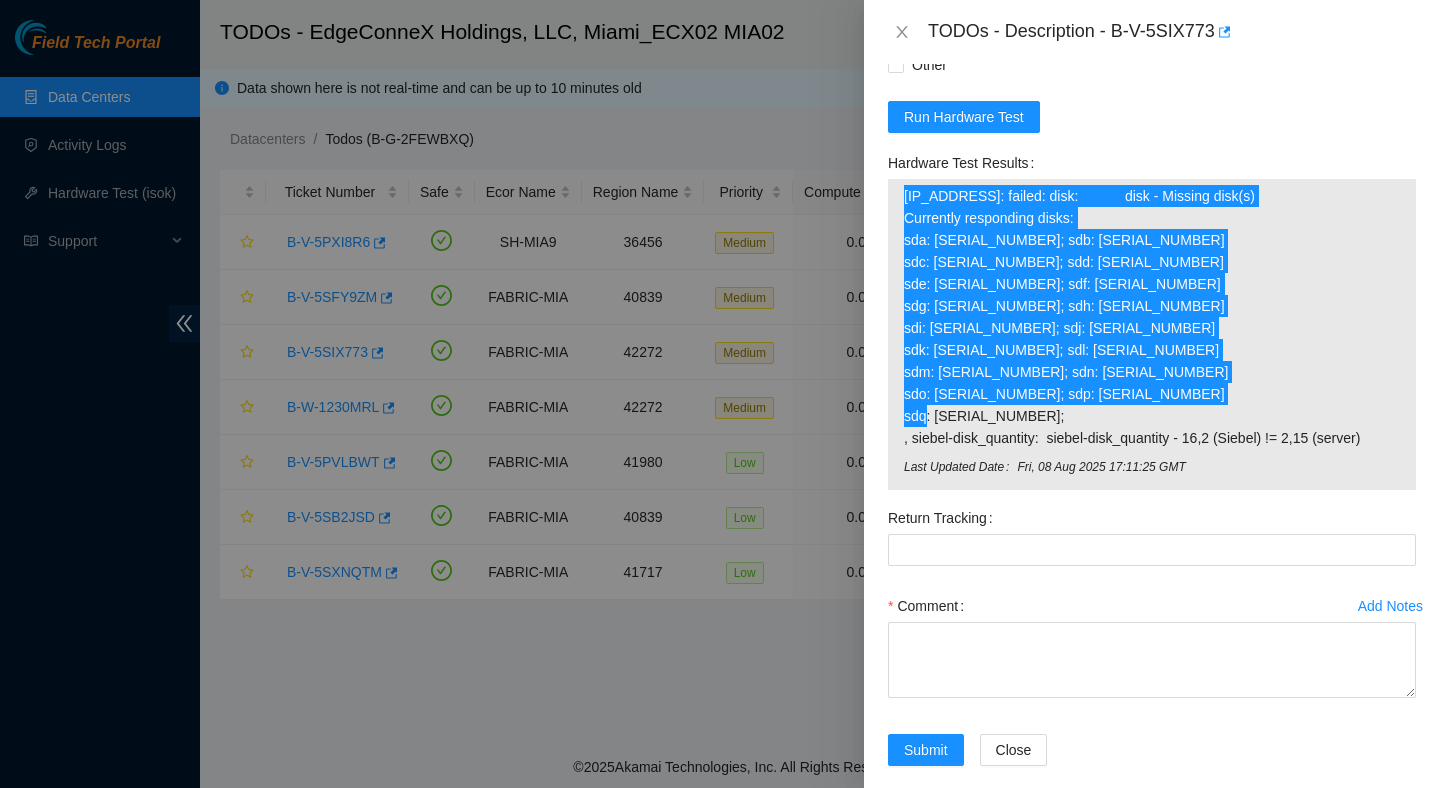 scroll, scrollTop: 1774, scrollLeft: 0, axis: vertical 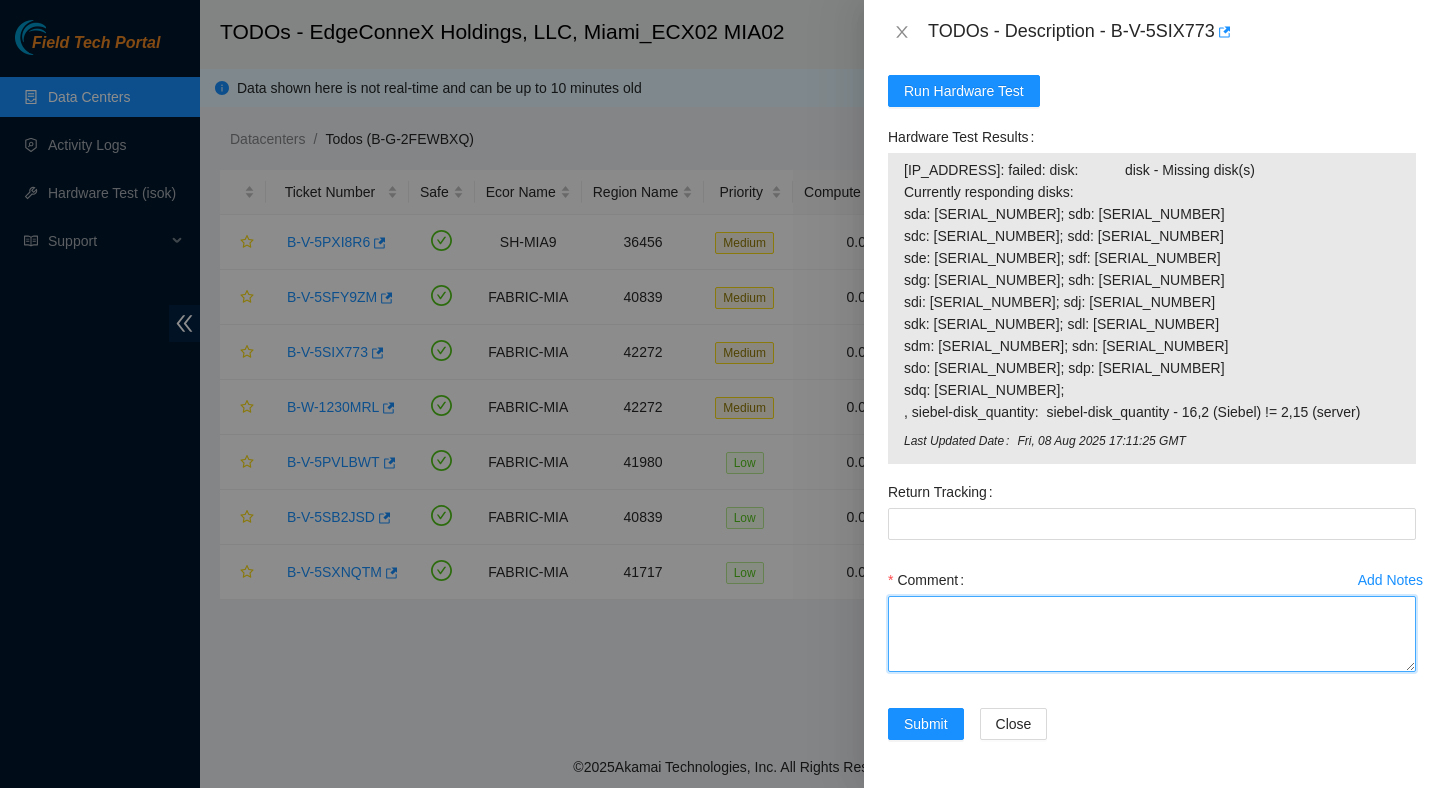 click on "Comment" at bounding box center [1152, 634] 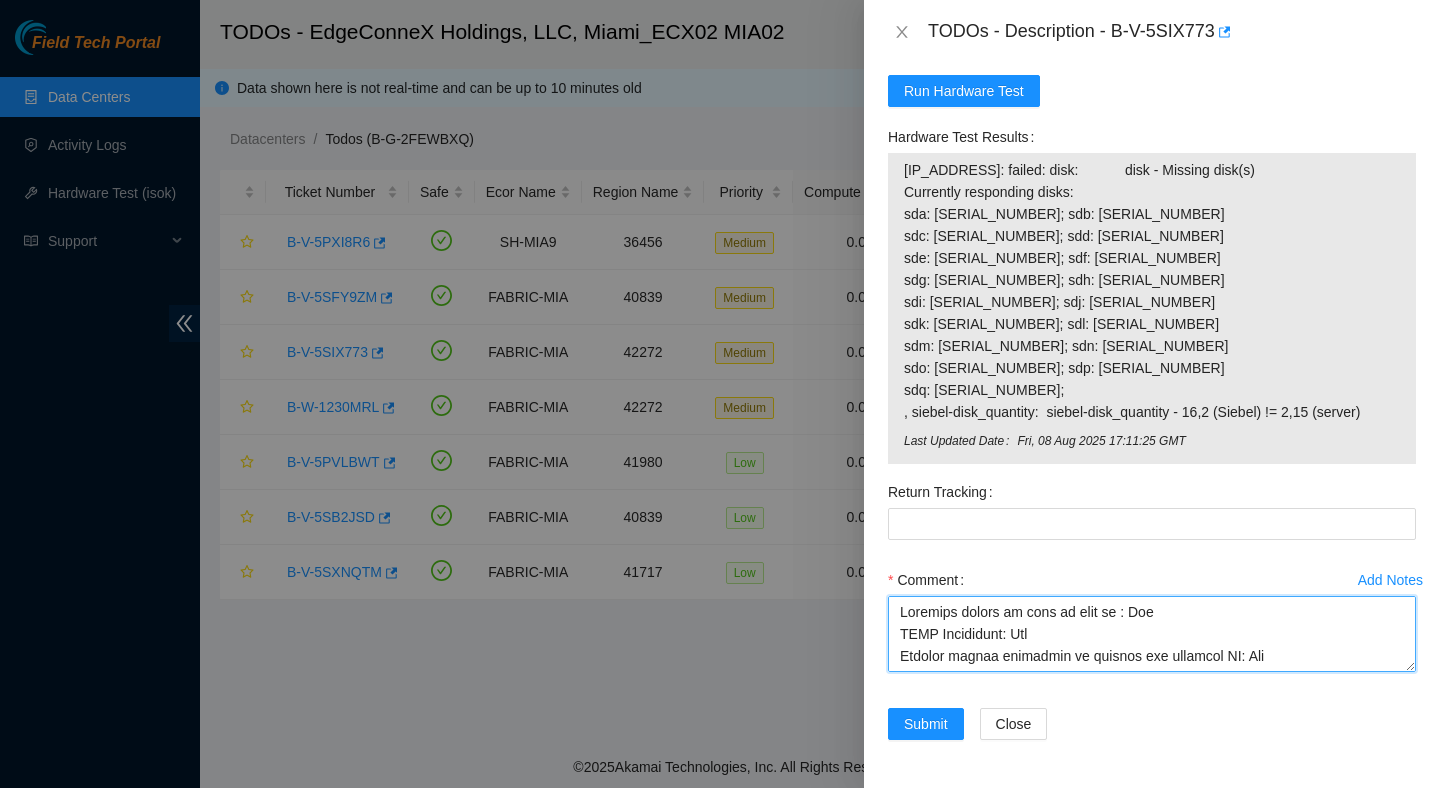 scroll, scrollTop: 785, scrollLeft: 0, axis: vertical 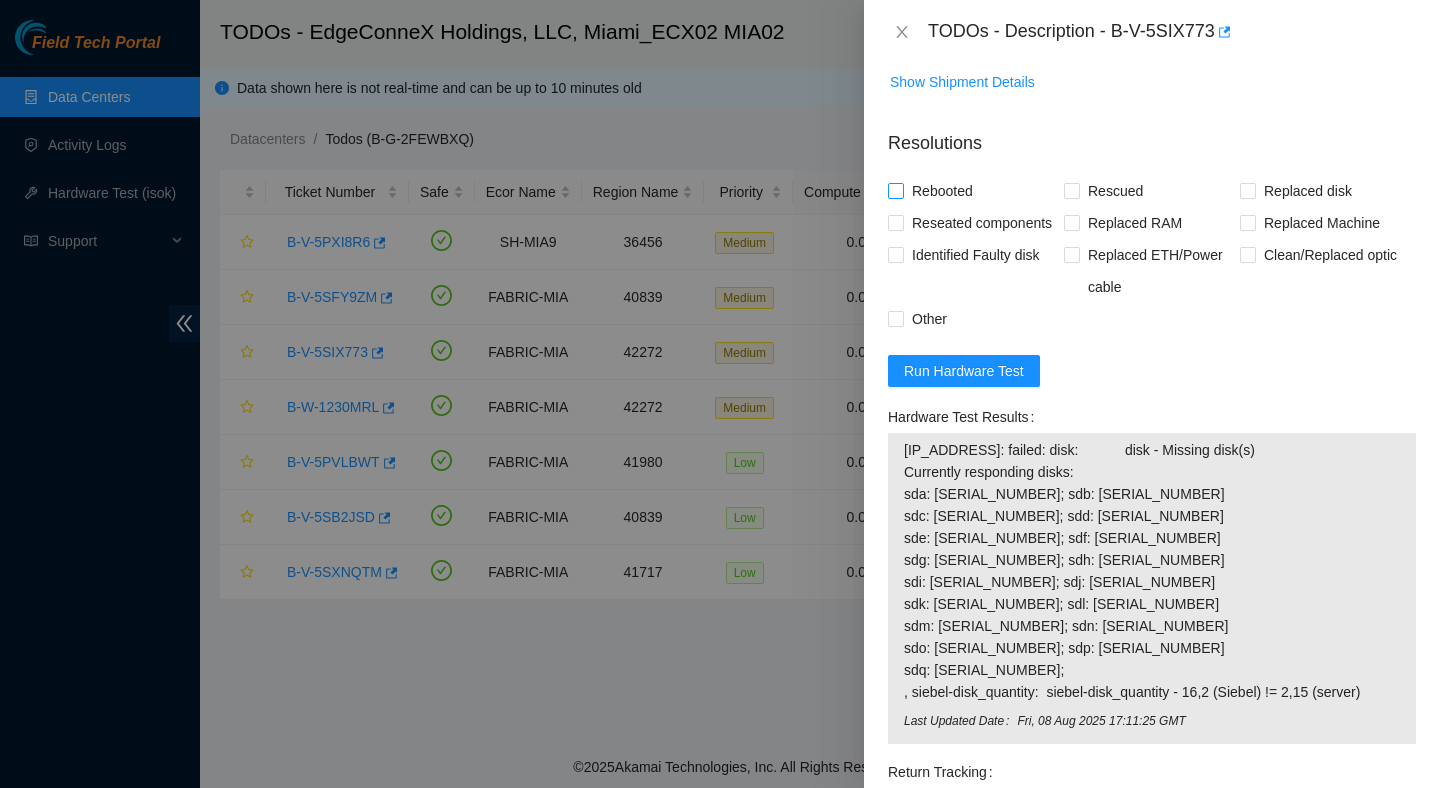 type on "Verified ticket is safe to work on : Yes
NOCC Authorized: Yes
Located server connected to monitor and verified SN: Yes
Ran Pre isok : [IP_ADDRESS]: failed: bad_disks:       bad_disks - sdn S/N [SERIAL_NUMBER] has failed (or is disabled)
verified and shut down machine : Yes
removed and replaced disk : Yes
- old SN: [SERIAL_NUMBER]
- new SN: [SERIAL_NUMBER]
Communicated with Erick Campos, swapped drives [SERIAL_NUMBER] with new drive, [SERIAL_NUMBER].
After swap new drive still not seen.
Erick Campos said to submit and request another replacement drive.
Powered up server : Yes
- rescued :Yes
- configured machine :Yes
- reboot :Yes
Verified all disks are reporting : Yes
Post Isok: [IP_ADDRESS]: failed: disk:            disk - Missing disk(s)
Currently responding disks:
sda: [SERIAL_NUMBER]; sdb: [SERIAL_NUMBER]
sdc: [SERIAL_NUMBER]; sdd: [SERIAL_NUMBER]
sde: [SERIAL_NUMBER]; sdf: [SERIAL_NUMBER]
sdg: [SERIAL_NUMBER]; sdh: [SERIAL_NUMBER]
sdi: [SERIAL_NUMBER]; sdj: [SERIAL_NUMBER]
sdk: [SERIAL_NUMBER]; sdl: [SERIAL_NUMBER]
sdm: [SERIAL_NUMBER]; sdn: [SERIAL_NUMBER]
sdo: [SERIAL_NUMBER]; sdp: [SERIAL_NUMBER]
sdq: [SERIAL_NUMBER]..." 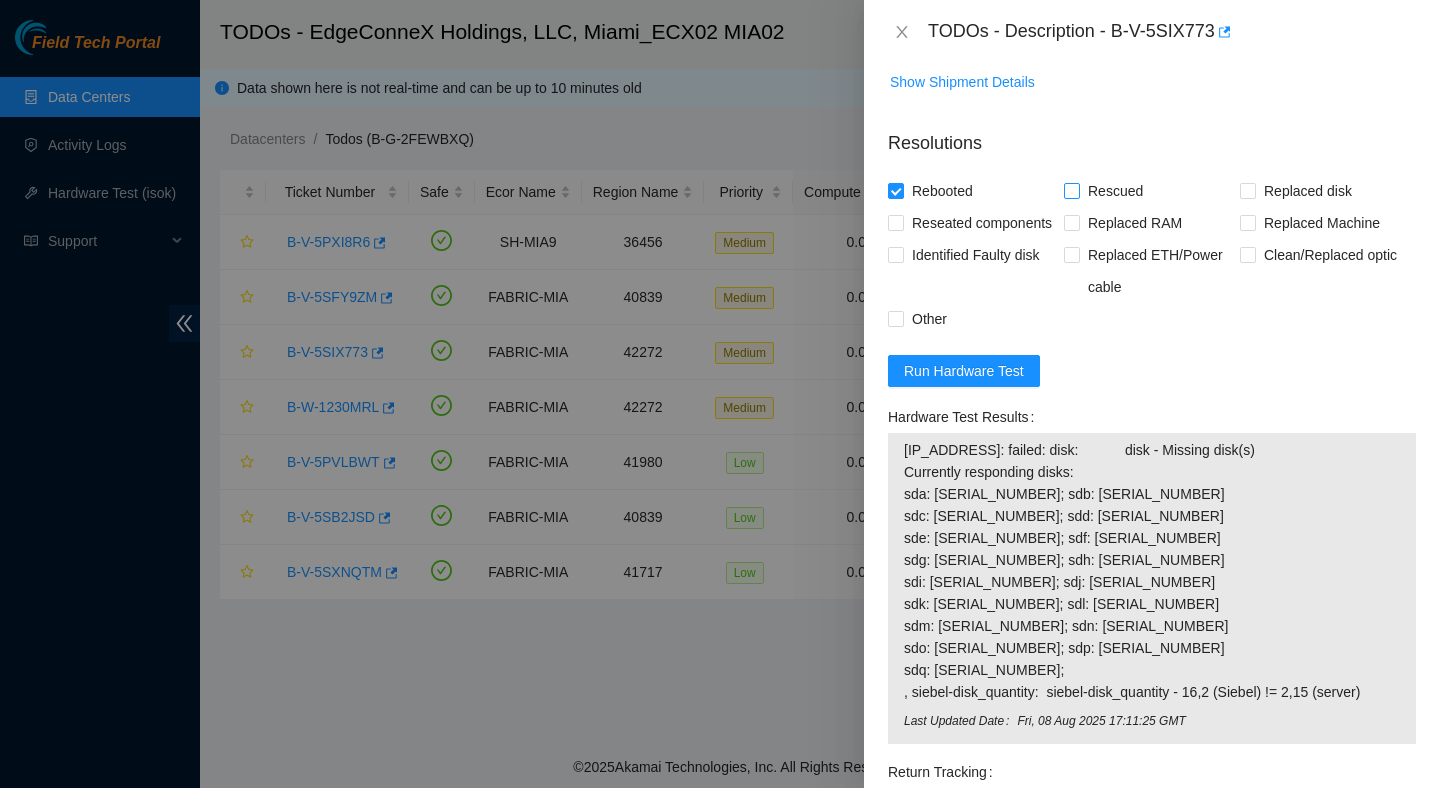 click on "Rescued" at bounding box center [1115, 191] 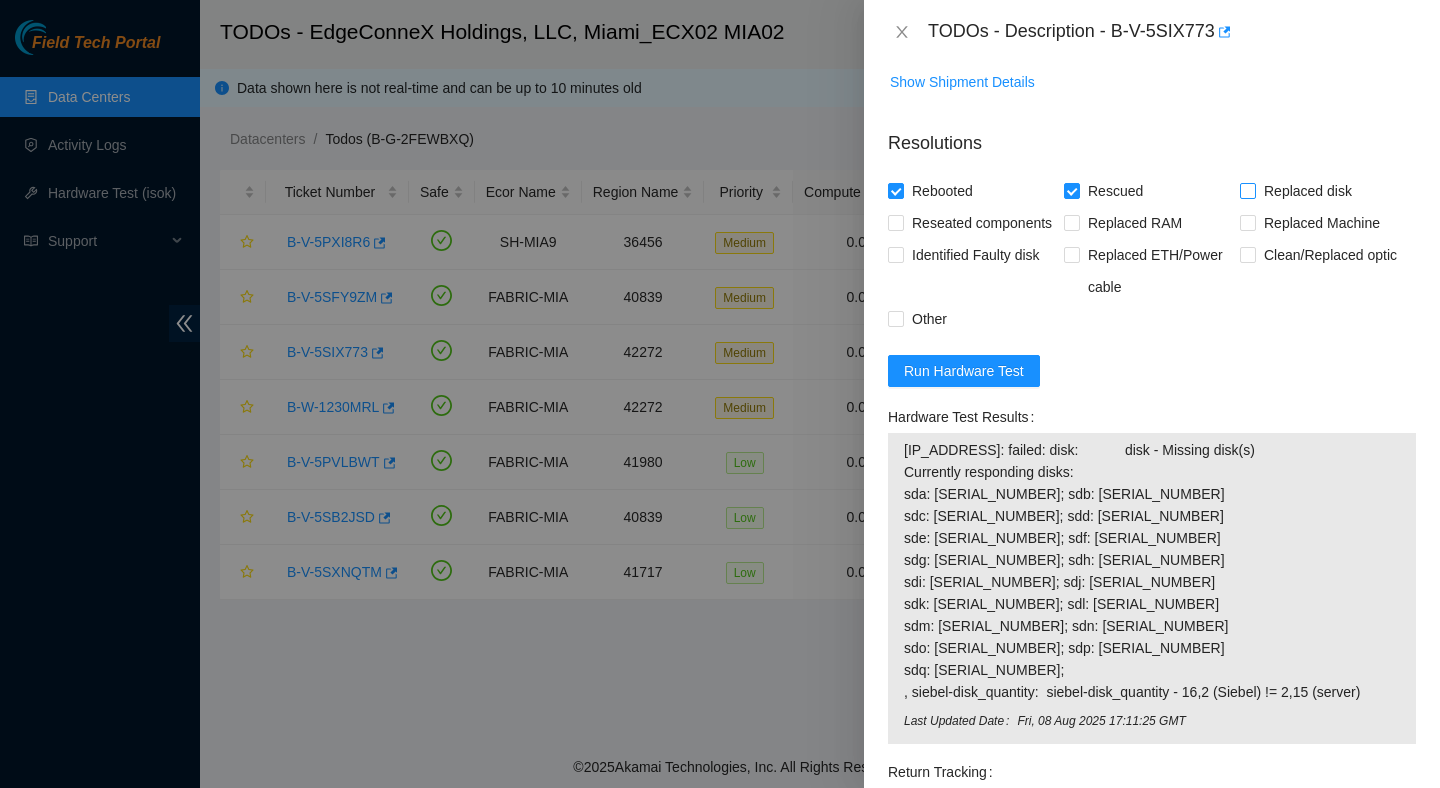 click on "Replaced disk" at bounding box center (1308, 191) 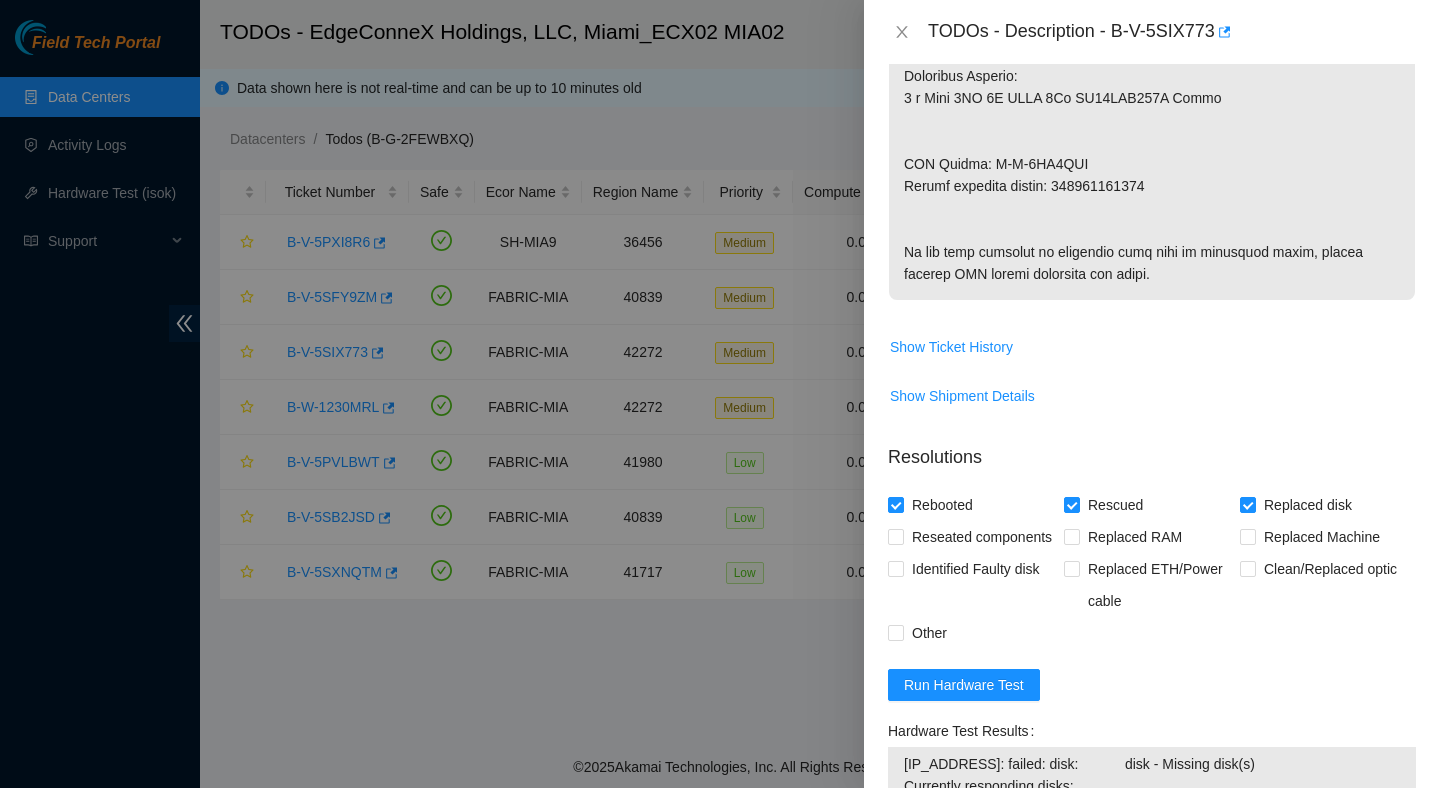 scroll, scrollTop: 1044, scrollLeft: 0, axis: vertical 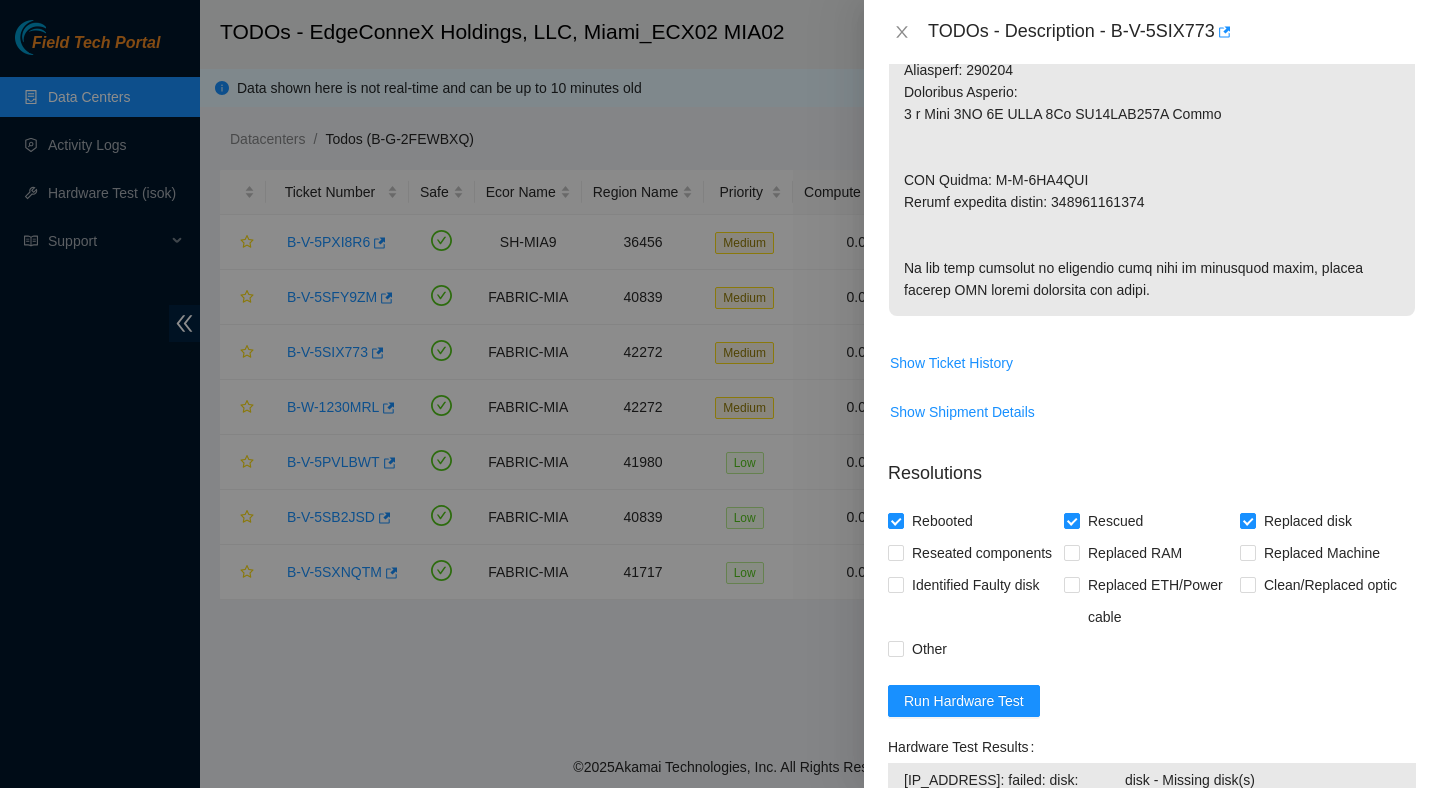 click at bounding box center [1152, -161] 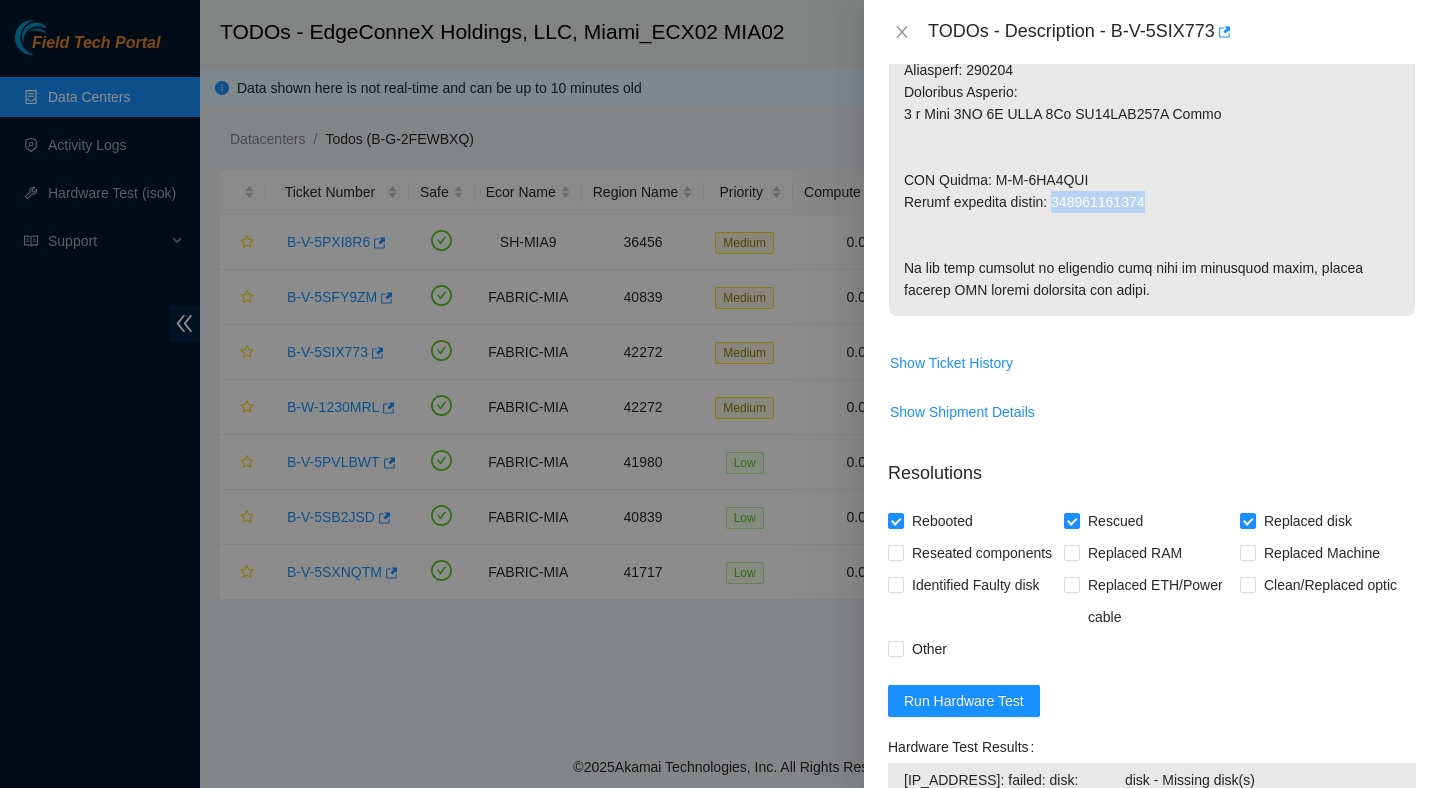 click at bounding box center [1152, -161] 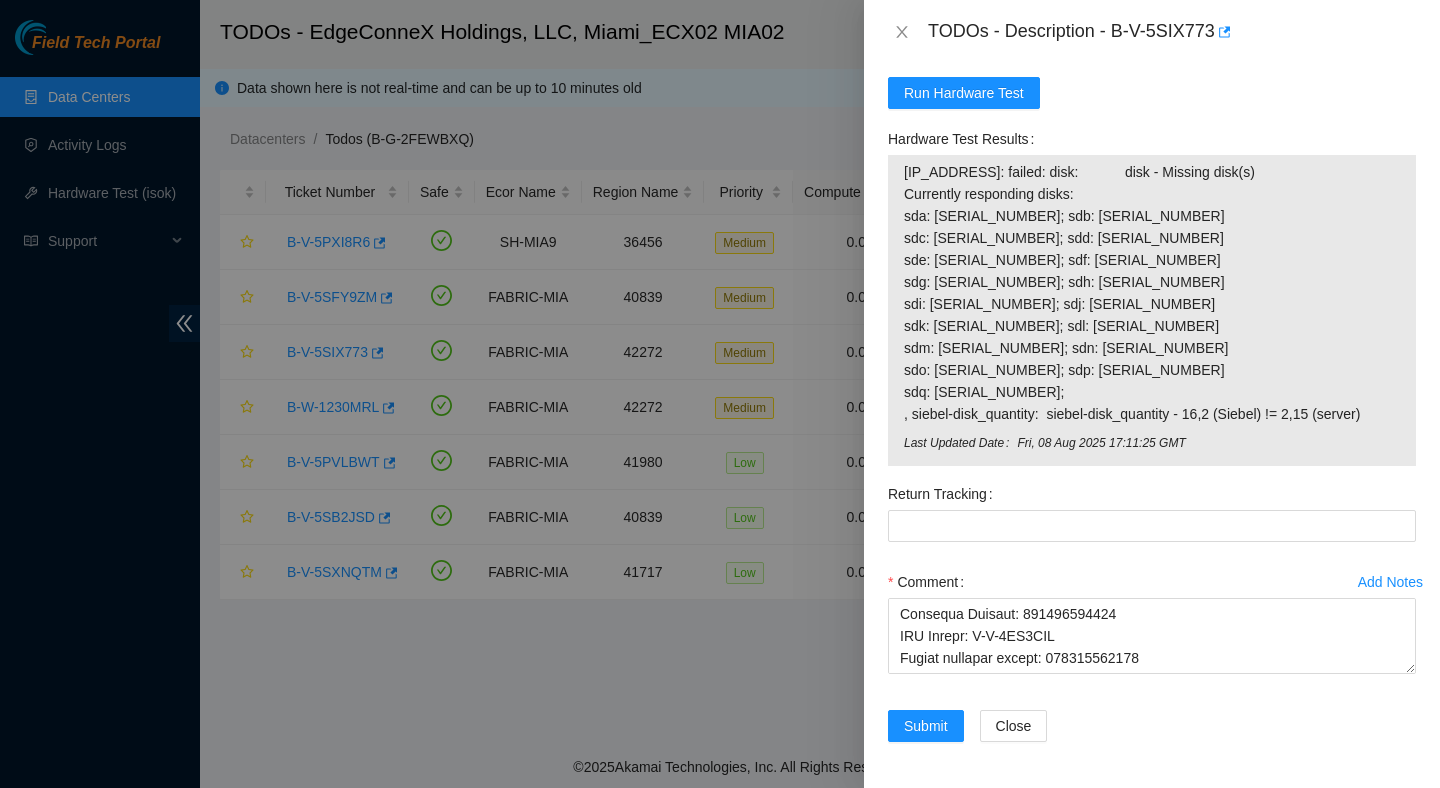 scroll, scrollTop: 1657, scrollLeft: 0, axis: vertical 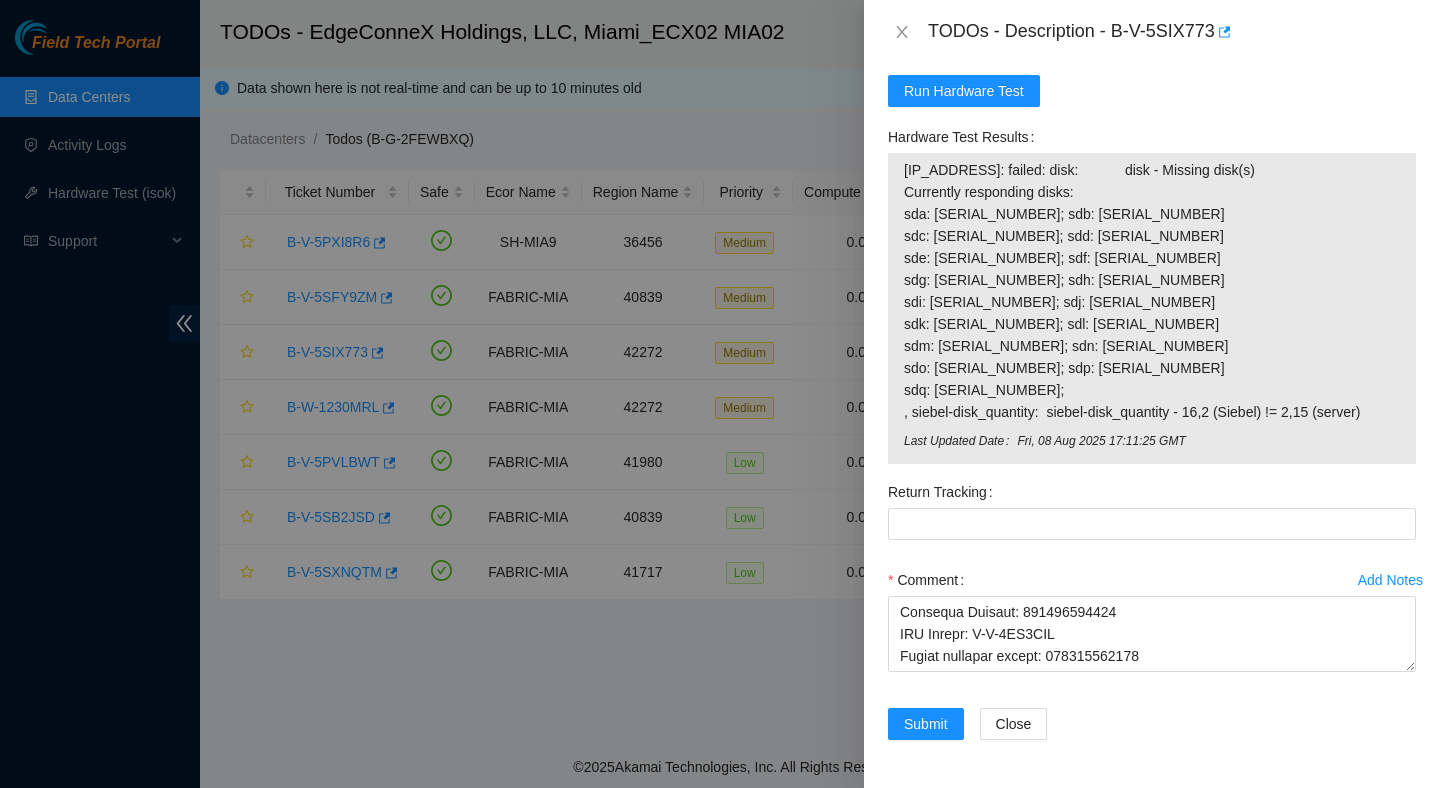 click on "Return Tracking" at bounding box center [944, 492] 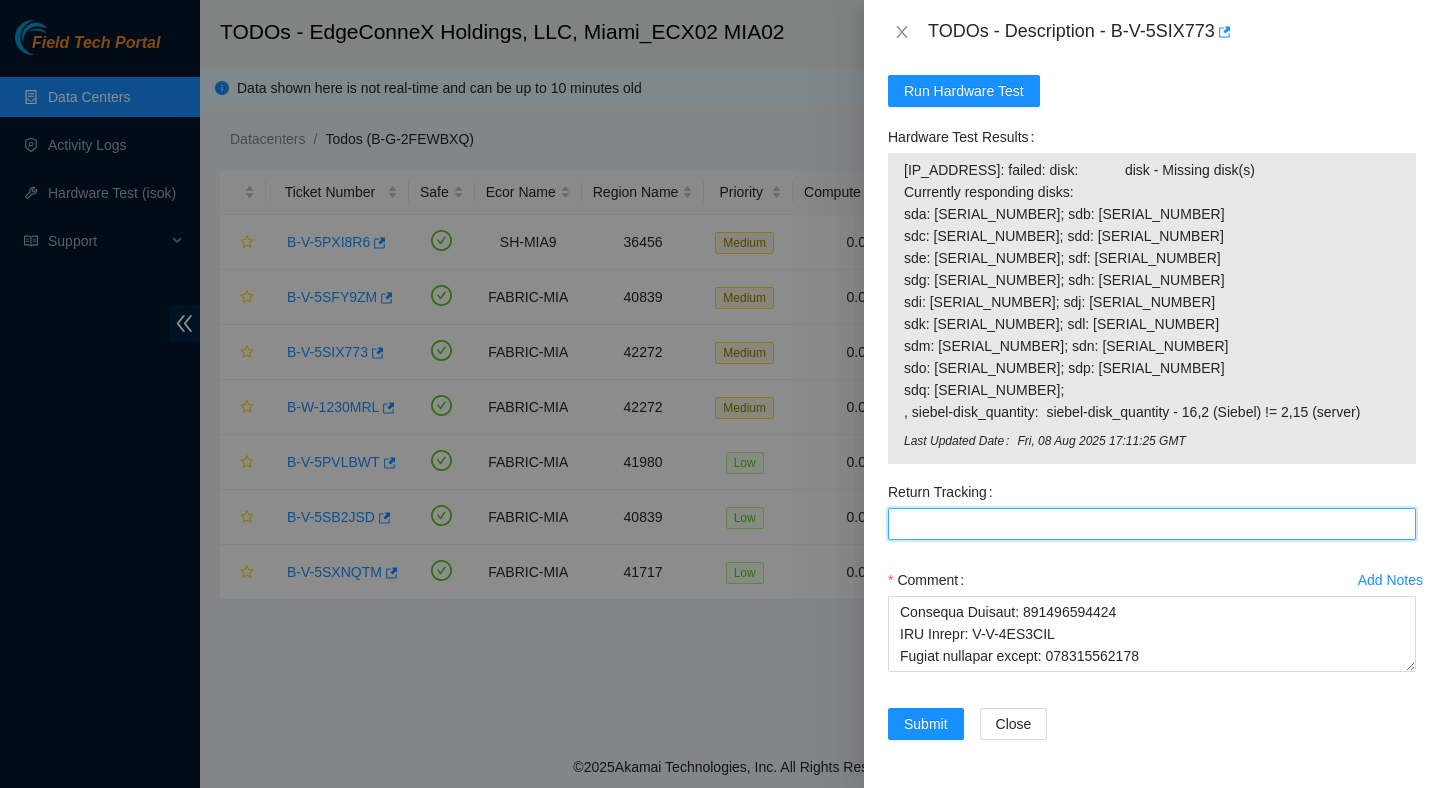 click on "Return Tracking" at bounding box center (1152, 524) 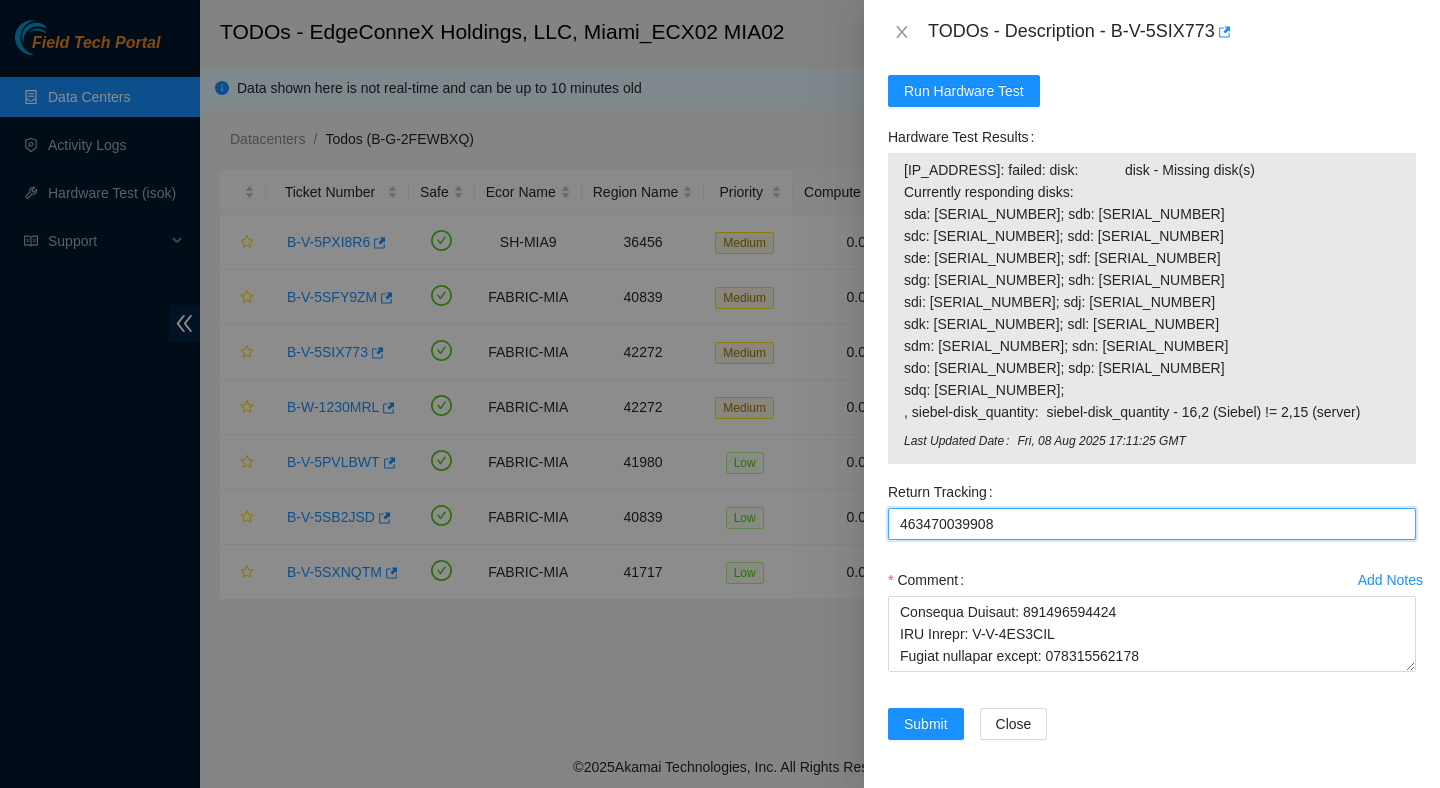 scroll, scrollTop: 1774, scrollLeft: 0, axis: vertical 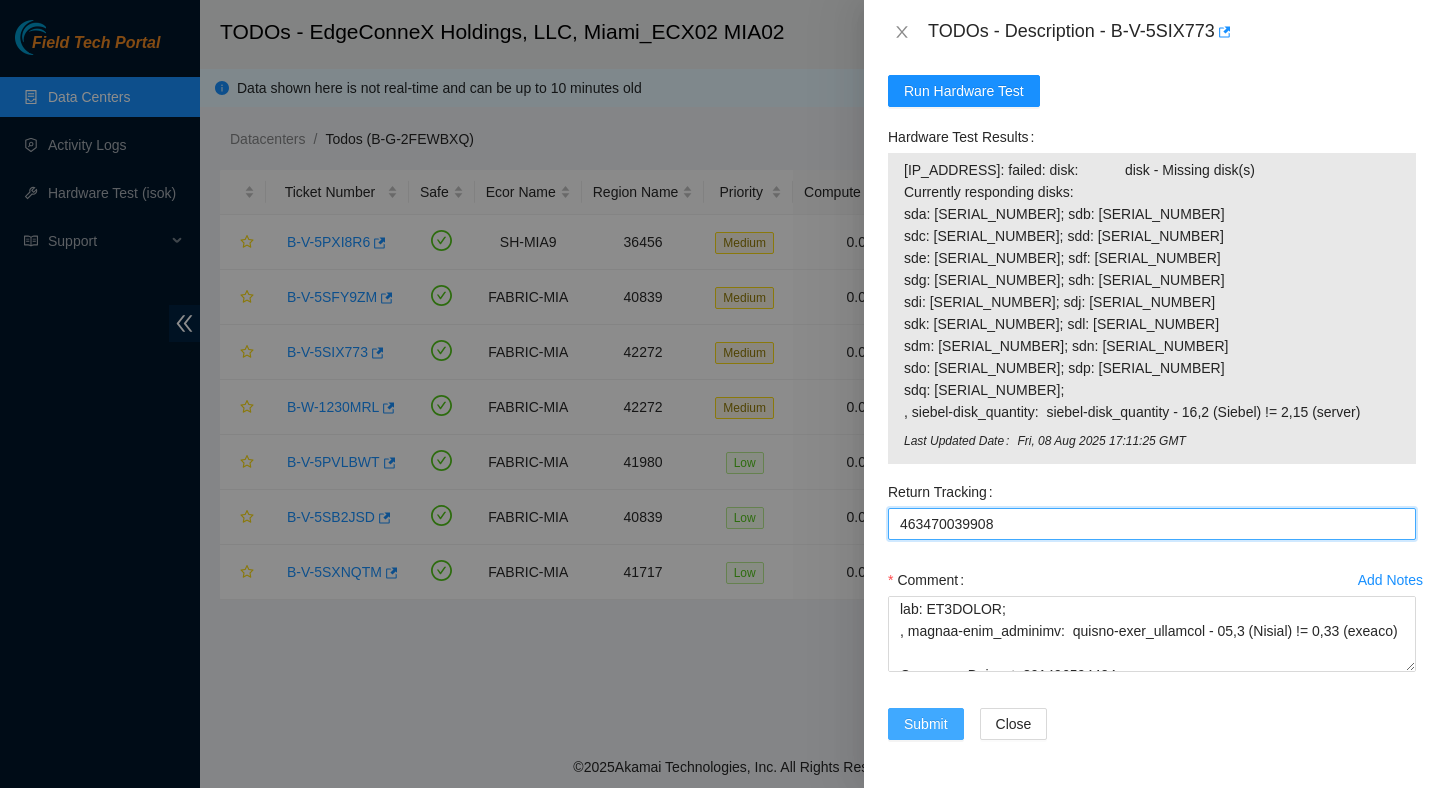 type on "463470039908" 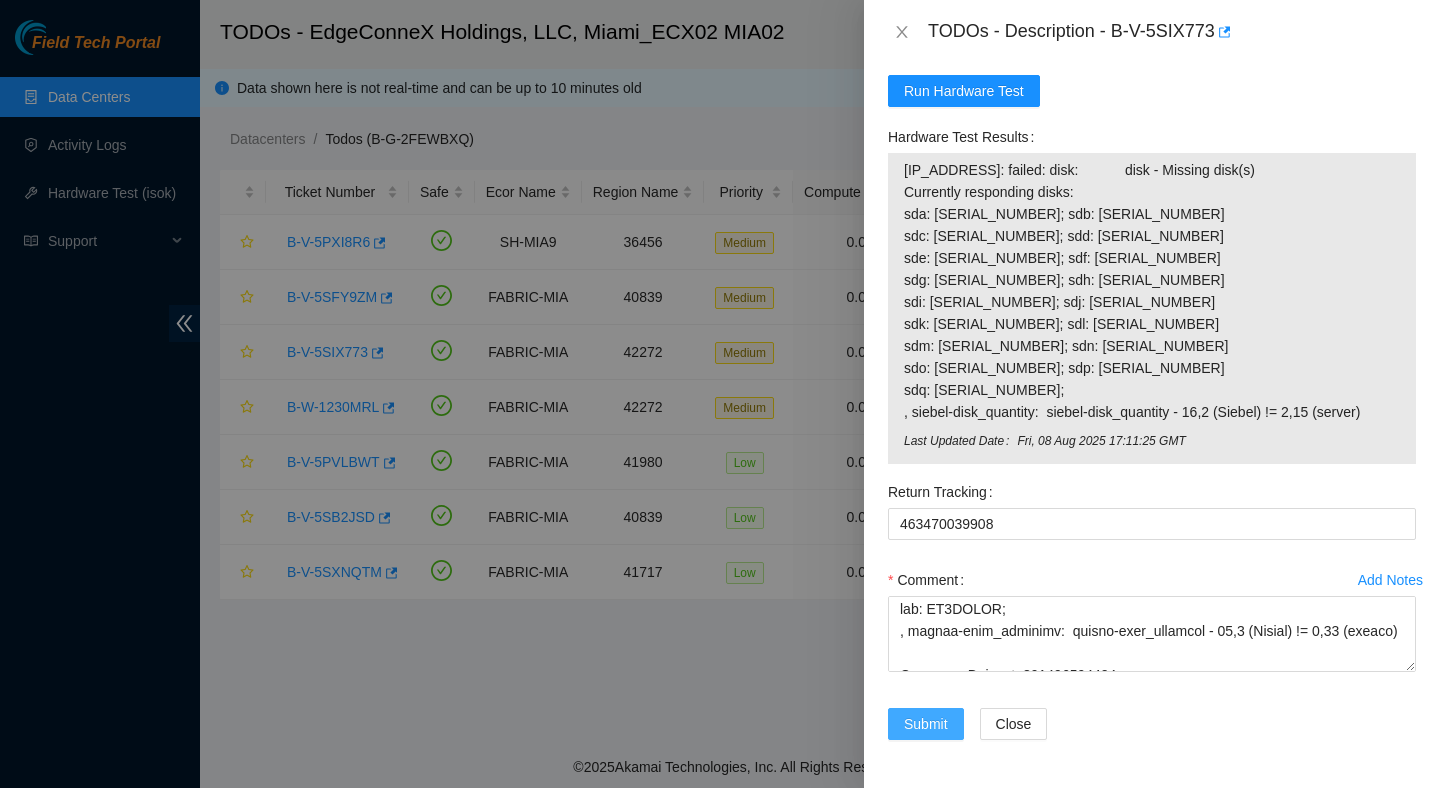 click on "Submit" at bounding box center [926, 724] 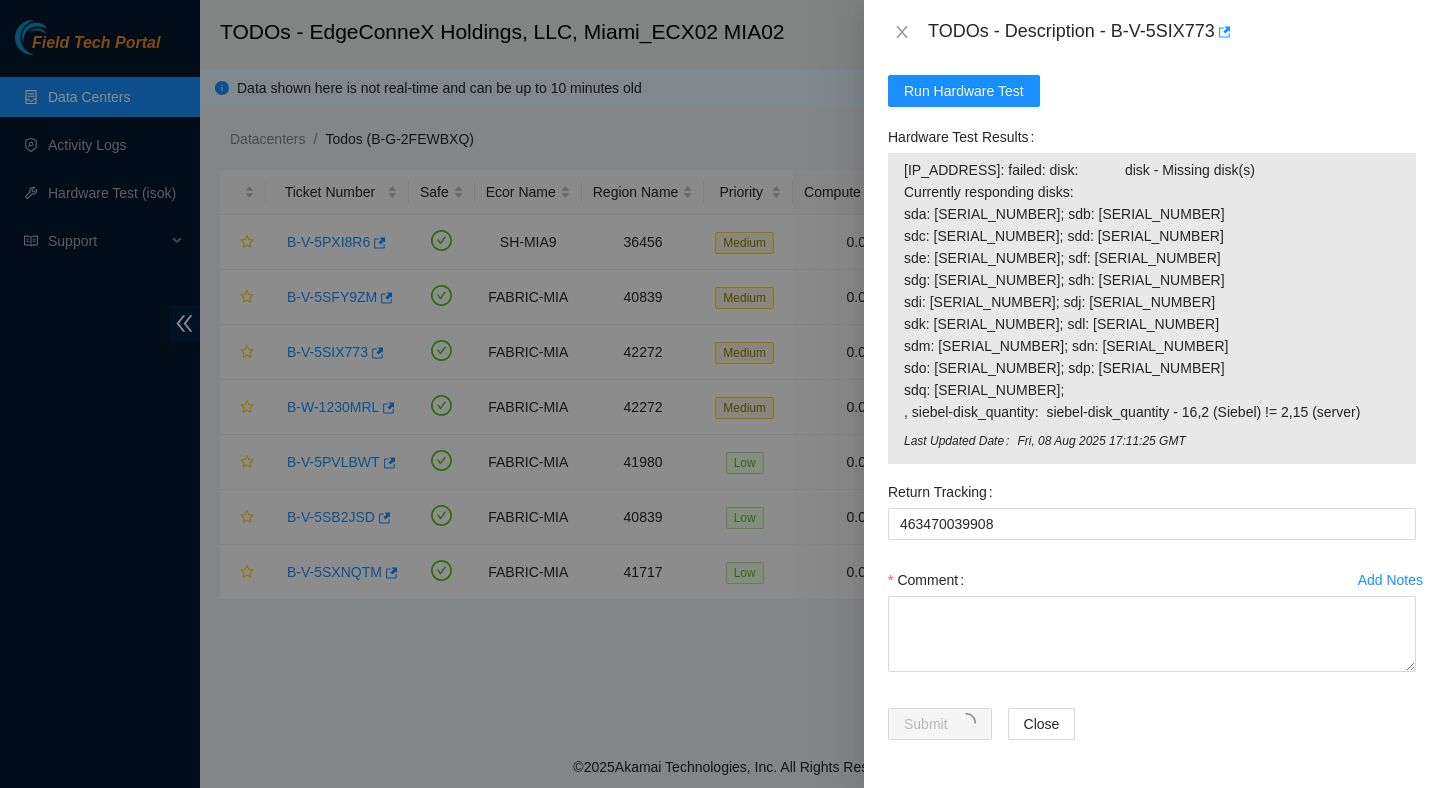 scroll, scrollTop: 0, scrollLeft: 0, axis: both 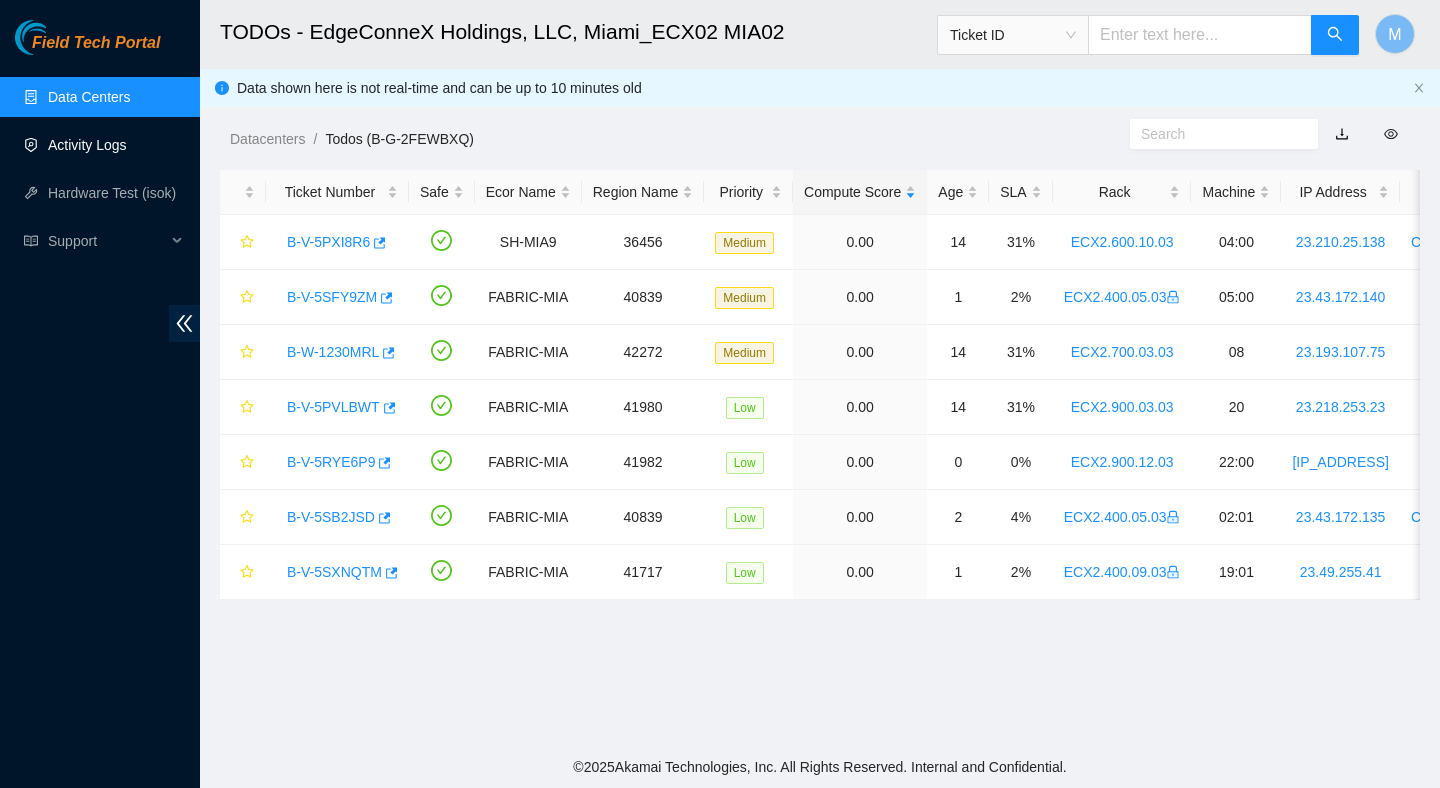 click on "Activity Logs" at bounding box center (87, 145) 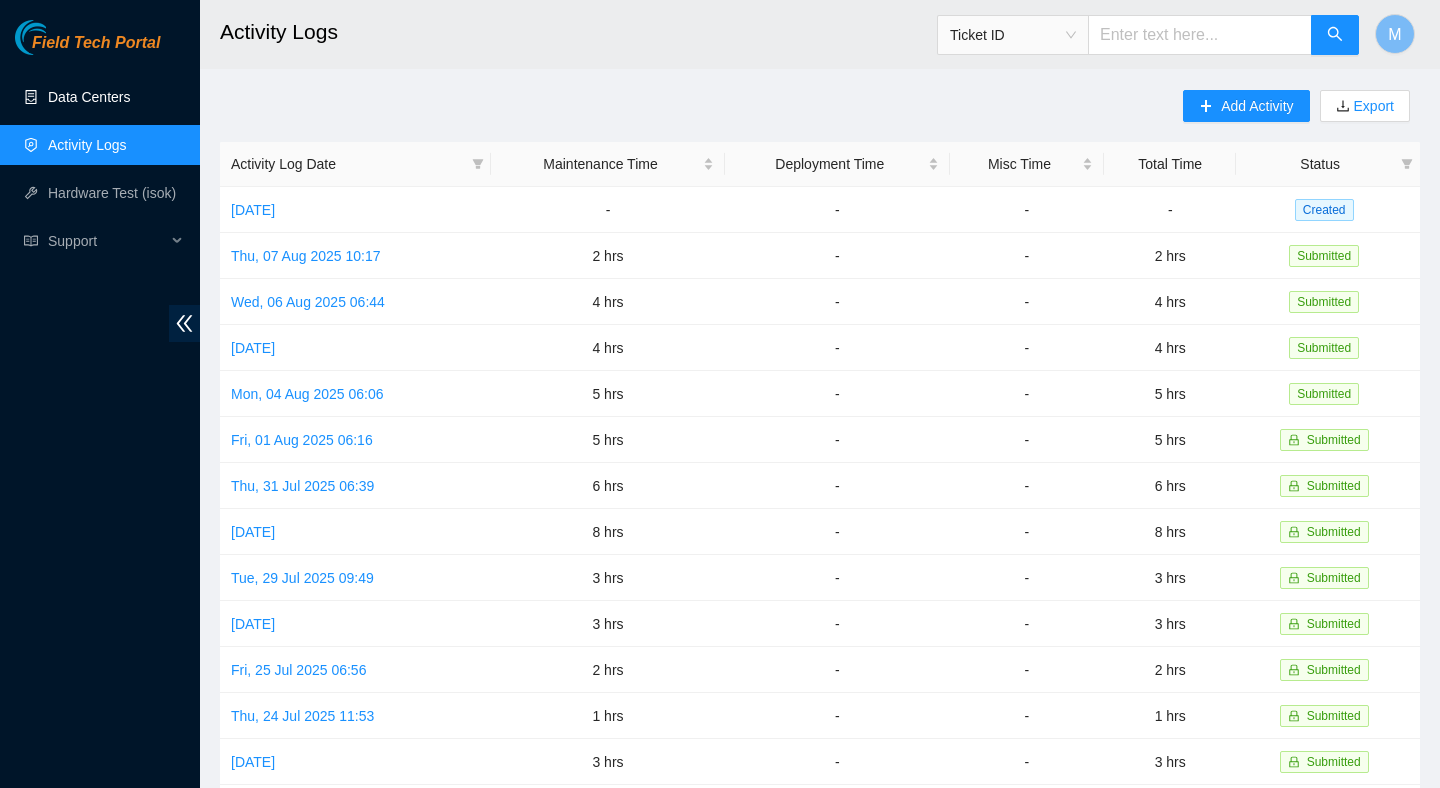 click on "Data Centers" at bounding box center (89, 97) 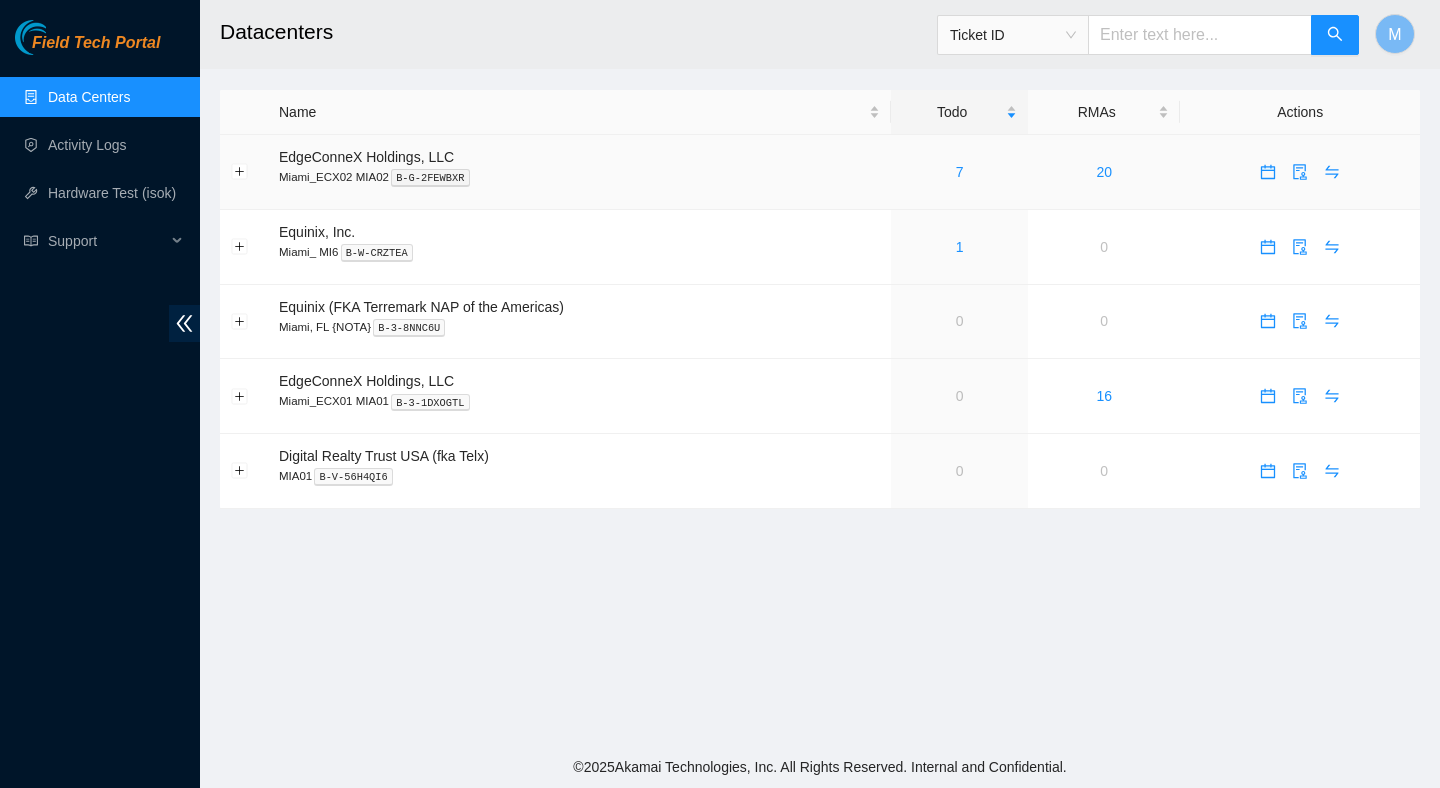 click on "7" at bounding box center (959, 172) 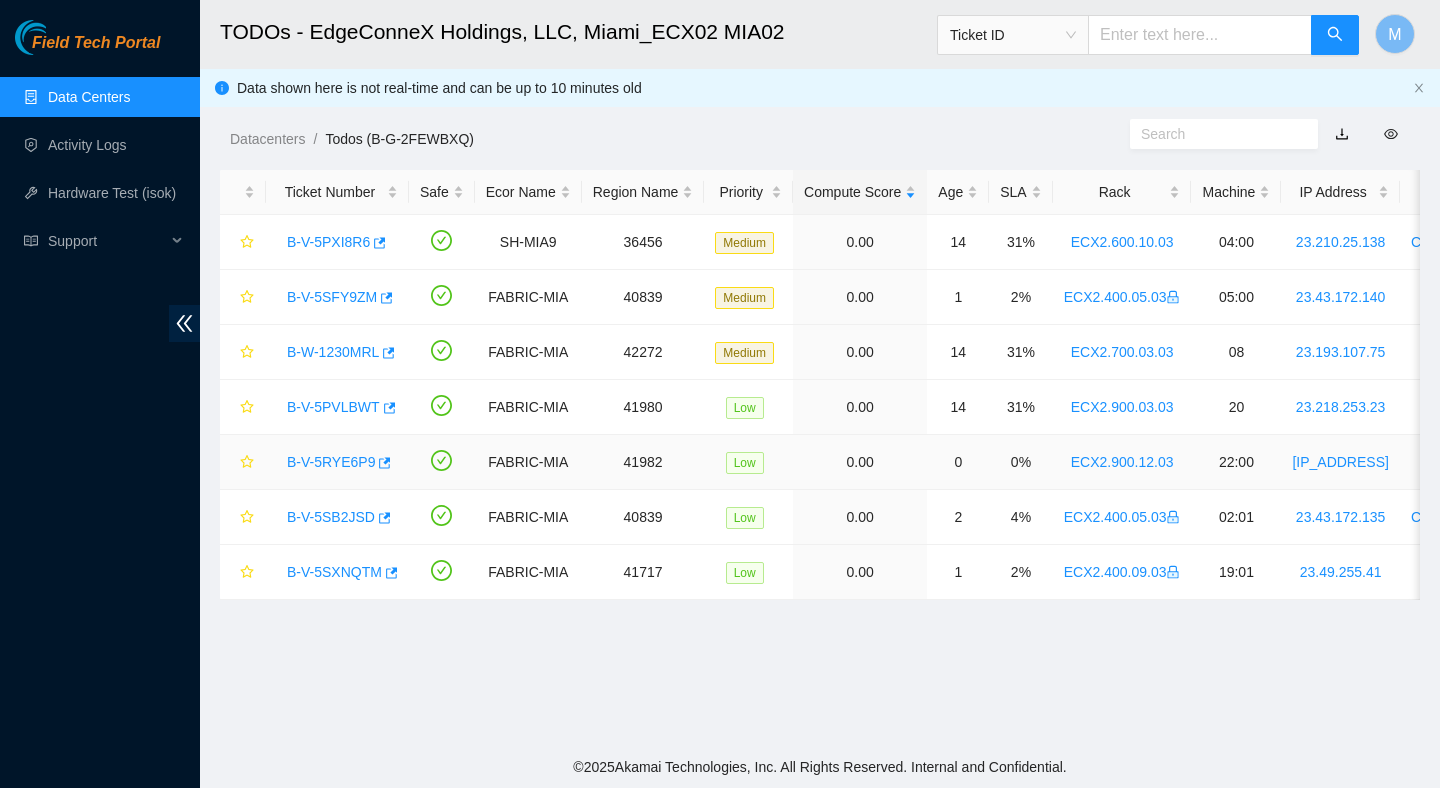 click on "B-V-5RYE6P9" at bounding box center (331, 462) 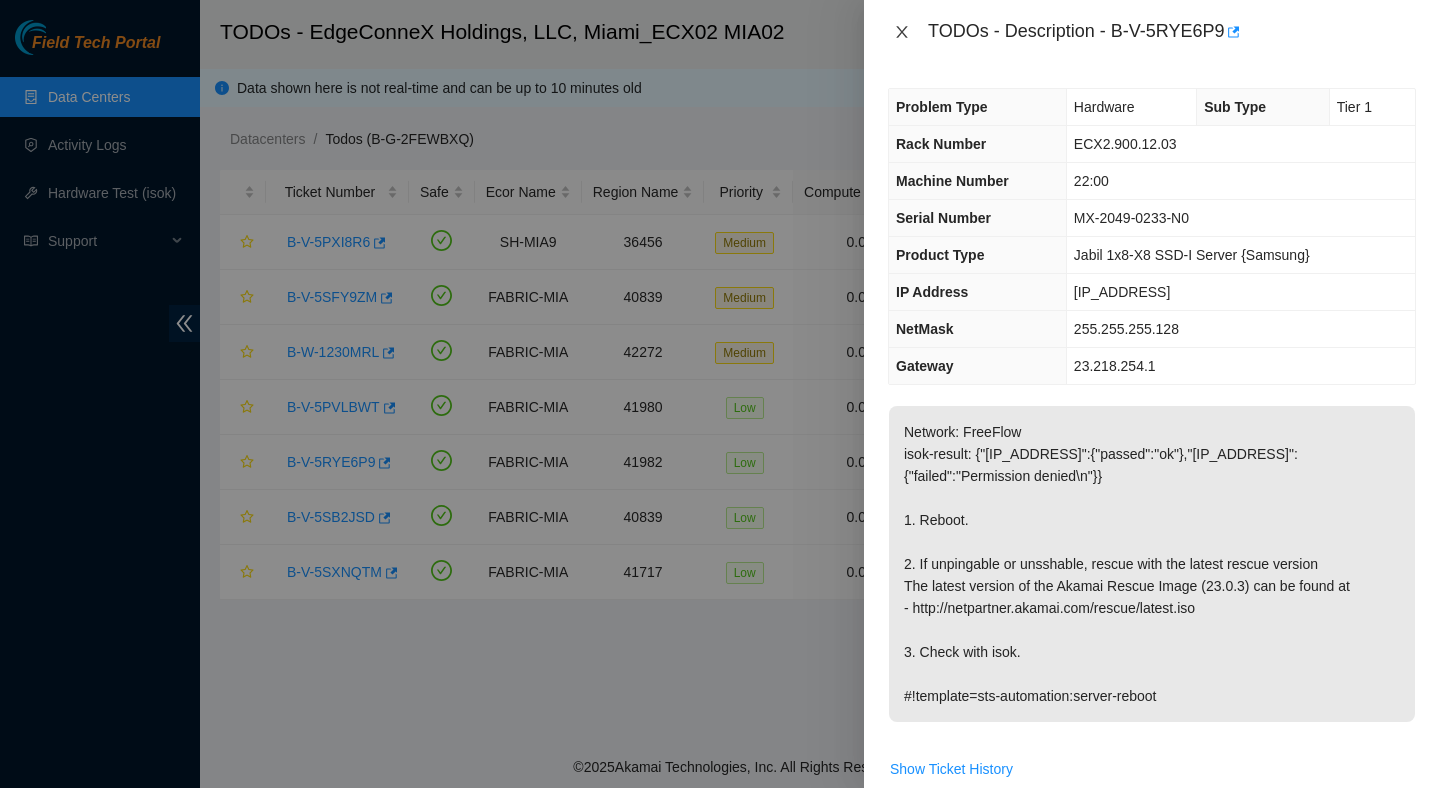click 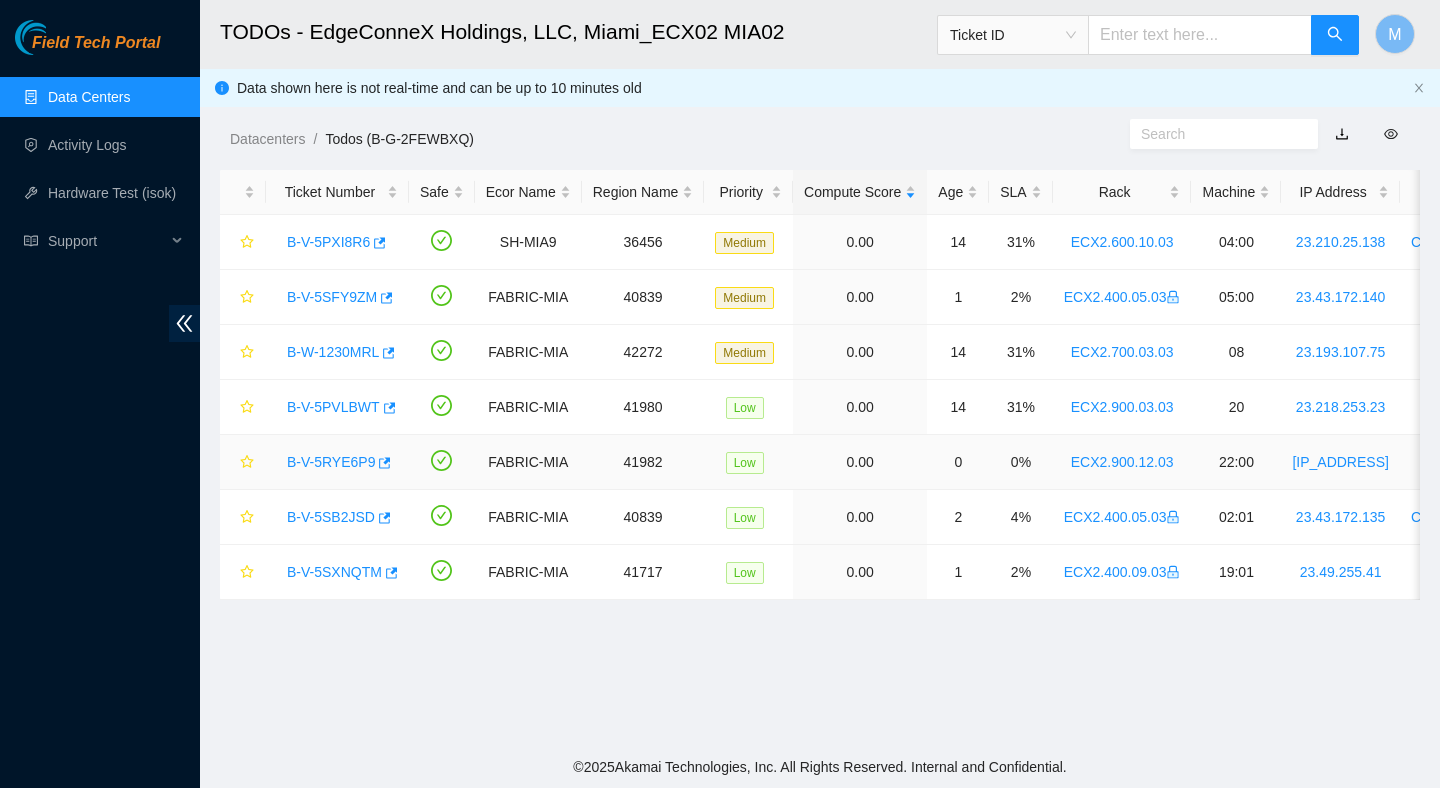 click on "B-V-5RYE6P9" at bounding box center (331, 462) 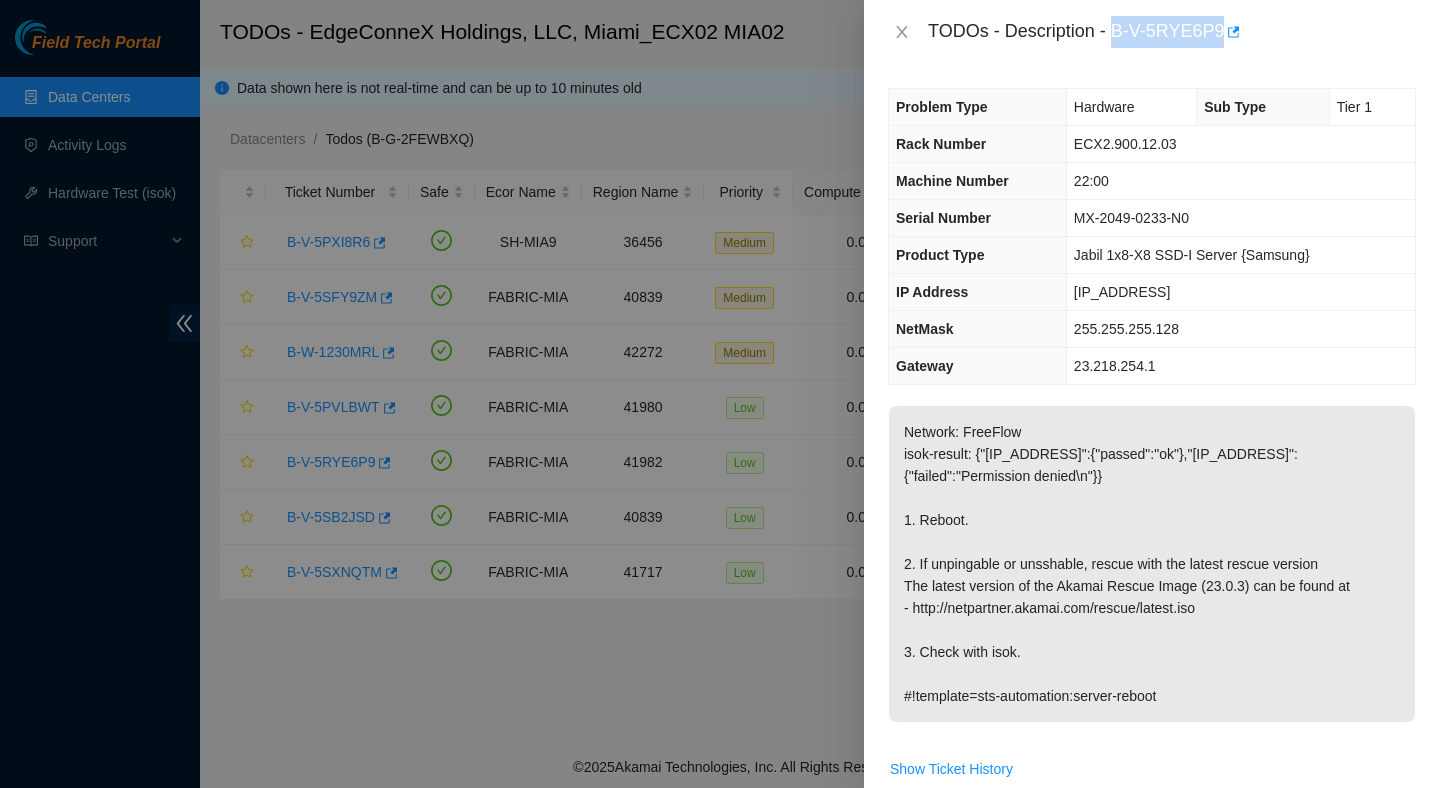 drag, startPoint x: 1115, startPoint y: 31, endPoint x: 1229, endPoint y: 35, distance: 114.07015 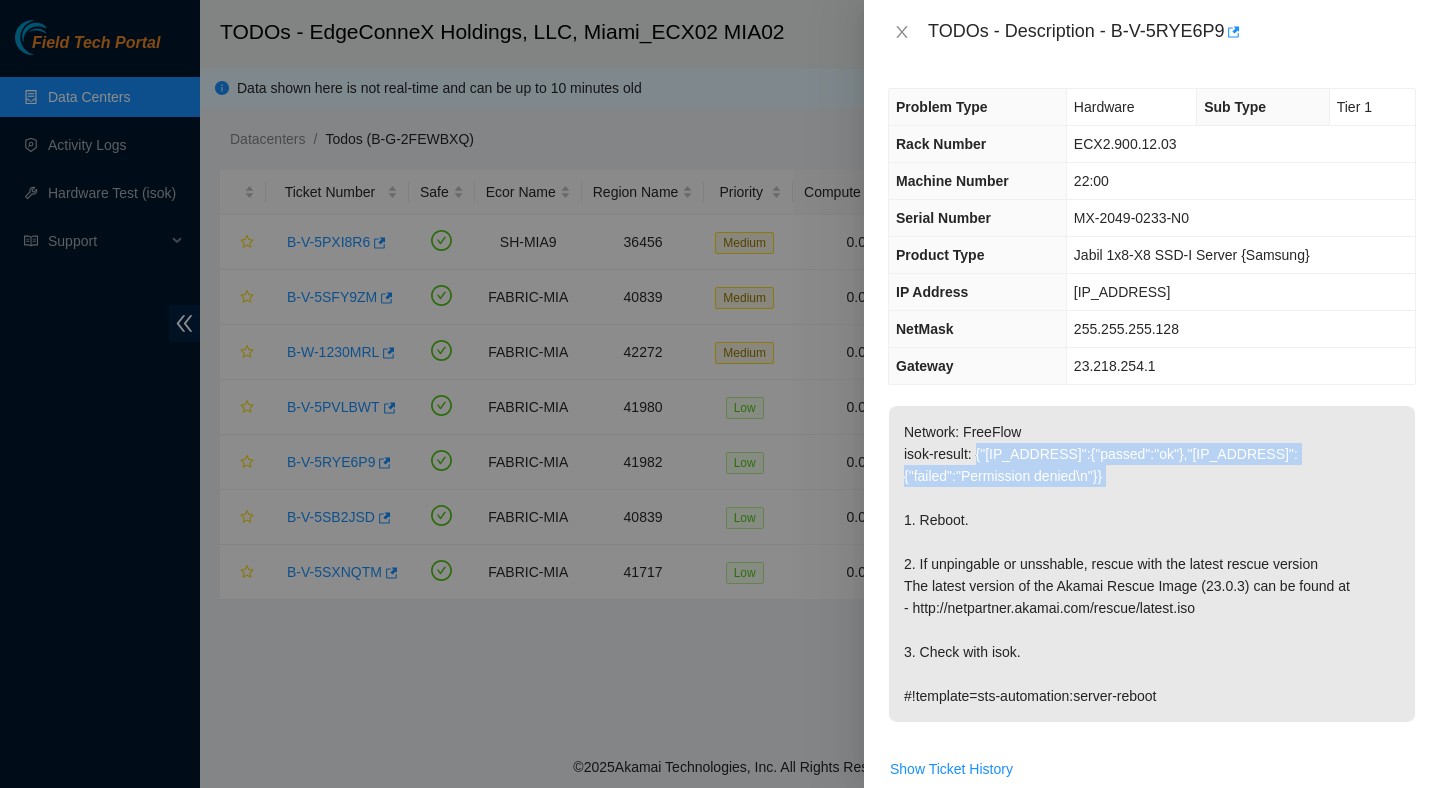 drag, startPoint x: 1123, startPoint y: 476, endPoint x: 980, endPoint y: 454, distance: 144.6824 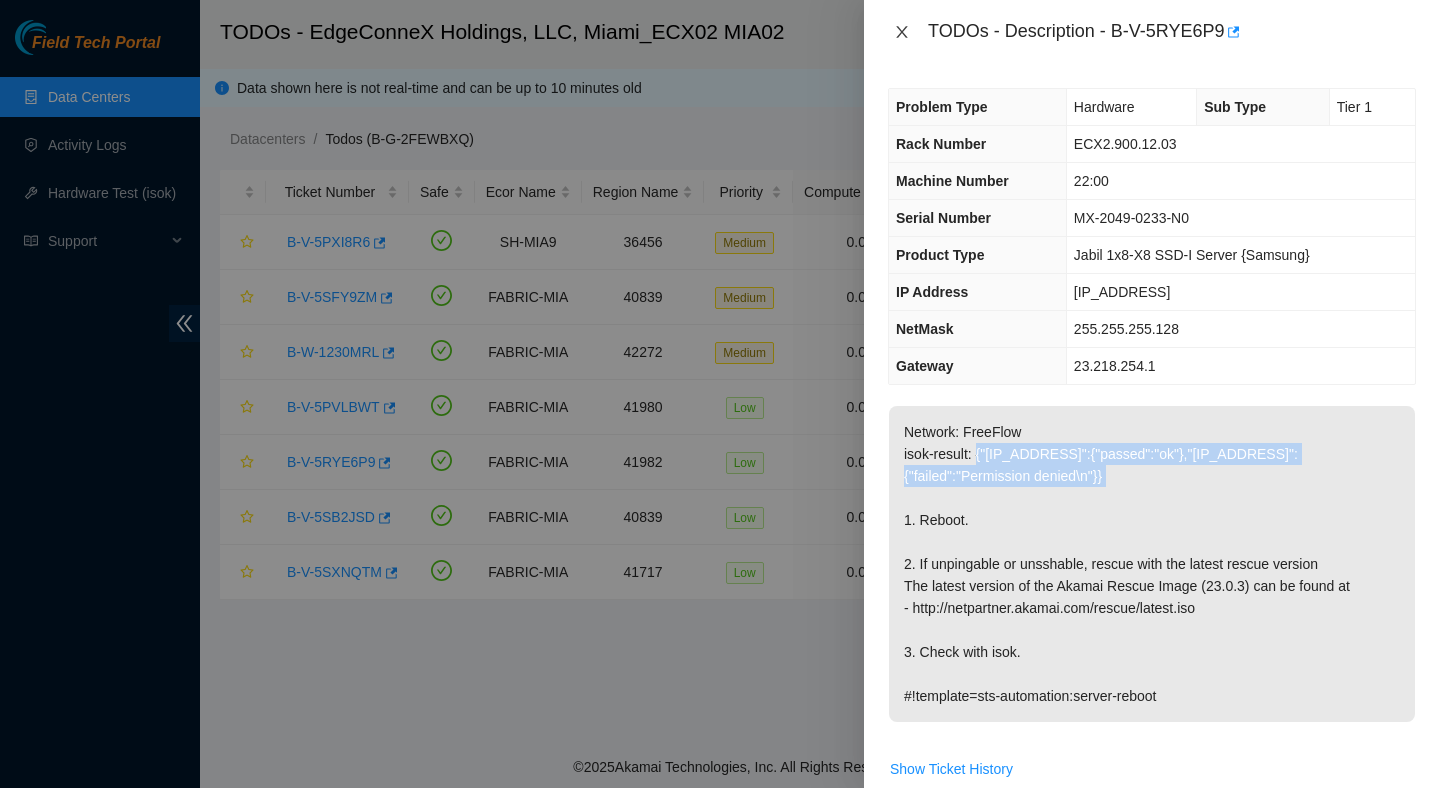 click at bounding box center [902, 32] 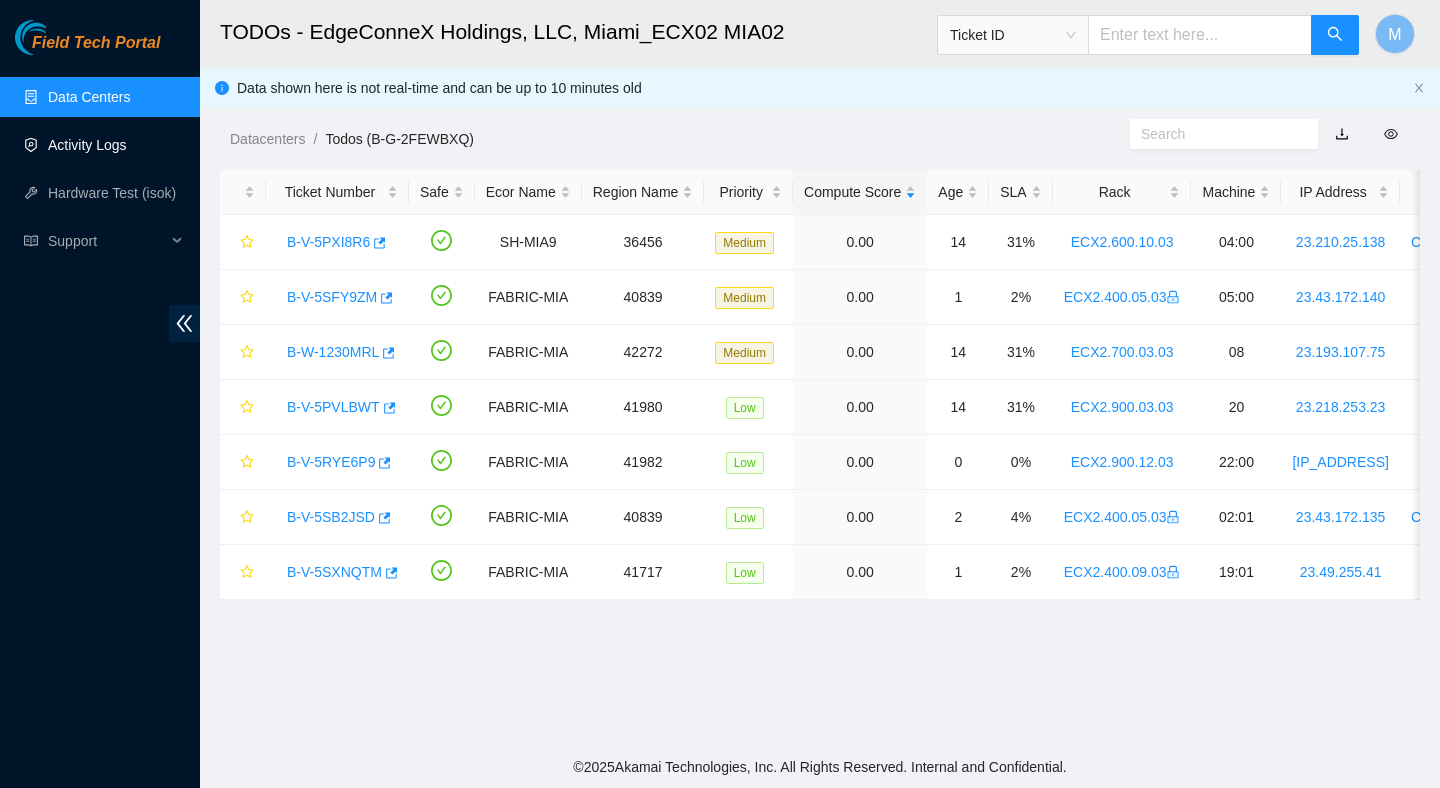 click on "Activity Logs" at bounding box center (87, 145) 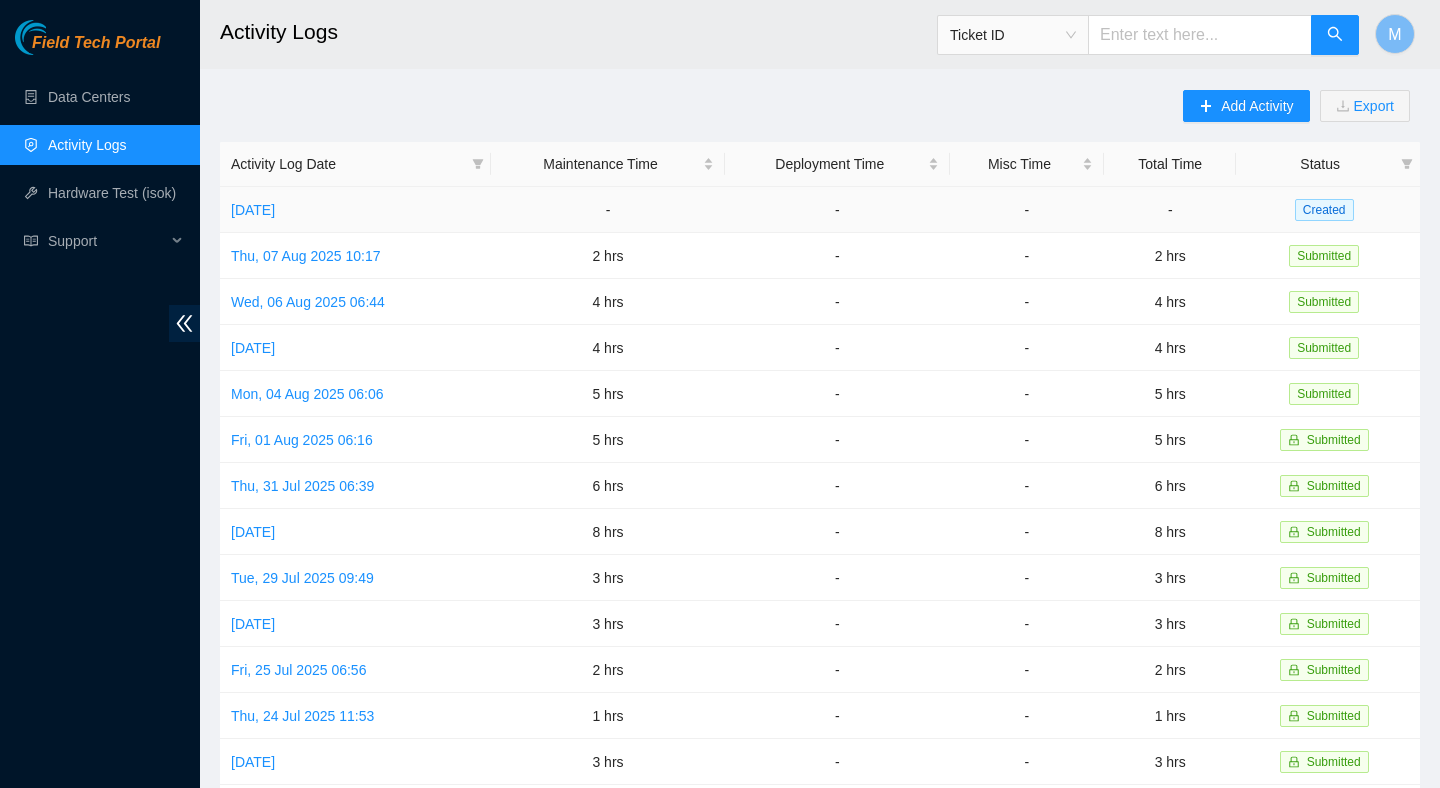 click on "[DATE]" at bounding box center [355, 210] 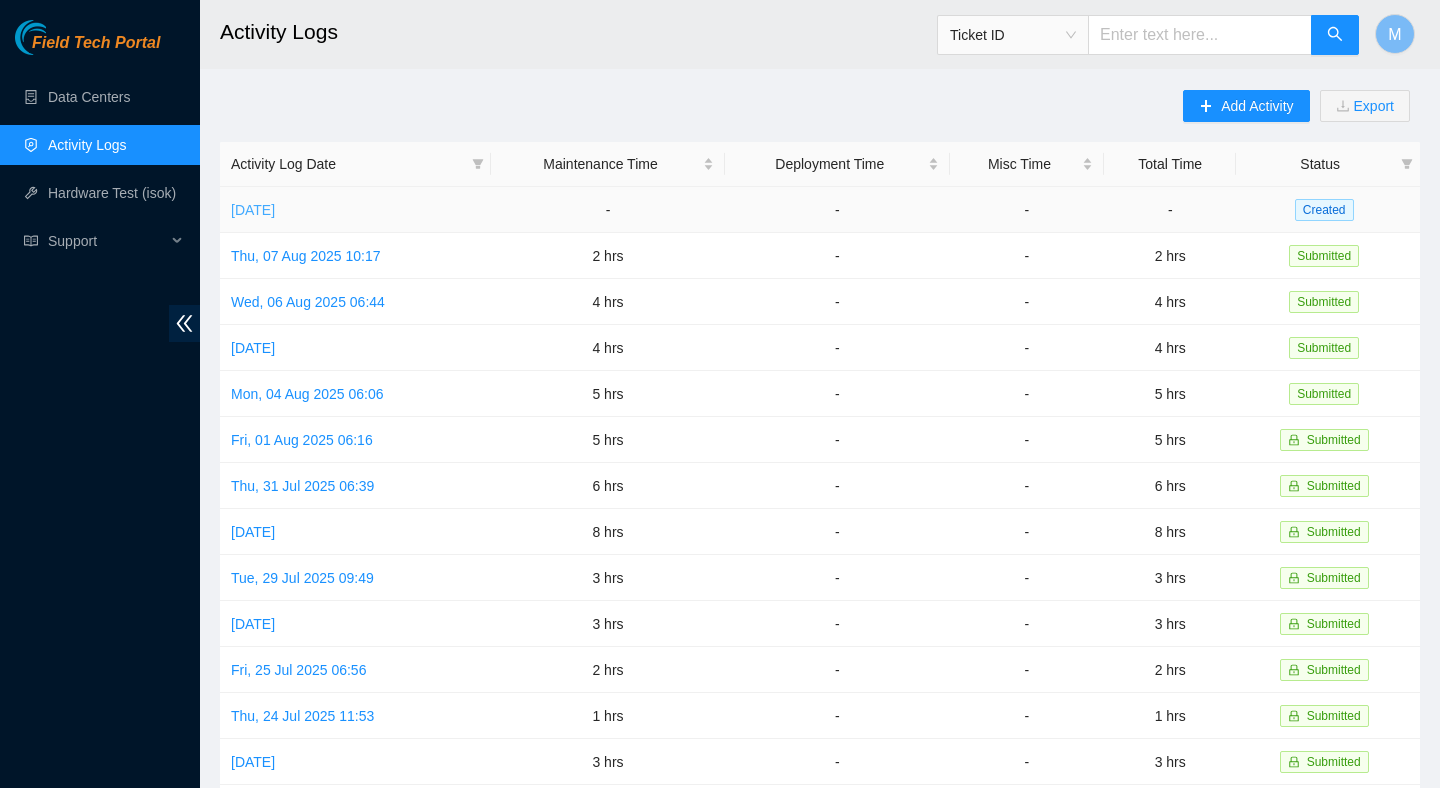 click on "[DATE]" at bounding box center (253, 210) 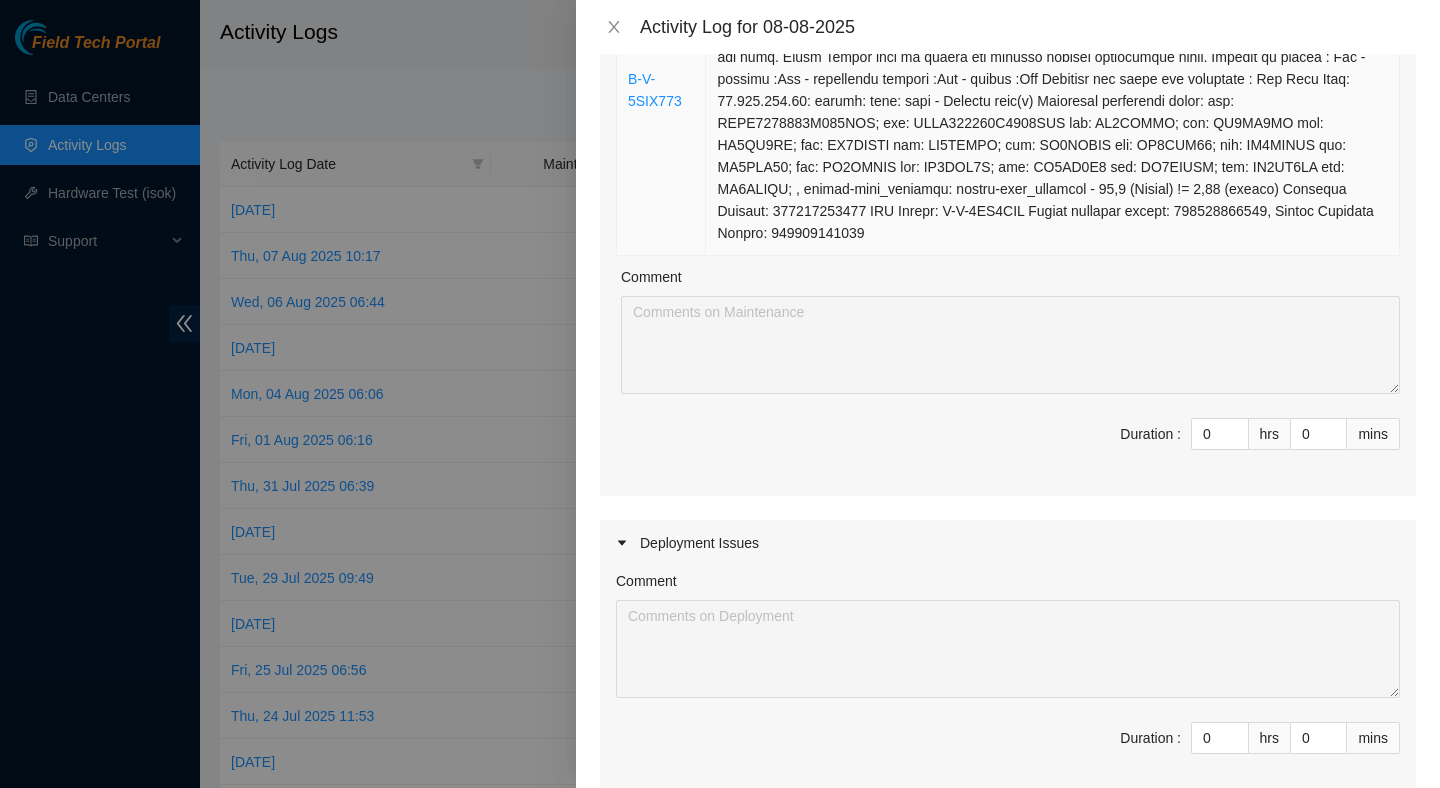 scroll, scrollTop: 1837, scrollLeft: 0, axis: vertical 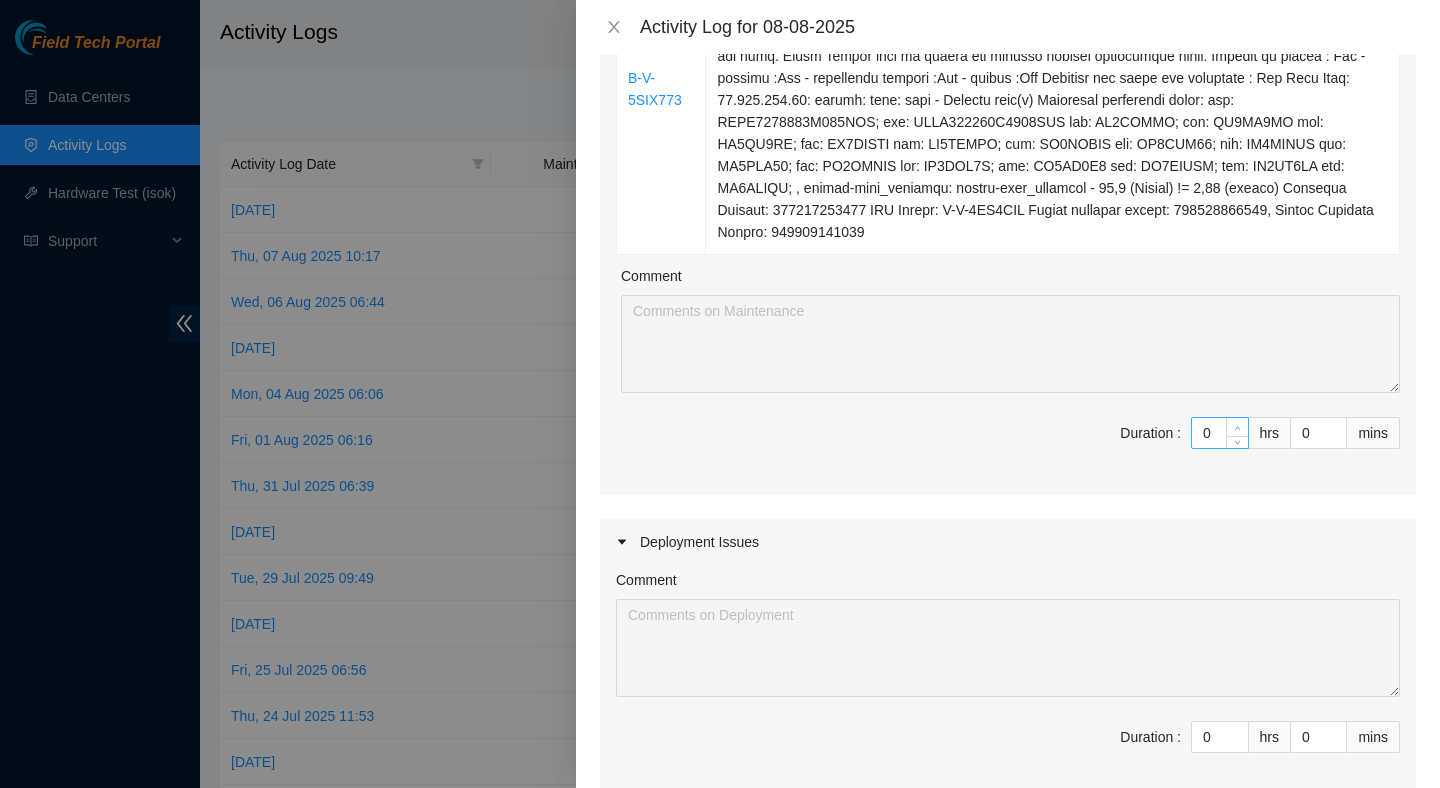 type on "1" 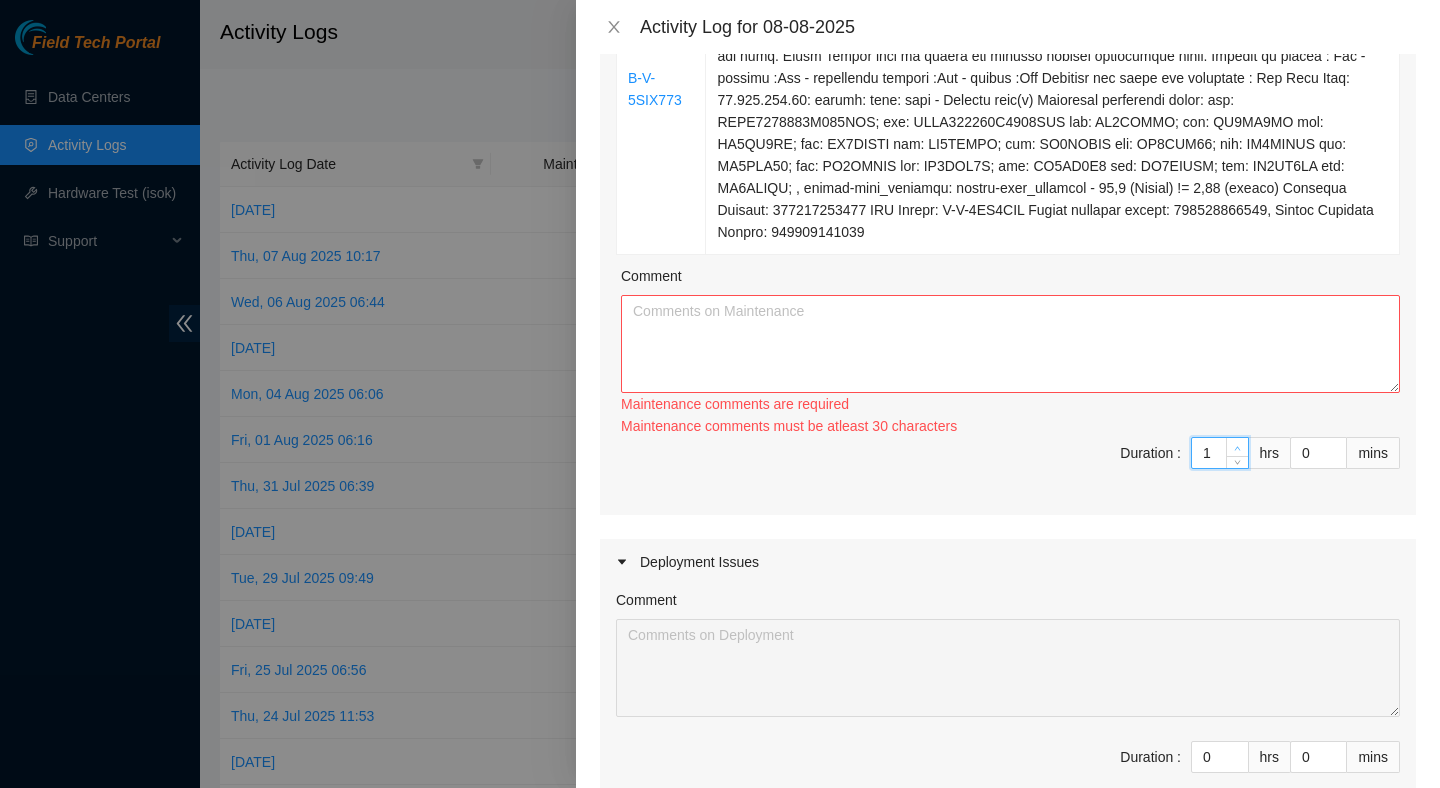 click at bounding box center [1238, 448] 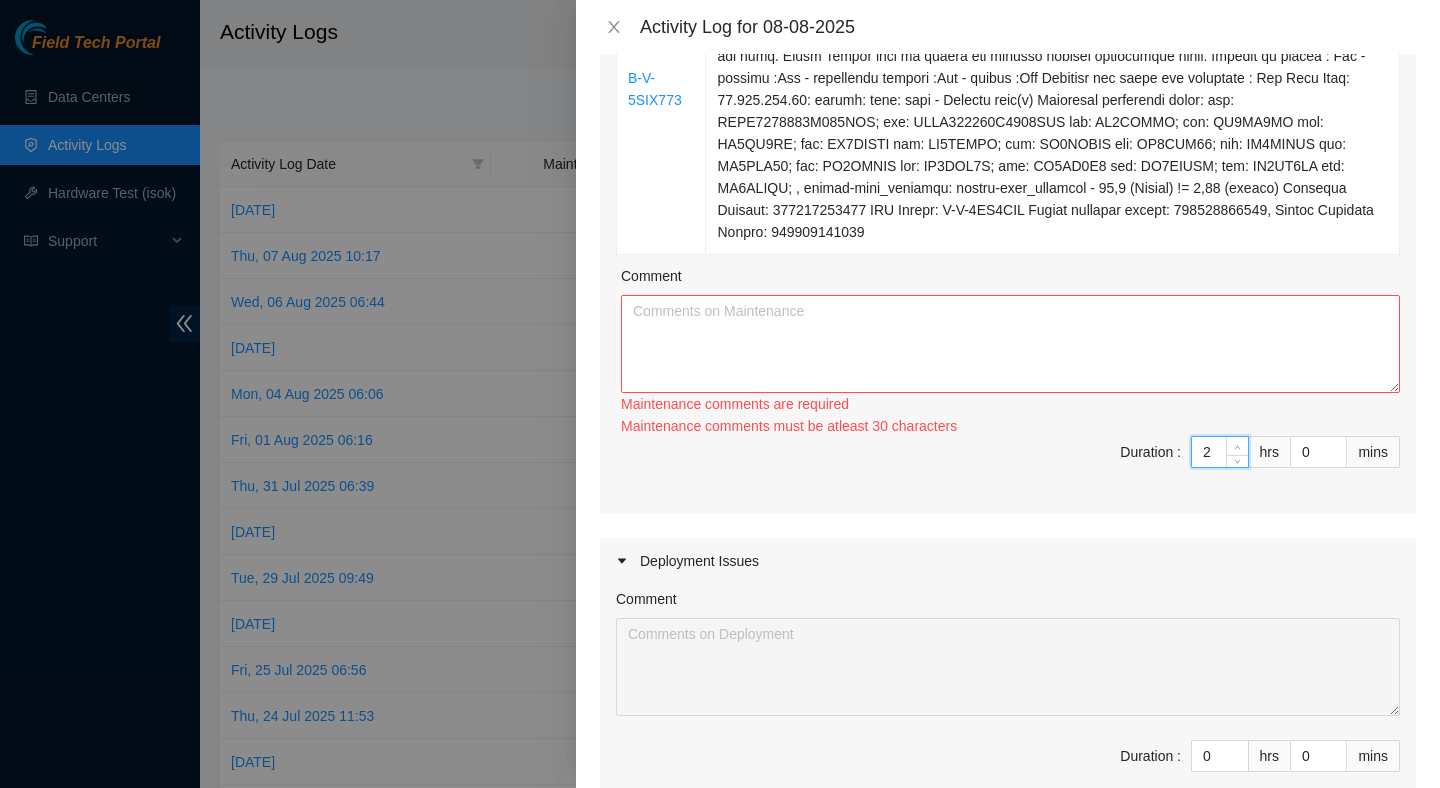 click on "Ticket Number Resolution [SERIAL_NUMBER] Resolution: Rebooted, Reseated components, Comment: Verified ticket is safe to work on : Yes
NOCC Authorized: Yes
Located server connected to monitor and verified SN: Yes
Ran Pre isok : [IP_ADDRESS]: passed: ok
verified machine : Yes
Reseated server breakout cable : Yes
Rebooted server : Yes
Ports light up : Yes
Post Isok: [IP_ADDRESS]: passed: ok
, Return Tracking Number: None [SERIAL_NUMBER] Resolution: Other, Comment:
Verified ticket is safe to work on : Yes
NOCC Authorized: Yes
Located server connected to monitor and verified SN: Yes
Ran Pre isok : [IP_ADDRESS]: failed: Permission denied
verified and reboot machine : Yes
Powered up server : Yes
- rescued :Yes
- configured machine :Yes
- reboot :Yes
Verified all disks are reporting : Yes
Post Isok: [IP_ADDRESS]: passed: ok, Return Tracking Number: None [SERIAL_NUMBER] [SERIAL_NUMBER] [SERIAL_NUMBER] [SERIAL_NUMBER] [SERIAL_NUMBER] [SERIAL_NUMBER] Comment Maintenance comments are required Duration : 2 hrs 0 mins" at bounding box center (1008, -526) 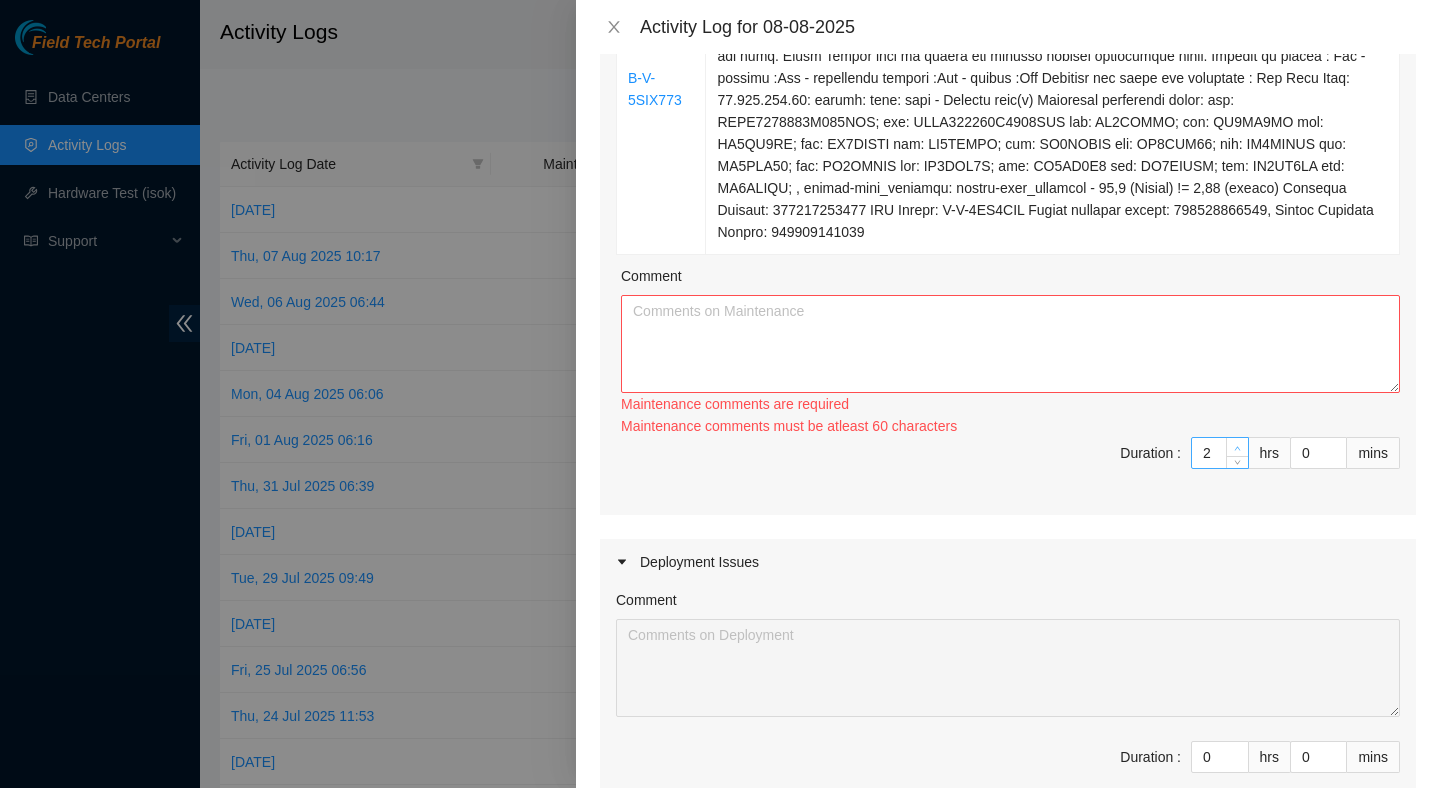 click on "Maintenance comments must be atleast 60 characters" at bounding box center [1010, 426] 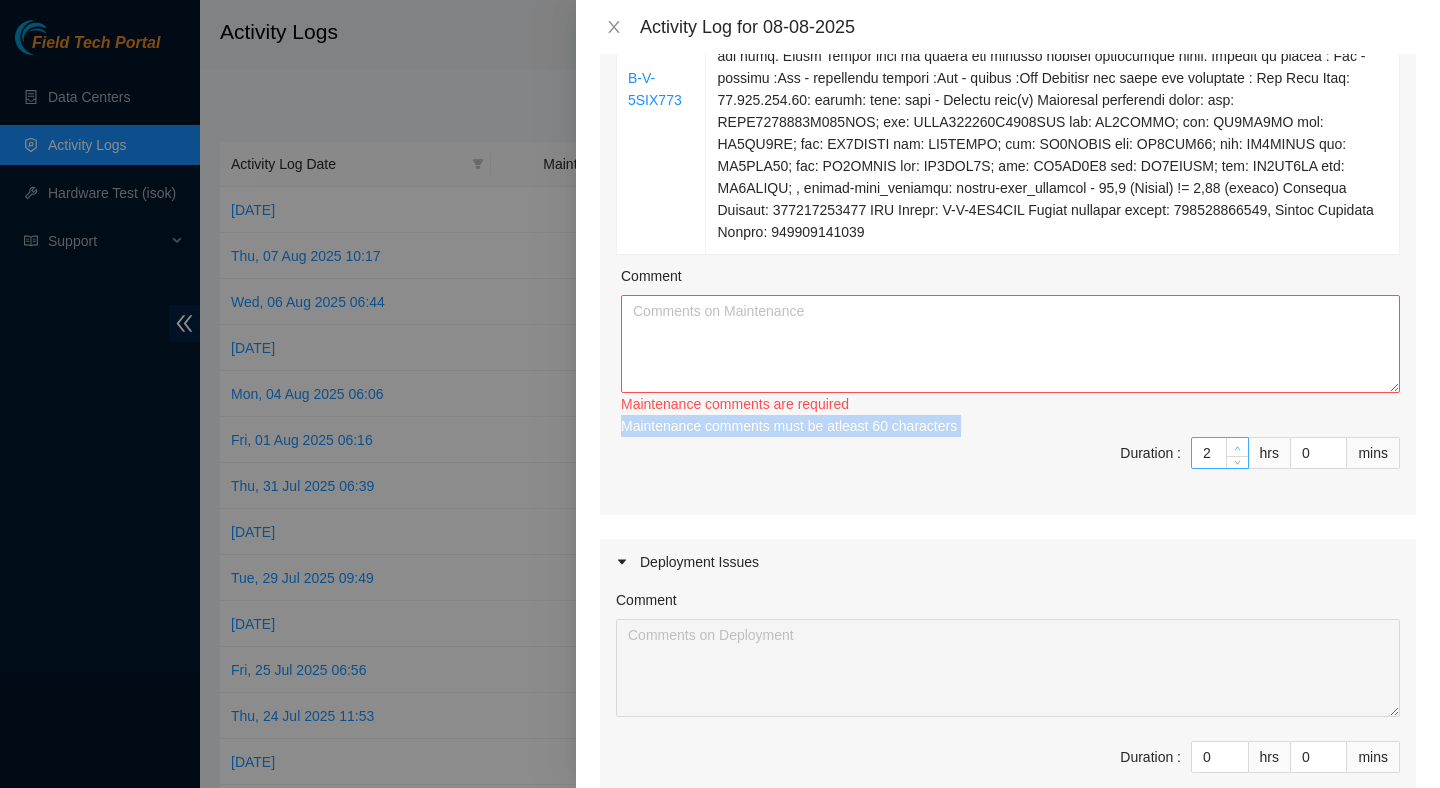 type on "3" 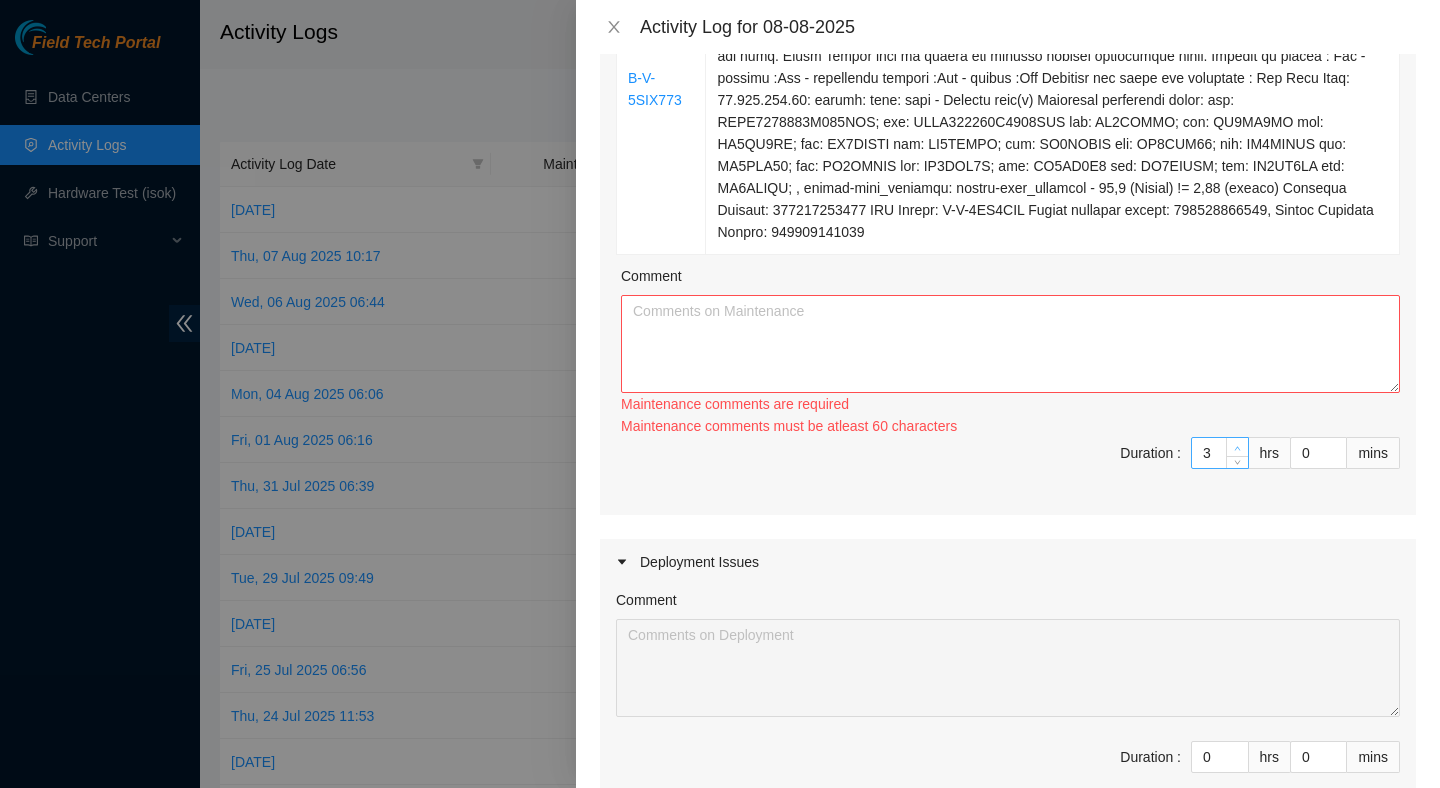 click at bounding box center [1238, 448] 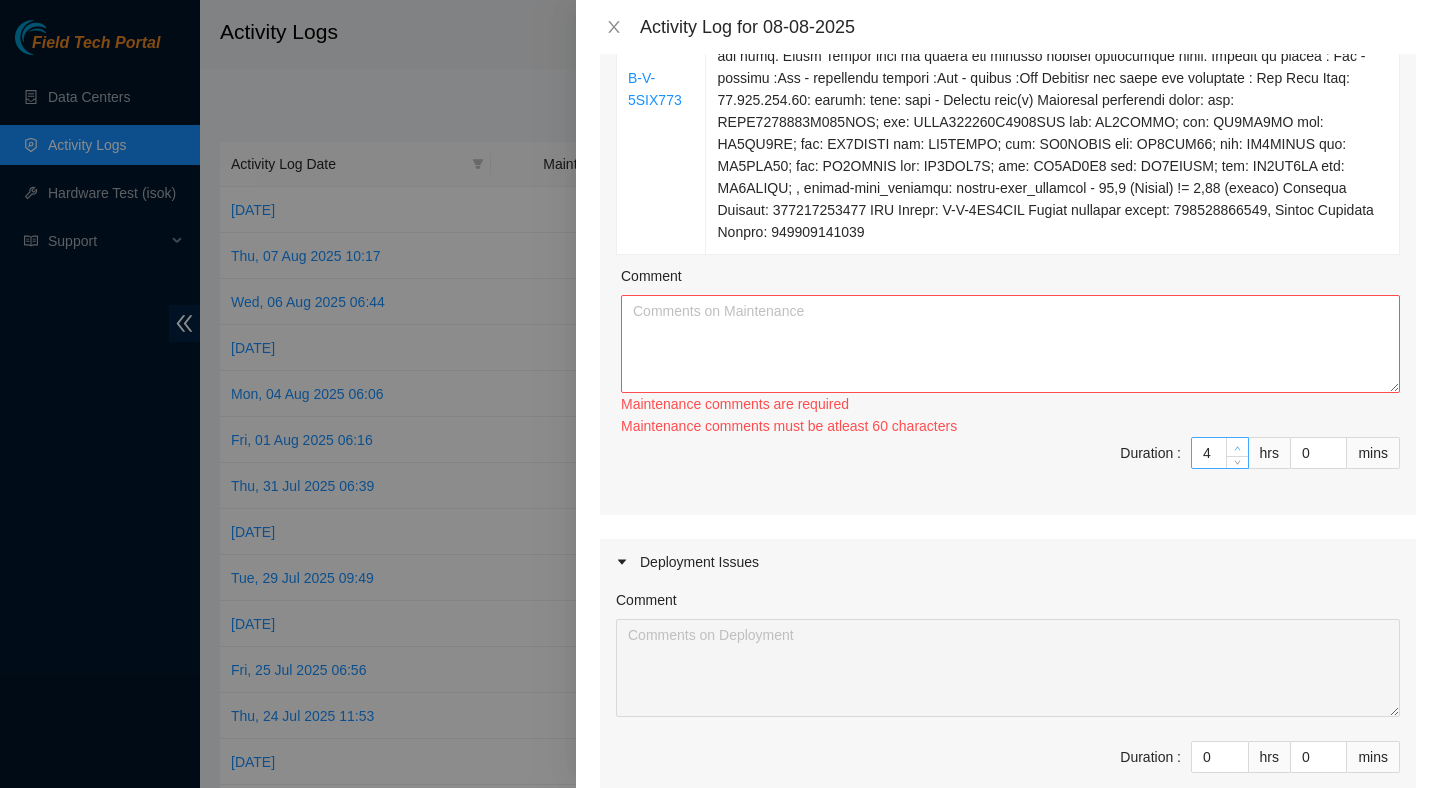 click at bounding box center [1238, 448] 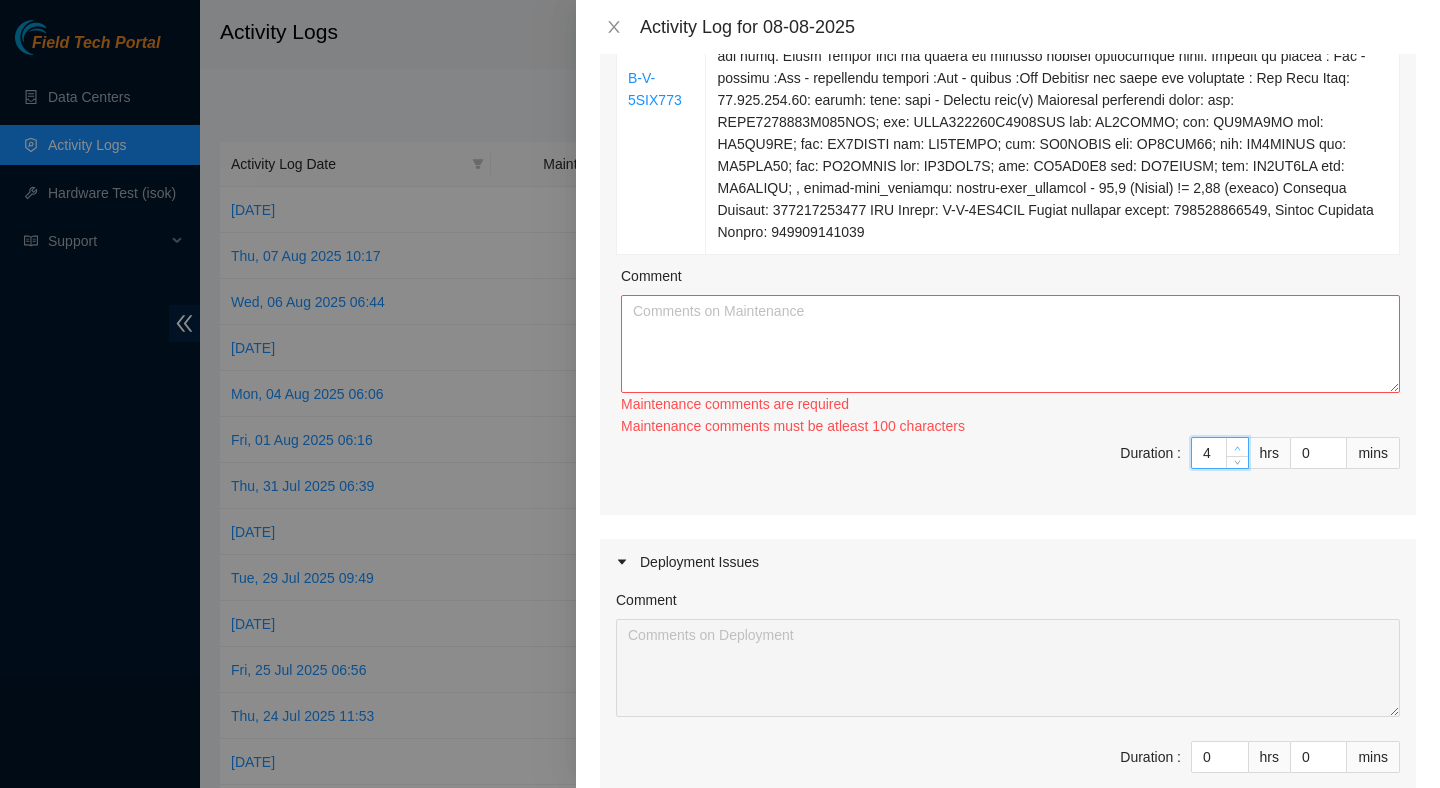 type on "3" 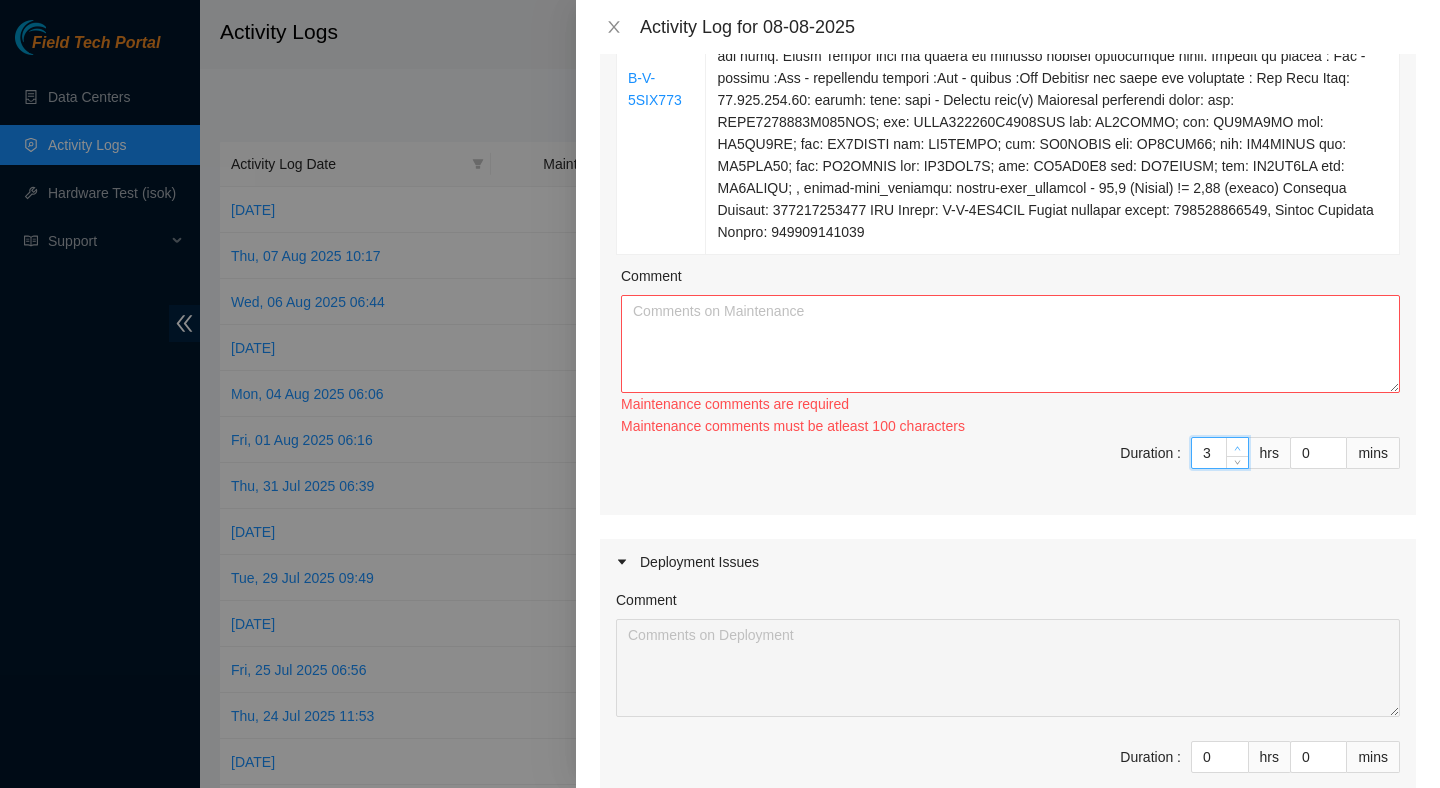 click at bounding box center (1238, 463) 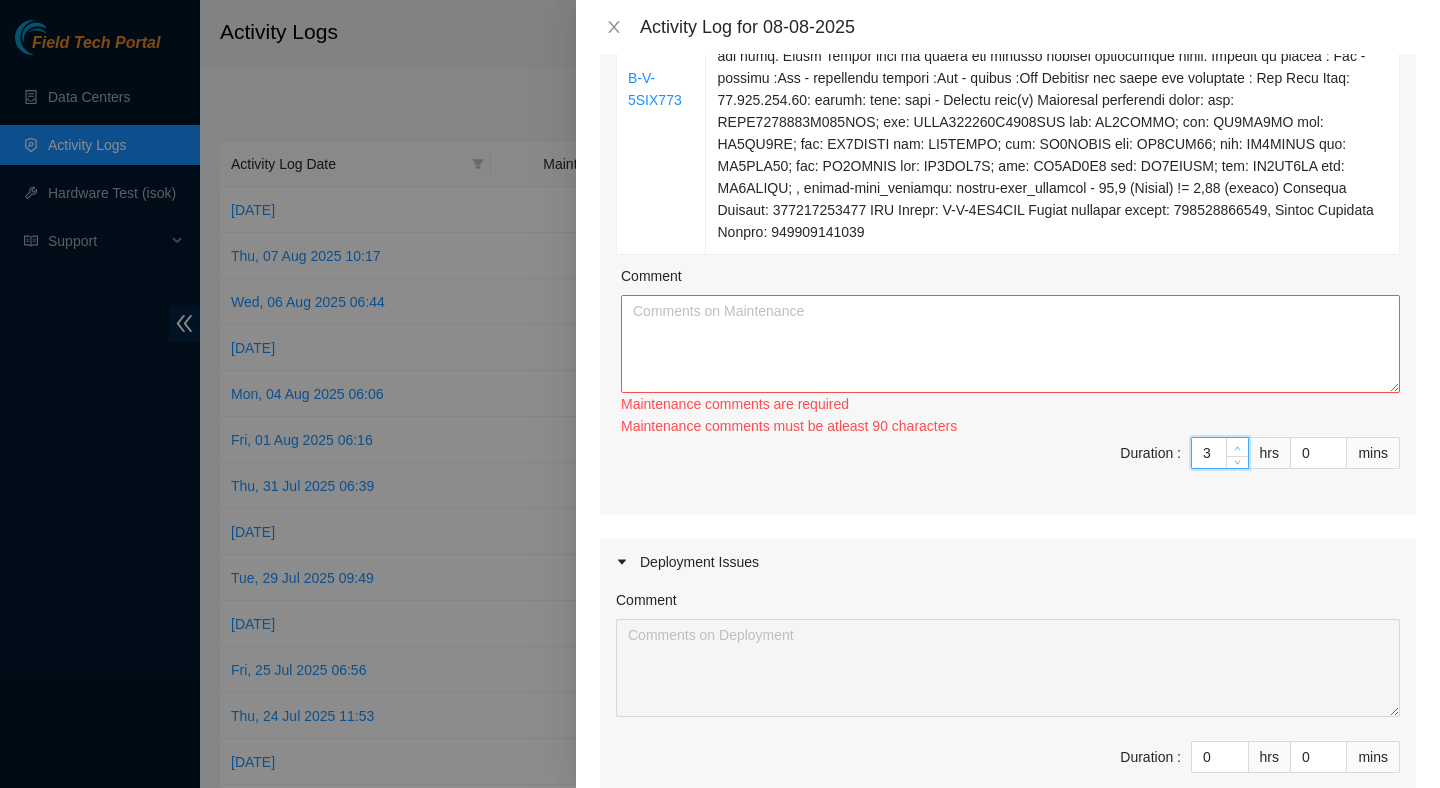 type on "4" 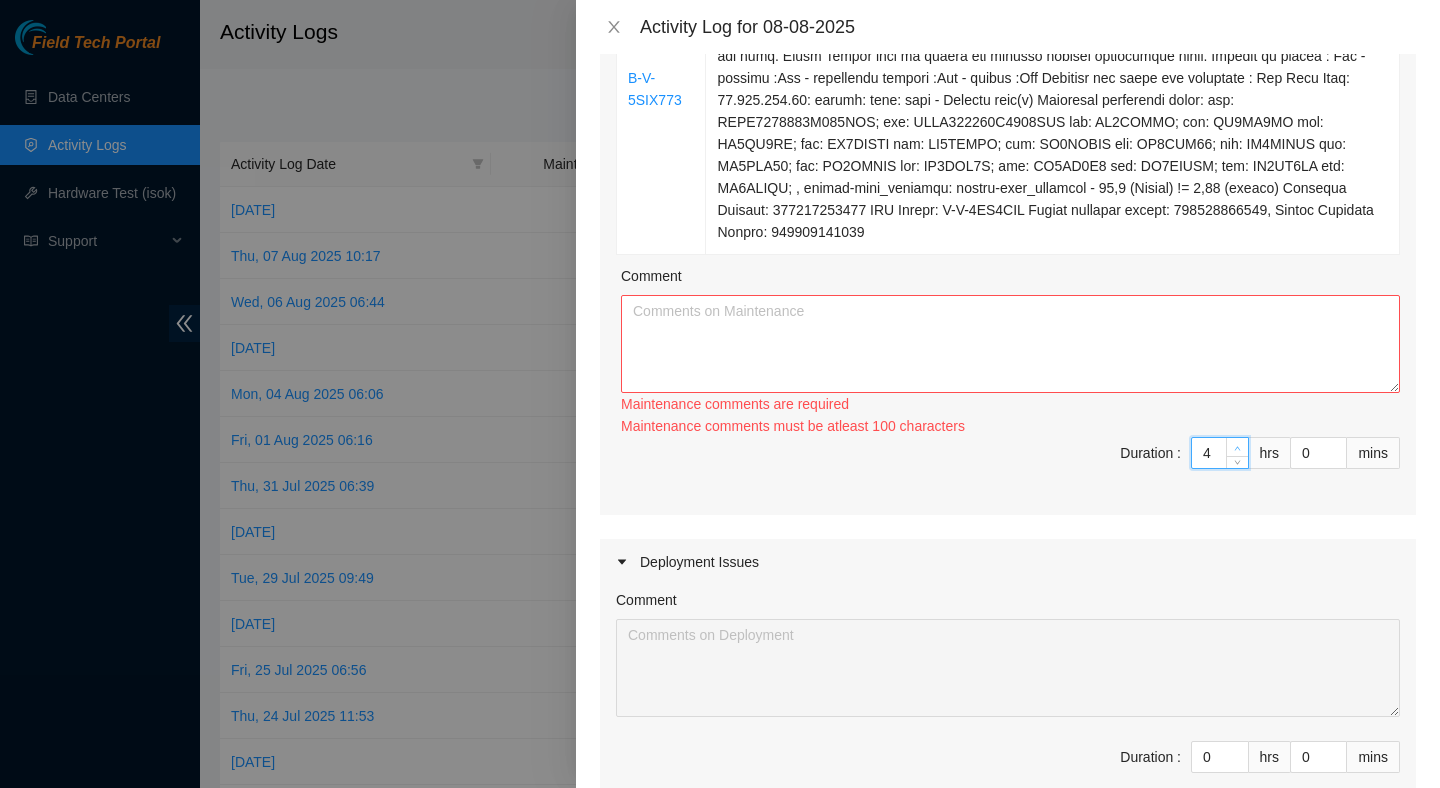 click 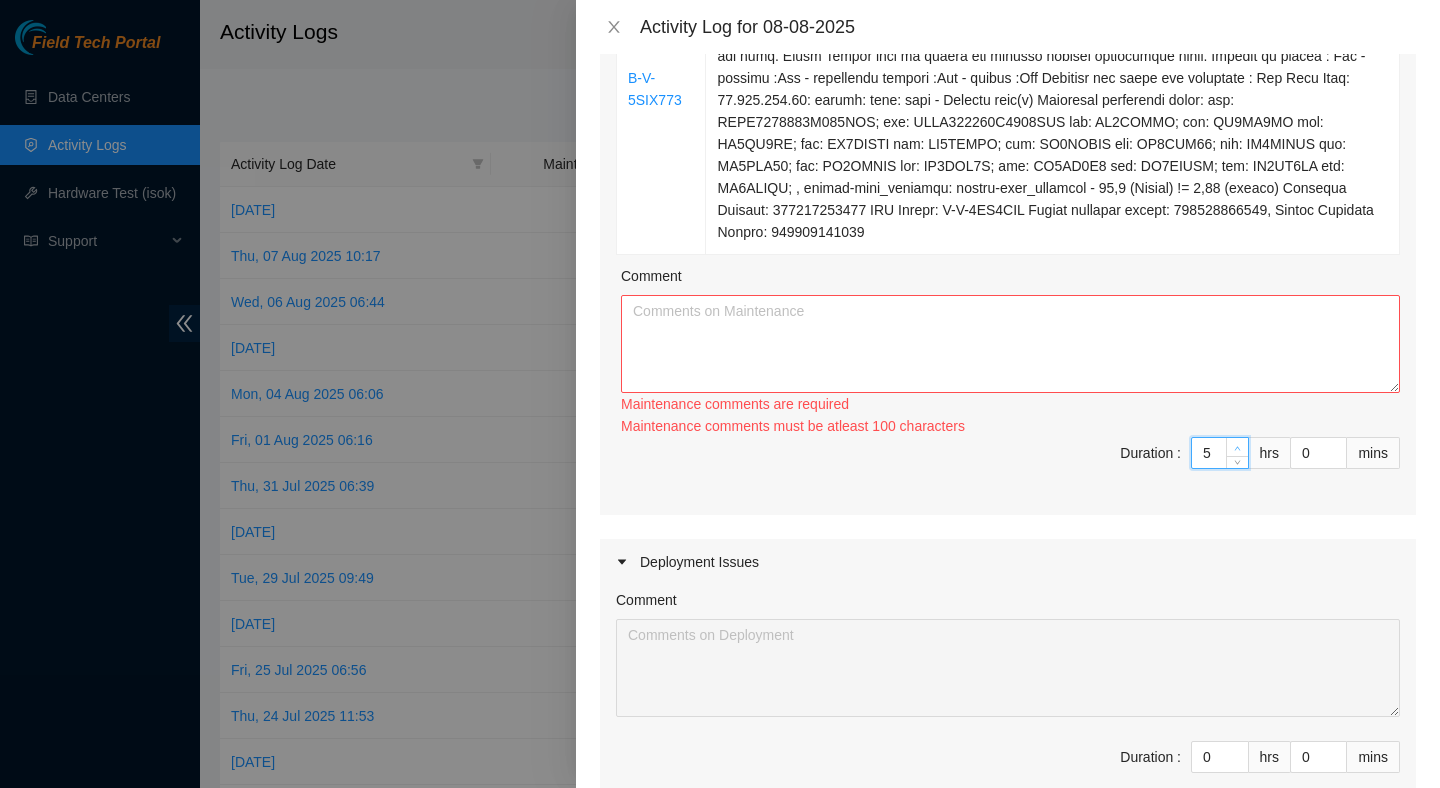 click 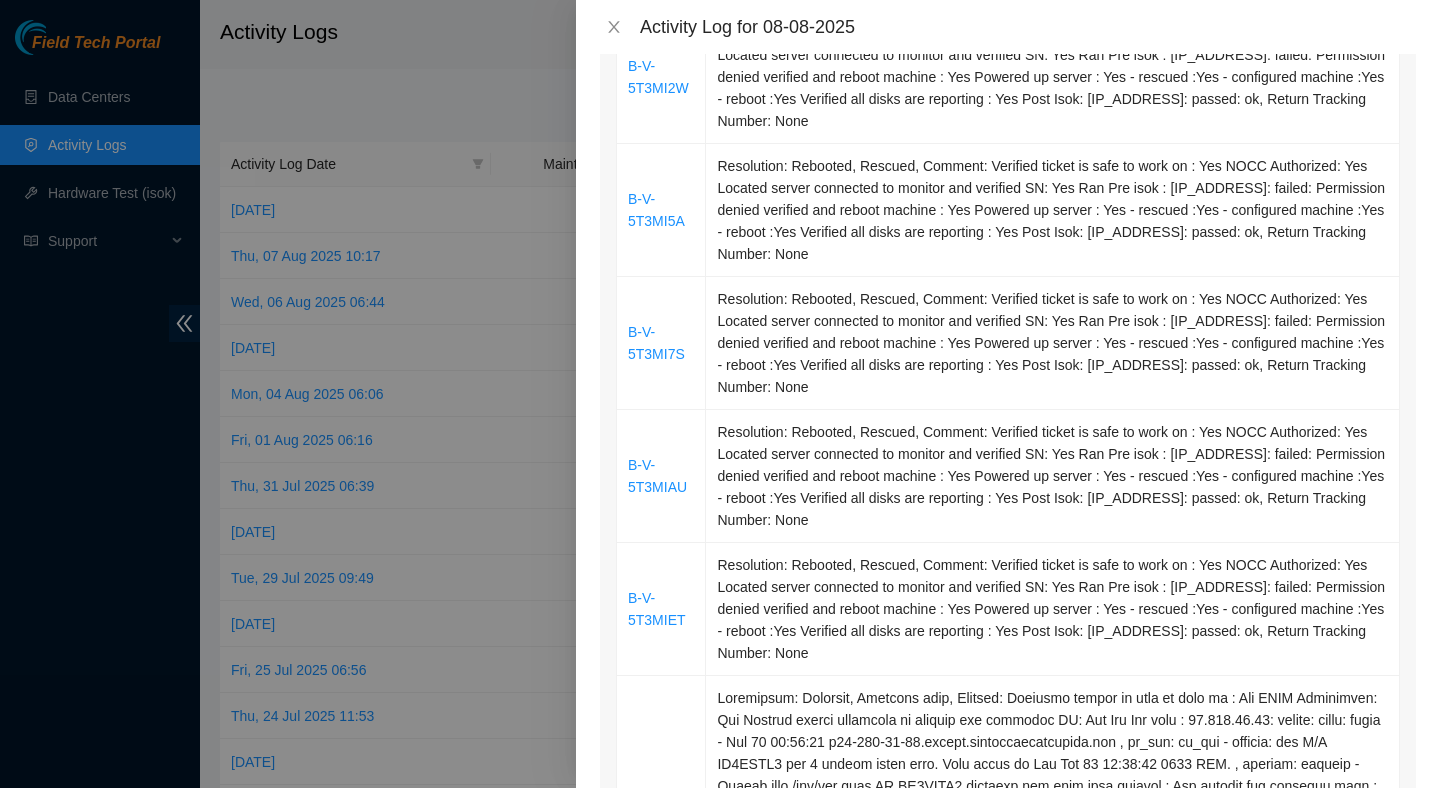 scroll, scrollTop: 199, scrollLeft: 0, axis: vertical 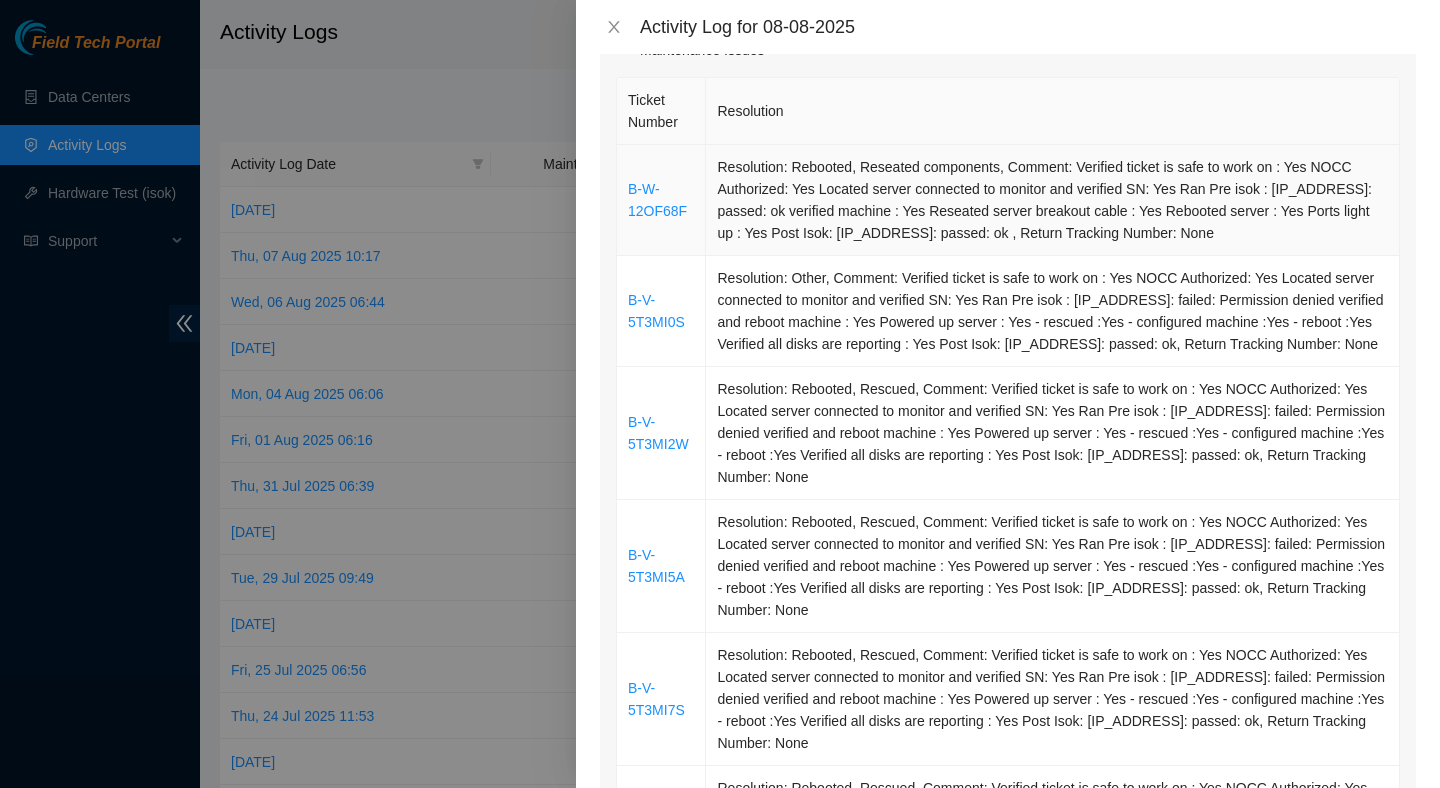 click on "Resolution: Rebooted, Reseated components, Comment: Verified ticket is safe to work on : Yes
NOCC Authorized: Yes
Located server connected to monitor and verified SN: Yes
Ran Pre isok : [IP_ADDRESS]: passed: ok
verified machine : Yes
Reseated server breakout cable : Yes
Rebooted server : Yes
Ports light up : Yes
Post Isok: [IP_ADDRESS]: passed: ok
, Return Tracking Number: None" at bounding box center [1053, 200] 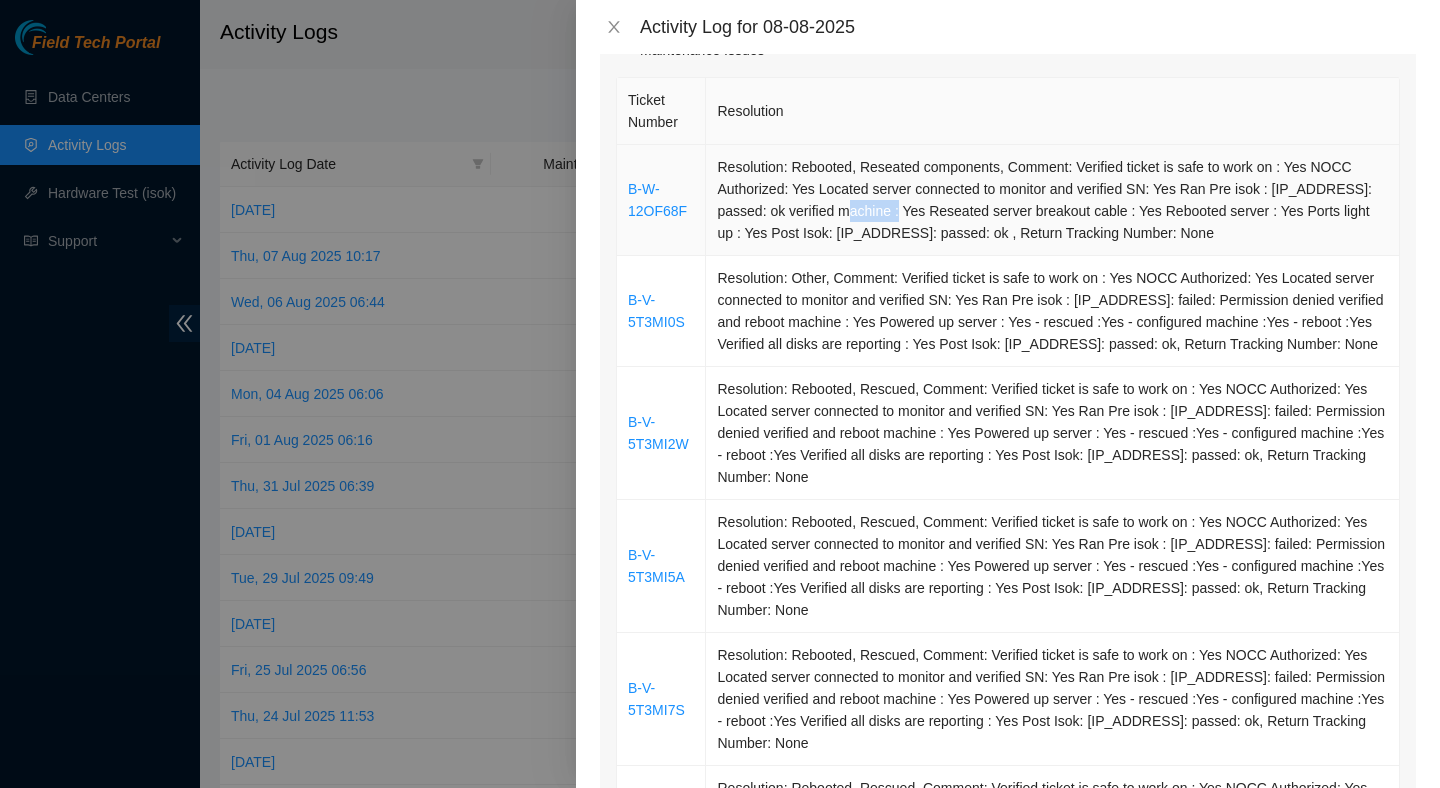 click on "Resolution: Rebooted, Reseated components, Comment: Verified ticket is safe to work on : Yes
NOCC Authorized: Yes
Located server connected to monitor and verified SN: Yes
Ran Pre isok : [IP_ADDRESS]: passed: ok
verified machine : Yes
Reseated server breakout cable : Yes
Rebooted server : Yes
Ports light up : Yes
Post Isok: [IP_ADDRESS]: passed: ok
, Return Tracking Number: None" at bounding box center [1053, 200] 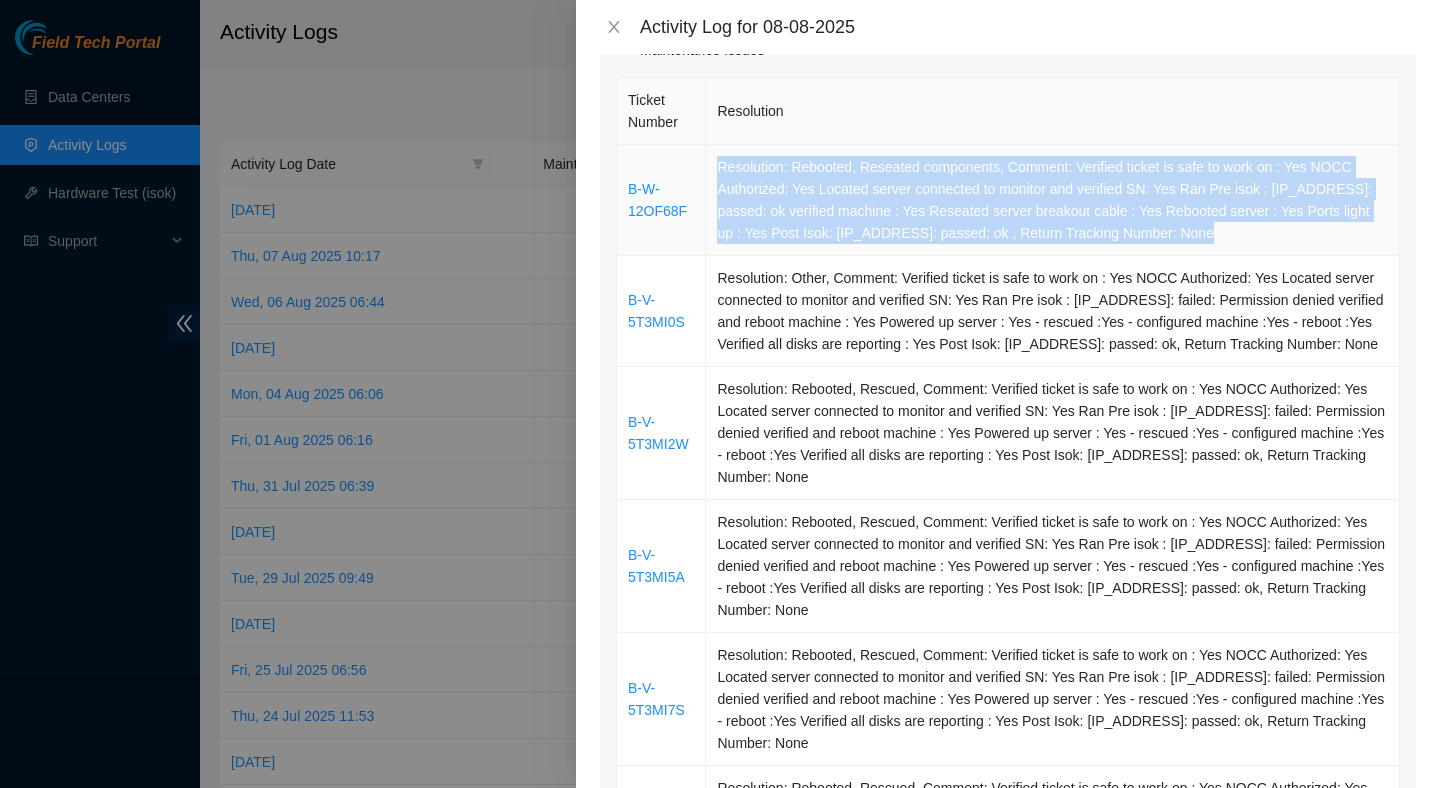 click on "Resolution: Rebooted, Reseated components, Comment: Verified ticket is safe to work on : Yes
NOCC Authorized: Yes
Located server connected to monitor and verified SN: Yes
Ran Pre isok : [IP_ADDRESS]: passed: ok
verified machine : Yes
Reseated server breakout cable : Yes
Rebooted server : Yes
Ports light up : Yes
Post Isok: [IP_ADDRESS]: passed: ok
, Return Tracking Number: None" at bounding box center [1053, 200] 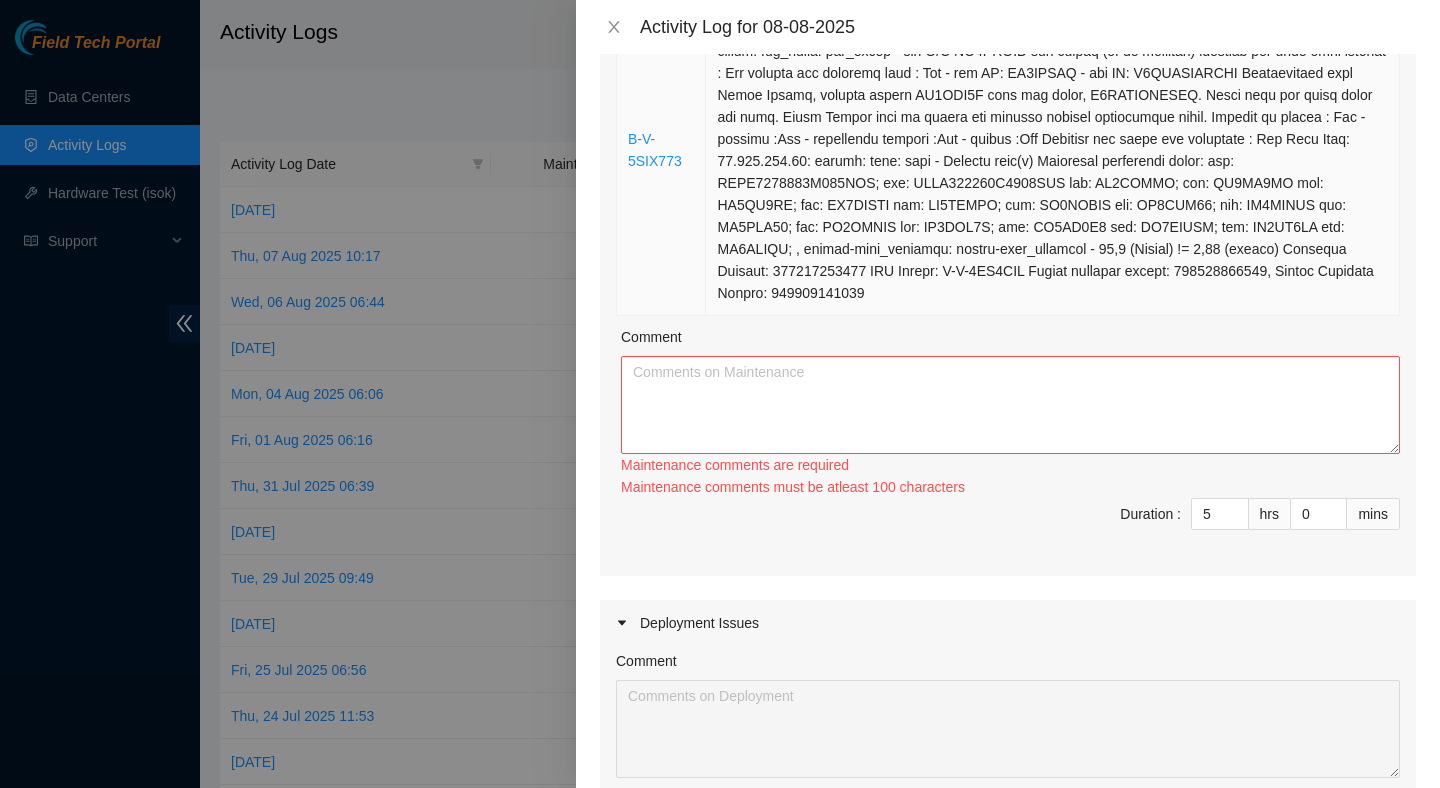 scroll, scrollTop: 1786, scrollLeft: 0, axis: vertical 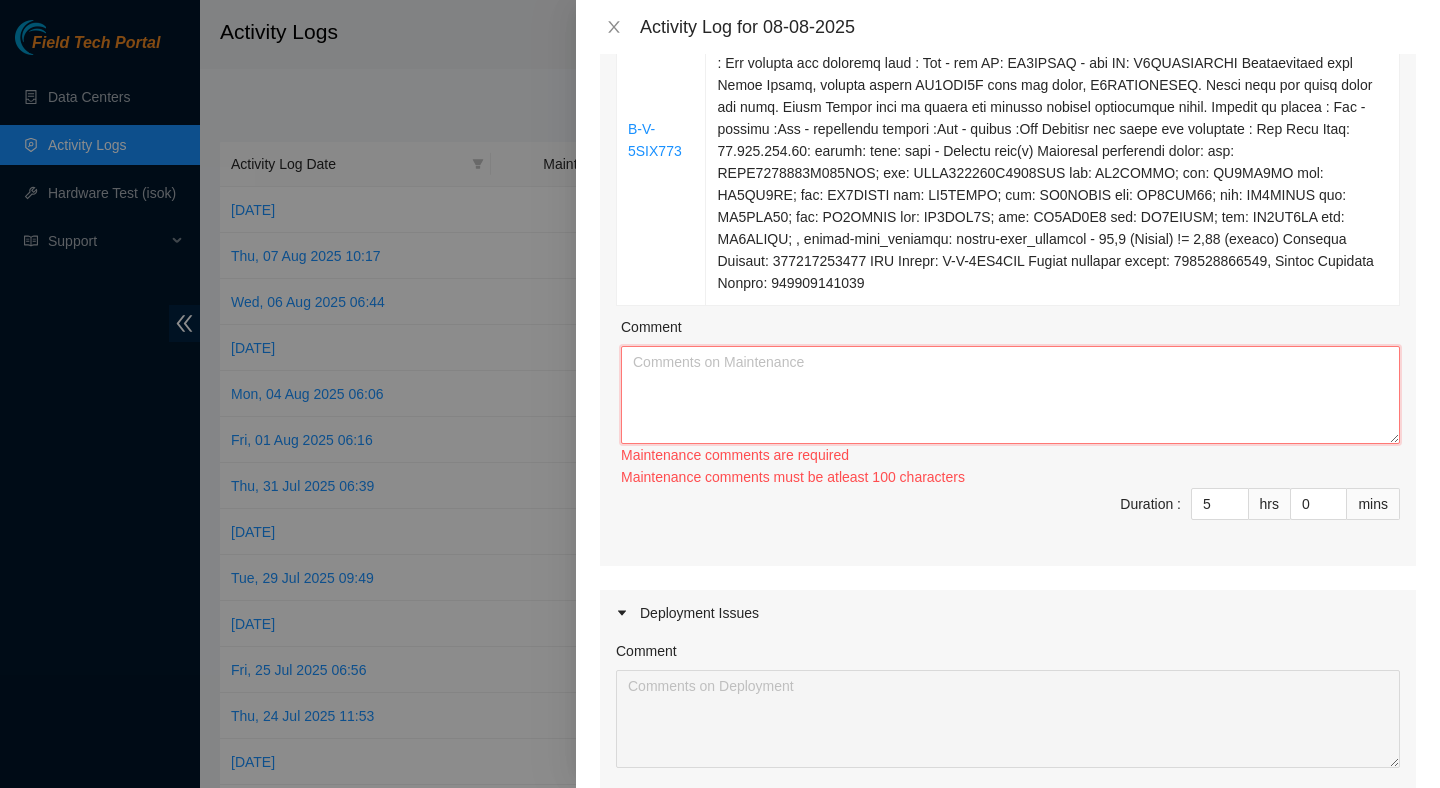 click on "Comment" at bounding box center [1010, 395] 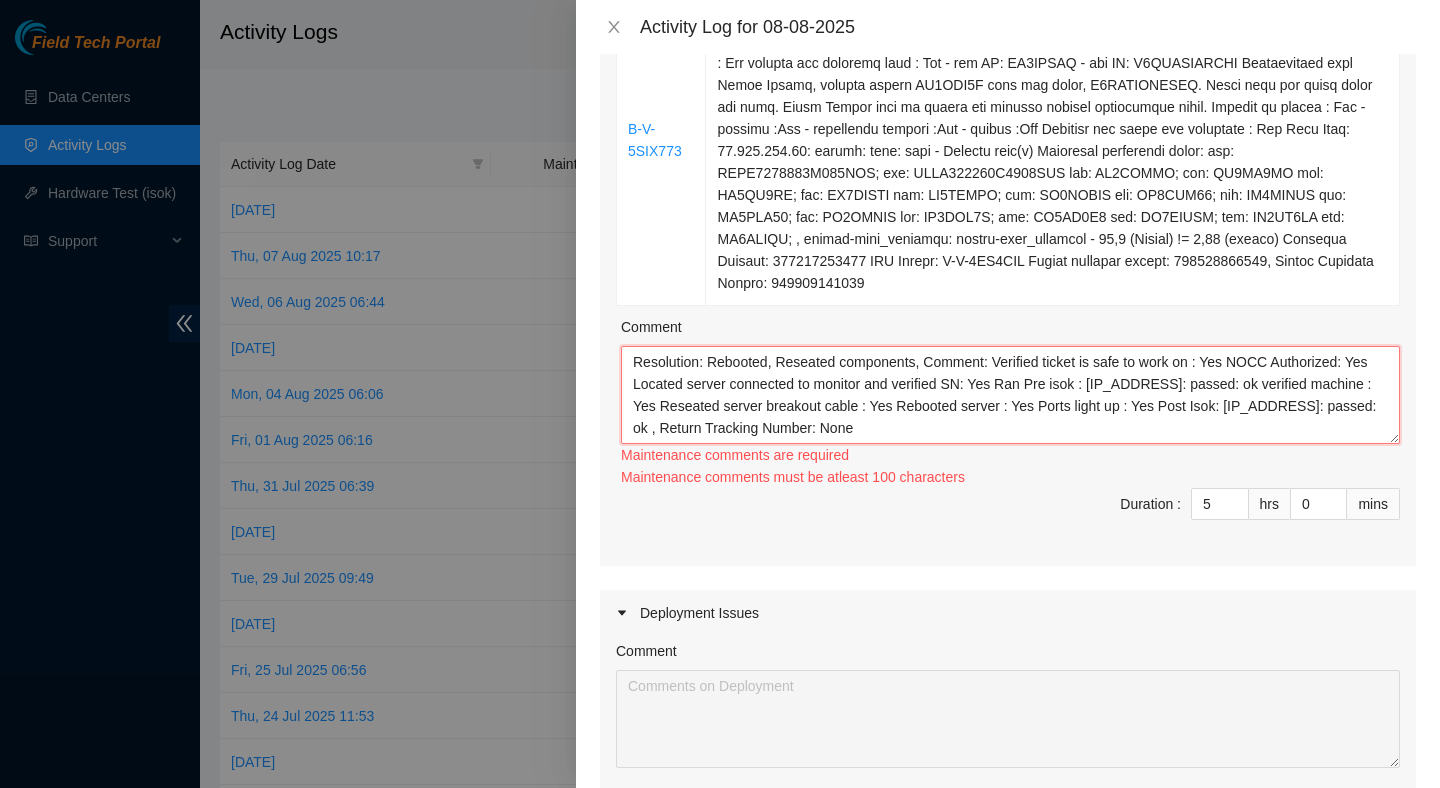 scroll, scrollTop: 15, scrollLeft: 0, axis: vertical 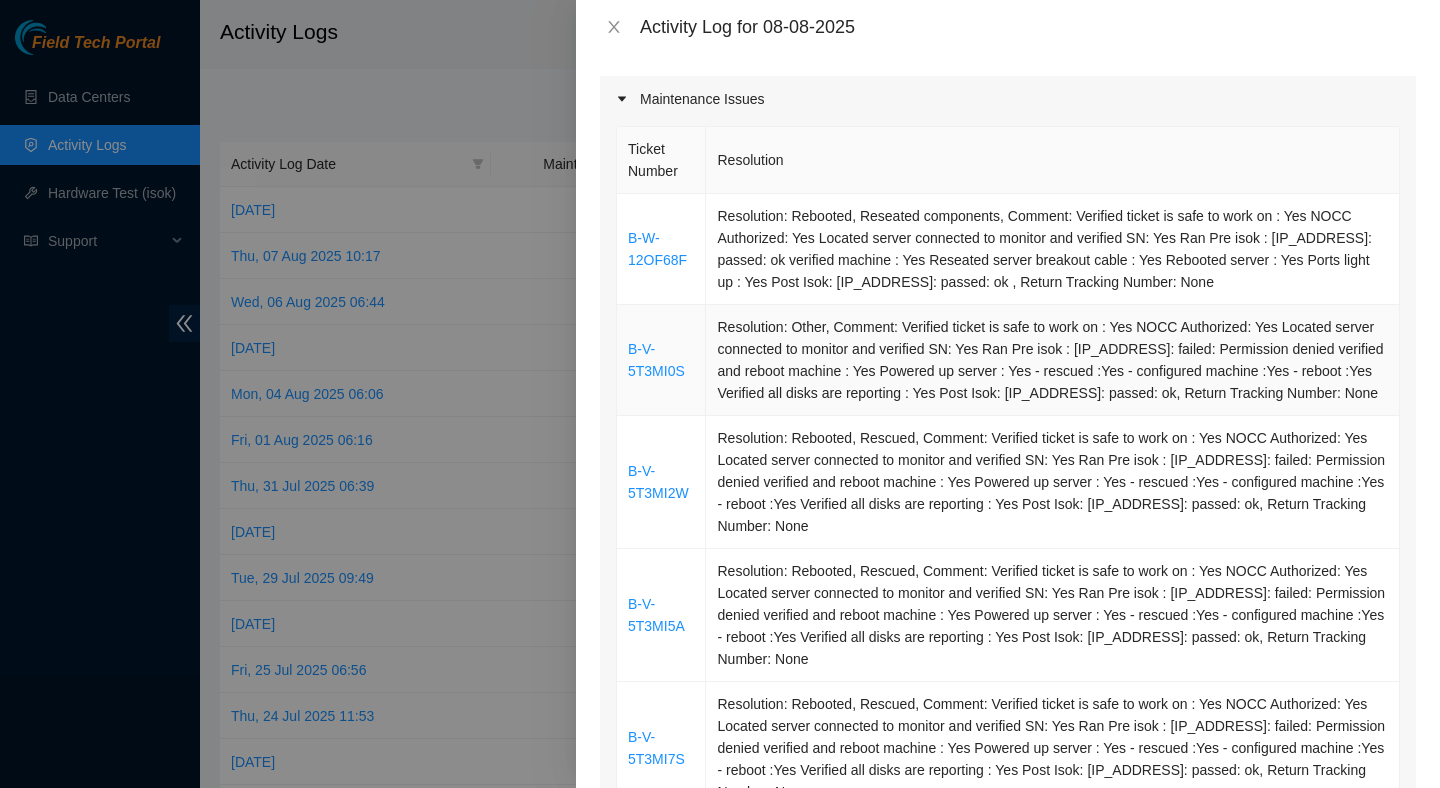 click on "Resolution: Other, Comment:
Verified ticket is safe to work on : Yes
NOCC Authorized: Yes
Located server connected to monitor and verified SN: Yes
Ran Pre isok : [IP_ADDRESS]: failed: Permission denied
verified and reboot machine : Yes
Powered up server : Yes
- rescued :Yes
- configured machine :Yes
- reboot :Yes
Verified all disks are reporting : Yes
Post Isok: [IP_ADDRESS]: passed: ok, Return Tracking Number: None" at bounding box center [1053, 360] 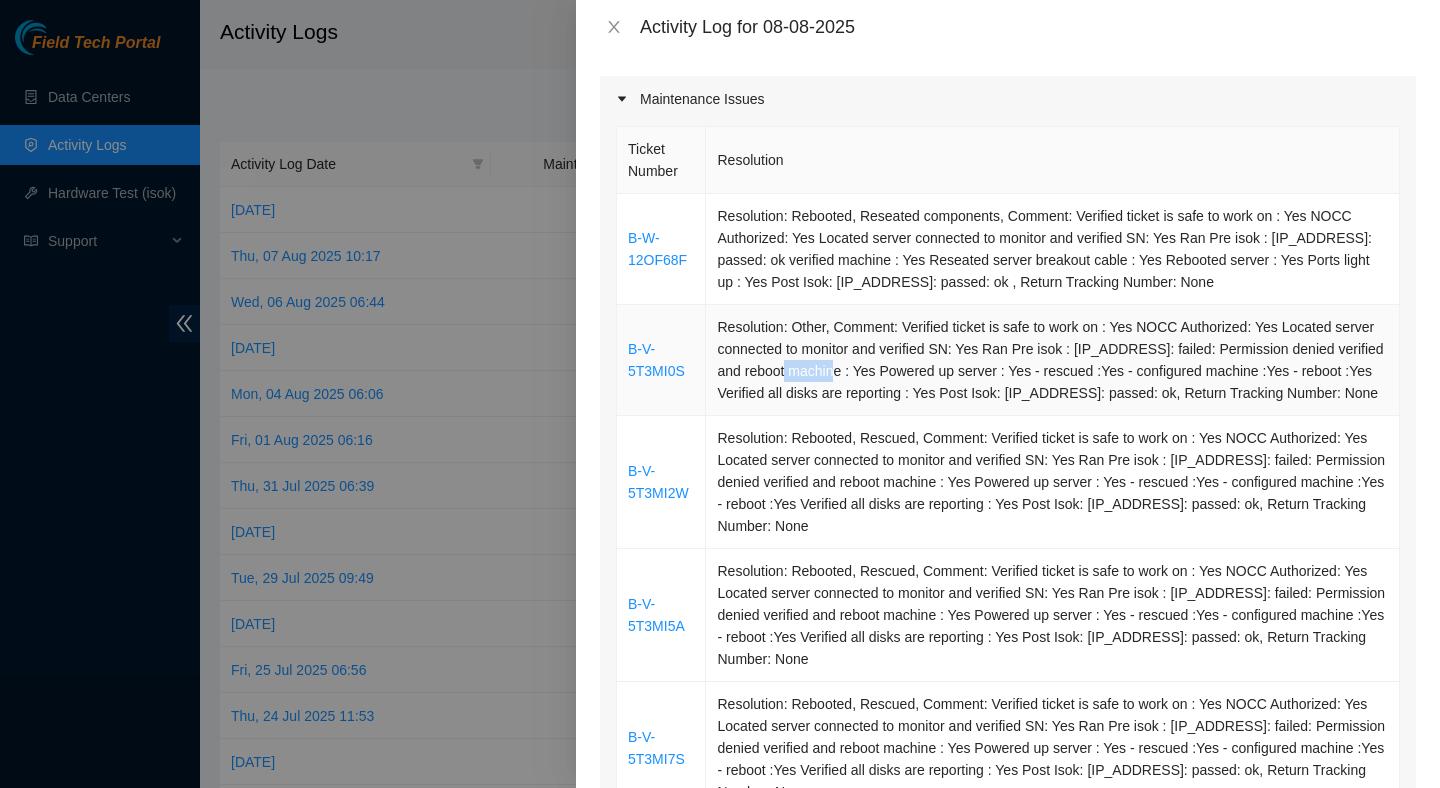 click on "Resolution: Other, Comment:
Verified ticket is safe to work on : Yes
NOCC Authorized: Yes
Located server connected to monitor and verified SN: Yes
Ran Pre isok : [IP_ADDRESS]: failed: Permission denied
verified and reboot machine : Yes
Powered up server : Yes
- rescued :Yes
- configured machine :Yes
- reboot :Yes
Verified all disks are reporting : Yes
Post Isok: [IP_ADDRESS]: passed: ok, Return Tracking Number: None" at bounding box center (1053, 360) 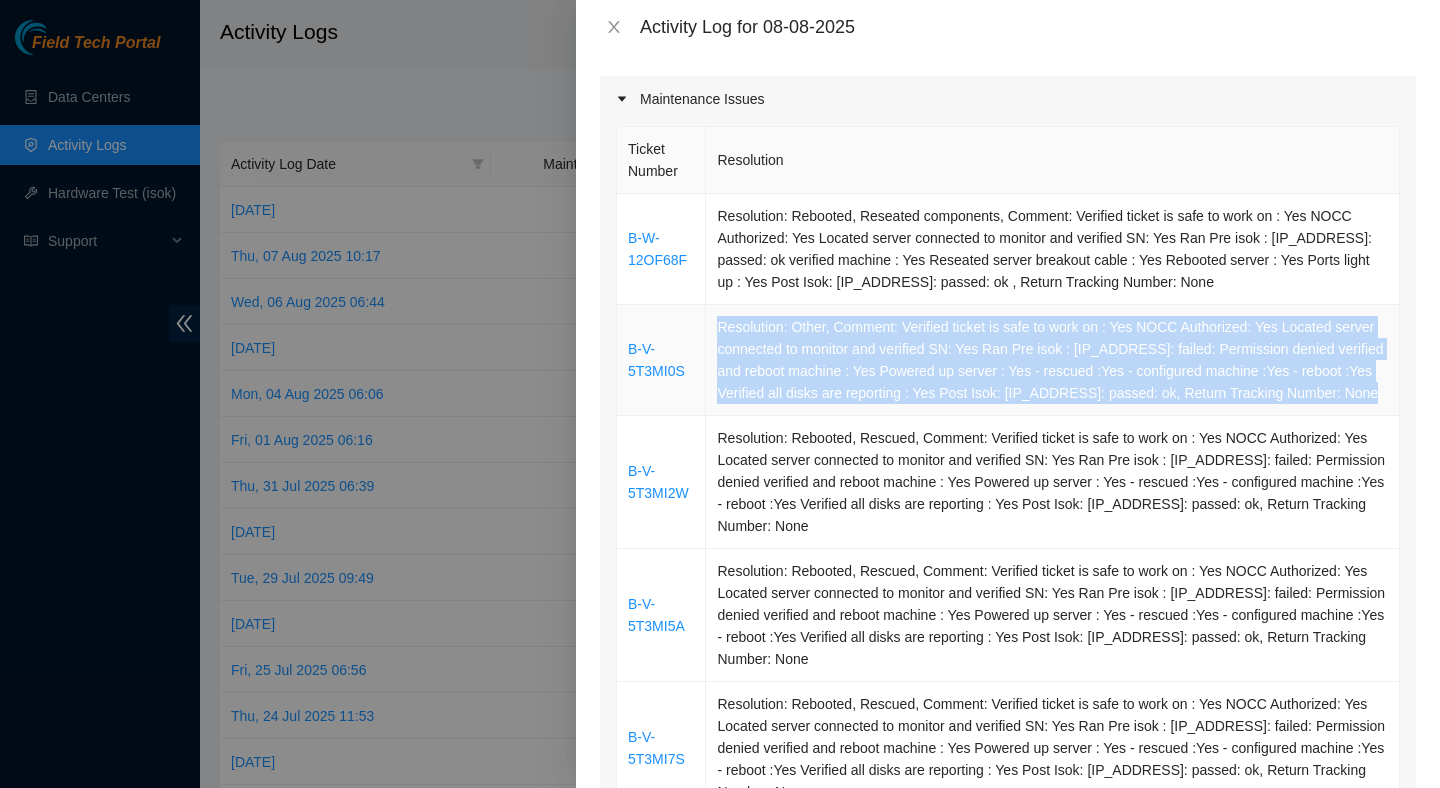 click on "Resolution: Other, Comment:
Verified ticket is safe to work on : Yes
NOCC Authorized: Yes
Located server connected to monitor and verified SN: Yes
Ran Pre isok : [IP_ADDRESS]: failed: Permission denied
verified and reboot machine : Yes
Powered up server : Yes
- rescued :Yes
- configured machine :Yes
- reboot :Yes
Verified all disks are reporting : Yes
Post Isok: [IP_ADDRESS]: passed: ok, Return Tracking Number: None" at bounding box center [1053, 360] 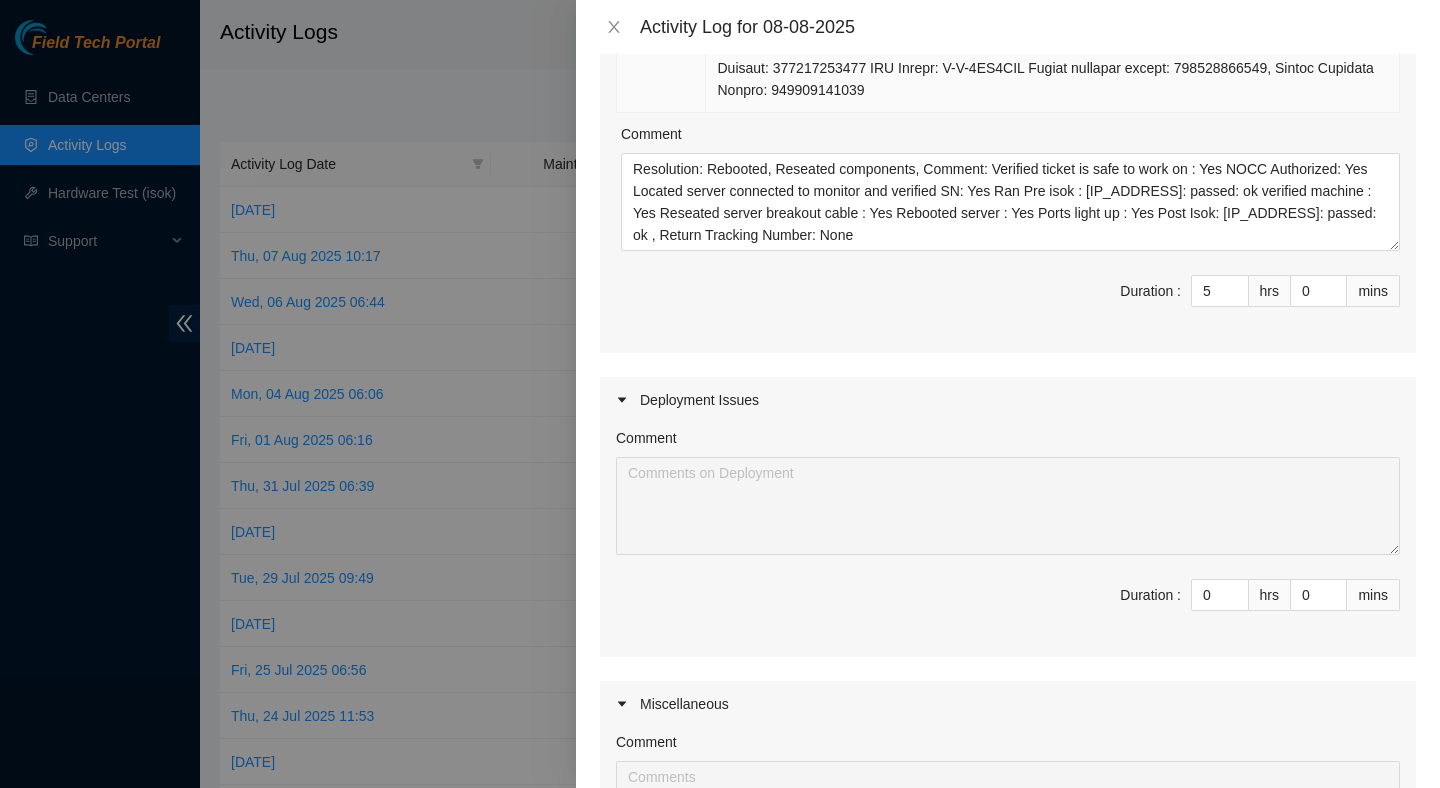 scroll, scrollTop: 2004, scrollLeft: 0, axis: vertical 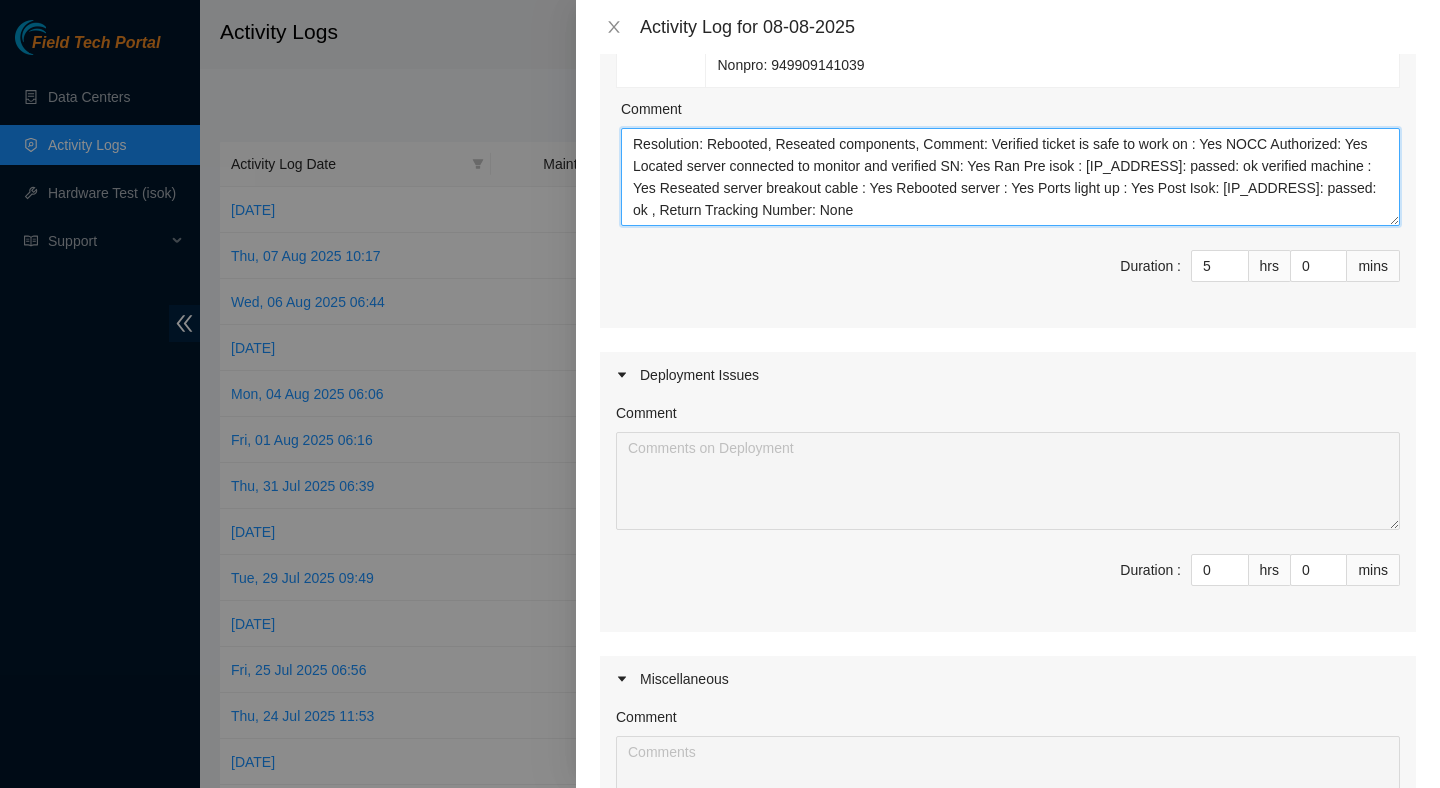 click on "Resolution: Rebooted, Reseated components, Comment: Verified ticket is safe to work on : Yes NOCC Authorized: Yes Located server connected to monitor and verified SN: Yes Ran Pre isok : [IP_ADDRESS]: passed: ok verified machine : Yes Reseated server breakout cable : Yes Rebooted server : Yes Ports light up : Yes Post Isok: [IP_ADDRESS]: passed: ok , Return Tracking Number: None" at bounding box center (1010, 177) 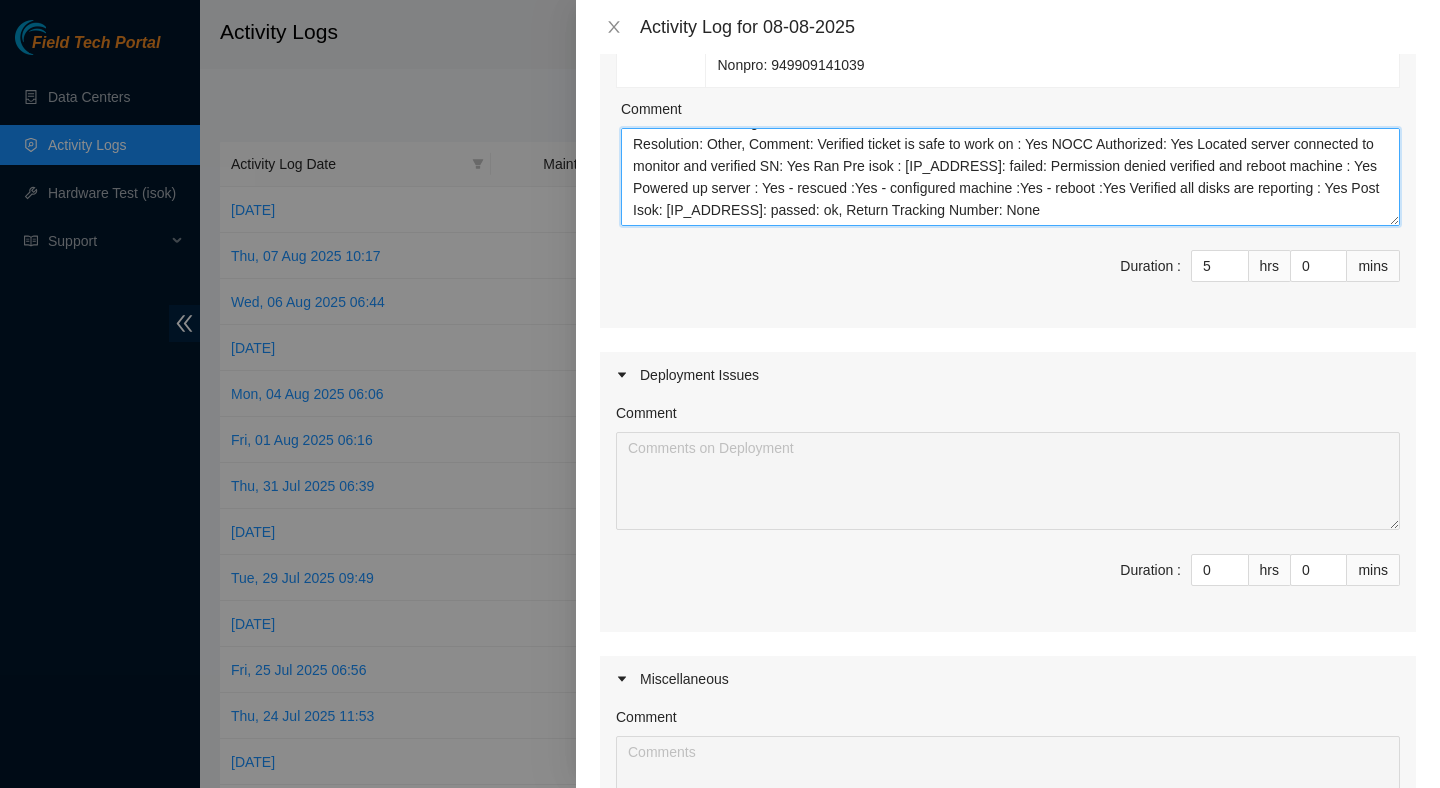 scroll, scrollTop: 0, scrollLeft: 0, axis: both 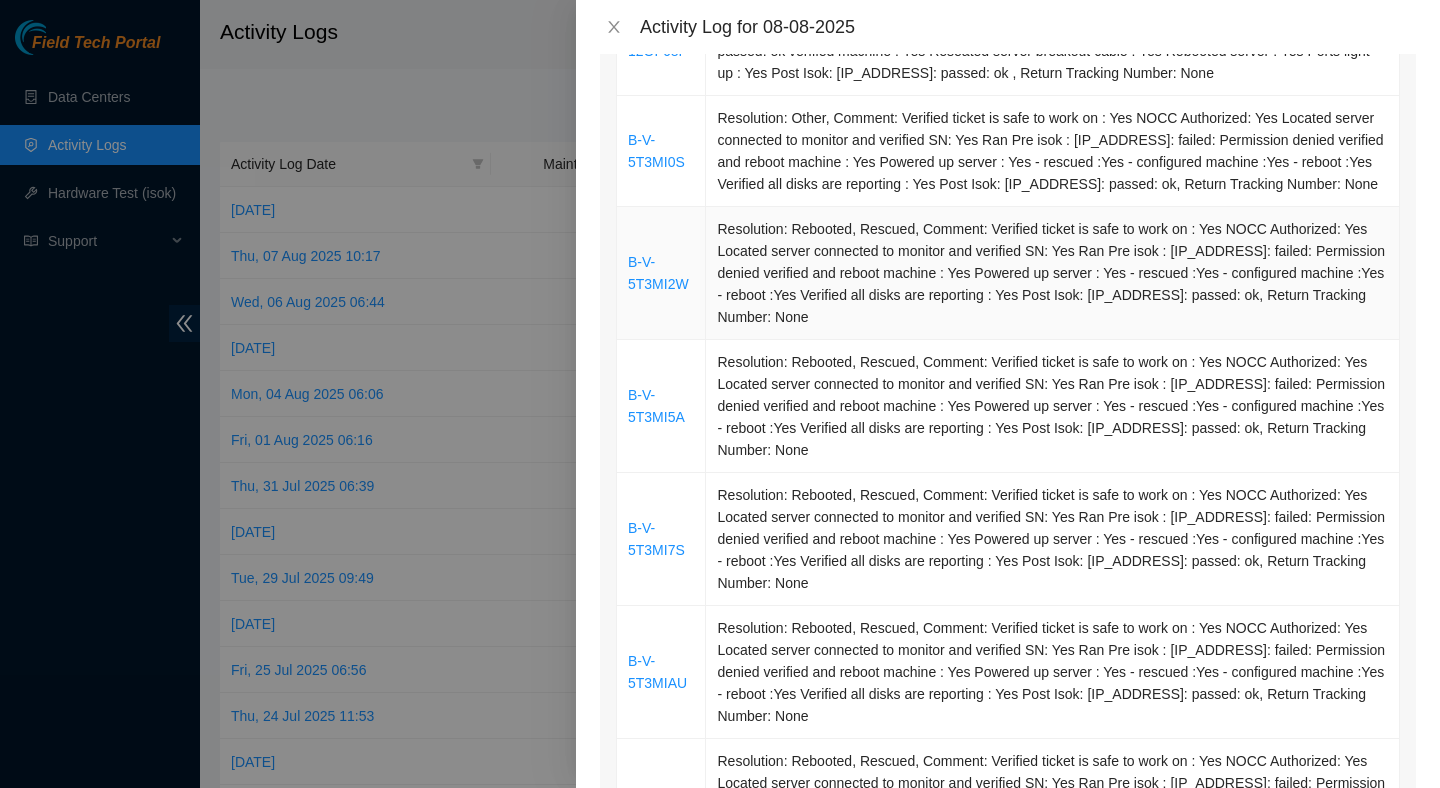 click on "Resolution: Rebooted, Rescued, Comment:
Verified ticket is safe to work on : Yes
NOCC Authorized: Yes
Located server connected to monitor and verified SN: Yes
Ran Pre isok : [IP_ADDRESS]: failed: Permission denied
verified and reboot machine : Yes
Powered up server : Yes
- rescued :Yes
- configured machine :Yes
- reboot :Yes
Verified all disks are reporting : Yes
Post Isok: [IP_ADDRESS]: passed: ok, Return Tracking Number: None" at bounding box center (1053, 273) 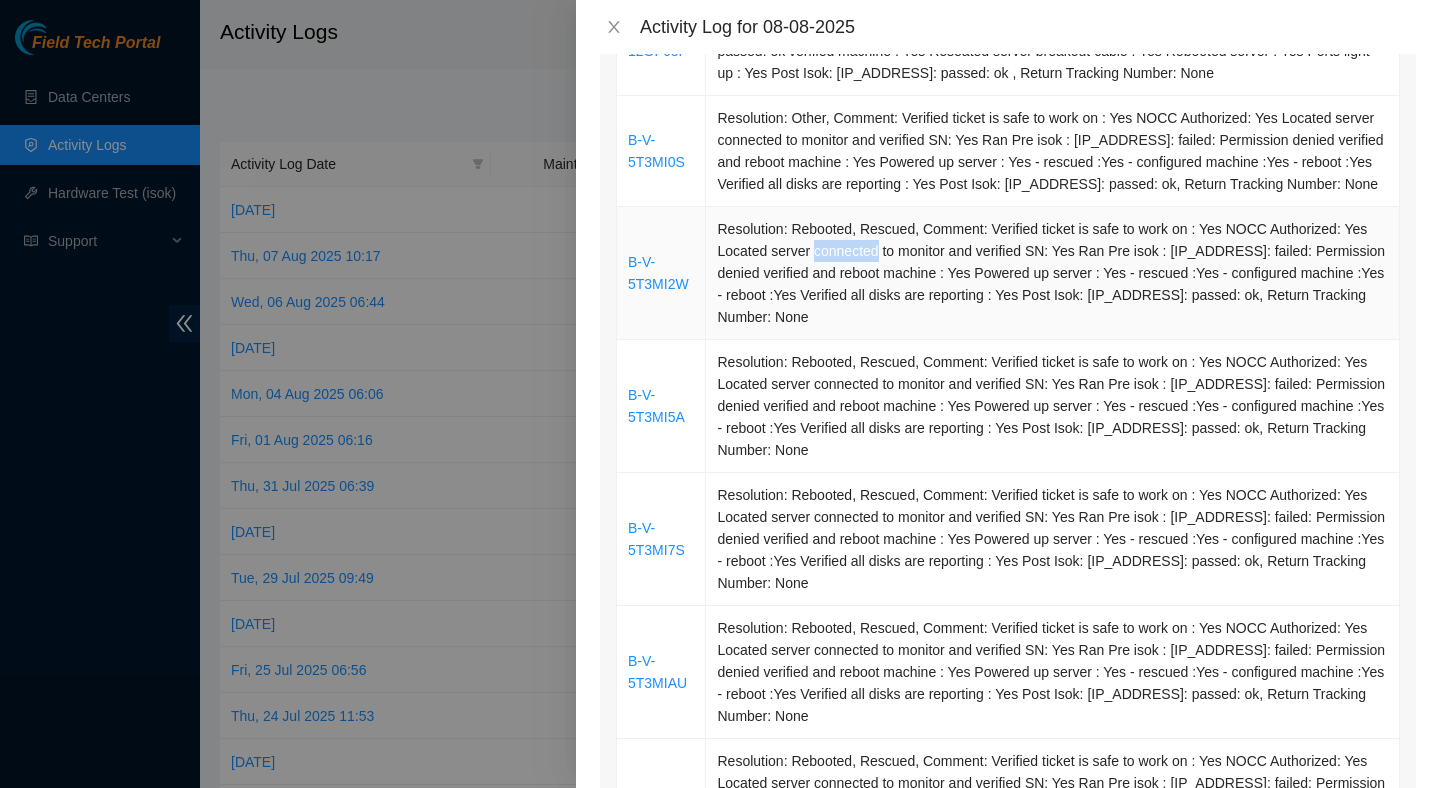 click on "Resolution: Rebooted, Rescued, Comment:
Verified ticket is safe to work on : Yes
NOCC Authorized: Yes
Located server connected to monitor and verified SN: Yes
Ran Pre isok : [IP_ADDRESS]: failed: Permission denied
verified and reboot machine : Yes
Powered up server : Yes
- rescued :Yes
- configured machine :Yes
- reboot :Yes
Verified all disks are reporting : Yes
Post Isok: [IP_ADDRESS]: passed: ok, Return Tracking Number: None" at bounding box center [1053, 273] 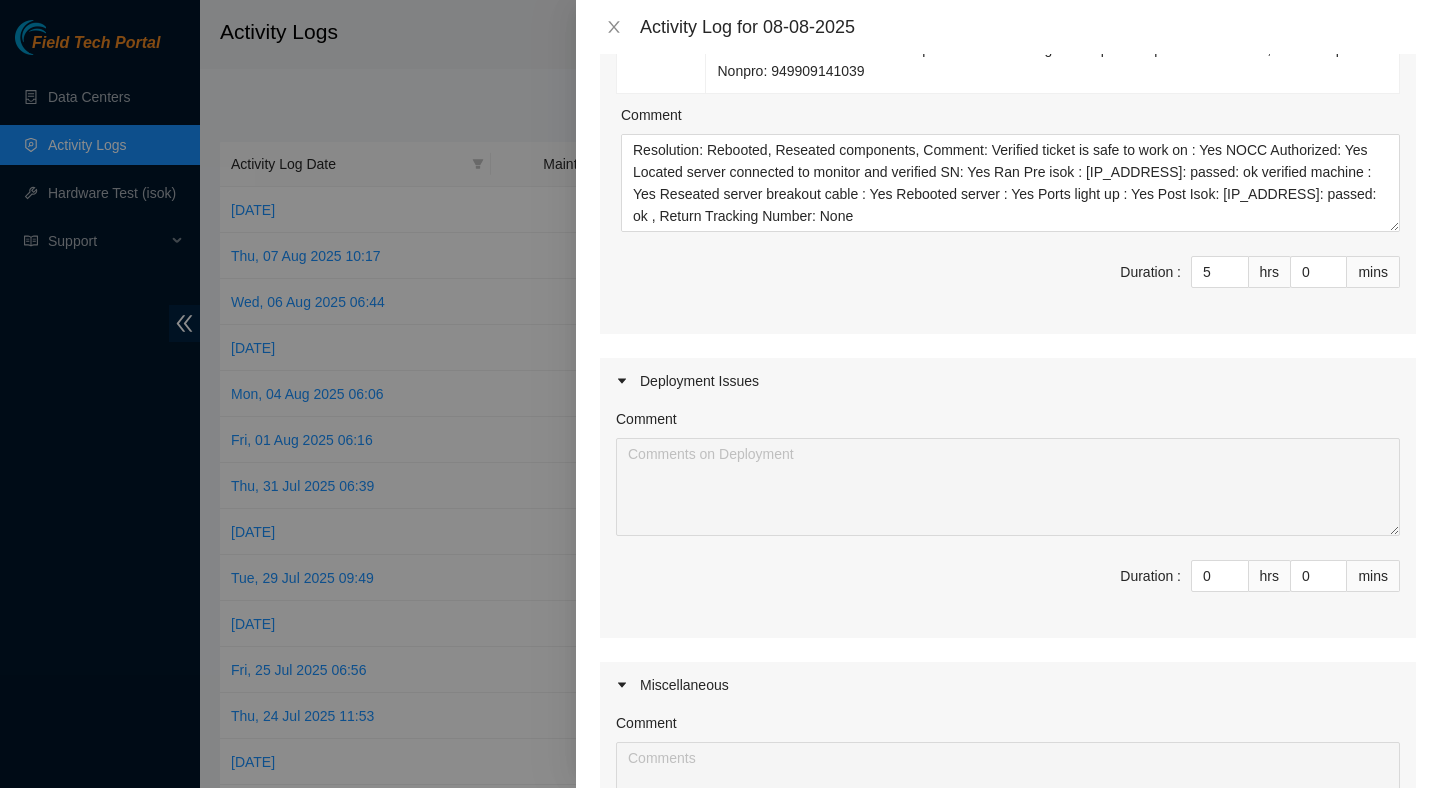 scroll, scrollTop: 1970, scrollLeft: 0, axis: vertical 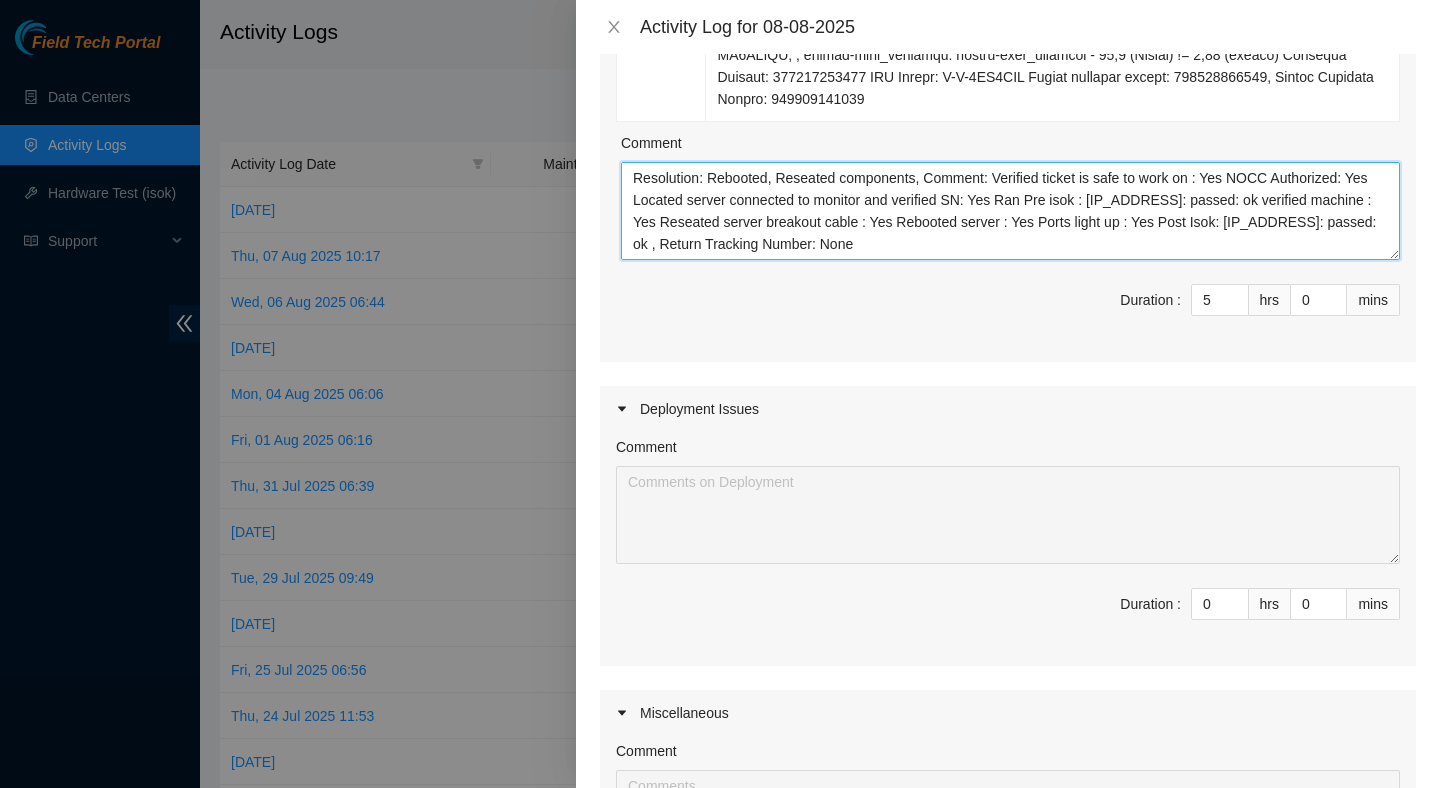 click on "Resolution: Rebooted, Reseated components, Comment: Verified ticket is safe to work on : Yes NOCC Authorized: Yes Located server connected to monitor and verified SN: Yes Ran Pre isok : [IP_ADDRESS]: passed: ok verified machine : Yes Reseated server breakout cable : Yes Rebooted server : Yes Ports light up : Yes Post Isok: [IP_ADDRESS]: passed: ok , Return Tracking Number: None
Resolution: Other, Comment: Verified ticket is safe to work on : Yes NOCC Authorized: Yes Located server connected to monitor and verified SN: Yes Ran Pre isok : [IP_ADDRESS]: failed: Permission denied verified and reboot machine : Yes Powered up server : Yes - rescued :Yes - configured machine :Yes - reboot :Yes Verified all disks are reporting : Yes Post Isok: [IP_ADDRESS]: passed: ok, Return Tracking Number: None" at bounding box center (1010, 211) 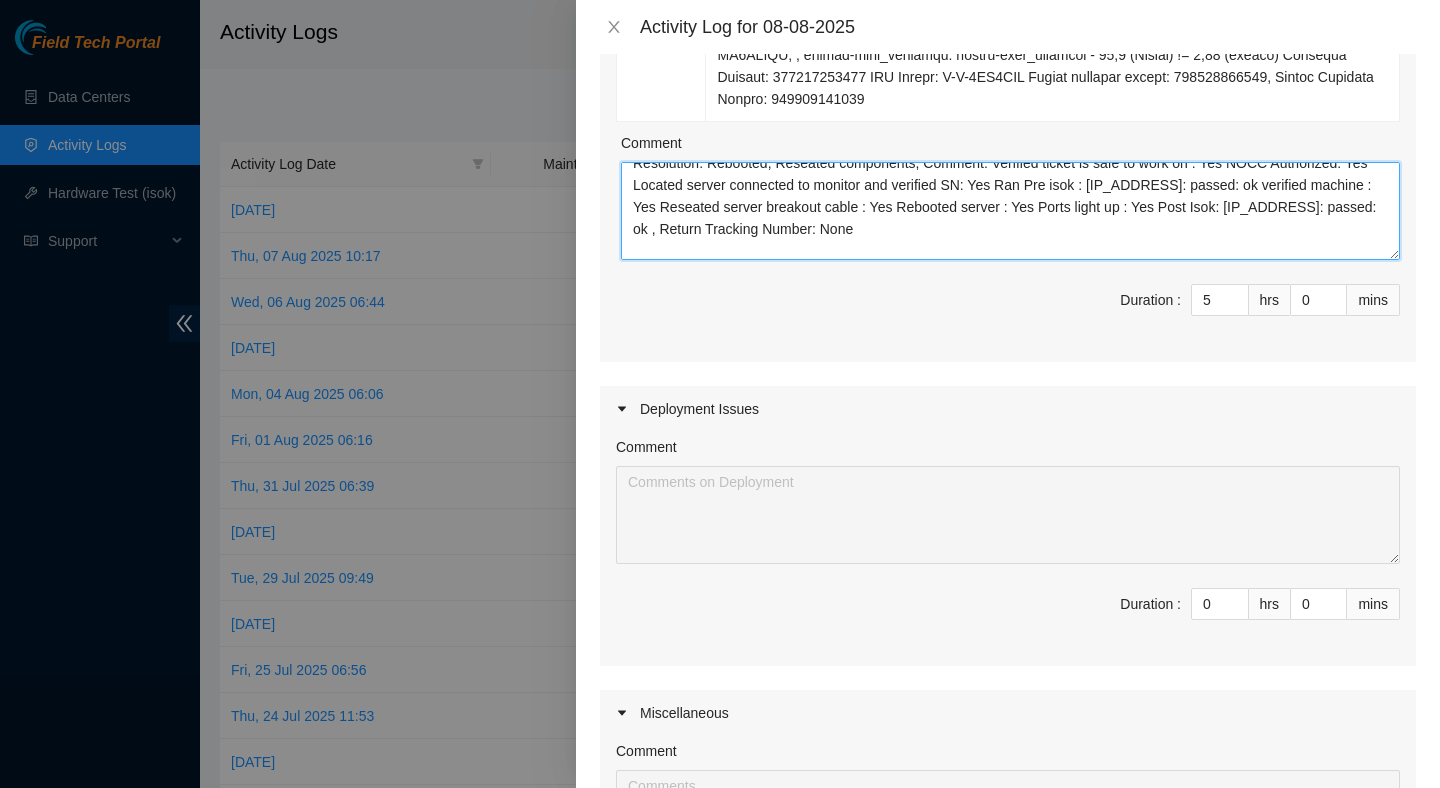 paste on "Resolution: Rebooted, Rescued, Comment: Verified ticket is safe to work on : Yes NOCC Authorized: Yes Located server connected to monitor and verified SN: Yes Ran Pre isok : [IP_ADDRESS]: failed: Permission denied verified and reboot machine : Yes Powered up server : Yes - rescued :Yes - configured machine :Yes - reboot :Yes Verified all disks are reporting : Yes Post Isok: [IP_ADDRESS]: passed: ok, Return Tracking Number: None" 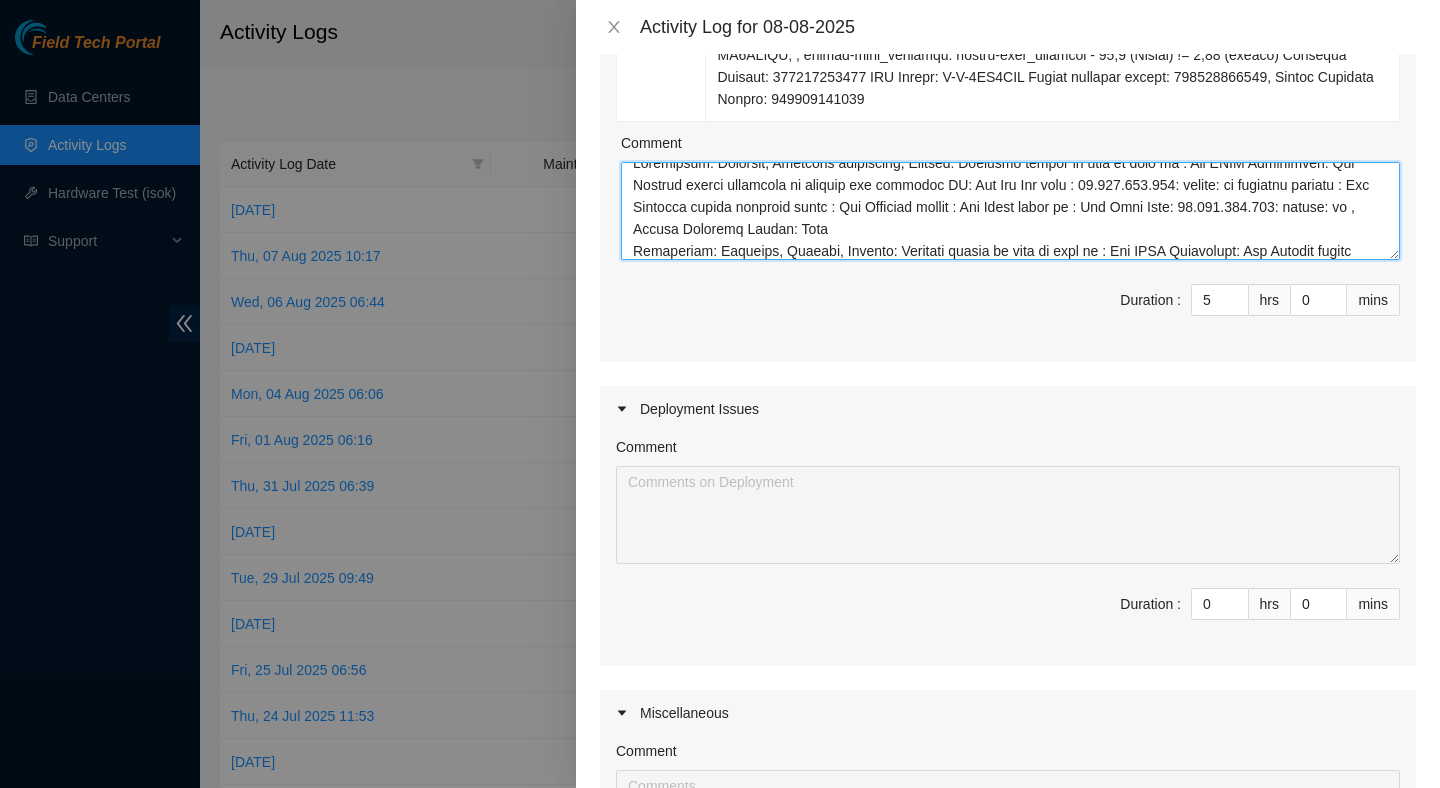 scroll, scrollTop: 103, scrollLeft: 0, axis: vertical 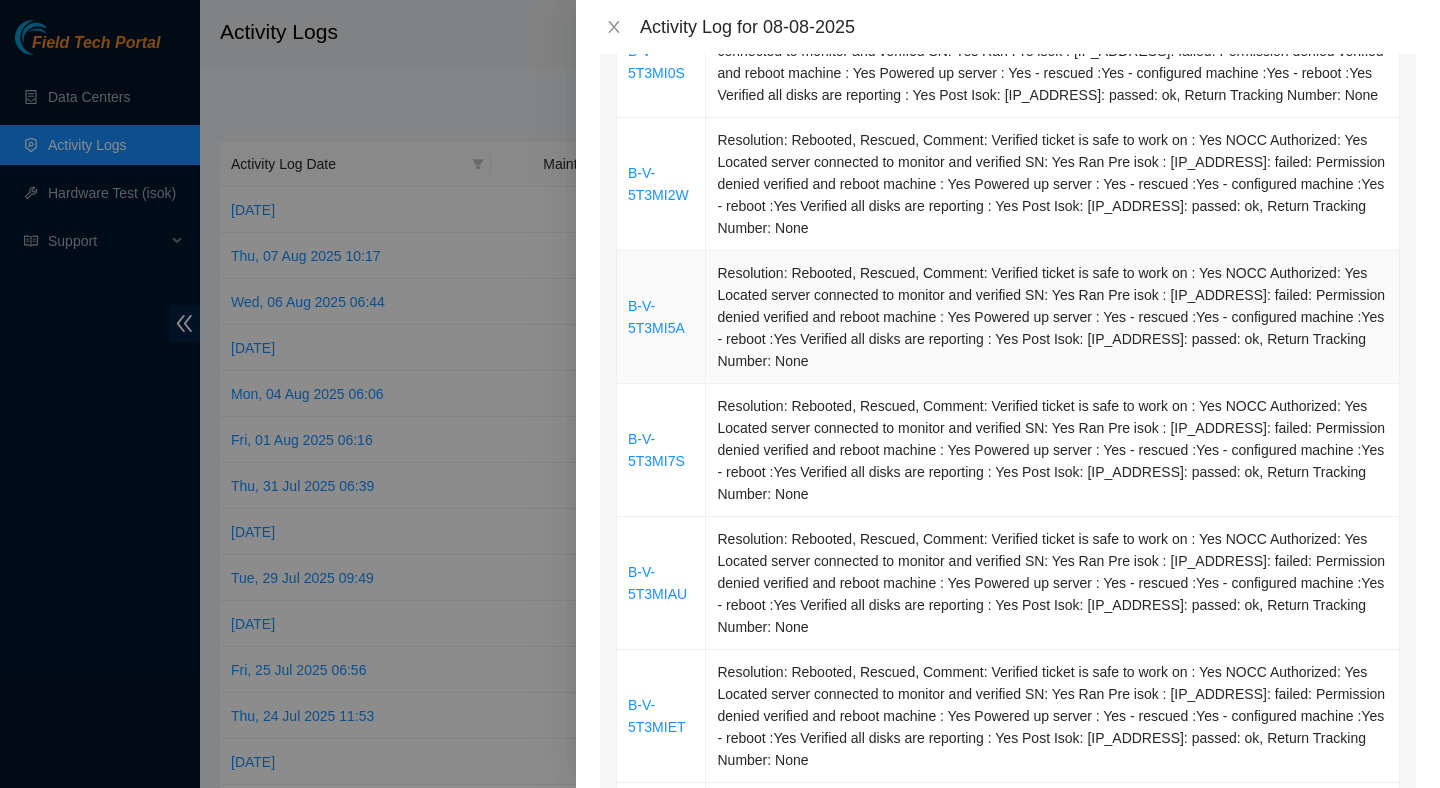 click on "Resolution: Rebooted, Rescued, Comment:
Verified ticket is safe to work on : Yes
NOCC Authorized: Yes
Located server connected to monitor and verified SN: Yes
Ran Pre isok : [IP_ADDRESS]: failed: Permission denied
verified and reboot machine : Yes
Powered up server : Yes
- rescued :Yes
- configured machine :Yes
- reboot :Yes
Verified all disks are reporting : Yes
Post Isok: [IP_ADDRESS]: passed: ok, Return Tracking Number: None" at bounding box center [1053, 317] 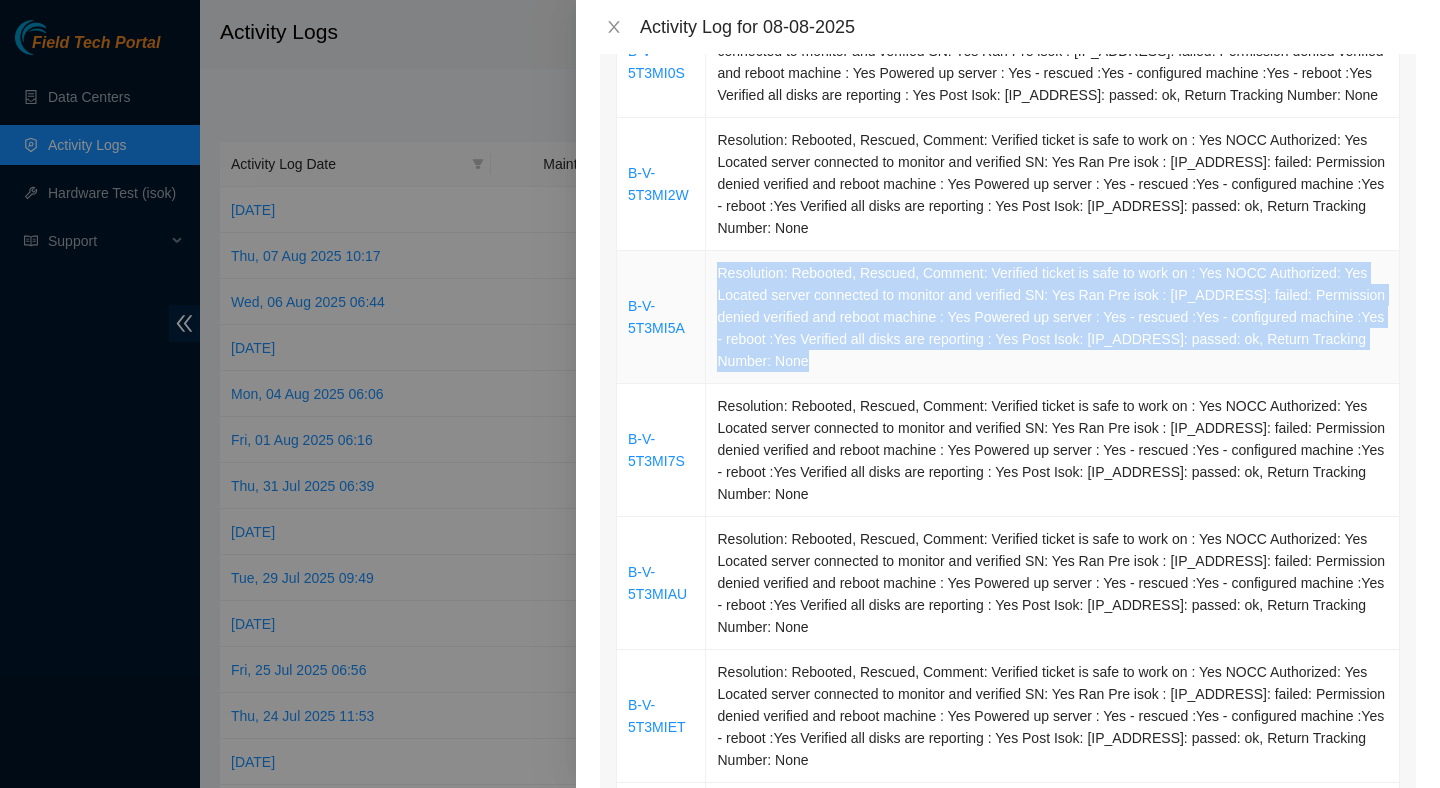 click on "Resolution: Rebooted, Rescued, Comment:
Verified ticket is safe to work on : Yes
NOCC Authorized: Yes
Located server connected to monitor and verified SN: Yes
Ran Pre isok : [IP_ADDRESS]: failed: Permission denied
verified and reboot machine : Yes
Powered up server : Yes
- rescued :Yes
- configured machine :Yes
- reboot :Yes
Verified all disks are reporting : Yes
Post Isok: [IP_ADDRESS]: passed: ok, Return Tracking Number: None" at bounding box center [1053, 317] 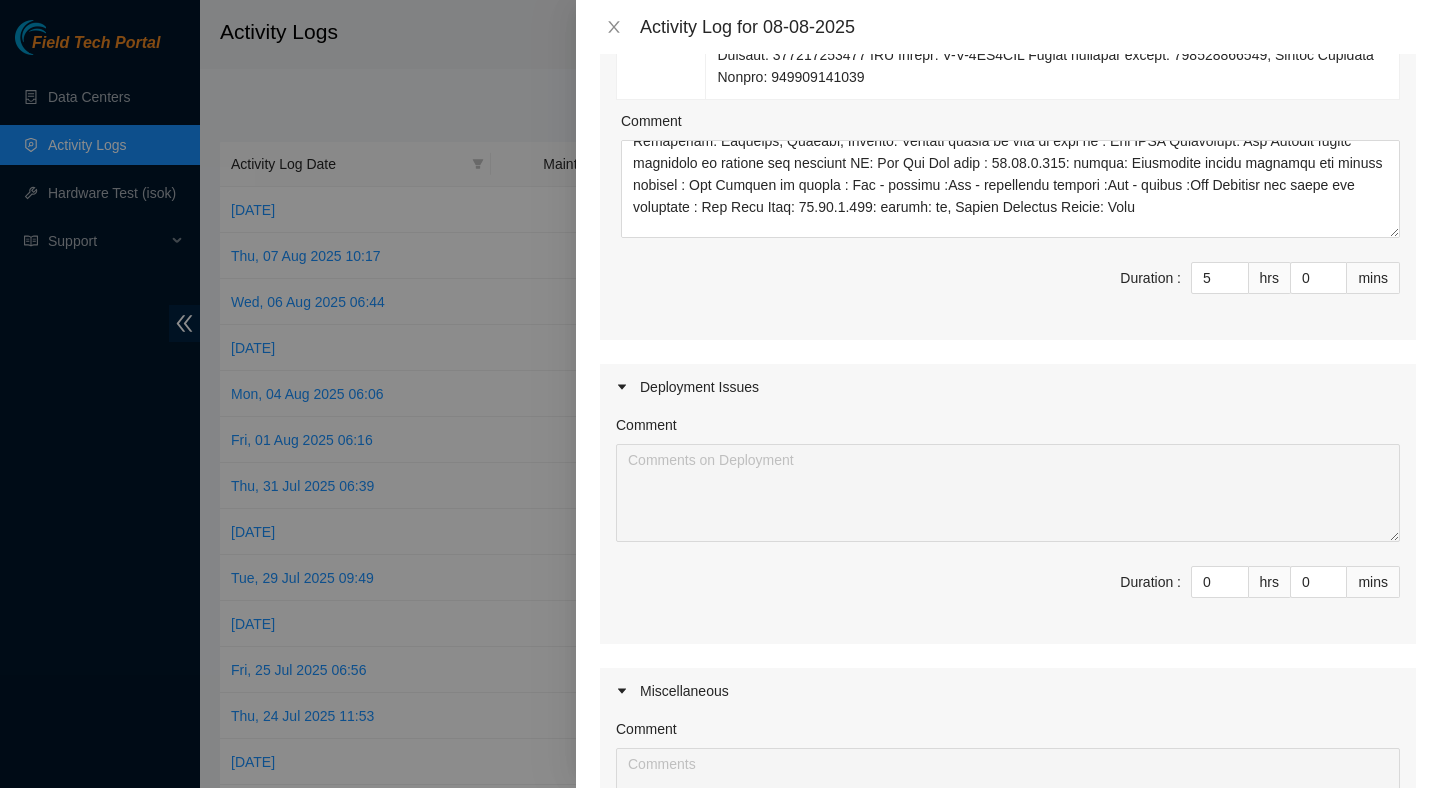 scroll, scrollTop: 1993, scrollLeft: 0, axis: vertical 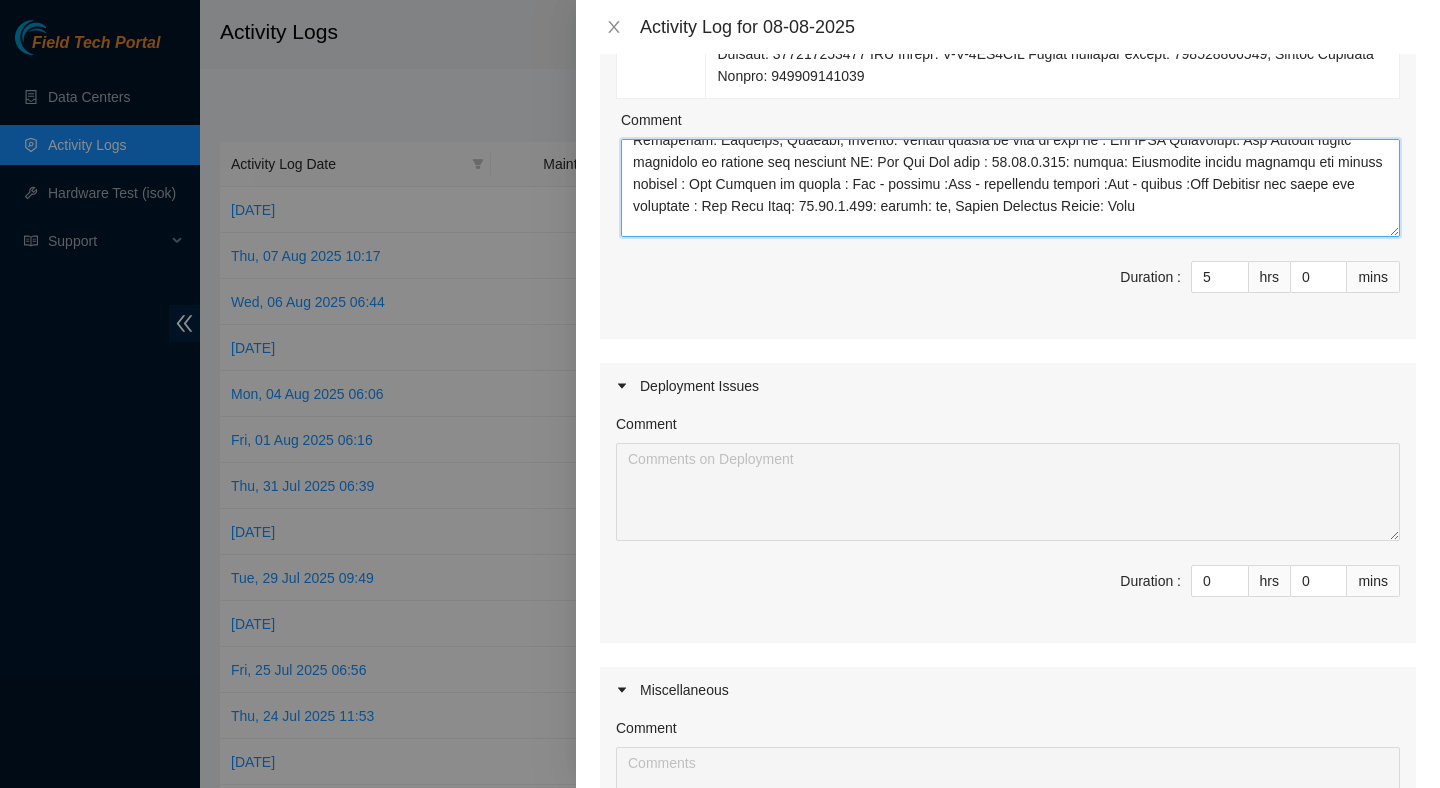 click on "Comment" at bounding box center [1010, 188] 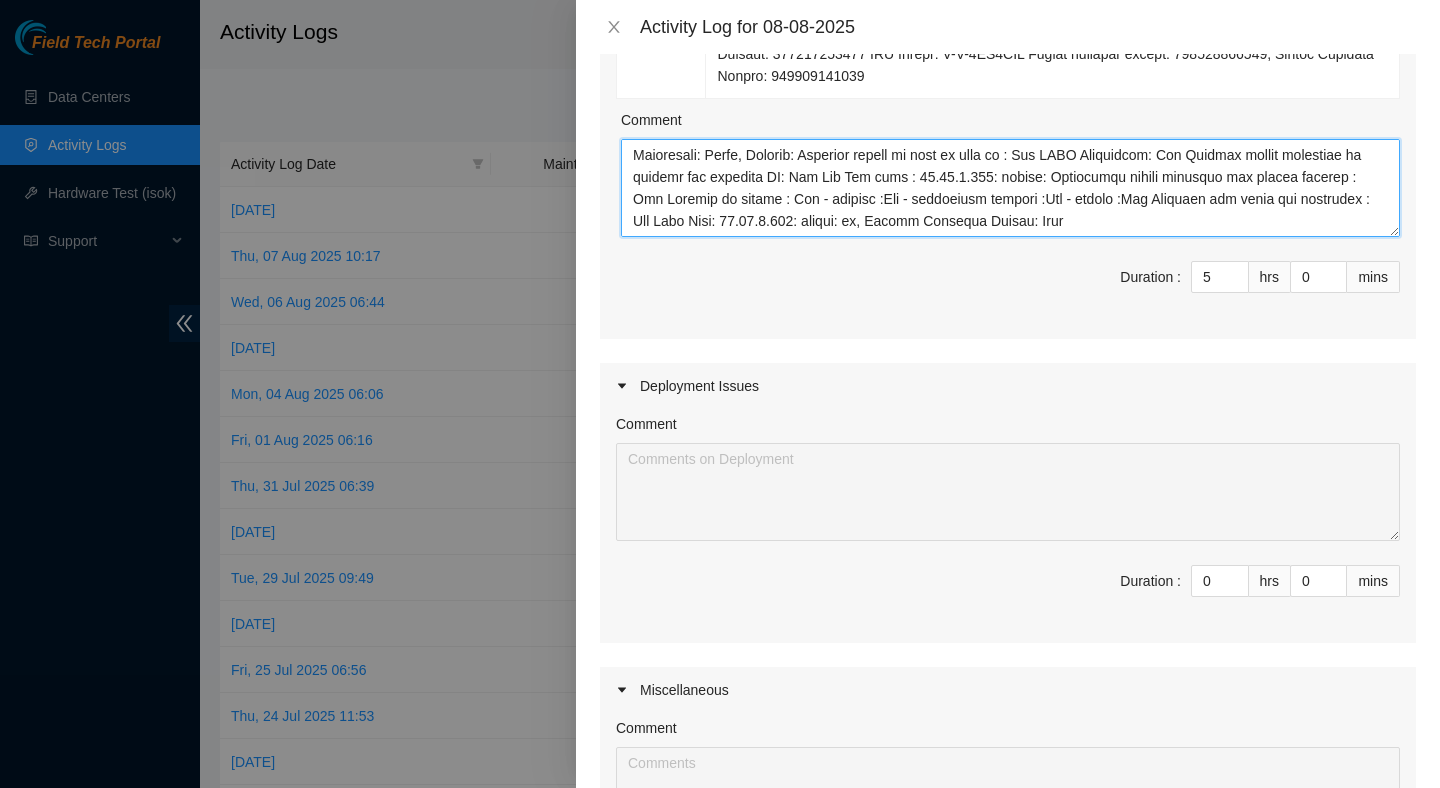 scroll, scrollTop: 220, scrollLeft: 0, axis: vertical 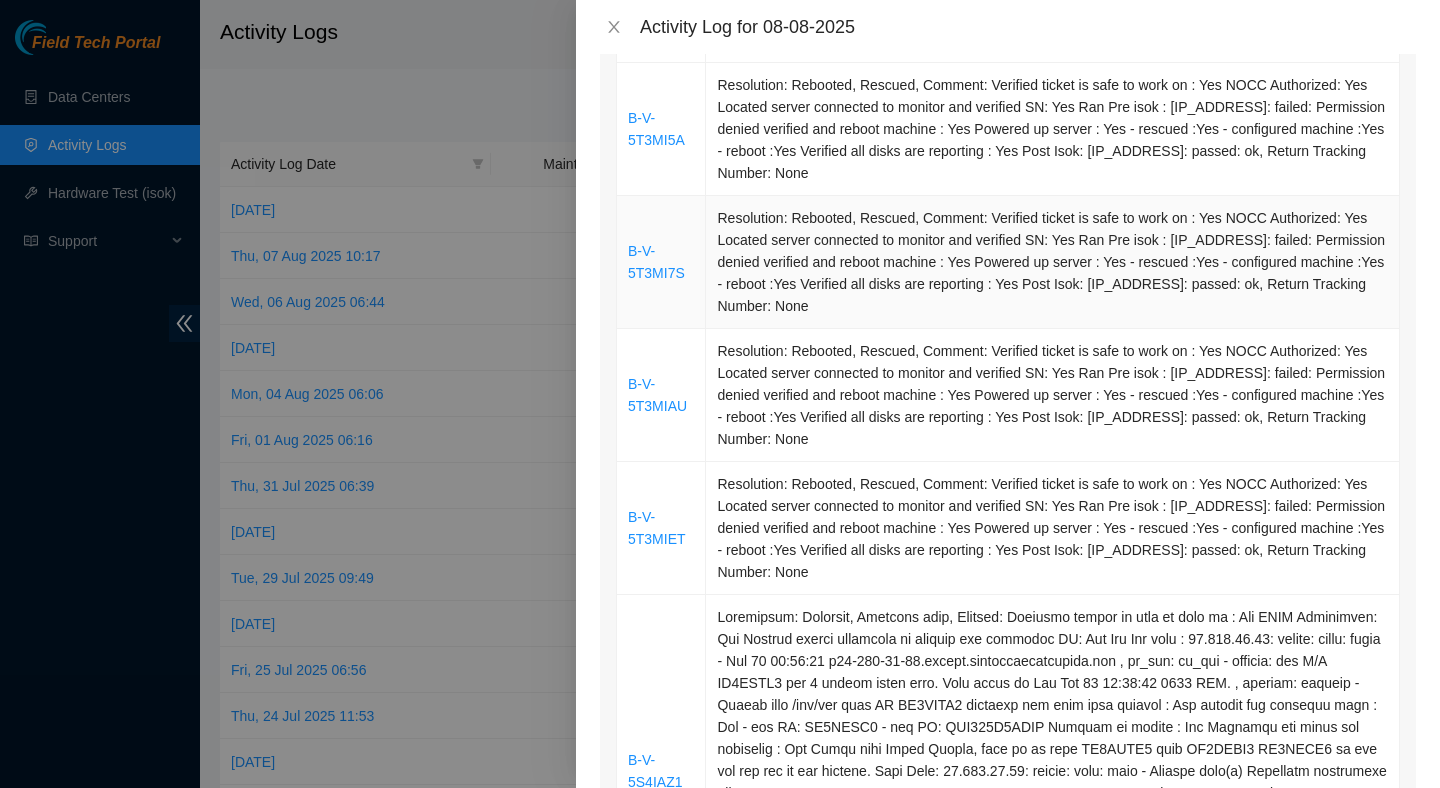 click on "Resolution: Rebooted, Rescued, Comment:
Verified ticket is safe to work on : Yes
NOCC Authorized: Yes
Located server connected to monitor and verified SN: Yes
Ran Pre isok : [IP_ADDRESS]: failed: Permission denied
verified and reboot machine : Yes
Powered up server : Yes
- rescued :Yes
- configured machine :Yes
- reboot :Yes
Verified all disks are reporting : Yes
Post Isok: [IP_ADDRESS]: passed: ok, Return Tracking Number: None" at bounding box center [1053, 262] 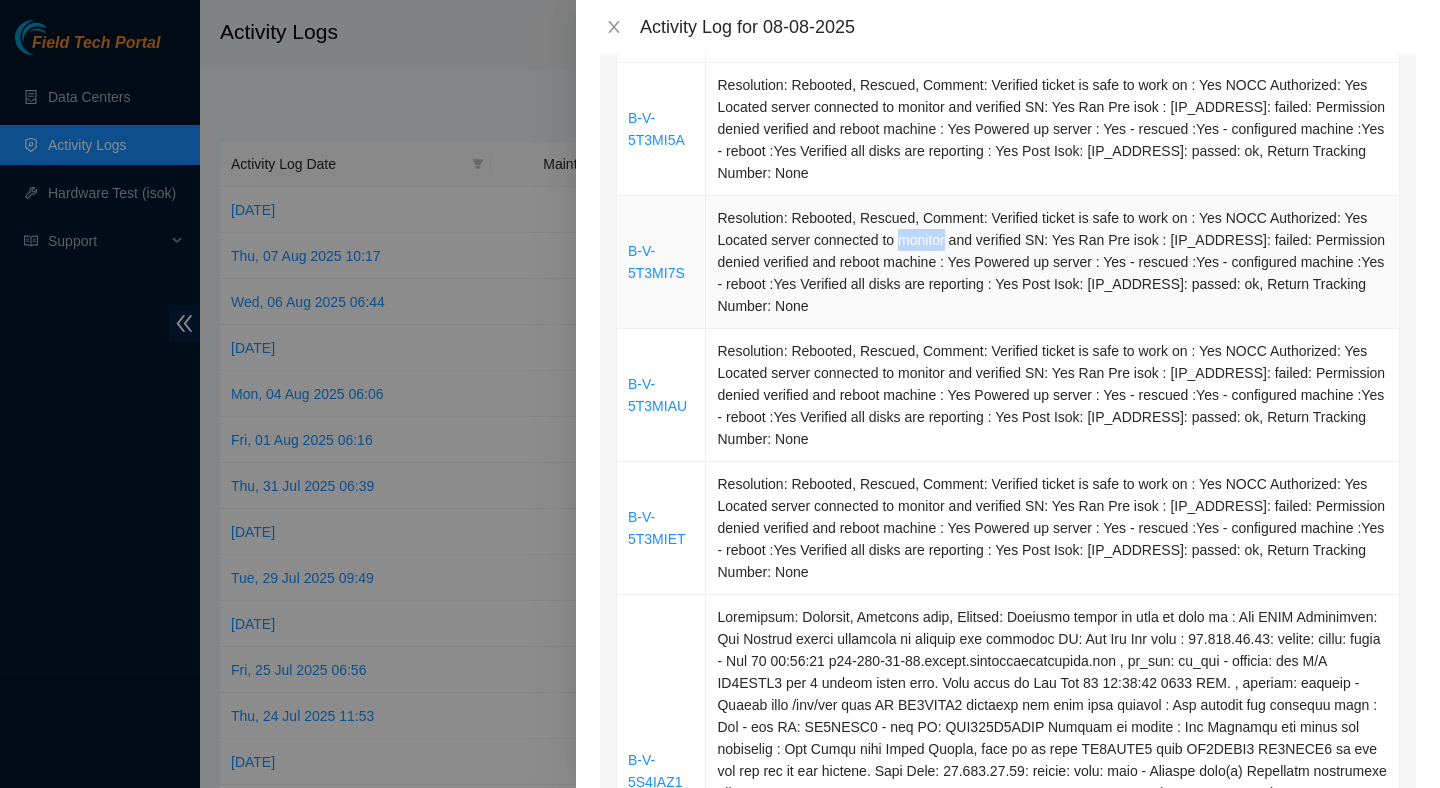 click on "Resolution: Rebooted, Rescued, Comment:
Verified ticket is safe to work on : Yes
NOCC Authorized: Yes
Located server connected to monitor and verified SN: Yes
Ran Pre isok : [IP_ADDRESS]: failed: Permission denied
verified and reboot machine : Yes
Powered up server : Yes
- rescued :Yes
- configured machine :Yes
- reboot :Yes
Verified all disks are reporting : Yes
Post Isok: [IP_ADDRESS]: passed: ok, Return Tracking Number: None" at bounding box center (1053, 262) 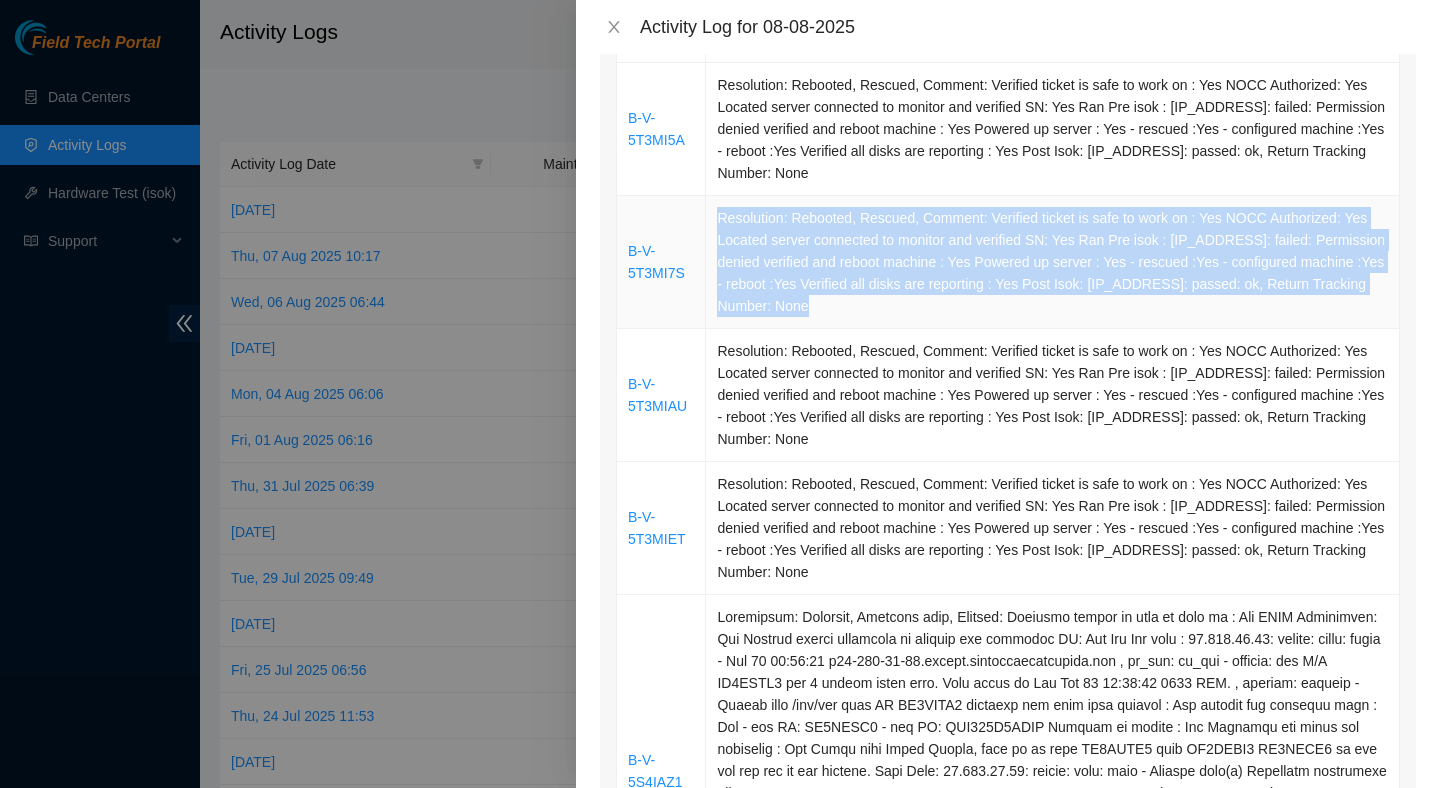 click on "Resolution: Rebooted, Rescued, Comment:
Verified ticket is safe to work on : Yes
NOCC Authorized: Yes
Located server connected to monitor and verified SN: Yes
Ran Pre isok : [IP_ADDRESS]: failed: Permission denied
verified and reboot machine : Yes
Powered up server : Yes
- rescued :Yes
- configured machine :Yes
- reboot :Yes
Verified all disks are reporting : Yes
Post Isok: [IP_ADDRESS]: passed: ok, Return Tracking Number: None" at bounding box center [1053, 262] 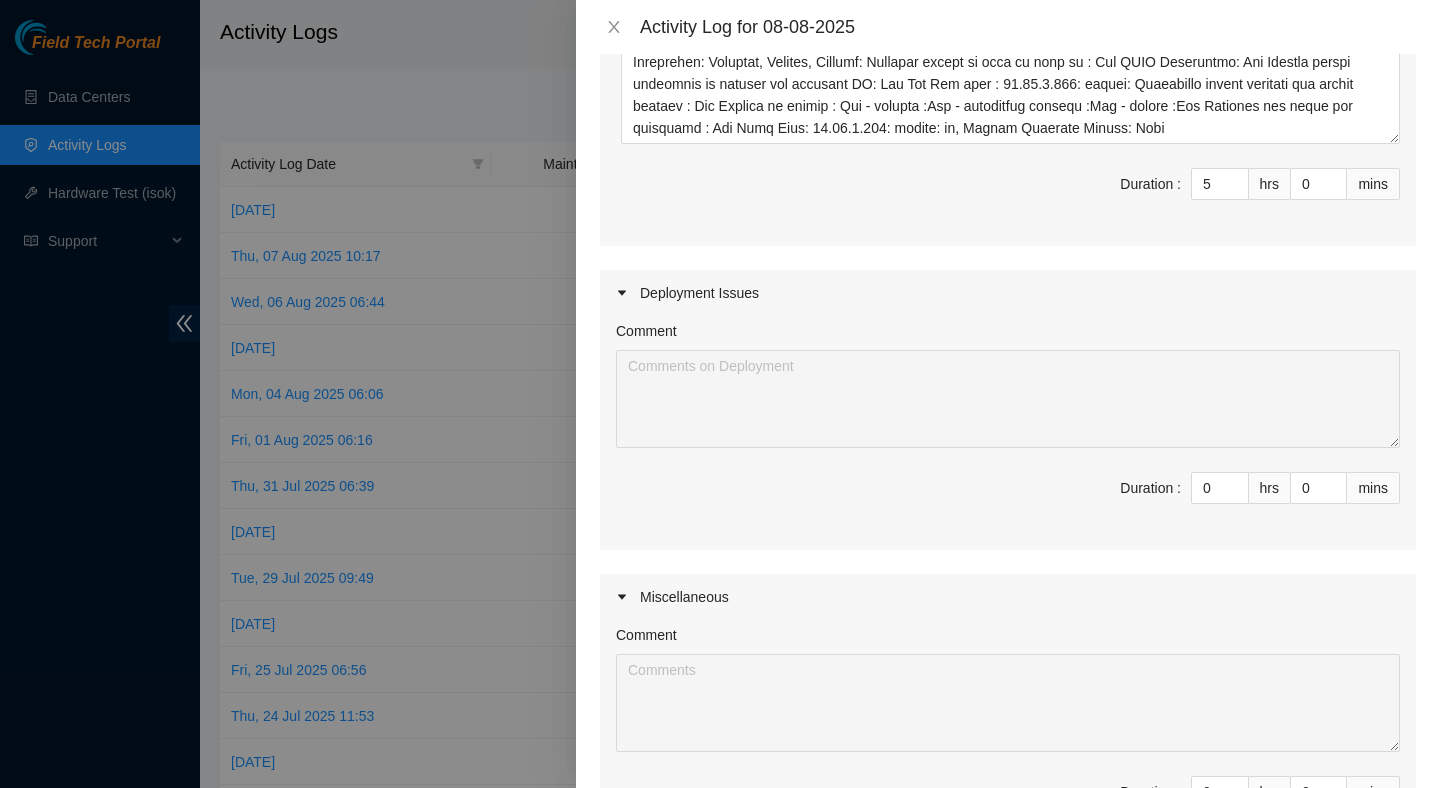 scroll, scrollTop: 2051, scrollLeft: 0, axis: vertical 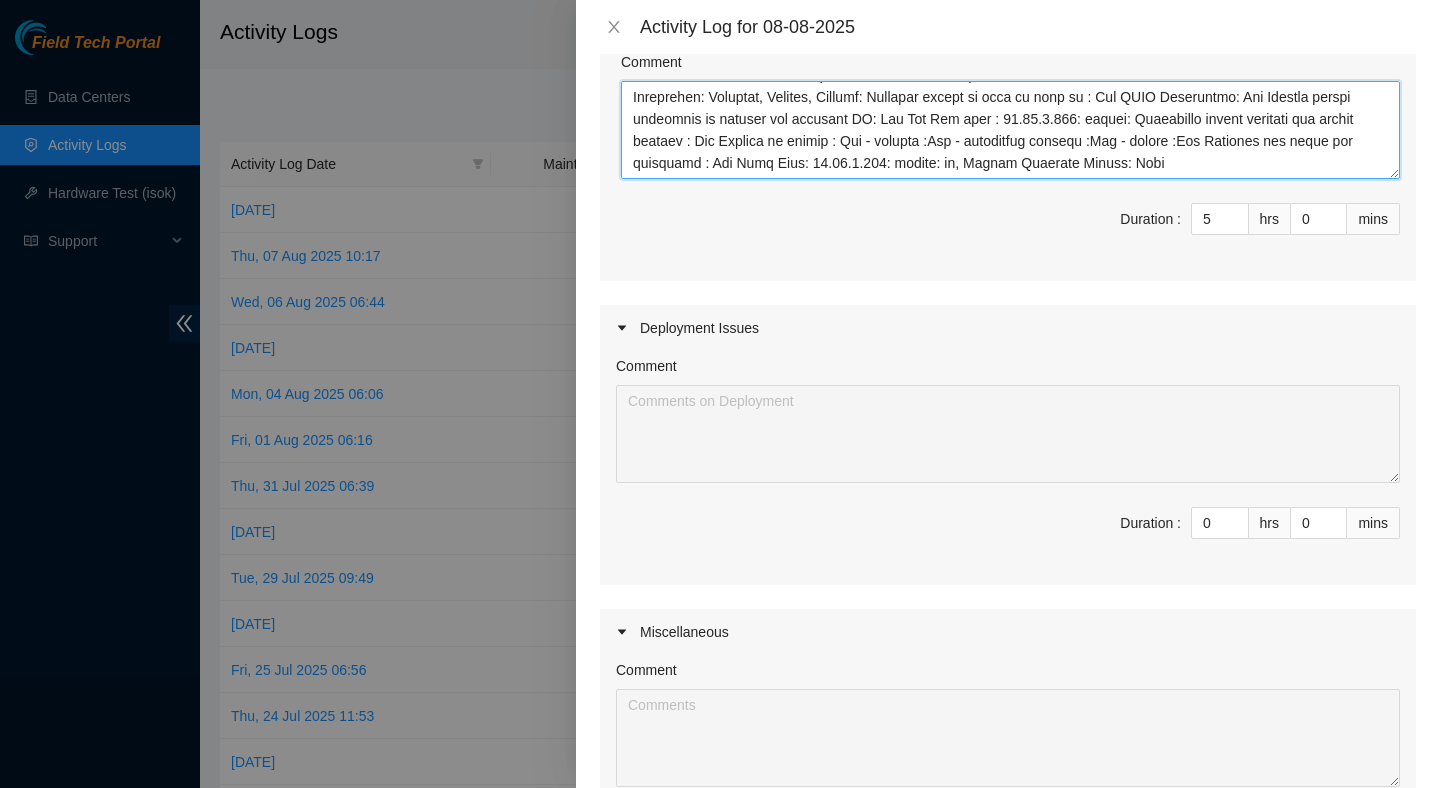 click on "Comment" at bounding box center (1010, 130) 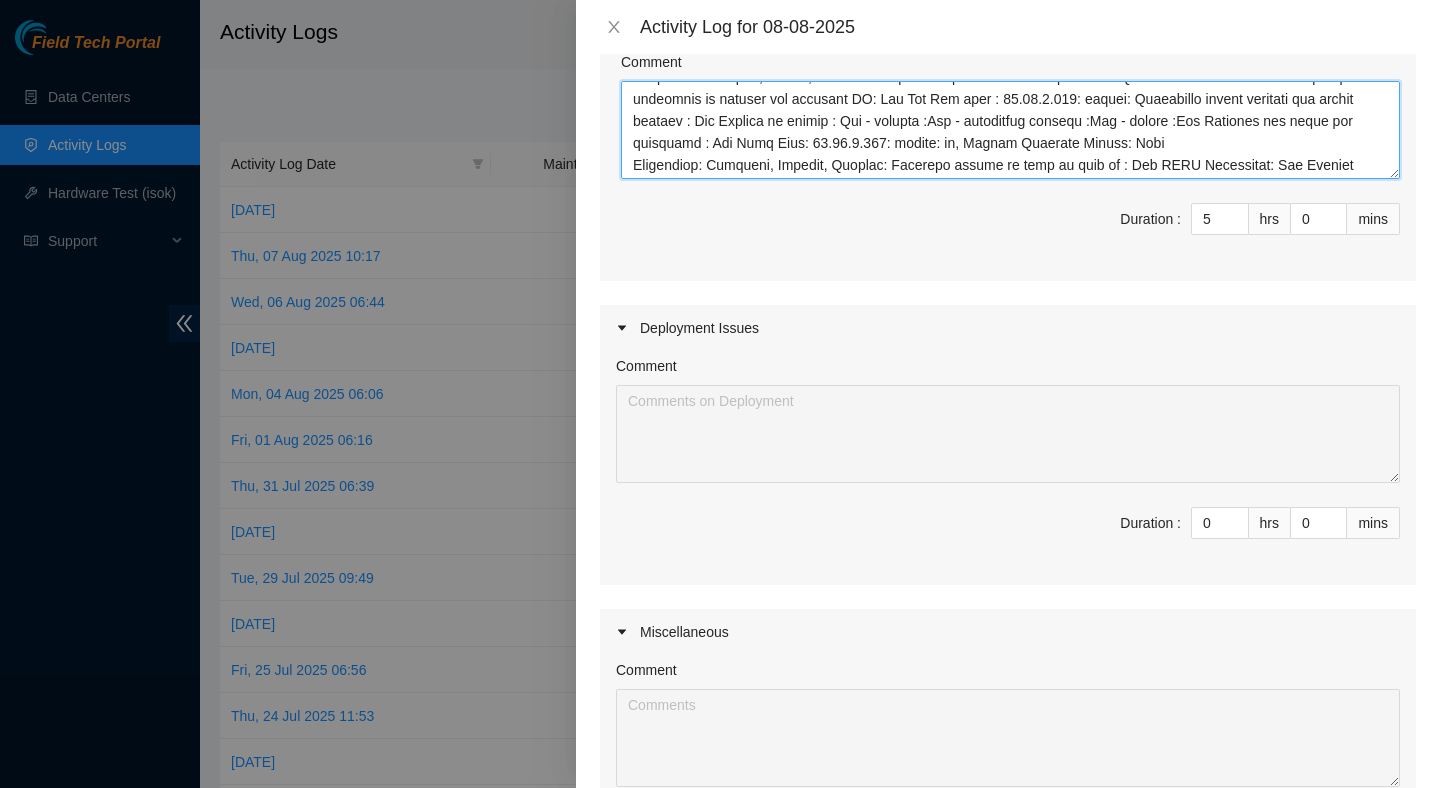 scroll, scrollTop: 389, scrollLeft: 0, axis: vertical 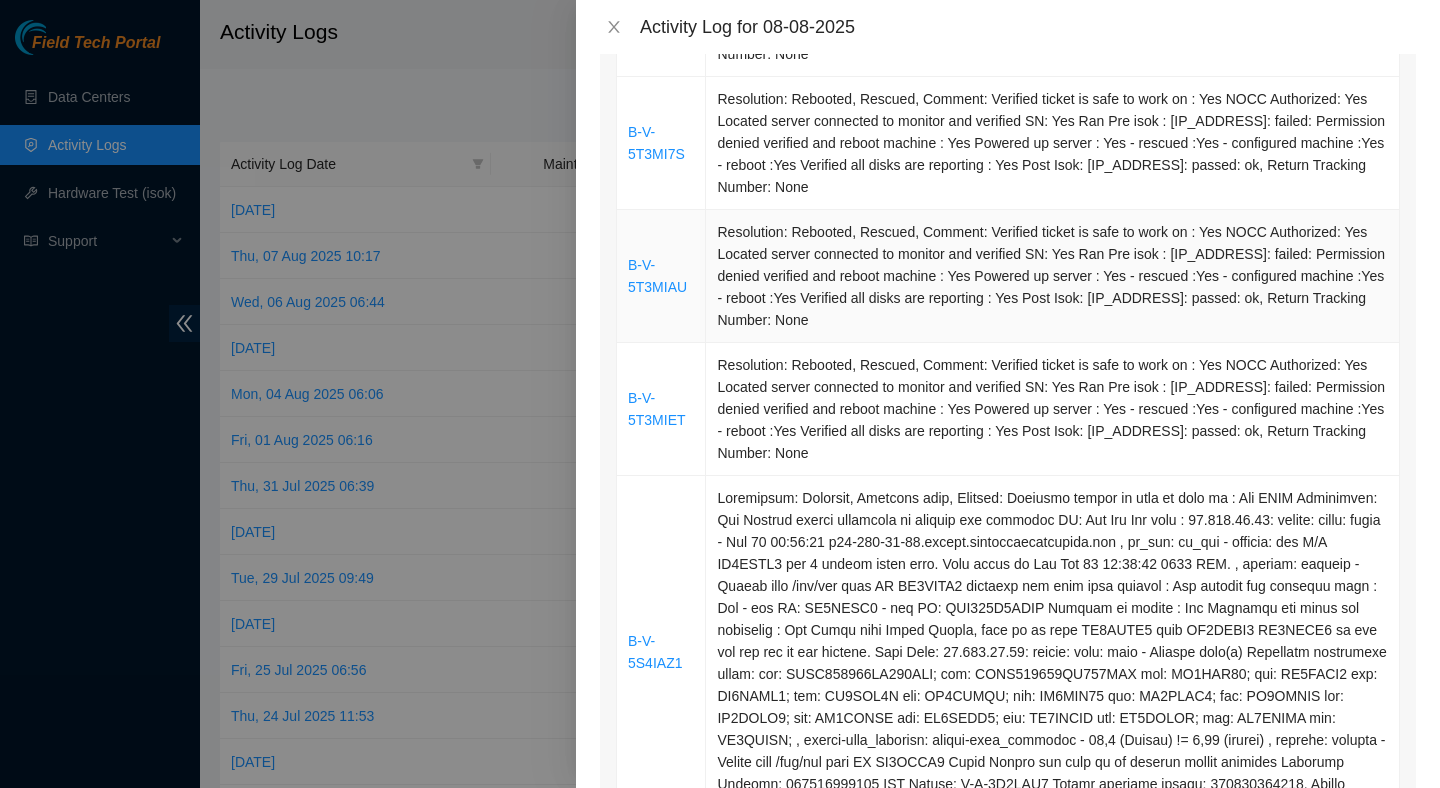click on "Resolution: Rebooted, Rescued, Comment: Verified ticket is safe to work on : Yes NOCC Authorized: Yes Located server connected to monitor and verified SN: Yes Ran Pre isok : [IP_ADDRESS]: failed: Permission denied verified and reboot machine : Yes Powered up server : Yes - rescued :Yes - configured machine :Yes - reboot :Yes Verified all disks are reporting : Yes Post Isok: [IP_ADDRESS]: passed: ok, Return Tracking Number: None" at bounding box center (1053, 276) 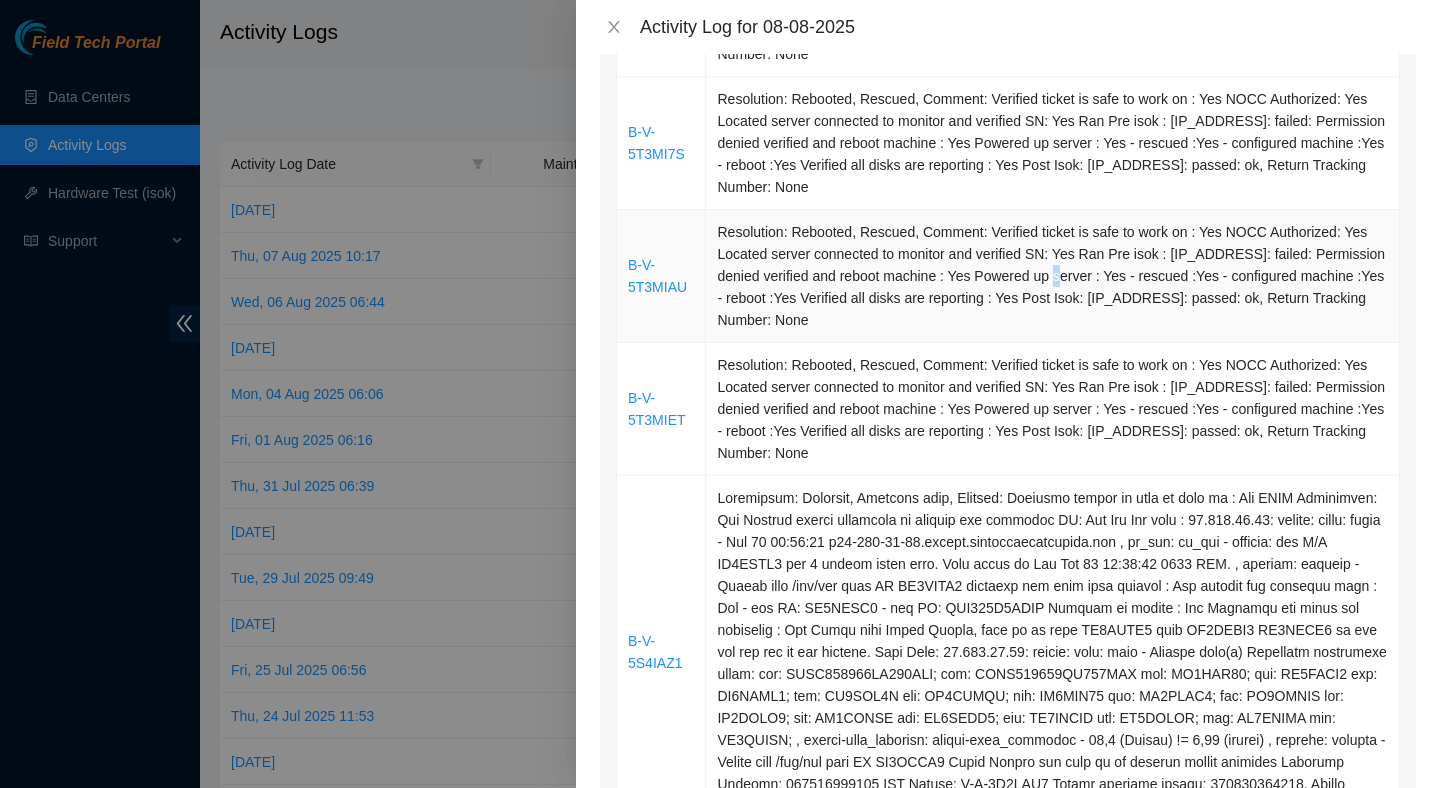 click on "Resolution: Rebooted, Rescued, Comment: Verified ticket is safe to work on : Yes NOCC Authorized: Yes Located server connected to monitor and verified SN: Yes Ran Pre isok : [IP_ADDRESS]: failed: Permission denied verified and reboot machine : Yes Powered up server : Yes - rescued :Yes - configured machine :Yes - reboot :Yes Verified all disks are reporting : Yes Post Isok: [IP_ADDRESS]: passed: ok, Return Tracking Number: None" at bounding box center [1053, 276] 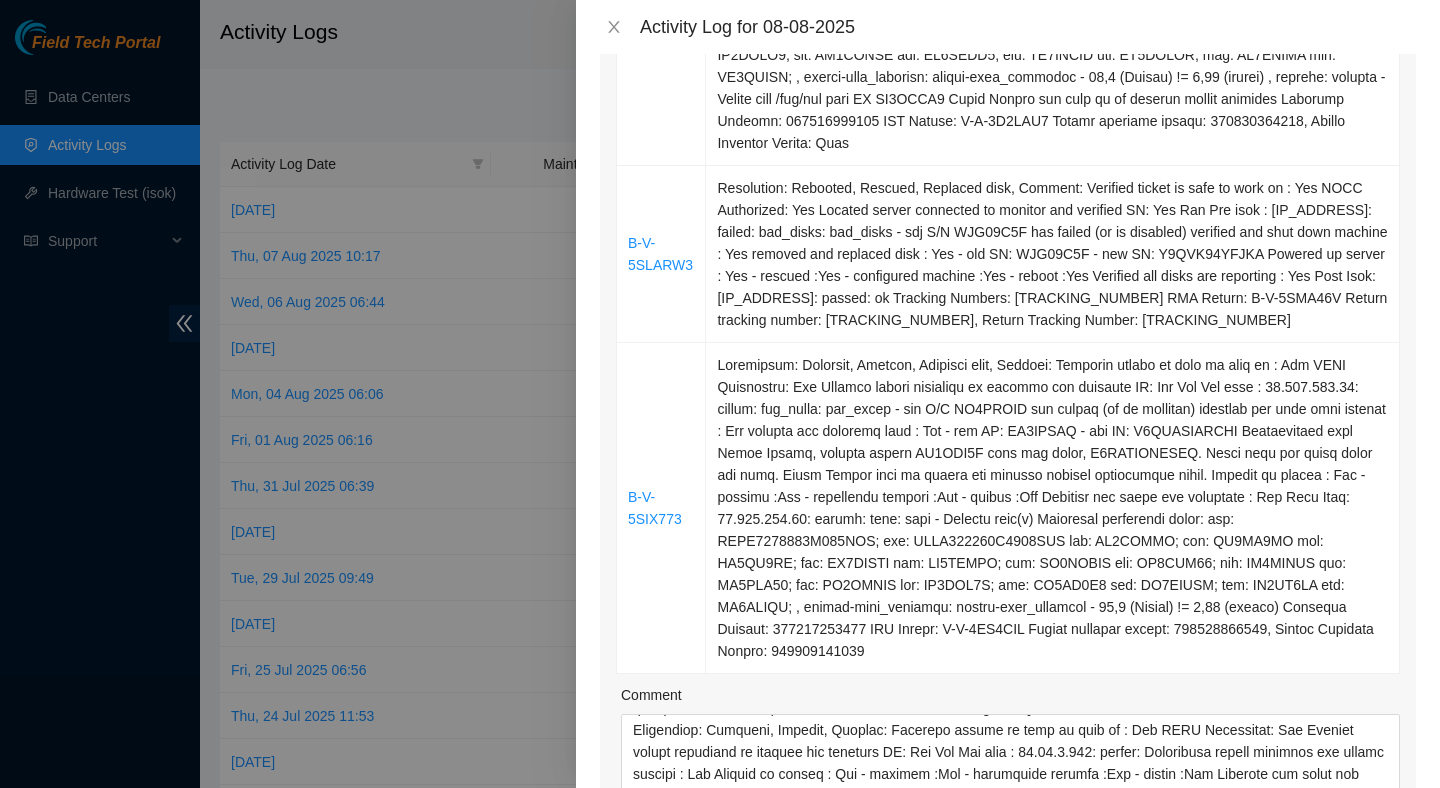 scroll, scrollTop: 1810, scrollLeft: 0, axis: vertical 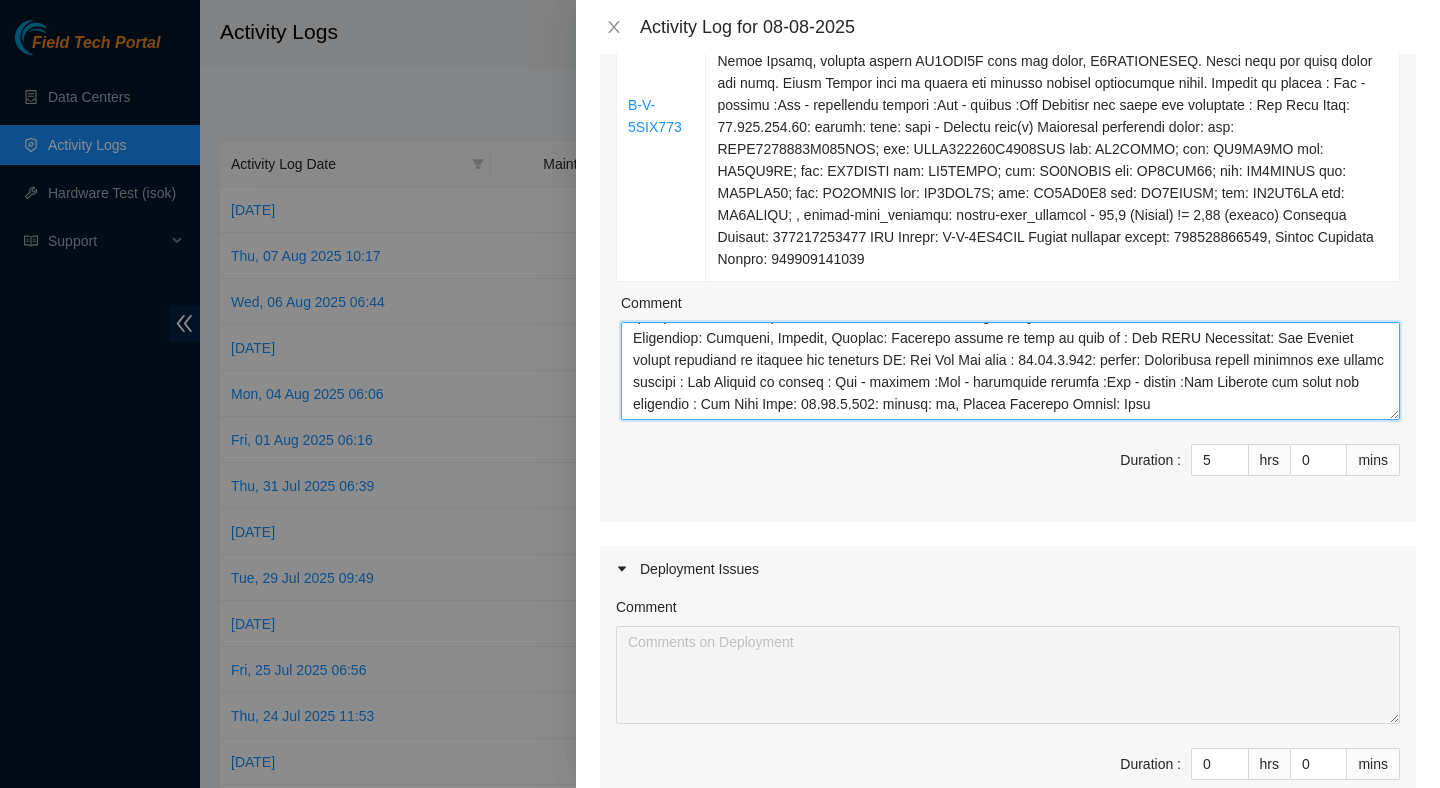 click on "Comment" at bounding box center (1010, 371) 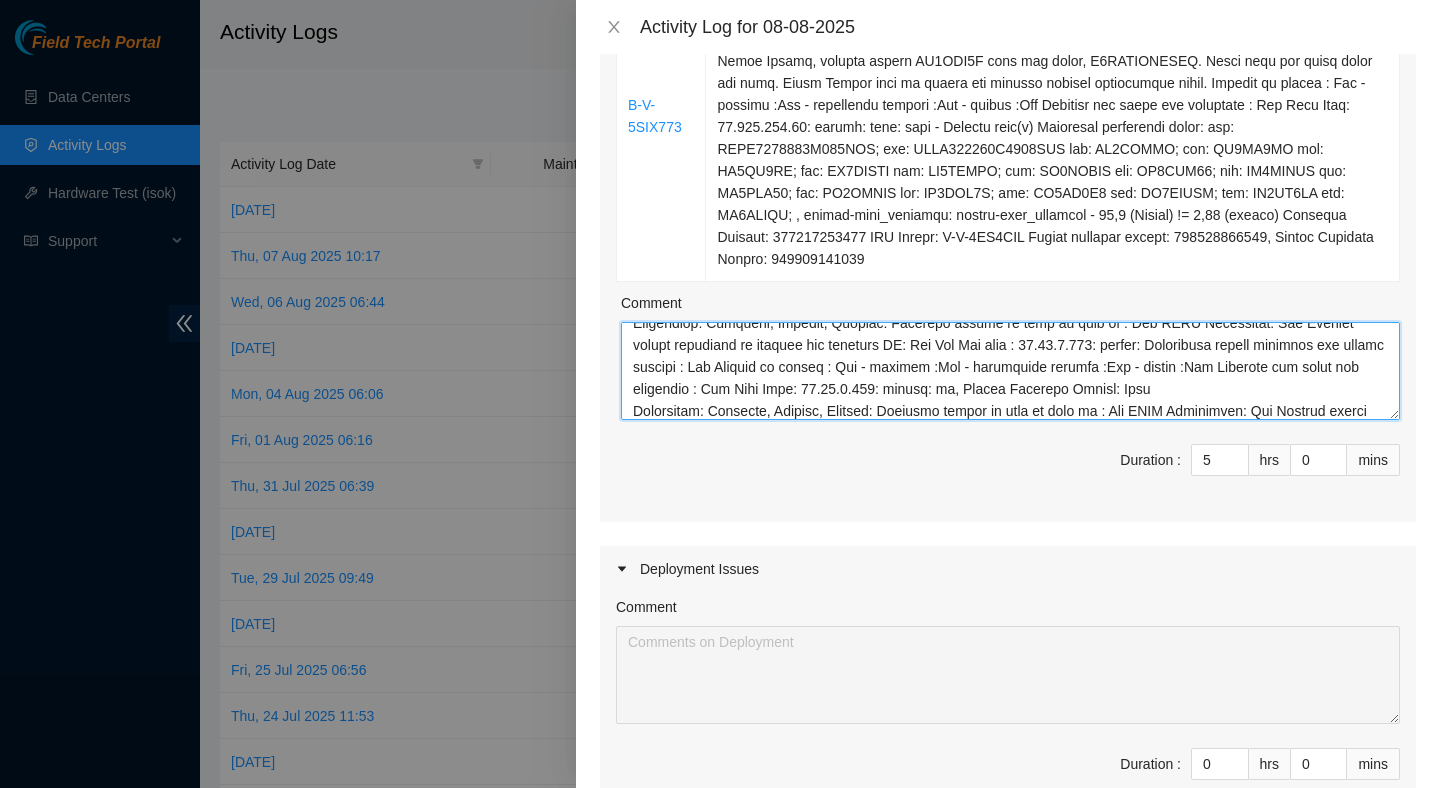 scroll, scrollTop: 477, scrollLeft: 0, axis: vertical 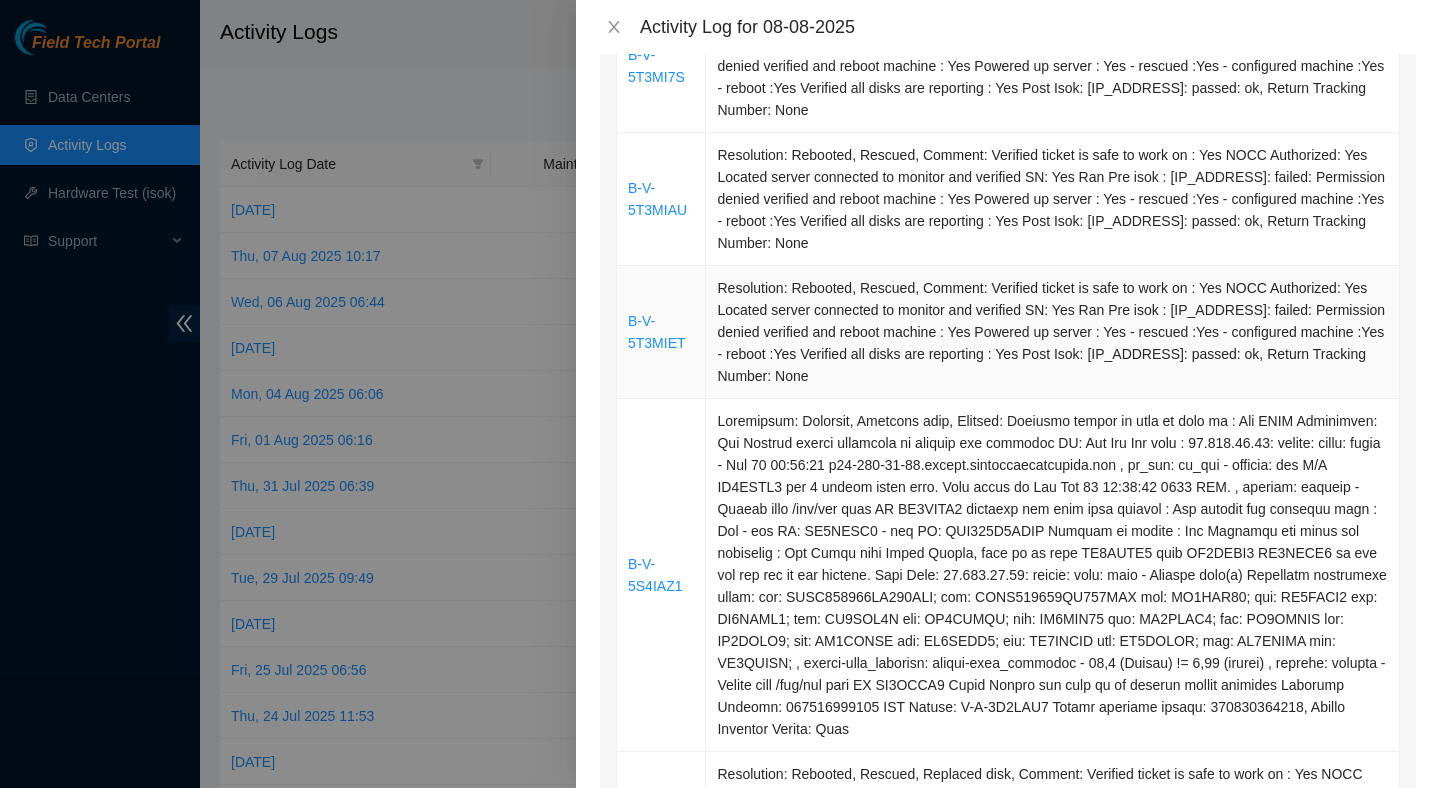 click on "Resolution: Rebooted, Rescued, Comment:
Verified ticket is safe to work on : Yes
NOCC Authorized: Yes
Located server connected to monitor and verified SN: Yes
Ran Pre isok : [IP_ADDRESS]: failed: Permission denied
verified and reboot machine : Yes
Powered up server : Yes
- rescued :Yes
- configured machine :Yes
- reboot :Yes
Verified all disks are reporting : Yes
Post Isok: [IP_ADDRESS]: passed: ok, Return Tracking Number: None" at bounding box center [1053, 332] 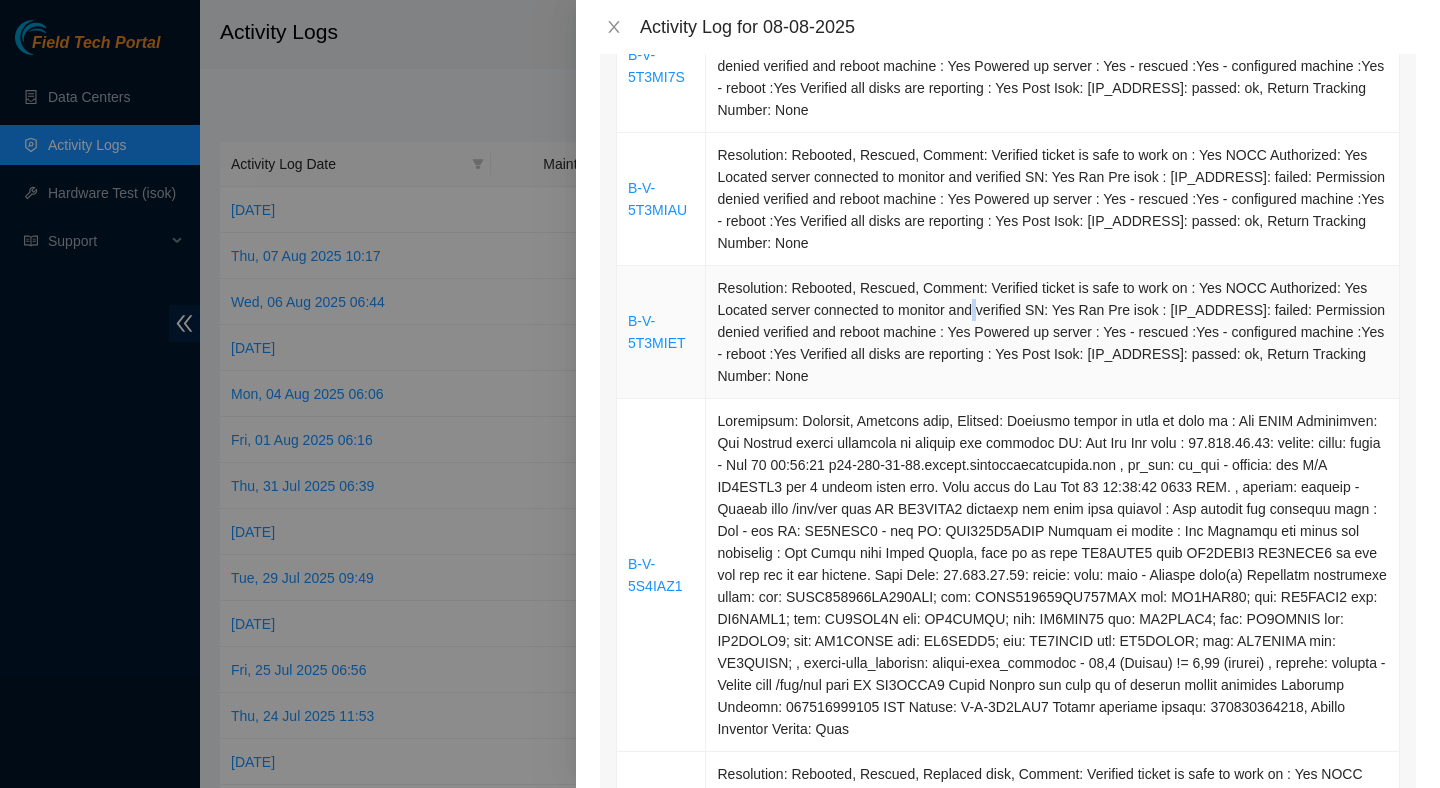 click on "Resolution: Rebooted, Rescued, Comment:
Verified ticket is safe to work on : Yes
NOCC Authorized: Yes
Located server connected to monitor and verified SN: Yes
Ran Pre isok : [IP_ADDRESS]: failed: Permission denied
verified and reboot machine : Yes
Powered up server : Yes
- rescued :Yes
- configured machine :Yes
- reboot :Yes
Verified all disks are reporting : Yes
Post Isok: [IP_ADDRESS]: passed: ok, Return Tracking Number: None" at bounding box center [1053, 332] 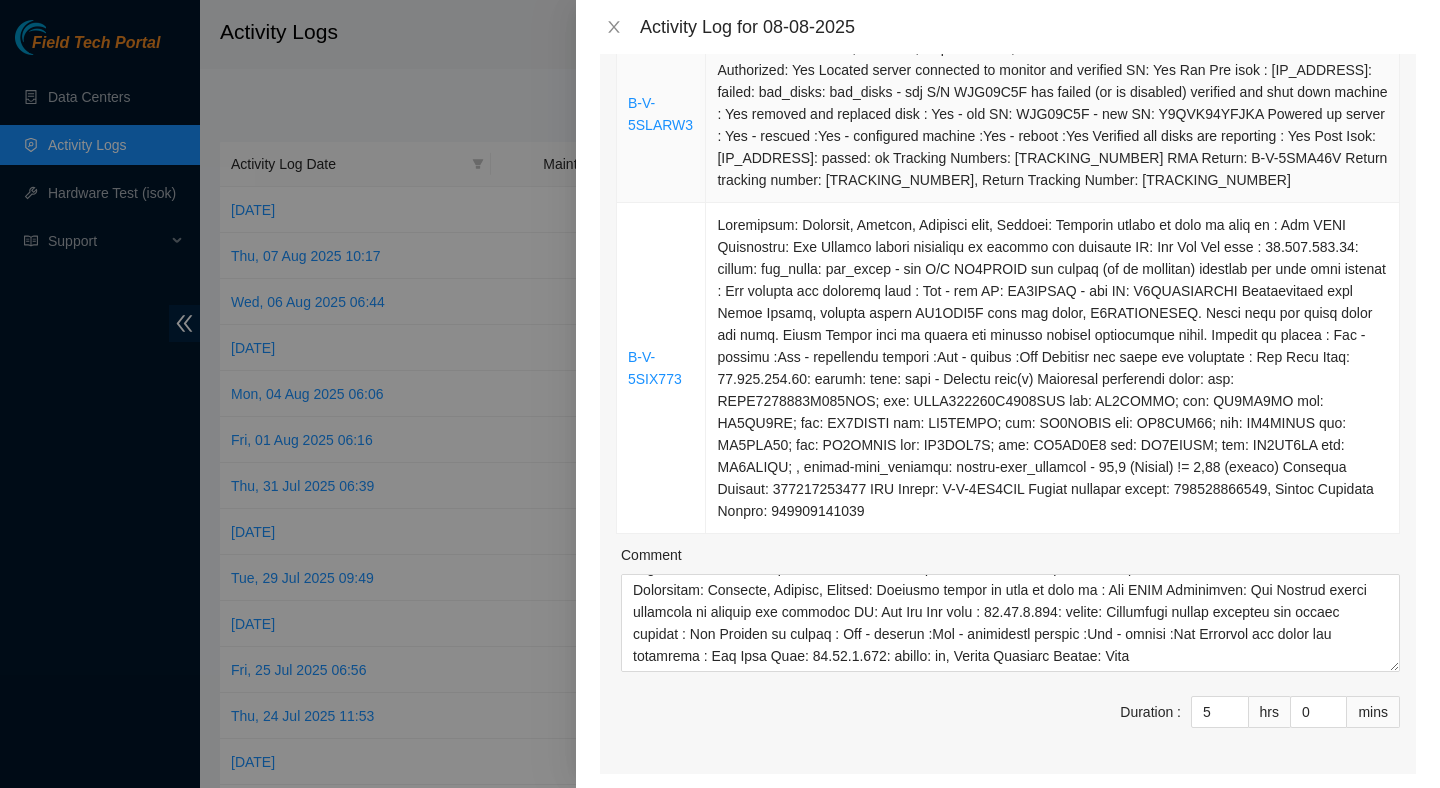 scroll, scrollTop: 1626, scrollLeft: 0, axis: vertical 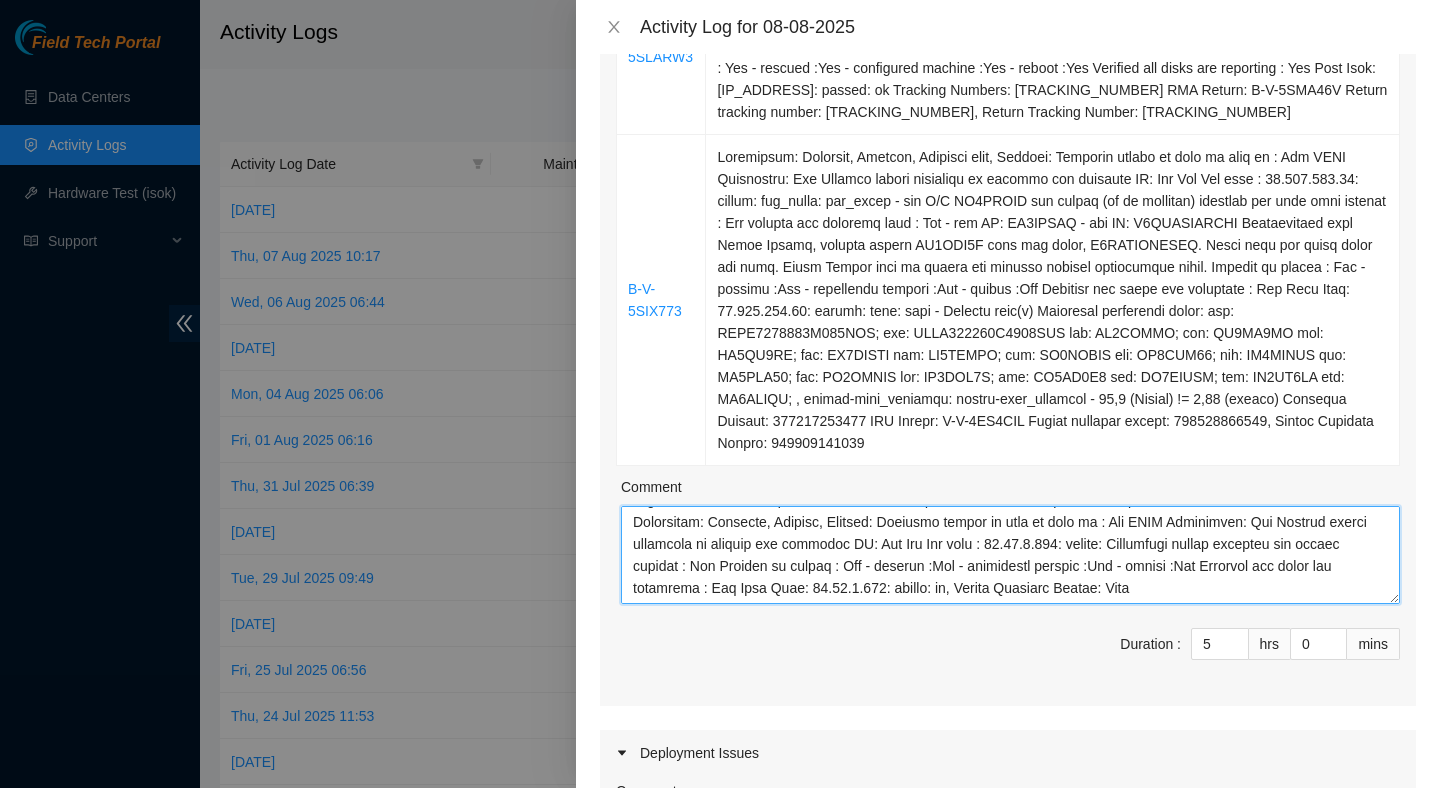 click on "Comment" at bounding box center (1010, 555) 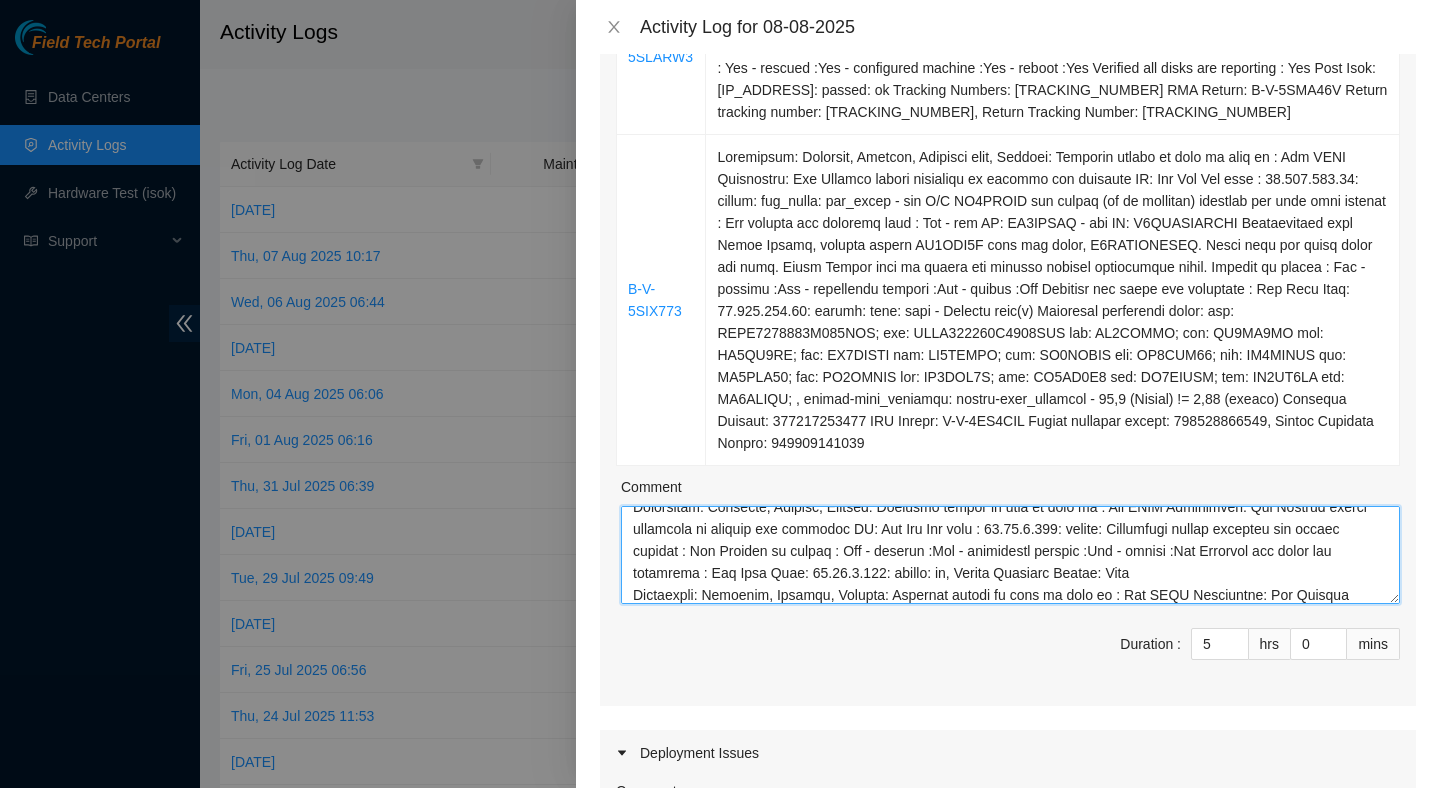 scroll, scrollTop: 565, scrollLeft: 0, axis: vertical 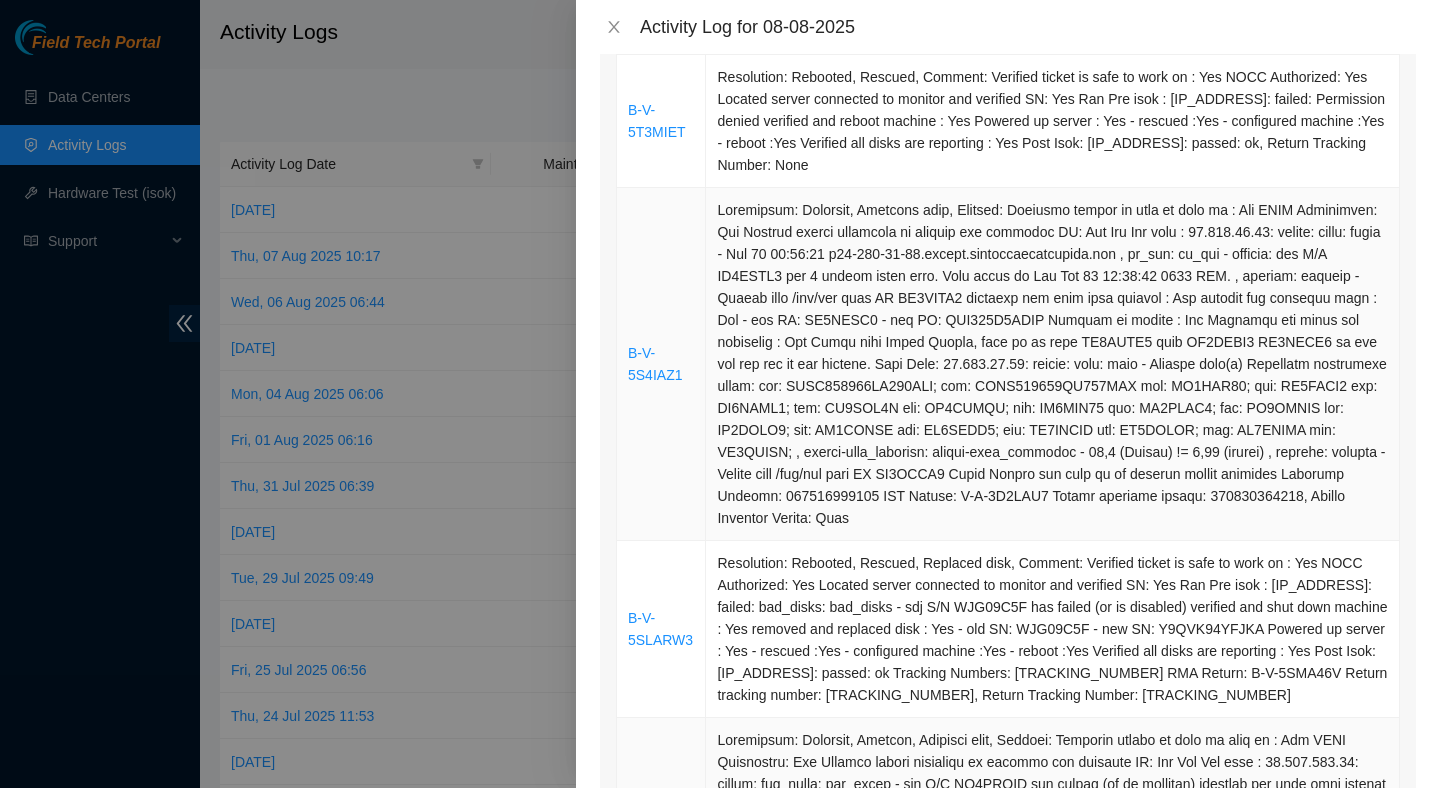 click at bounding box center [1053, 364] 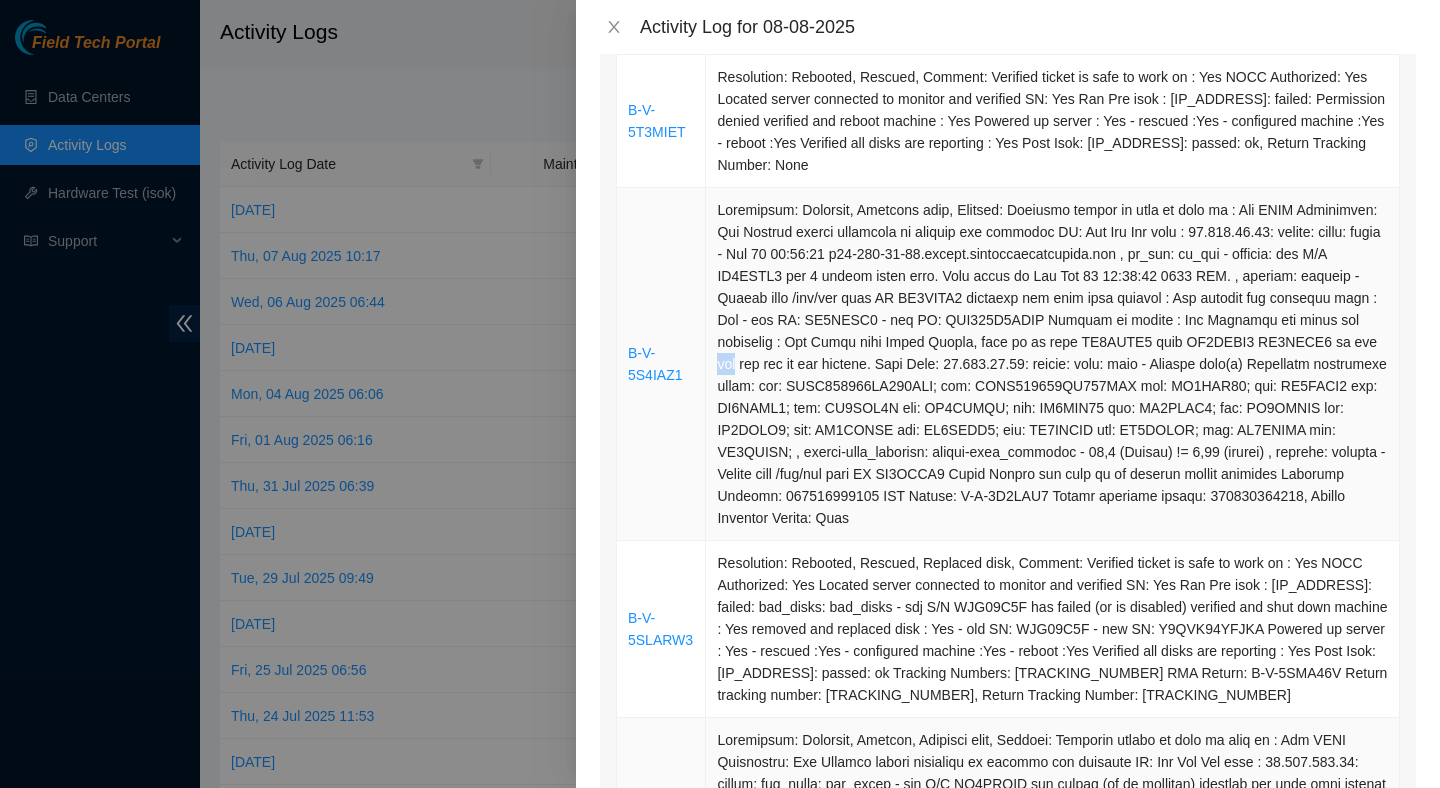 click at bounding box center (1053, 364) 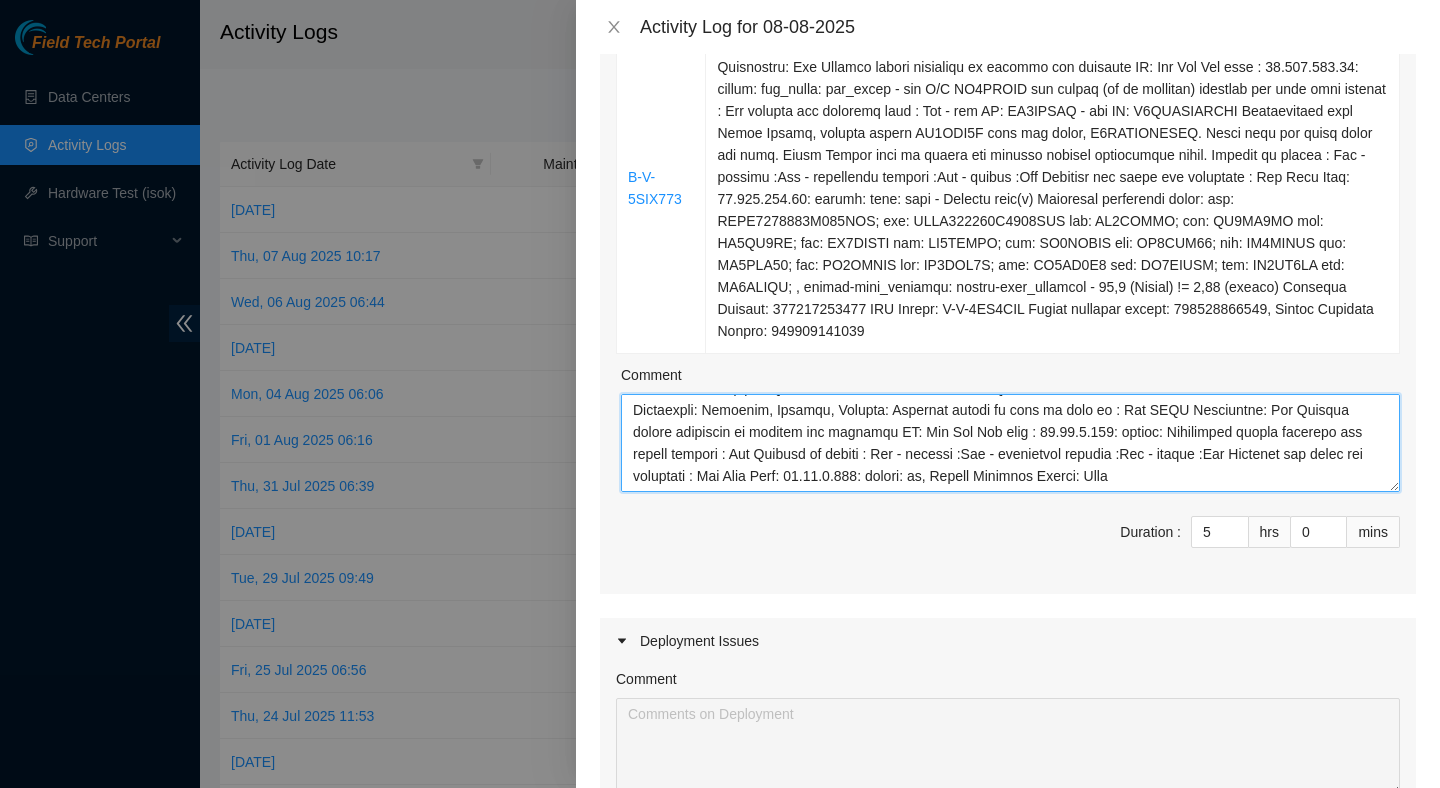 click on "Comment" at bounding box center [1010, 443] 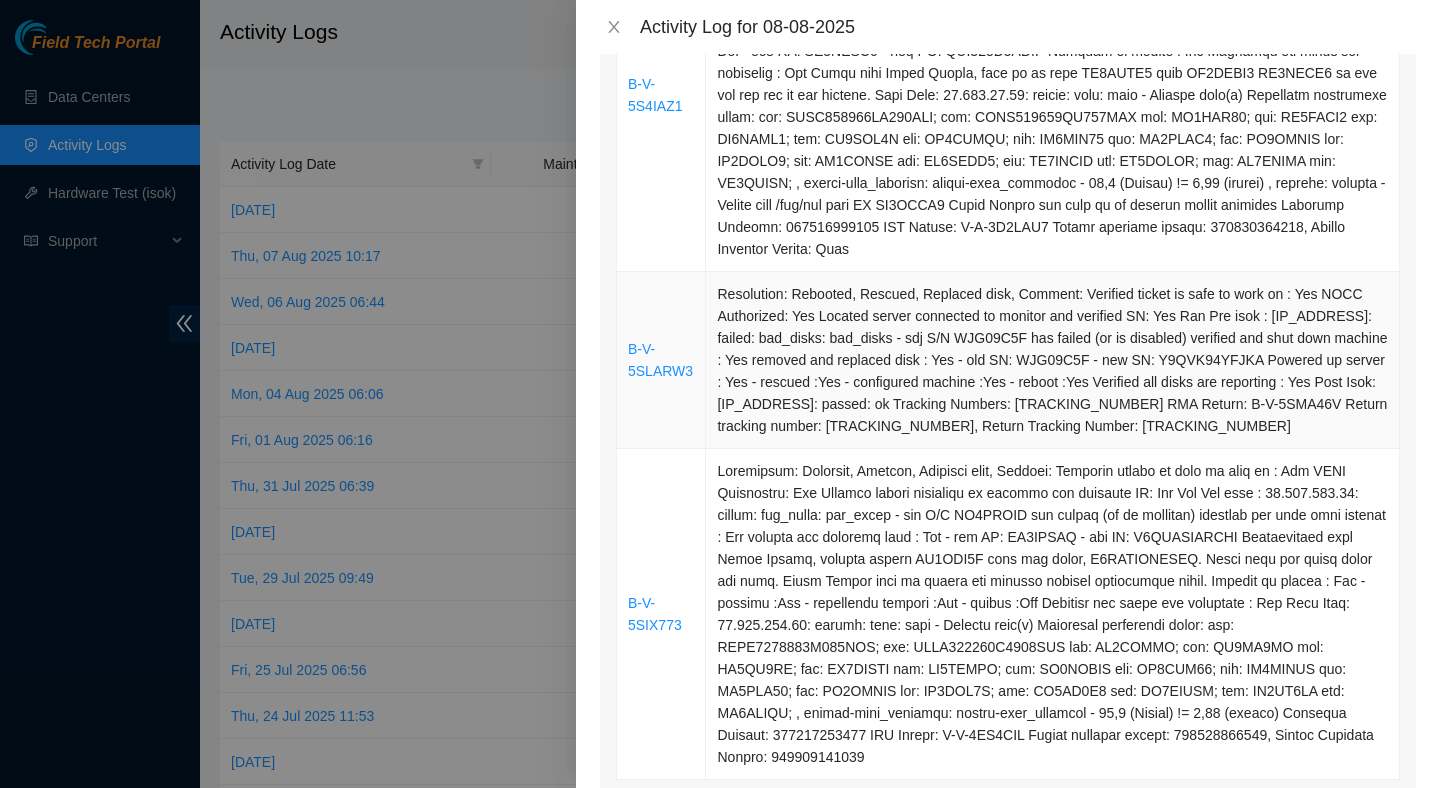 click on "Resolution: Rebooted, Rescued, Replaced disk, Comment:
Verified ticket is safe to work on : Yes
NOCC Authorized: Yes
Located server connected to monitor and verified SN: Yes
Ran Pre isok : [IP_ADDRESS]: failed: bad_disks:       bad_disks - sdj S/N WJG09C5F has failed (or is disabled)
verified and shut down machine : Yes
removed and replaced disk : Yes
- old SN: WJG09C5F
- new SN: Y9QVK94YFJKA
Powered up server : Yes
- rescued :Yes
- configured machine :Yes
- reboot :Yes
Verified all disks are reporting : Yes
Post Isok: [IP_ADDRESS]: passed: ok
Tracking Numbers: [TRACKING_NUMBER]
RMA Return: B-V-5SMA46V
Return tracking number: [TRACKING_NUMBER], Return Tracking Number: [TRACKING_NUMBER]" at bounding box center [1053, 360] 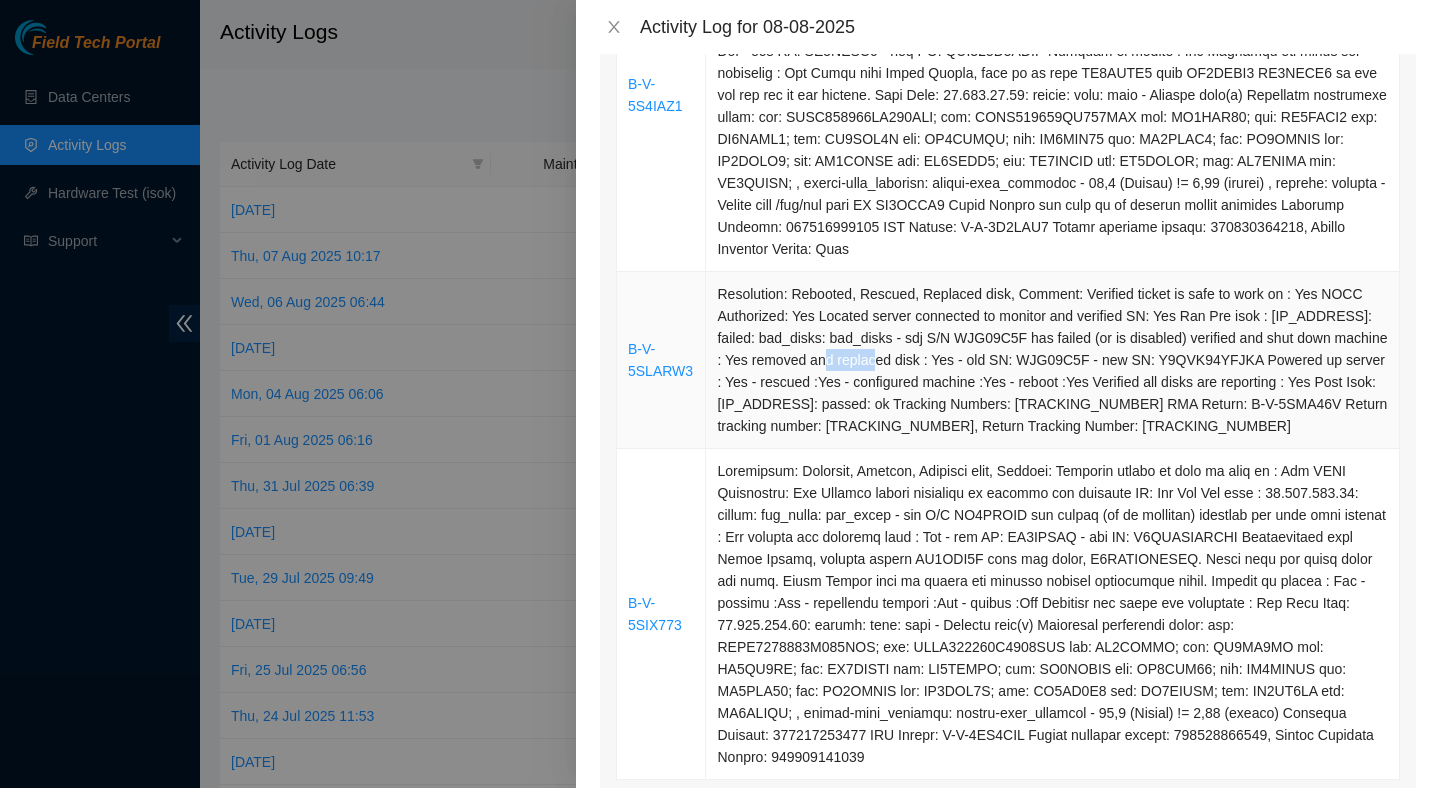 click on "Resolution: Rebooted, Rescued, Replaced disk, Comment:
Verified ticket is safe to work on : Yes
NOCC Authorized: Yes
Located server connected to monitor and verified SN: Yes
Ran Pre isok : [IP_ADDRESS]: failed: bad_disks:       bad_disks - sdj S/N WJG09C5F has failed (or is disabled)
verified and shut down machine : Yes
removed and replaced disk : Yes
- old SN: WJG09C5F
- new SN: Y9QVK94YFJKA
Powered up server : Yes
- rescued :Yes
- configured machine :Yes
- reboot :Yes
Verified all disks are reporting : Yes
Post Isok: [IP_ADDRESS]: passed: ok
Tracking Numbers: [TRACKING_NUMBER]
RMA Return: B-V-5SMA46V
Return tracking number: [TRACKING_NUMBER], Return Tracking Number: [TRACKING_NUMBER]" at bounding box center [1053, 360] 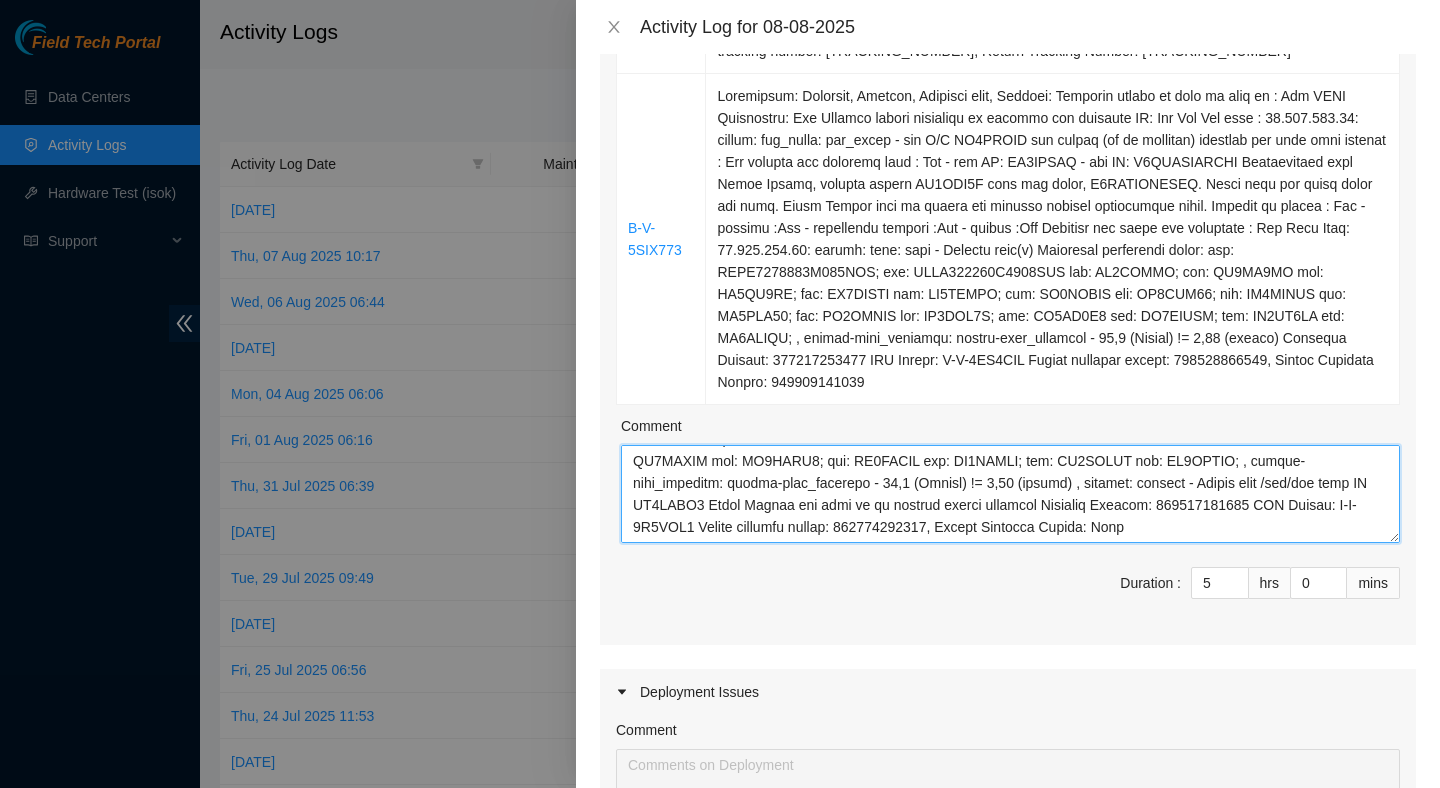 click on "Comment" at bounding box center [1010, 494] 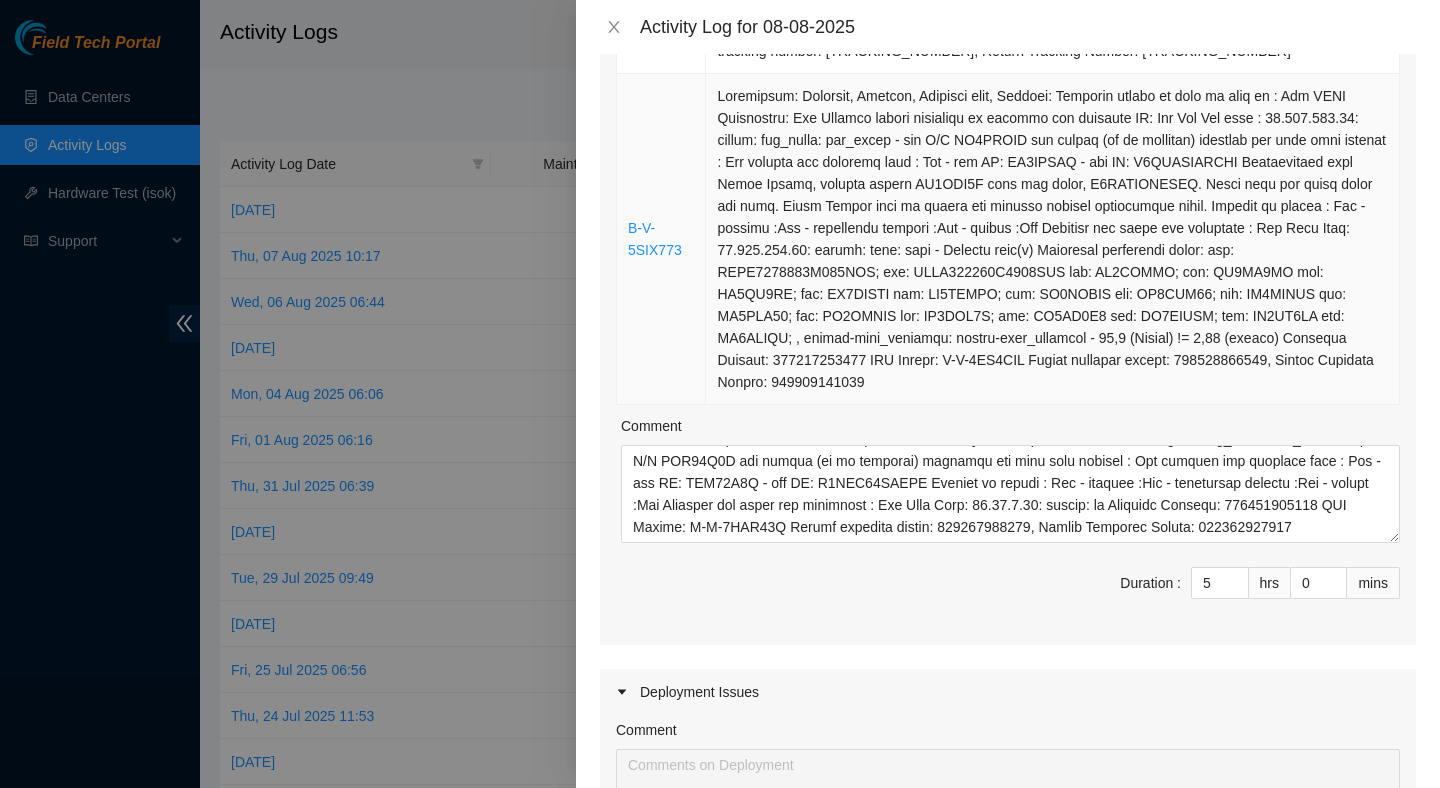 click at bounding box center [1053, 239] 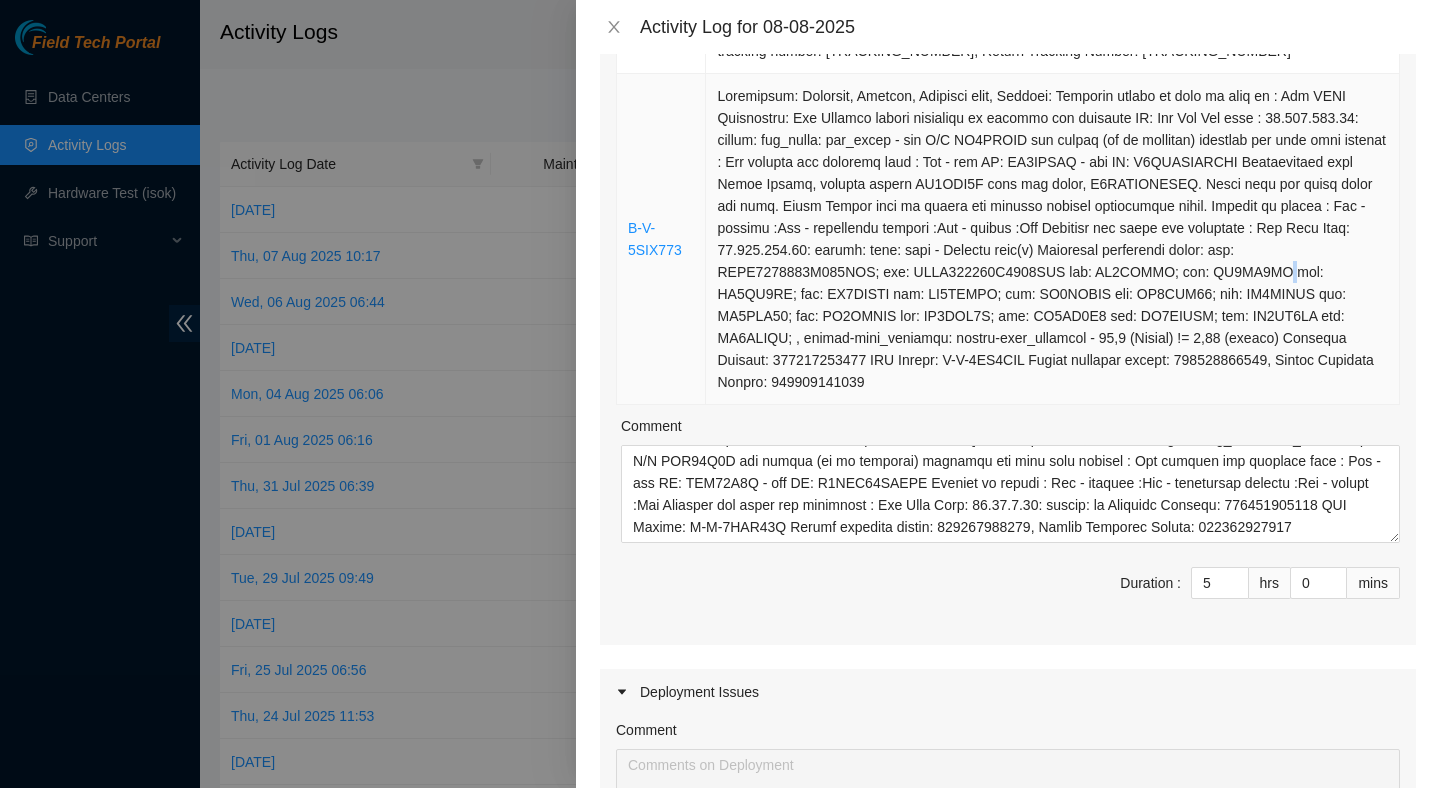 click at bounding box center [1053, 239] 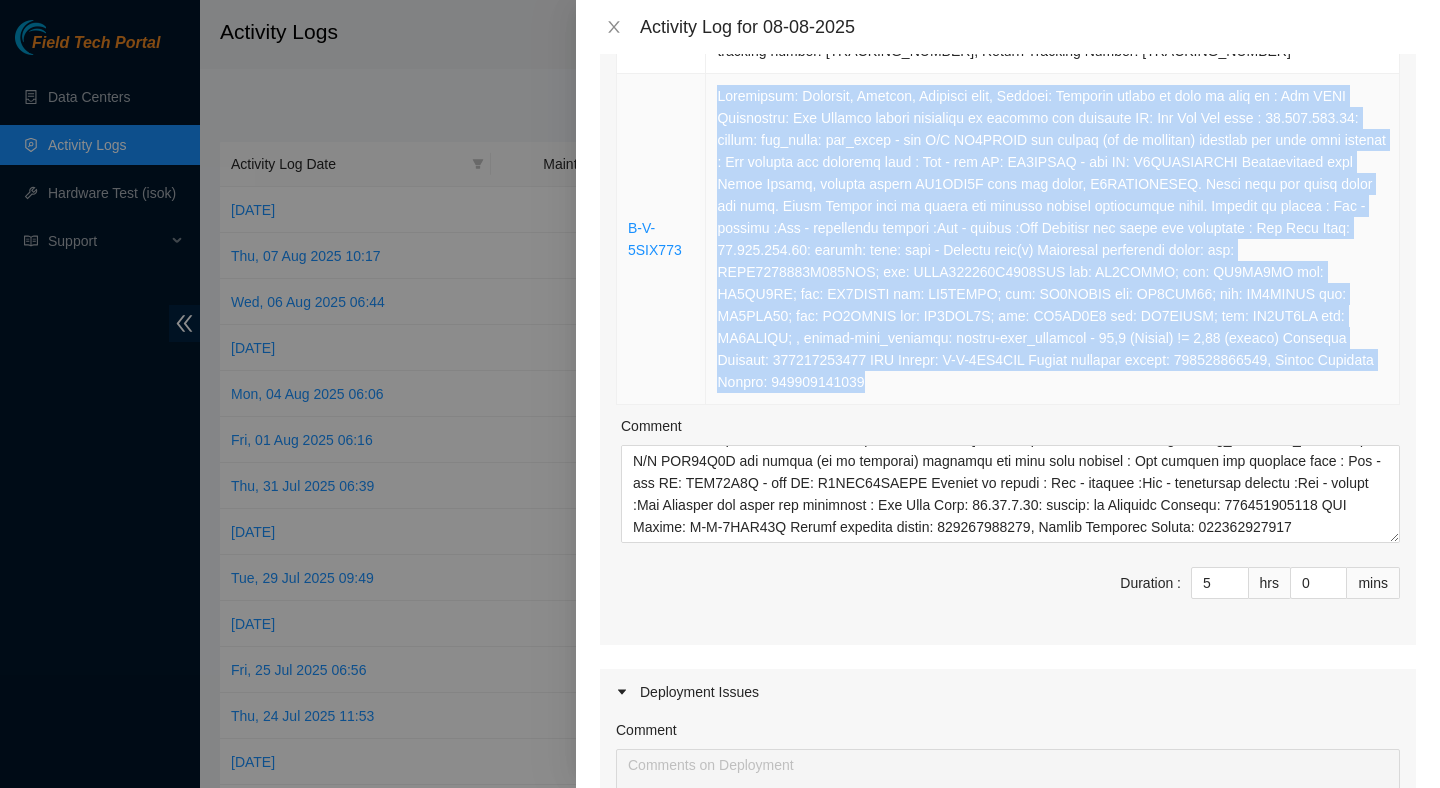 click at bounding box center [1053, 239] 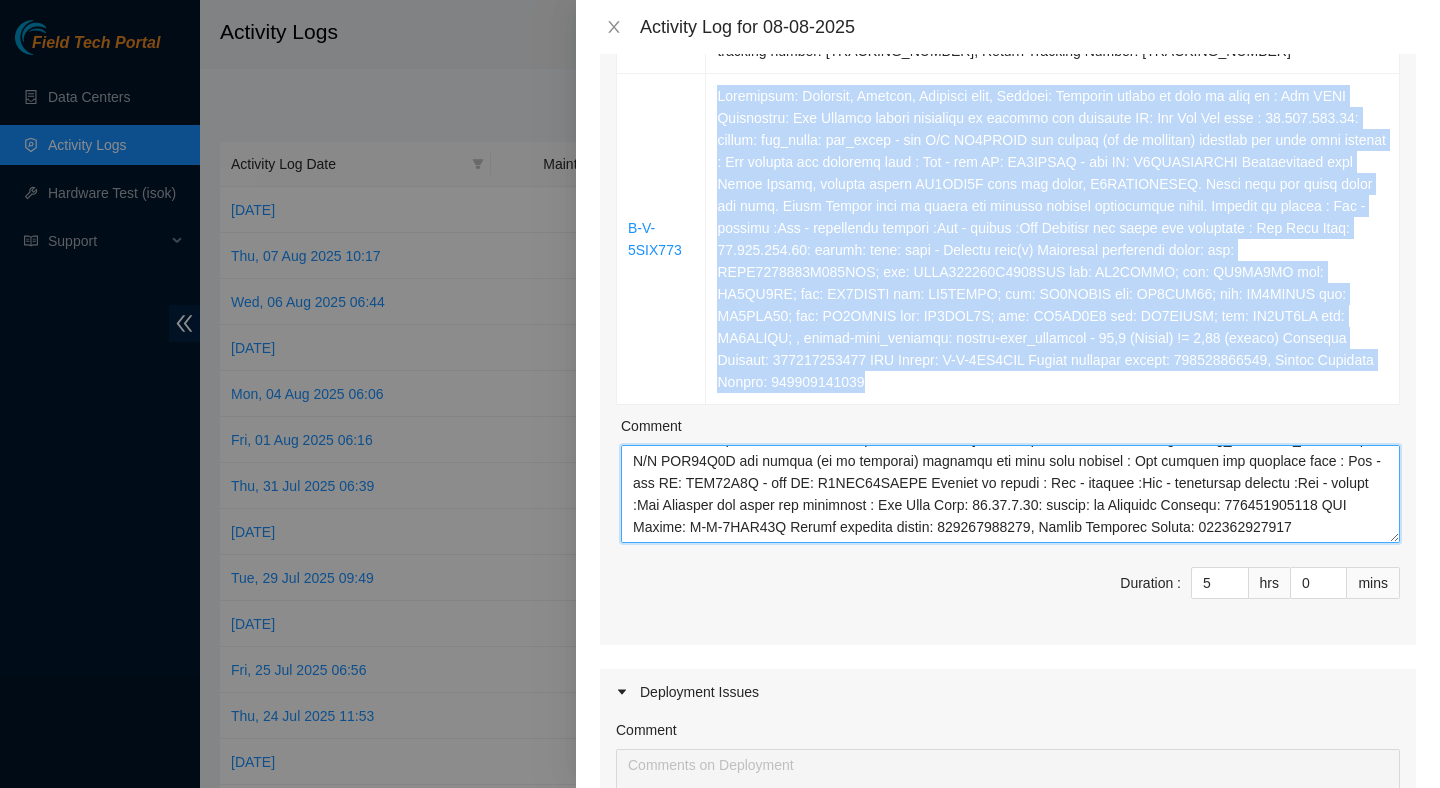 click on "Comment" at bounding box center [1010, 494] 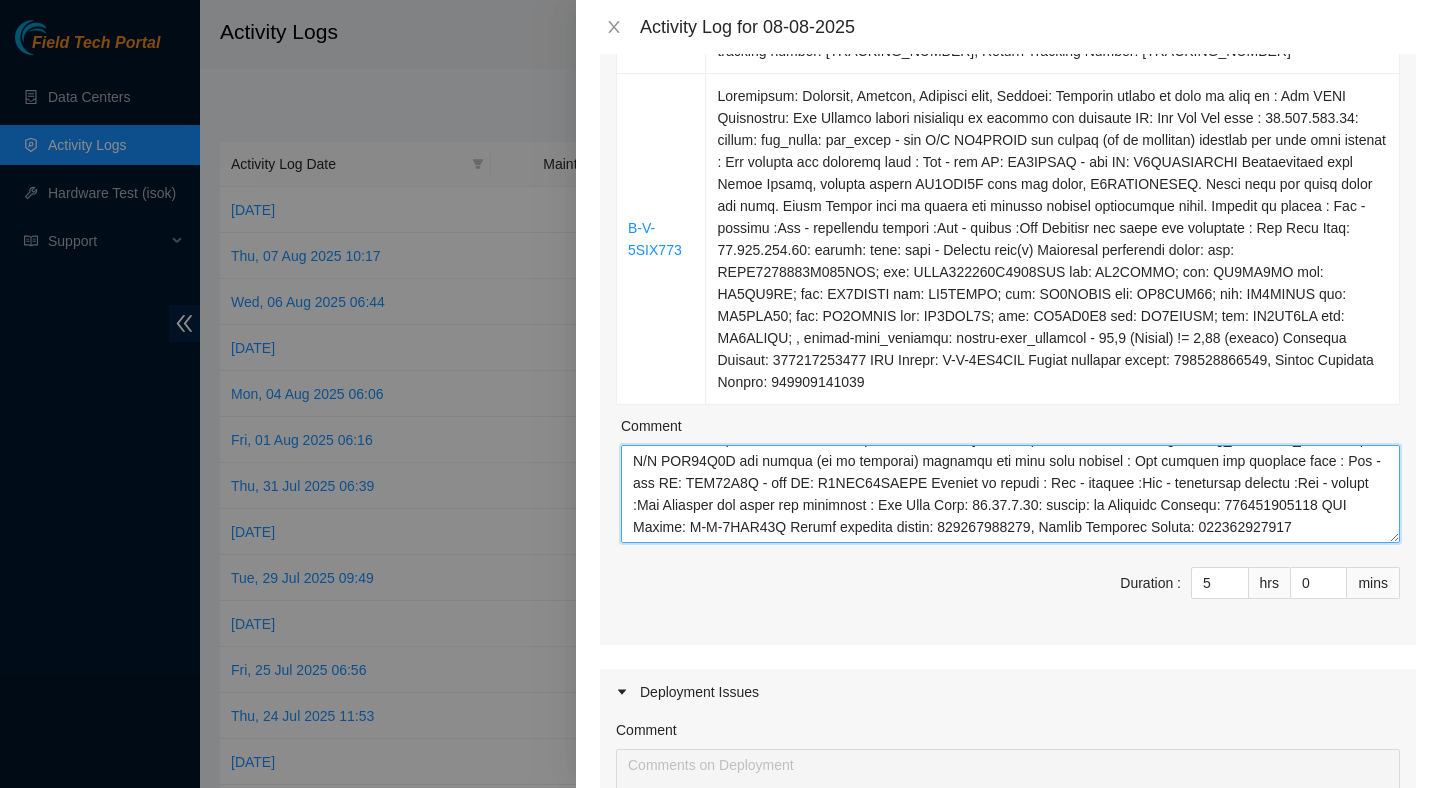 paste on "Resolution: Rebooted, Rescued, Replaced disk, Comment: Verified ticket is safe to work on : Yes NOCC Authorized: Yes Located server connected to monitor and verified SN: Yes Ran Pre isok : [IP_ADDRESS]: failed: bad_disks: bad_disks - sdn S/N ZC1AFEPY has failed (or is disabled) verified and shut down machine : Yes removed and replaced disk : Yes - old SN: ZC1AFEPY - new SN: Y9QXKAFAFJKA Communicated with Erick Campos, swapped drives ZC1AMM2C with new drive, Y9QXKAFAFJKA. After swap new drive still not seen. Erick Campos said to submit and request another replacement drive. Powered up server : Yes - rescued :Yes - configured machine :Yes - reboot :Yes Verified all disks are reporting : Yes Post Isok: [IP_ADDRESS]: failed: disk: disk - Missing disk(s) Currently responding disks: sda: BTYF9114083M240AGN; sdb: BTYF918002J6240AGN sdc: ZC1AMJWD; sdd: ZC1AN9SM sde: ZC1AN9QS; sdf: ZC1AFEFJ sdg: ZC1AMXGY; sdh: ZC1AMXDW sdi: ZC1ANA67; sdj: ZC1AMSFB sdk: ZC1AMX07; sdl: ZC1AFEQA sdm: ZC1AMM2C; sdn: ZC1AN9A8 sdo: ZC1..." 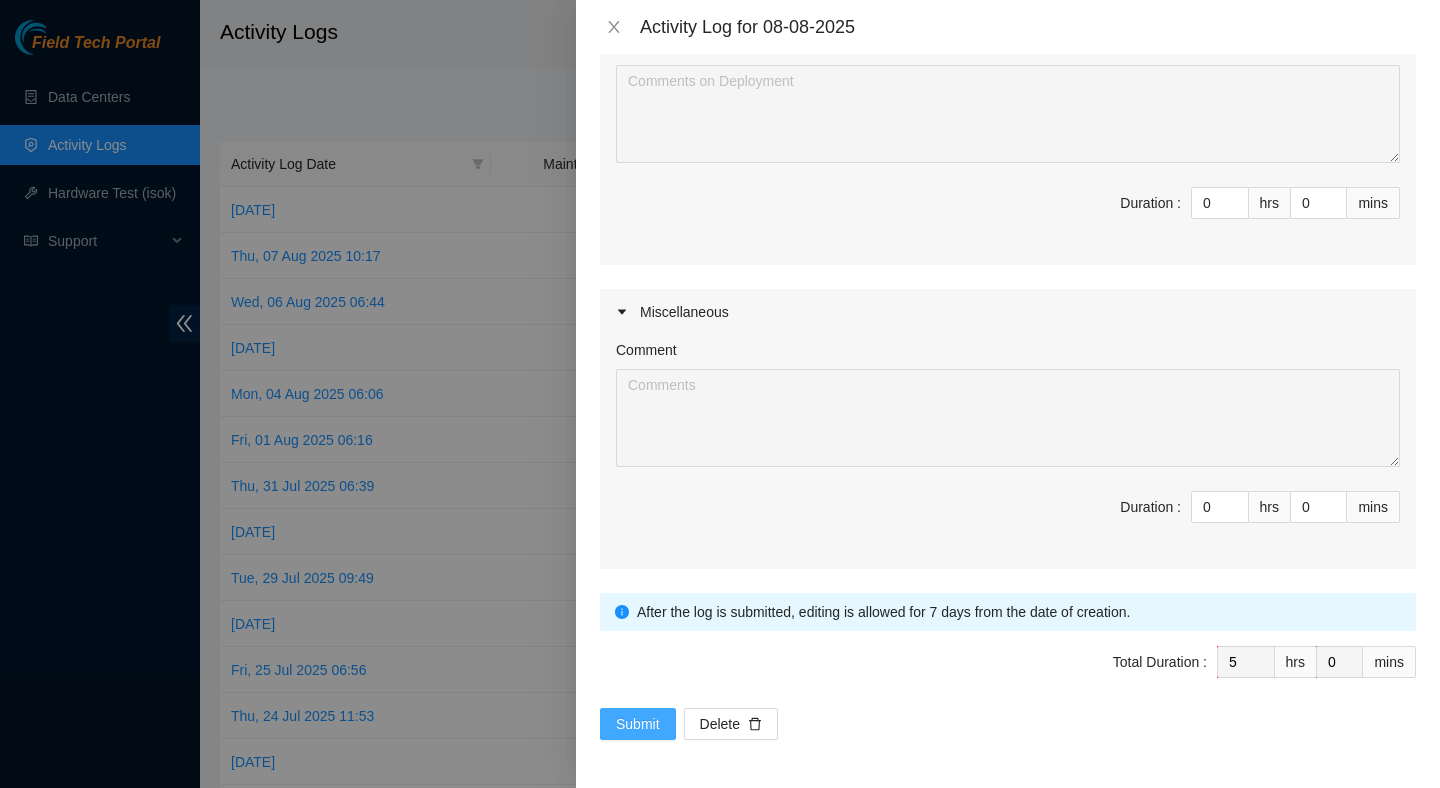 type on "Resolution: Rebooted, Reseated components, Comment: Verified ticket is safe to work on : Yes NOCC Authorized: Yes Located server connected to monitor and verified SN: Yes Ran Pre isok : [IP_ADDRESS]: passed: ok verified machine : Yes Reseated server breakout cable : Yes Rebooted server : Yes Ports light up : Yes Post Isok: [IP_ADDRESS]: passed: ok , Return Tracking Number: None
Resolution: Rebooted, Rescued, Comment: Verified ticket is safe to work on : Yes NOCC Authorized: Yes Located server connected to monitor and verified SN: Yes Ran Pre isok : [IP_ADDRESS]: failed: Permission denied verified and reboot machine : Yes Powered up server : Yes - rescued :Yes - configured machine :Yes - reboot :Yes Verified all disks are reporting : Yes Post Isok: [IP_ADDRESS]: passed: ok, Return Tracking Number: None
Resolution: Other, Comment: Verified ticket is safe to work on : Yes NOCC Authorized: Yes Located server connected to monitor and verified SN: Yes Ran Pre isok : [IP_ADDRESS]: failed: Permission denied veri..." 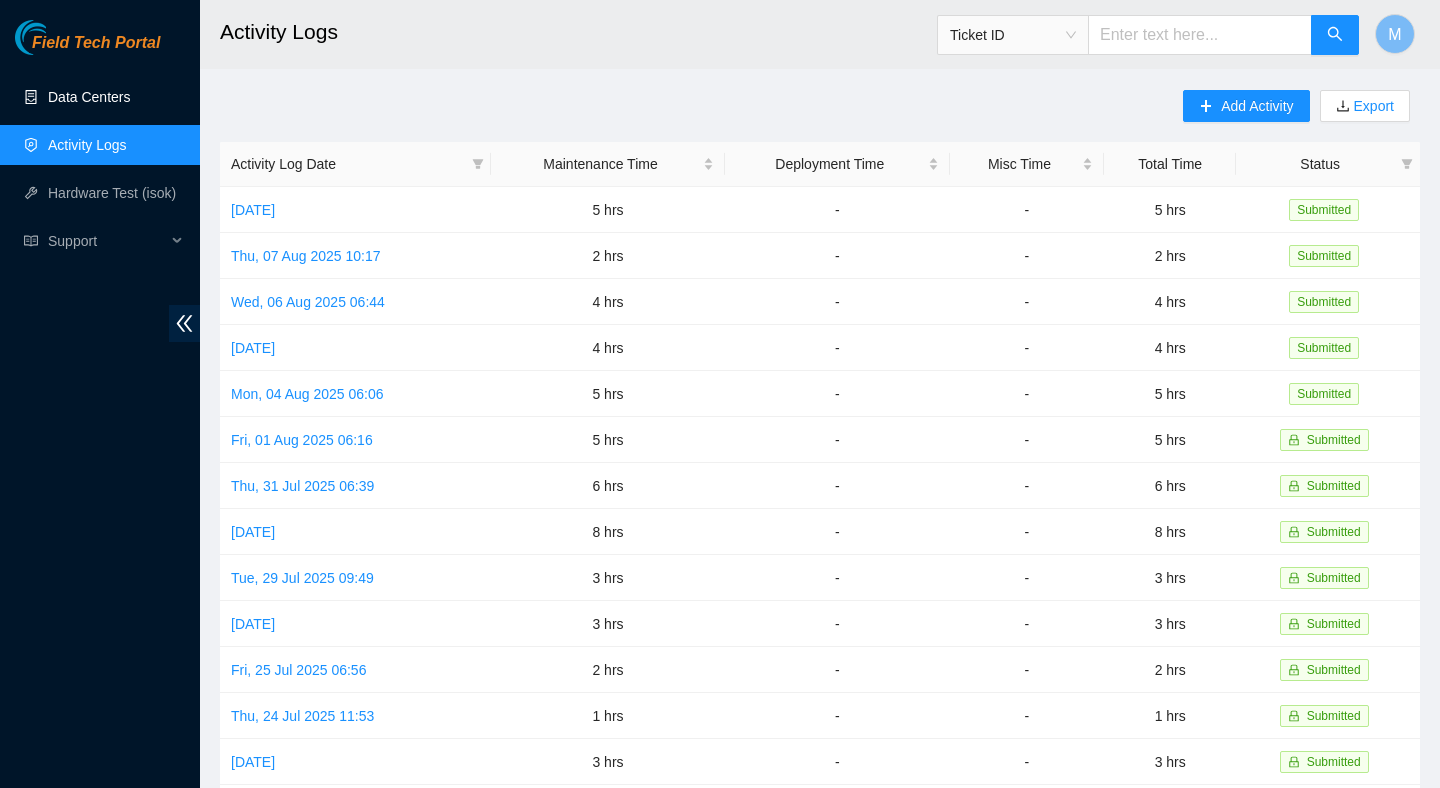 click on "Data Centers" at bounding box center [89, 97] 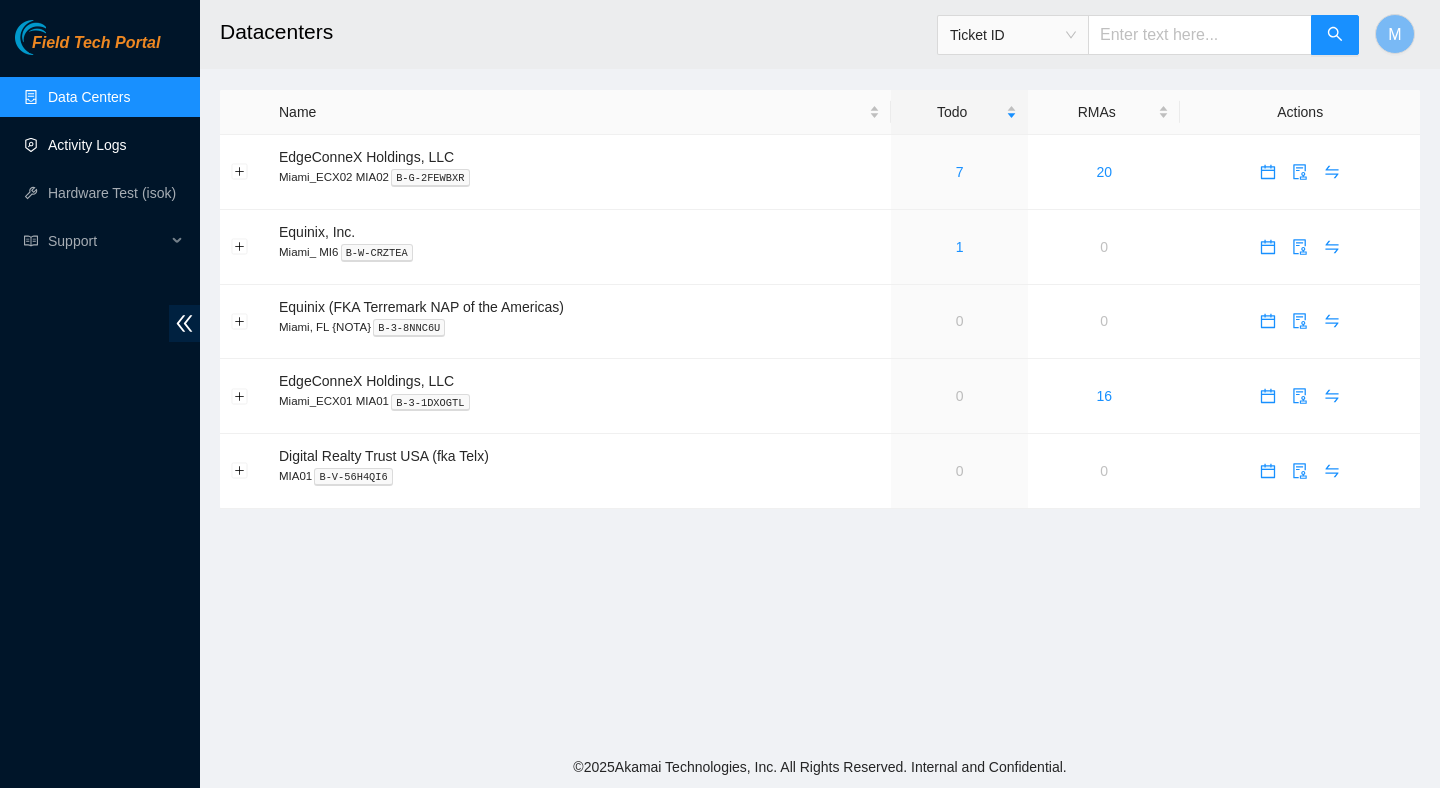 click on "Activity Logs" at bounding box center (87, 145) 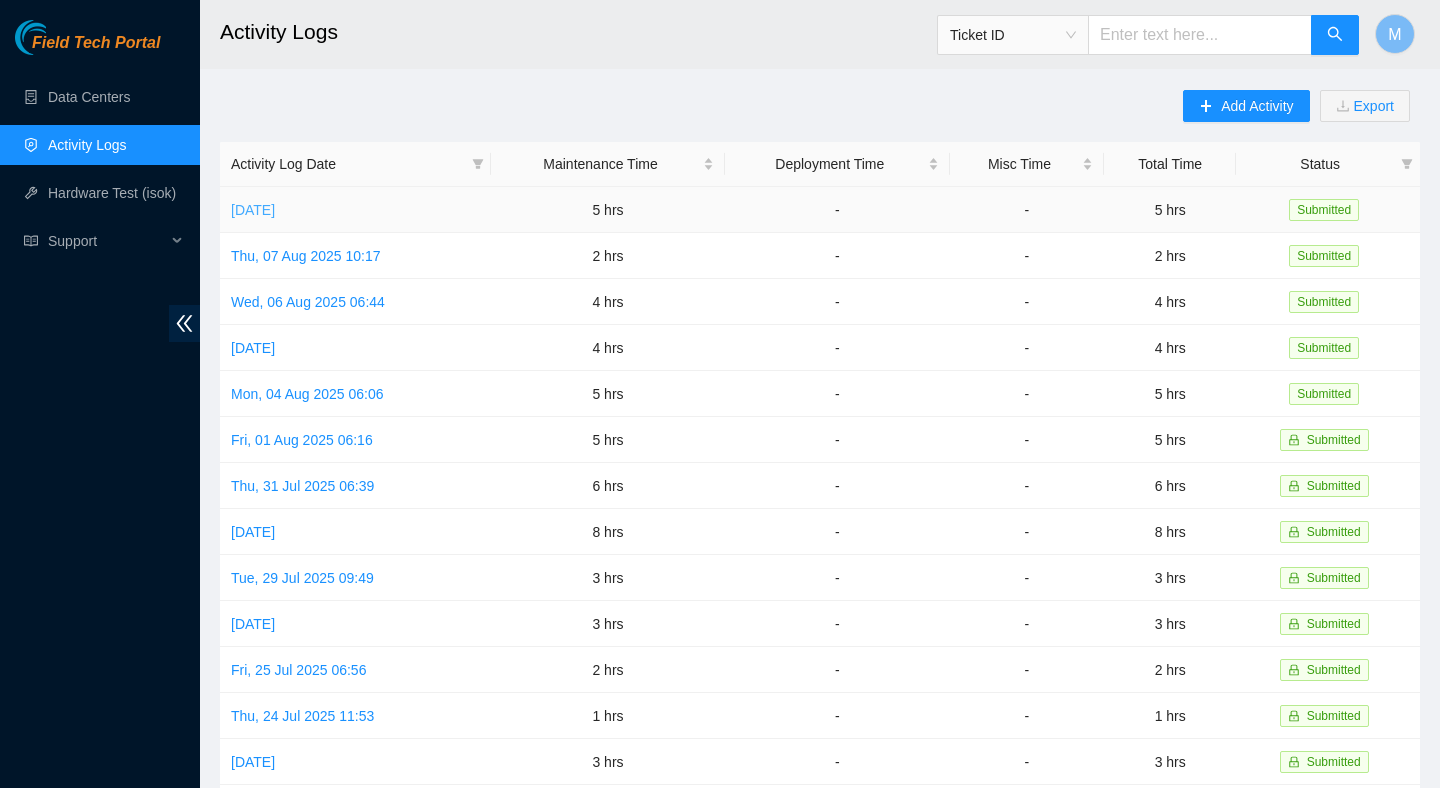 click on "[DATE]" at bounding box center [253, 210] 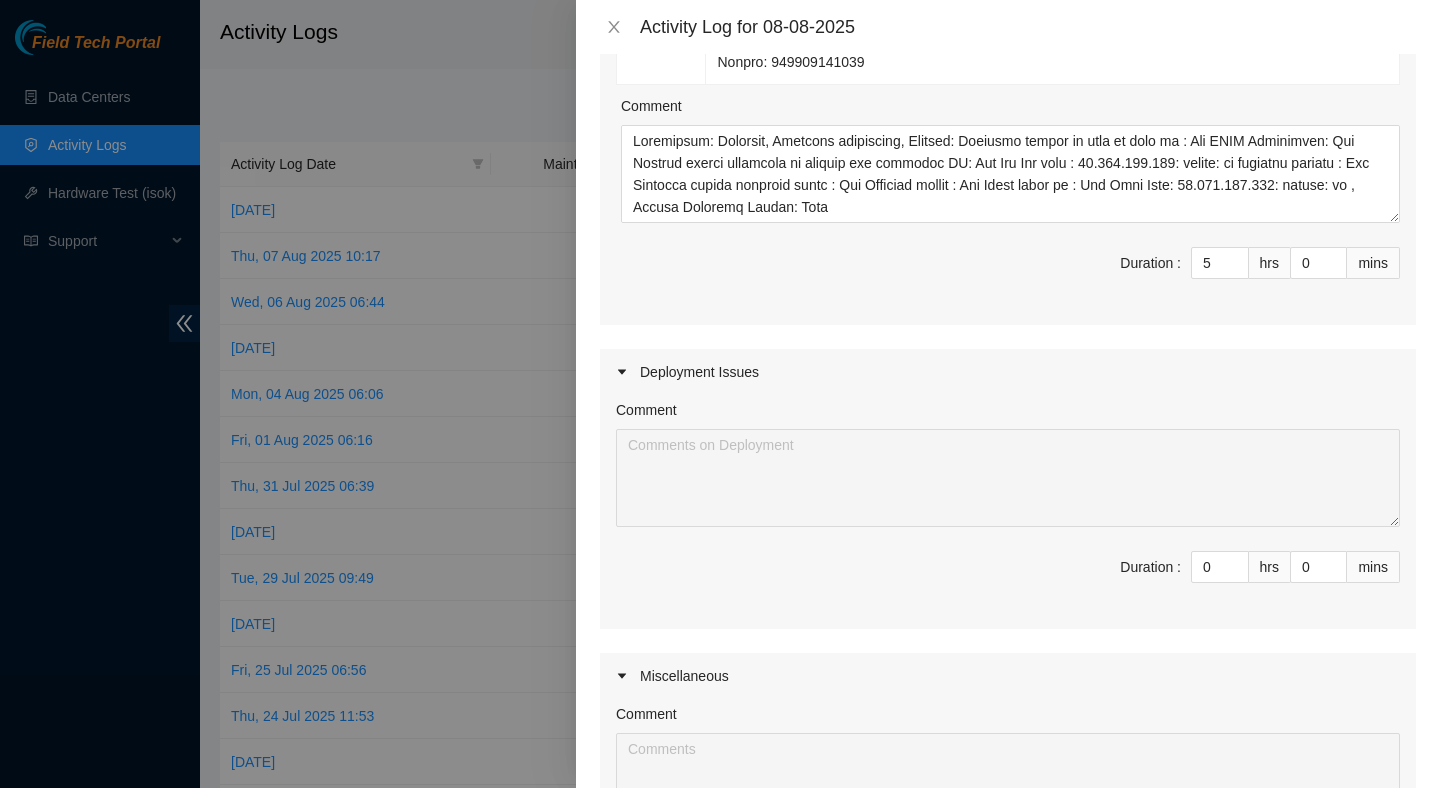 scroll, scrollTop: 1924, scrollLeft: 0, axis: vertical 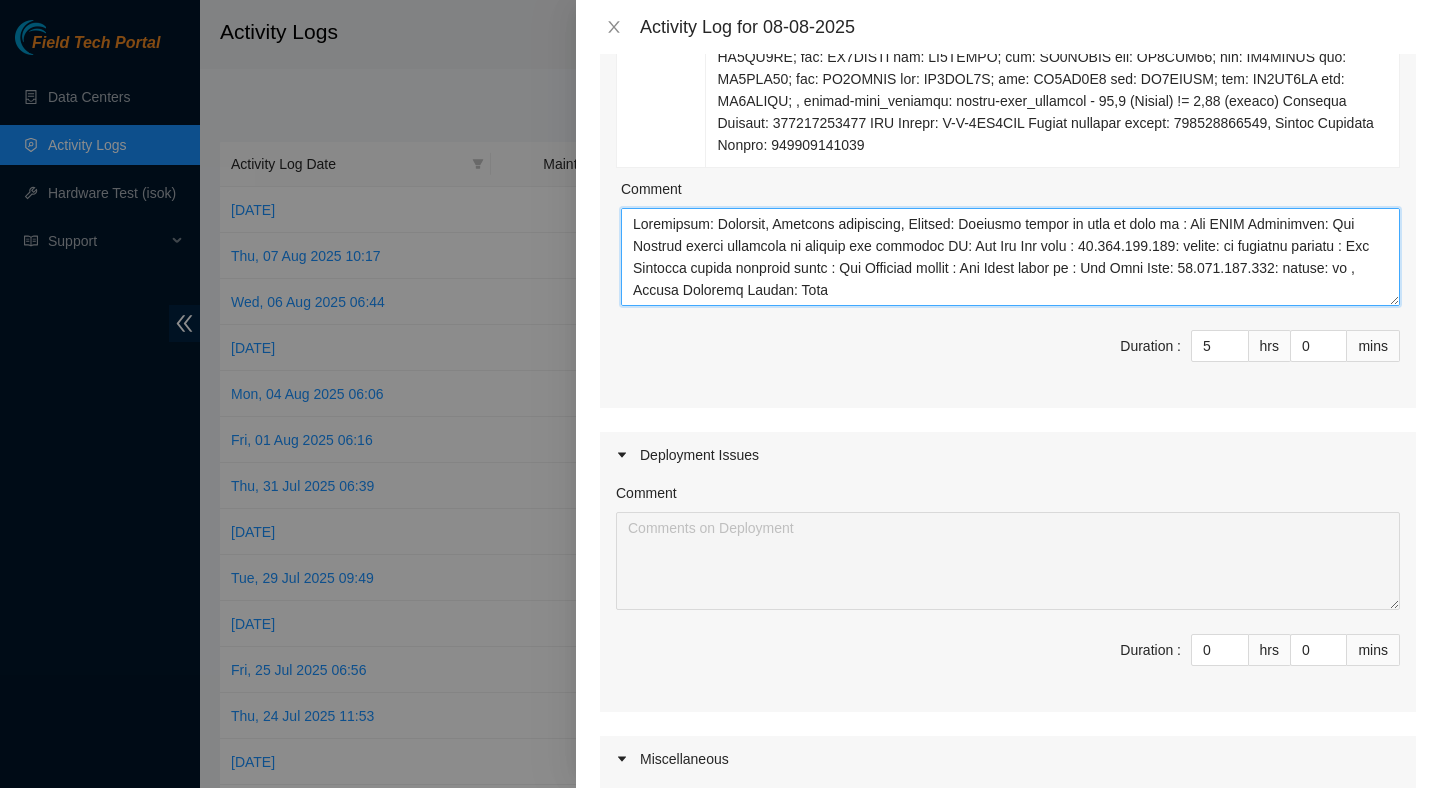 click on "Comment" at bounding box center [1010, 257] 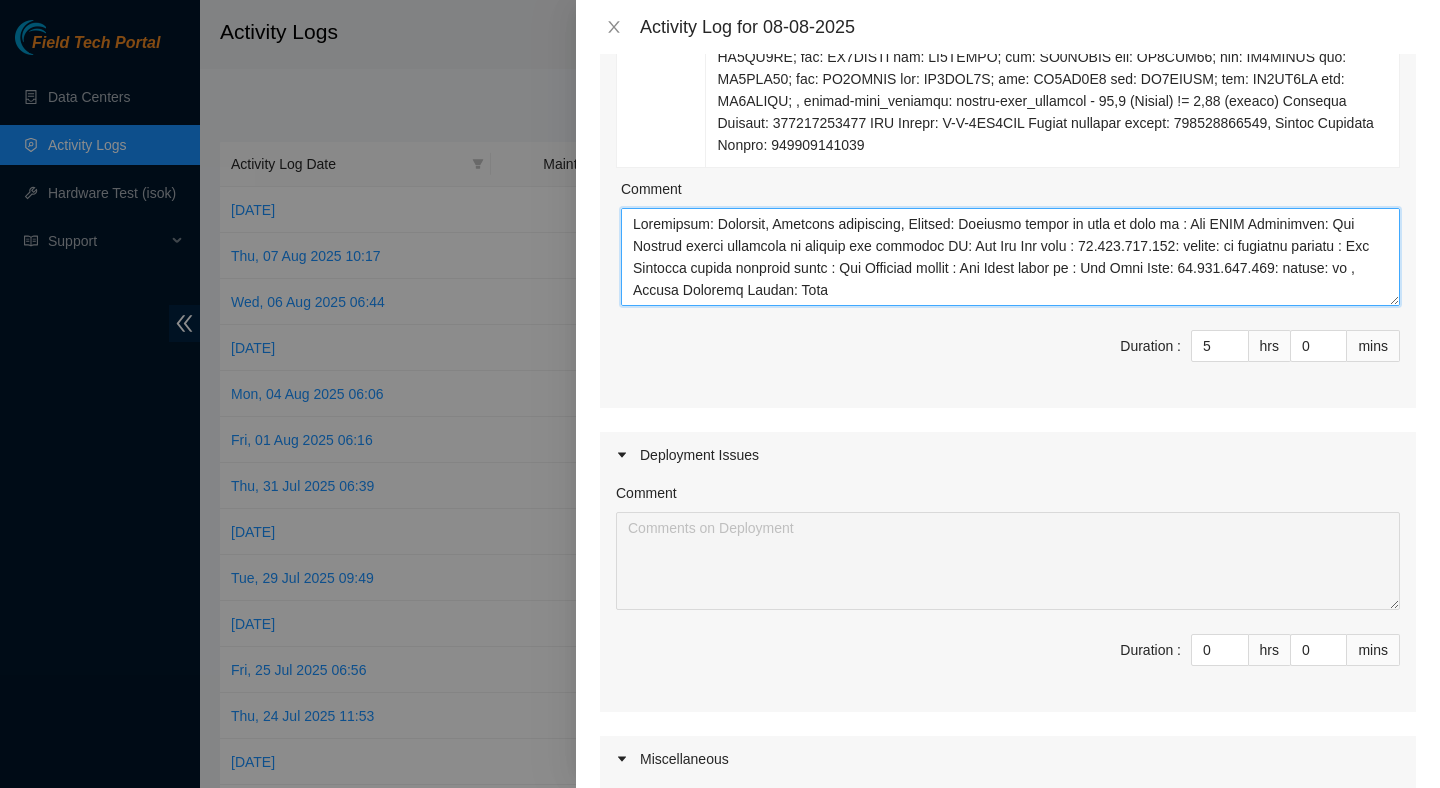scroll, scrollTop: 15, scrollLeft: 0, axis: vertical 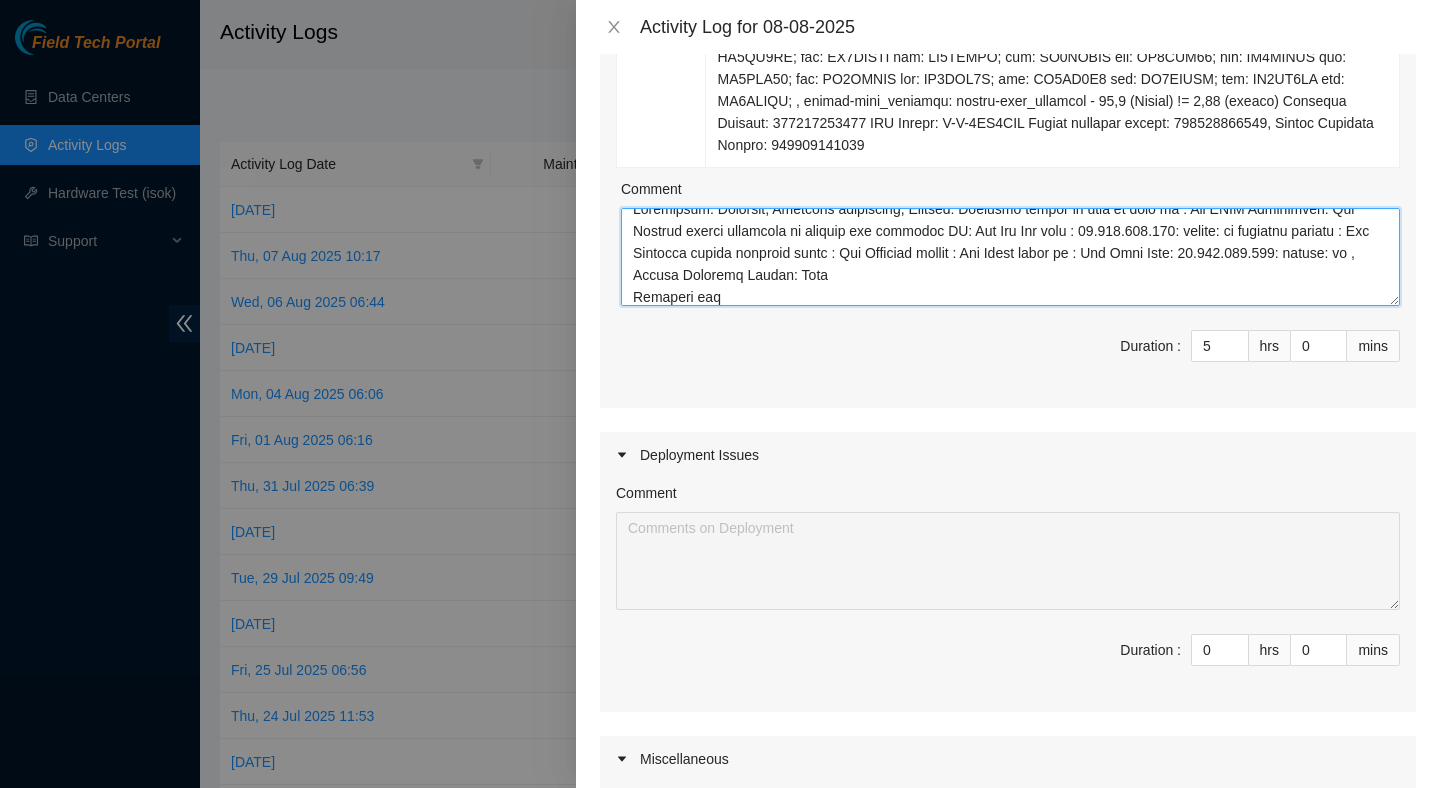 paste on "[TRACKING_NUMBER]
[TRACKING_NUMBER]
[TRACKING_NUMBER]
[TRACKING_NUMBER]
[TRACKING_NUMBER]
[TRACKING_NUMBER]
[TRACKING_NUMBER]
[TRACKING_NUMBER]
[TRACKING_NUMBER]" 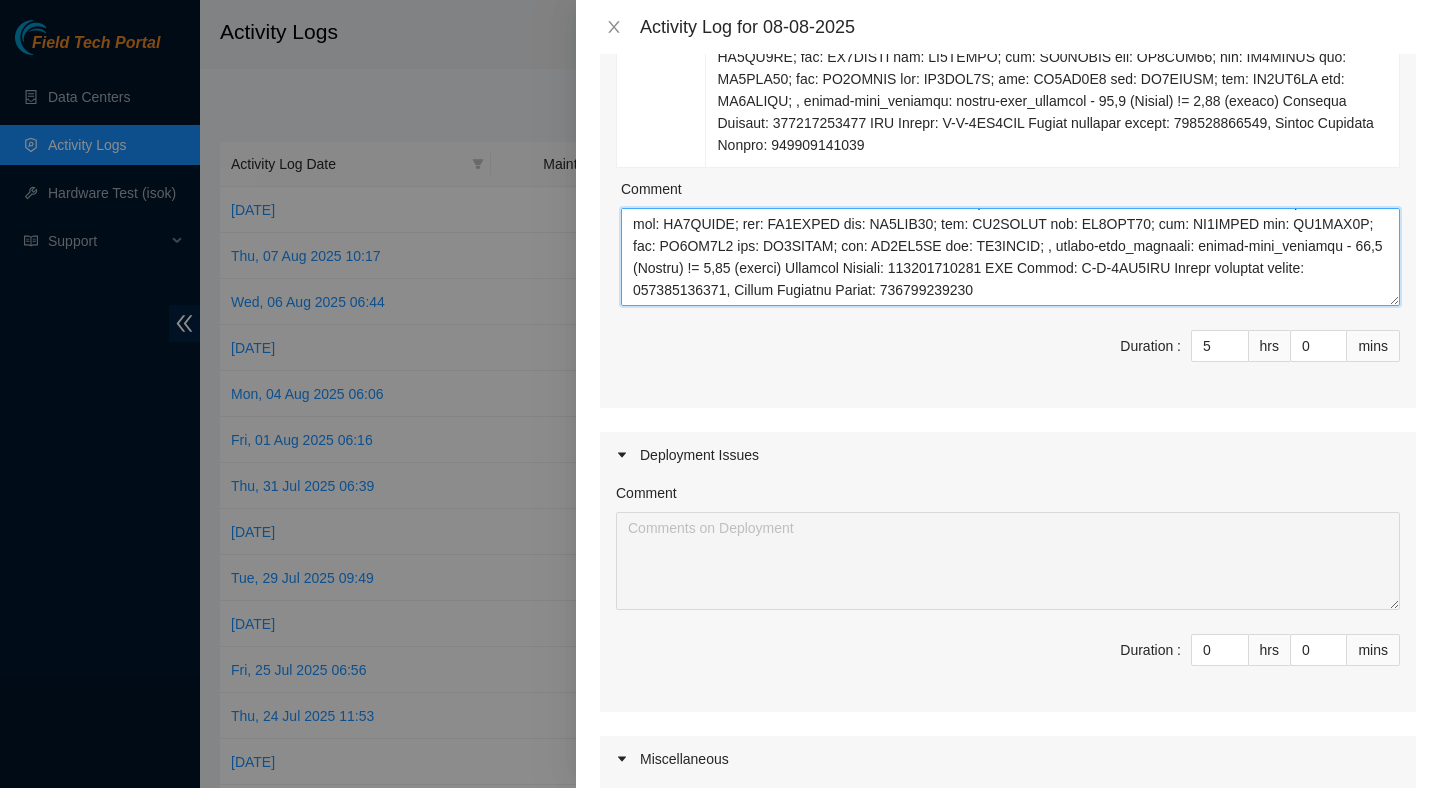 scroll, scrollTop: 1518, scrollLeft: 0, axis: vertical 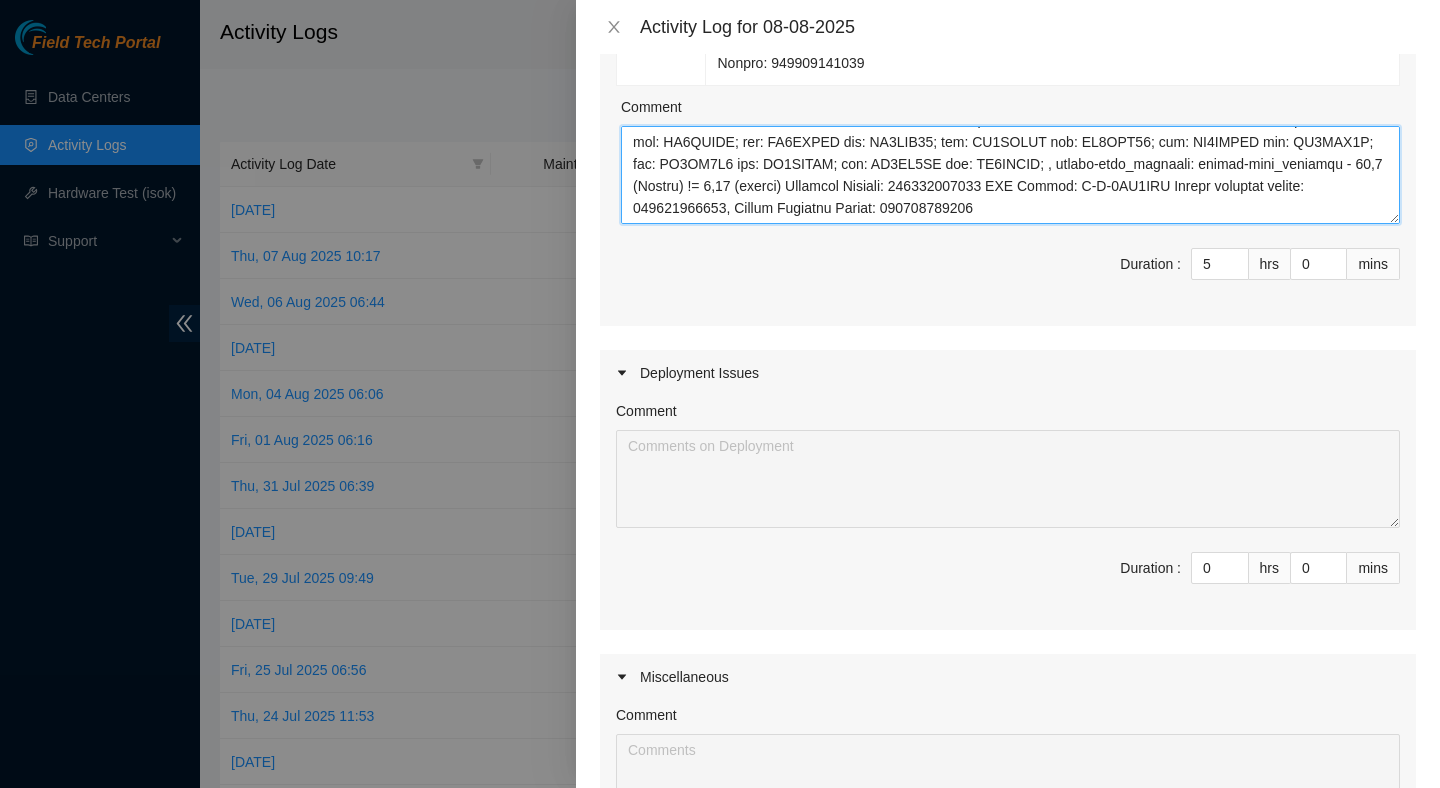 click on "Comment" at bounding box center [1010, 175] 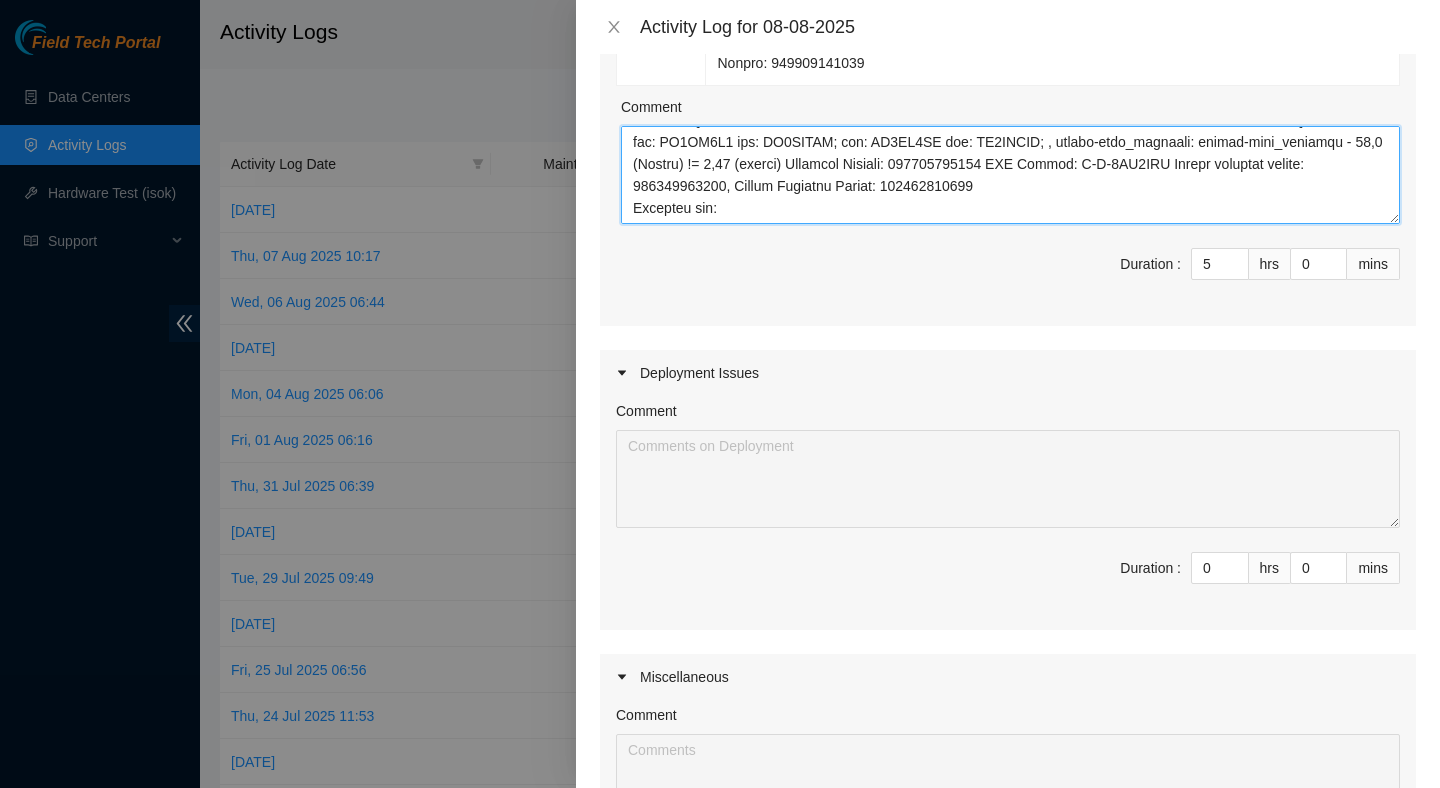 paste on "[TRACKING_NUMBER]
[TRACKING_NUMBER]
[TRACKING_NUMBER]
[TRACKING_NUMBER]
[TRACKING_NUMBER]
[TRACKING_NUMBER]
[TRACKING_NUMBER]
[TRACKING_NUMBER]
[TRACKING_NUMBER]" 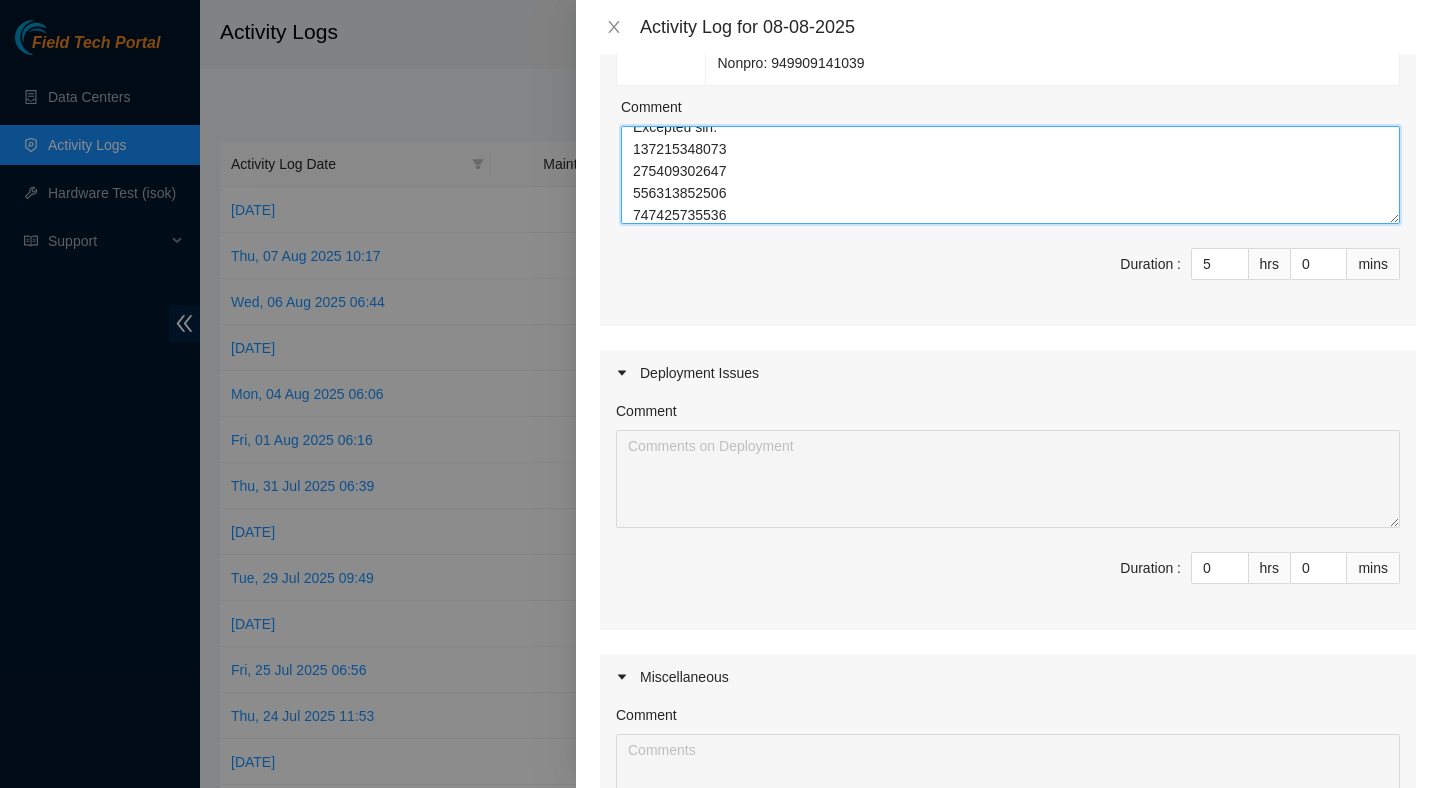 scroll, scrollTop: 1511, scrollLeft: 0, axis: vertical 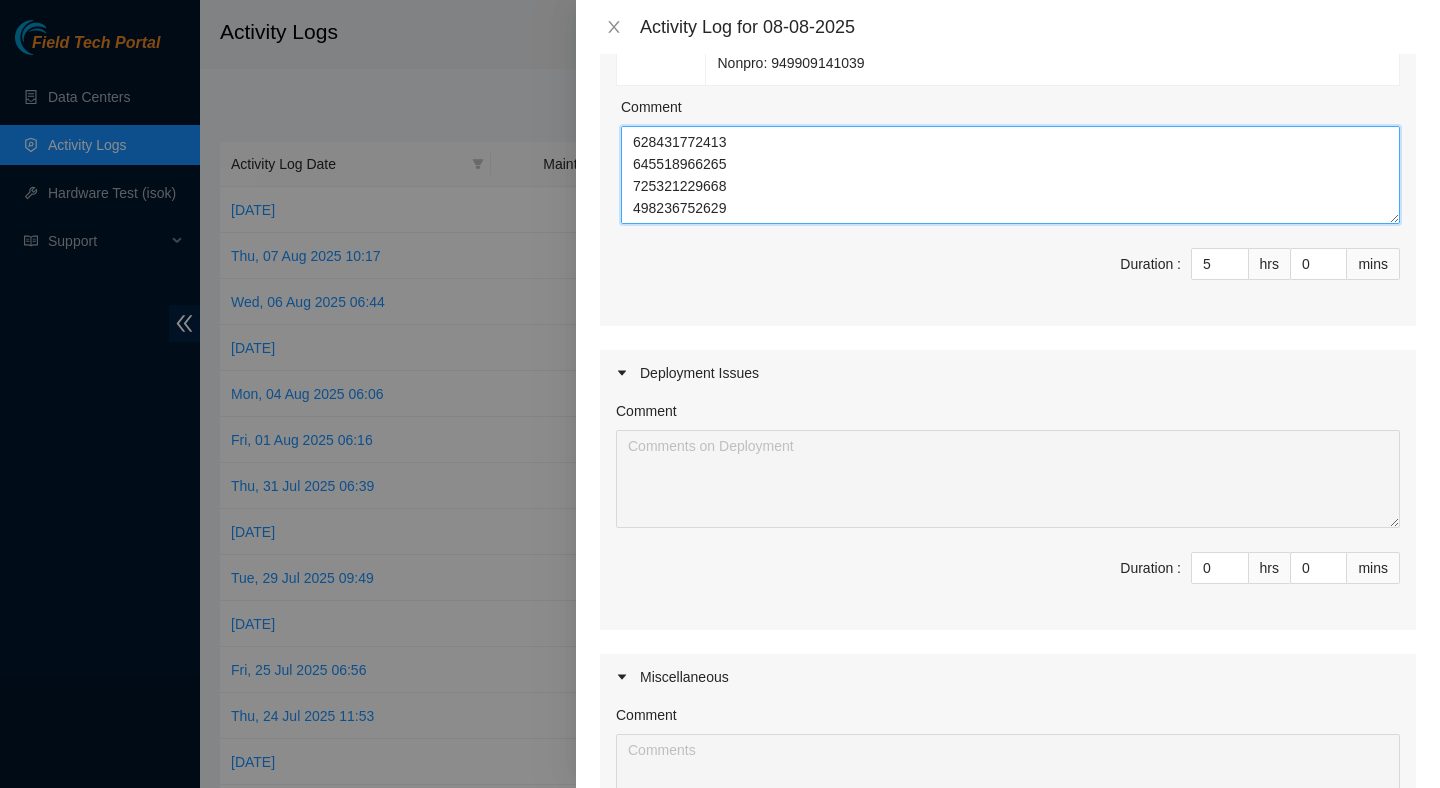 paste on "[NUMBER]
[NUMBER]" 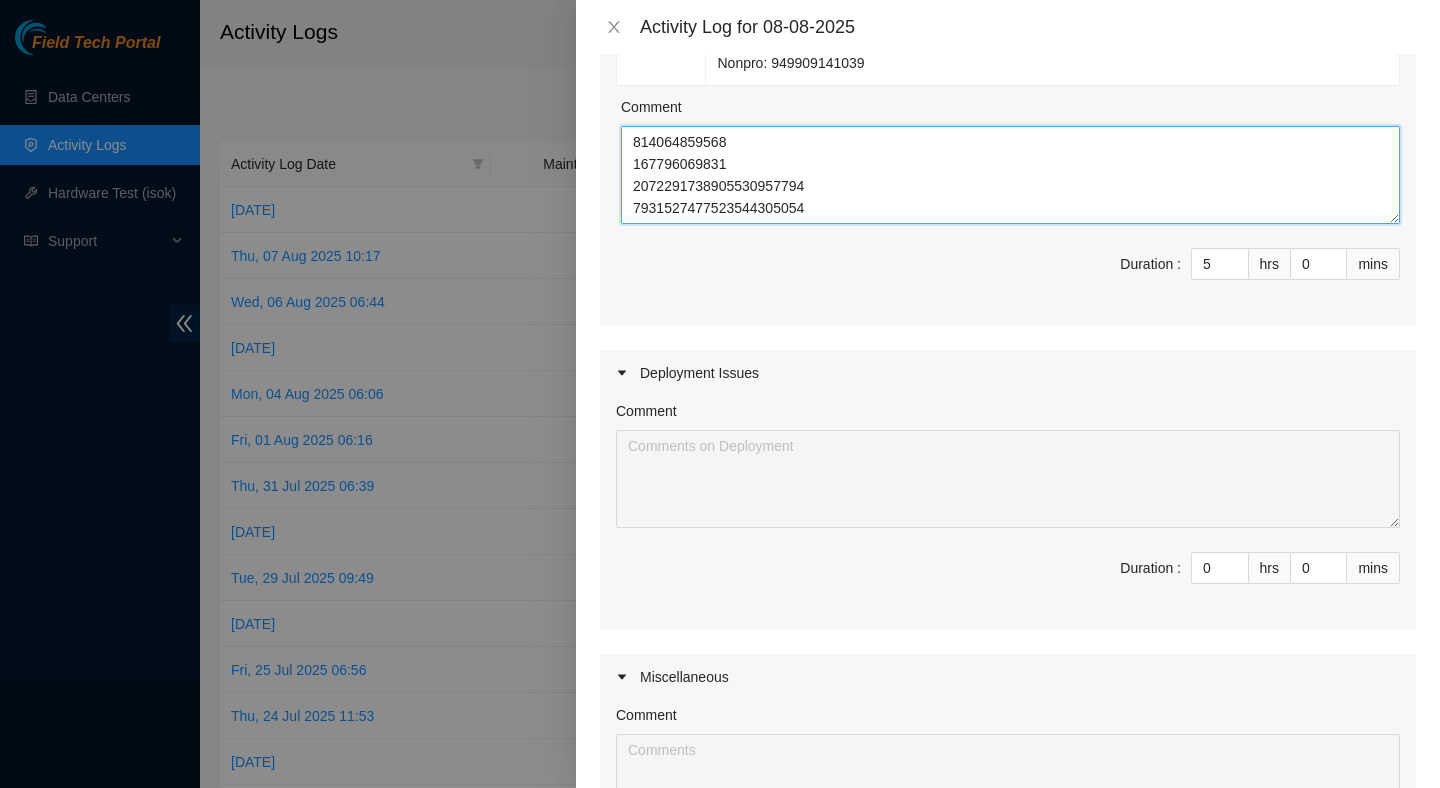 scroll, scrollTop: 1555, scrollLeft: 0, axis: vertical 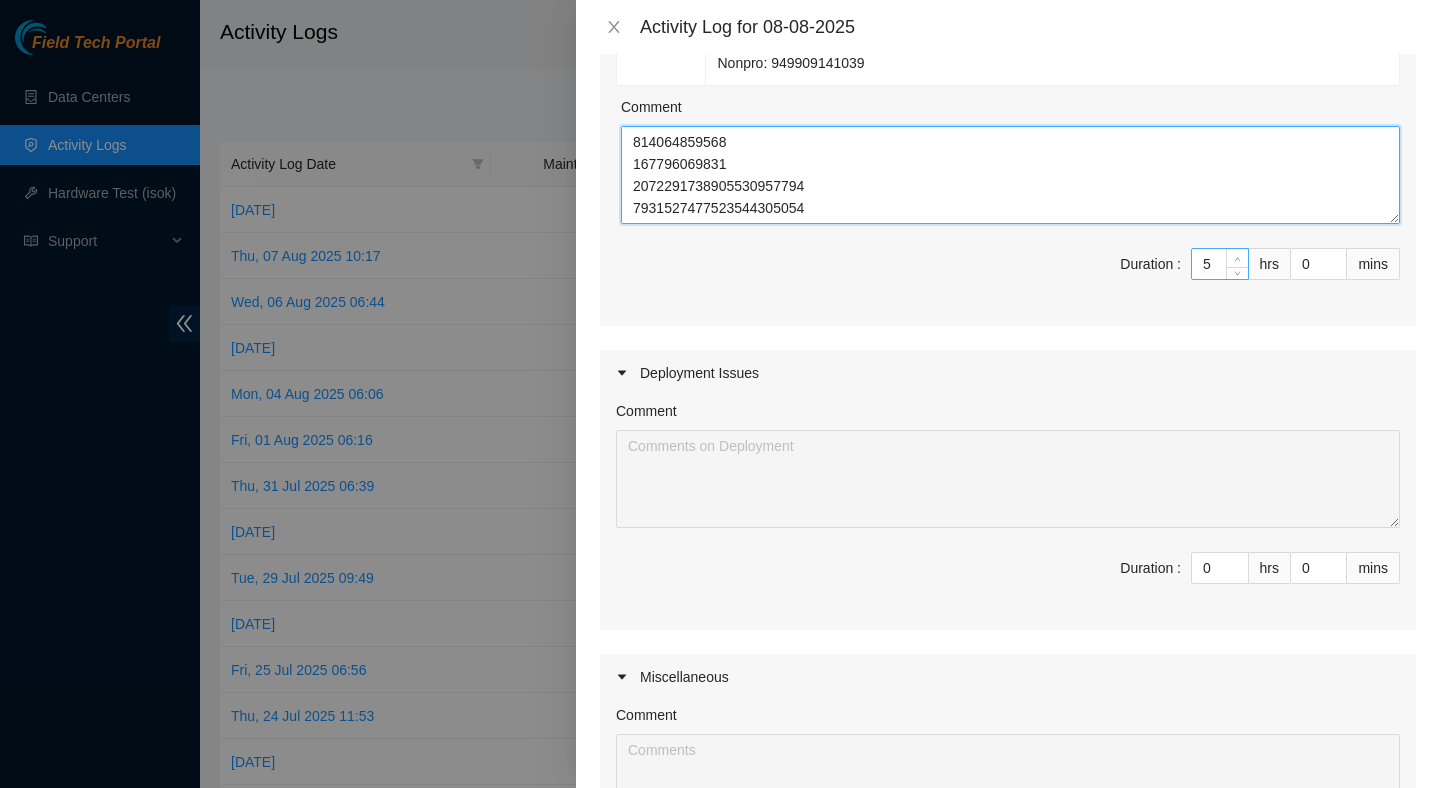 type on "Resolution: Rebooted, Reseated components, Comment: Verified ticket is safe to work on : Yes NOCC Authorized: Yes Located server connected to monitor and verified SN: Yes Ran Pre isok : [IP_ADDRESS]: passed: ok verified machine : Yes Reseated server breakout cable : Yes Rebooted server : Yes Ports light up : Yes Post Isok: [IP_ADDRESS]: passed: ok , Return Tracking Number: None
Resolution: Rebooted, Rescued, Comment: Verified ticket is safe to work on : Yes NOCC Authorized: Yes Located server connected to monitor and verified SN: Yes Ran Pre isok : [IP_ADDRESS]: failed: Permission denied verified and reboot machine : Yes Powered up server : Yes - rescued :Yes - configured machine :Yes - reboot :Yes Verified all disks are reporting : Yes Post Isok: [IP_ADDRESS]: passed: ok, Return Tracking Number: None
Resolution: Other, Comment: Verified ticket is safe to work on : Yes NOCC Authorized: Yes Located server connected to monitor and verified SN: Yes Ran Pre isok : [IP_ADDRESS]: failed: Permission denied veri..." 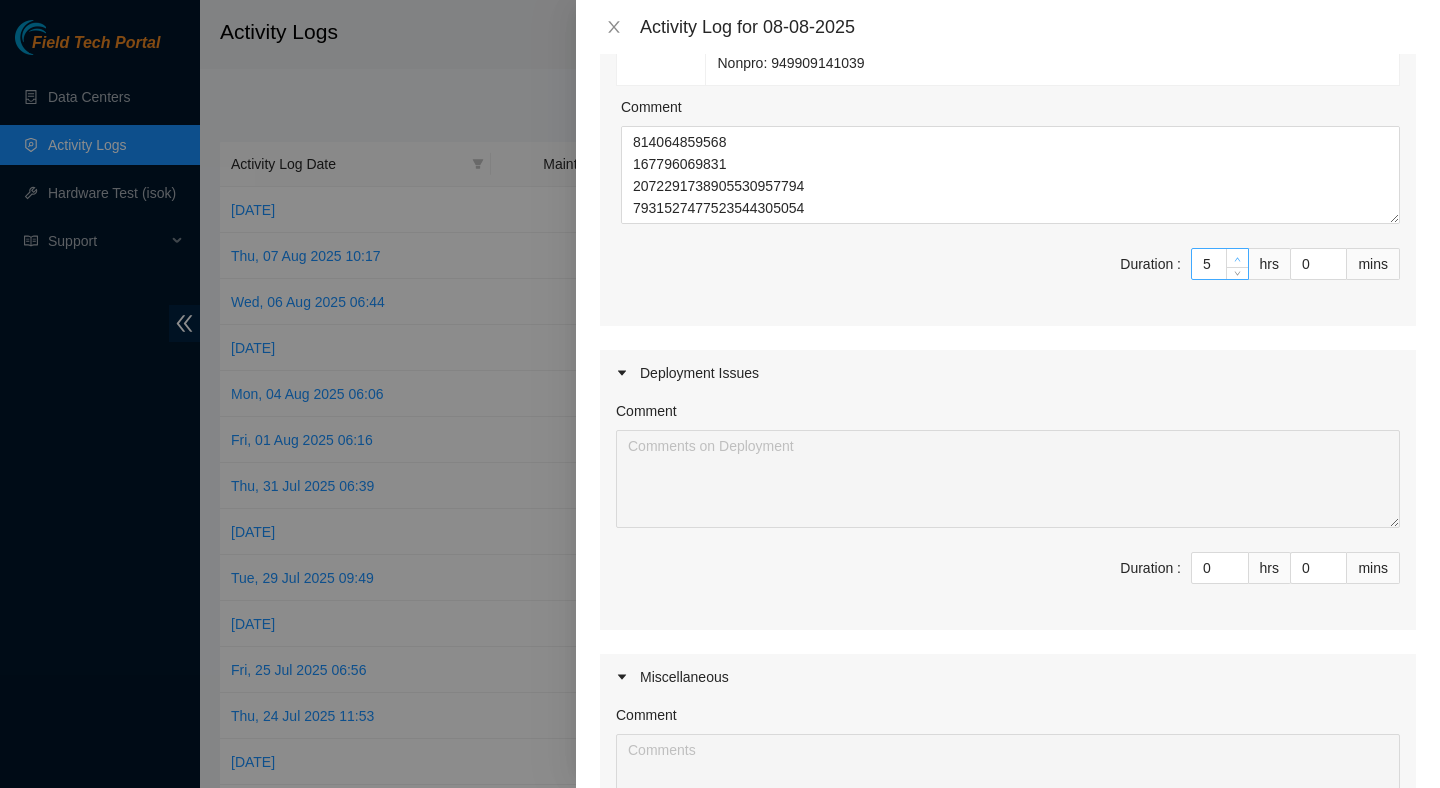 type on "6" 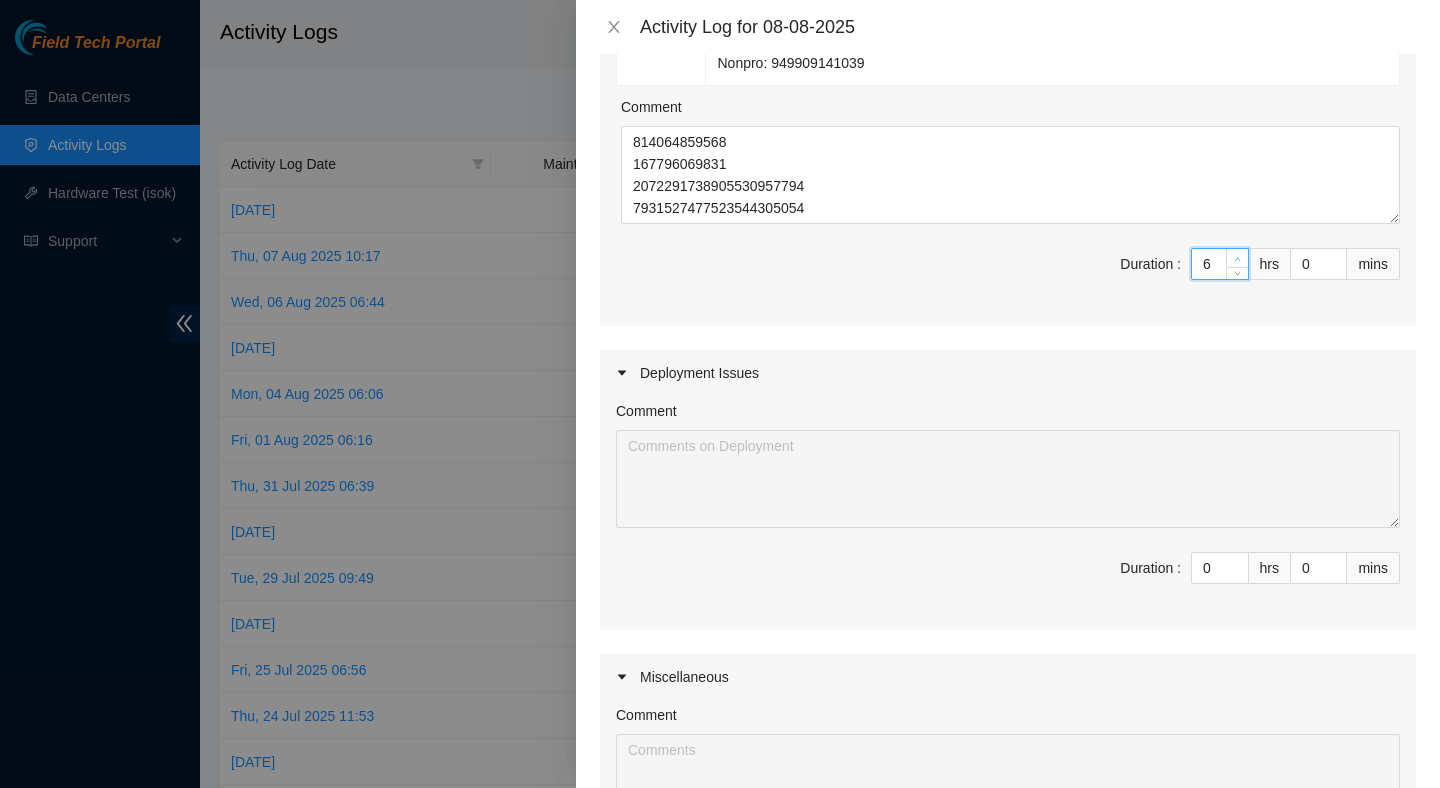 click at bounding box center [1238, 259] 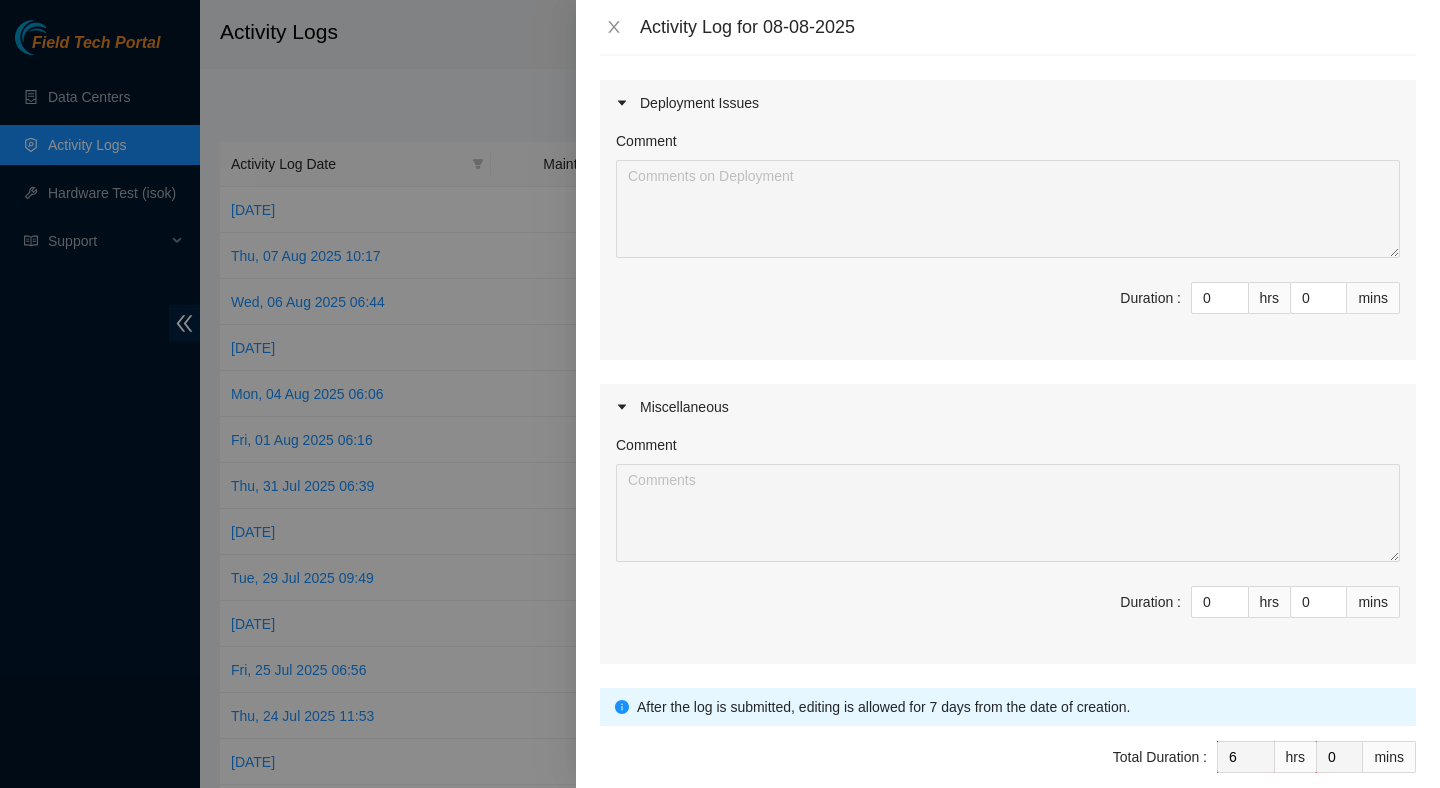 scroll, scrollTop: 2393, scrollLeft: 0, axis: vertical 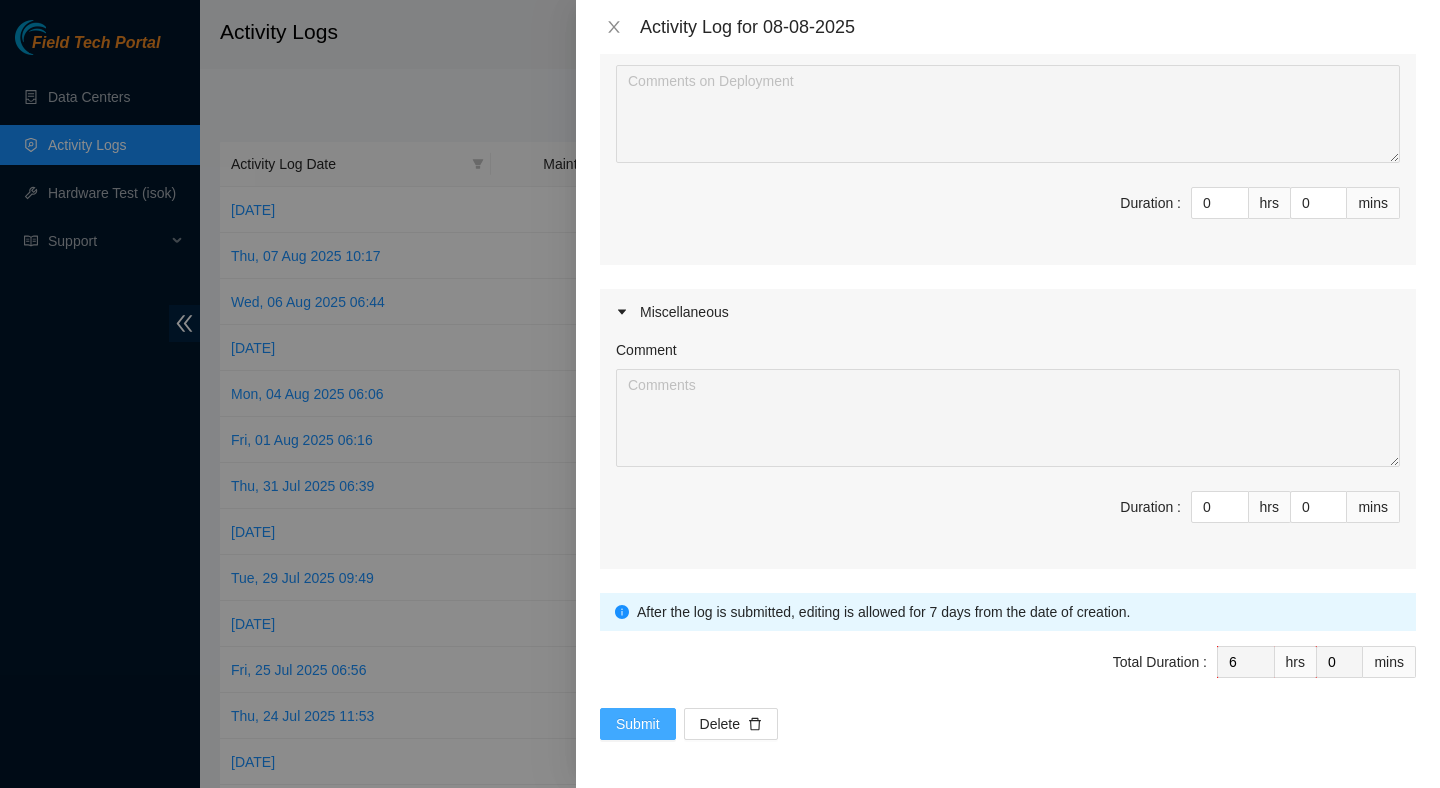 click on "Submit" at bounding box center [638, 724] 